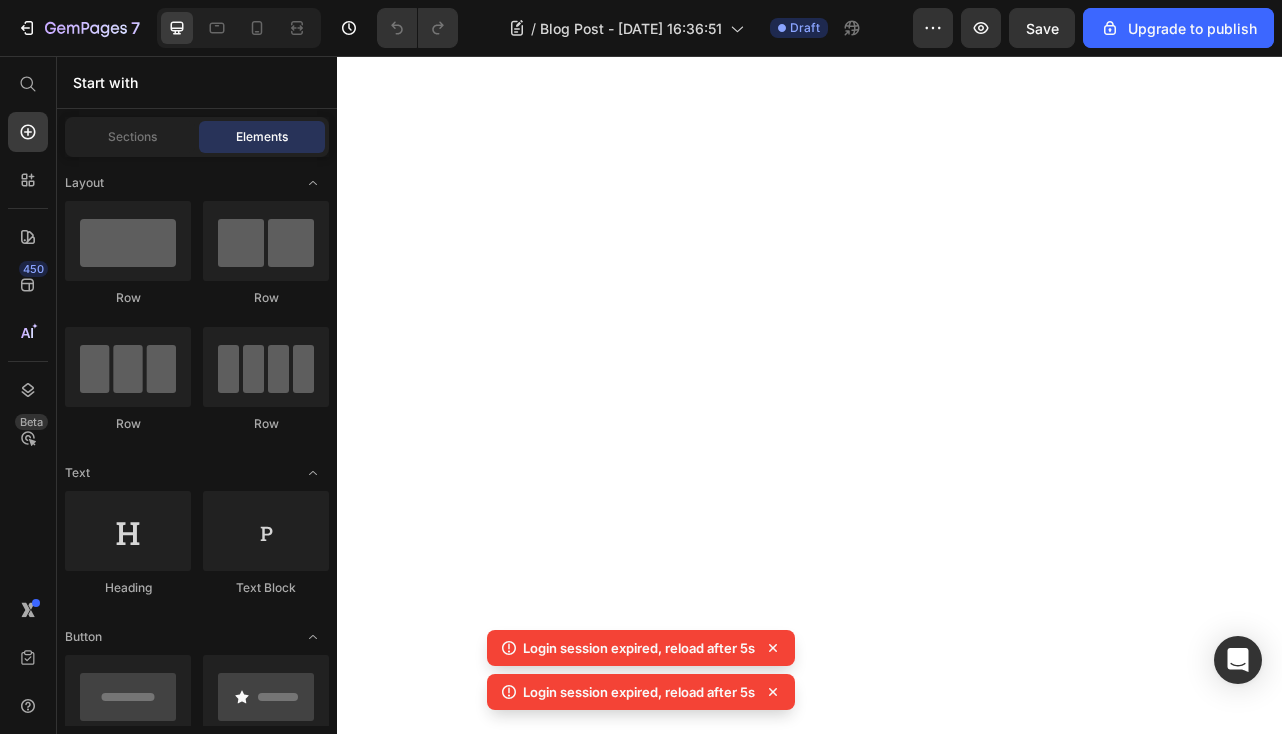 scroll, scrollTop: 0, scrollLeft: 0, axis: both 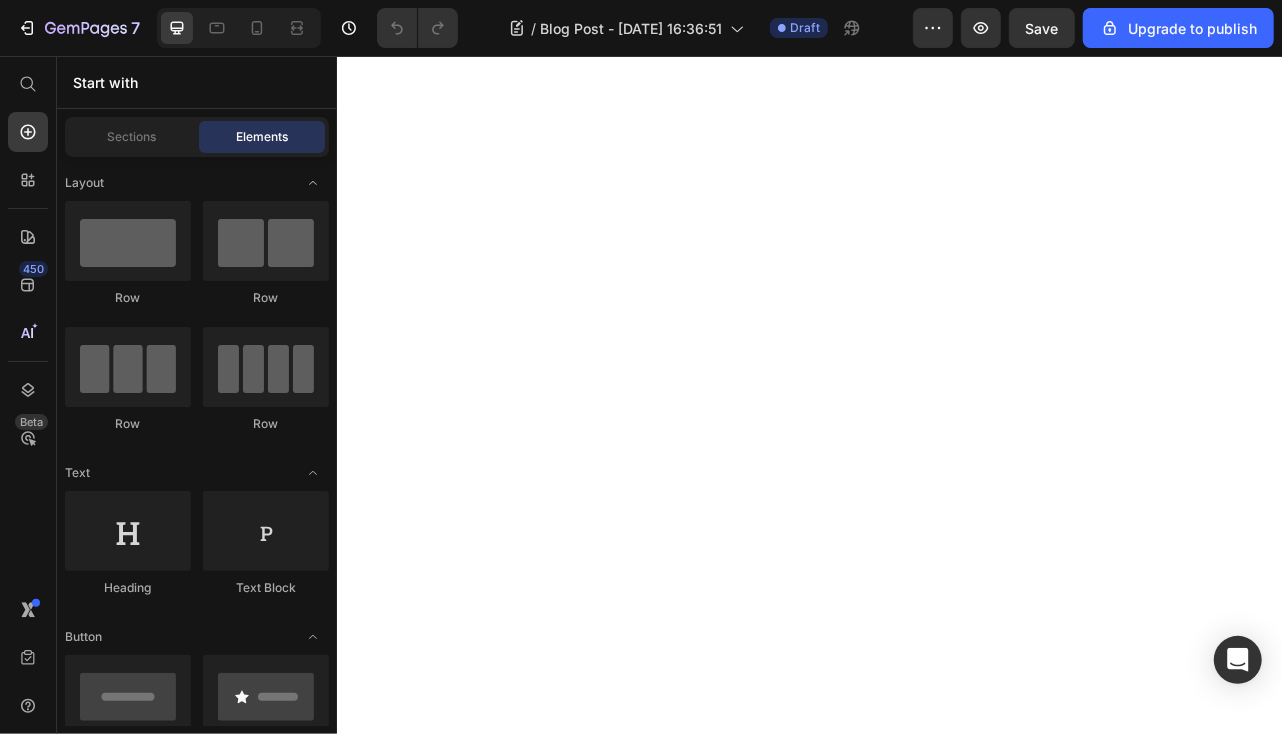 click on "Balance Yoga Ma" at bounding box center [566, -1298] 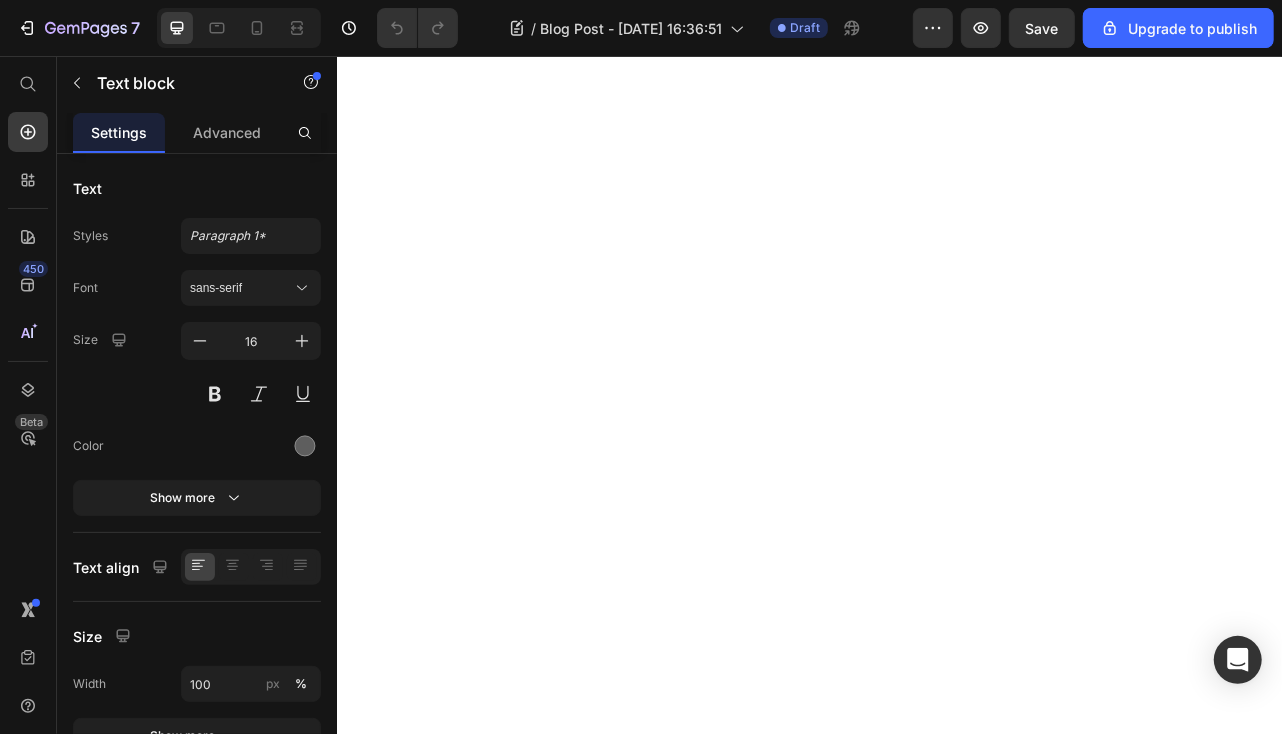 click on "Balance Yoga Ma" at bounding box center [921, -1297] 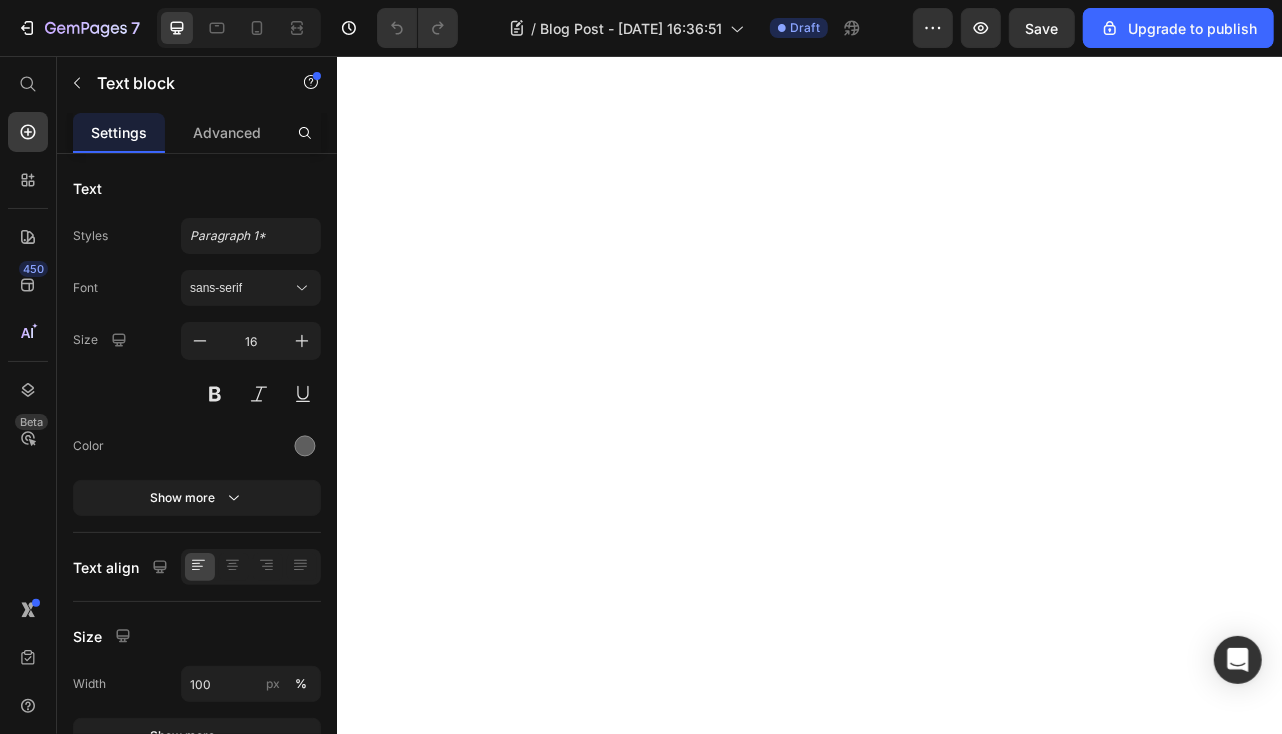 click on "Treat your acne even before it emerges with this green tea extract toner which soothes your skin and reduces irritation." at bounding box center (921, -1273) 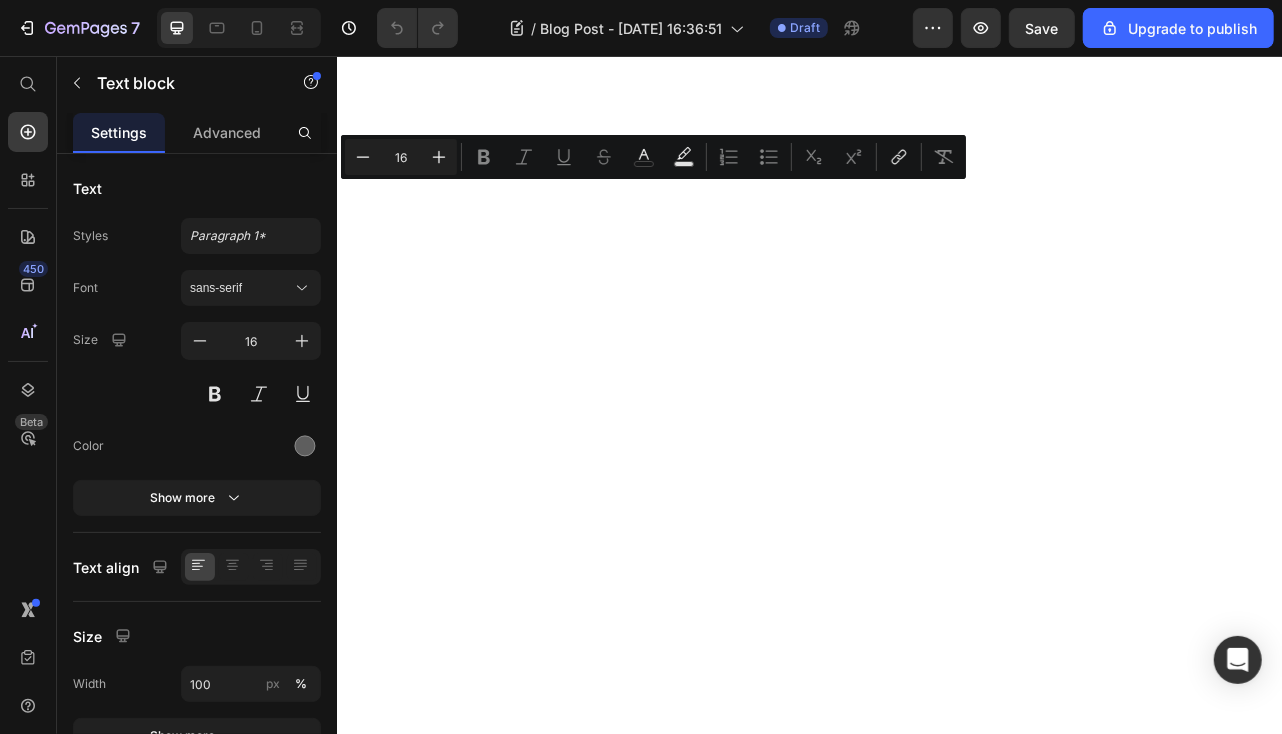 click on "Treat your acne even before it emerges with this green tea extract toner which soothes your skin and reduces irritation." at bounding box center [921, -1273] 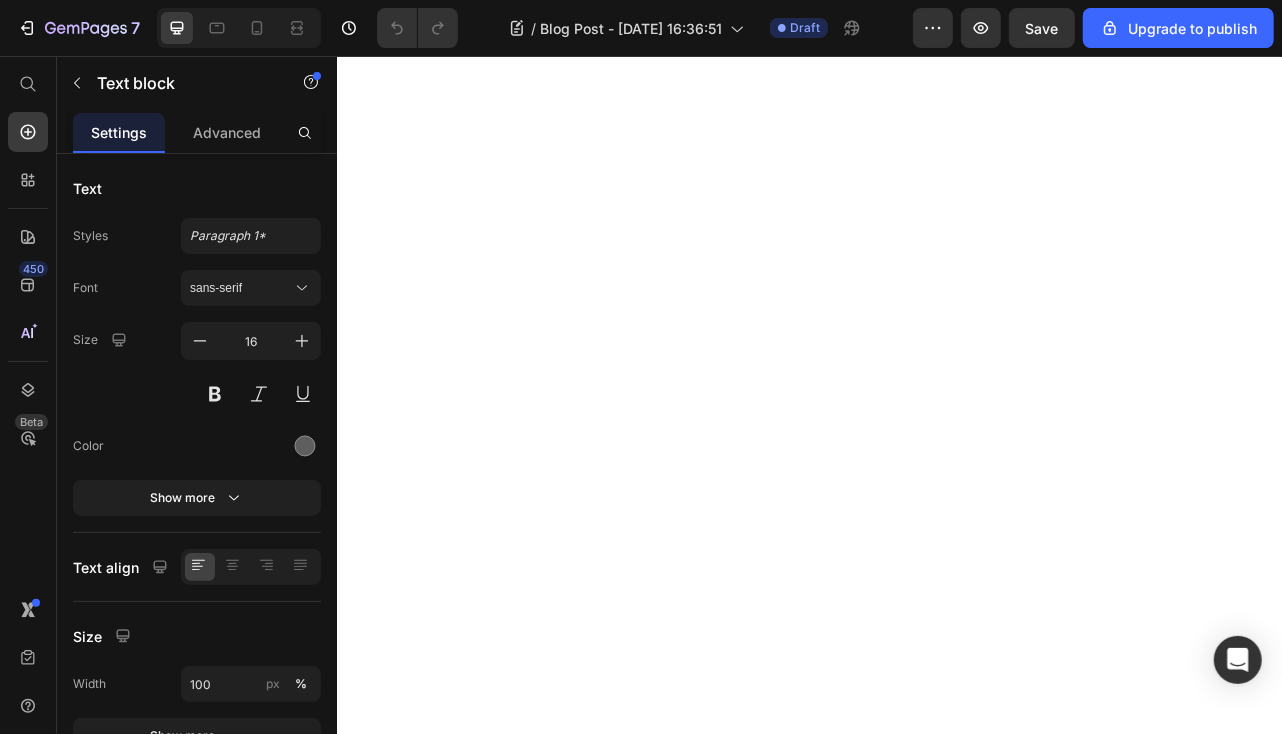 click on "Balance Yoga Ma" at bounding box center [566, -1298] 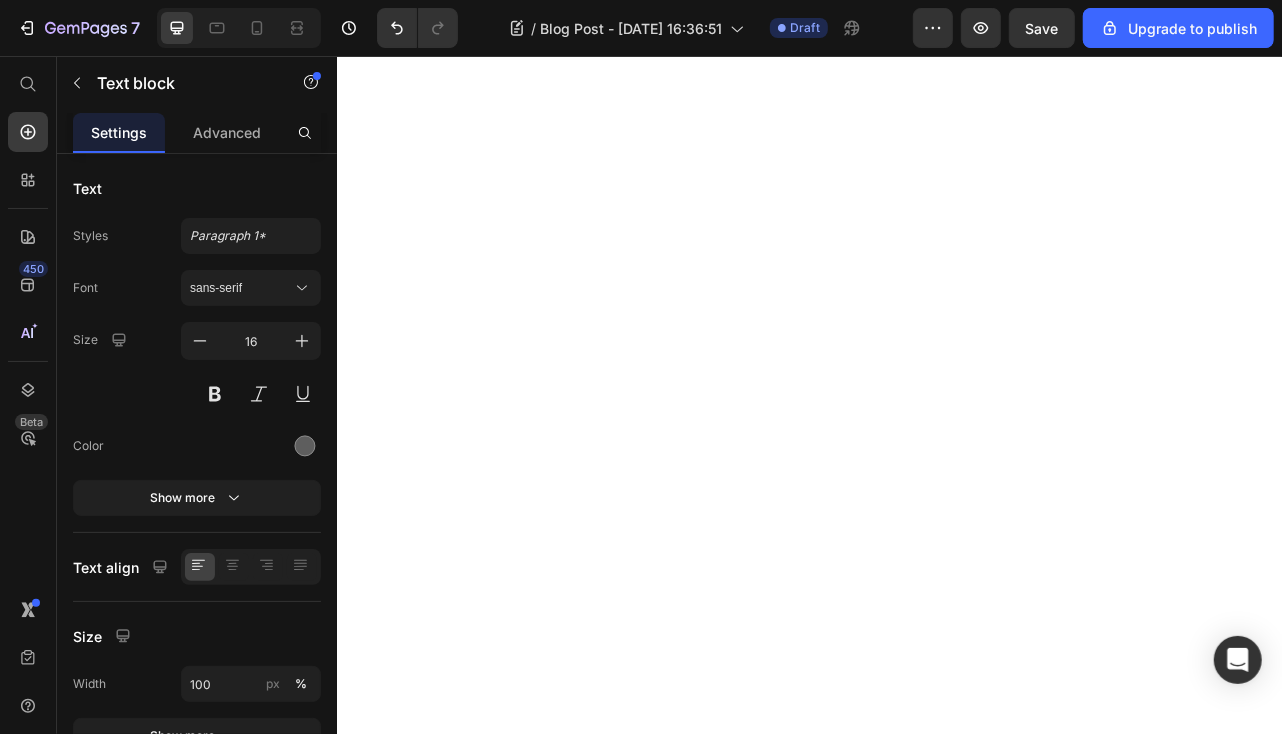 click on "🌿 Here’s What to Expect Heading Launching " The Balance Mat"  Heading Image 01 Text block Balance Yoga Mat Treat your acne even before it emerges with this green tea extract toner which soothes your skin and reduces irritation. Text block   0 Row 02 Text block Mango Wood Kitchenware Treat your acne even before it emerges with this green tea extract toner which soothes your skin and reduces irritation. Text block Row 03 Text block Marble Cheese Board With SPF 30, this should be your go-to moisturizer every day. Protective and suitable for sensitive acne-prone skin. Text block Row" at bounding box center [936, -1303] 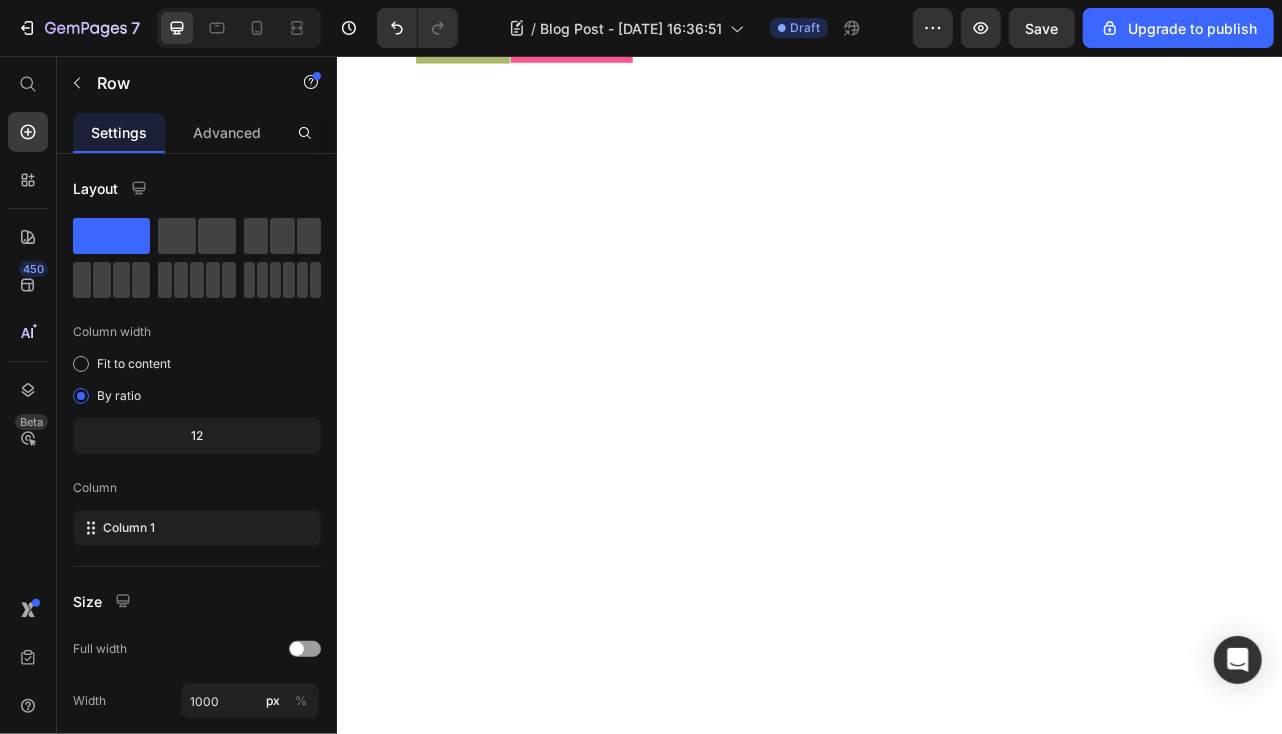 scroll, scrollTop: 3600, scrollLeft: 0, axis: vertical 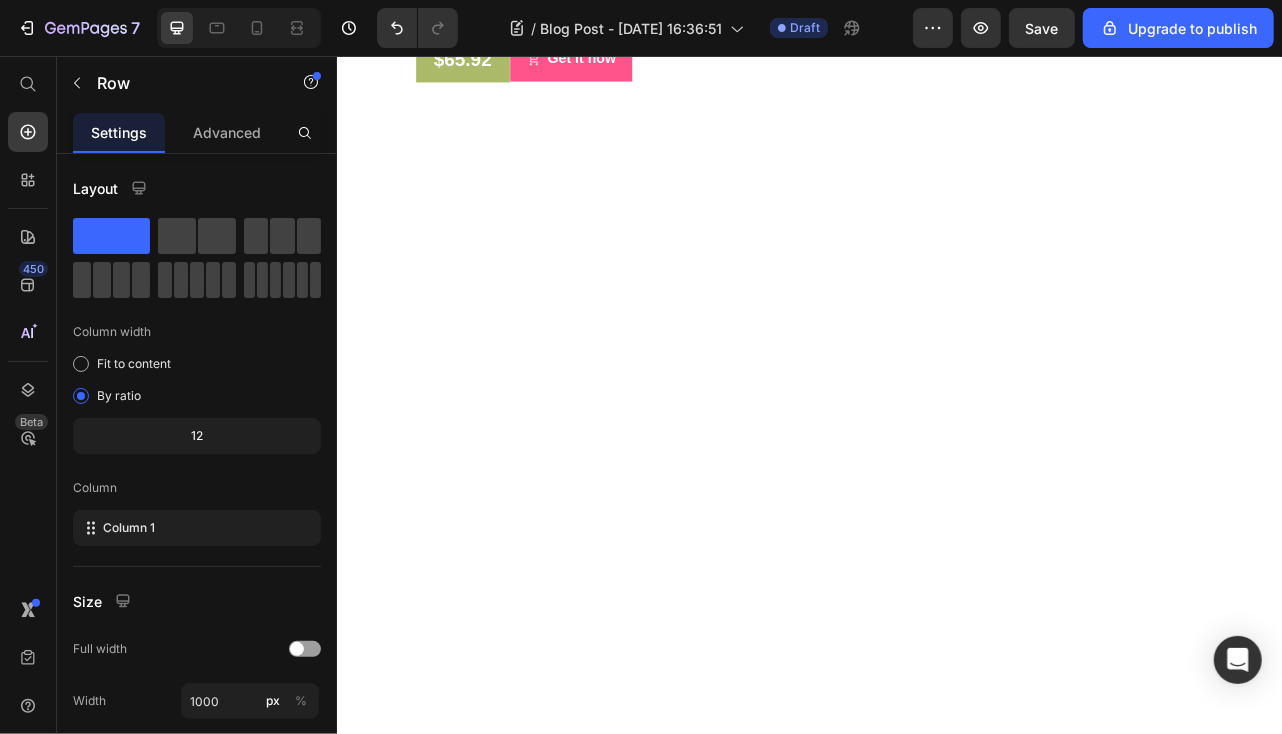 click on "Treat your acne even before it emerges with this green tea extract toner which soothes your skin and reduces irritation." at bounding box center (921, -1173) 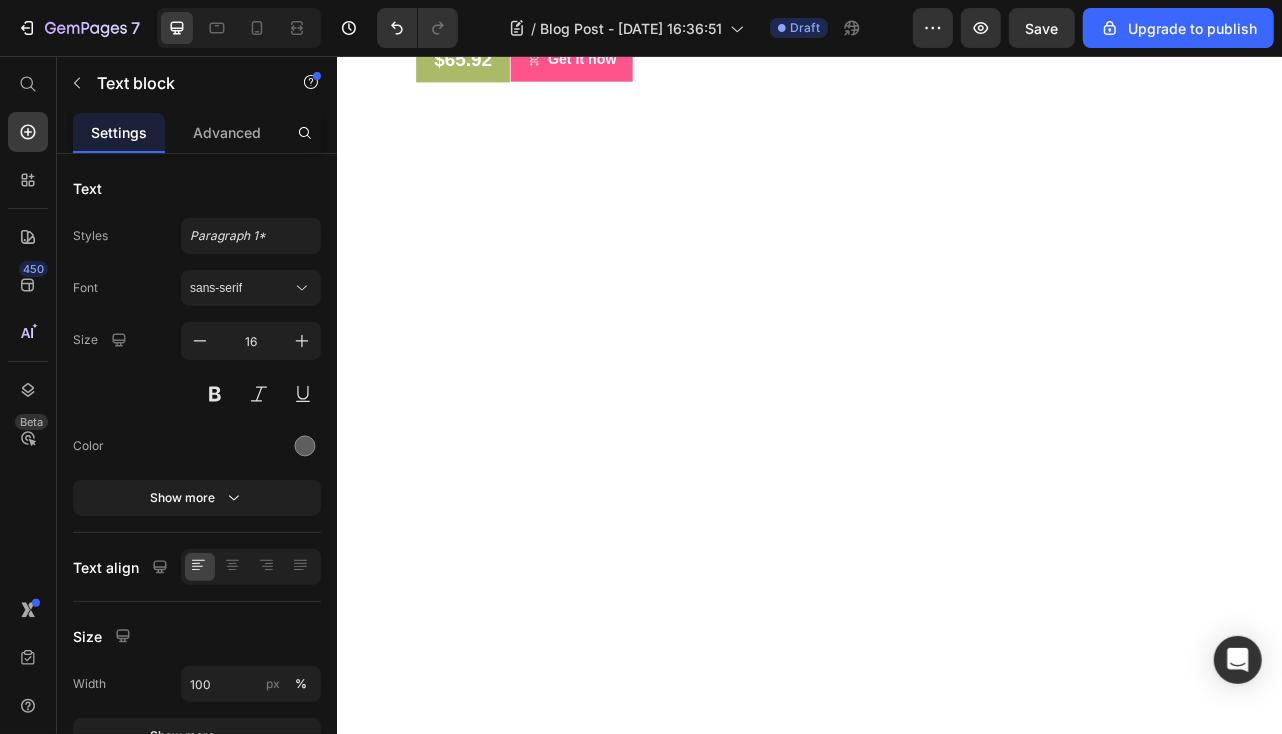 click on "Treat your acne even before it emerges with this green tea extract toner which soothes your skin and reduces irritation." at bounding box center (921, -1173) 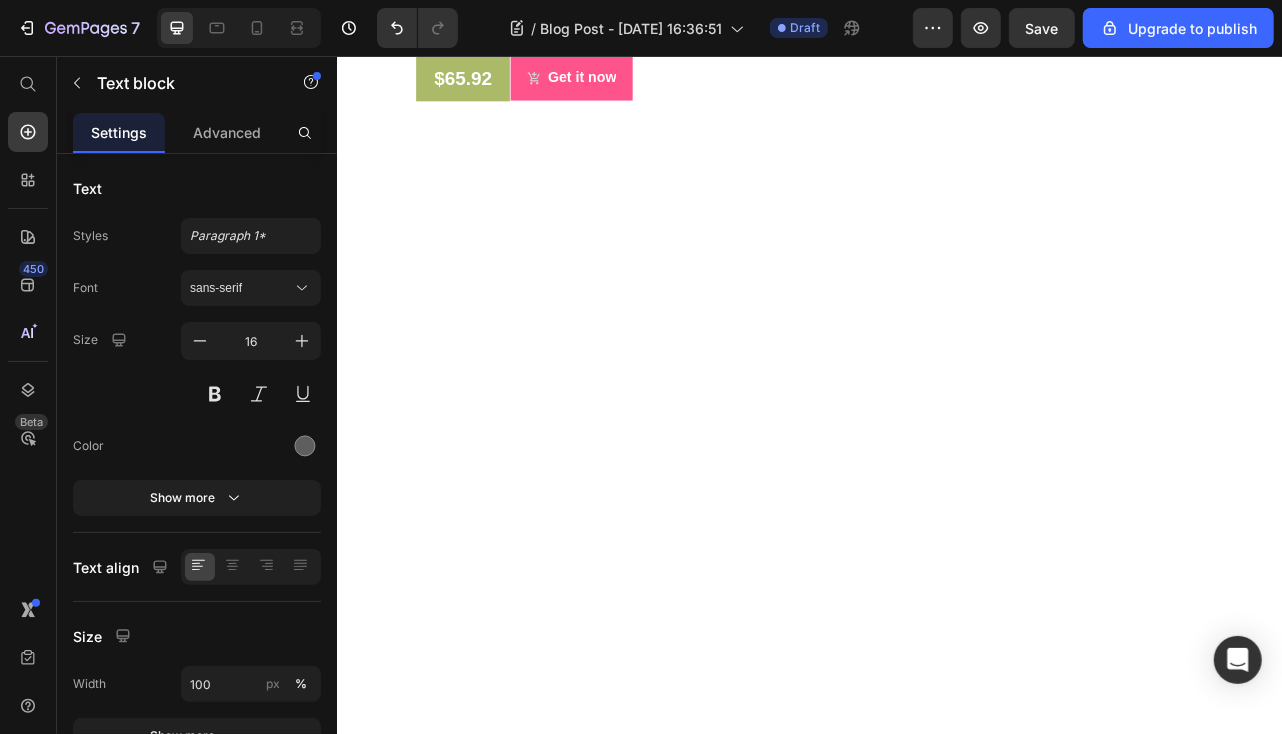 click on "🌿 Here’s What to Expect Heading Launching " The Balance Mat"  Heading Image 01 Text block Balance Yoga Mat Discover the ultimate  eco-friendly yoga mat ! Made from  organic cotton  with a  firm grip  and empowering  affirmation designs . Perfect for all levels. Text block   0 Row 02 Text block Mango Wood Kitchenware Treat your acne even before it emerges with this green tea extract toner which soothes your skin and reduces irritation. Text block Row 03 Text block Marble Cheese Board With SPF 30, this should be your go-to moisturizer every day. Protective and suitable for sensitive acne-prone skin. Text block Row" at bounding box center (936, -1191) 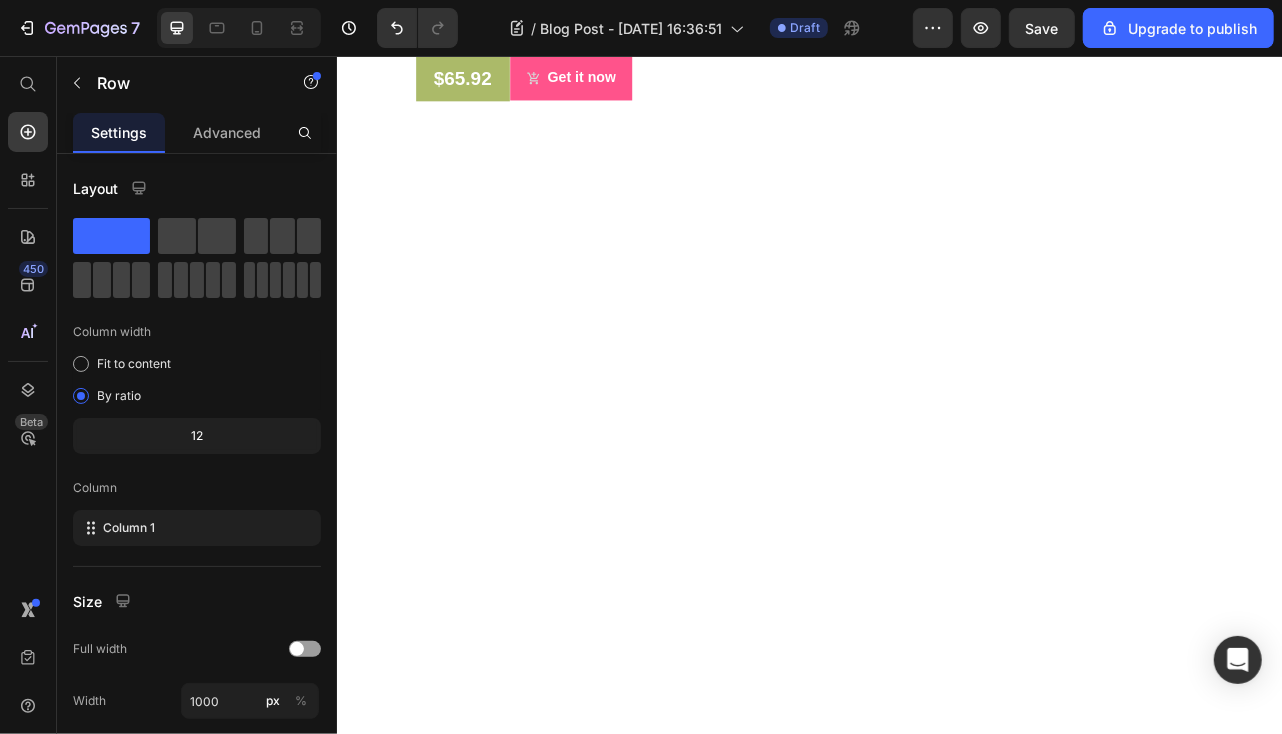 click on "Treat your acne even before it emerges with this green tea extract toner which soothes your skin and reduces irritation." at bounding box center [921, -1081] 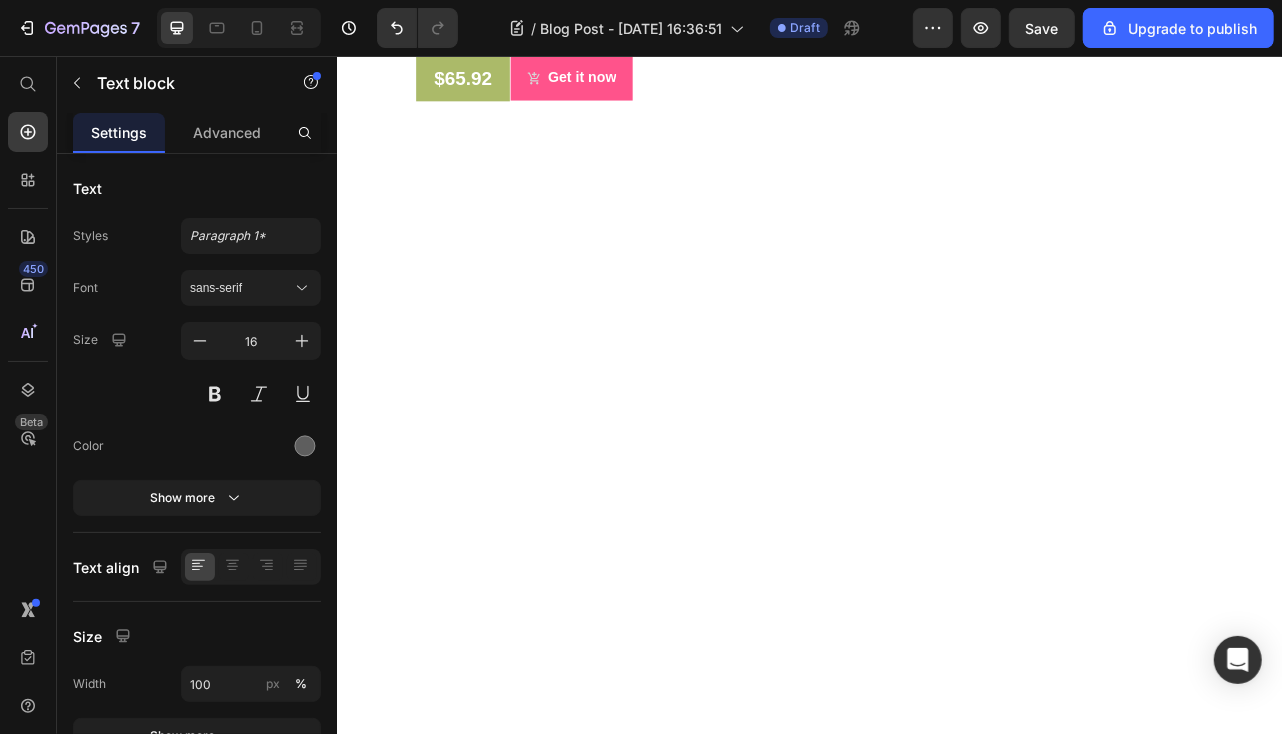click on "Treat your acne even before it emerges with this green tea extract toner which soothes your skin and reduces irritation." at bounding box center (921, -1081) 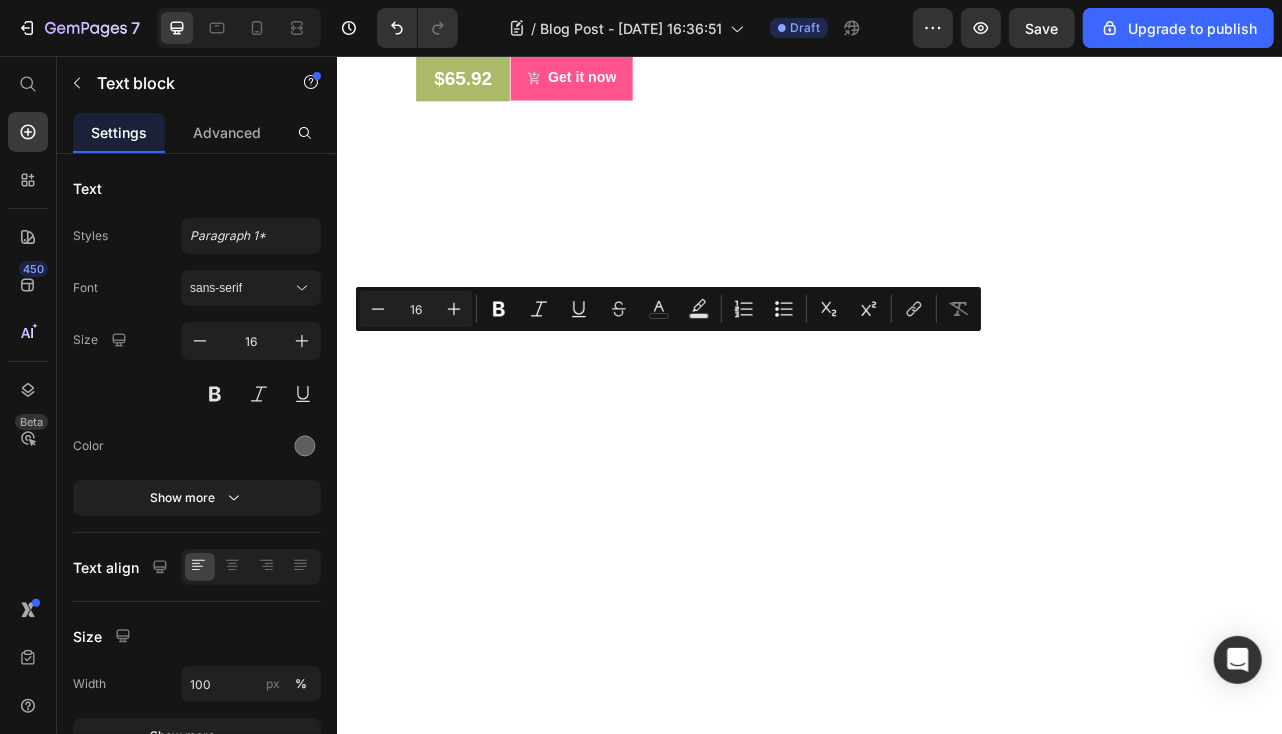 click on "Treat your acne even before it emerges with this green tea extract toner which soothes your skin and reduces irritation." at bounding box center (921, -1081) 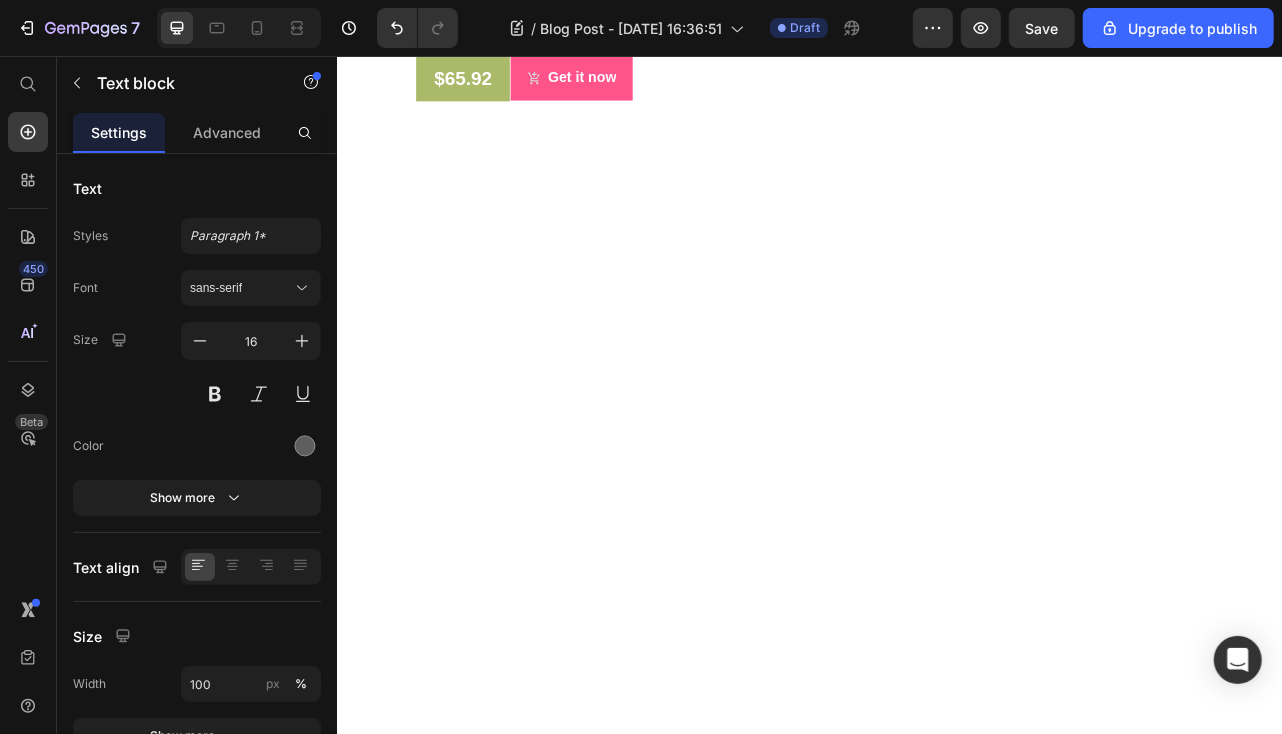 click on "Treat your acne even before it emerges with this green tea extract toner which soothes your skin and reduces irritation." at bounding box center (921, -1081) 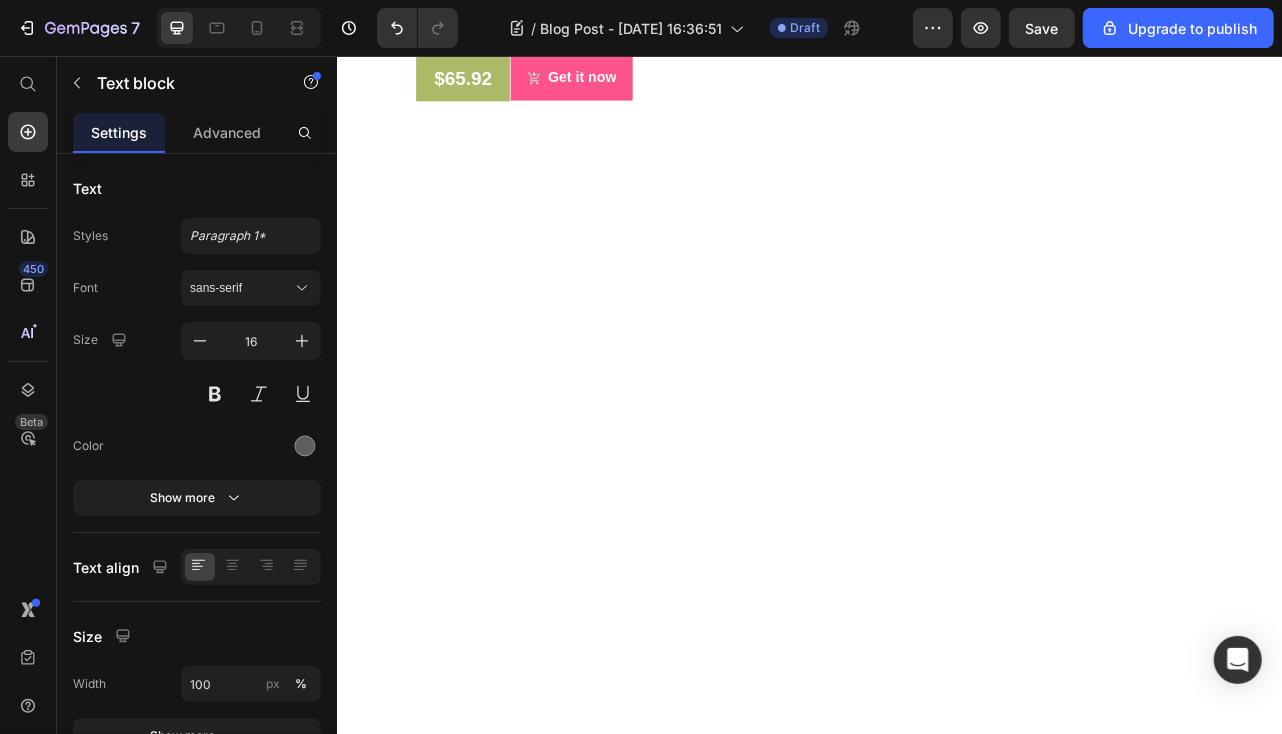 click on "With SPF 30, this should be your go-to moisturizer every day. Protective and suitable for sensitive acne-prone skin." at bounding box center [907, -1013] 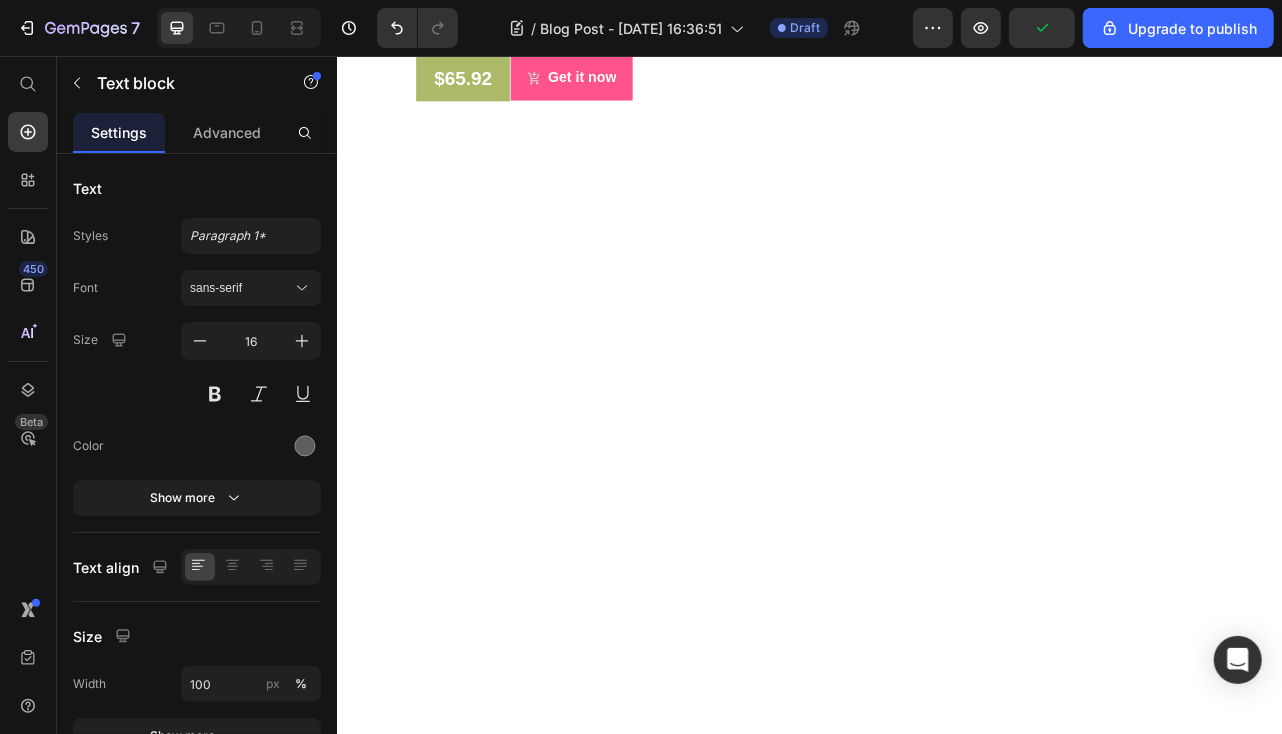 click on "02 Text block Mango Wood Kitchenware Text block Row" at bounding box center (936, -1093) 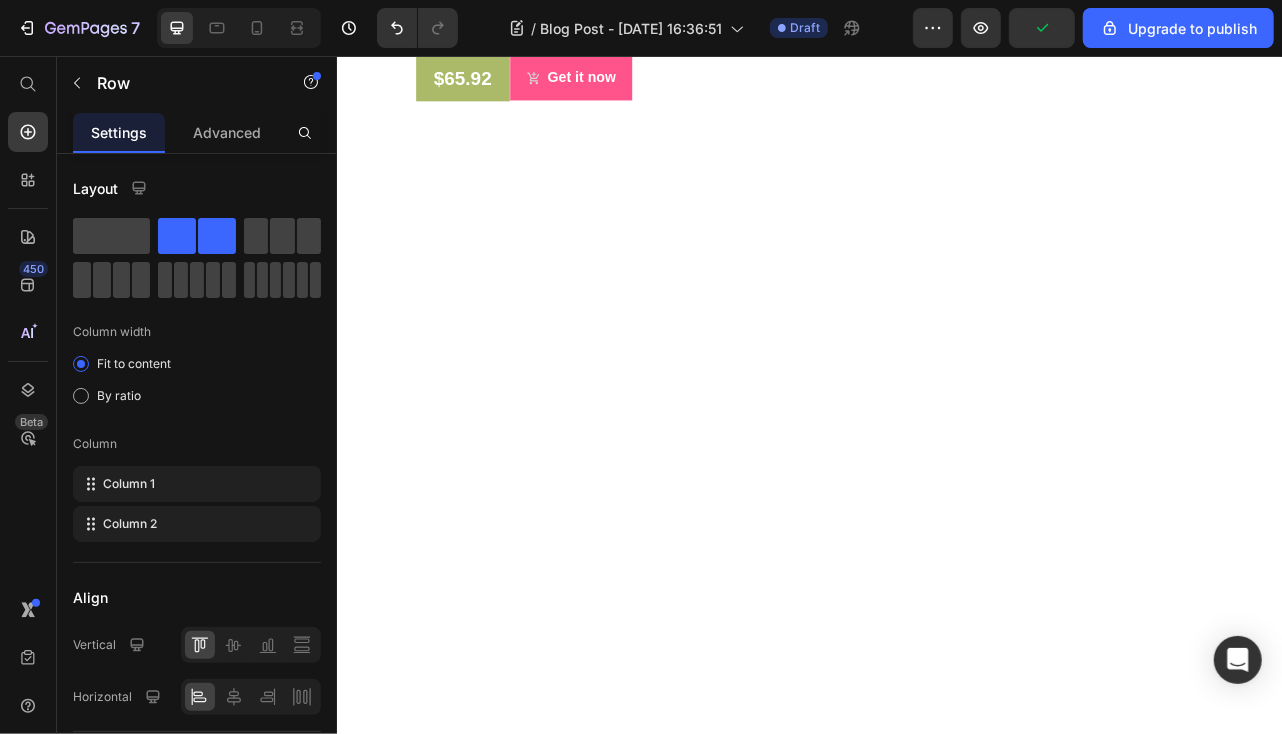 click at bounding box center [583, -1013] 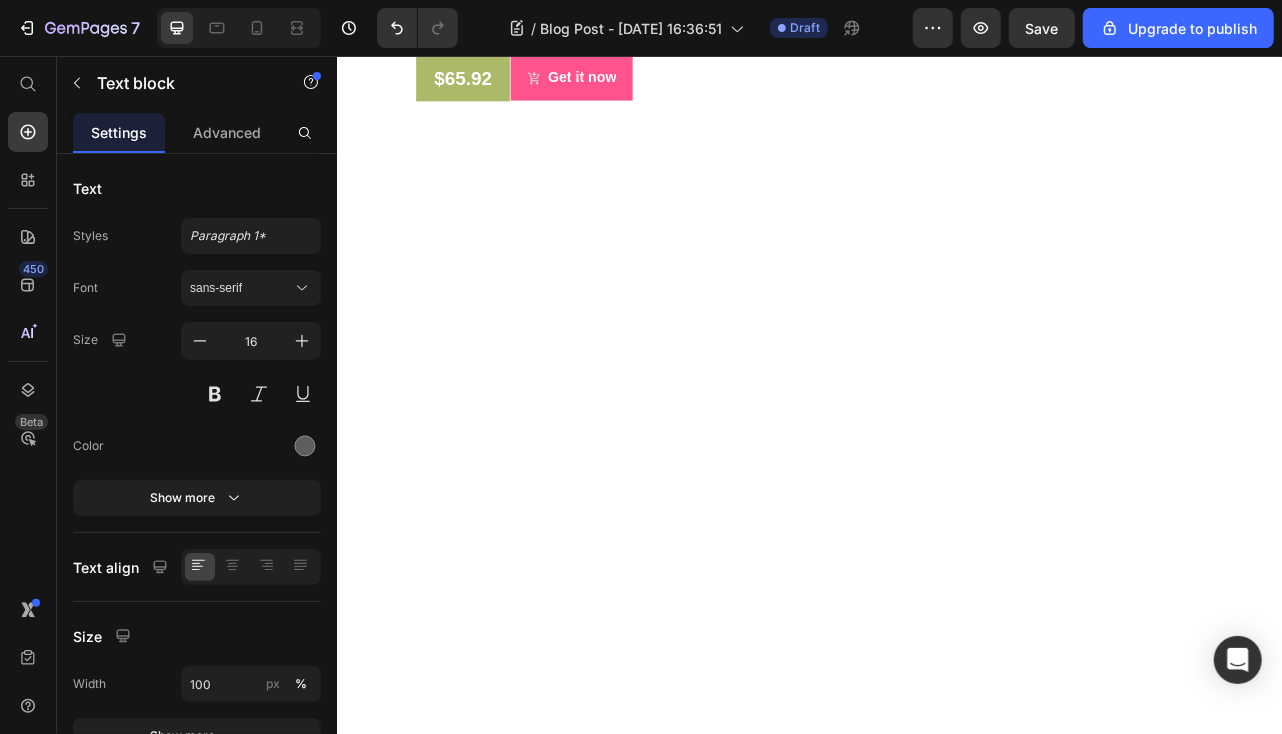 click on "02 Text block Mango Wood Kitchenware Text block Row" at bounding box center [936, -1093] 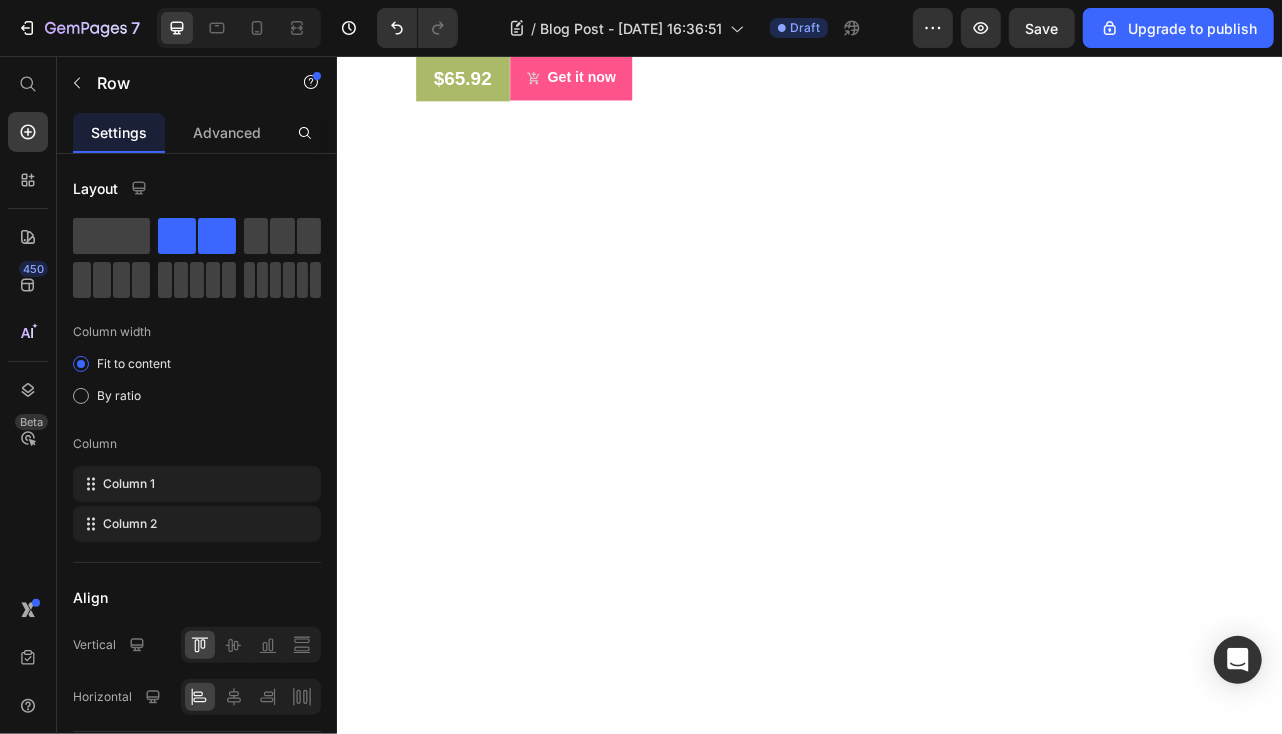 click on "02 Text block Mango Wood Kitchenware Text block Row   16" at bounding box center [936, -1093] 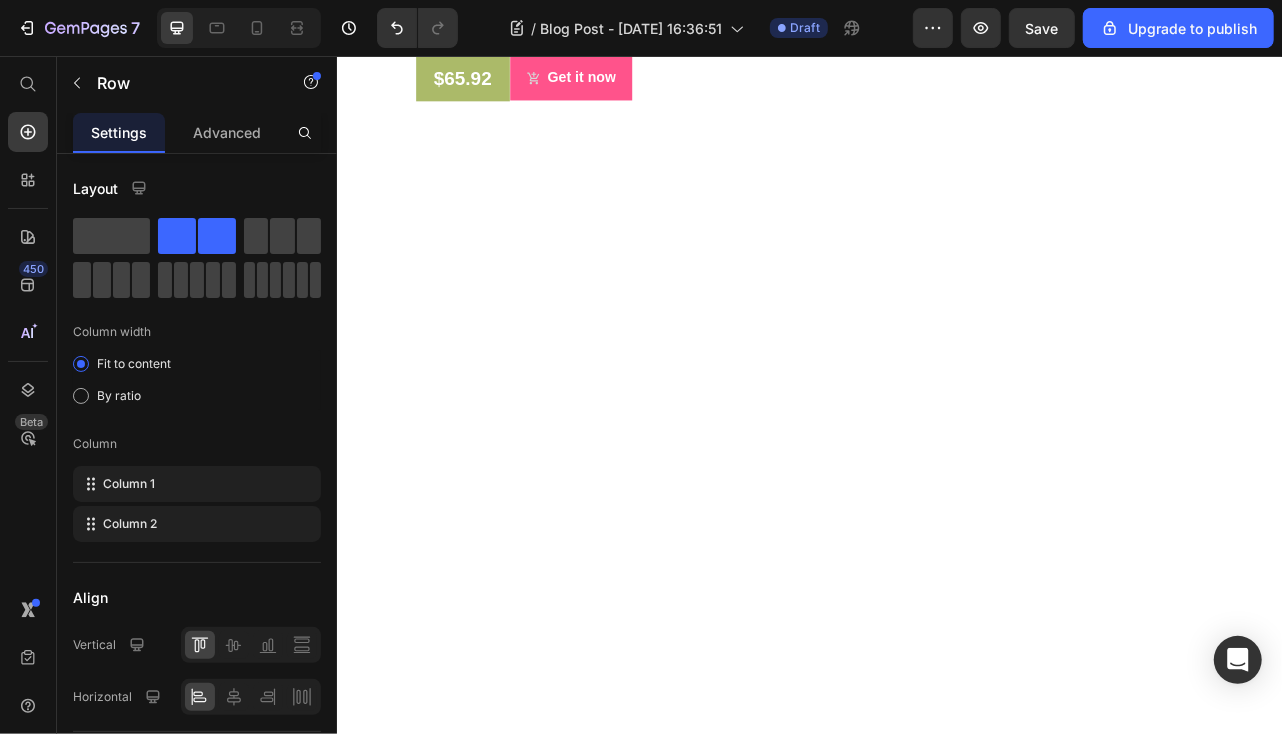 click on "02 Text block Mango Wood Kitchenware Text block Row   16" at bounding box center [936, -1093] 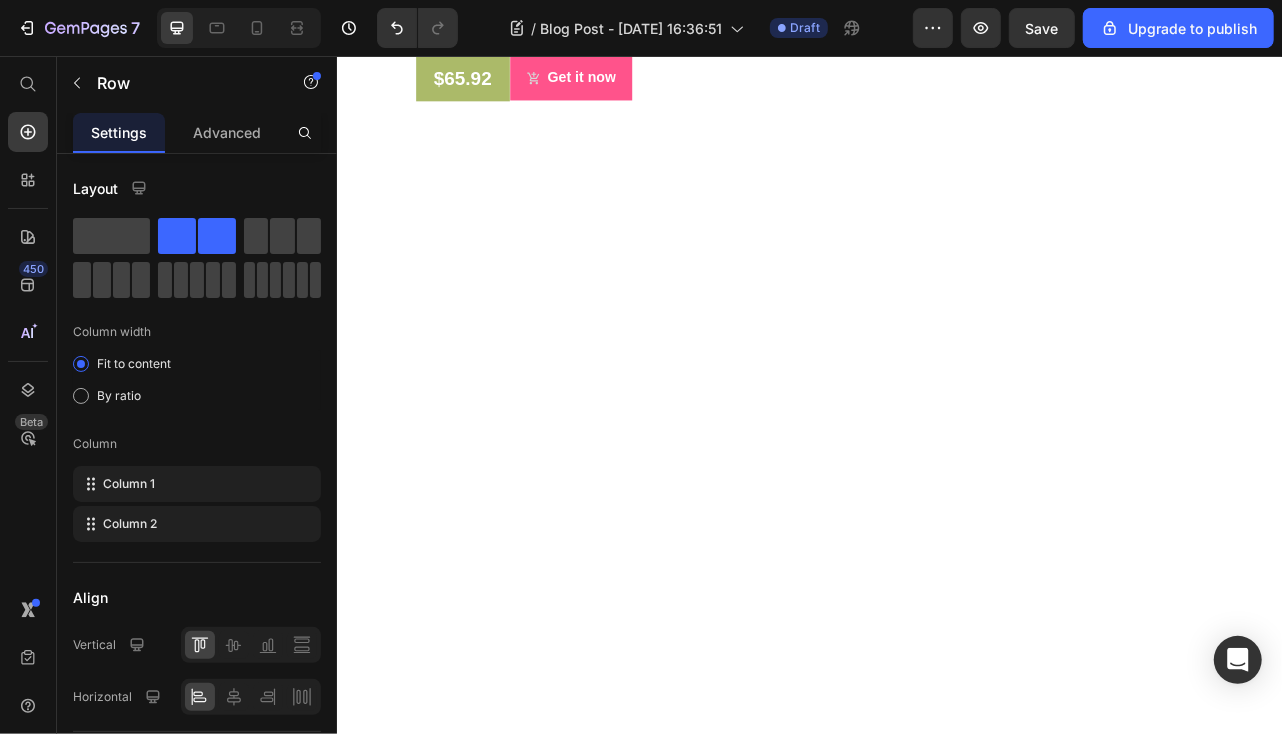 click at bounding box center (601, -1081) 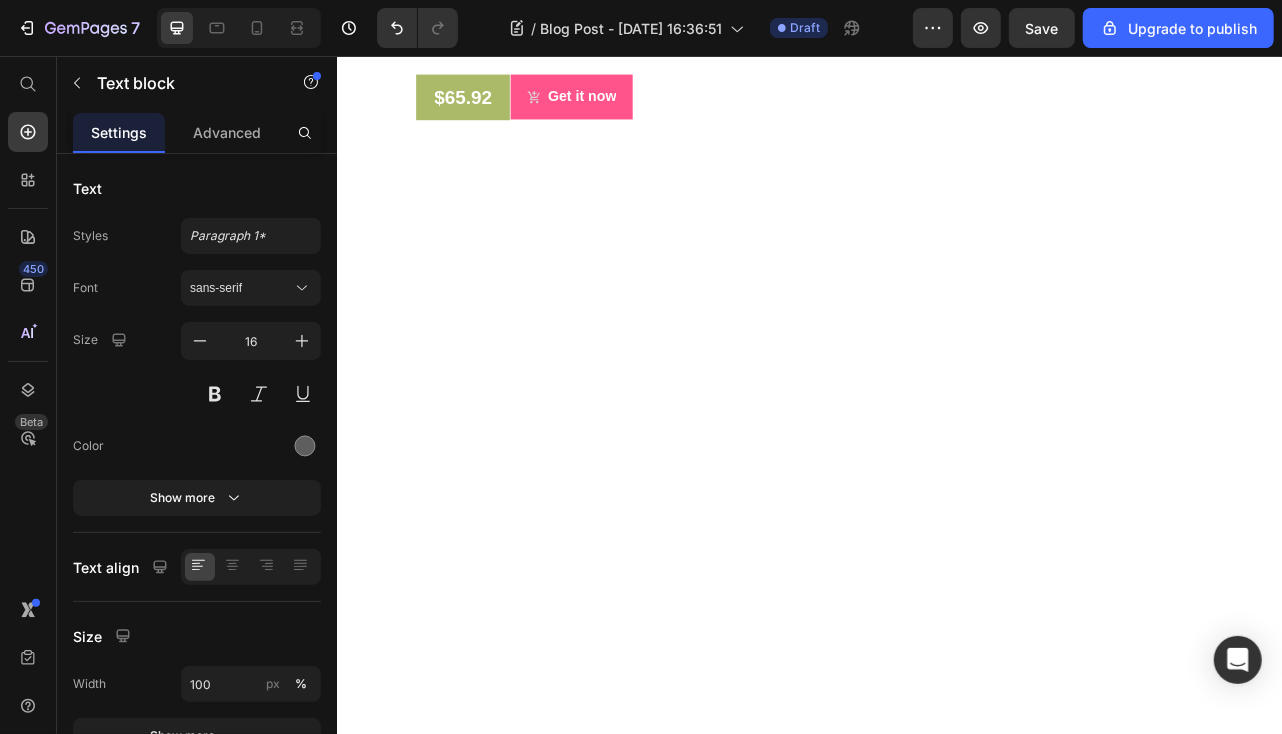 click on "02 Text block Mango Wood Kitchenware  Elevate your dining with this generously sized bowl, perfect for family meals or entertaining. Text block   0 Row" at bounding box center [936, -1081] 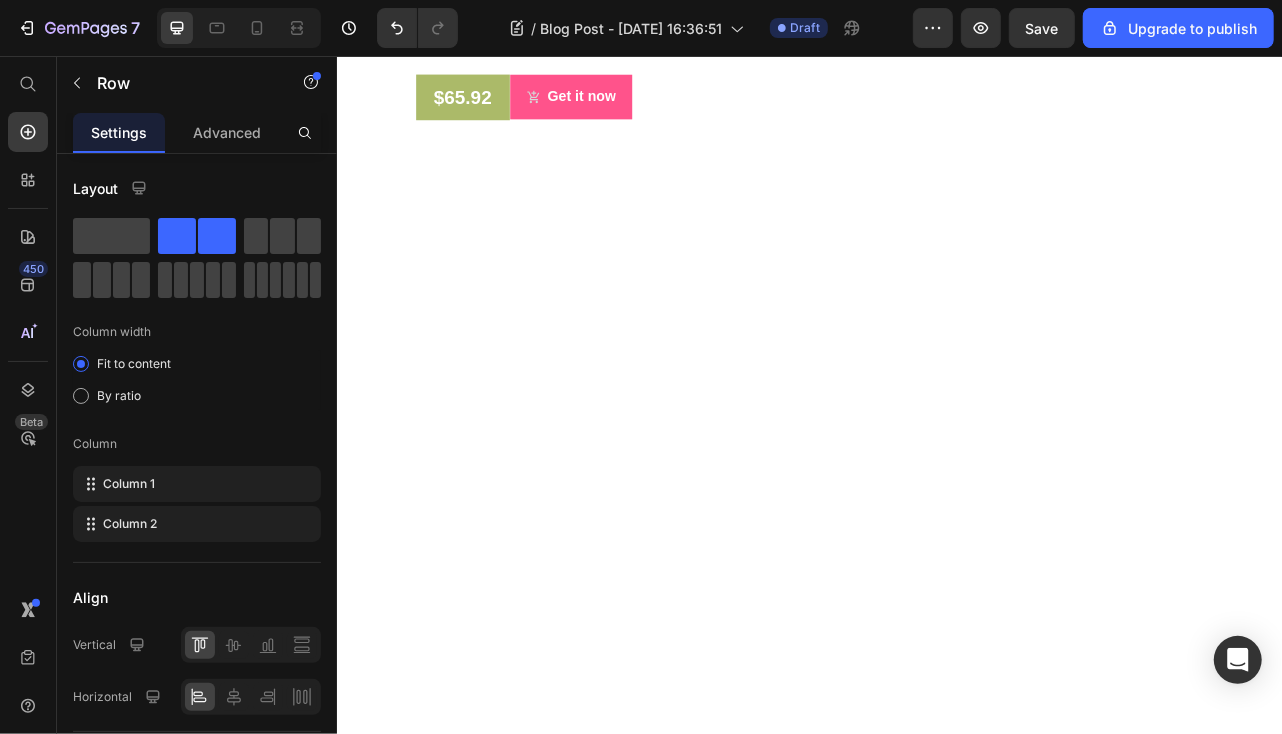 click on "Elevate your dining with this generously sized bowl, perfect for family meals or entertaining." at bounding box center [824, -1069] 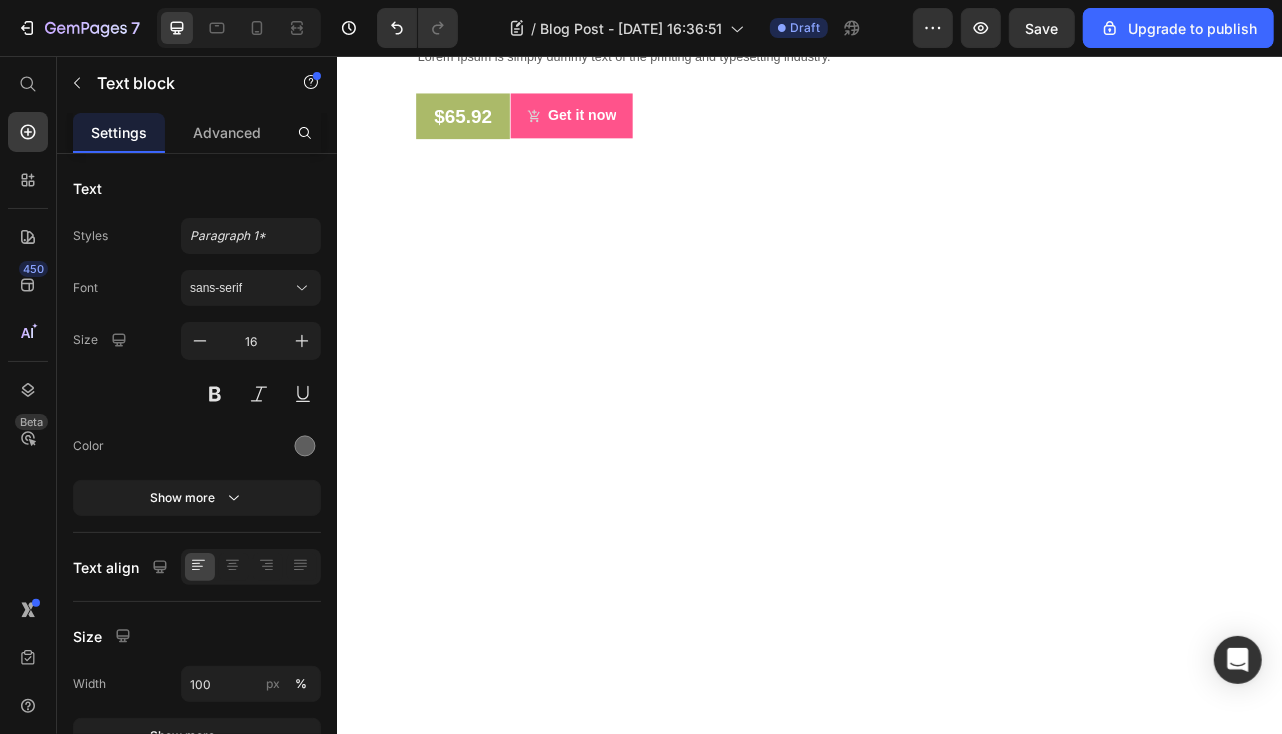 click on "02 Text block Mango Wood Kitchenware  Elevate your dining with this generously sized bowl, perfect for family meals or entertaining. ⁠⁠⁠⁠⁠⁠⁠ Text block   0 Row" at bounding box center (936, -1069) 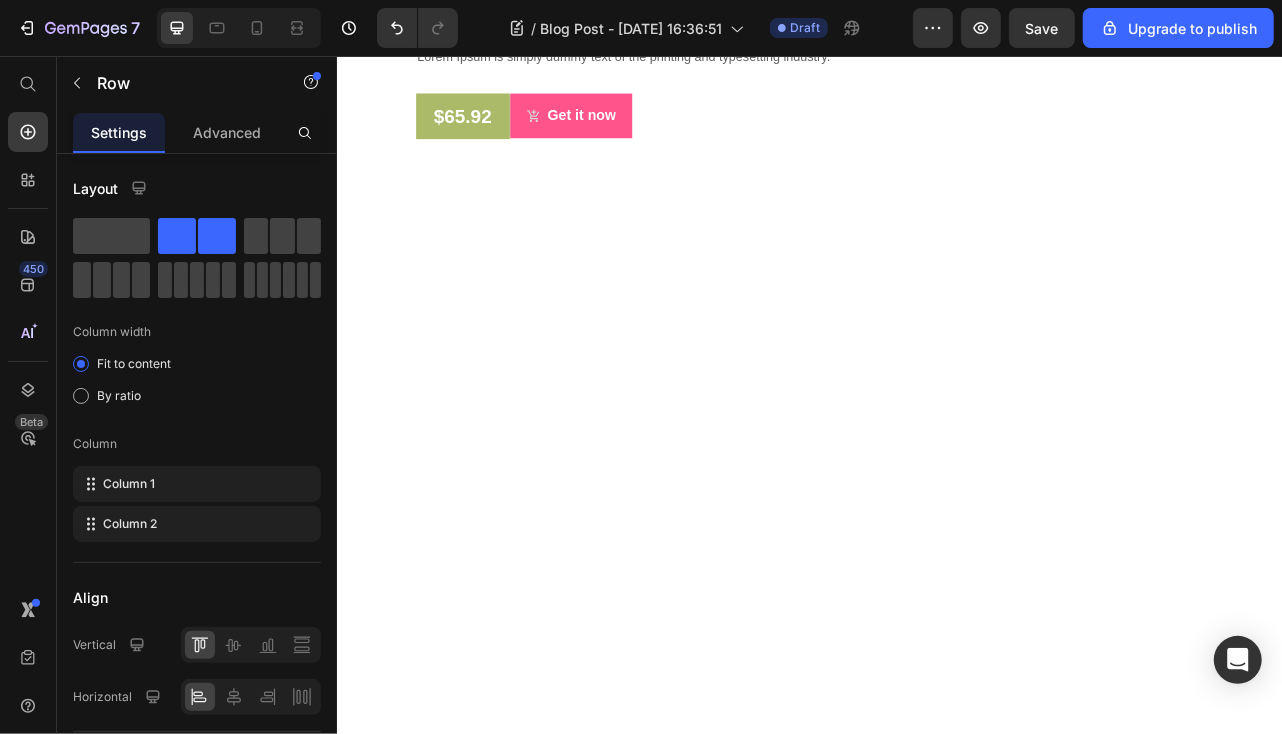 click on "16" at bounding box center (936, -1011) 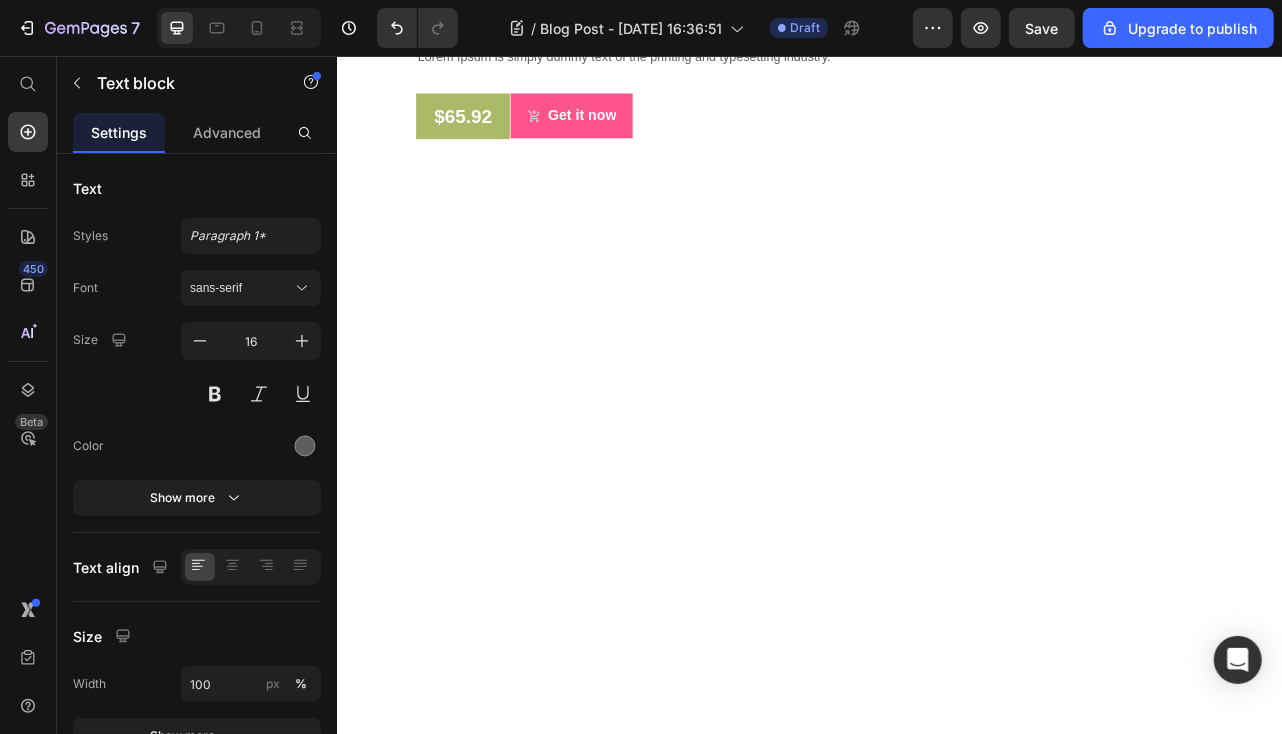 click at bounding box center [583, -965] 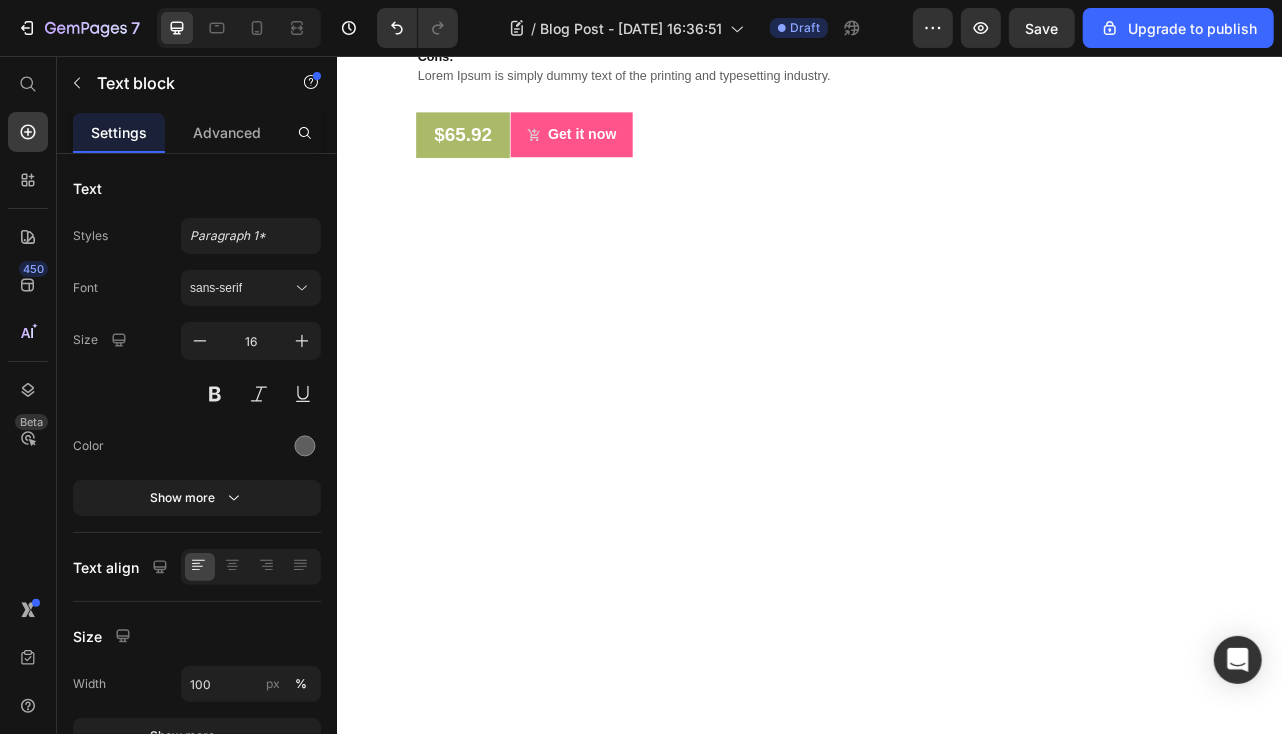 click on "03 Text block Marble Cheese Board Your go-to for effortless entertaining, designed to beautifully present your favorite snacks. Text block Row   16" at bounding box center (936, -965) 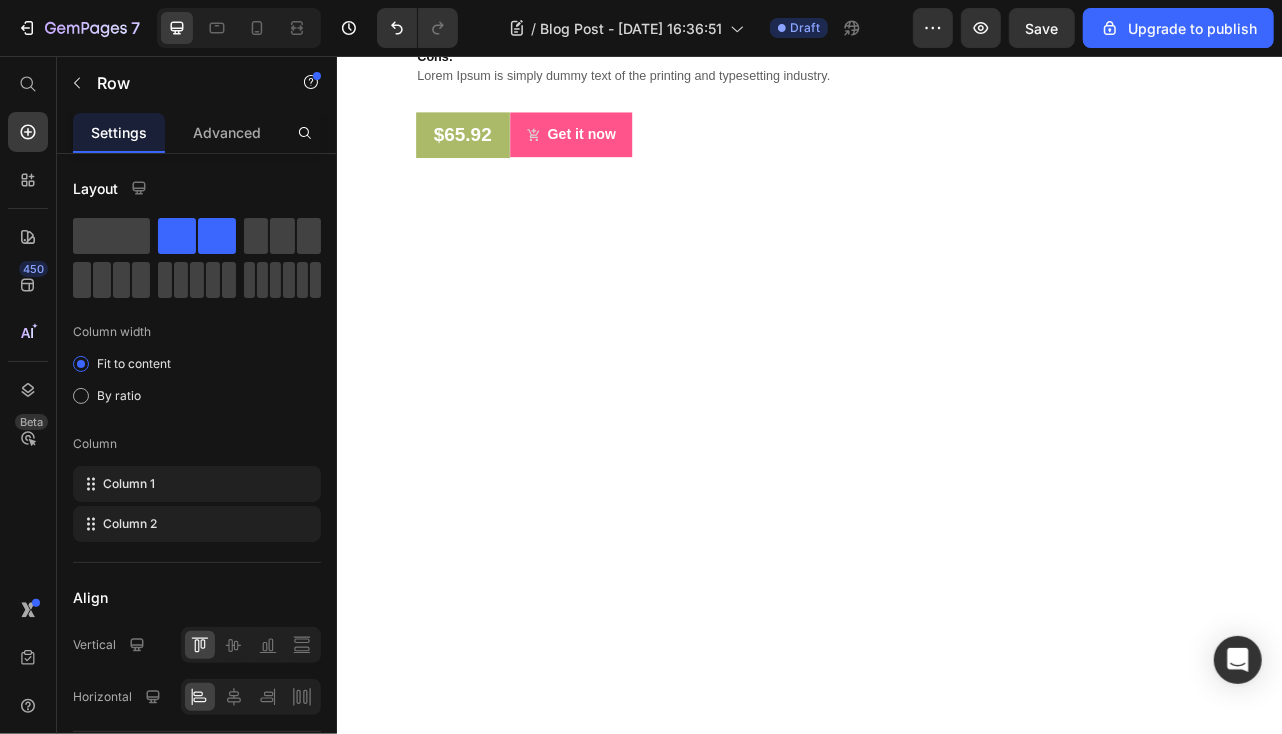 click on "Elevate your dining with this generously sized bowl, perfect for family meals or entertaining. ⁠⁠⁠⁠⁠⁠⁠" at bounding box center (824, -1057) 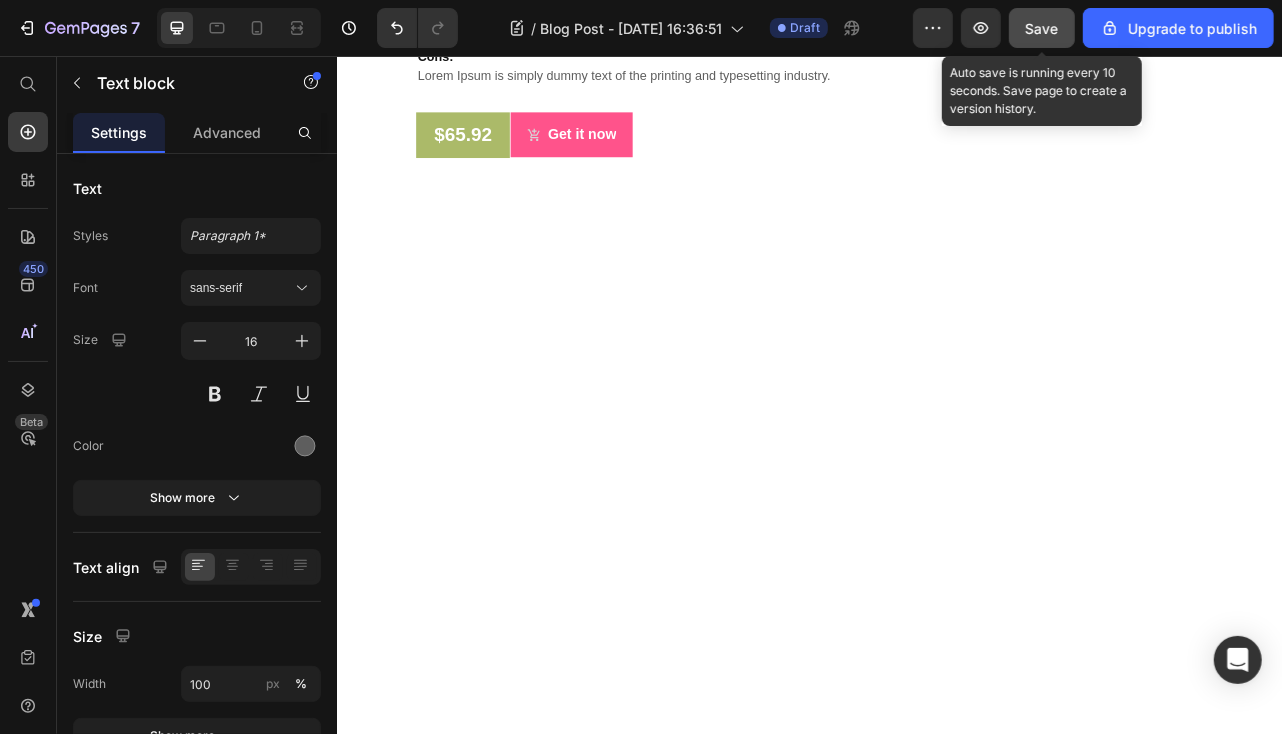 click on "Save" at bounding box center (1042, 28) 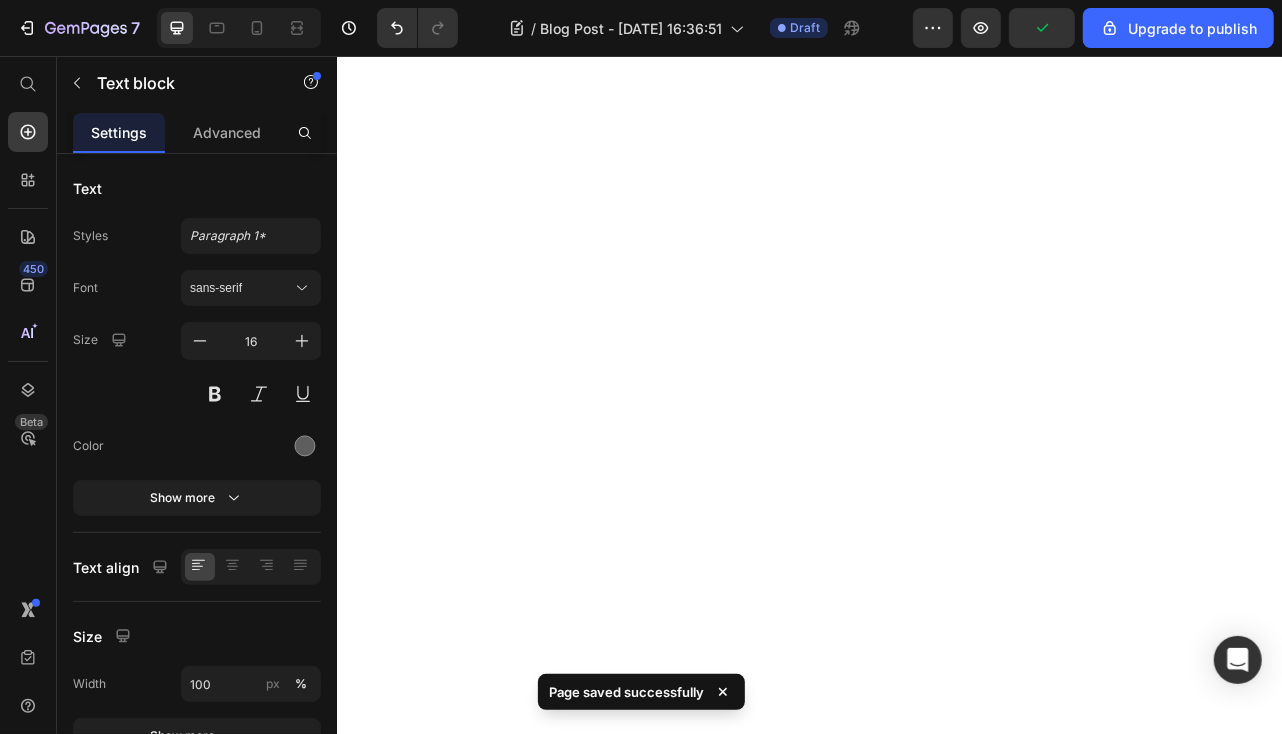 scroll, scrollTop: 3800, scrollLeft: 0, axis: vertical 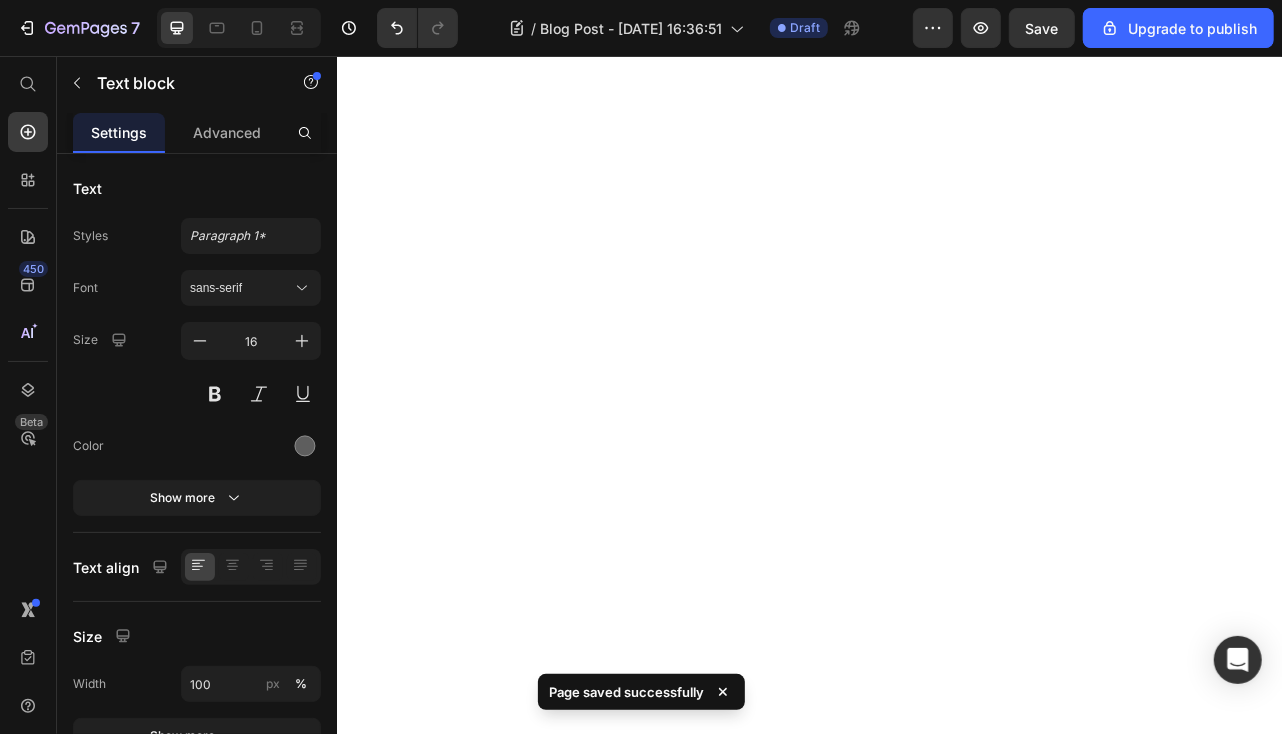 click at bounding box center (592, -942) 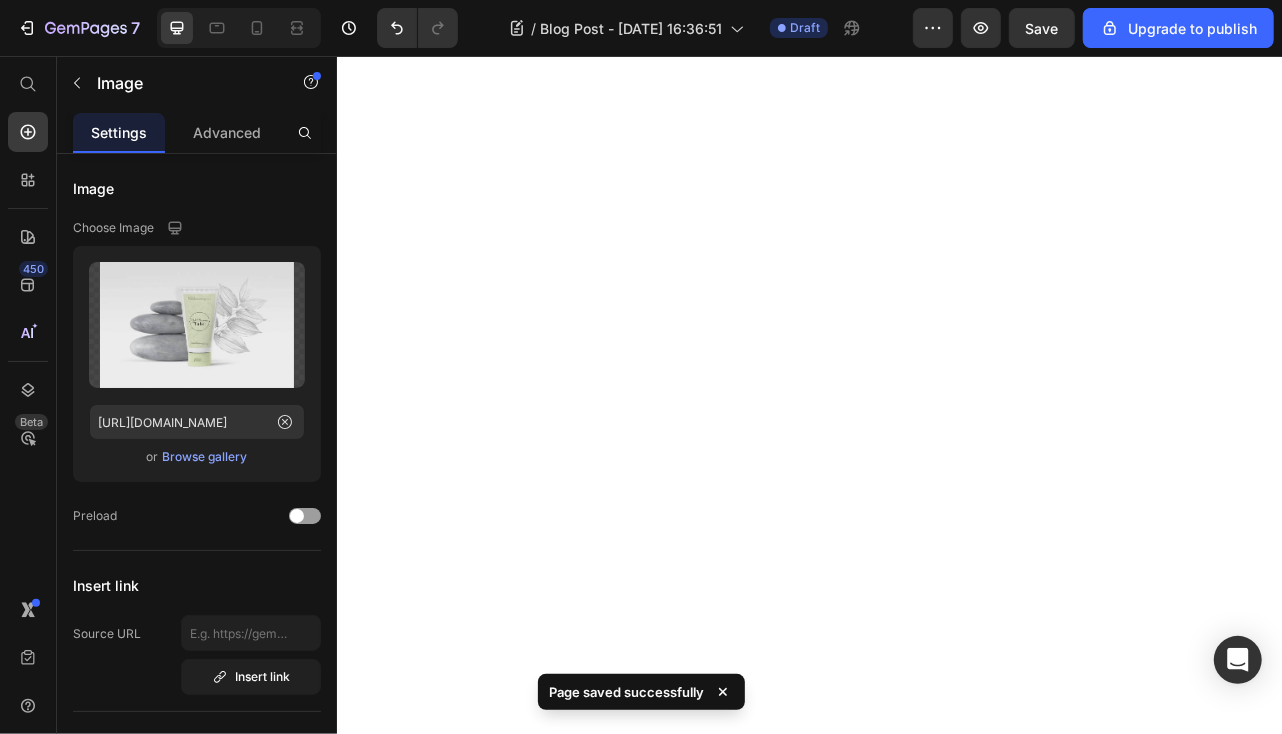 click 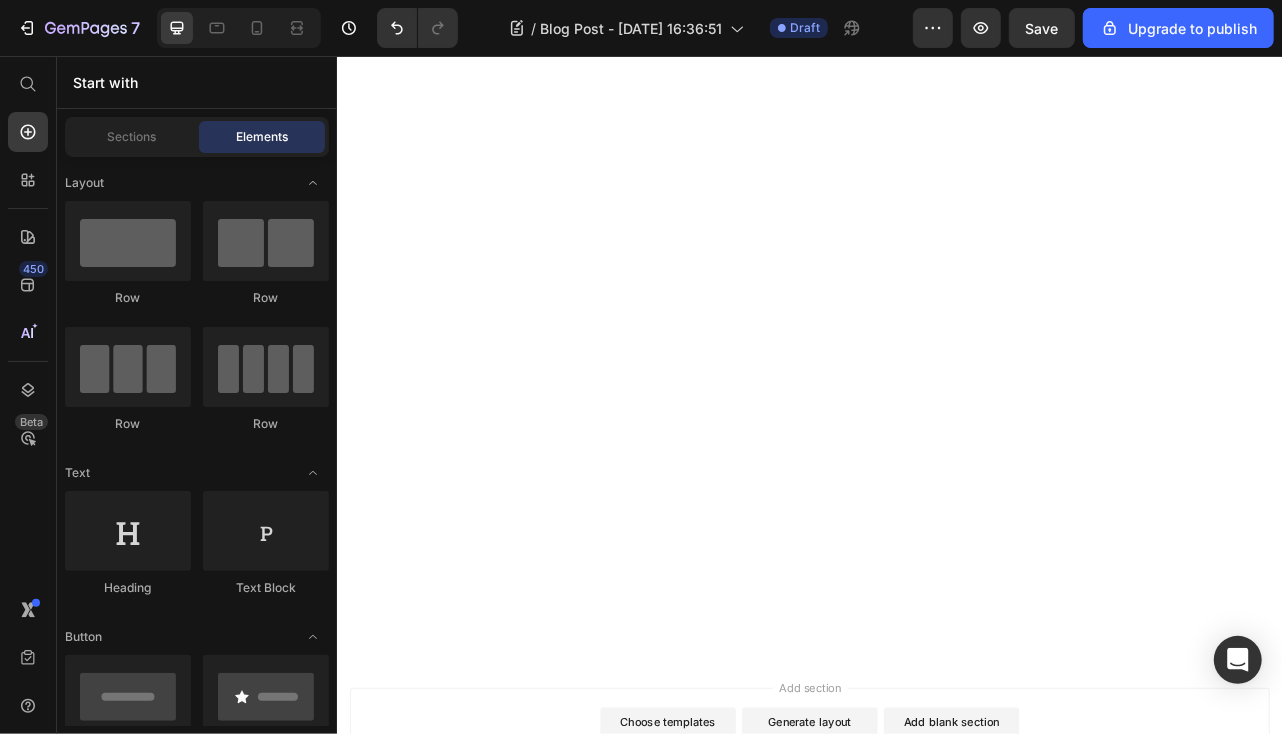 scroll, scrollTop: 4000, scrollLeft: 0, axis: vertical 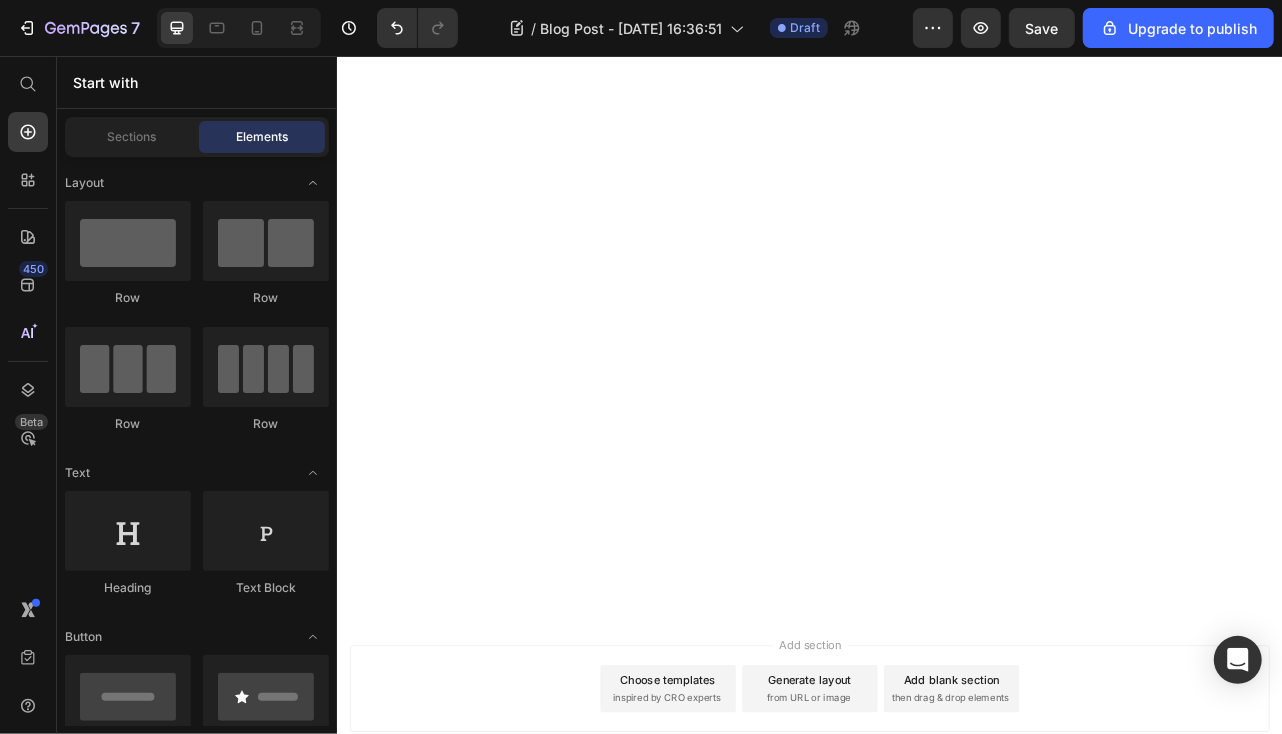 click on "Drop element here" at bounding box center [604, -1112] 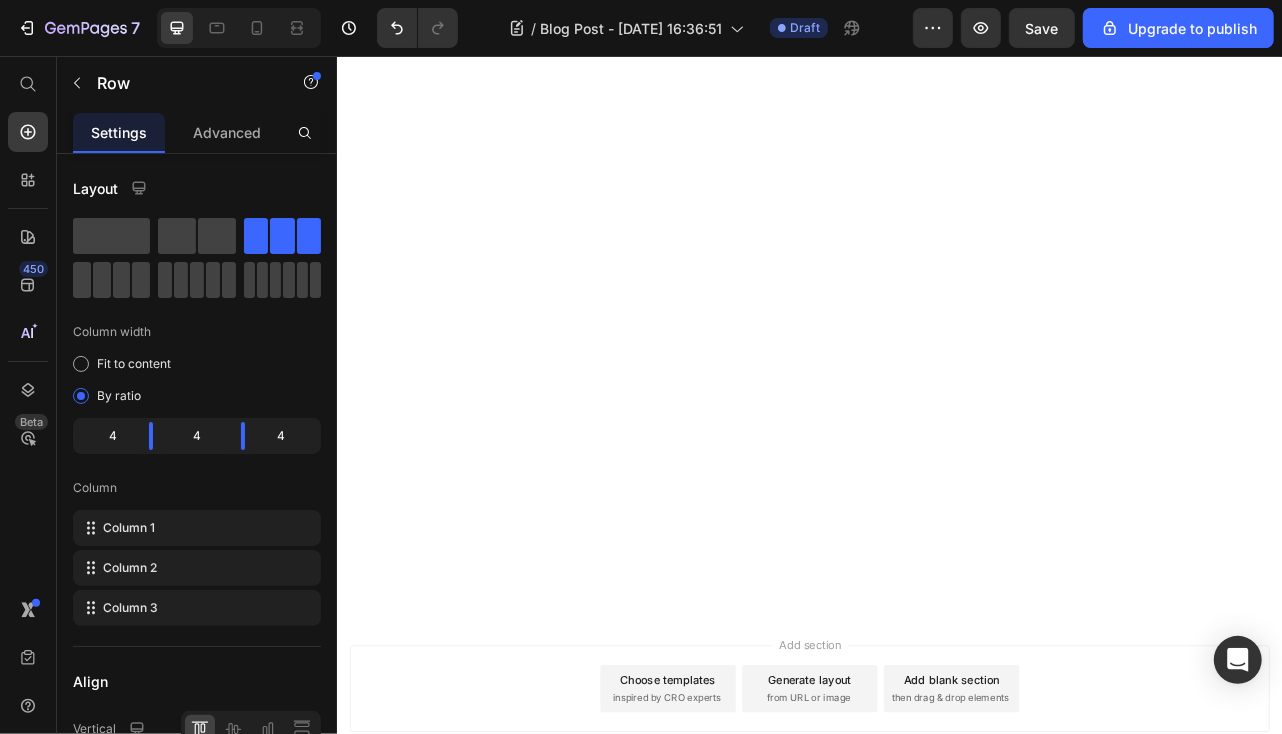 click on "Drop element here" at bounding box center (592, -1112) 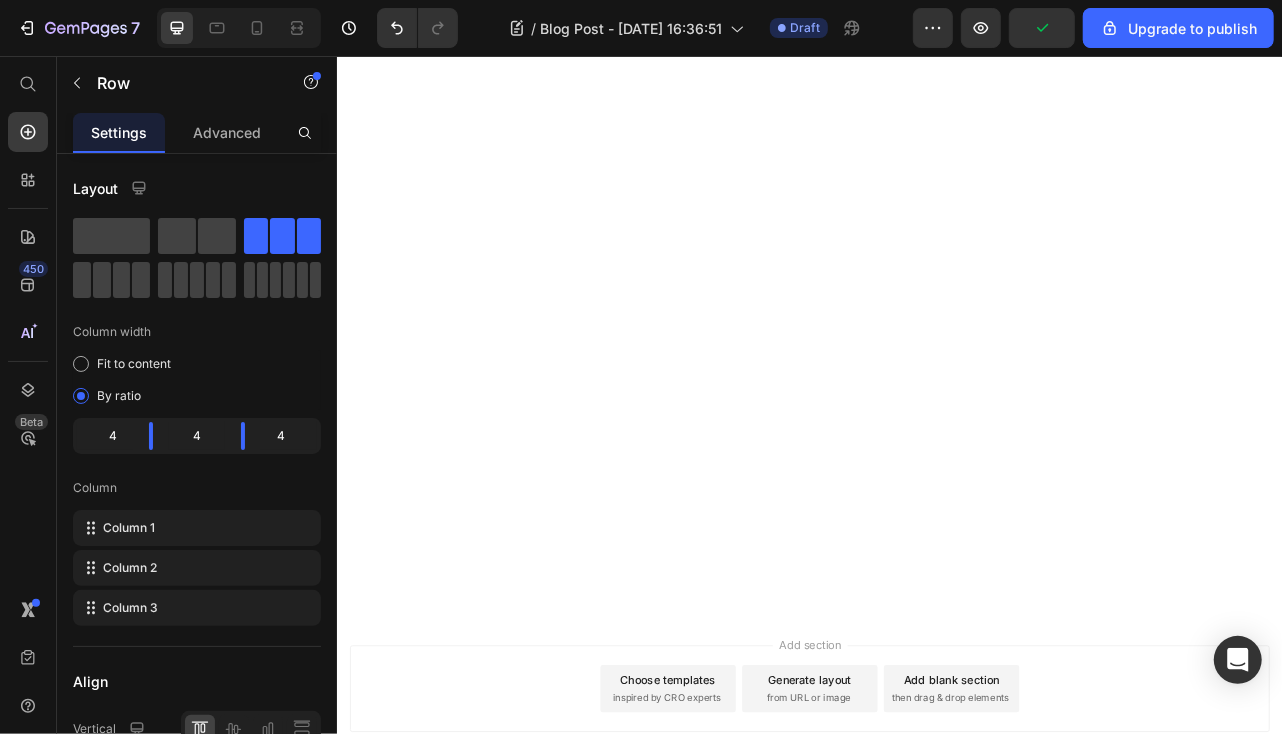 click on "Drop element here" at bounding box center (604, -1112) 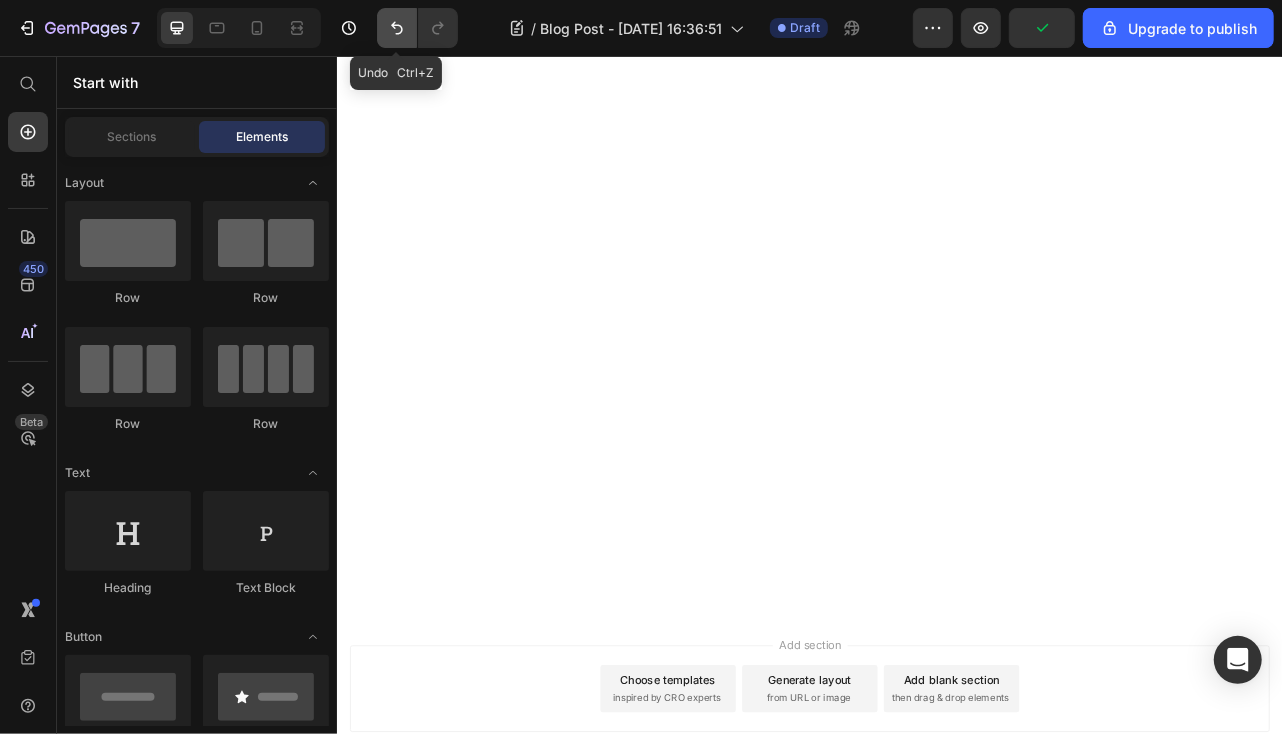 click 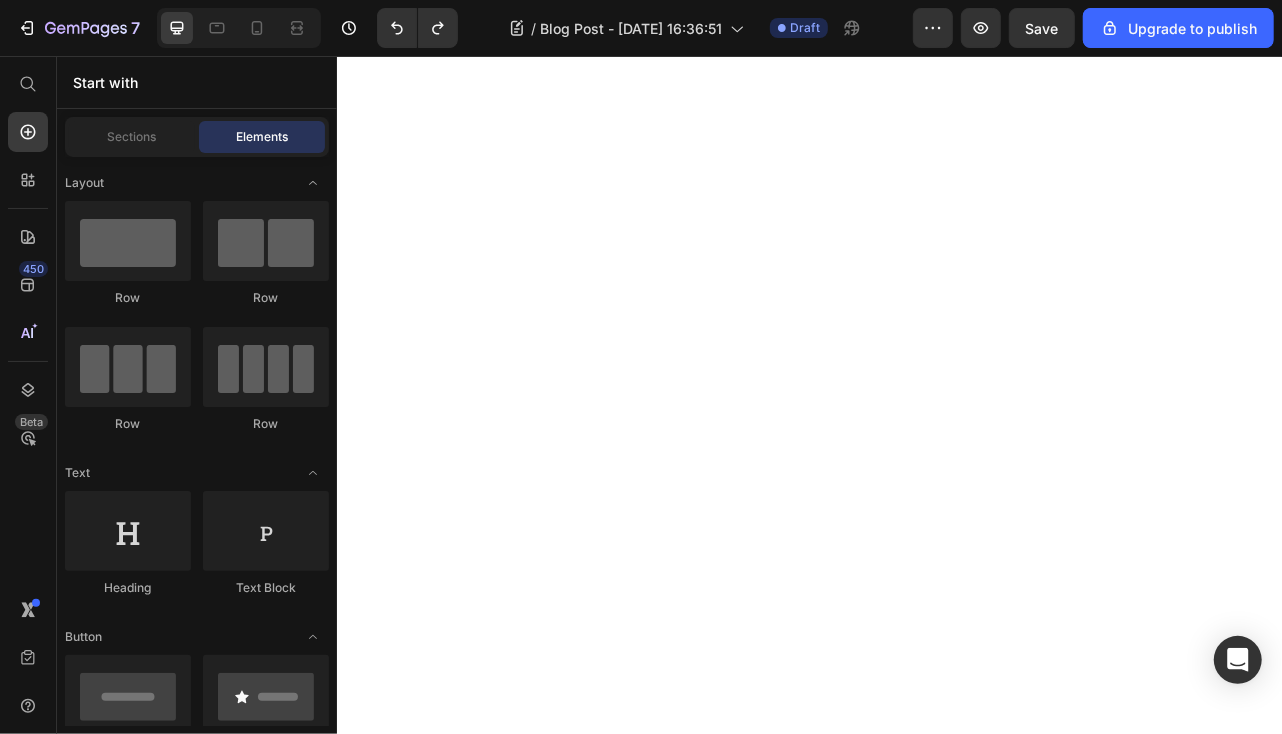 click at bounding box center (592, -1041) 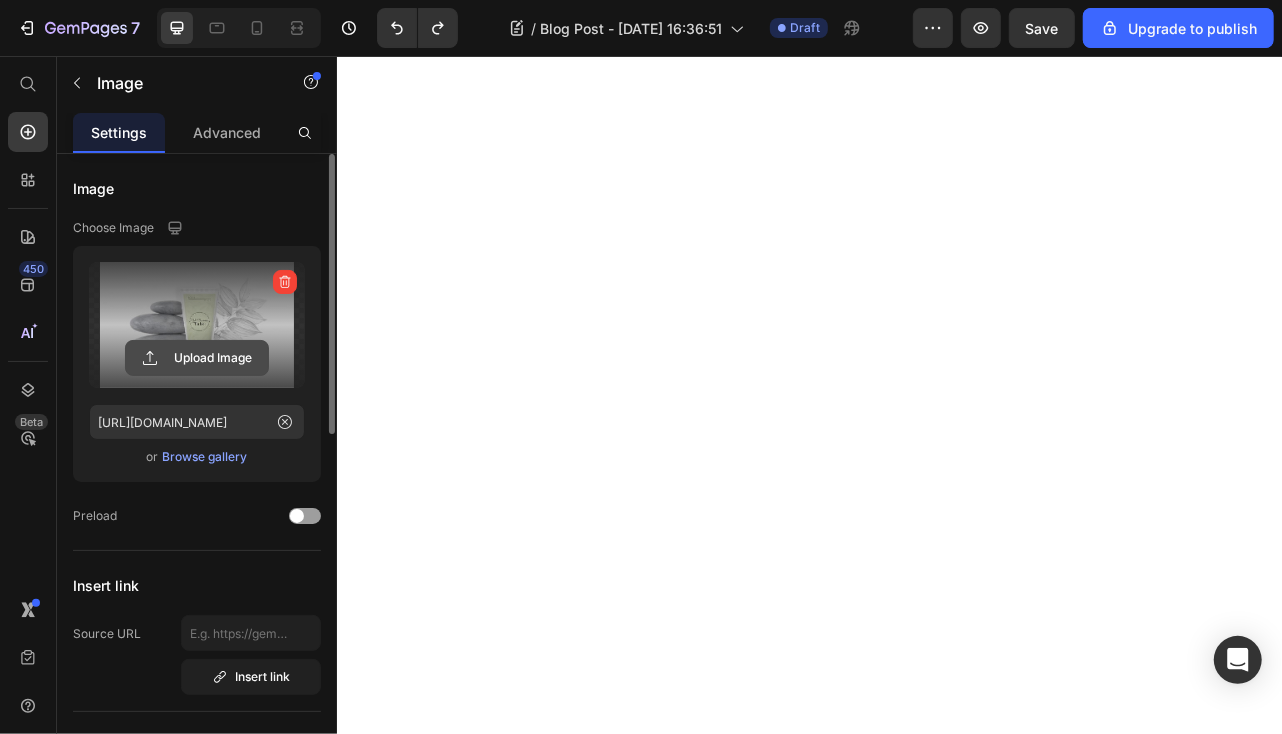 click 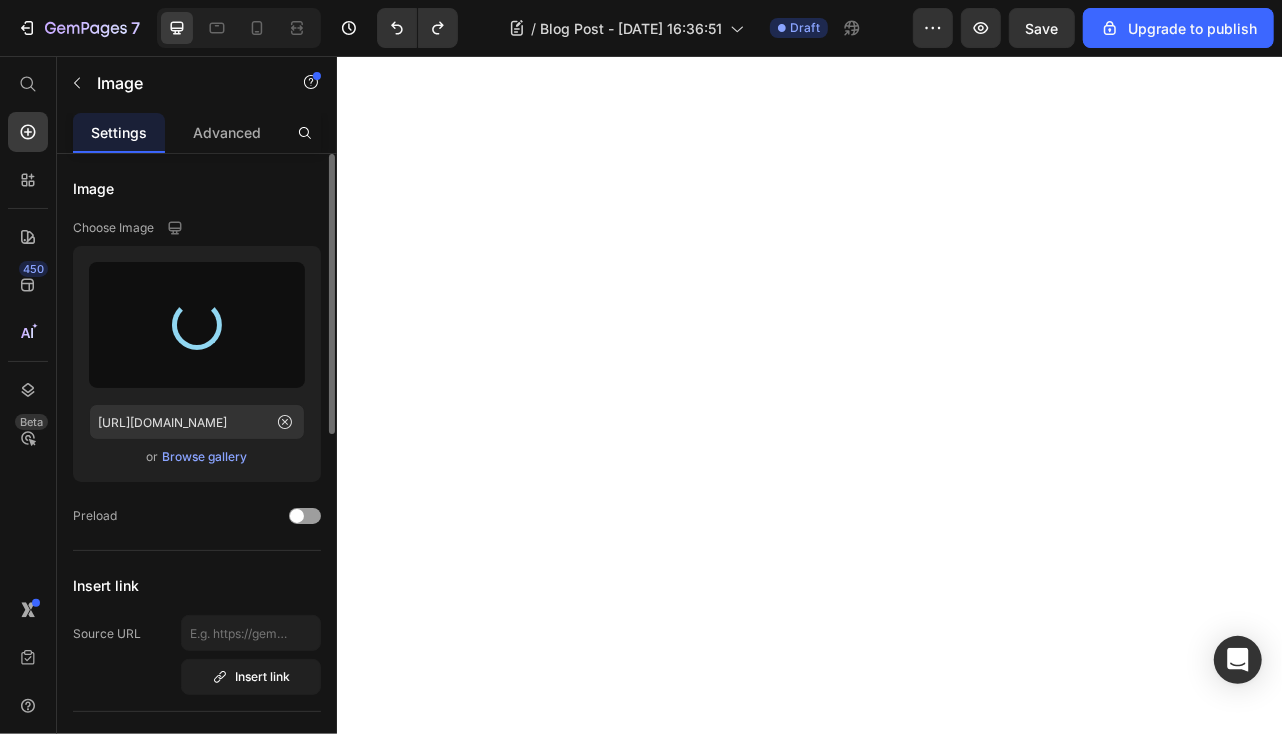 click at bounding box center [1280, -1142] 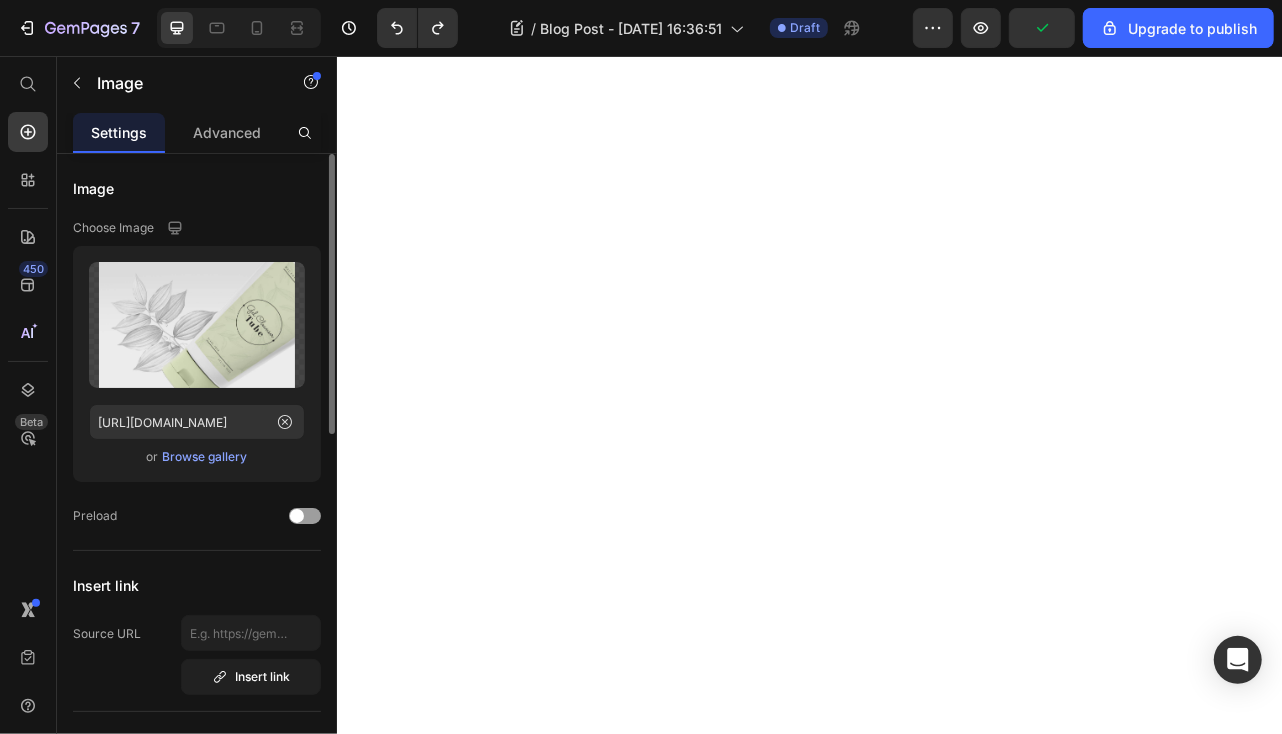 click at bounding box center [936, -1142] 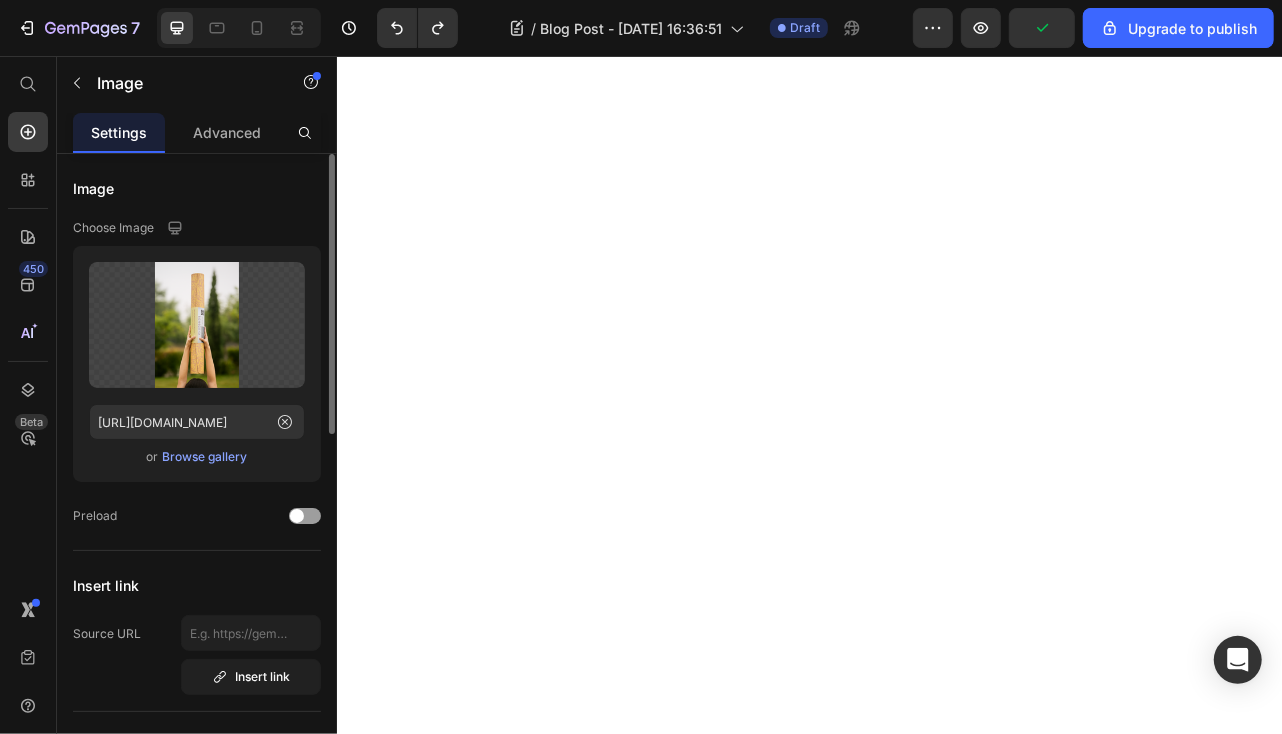 click 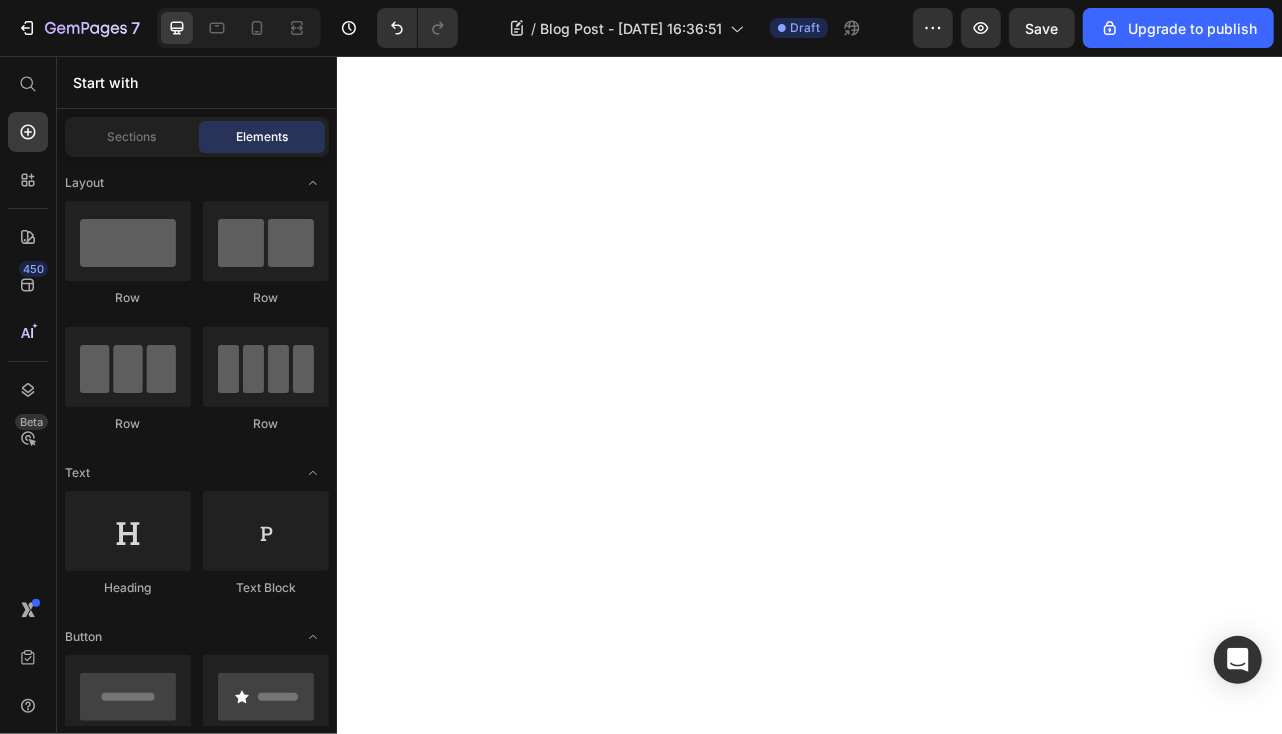 click at bounding box center (592, -1041) 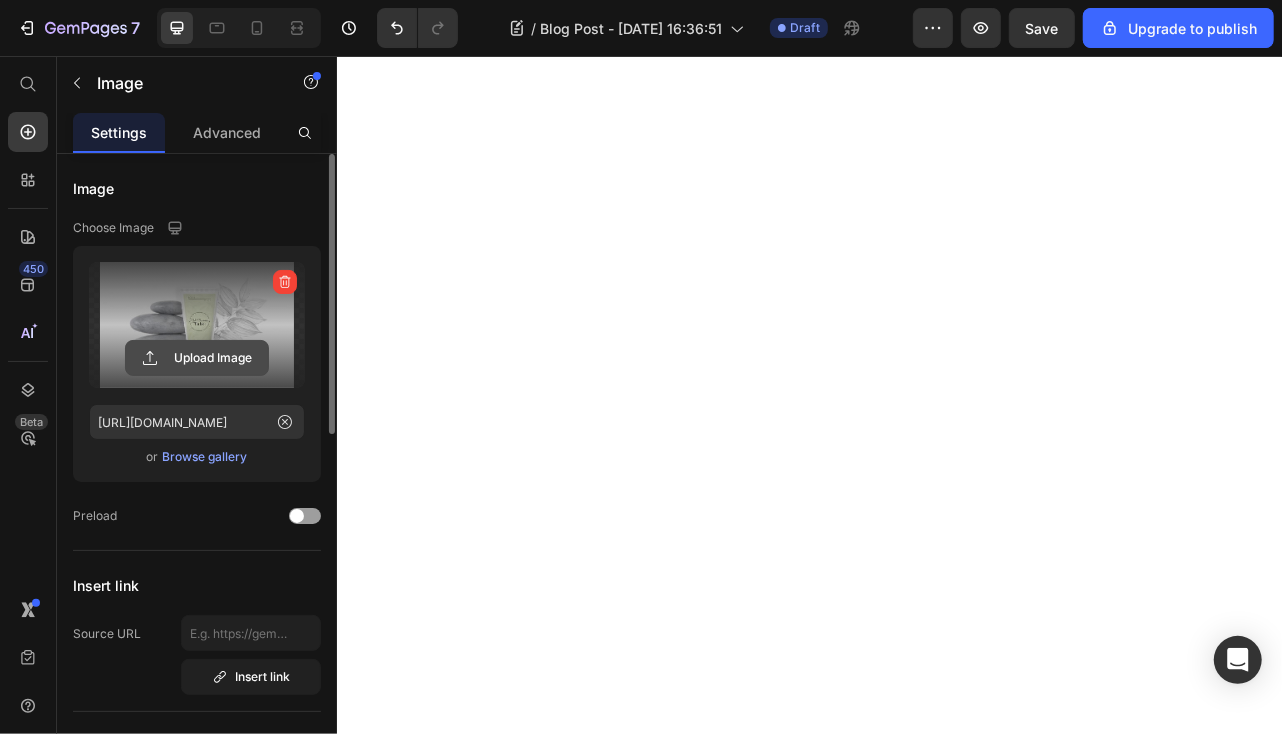 click 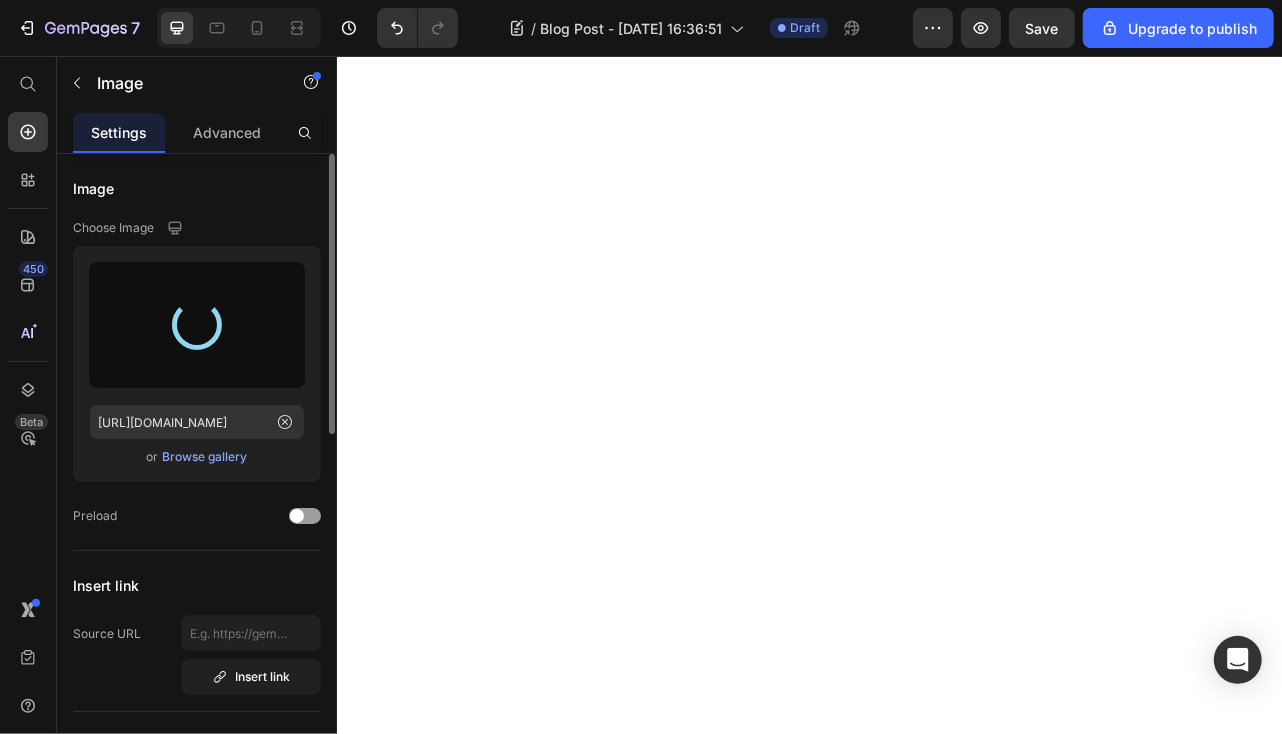 type on "[URL][DOMAIN_NAME]" 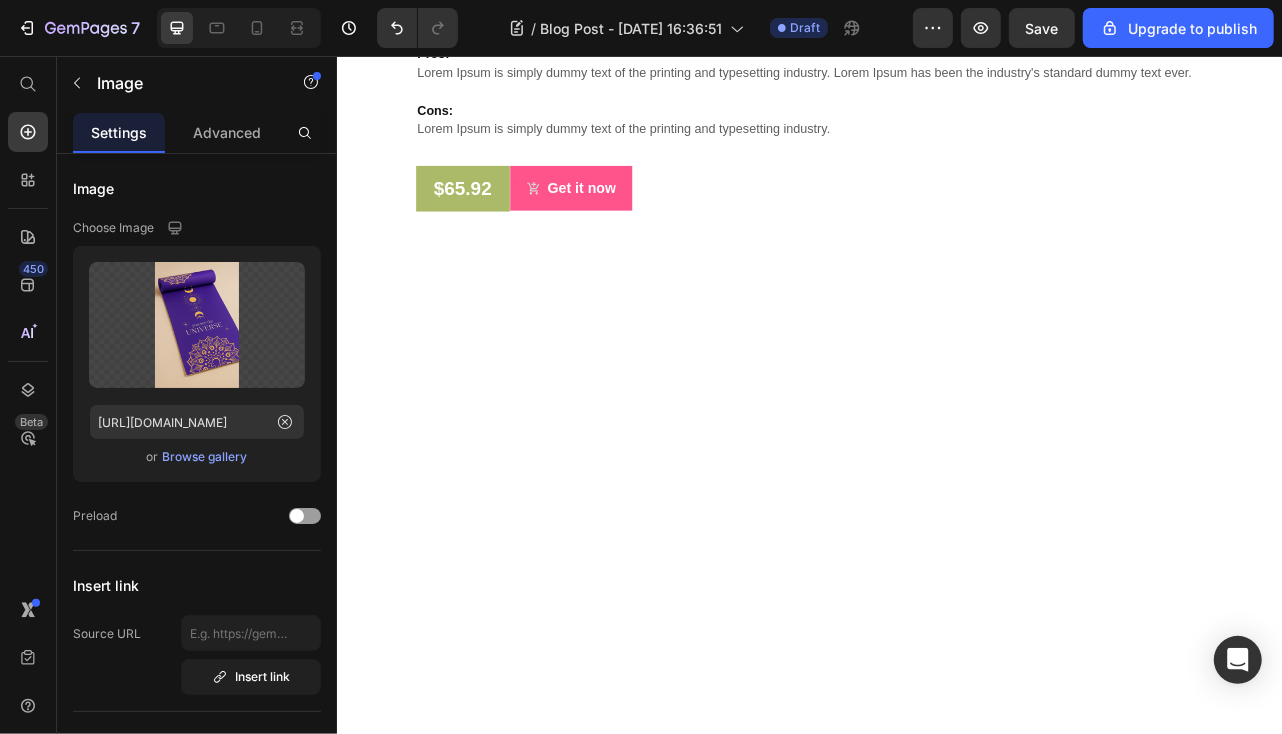 click at bounding box center [592, -908] 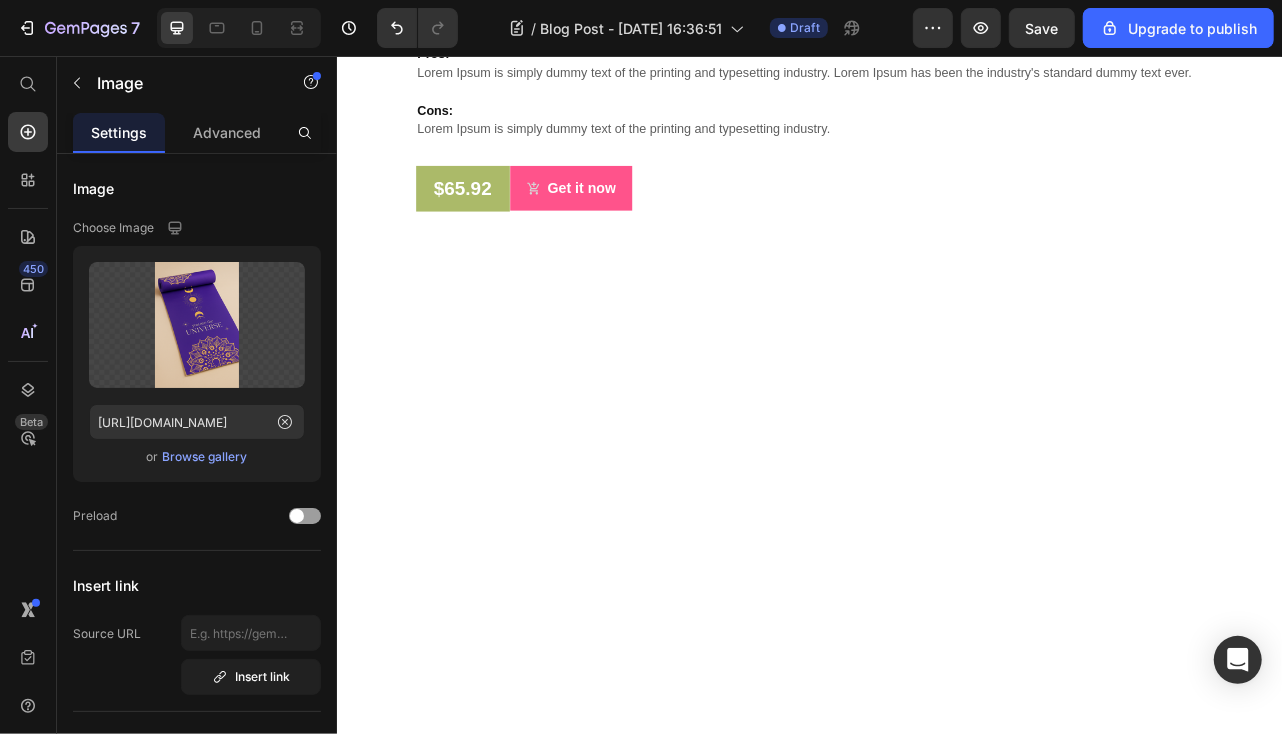 click at bounding box center [1280, -1142] 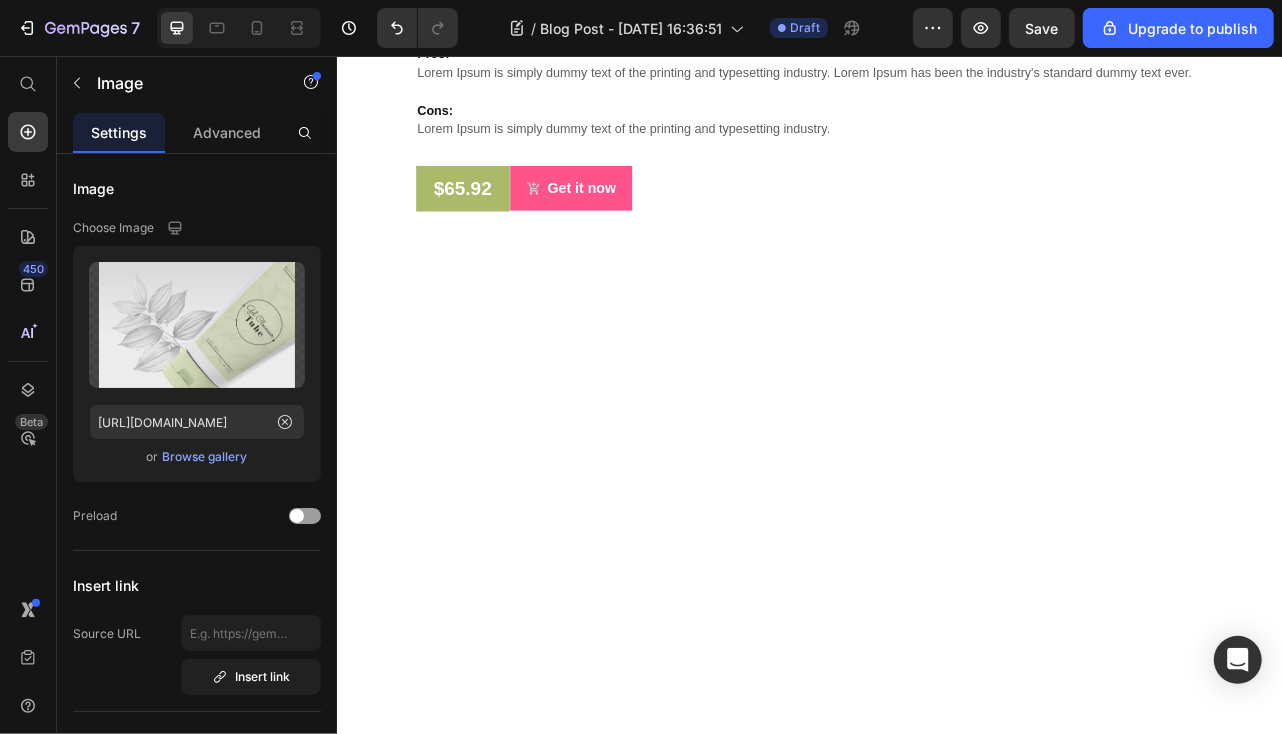 click 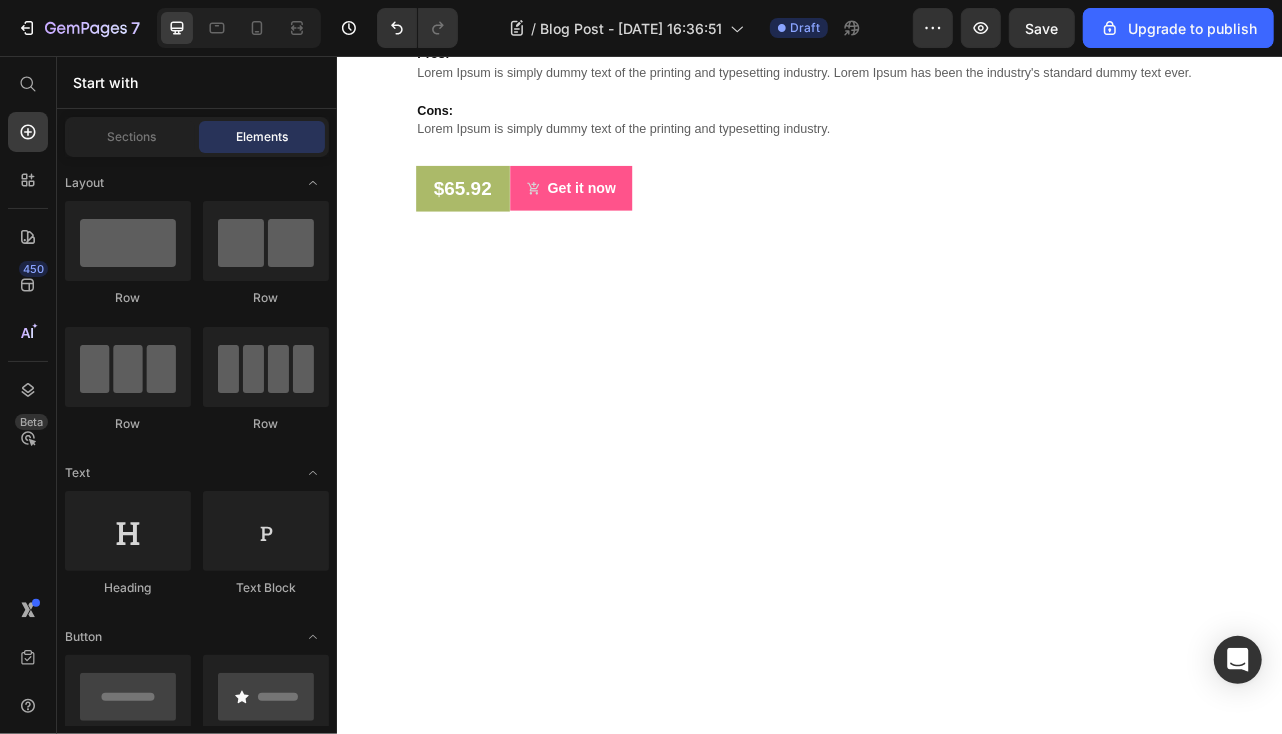 click at bounding box center [592, -908] 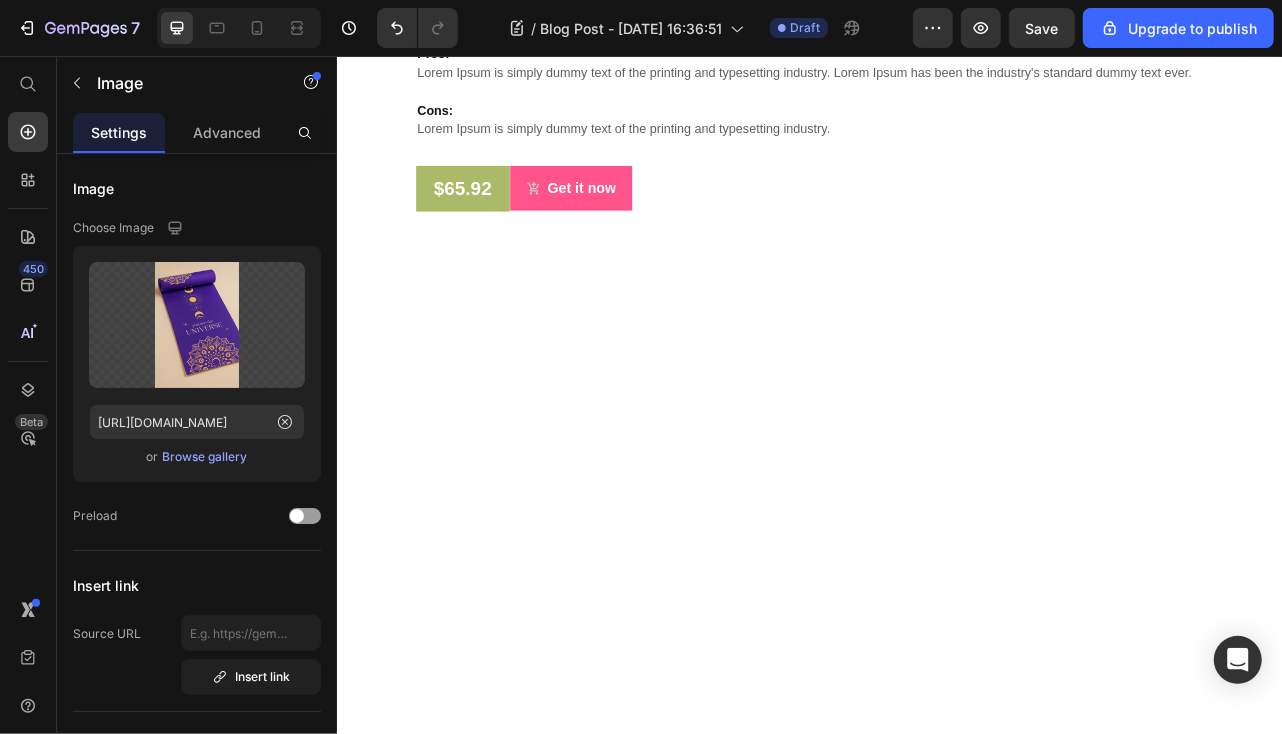 click 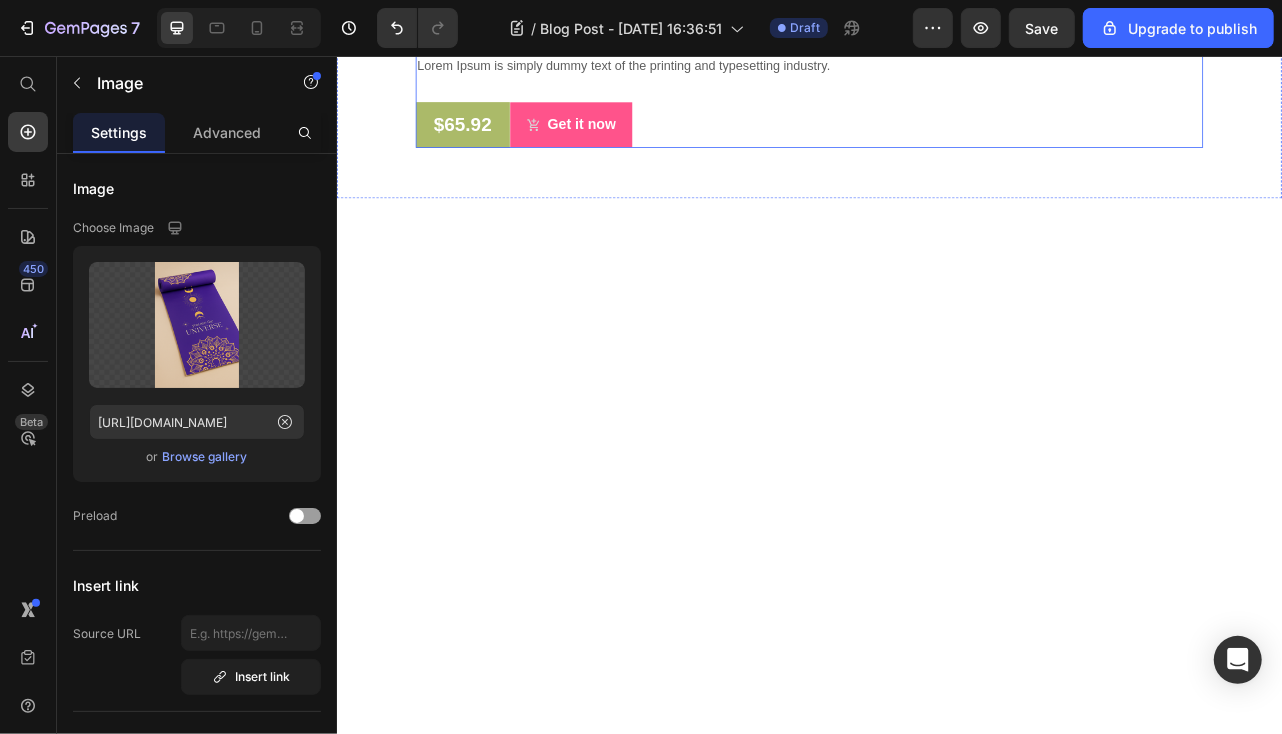 scroll, scrollTop: 4476, scrollLeft: 0, axis: vertical 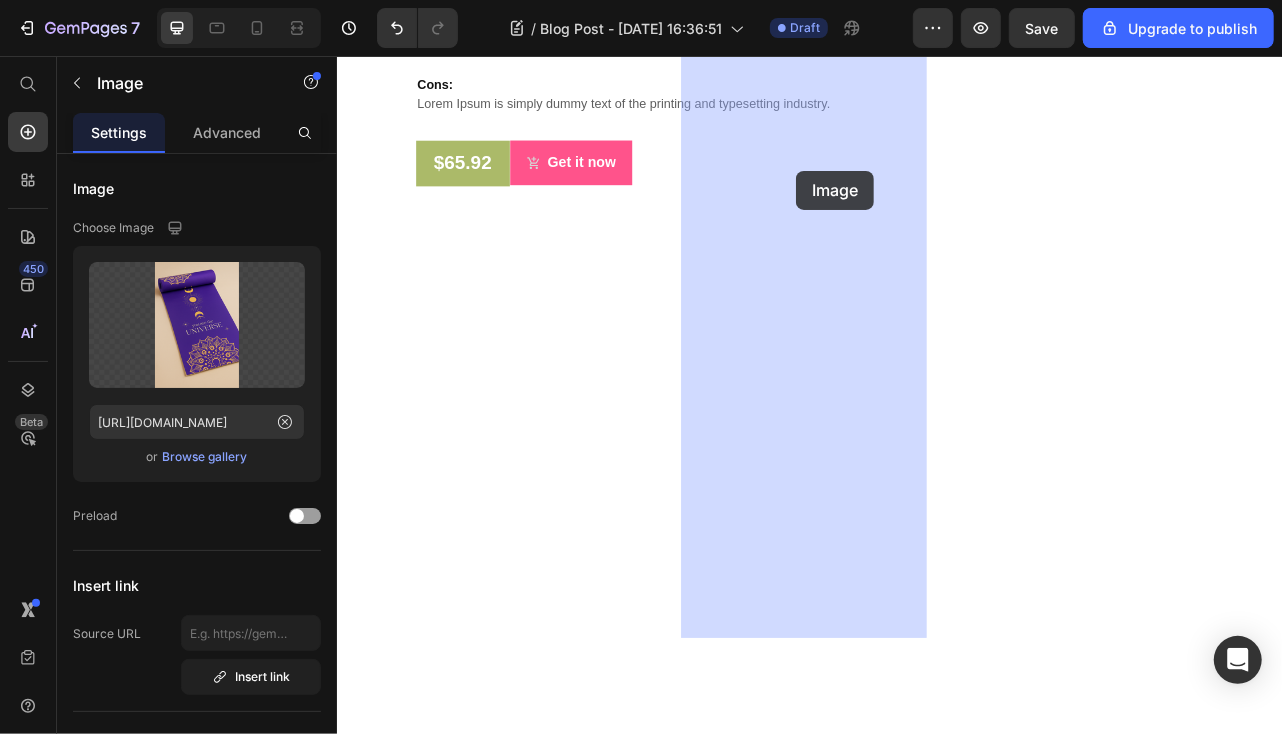 drag, startPoint x: 547, startPoint y: 595, endPoint x: 907, endPoint y: 151, distance: 571.6083 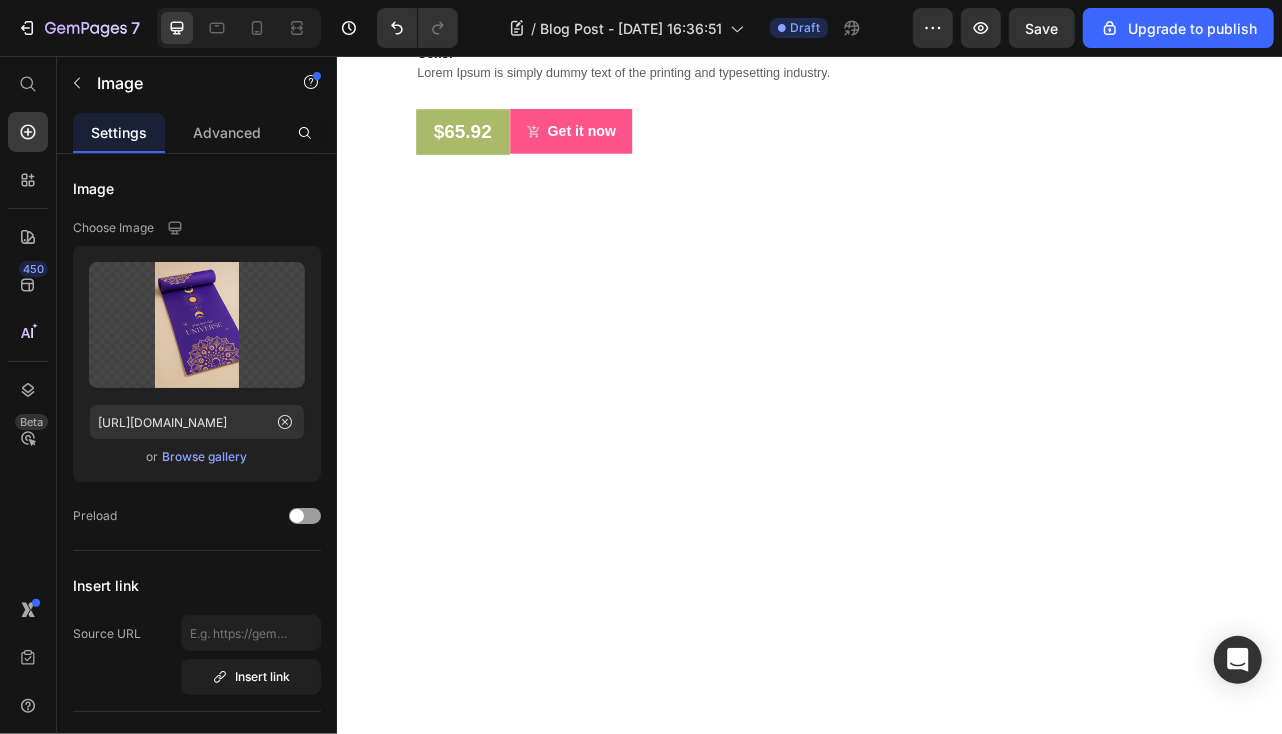 scroll, scrollTop: 3976, scrollLeft: 0, axis: vertical 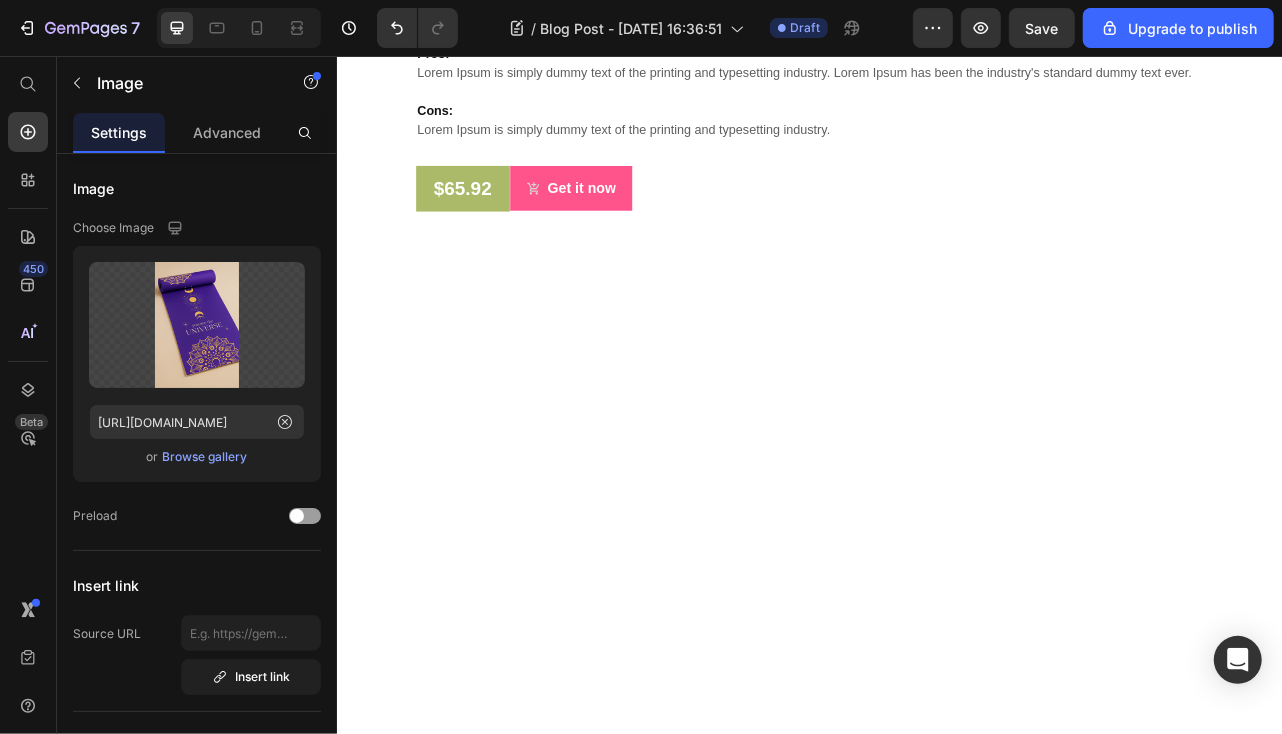 click at bounding box center (936, -908) 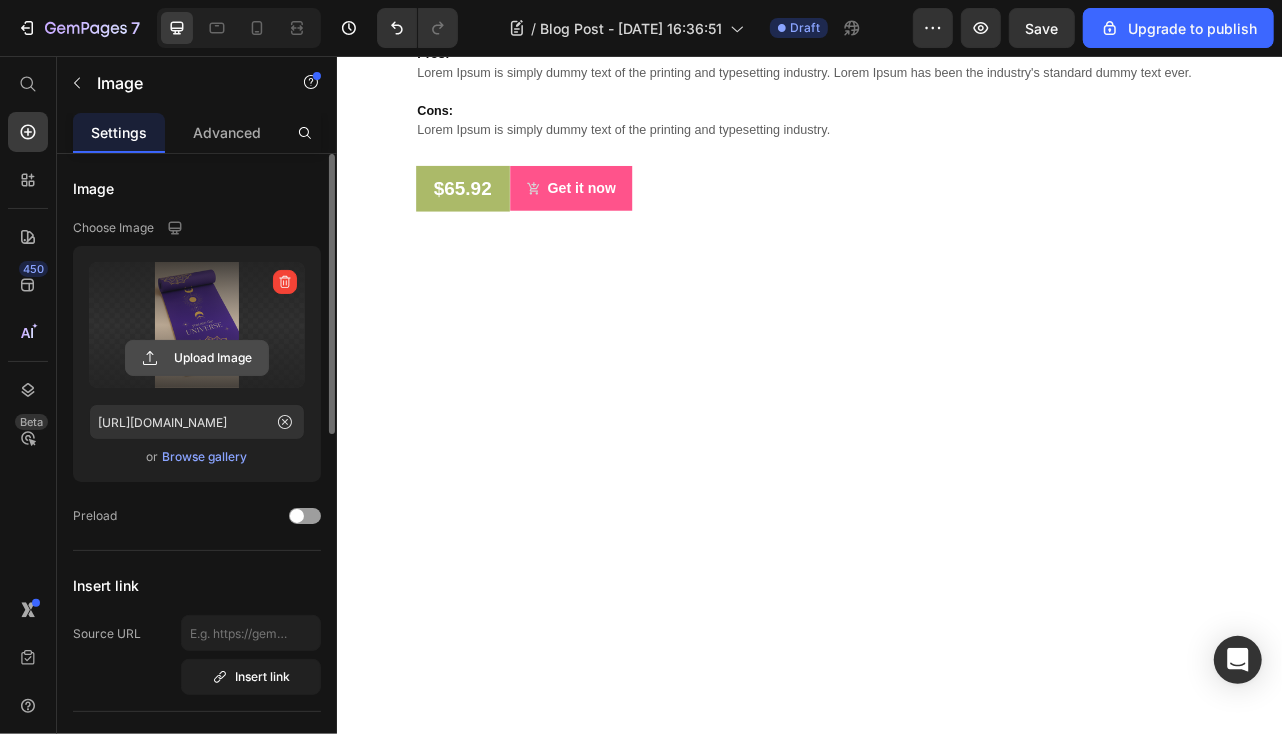 click 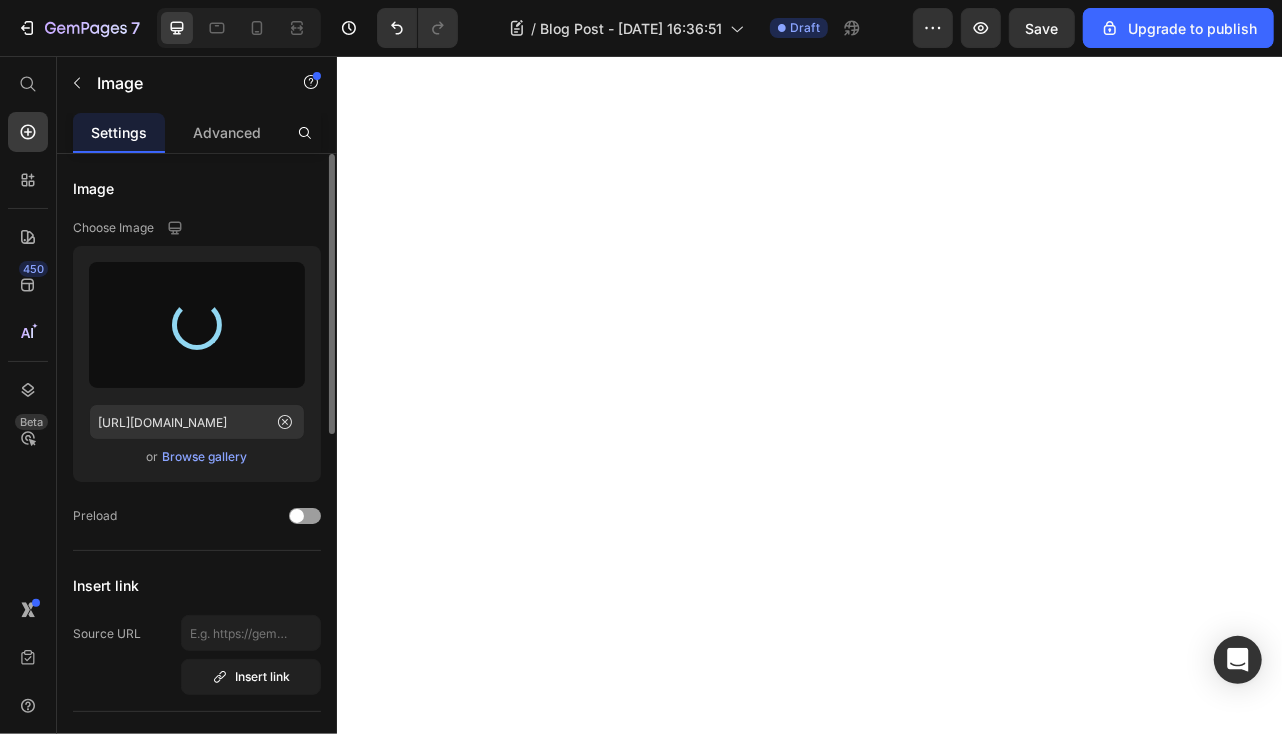type on "[URL][DOMAIN_NAME]" 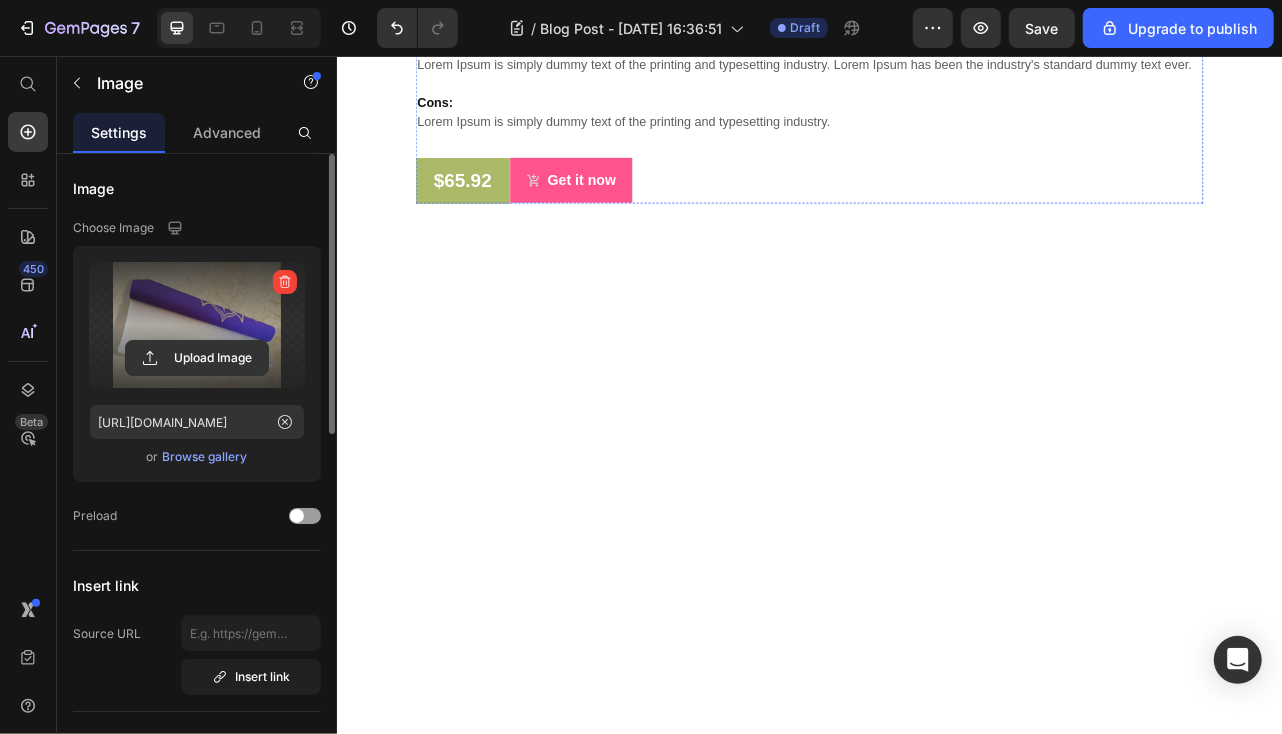 scroll, scrollTop: 3976, scrollLeft: 0, axis: vertical 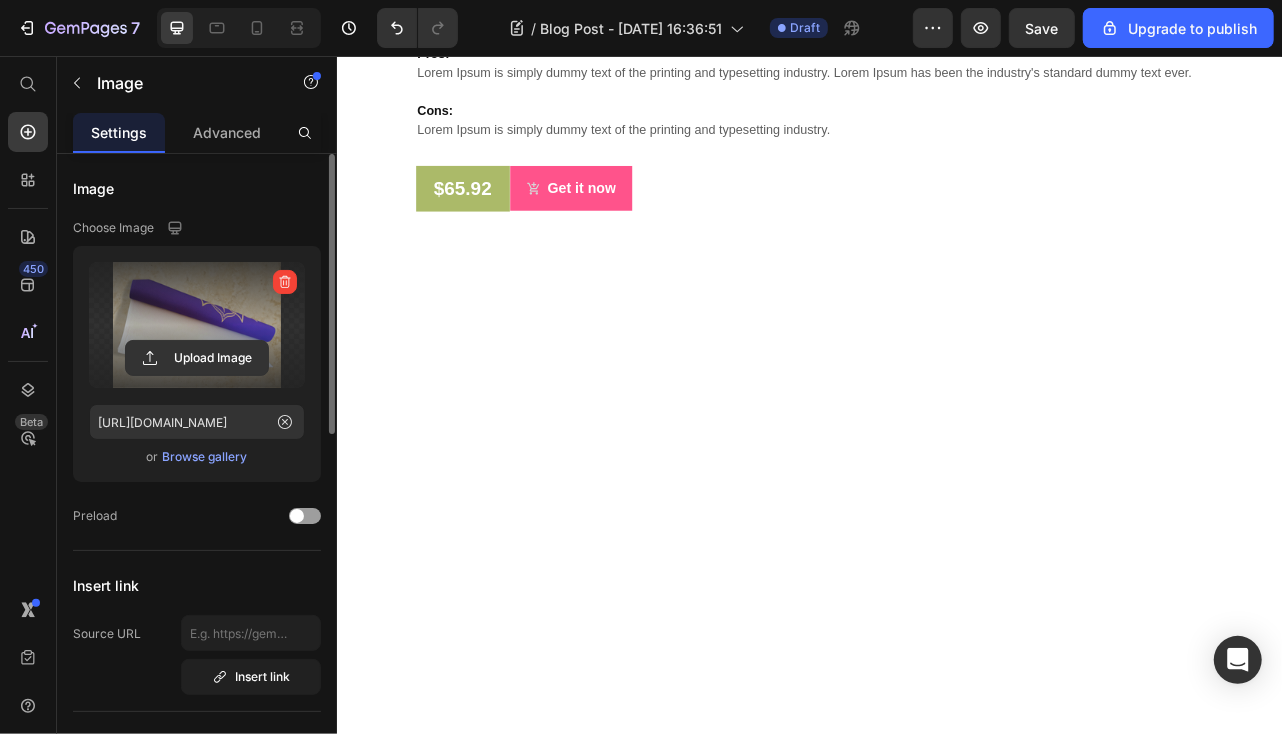 click on "$65.92" at bounding box center [474, -1192] 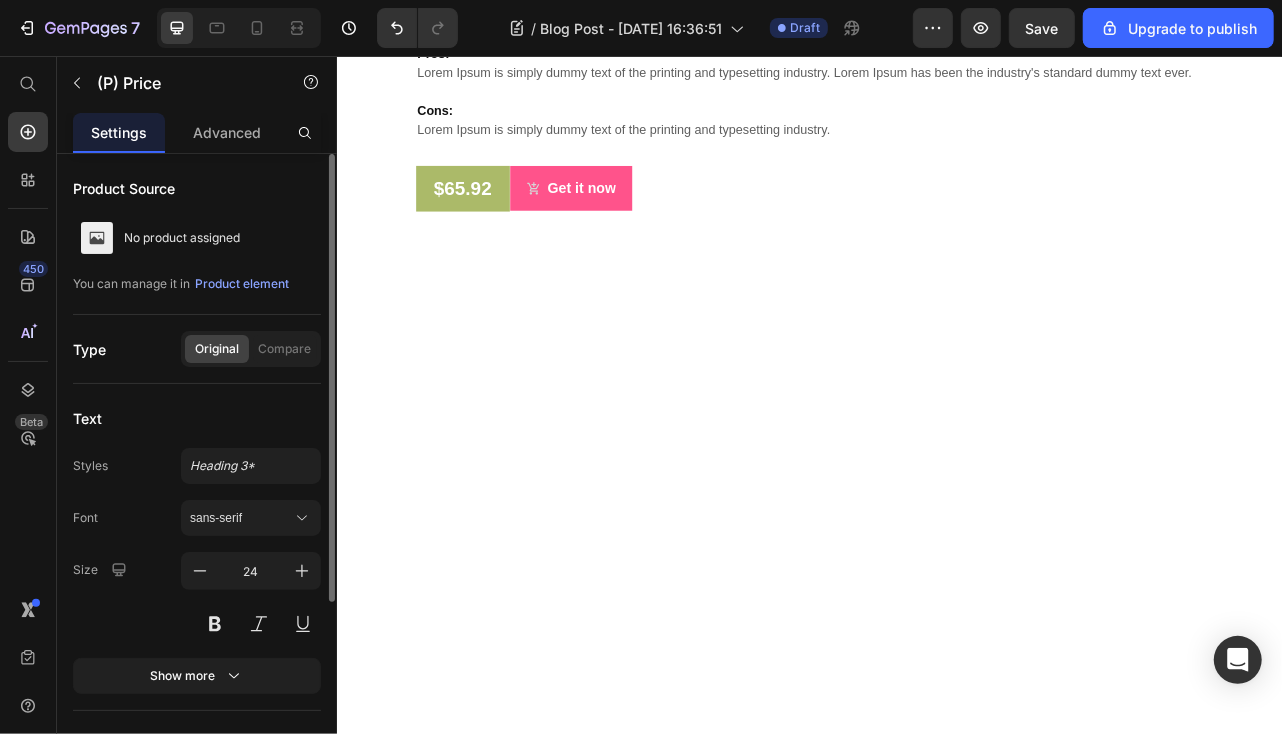 click on "$65.92" at bounding box center [474, -1192] 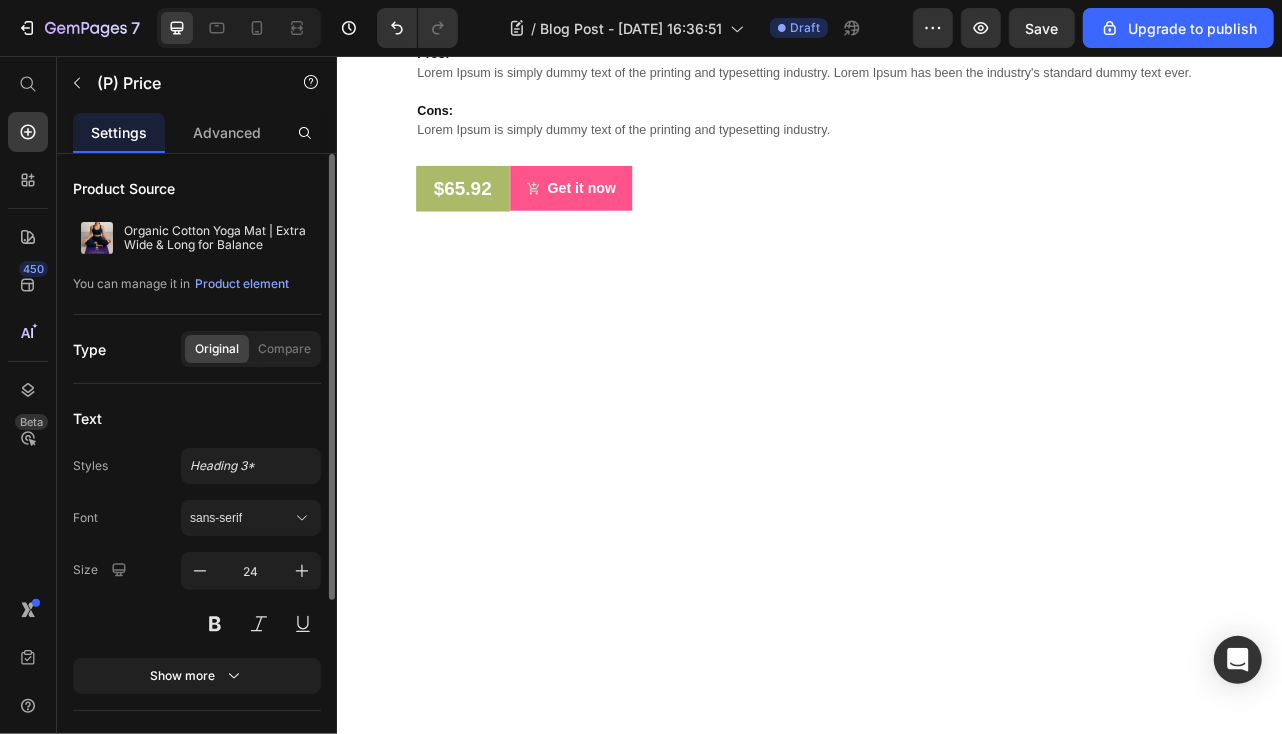 click on "$65.92" at bounding box center [474, -1192] 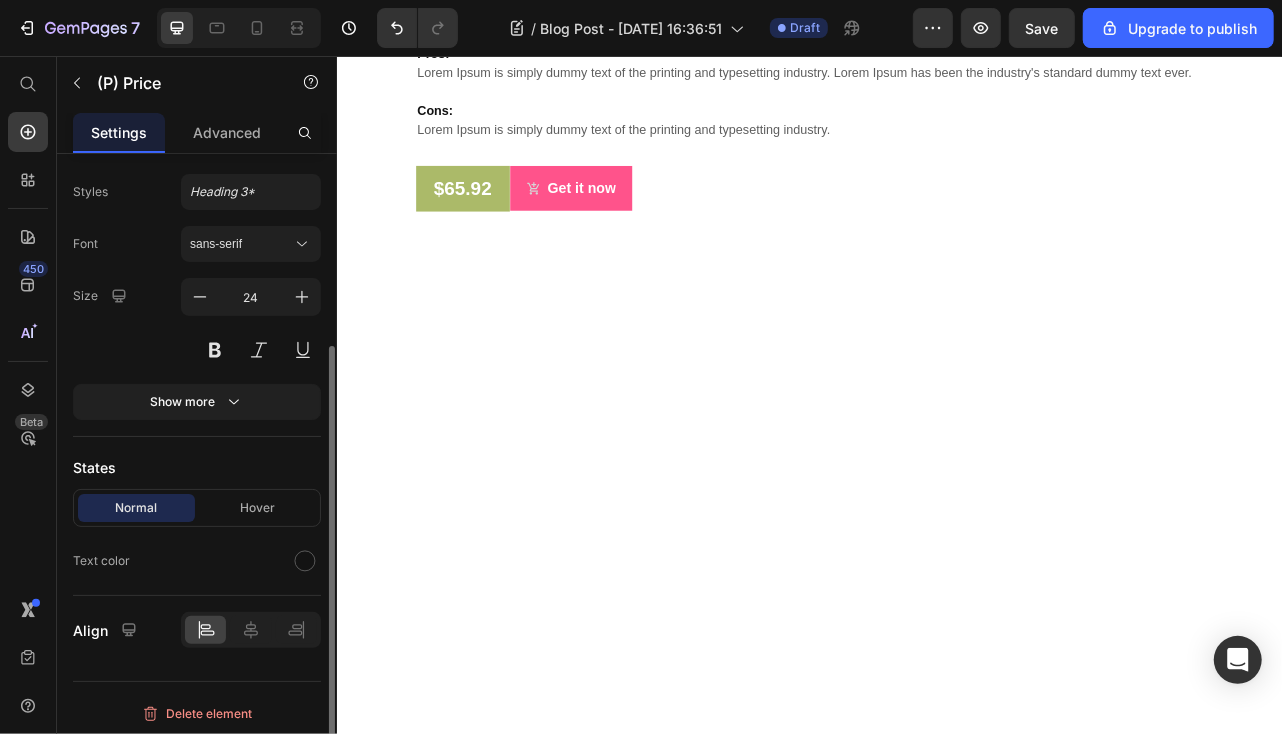 scroll, scrollTop: 0, scrollLeft: 0, axis: both 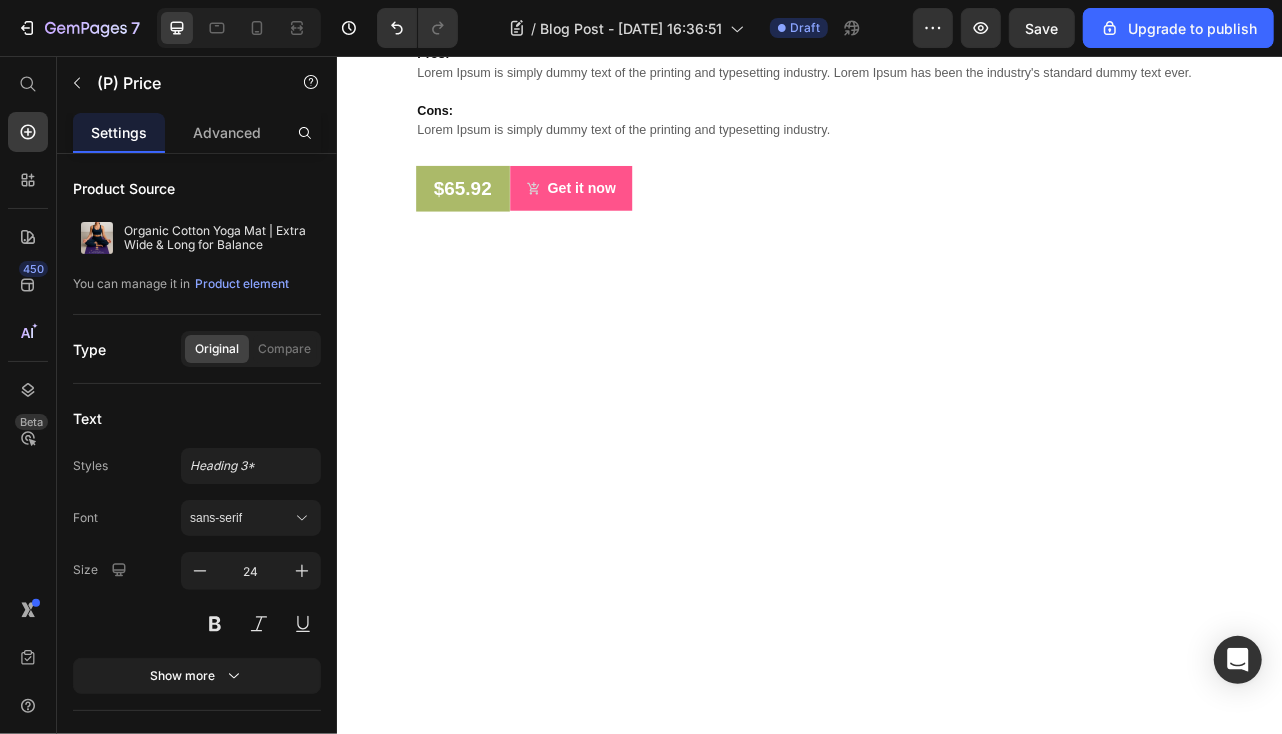 click on "$0.00" at bounding box center (543, -1192) 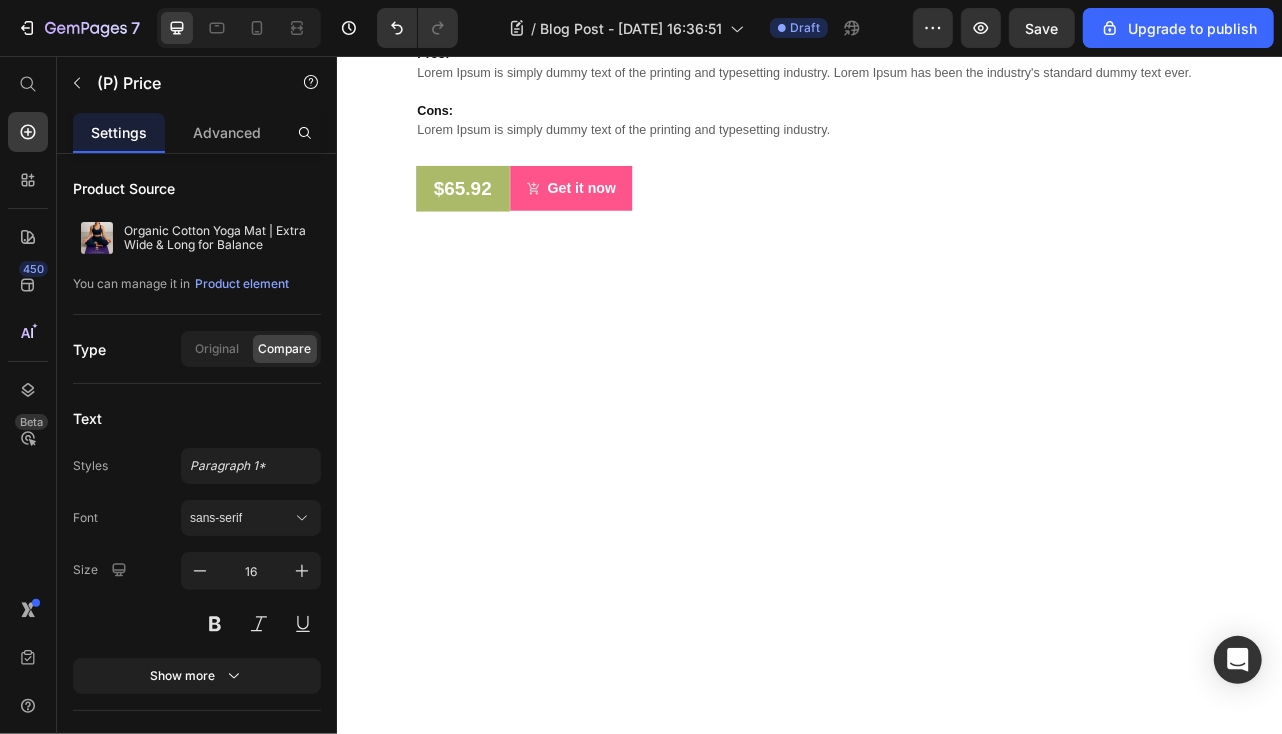 click on "$0.00" at bounding box center [543, -1192] 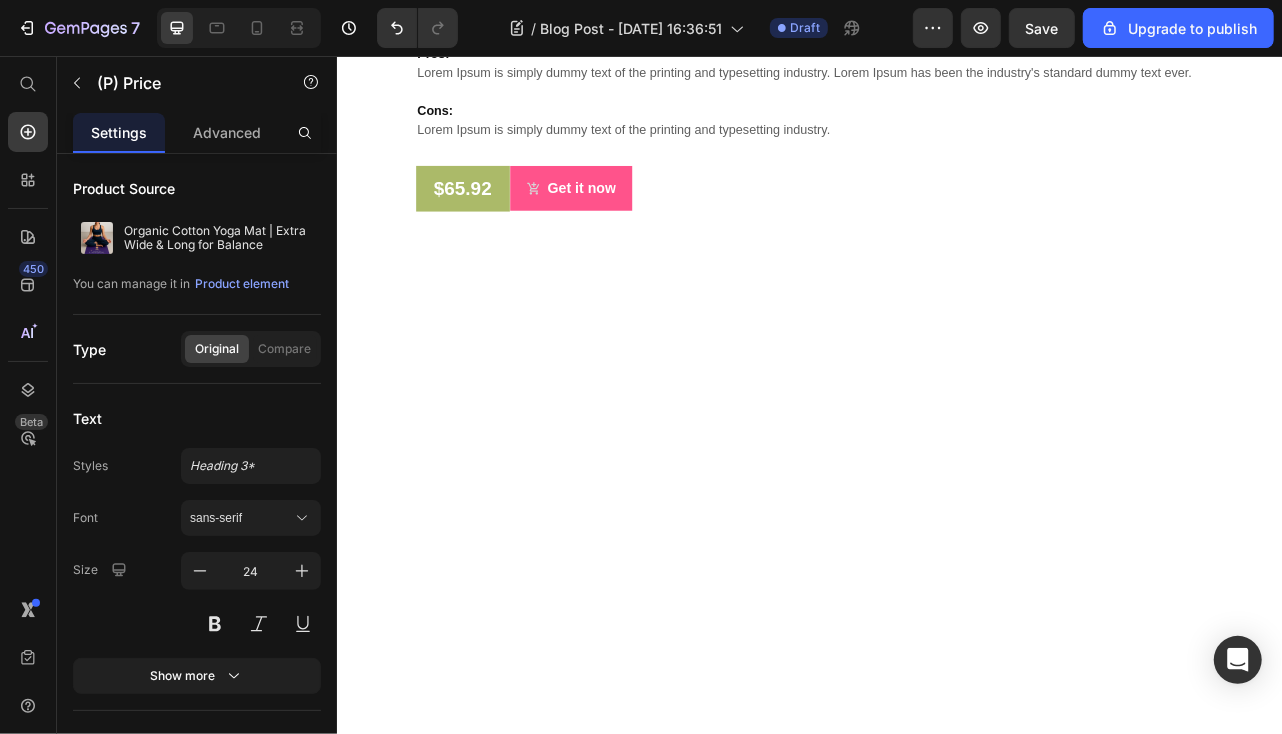 click on "$65.92" at bounding box center [474, -1192] 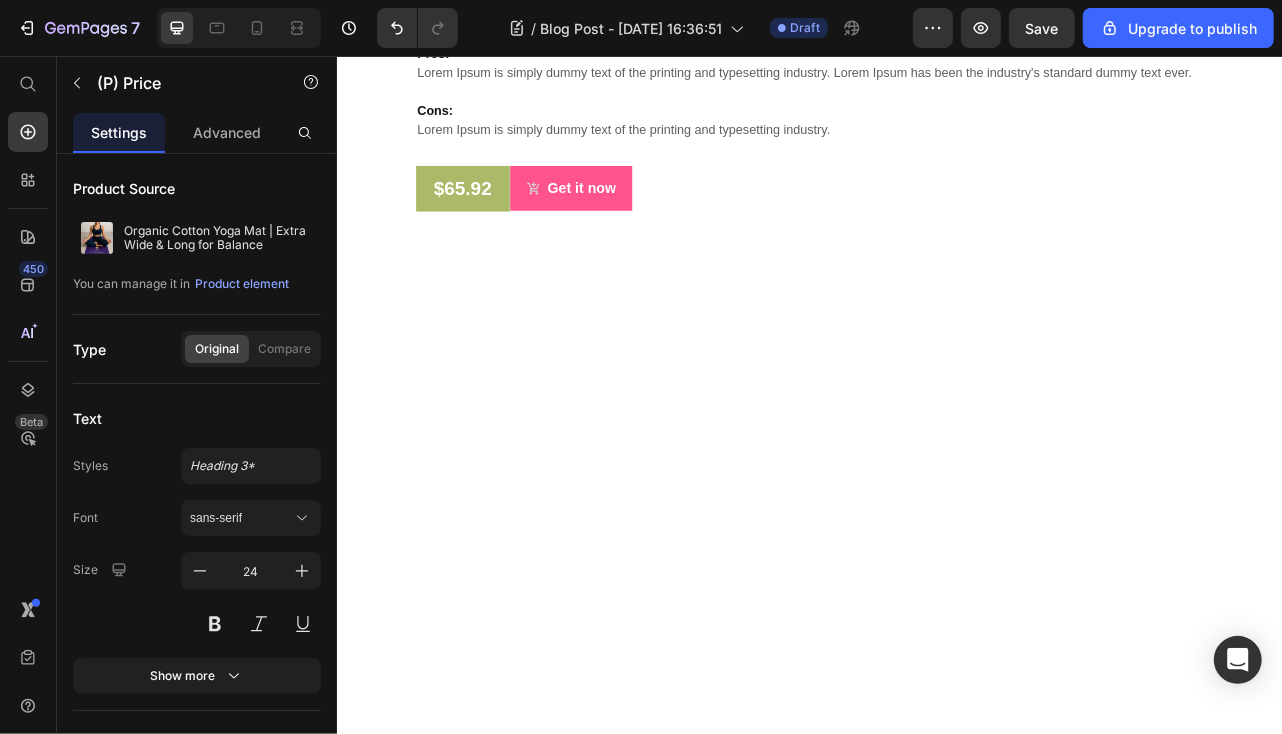 click 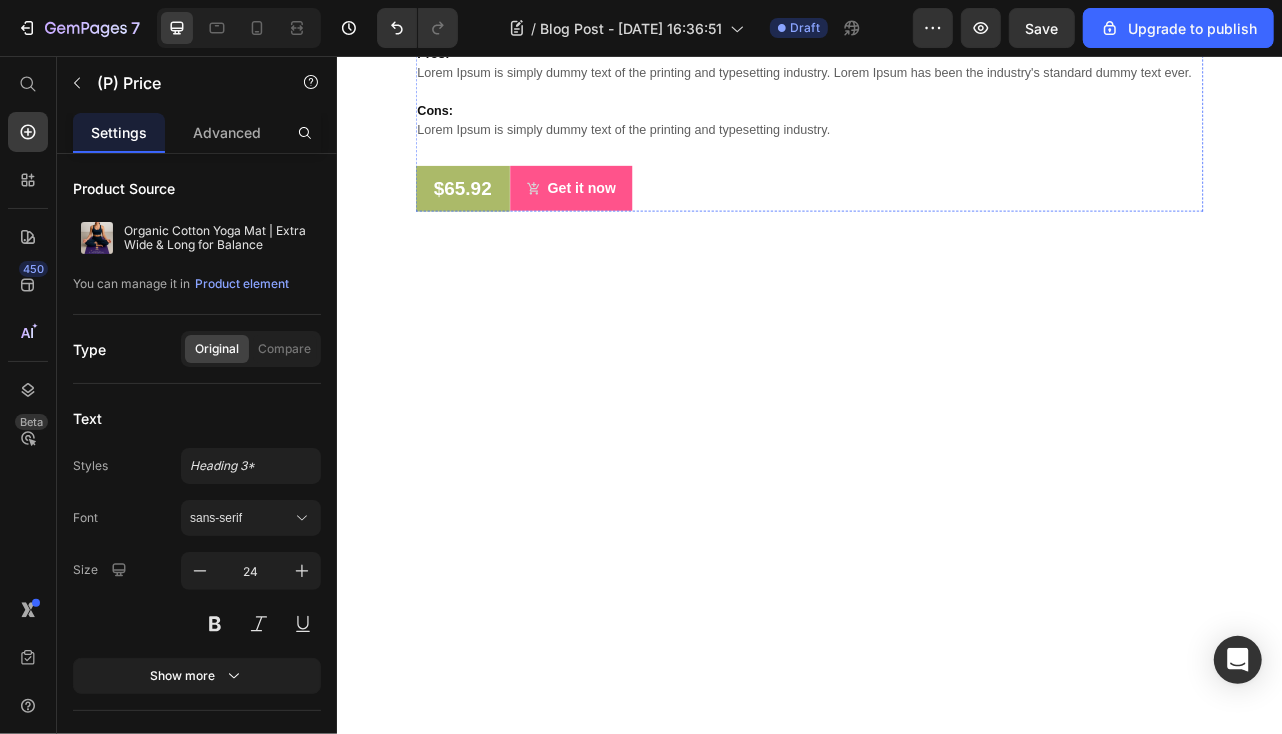click on "Image" at bounding box center [936, -908] 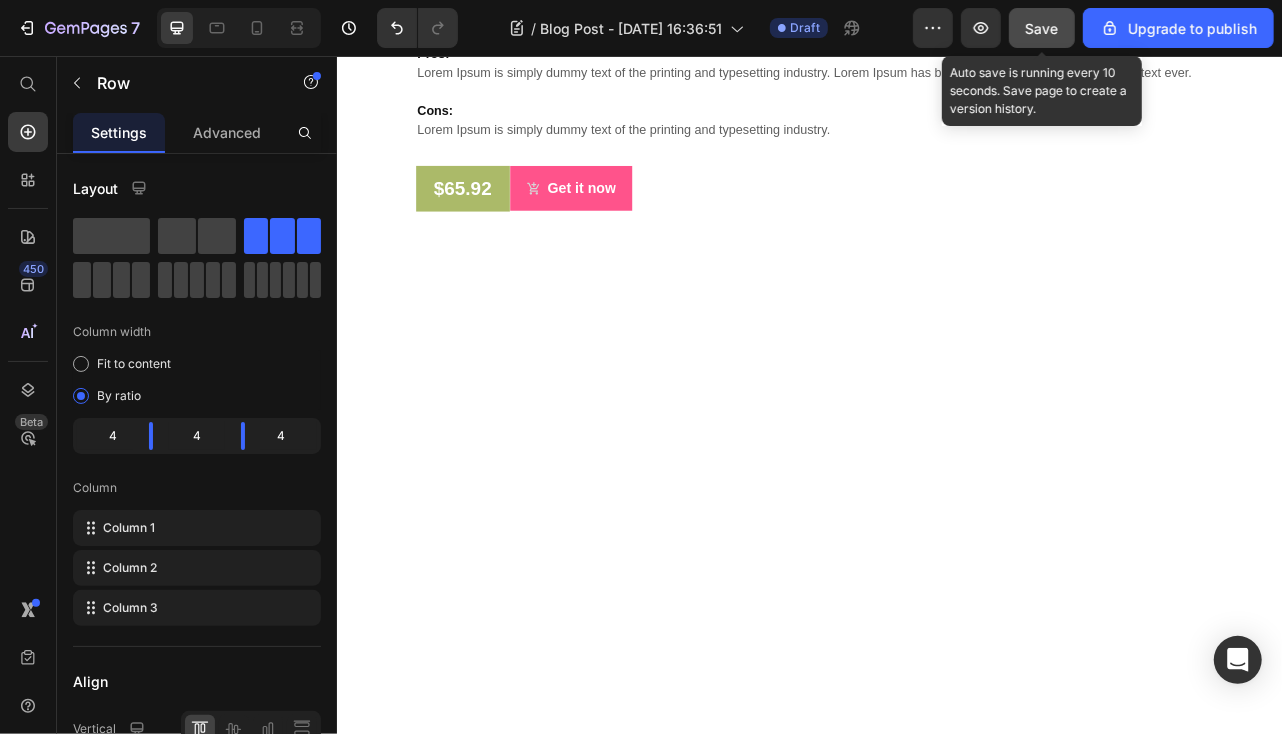 drag, startPoint x: 1034, startPoint y: 31, endPoint x: 814, endPoint y: 85, distance: 226.53035 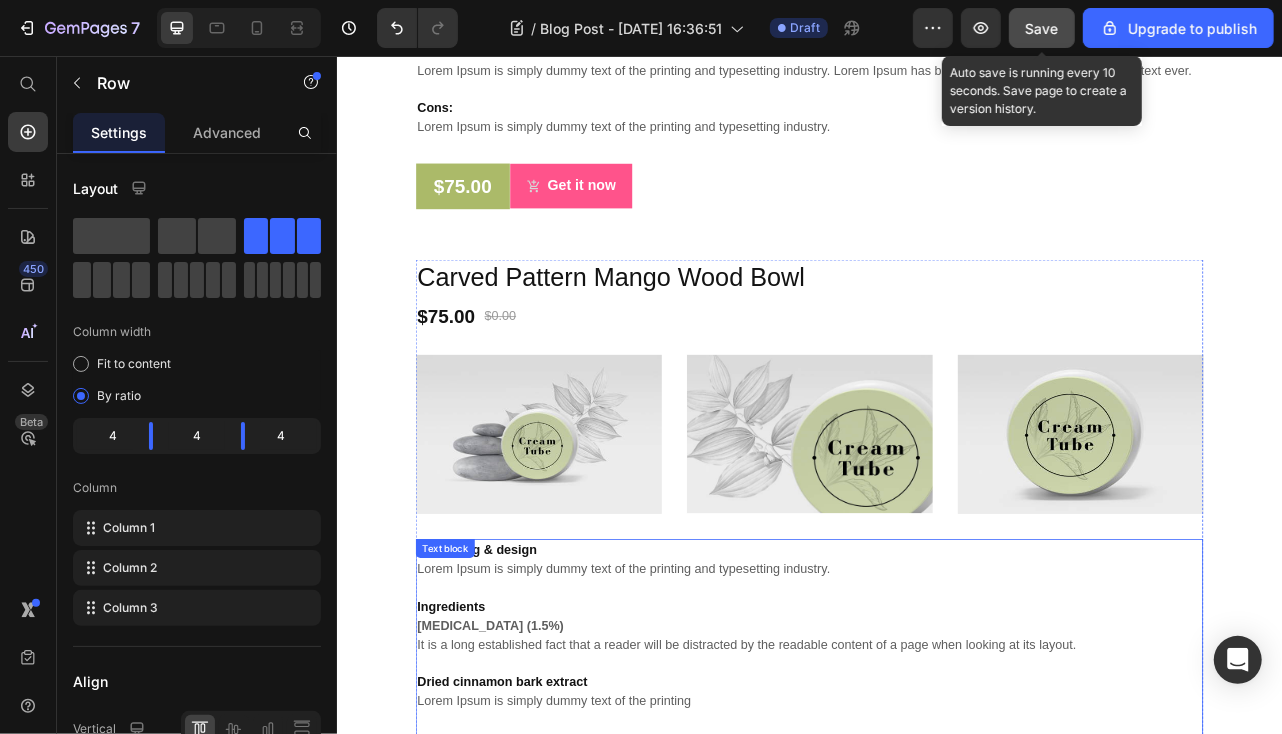 scroll, scrollTop: 6476, scrollLeft: 0, axis: vertical 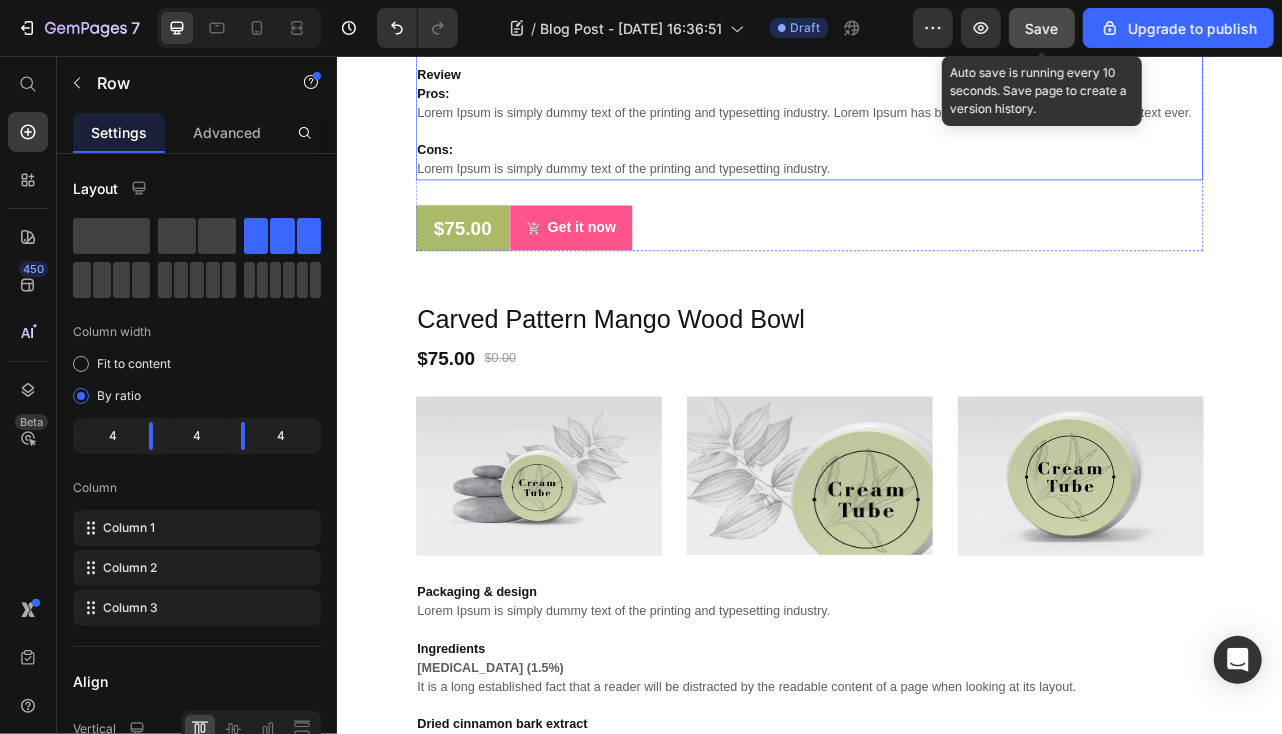 click on "Pros: Lorem Ipsum is simply dummy text of the printing and typesetting industry. Lorem Ipsum has been the industry's standard dummy text ever. Cons: Lorem Ipsum is simply dummy text of the printing and typesetting industry." at bounding box center [936, 150] 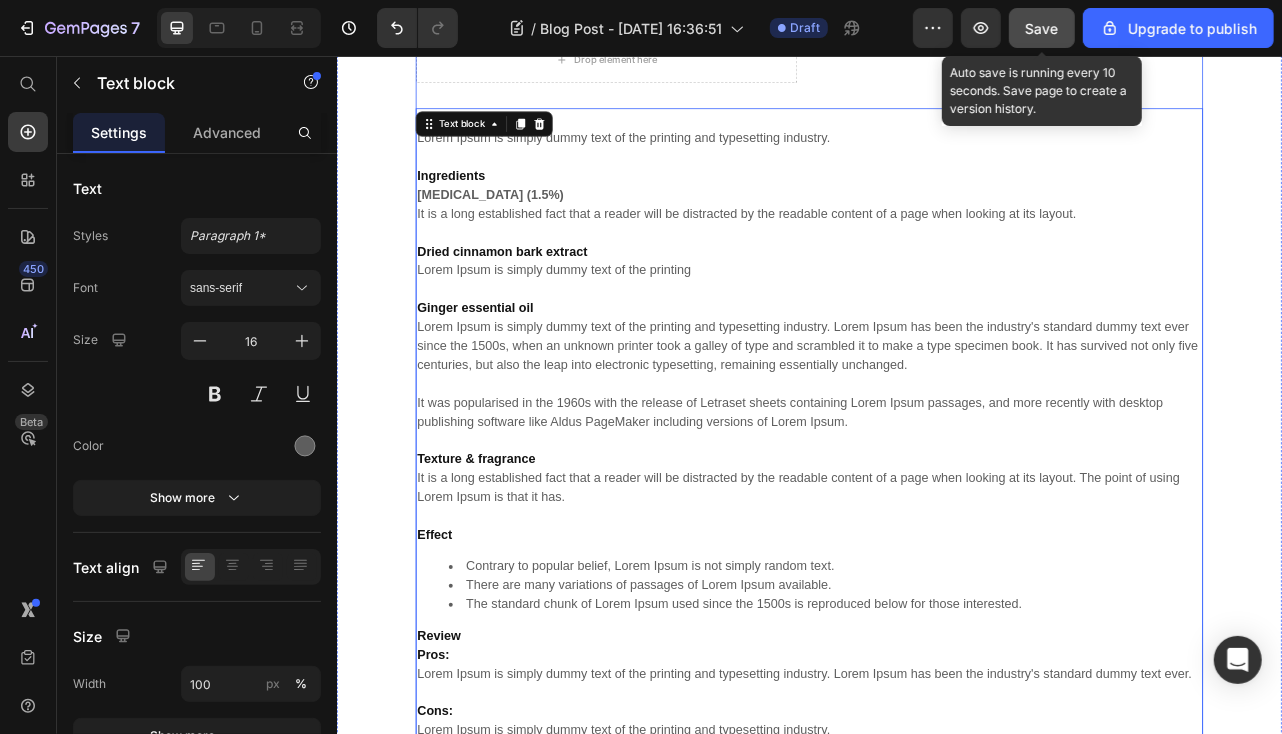 scroll, scrollTop: 5676, scrollLeft: 0, axis: vertical 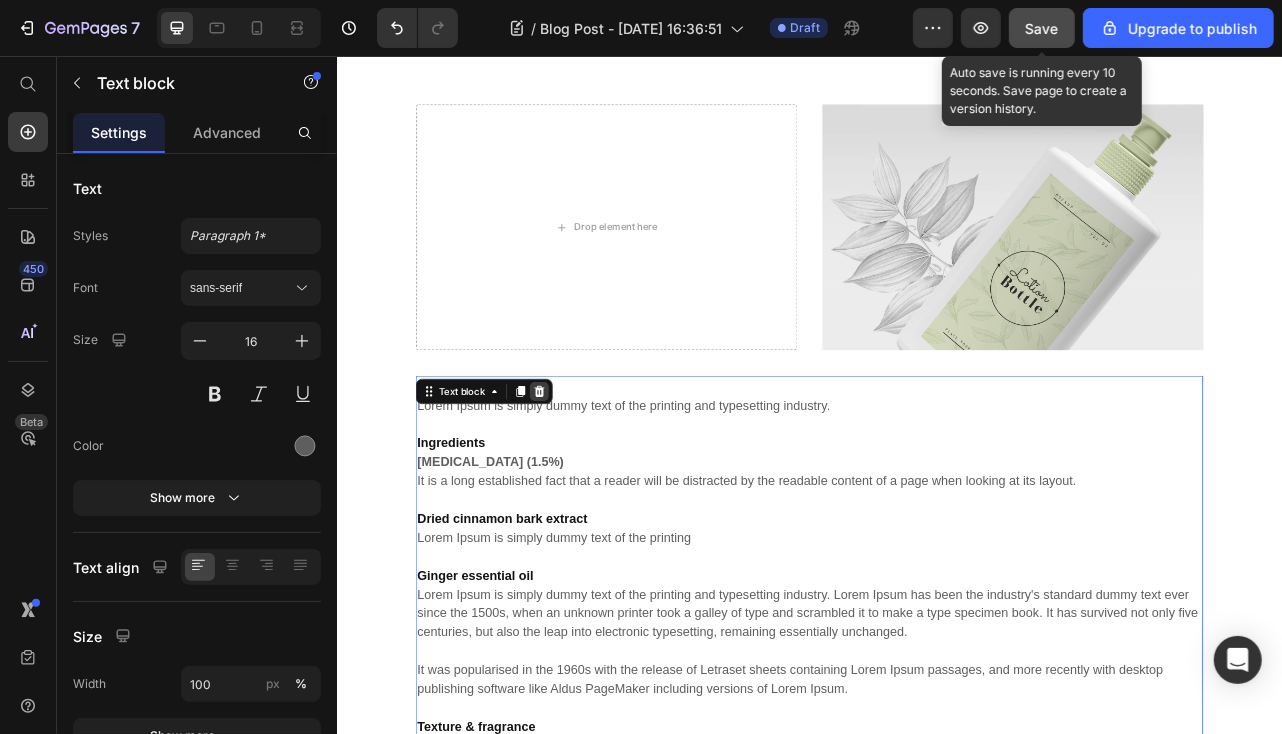 click at bounding box center [593, 480] 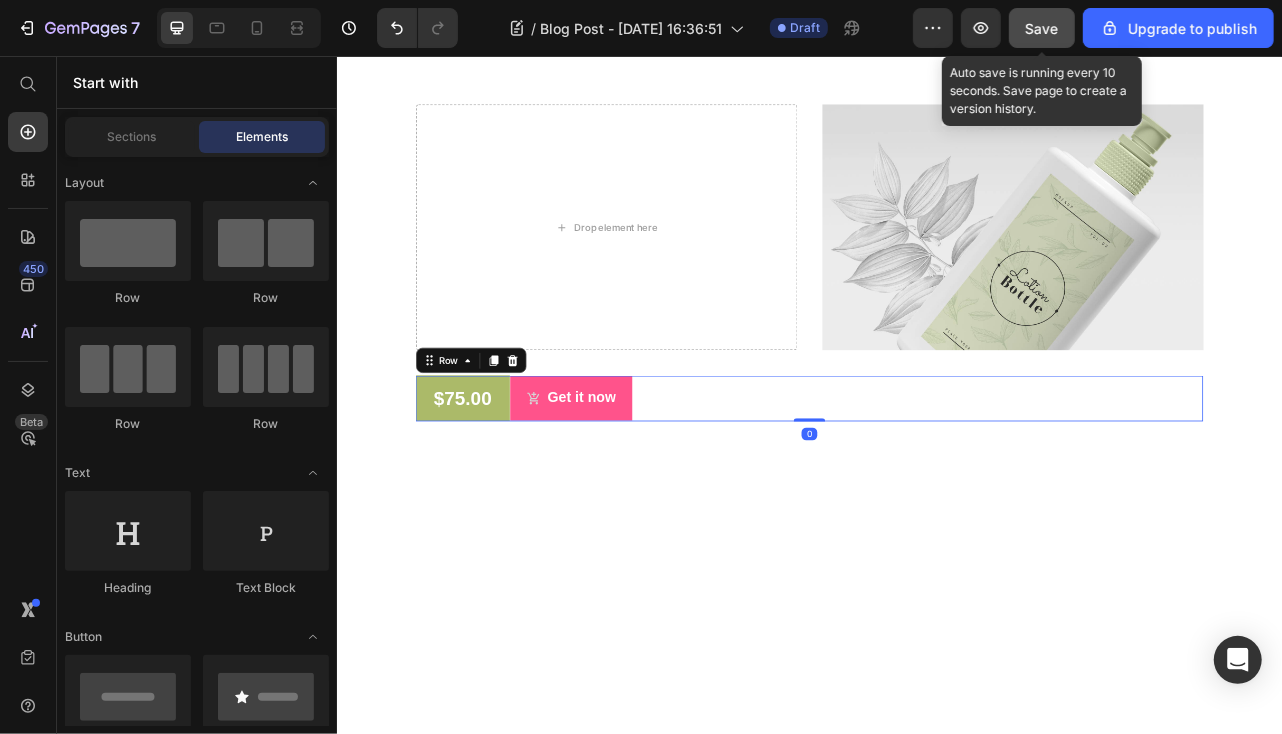 click on "$75.00 (P) Price Row Get it now (P) Cart Button Row   0" at bounding box center (936, 489) 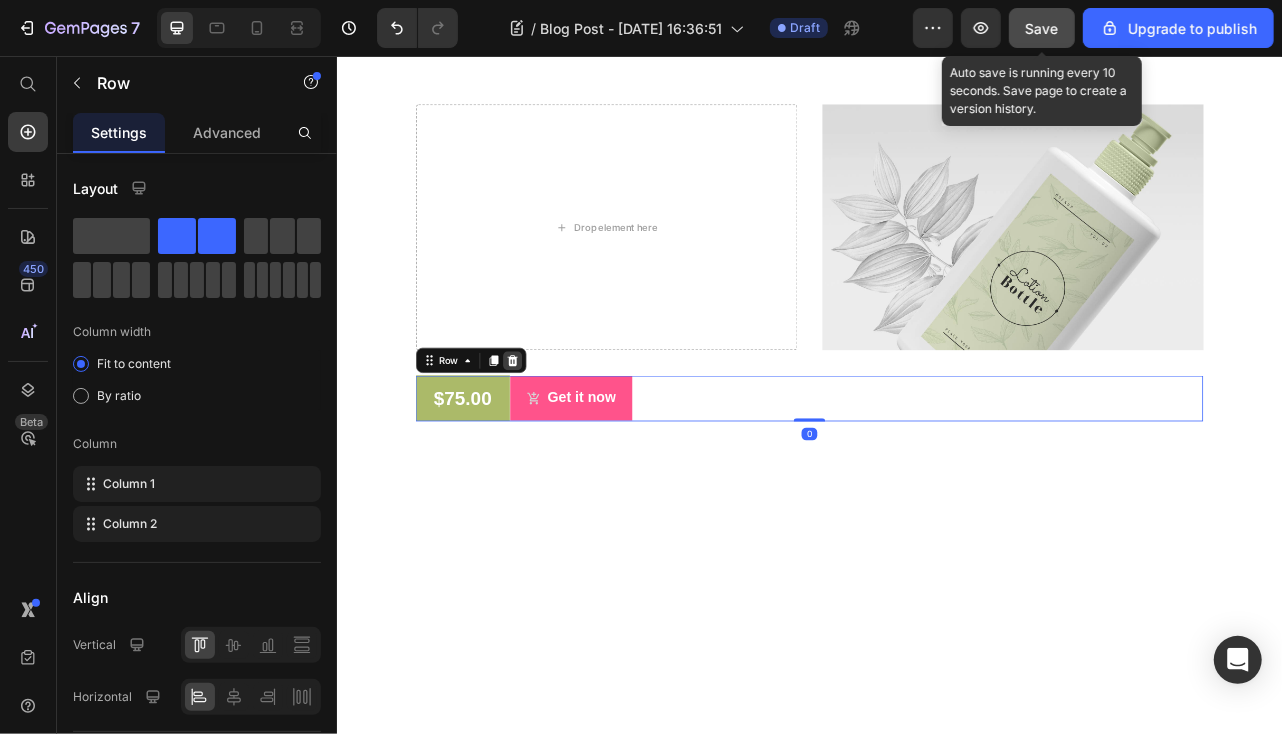 click at bounding box center [559, 441] 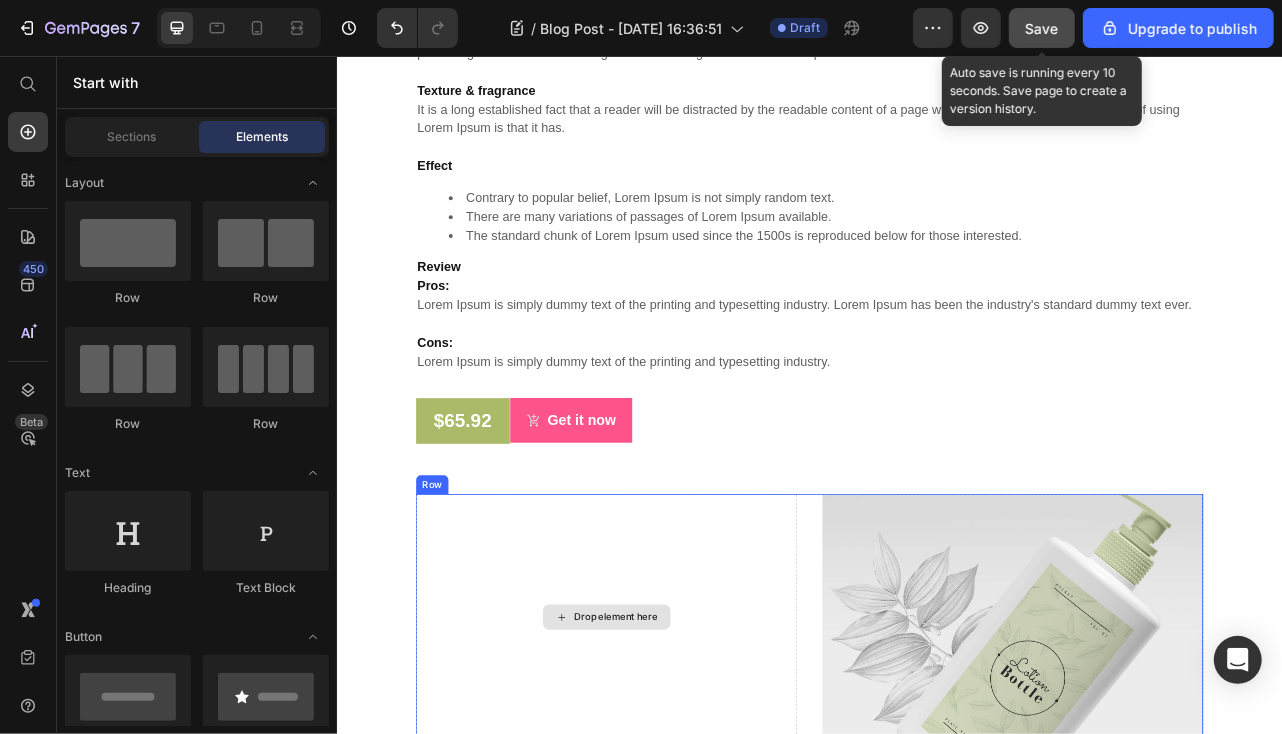scroll, scrollTop: 5176, scrollLeft: 0, axis: vertical 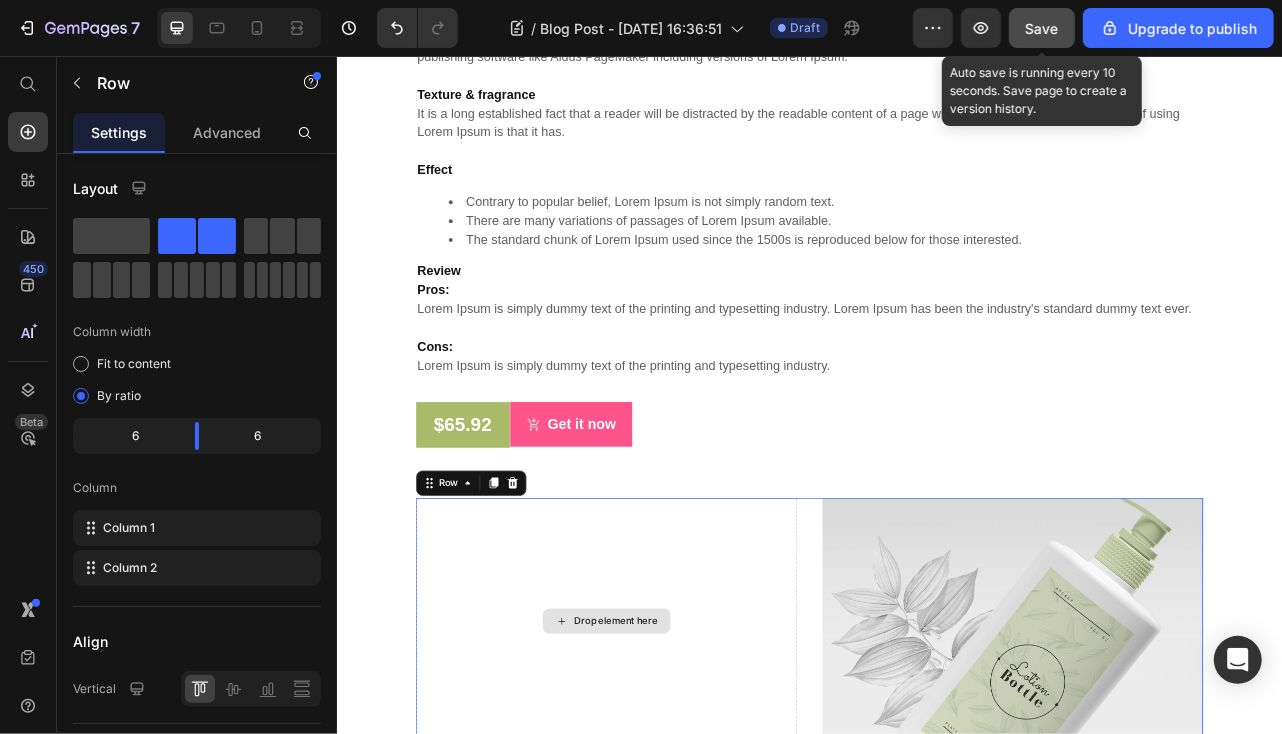 click on "Drop element here" at bounding box center (678, 772) 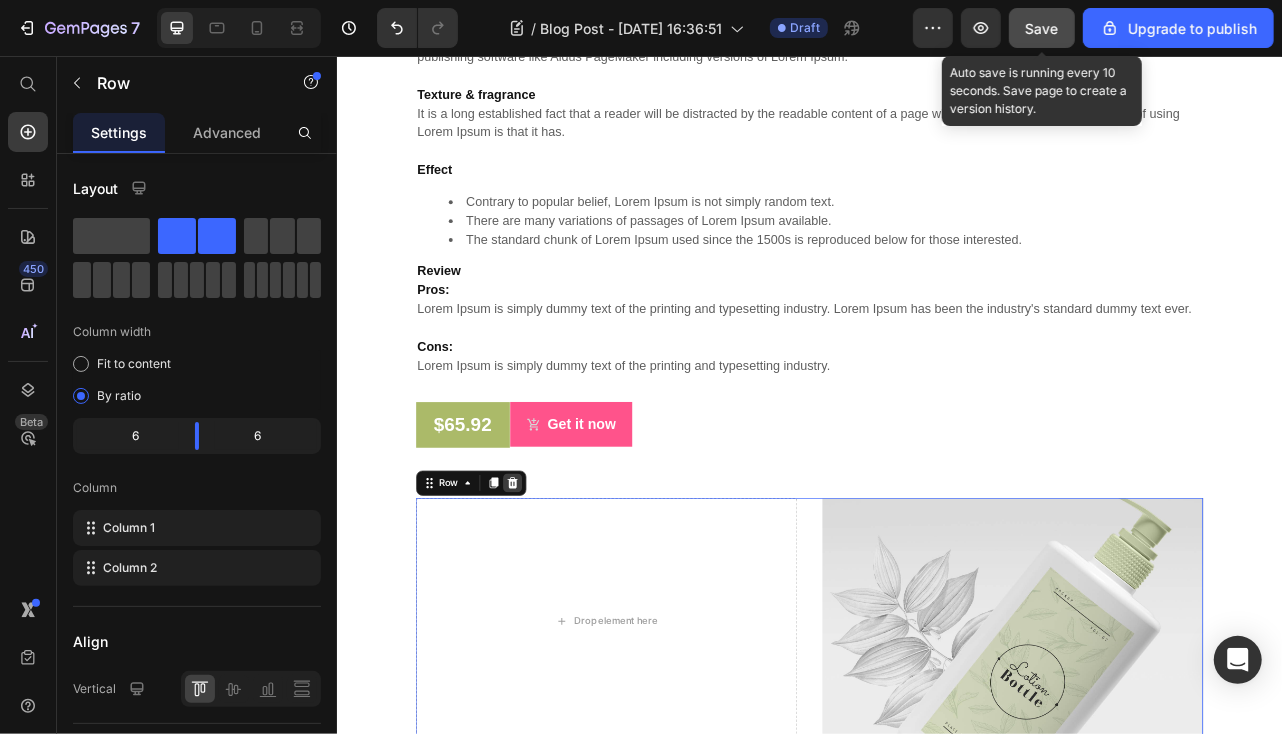 click 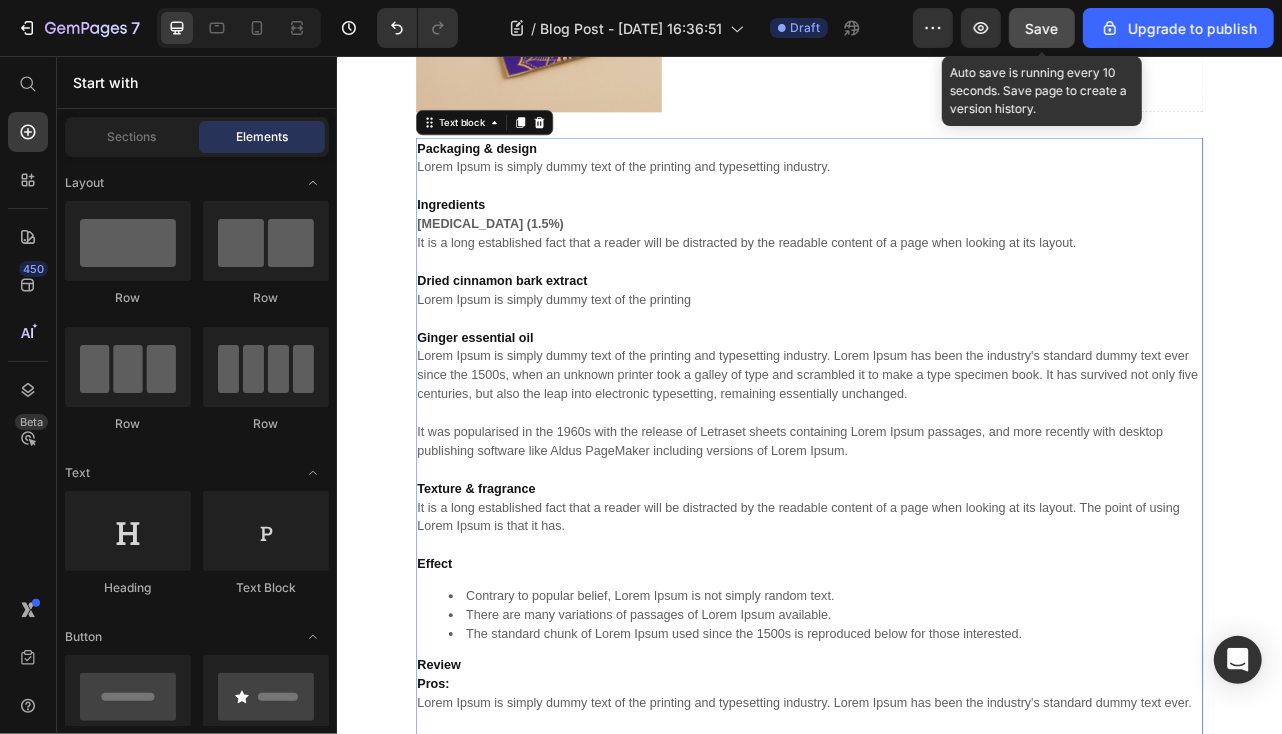 click on "Ingredients [MEDICAL_DATA] (1.5%) It is a long established fact that a reader will be distracted by the readable content of a page when looking at its layout. Dried cinnamon bark extract Lorem Ipsum is simply dummy text of the printing Ginger essential oil Lorem Ipsum is simply dummy text of the printing and typesetting industry. Lorem Ipsum has been the industry's standard dummy text ever since the 1500s, when an unknown printer took a galley of type and scrambled it to make a type specimen book. It has survived not only five centuries, but also the leap into electronic typesetting, remaining essentially unchanged.  It was popularised in the 1960s with the release of Letraset sheets containing Lorem Ipsum passages, and more recently with desktop publishing software like Aldus PageMaker including versions of Lorem Ipsum. Texture & fragrance" at bounding box center (936, 448) 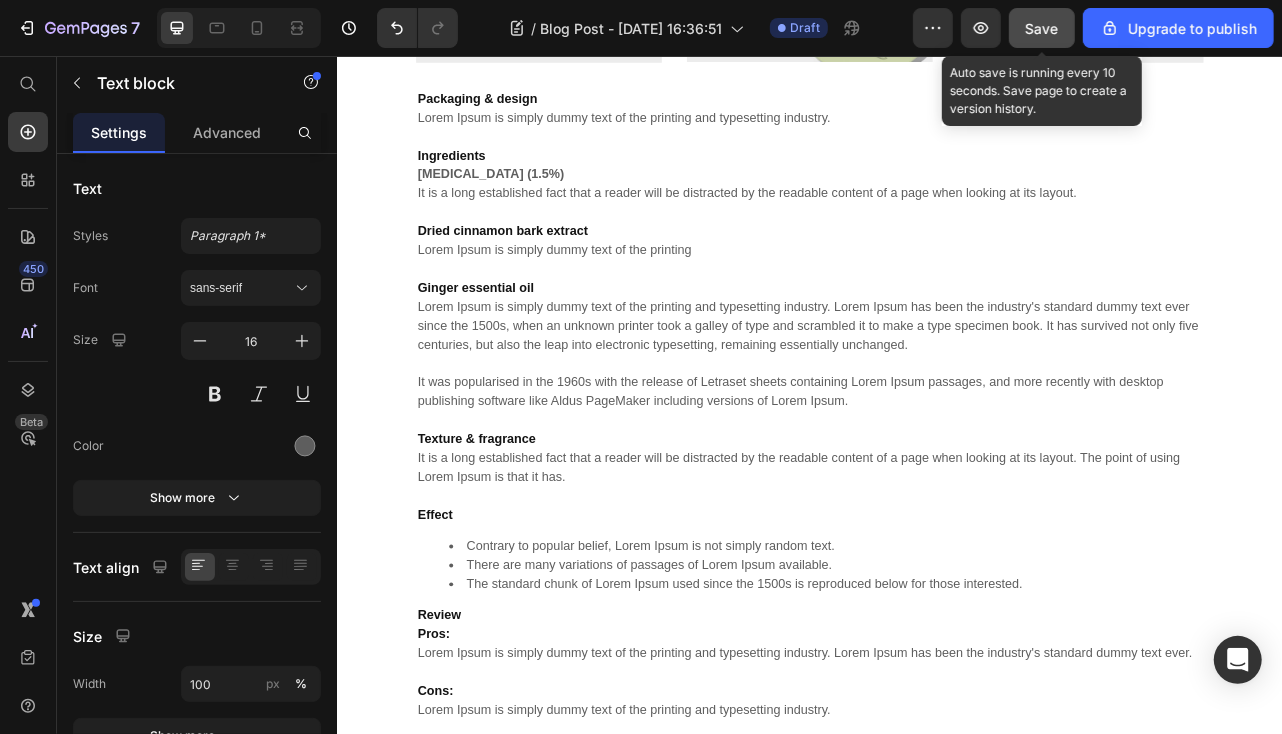 scroll, scrollTop: 4376, scrollLeft: 0, axis: vertical 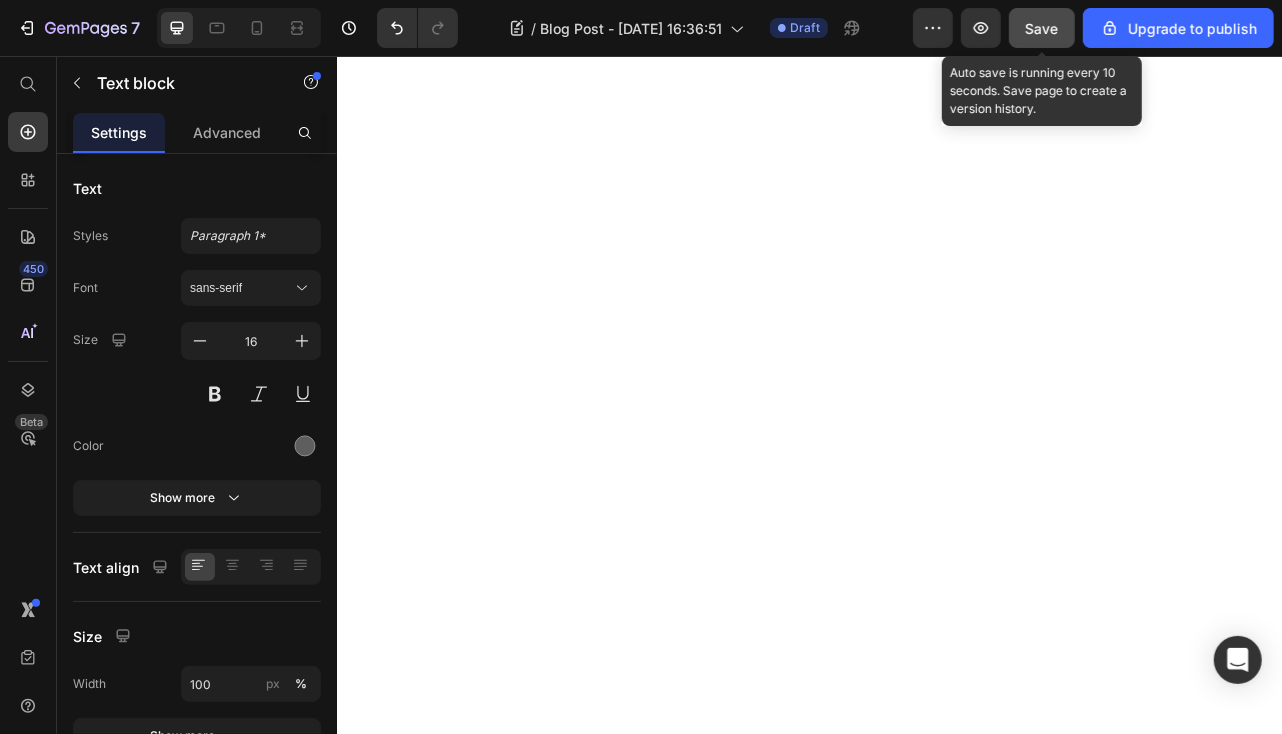 click on "Ingredients [MEDICAL_DATA] (1.5%) It is a long established fact that a reader will be distracted by the readable content of a page when looking at its layout. Dried cinnamon bark extract Lorem Ipsum is simply dummy text of the printing Ginger essential oil Lorem Ipsum is simply dummy text of the printing and typesetting industry. Lorem Ipsum has been the industry's standard dummy text ever since the 1500s, when an unknown printer took a galley of type and scrambled it to make a type specimen book. It has survived not only five centuries, but also the leap into electronic typesetting, remaining essentially unchanged.  It was popularised in the 1960s with the release of Letraset sheets containing Lorem Ipsum passages, and more recently with desktop publishing software like Aldus PageMaker including versions of Lorem Ipsum. Texture & fragrance" at bounding box center [936, -752] 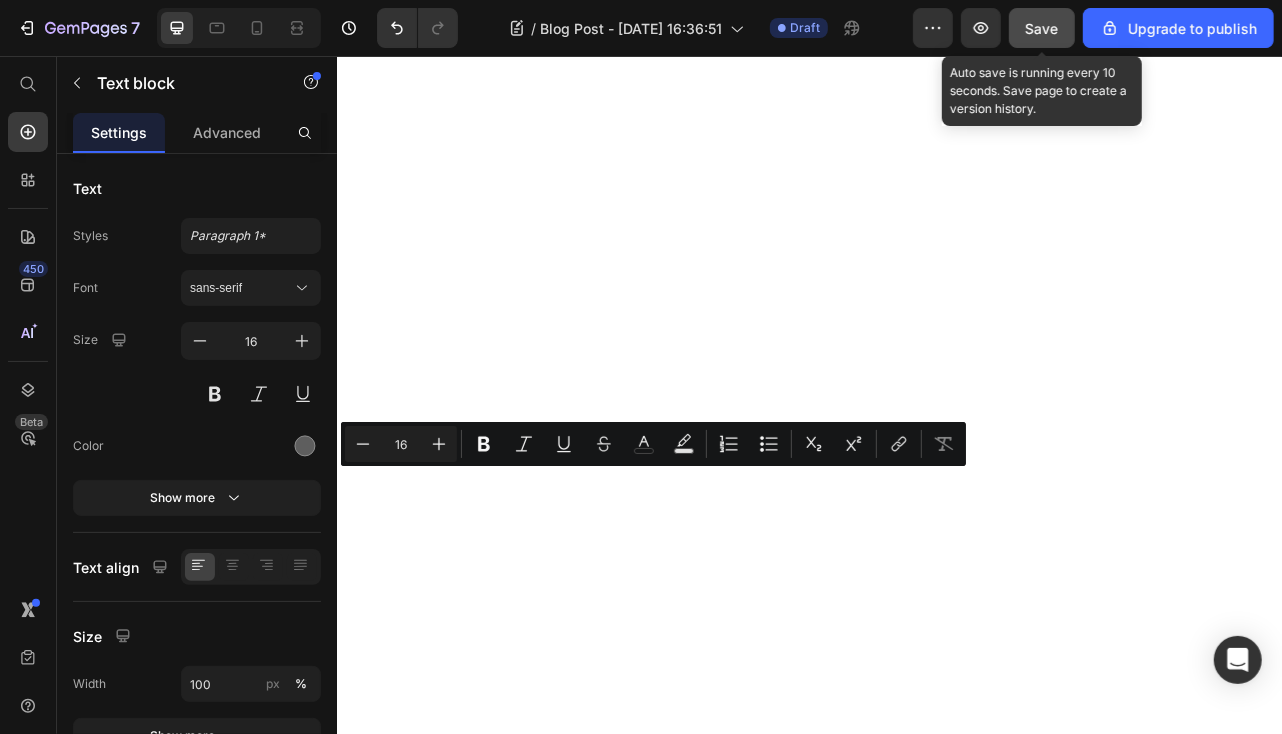 click on "Ingredients [MEDICAL_DATA] (1.5%) It is a long established fact that a reader will be distracted by the readable content of a page when looking at its layout. Dried cinnamon bark extract Lorem Ipsum is simply dummy text of the printing Ginger essential oil Lorem Ipsum is simply dummy text of the printing and typesetting industry. Lorem Ipsum has been the industry's standard dummy text ever since the 1500s, when an unknown printer took a galley of type and scrambled it to make a type specimen book. It has survived not only five centuries, but also the leap into electronic typesetting, remaining essentially unchanged.  It was popularised in the 1960s with the release of Letraset sheets containing Lorem Ipsum passages, and more recently with desktop publishing software like Aldus PageMaker including versions of Lorem Ipsum. Texture & fragrance" at bounding box center [936, -752] 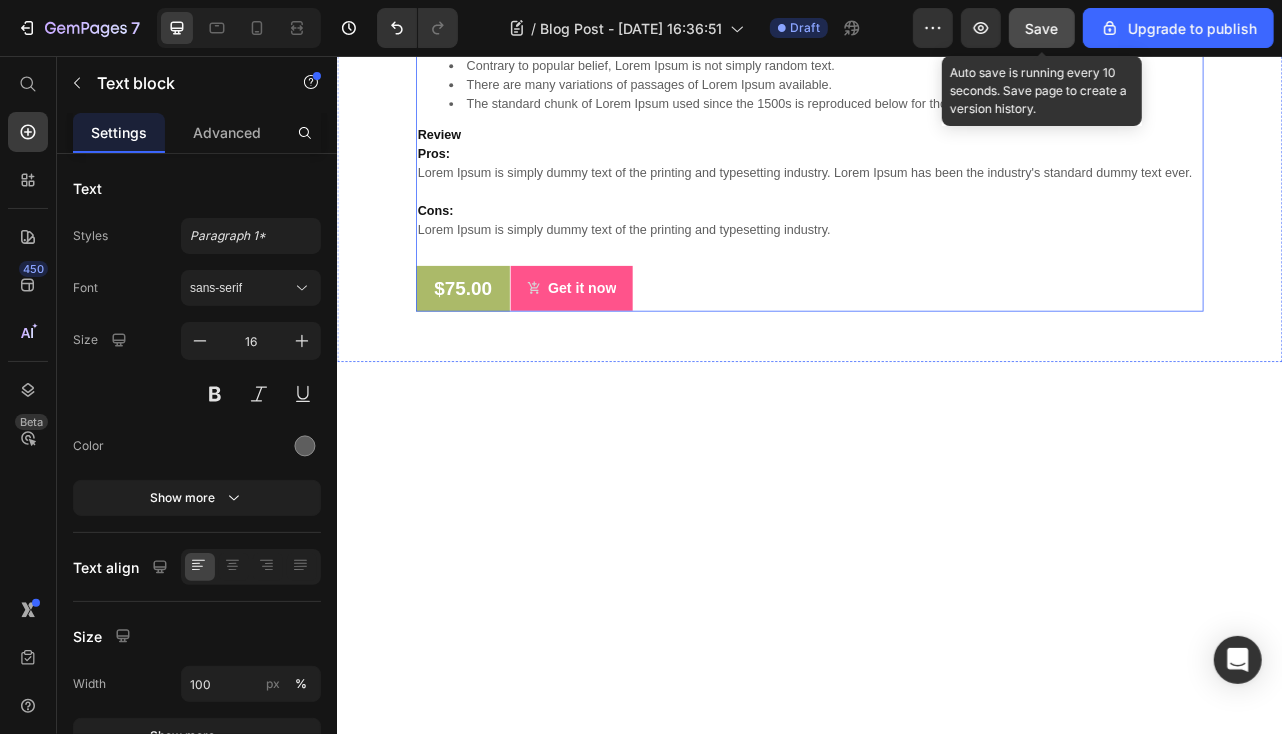 scroll, scrollTop: 4376, scrollLeft: 0, axis: vertical 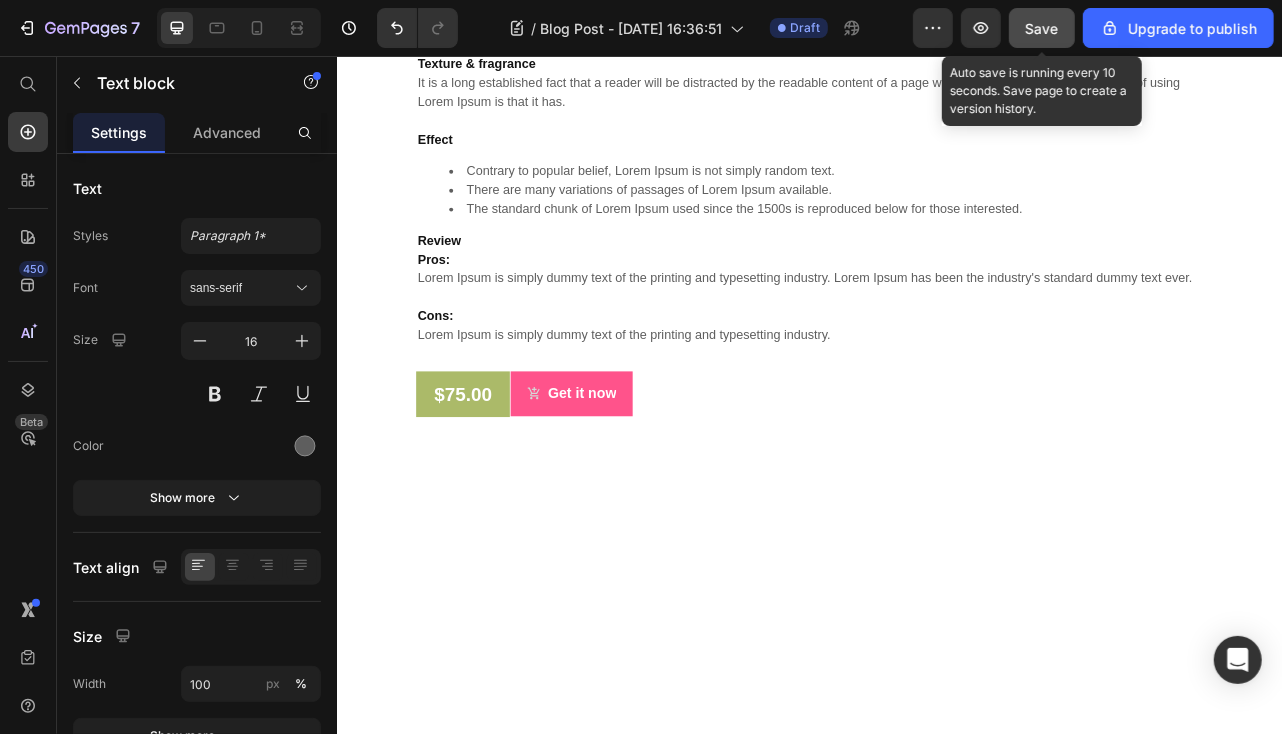 click on "$65.92 (P) Price Row Get it now (P) Cart Button Row" at bounding box center (936, -953) 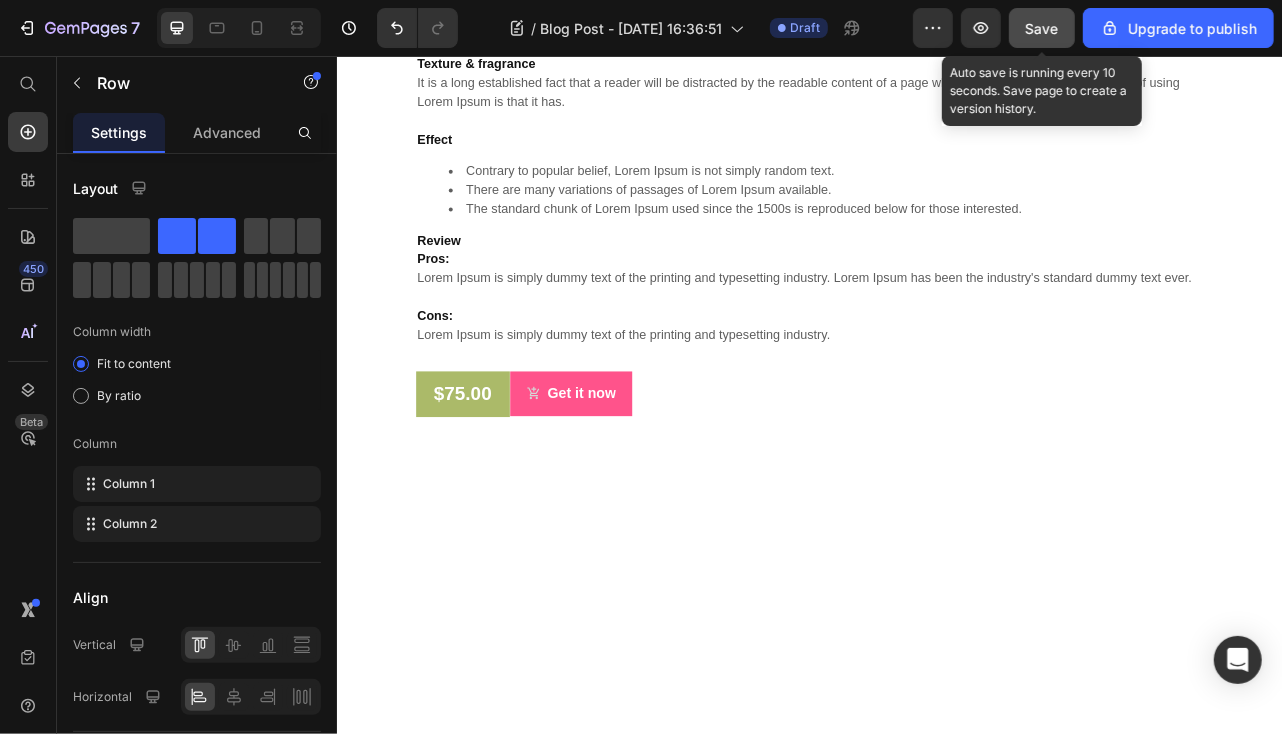 click 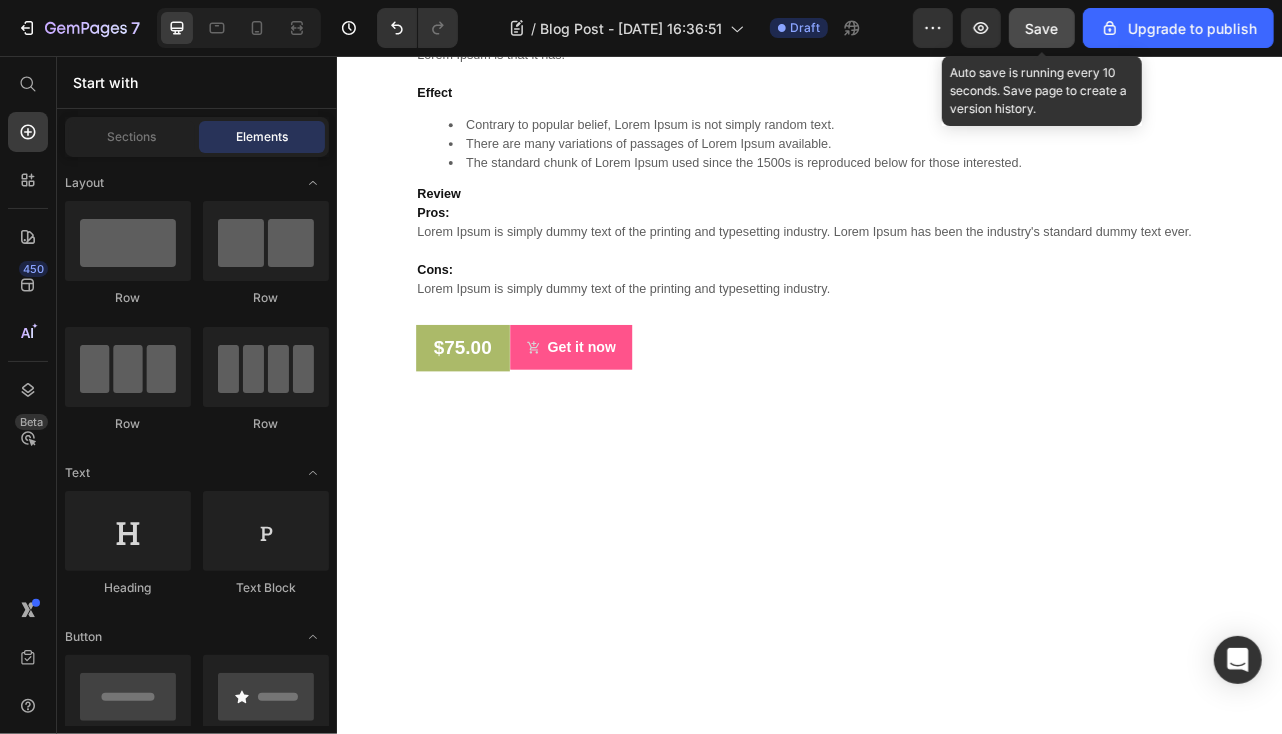 click on "Organic Cotton Yoga Mat | Extra Wide & Long for Balance (P) Title $65.92 (P) Price $0.00 (P) Price Row Image Image
Drop element here Row Text block" at bounding box center [936, -1323] 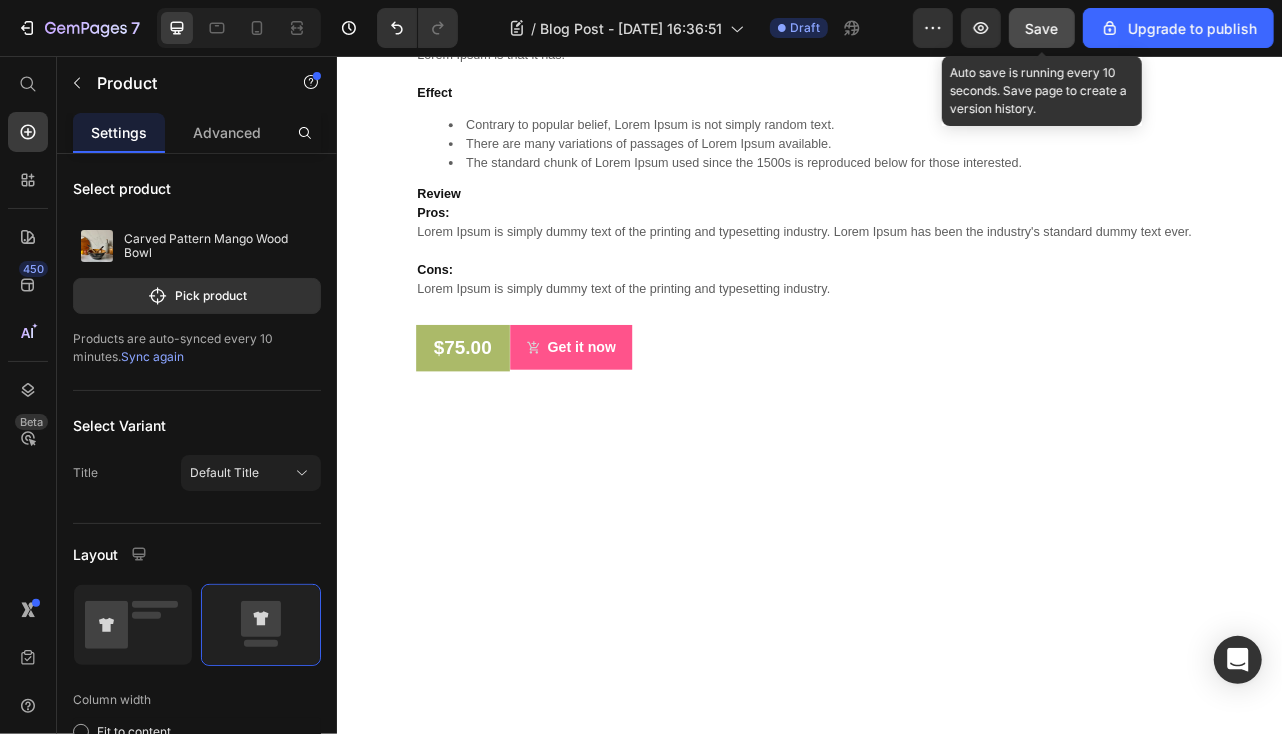 click on "Drop element here" at bounding box center [936, -888] 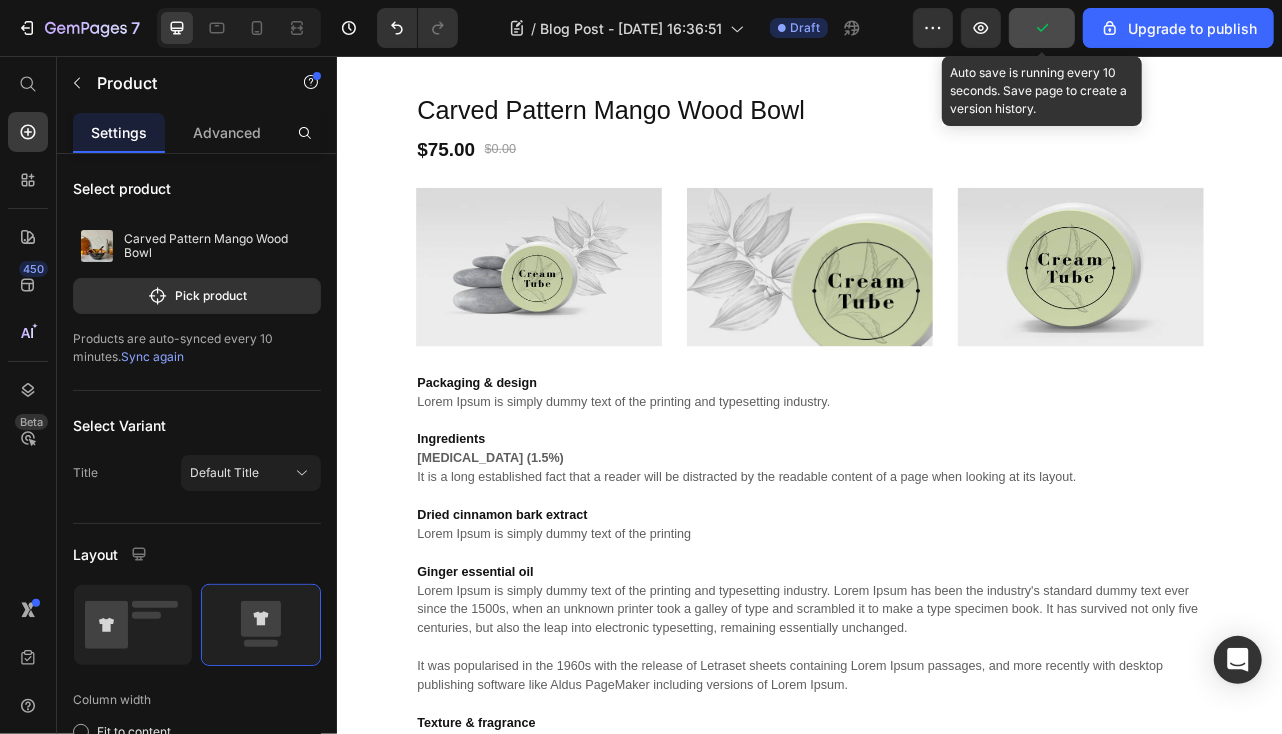 scroll, scrollTop: 4937, scrollLeft: 0, axis: vertical 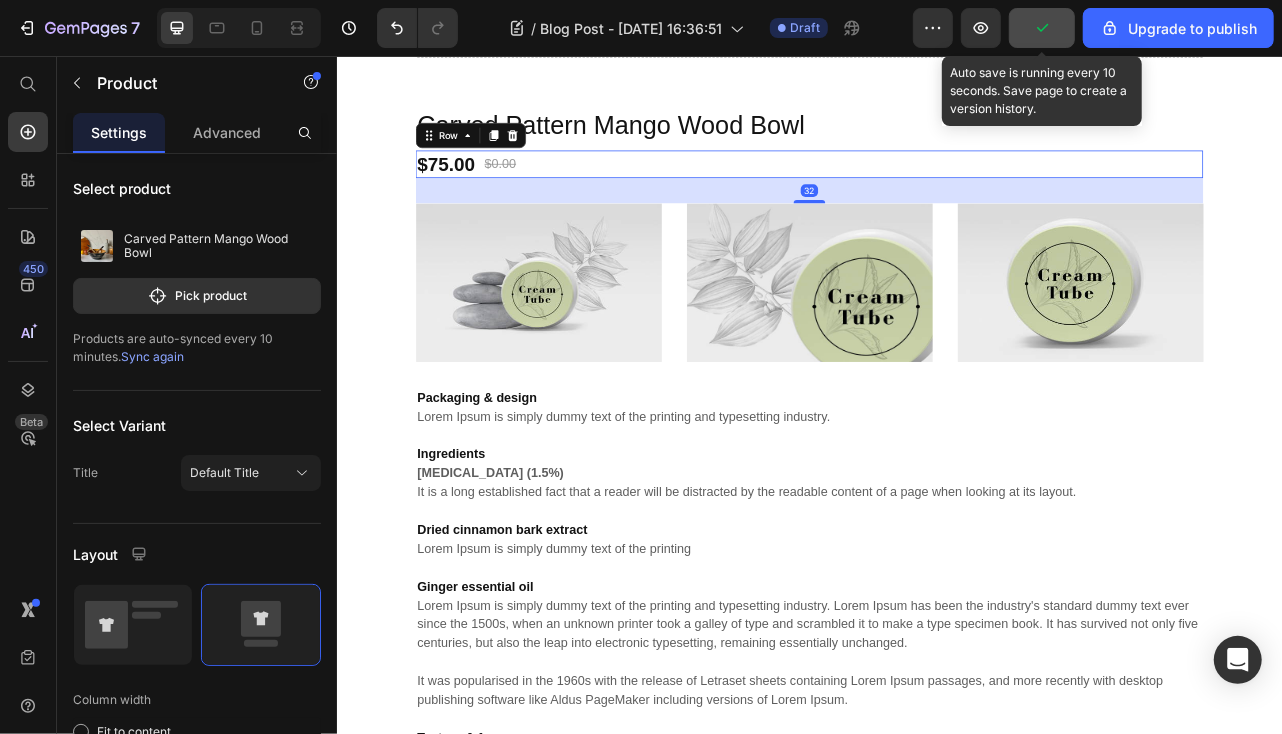 click on "$75.00 (P) Price $0.00 (P) Price Row   32" at bounding box center (936, 192) 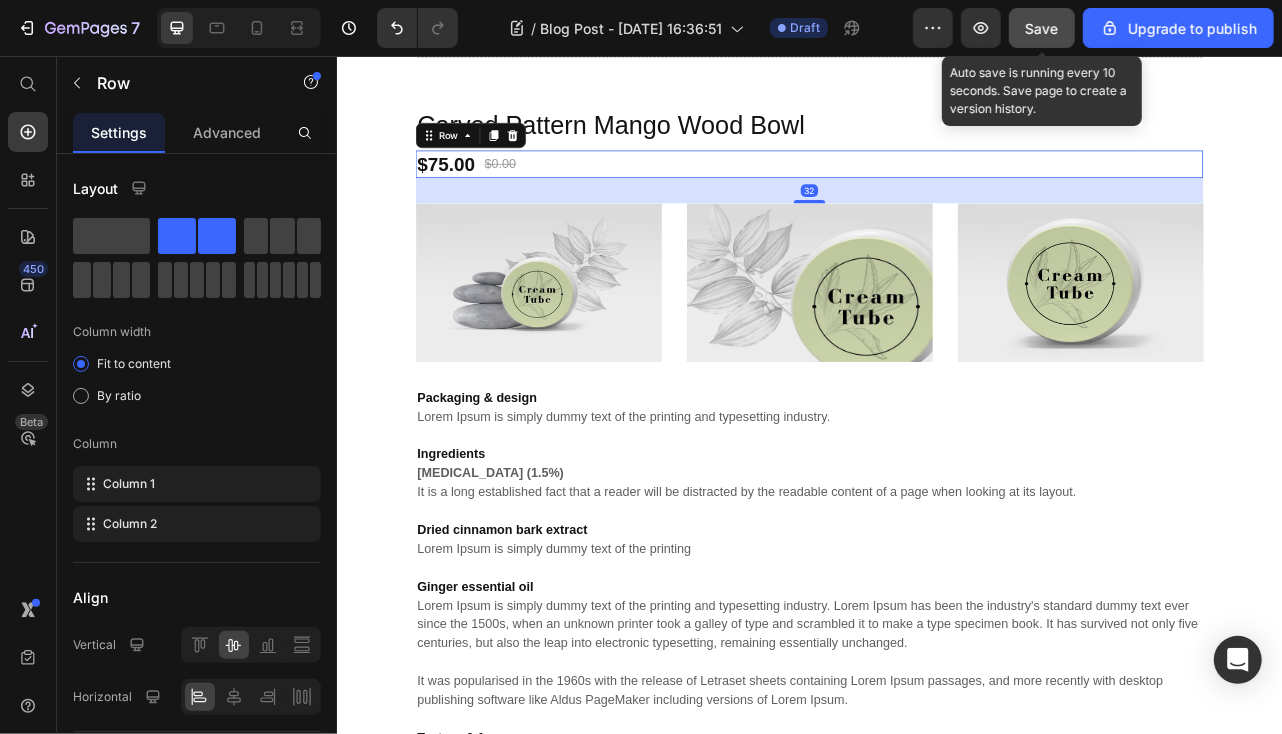click 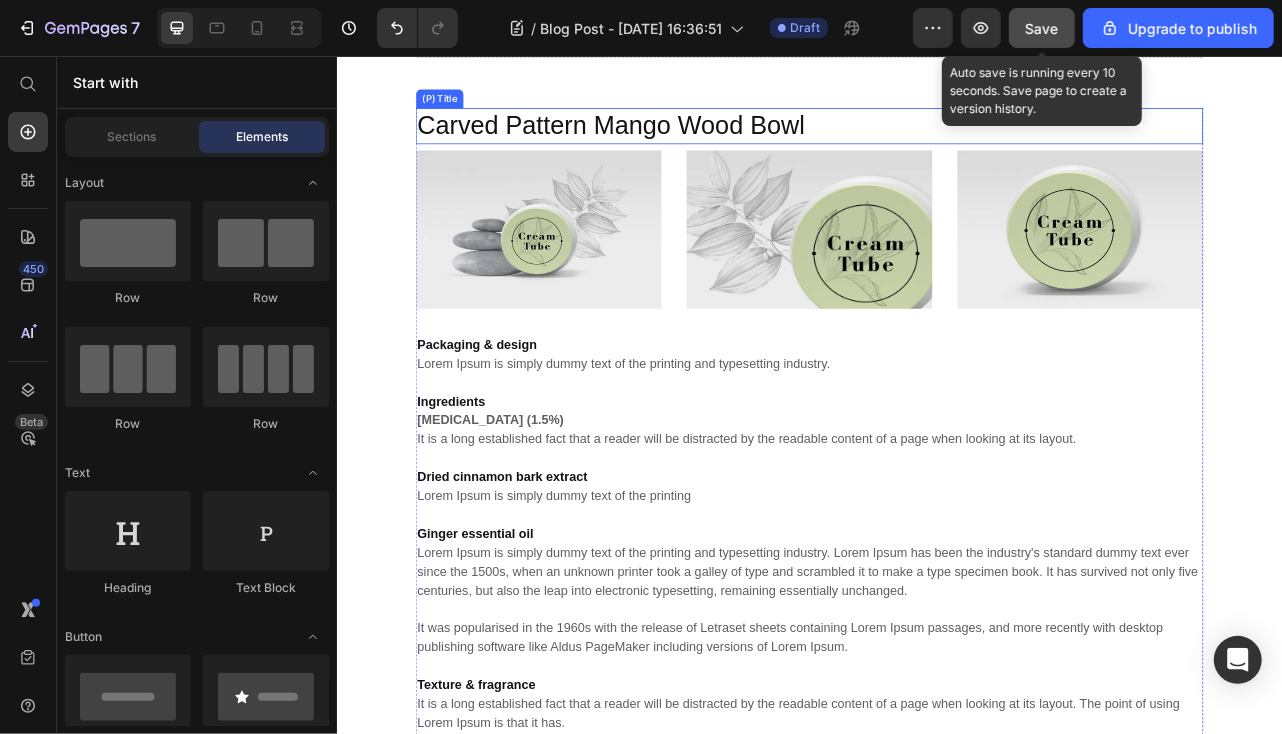 click on "Carved Pattern Mango Wood Bowl" at bounding box center [936, 144] 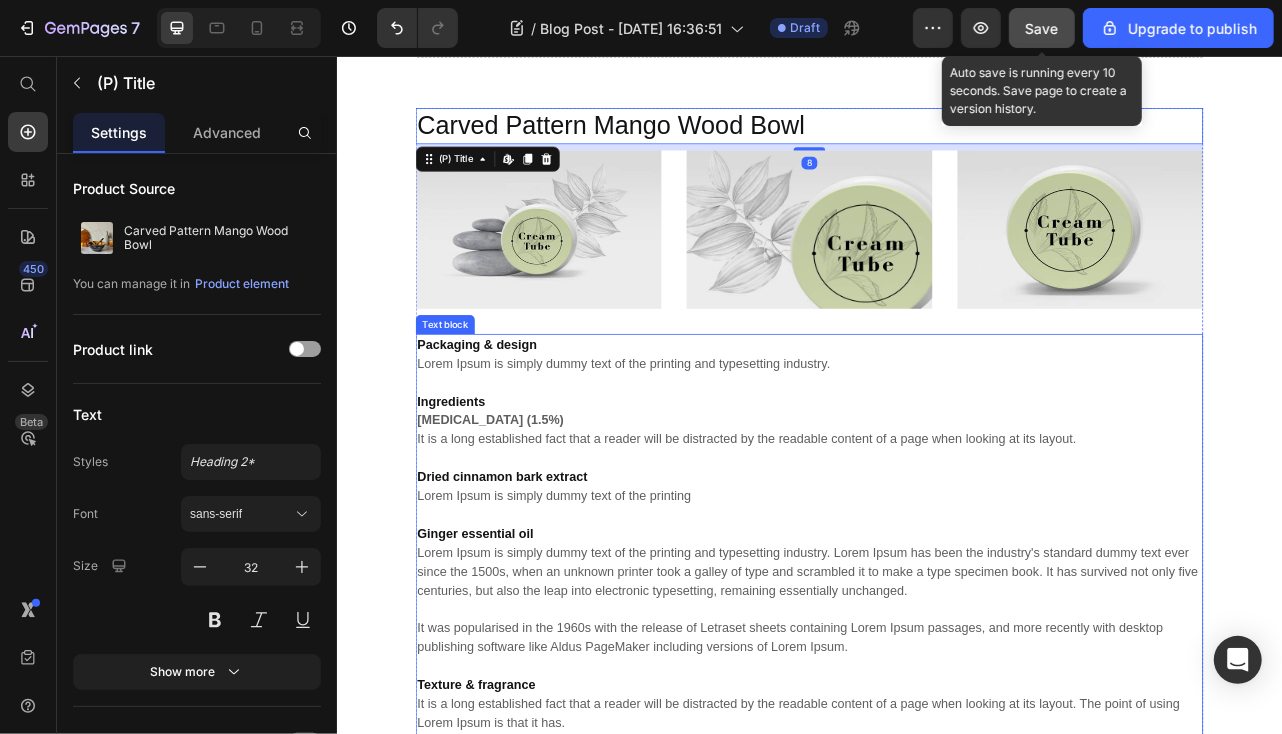 scroll, scrollTop: 4637, scrollLeft: 0, axis: vertical 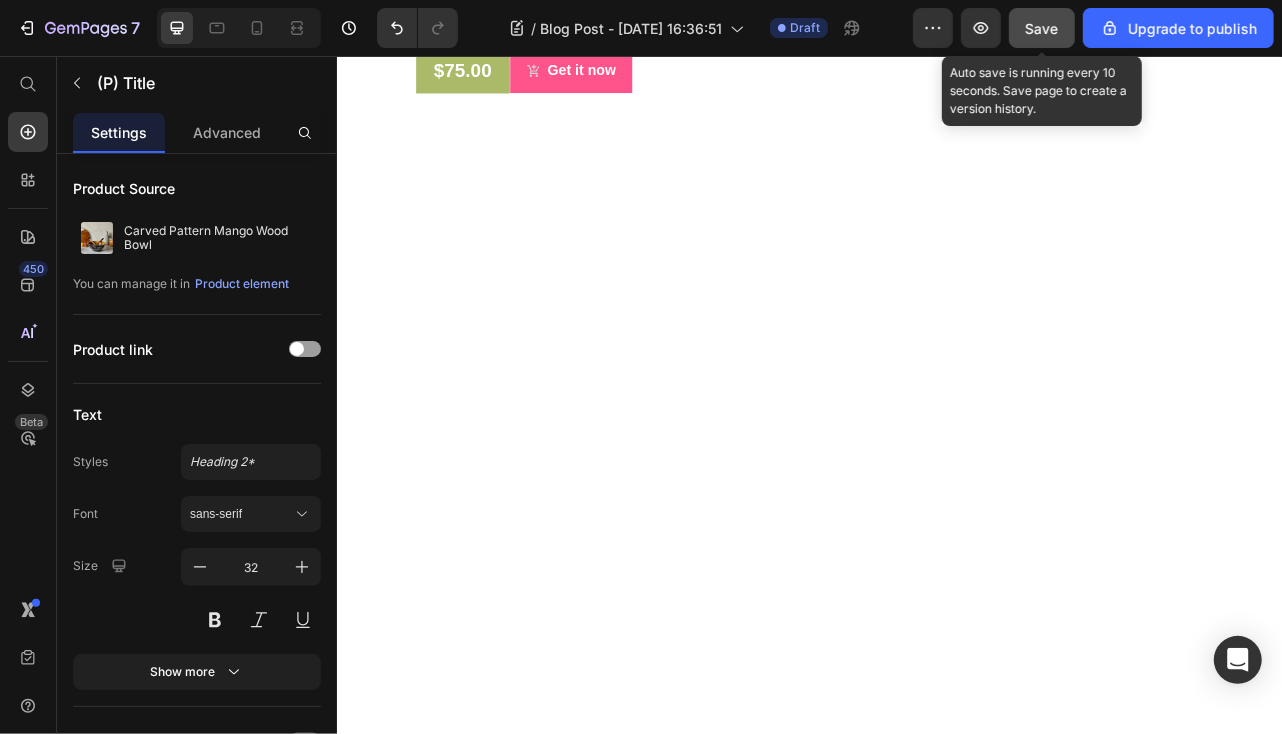 click on "Carved Pattern Mango Wood Bowl" at bounding box center (936, -1056) 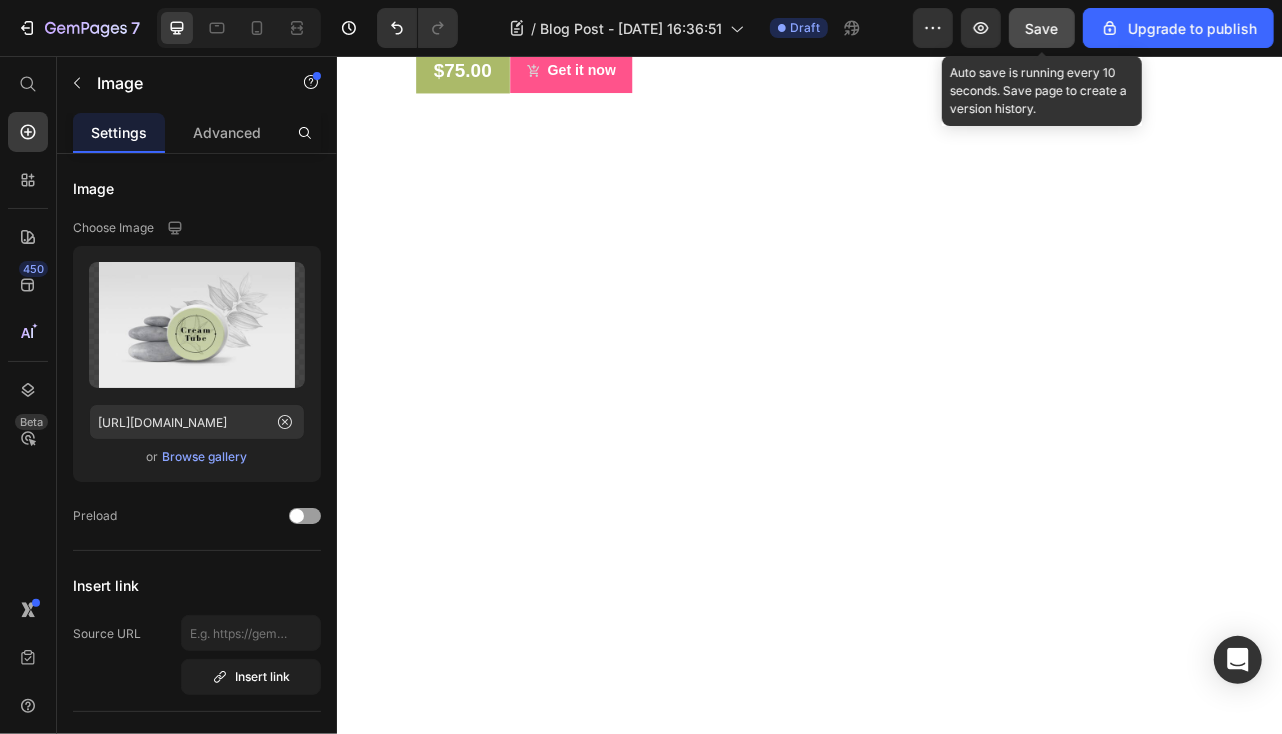 click 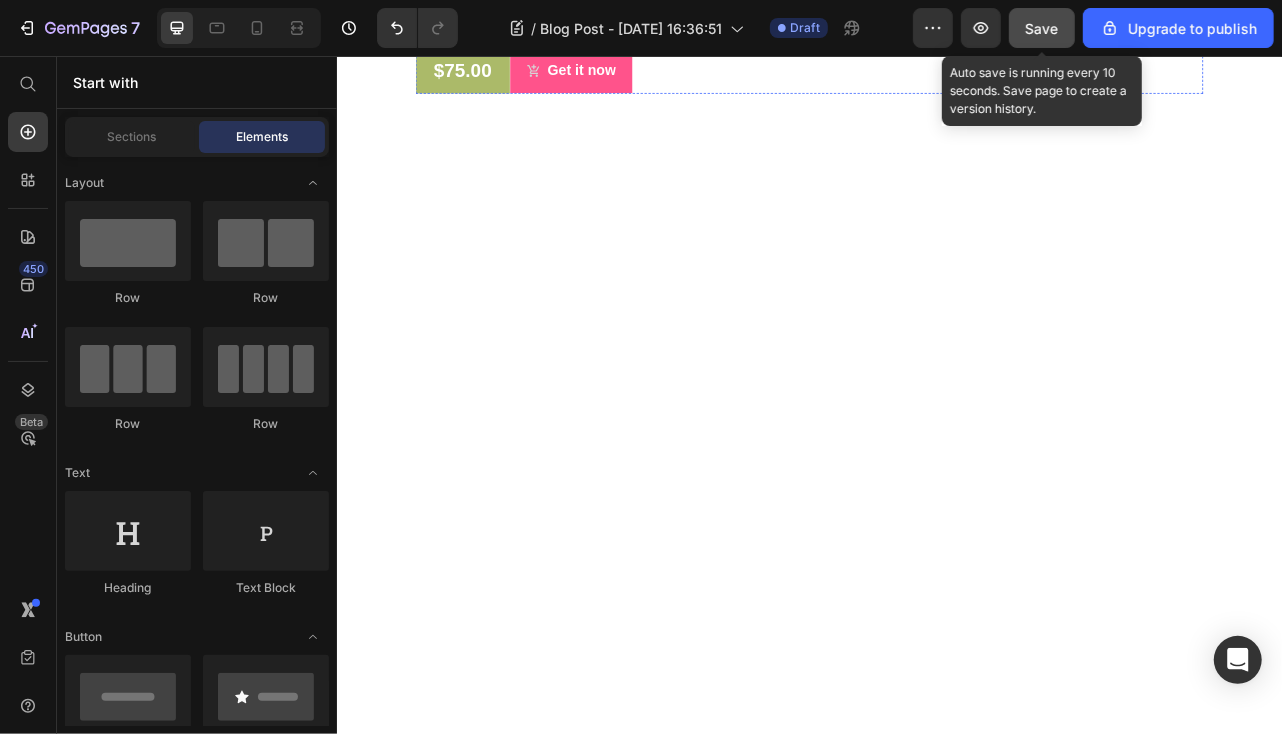click at bounding box center (936, -925) 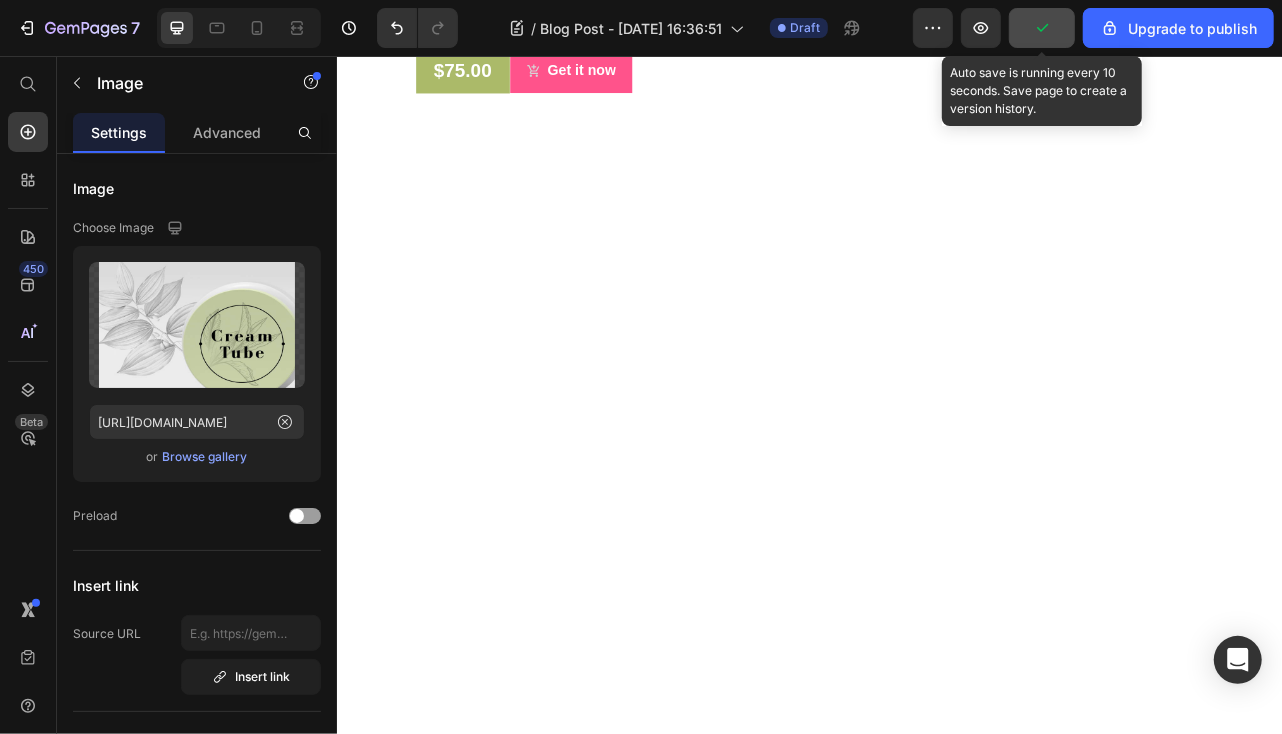 click at bounding box center [913, -1044] 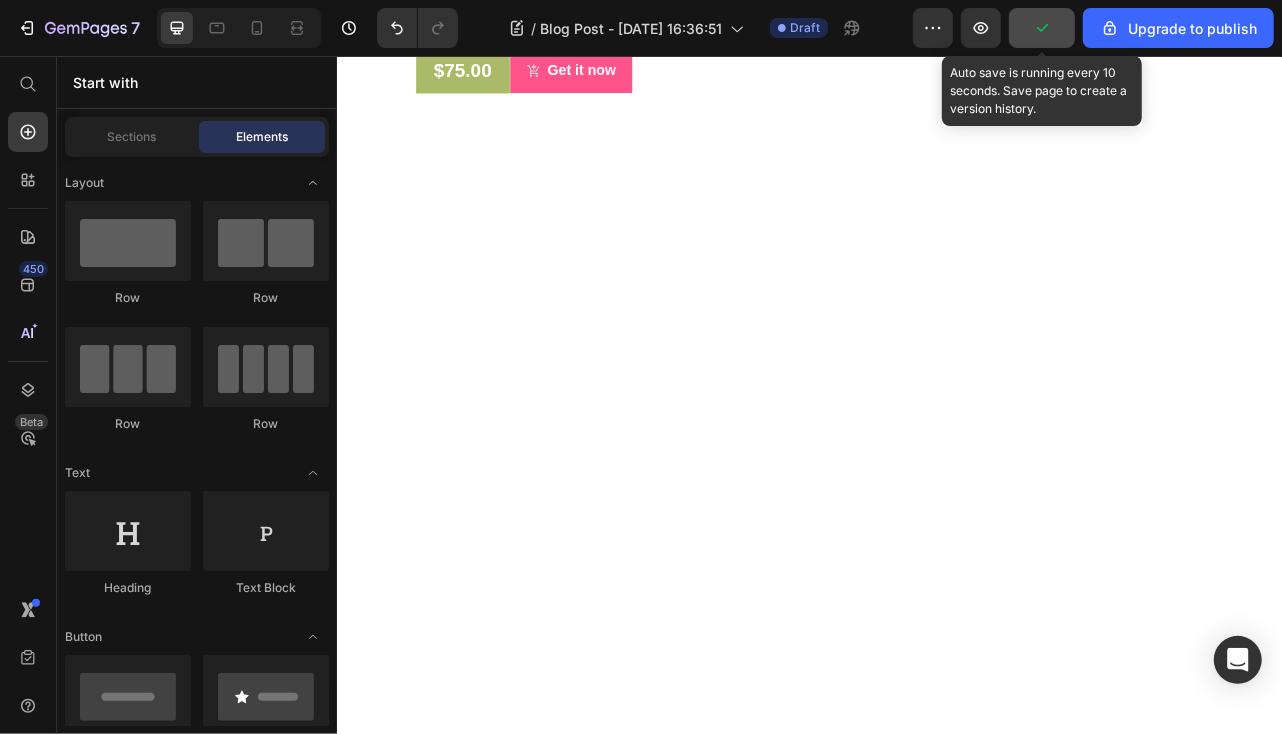 click at bounding box center (1280, -924) 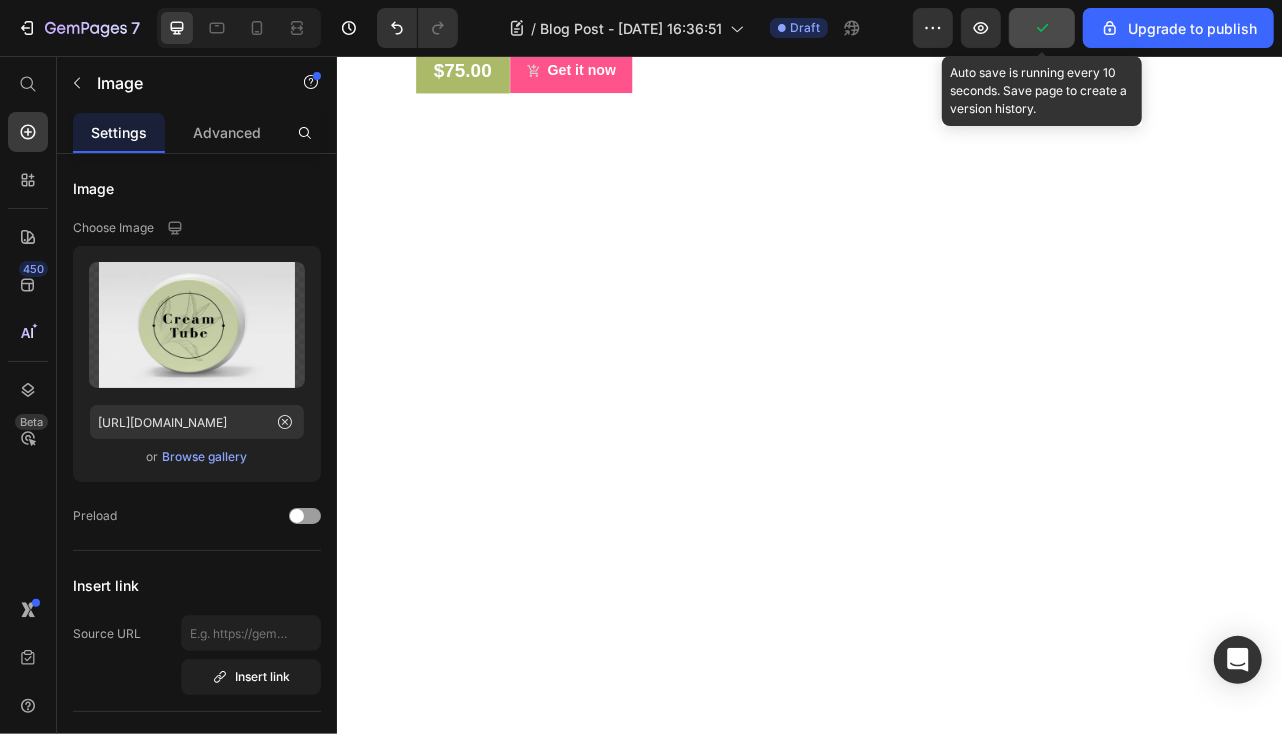 click 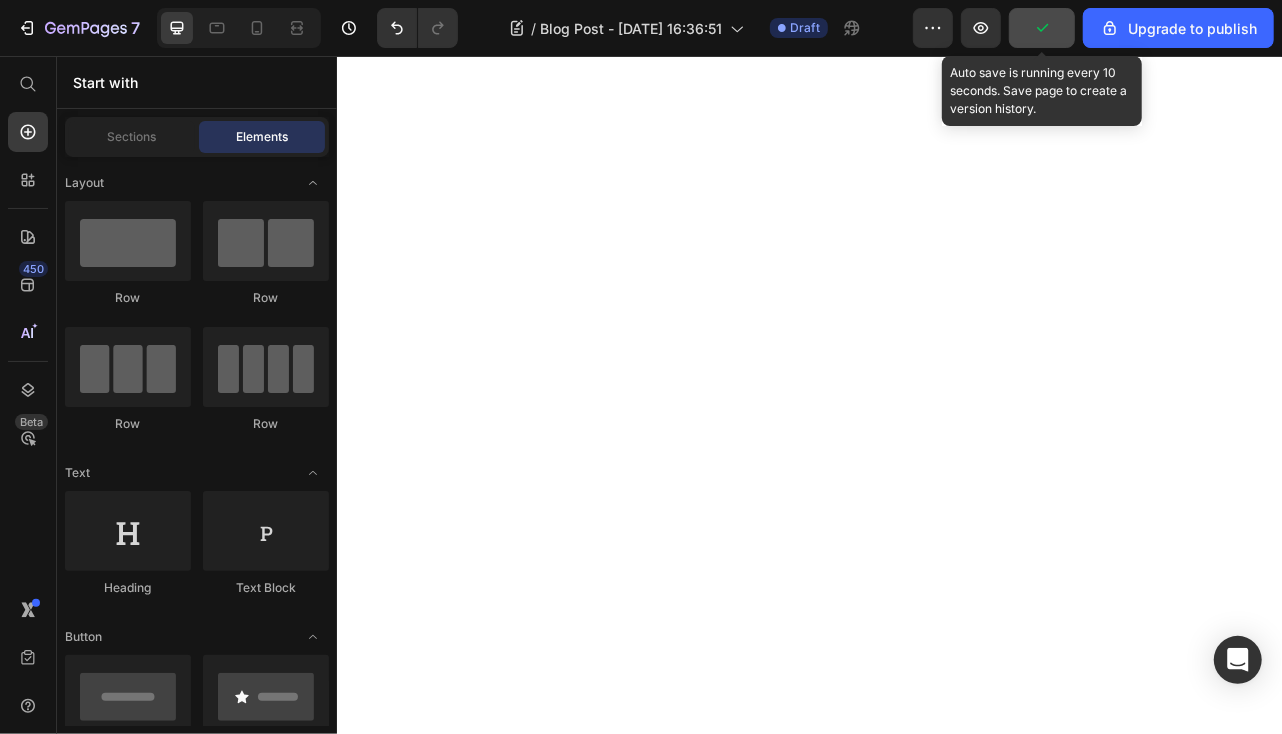 click on "Carved Pattern Mango Wood Bowl (P) Title
Drop element here
Drop element here
Drop element here Row Packaging & design Lorem Ipsum is simply dummy text of the printing and typesetting industry.   Ingredients [MEDICAL_DATA] (1.5%) It is a long established fact that a reader will be distracted by the readable content of a page when looking at its layout. Dried cinnamon bark extract Lorem Ipsum is simply dummy text of the printing Ginger essential oil Lorem Ipsum is simply dummy text of the printing and typesetting industry. Lorem Ipsum has been the industry's standard dummy text ever since the 1500s, when an unknown printer took a galley of type and scrambled it to make a type specimen book. It has survived not only five centuries, but also the leap into electronic typesetting, remaining essentially unchanged.  Texture & fragrance   Effect Contrary to popular belief, Lorem Ipsum is not simply random text. Review Pros: Cons: Text block $75.00 (P) Price Row" at bounding box center [936, -559] 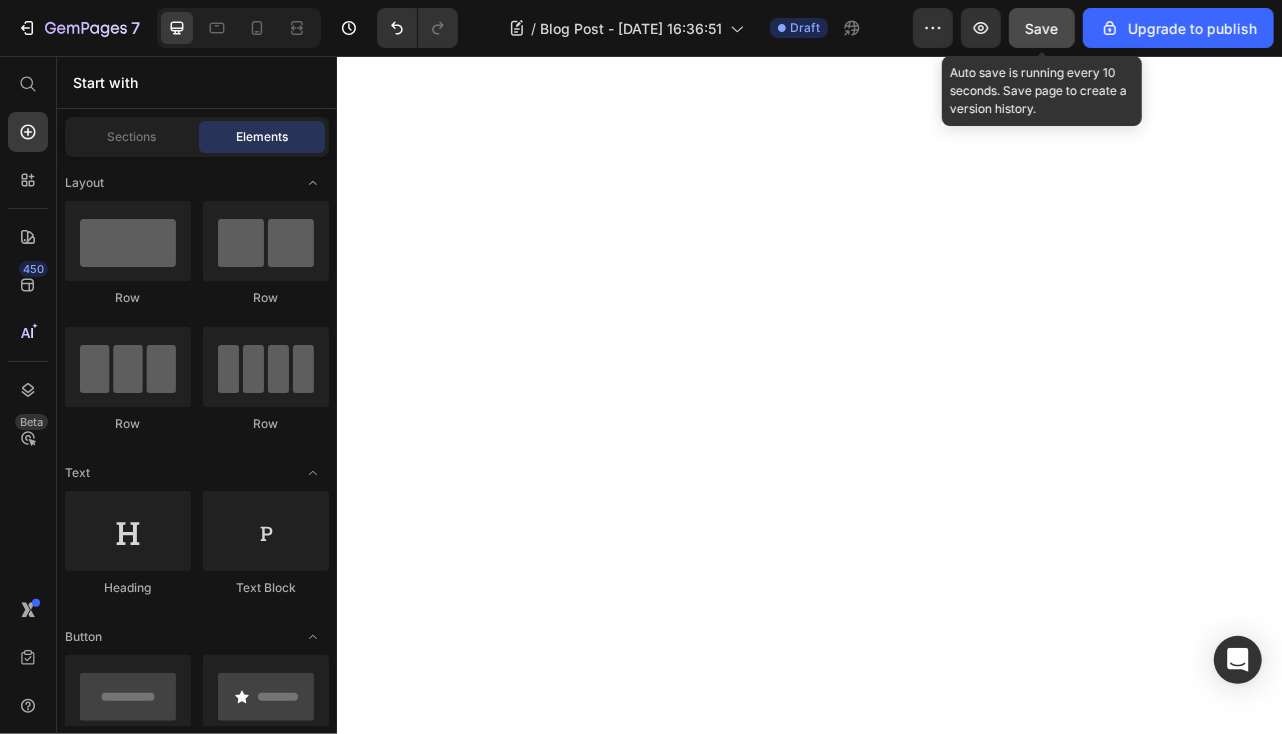 click on "Drop element here" at bounding box center (604, -995) 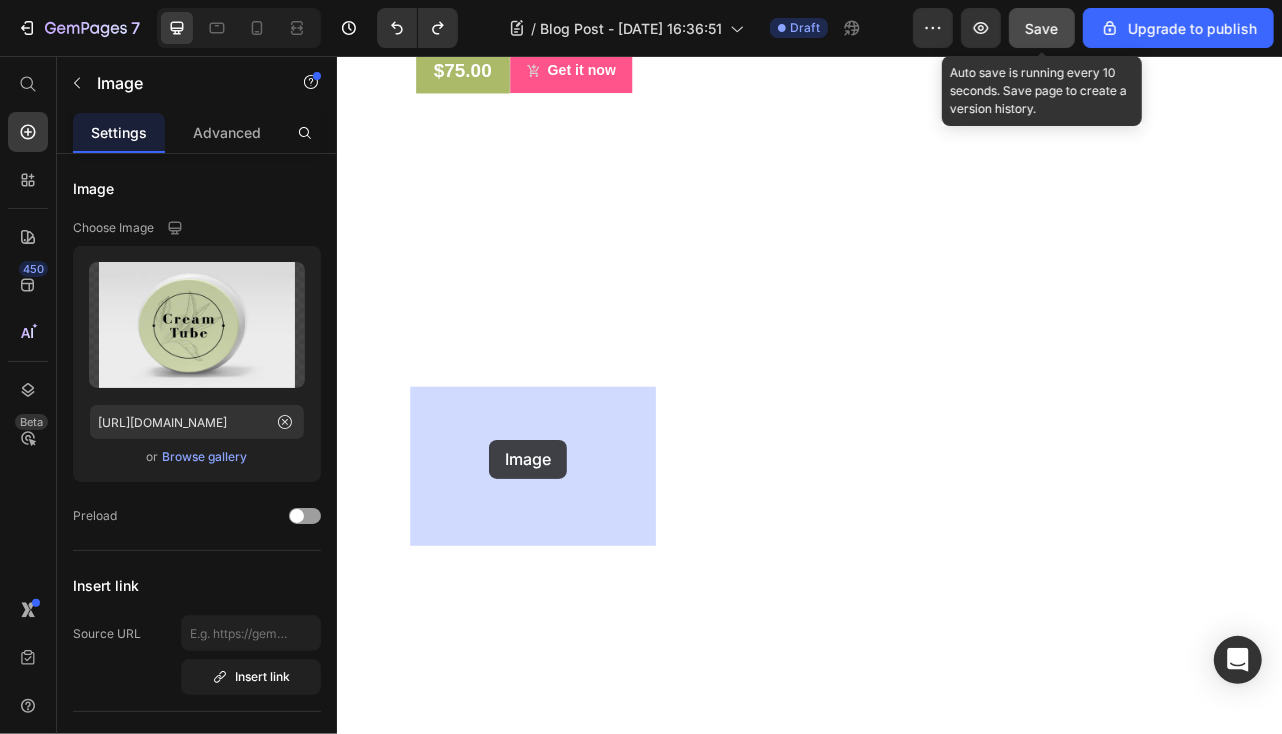 drag, startPoint x: 1234, startPoint y: 537, endPoint x: 487, endPoint y: 529, distance: 747.04285 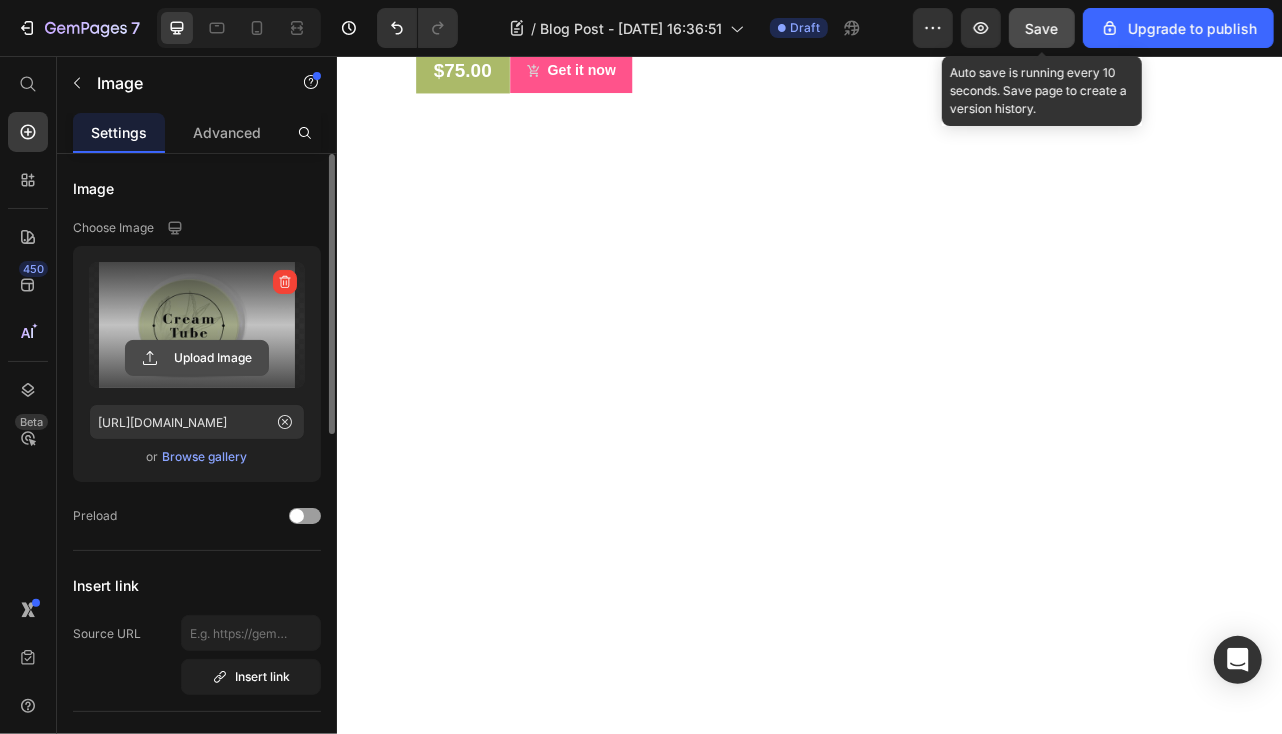 click 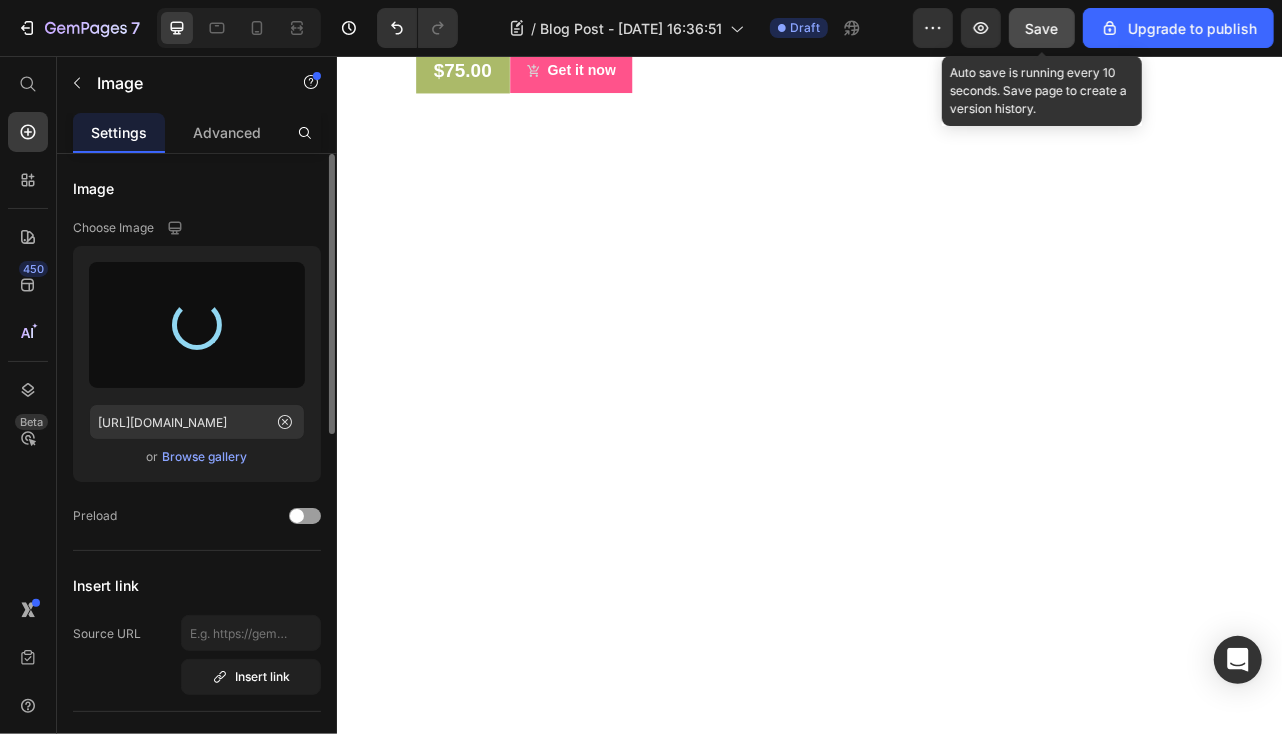 type on "[URL][DOMAIN_NAME]" 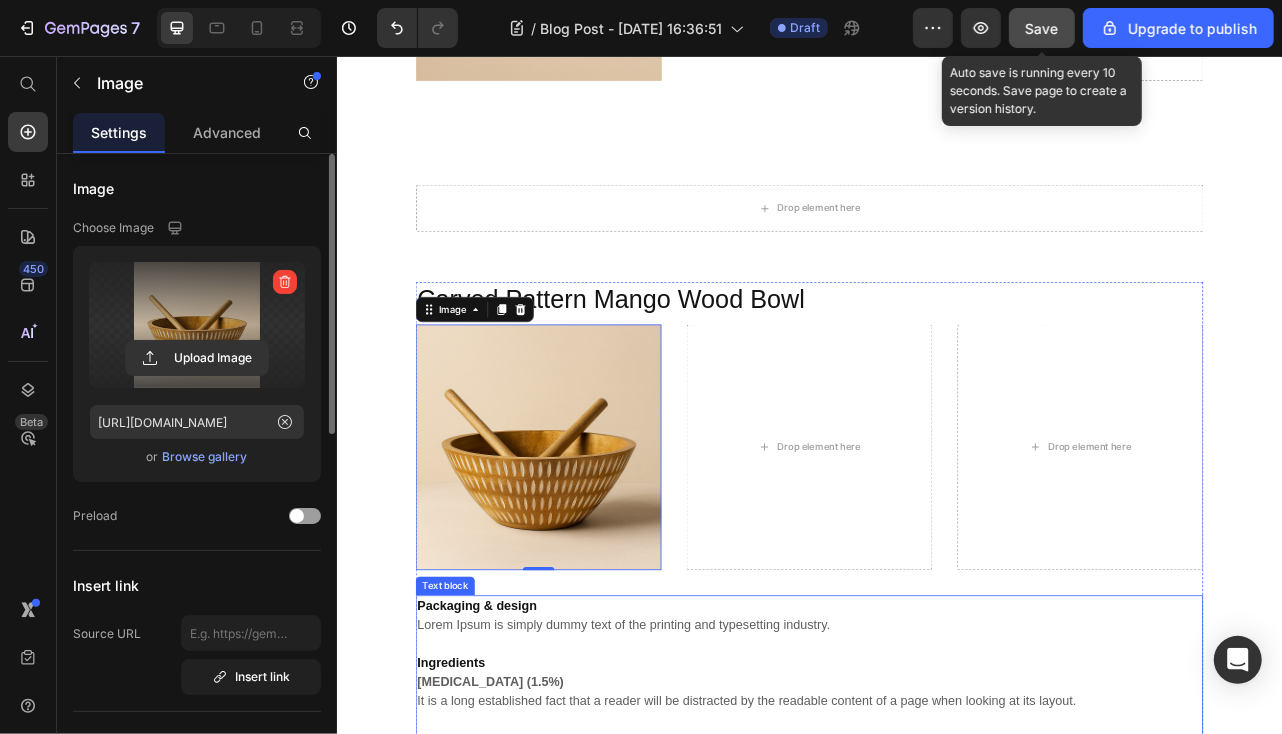 scroll, scrollTop: 4737, scrollLeft: 0, axis: vertical 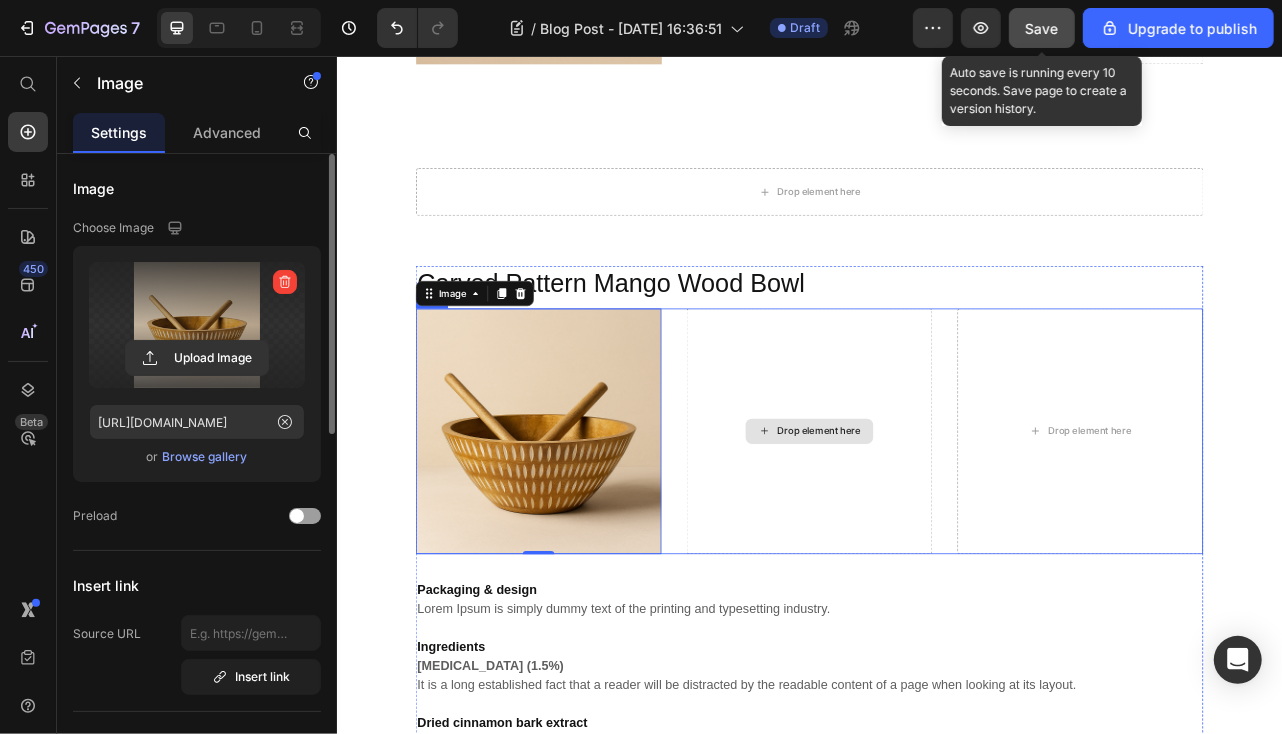 click on "Drop element here" at bounding box center (936, 531) 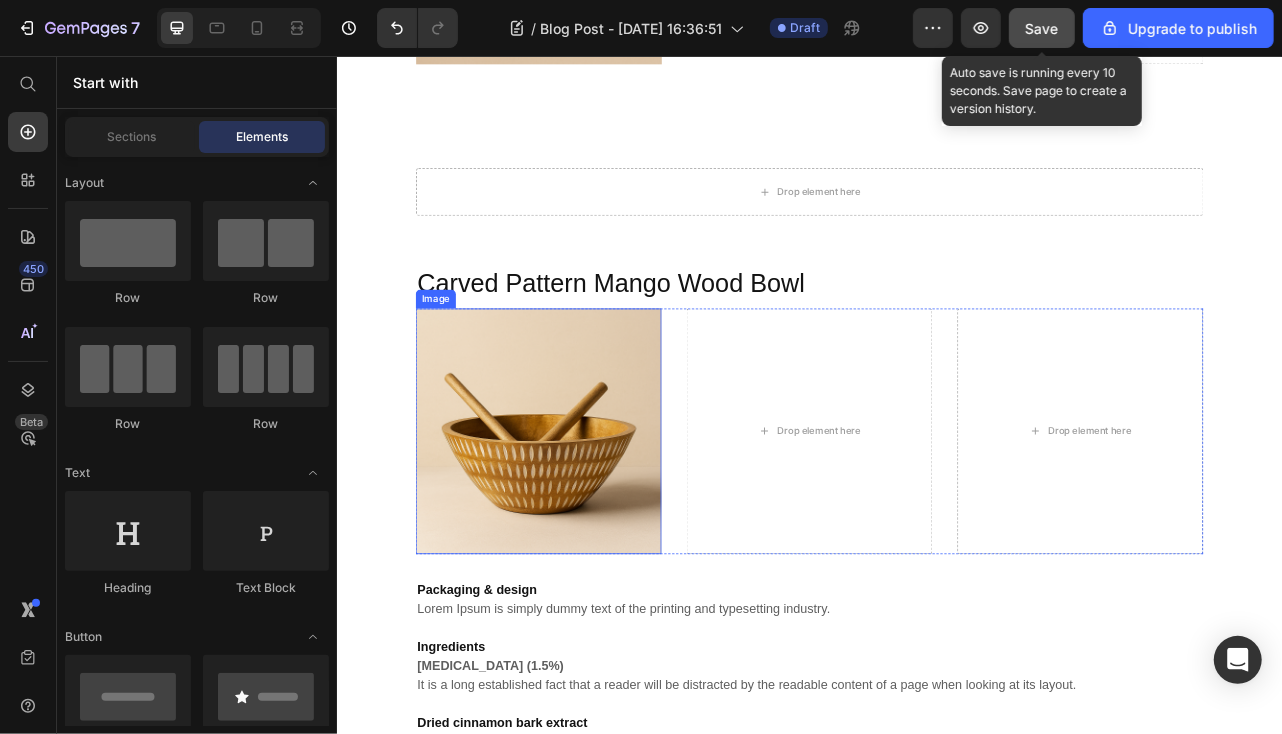 click at bounding box center (592, 531) 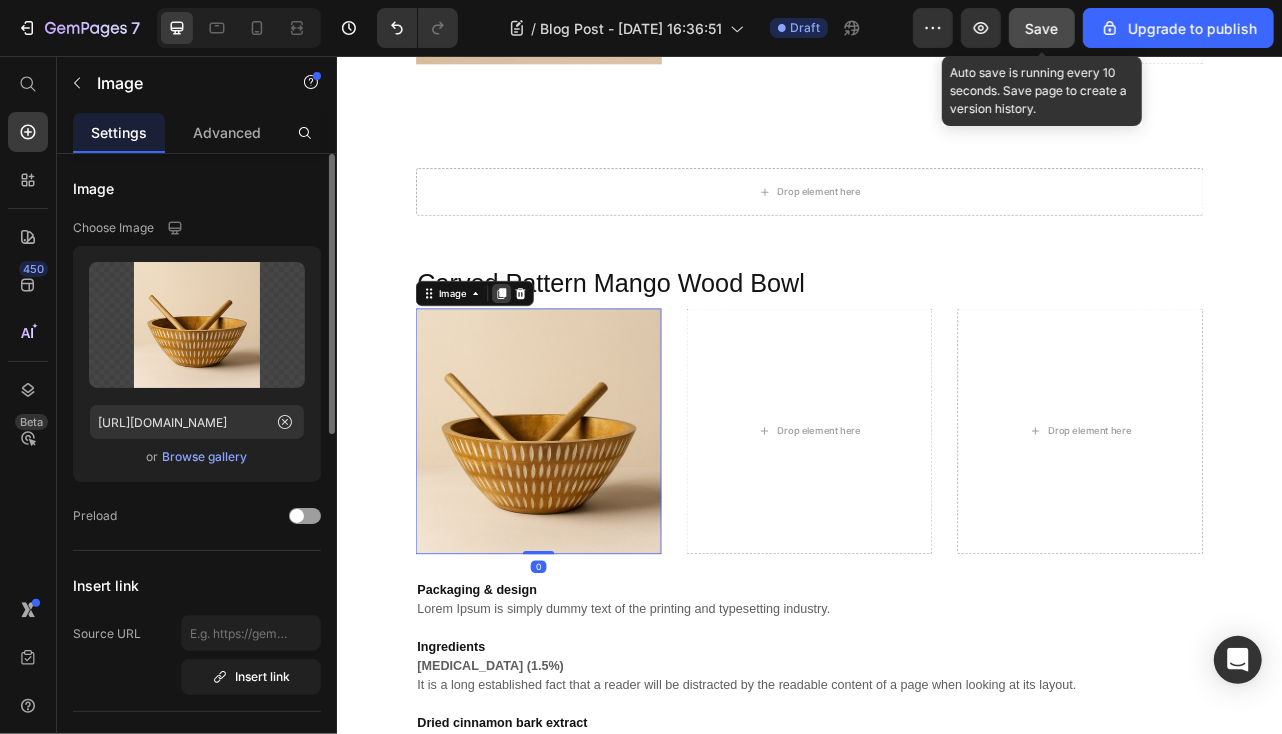 click 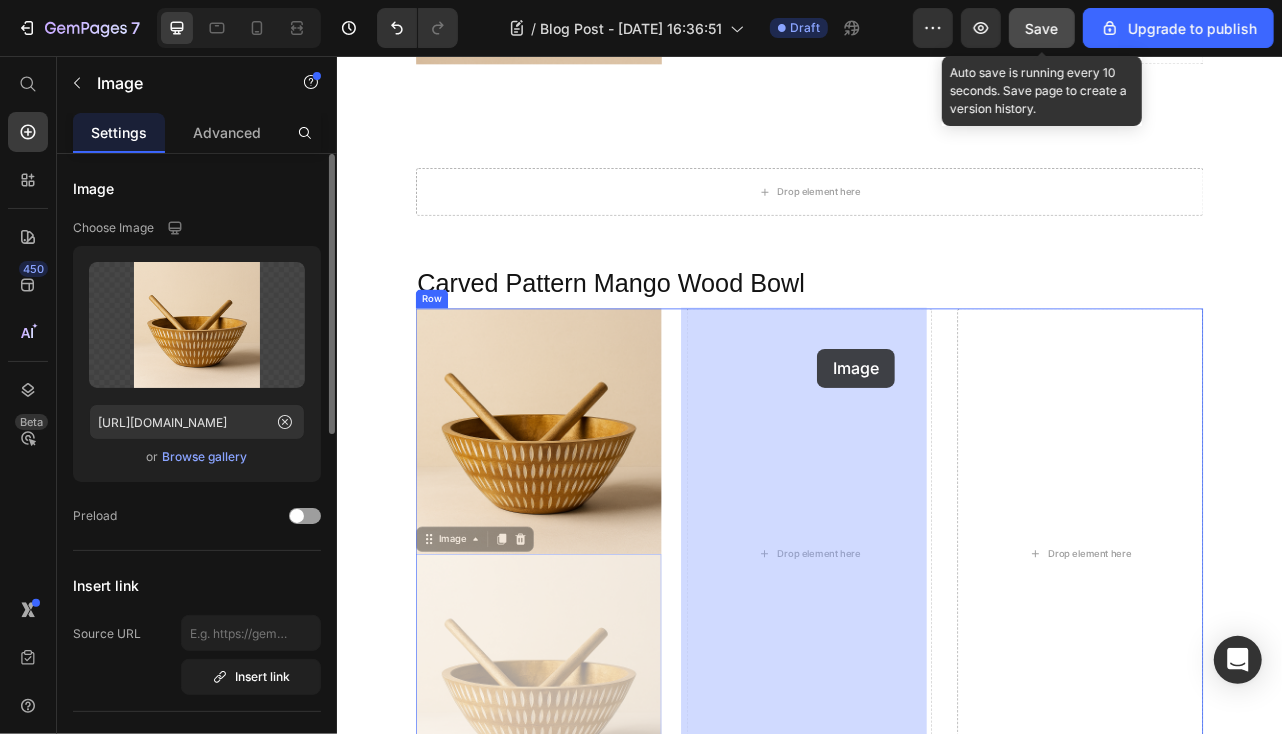 drag, startPoint x: 722, startPoint y: 669, endPoint x: 943, endPoint y: 425, distance: 329.20663 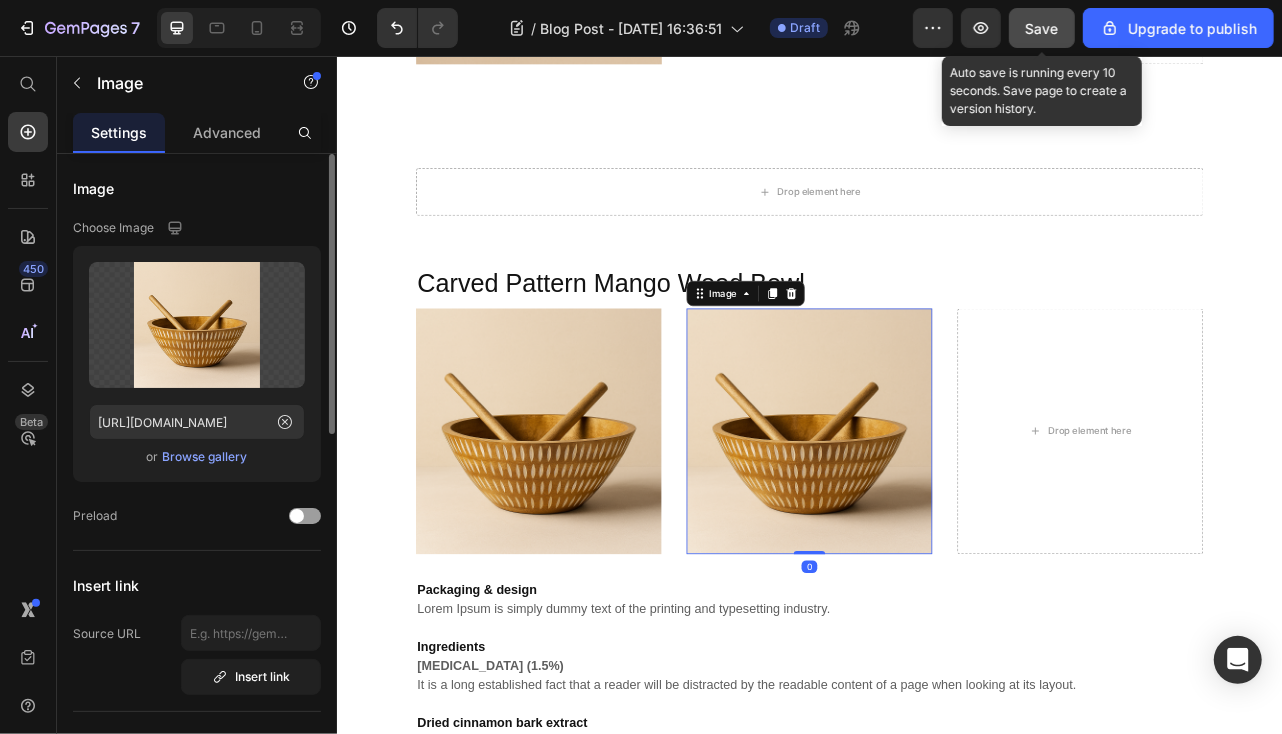 click at bounding box center [936, 531] 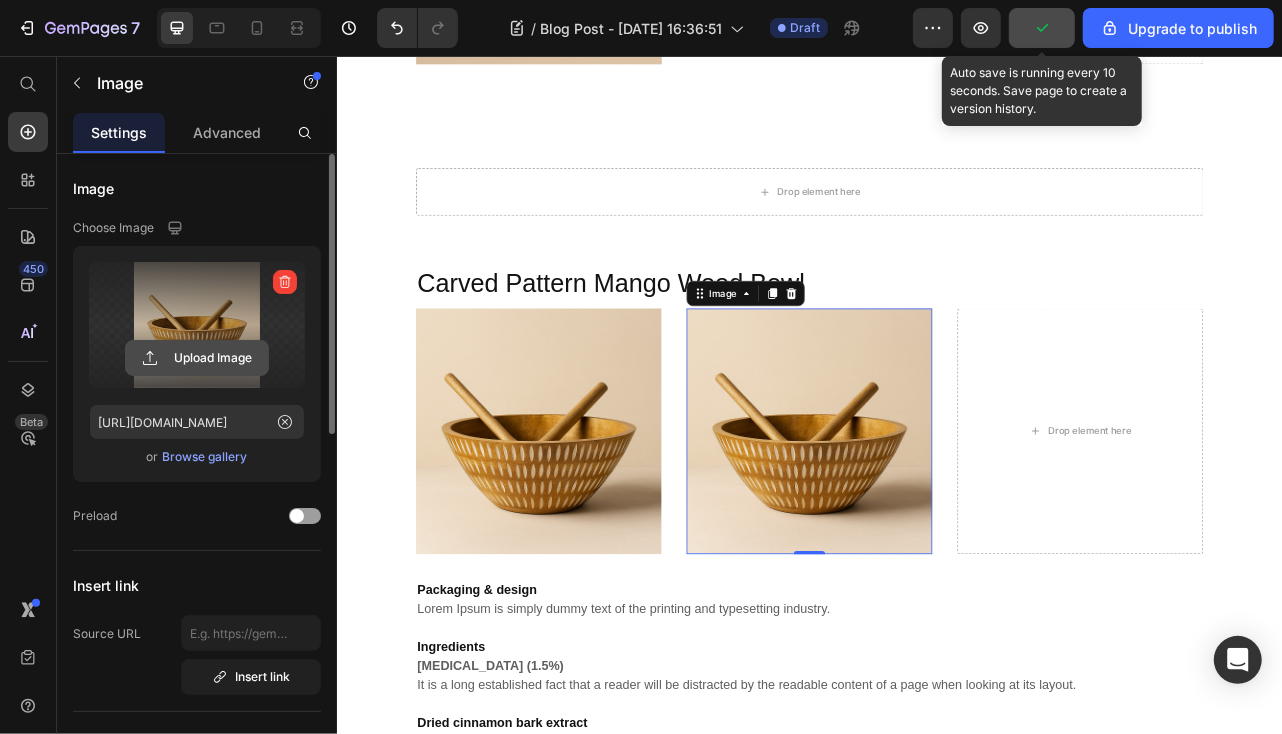 click 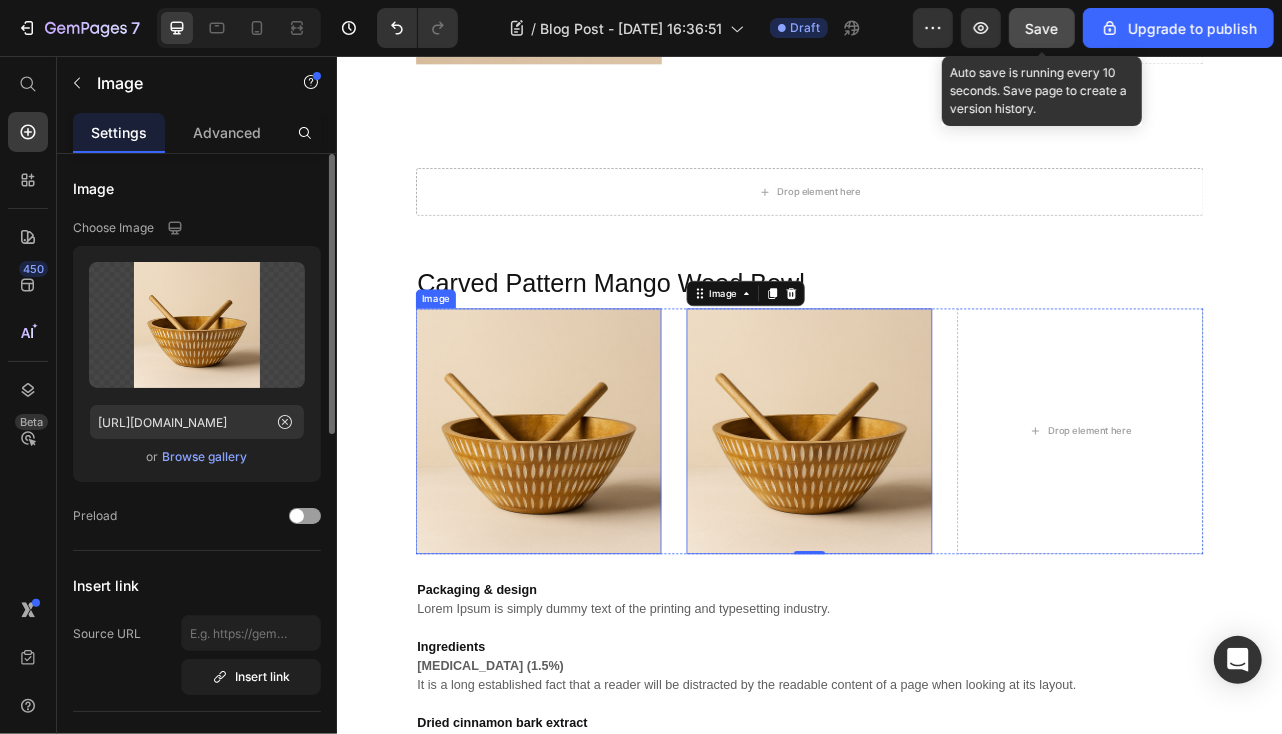 click at bounding box center (592, 531) 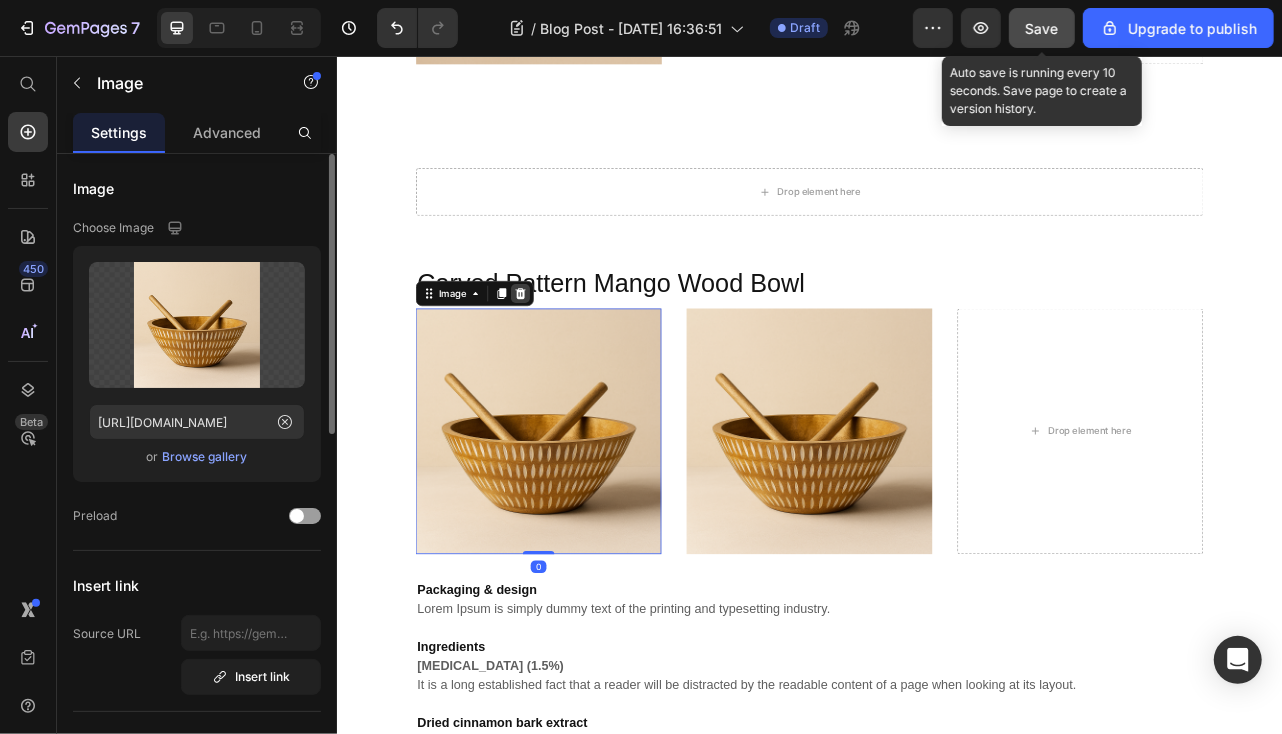click 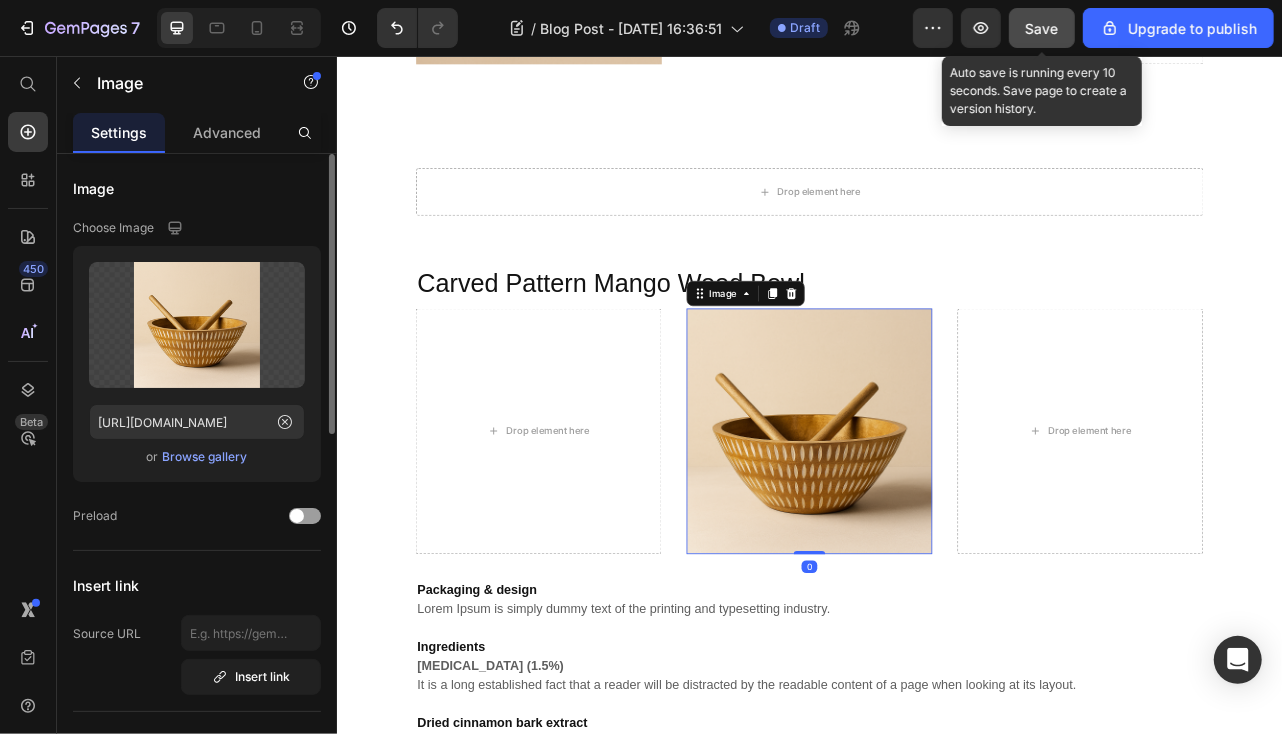 click at bounding box center [936, 531] 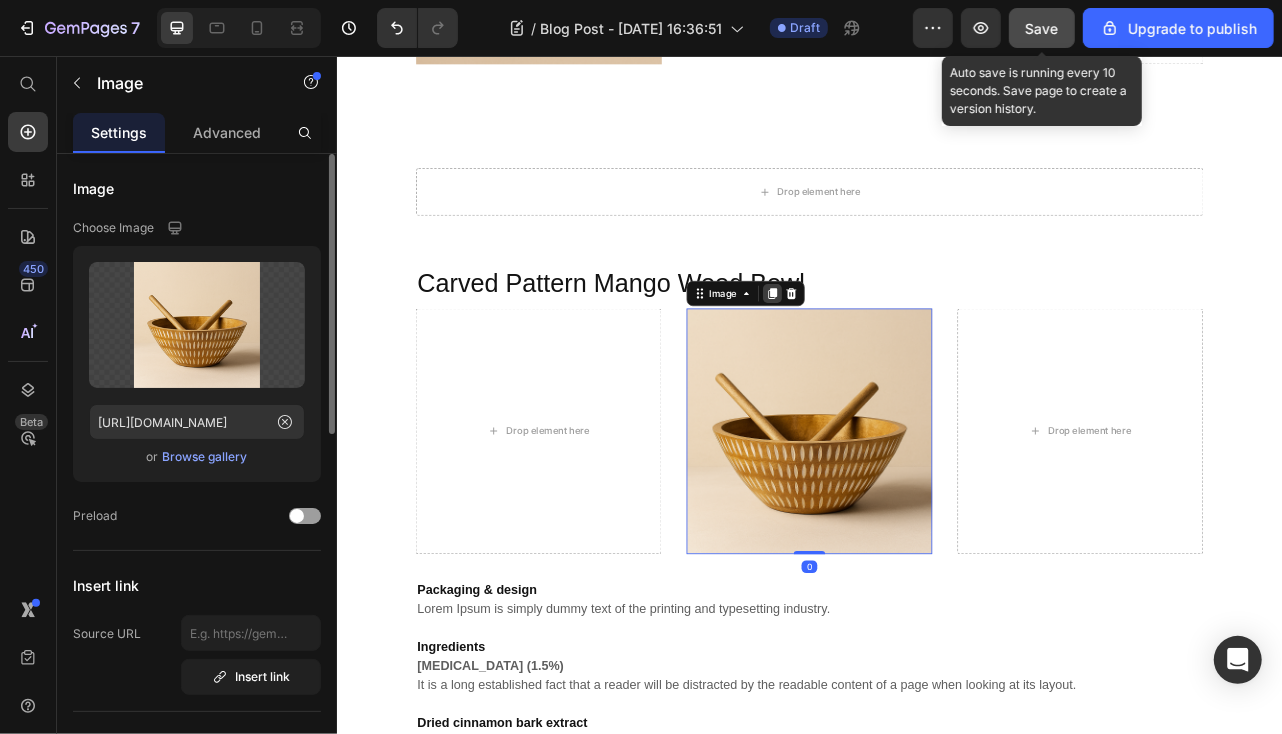 click 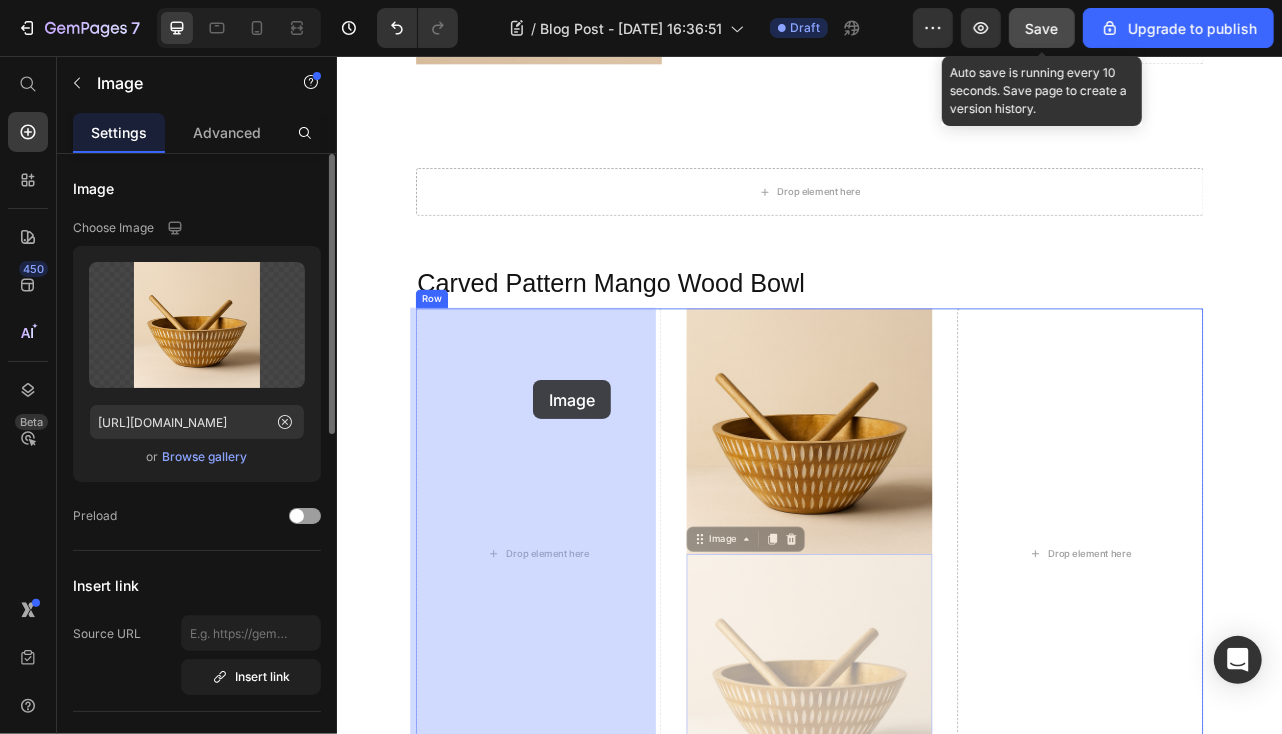 drag, startPoint x: 899, startPoint y: 780, endPoint x: 572, endPoint y: 453, distance: 462.44785 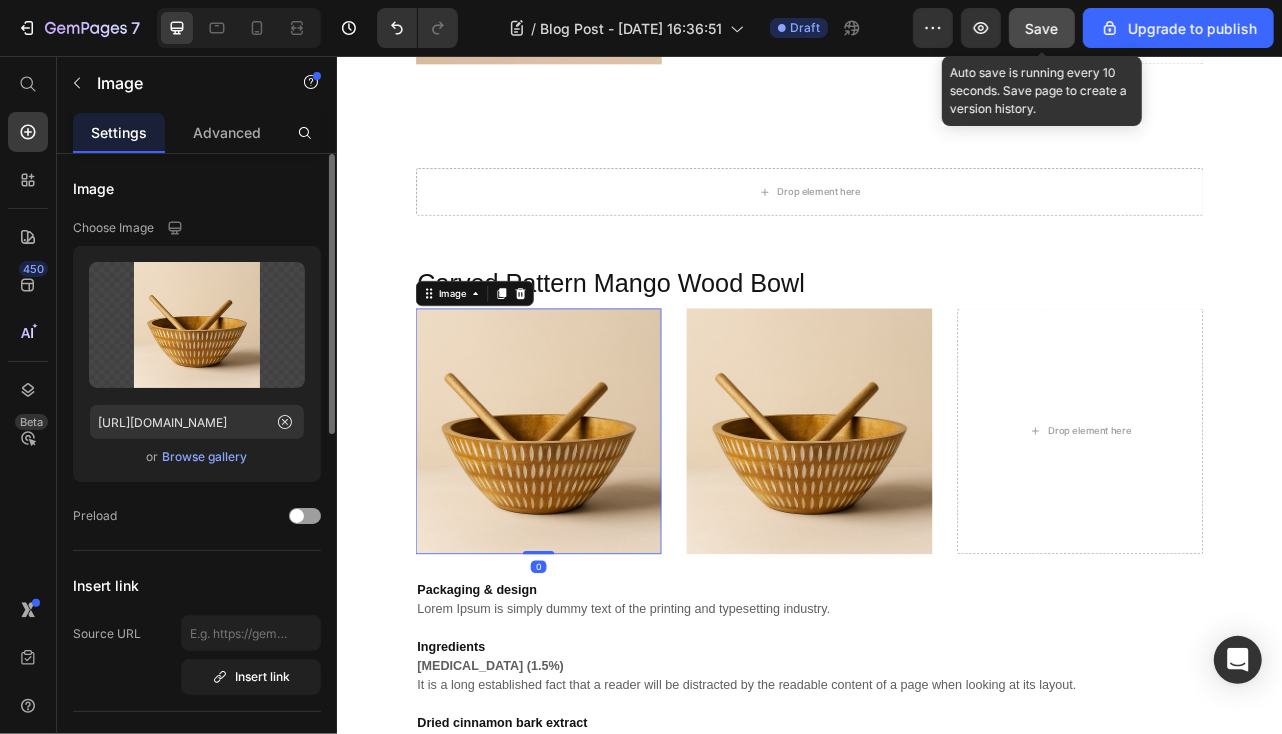 click at bounding box center [592, 531] 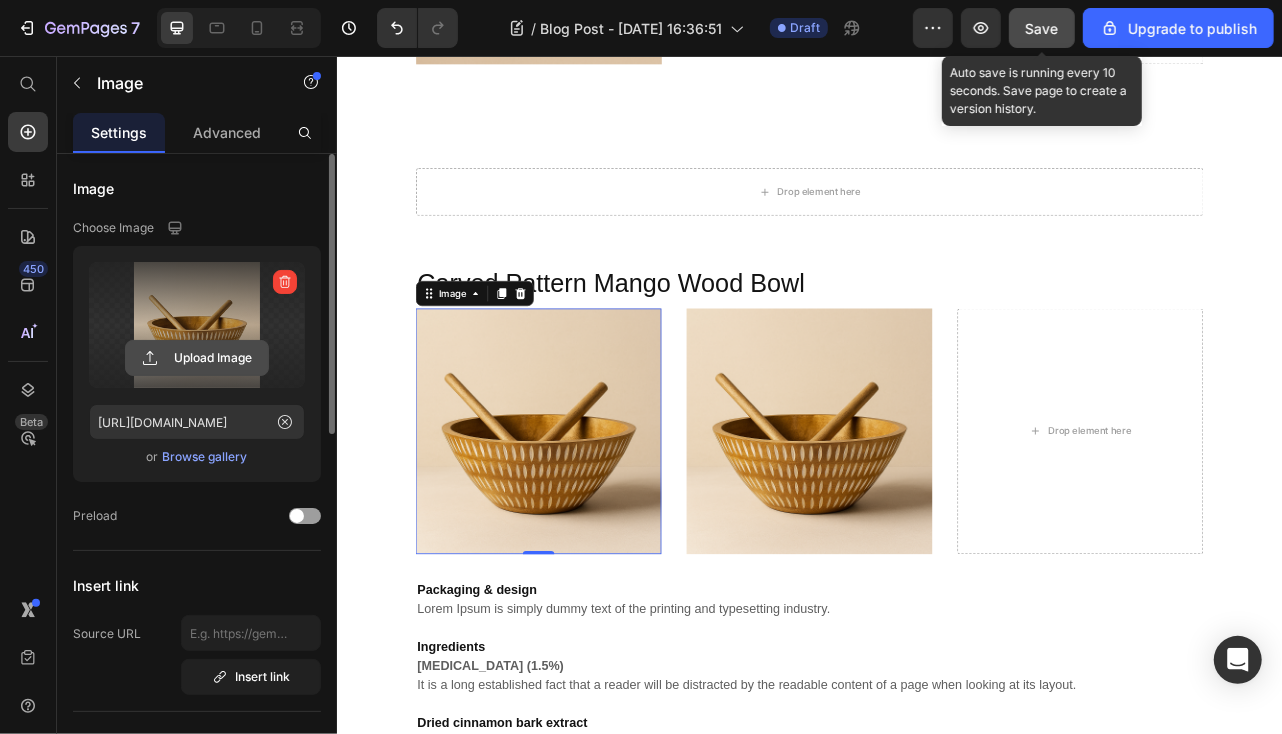 click 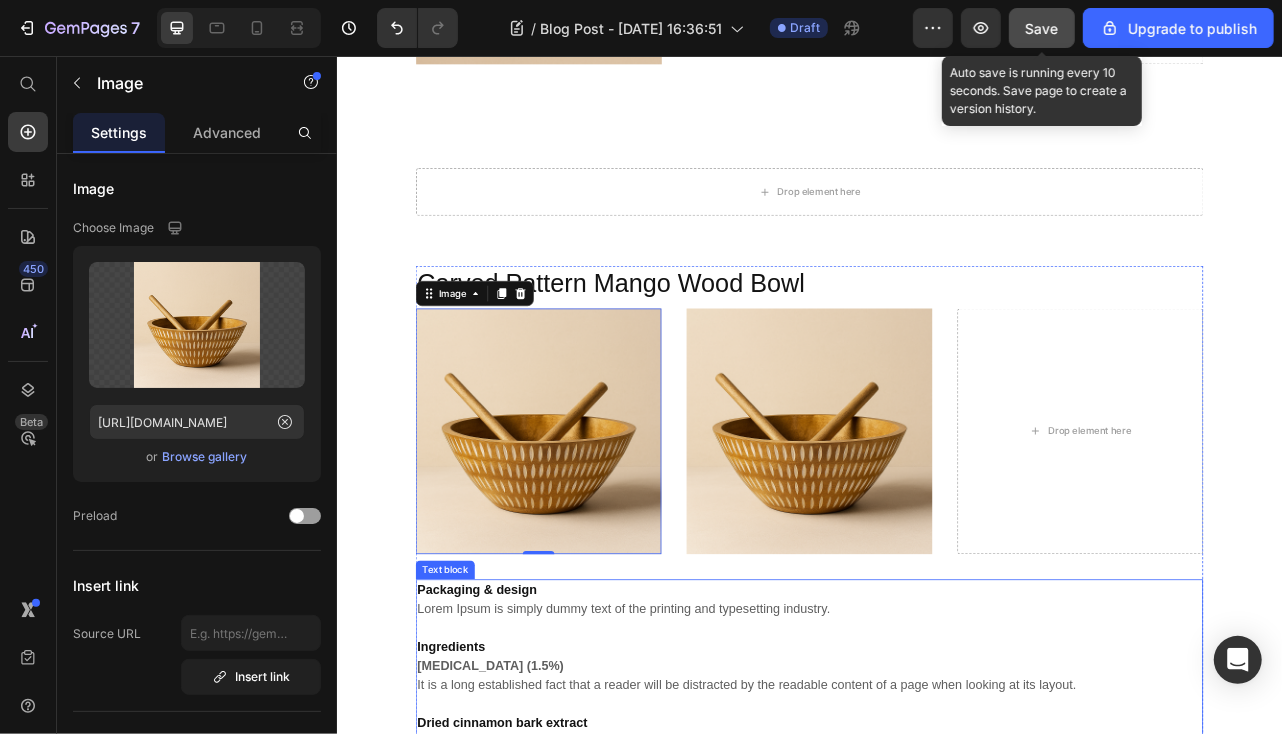 type on "[URL][DOMAIN_NAME]" 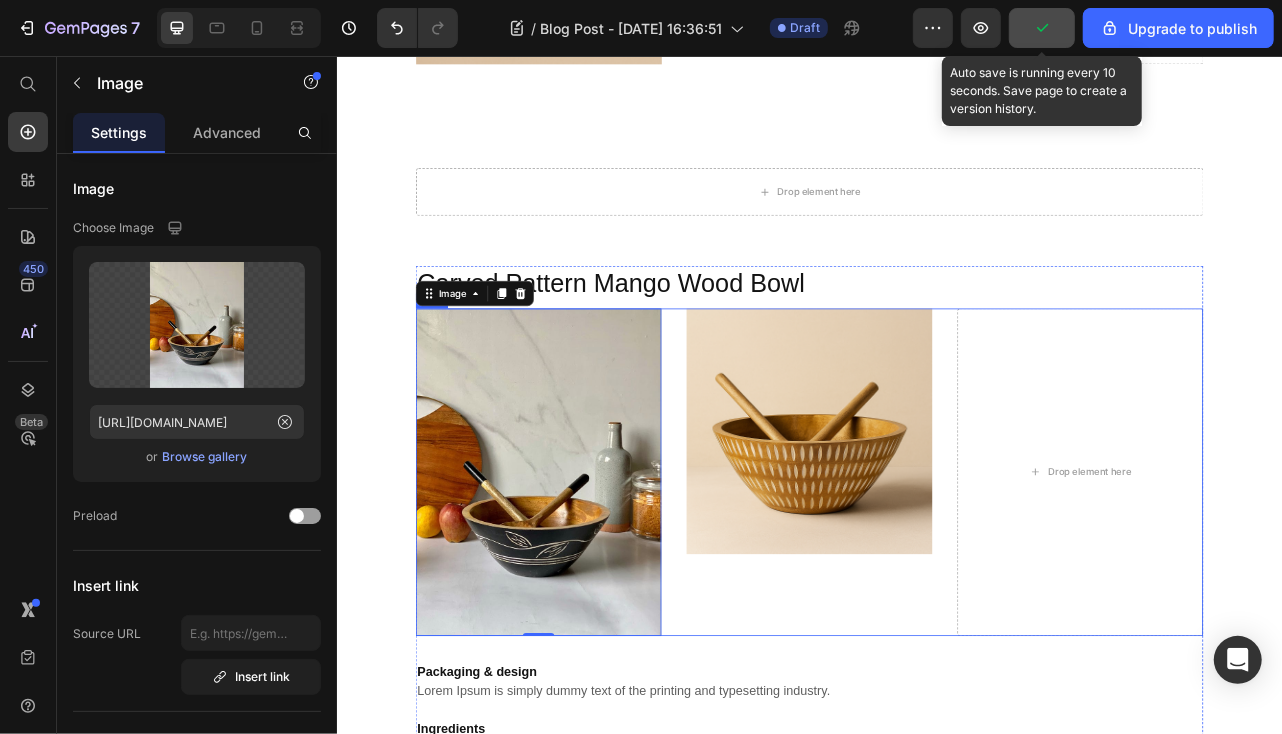 click on "Image" at bounding box center (936, 583) 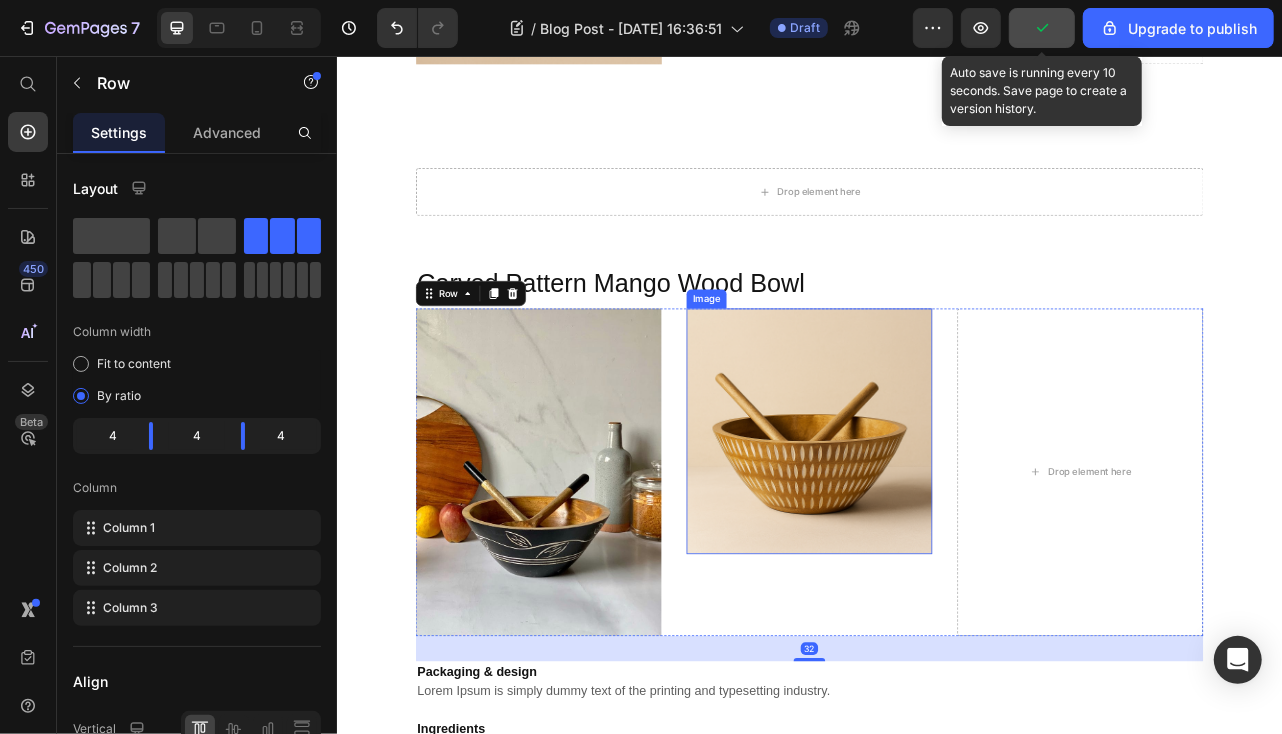 click at bounding box center (936, 531) 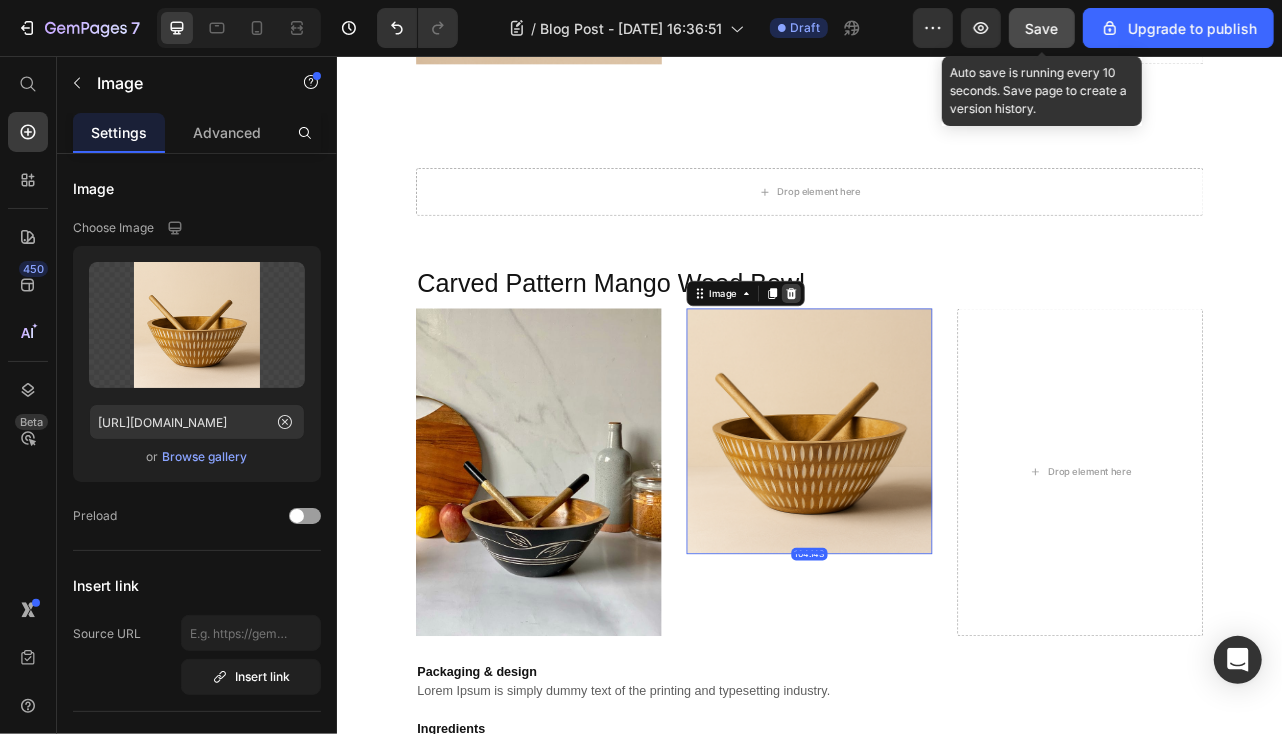 click 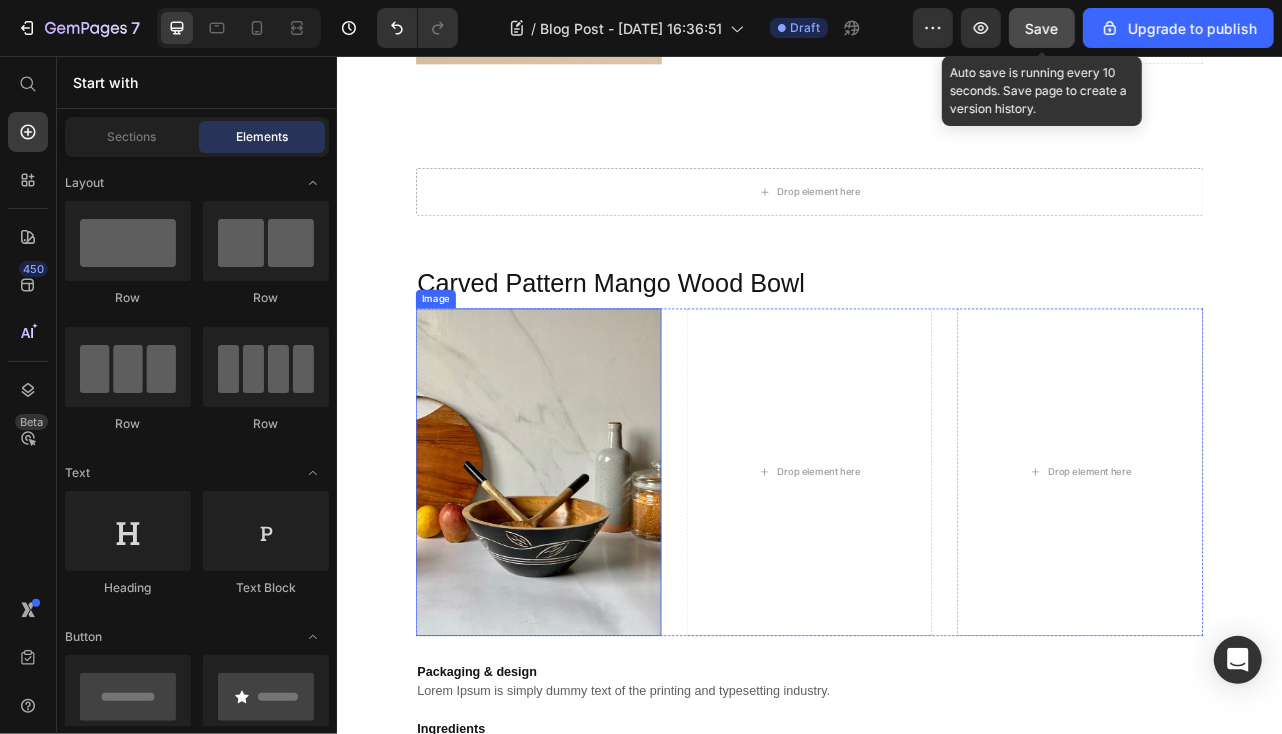 click at bounding box center (592, 583) 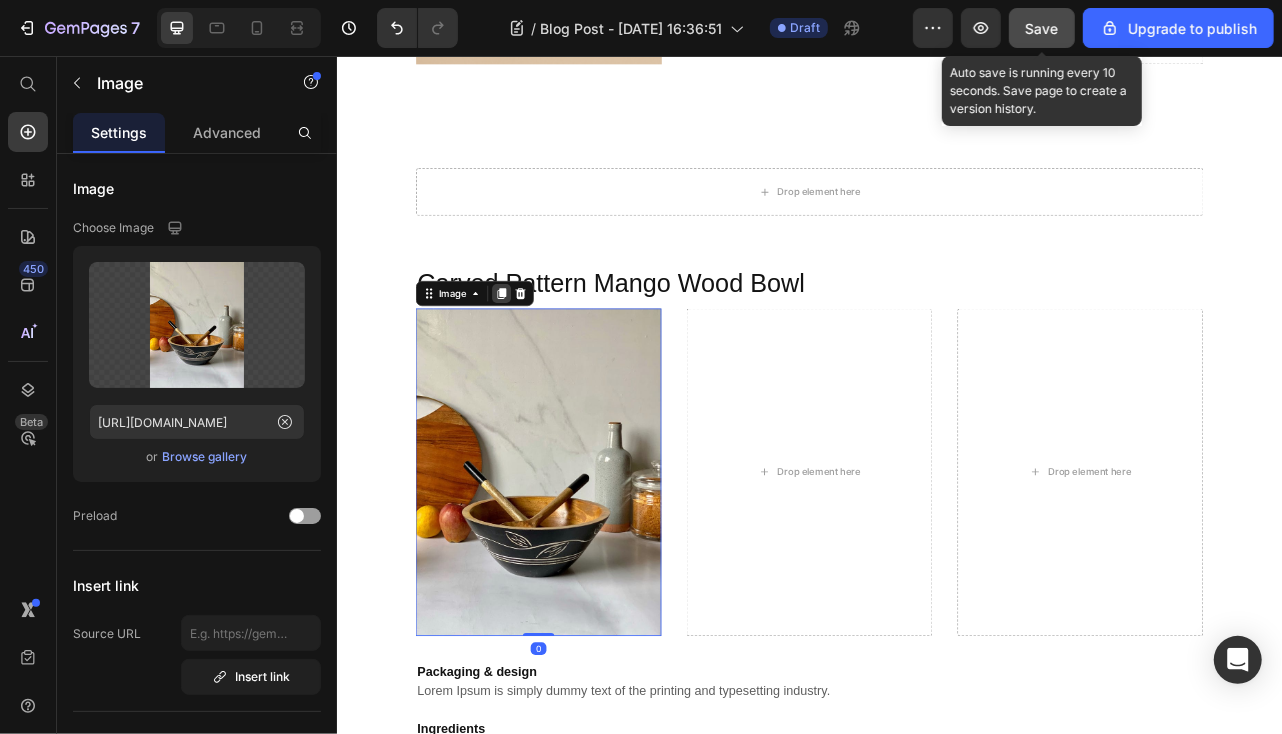drag, startPoint x: 535, startPoint y: 356, endPoint x: 632, endPoint y: 410, distance: 111.01801 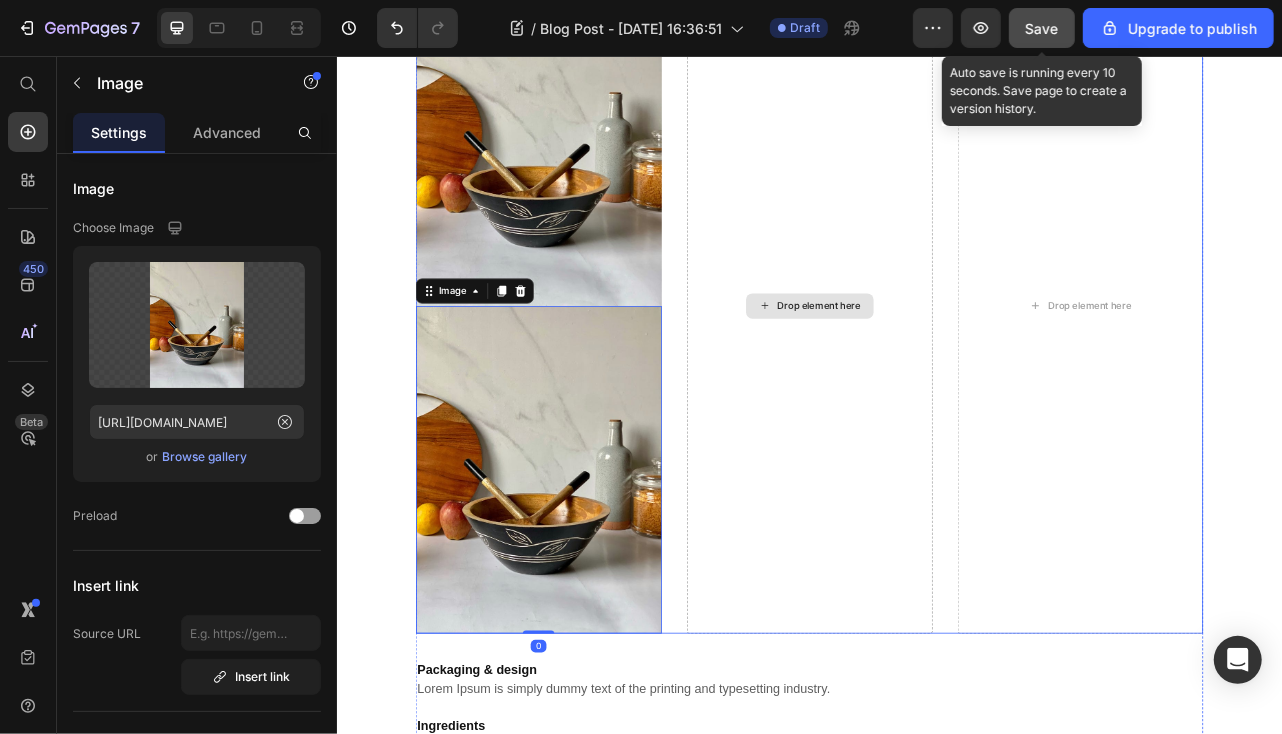 scroll, scrollTop: 5102, scrollLeft: 0, axis: vertical 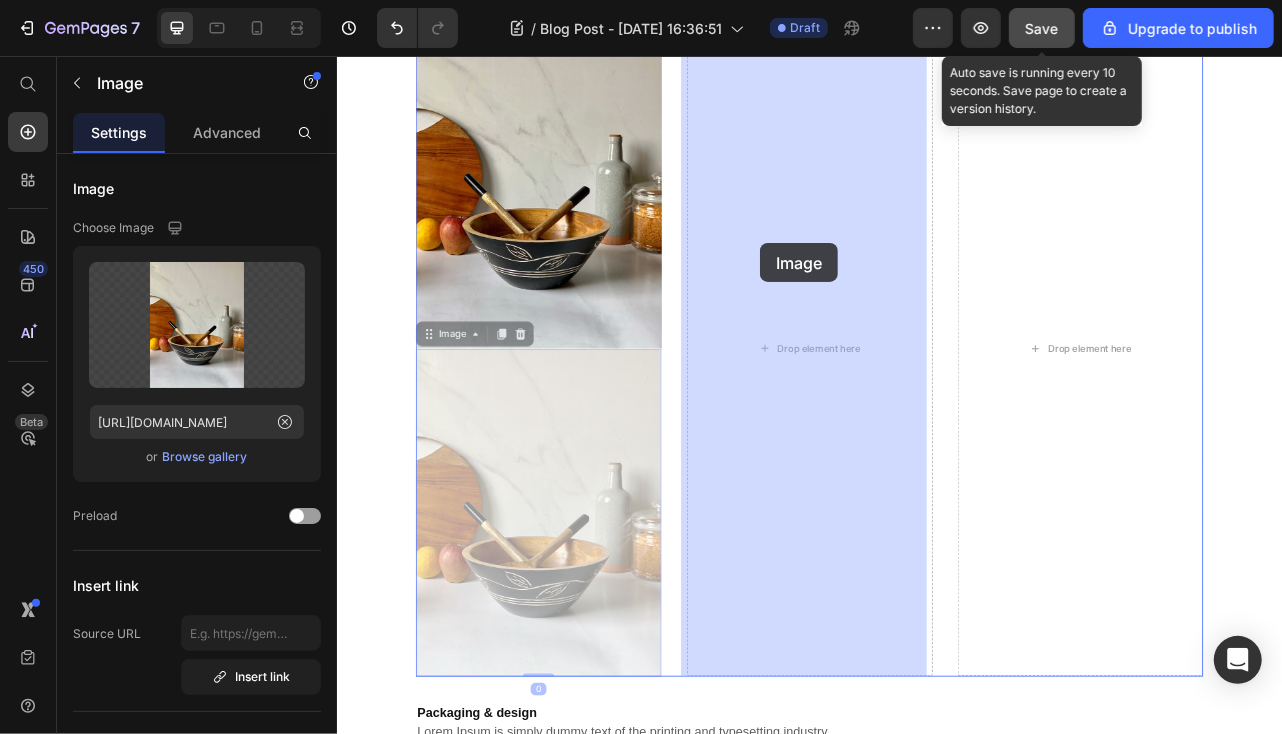 drag, startPoint x: 717, startPoint y: 436, endPoint x: 883, endPoint y: 260, distance: 241.93387 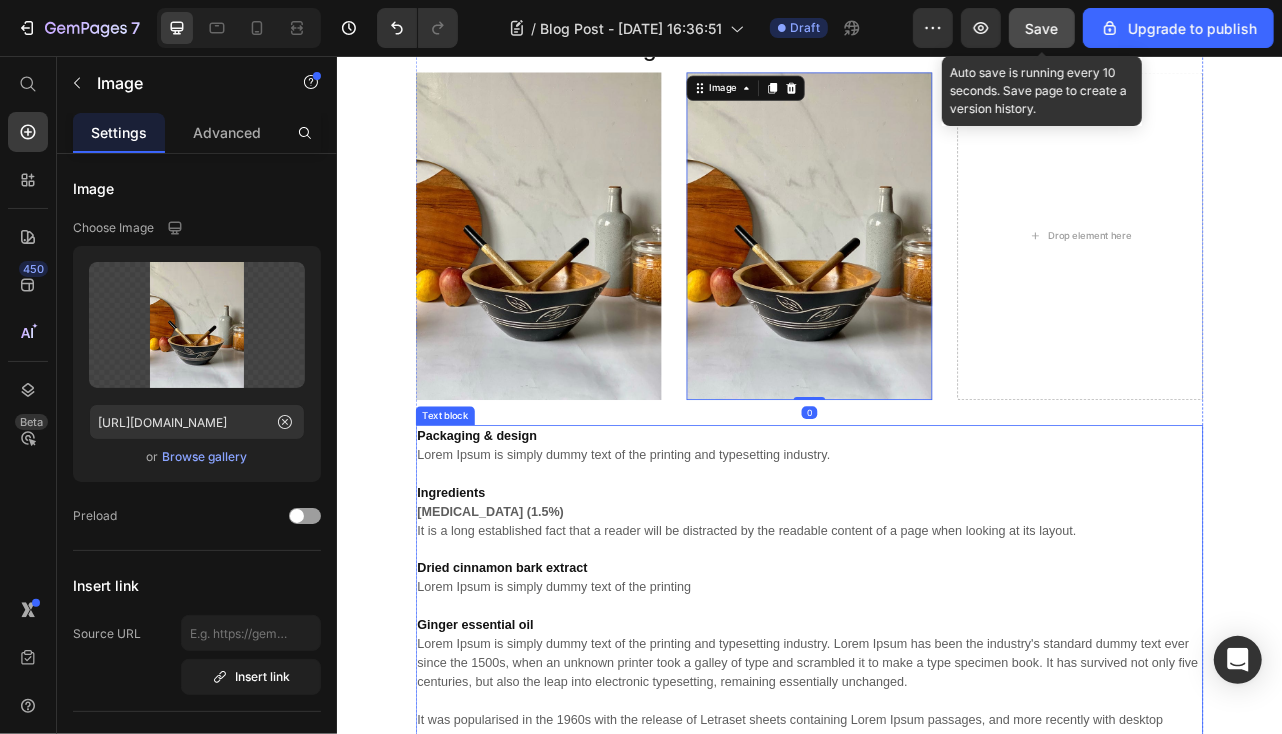 scroll, scrollTop: 4802, scrollLeft: 0, axis: vertical 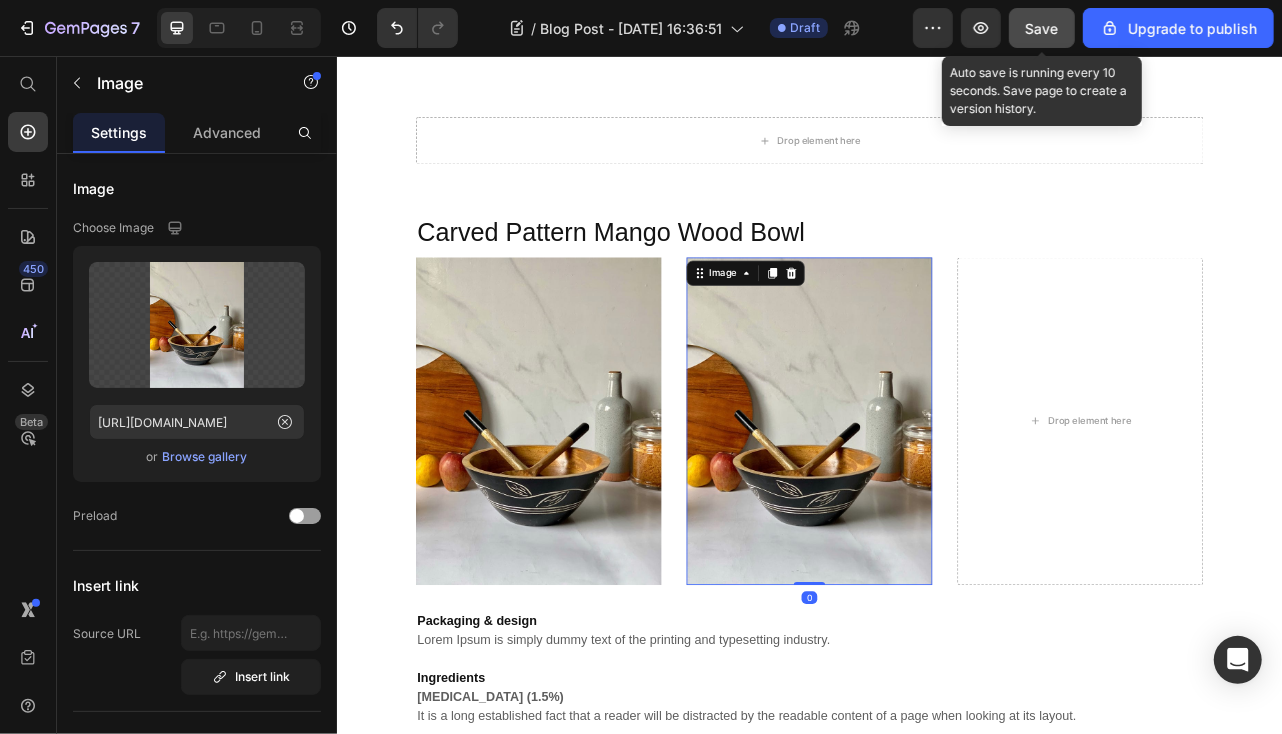 click at bounding box center [936, 518] 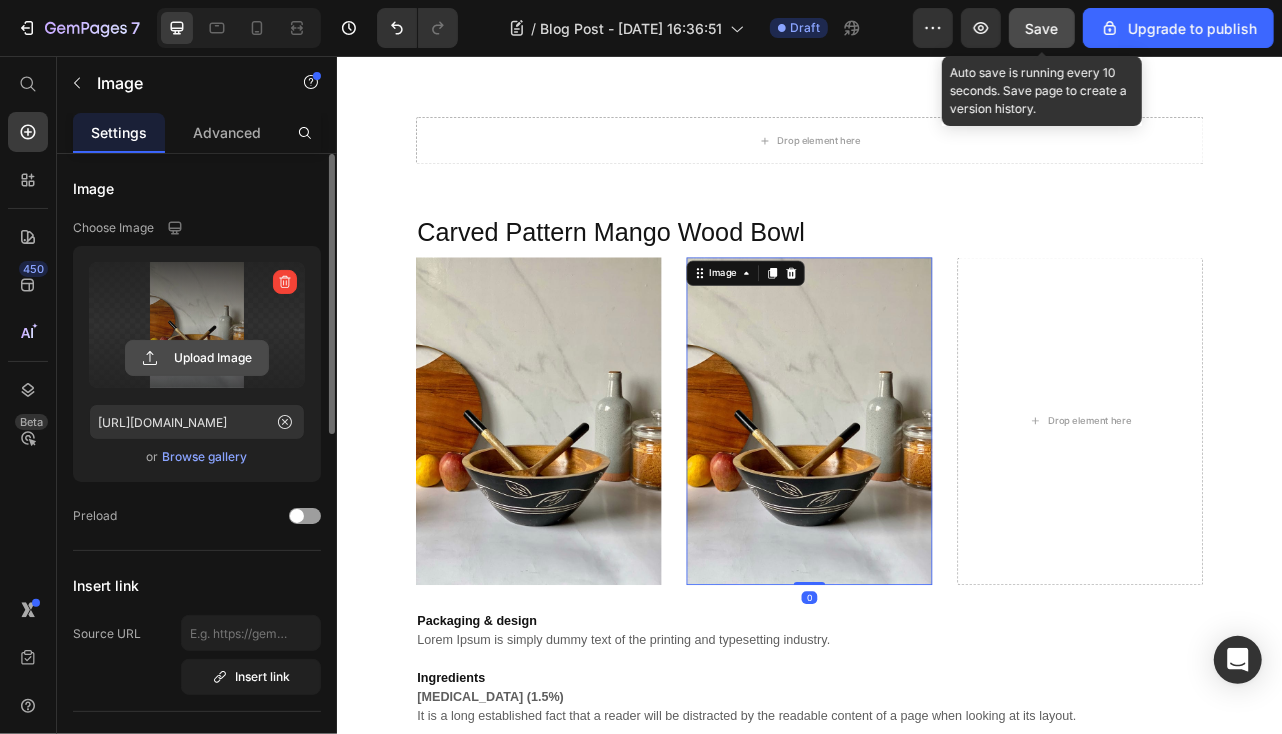 click 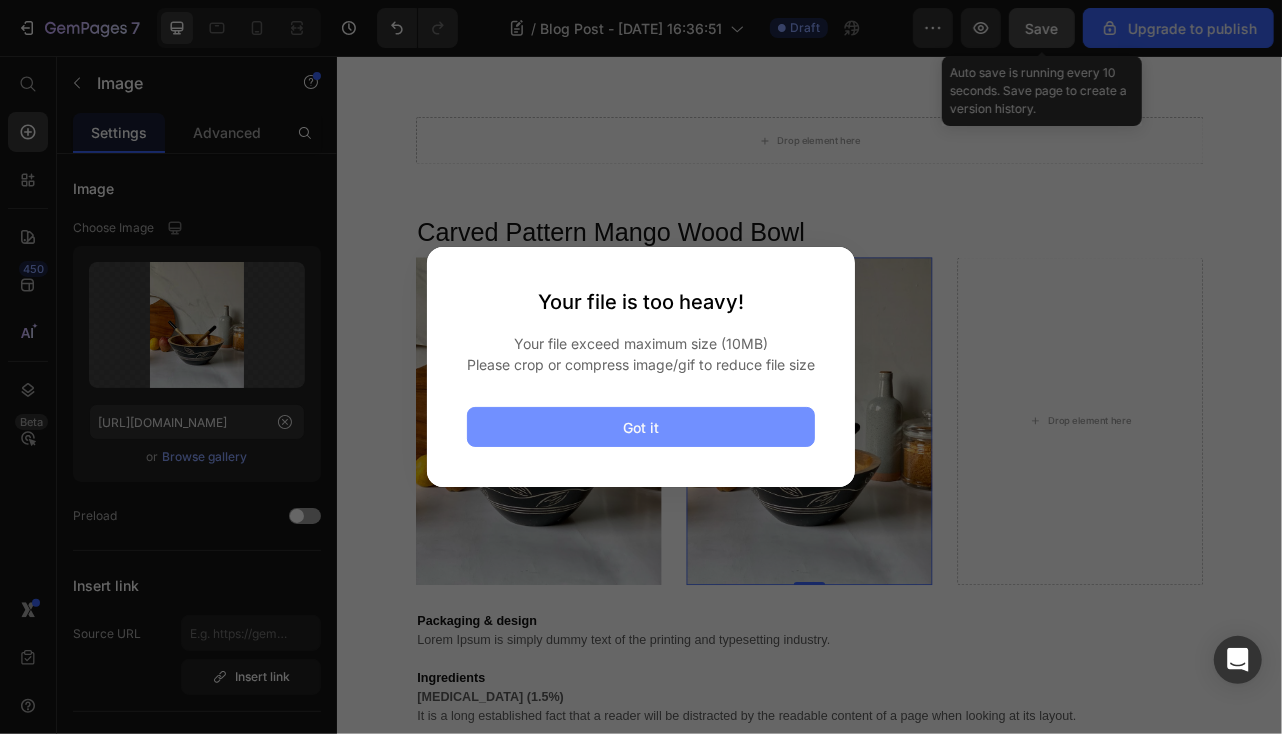 click on "Got it" at bounding box center (641, 427) 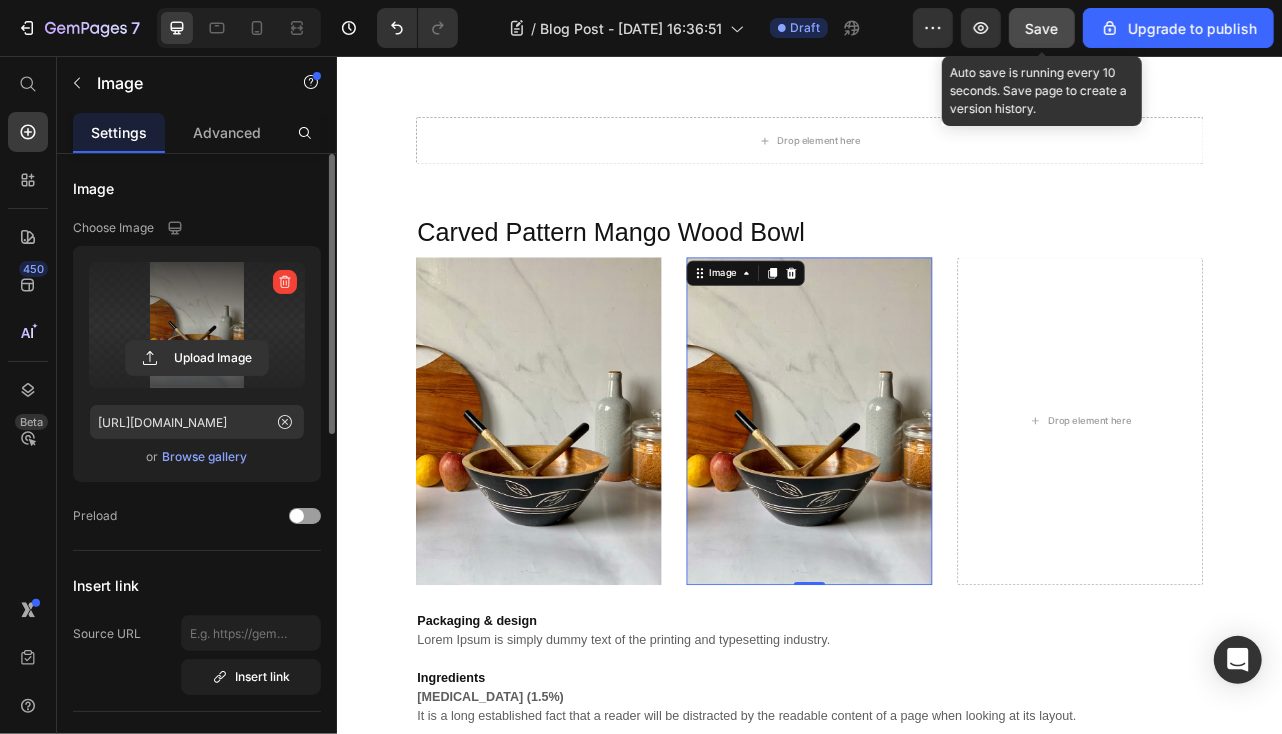 click at bounding box center [197, 325] 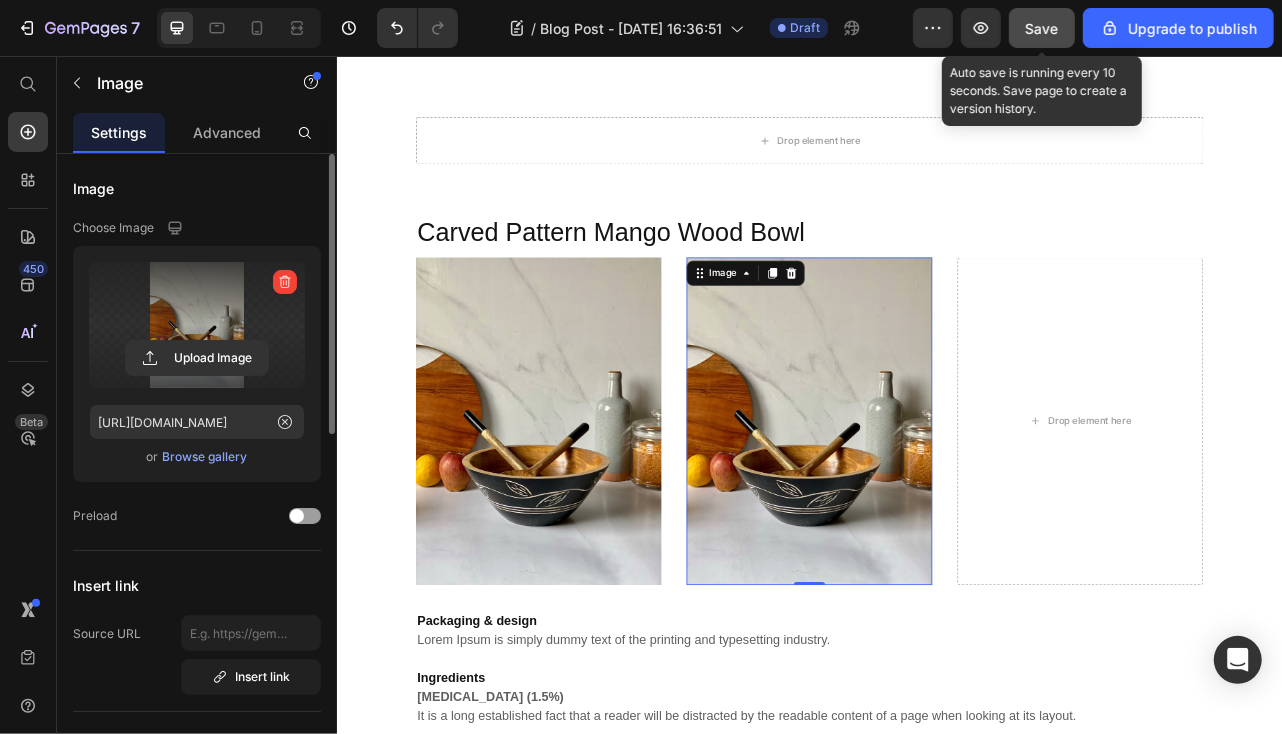 type on "C:\fakepath\IMG_0131-1.png" 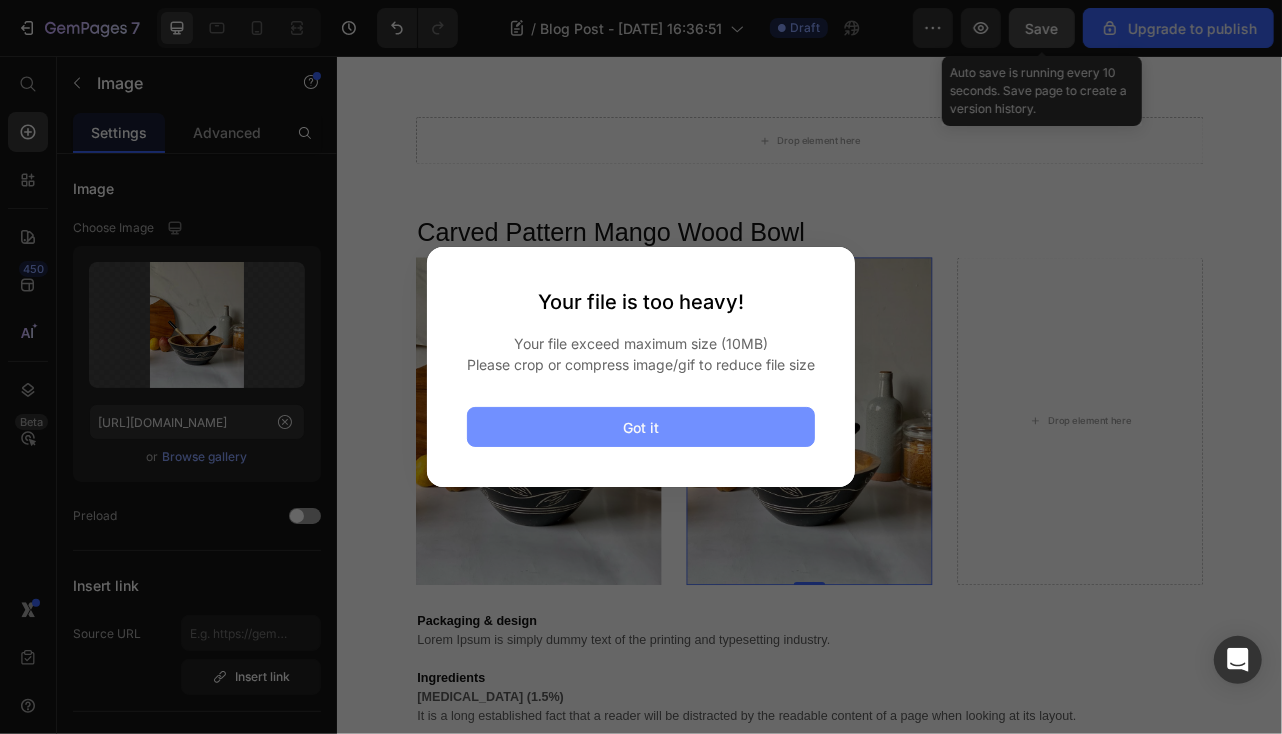 click on "Got it" at bounding box center (641, 427) 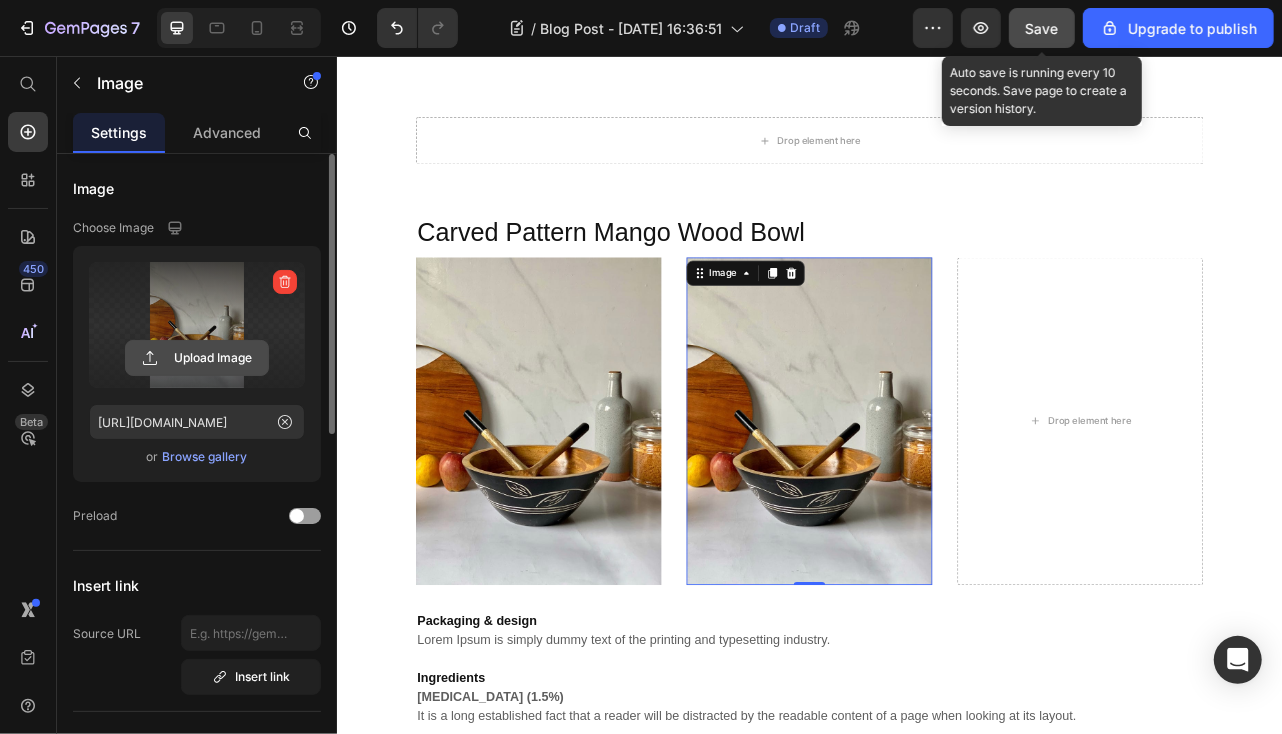 click 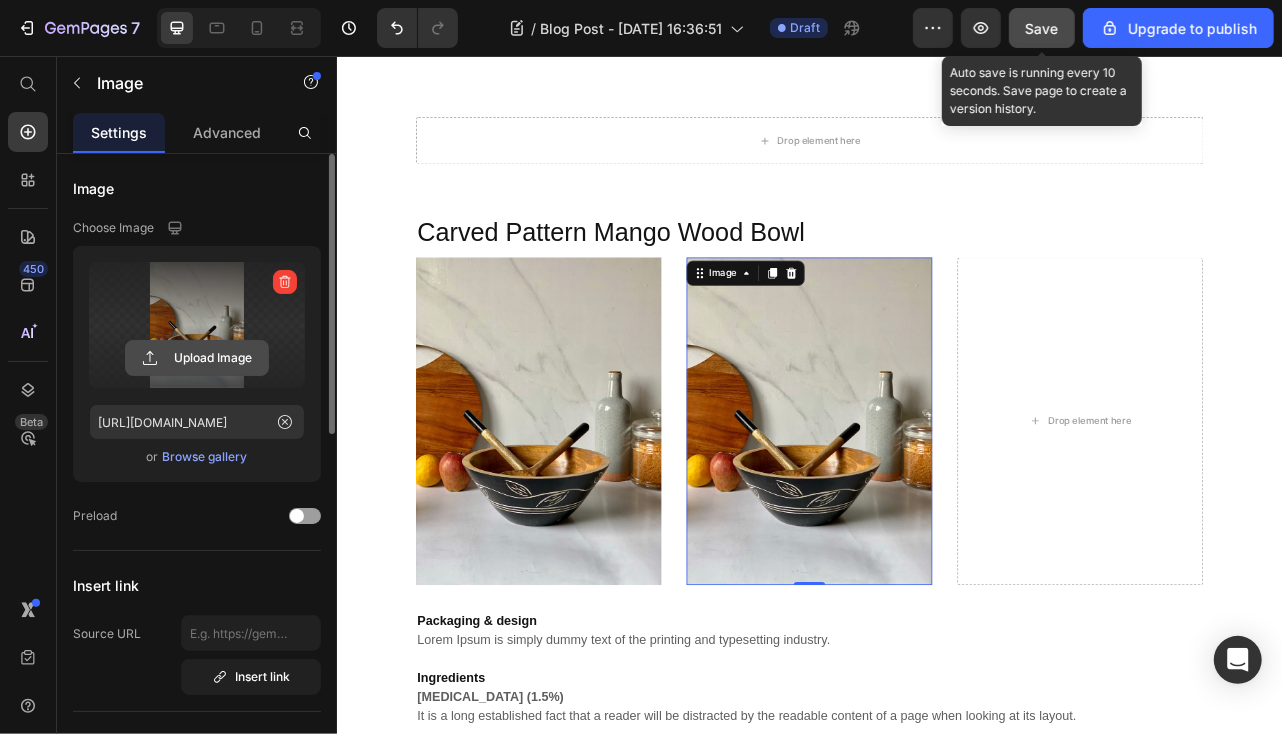 type 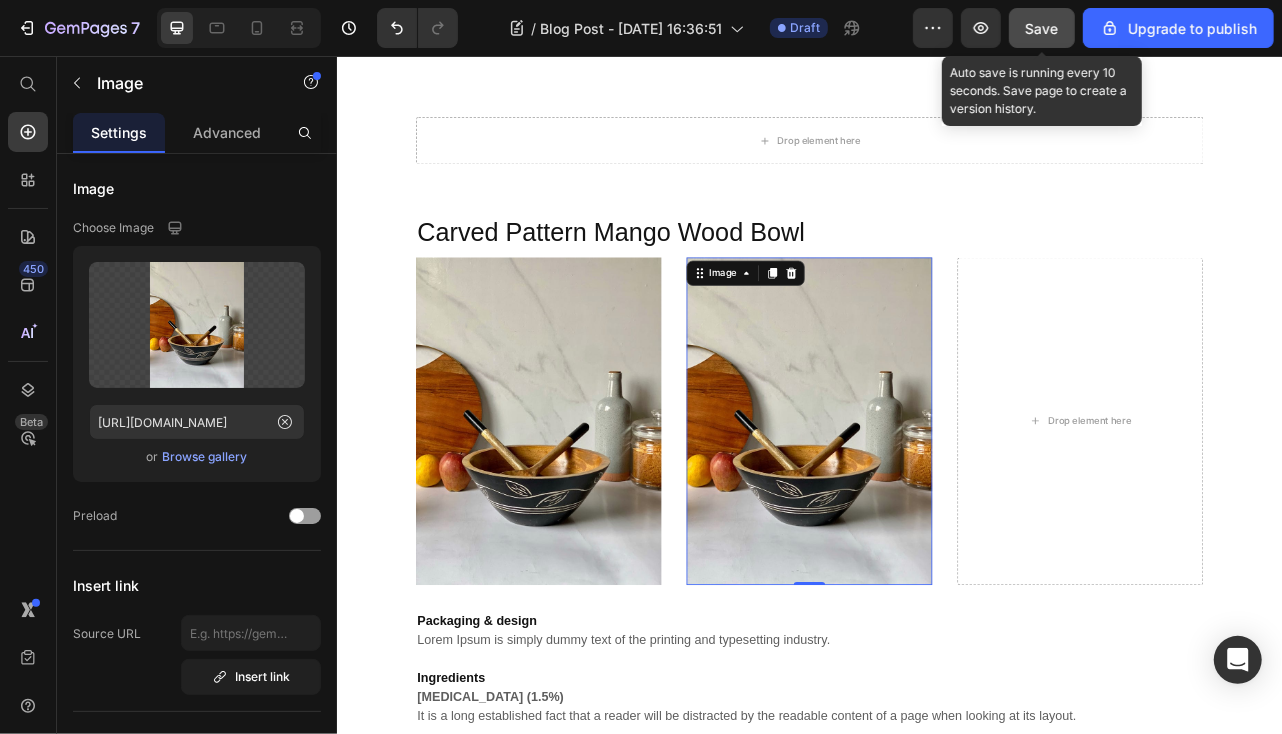 click at bounding box center (936, 518) 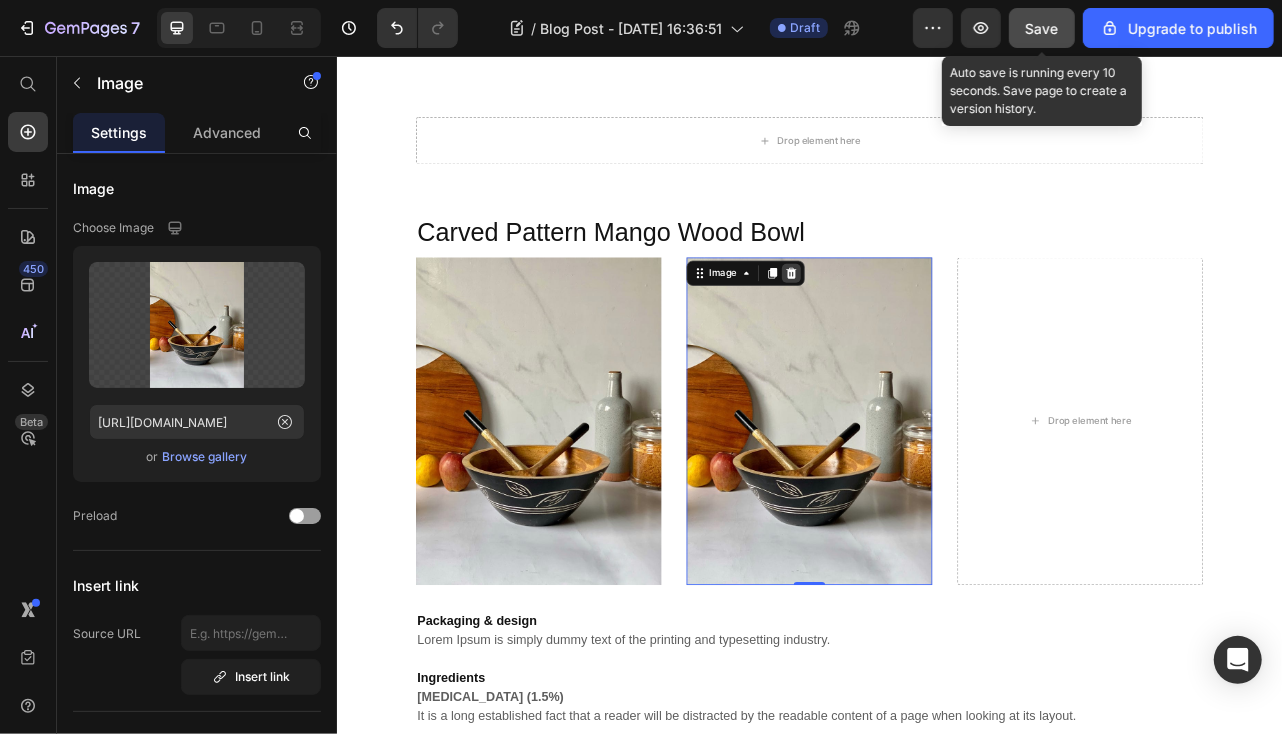 click 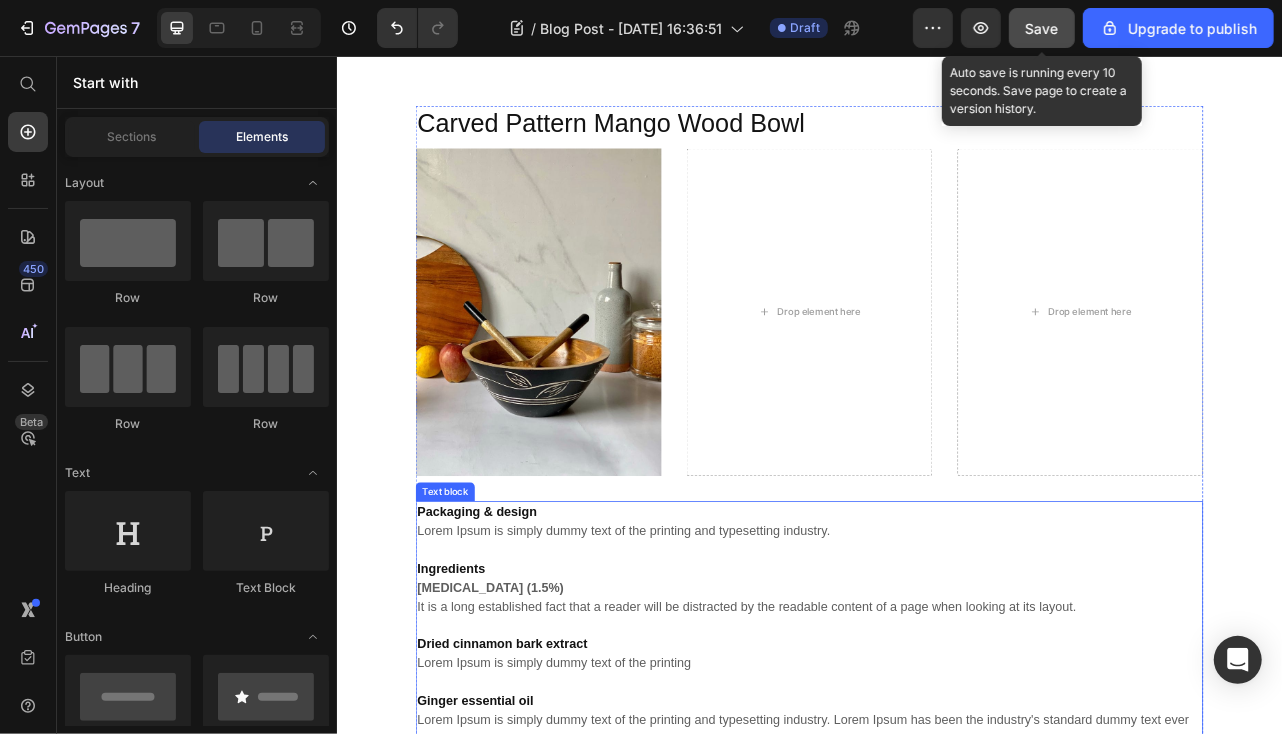 scroll, scrollTop: 4702, scrollLeft: 0, axis: vertical 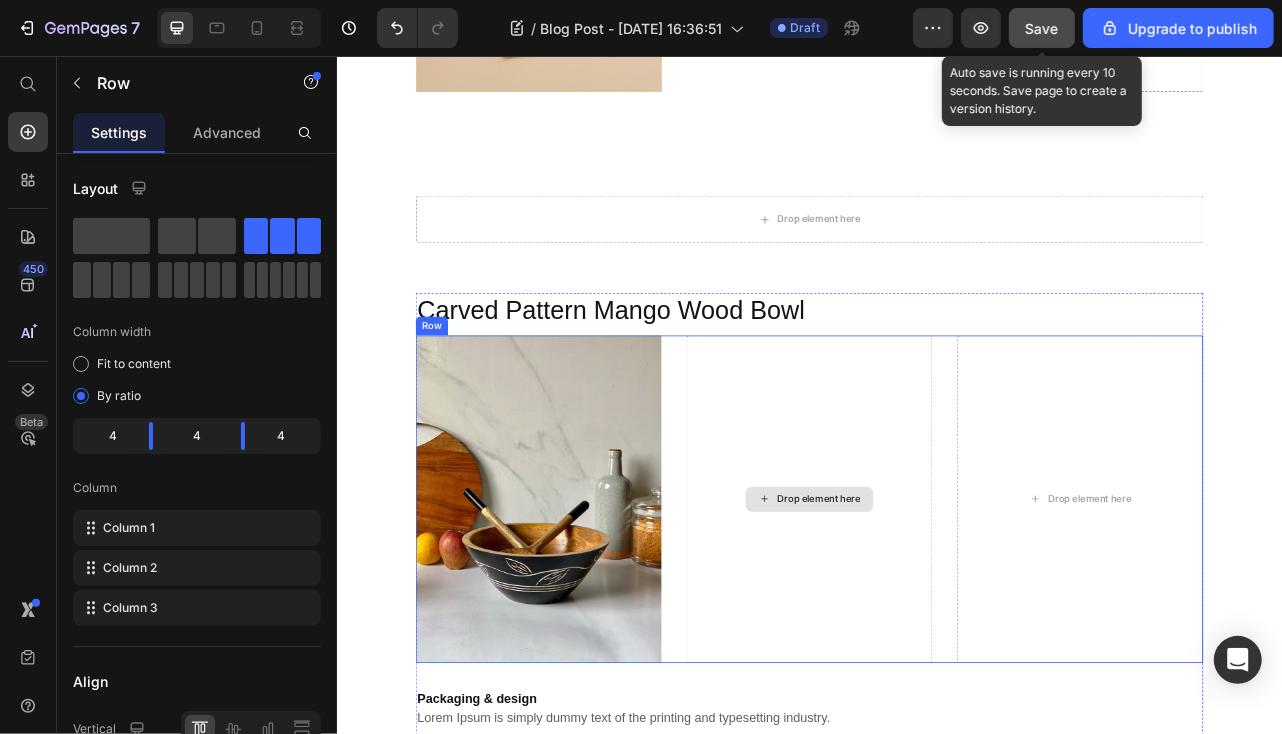 click on "Drop element here" at bounding box center [936, 618] 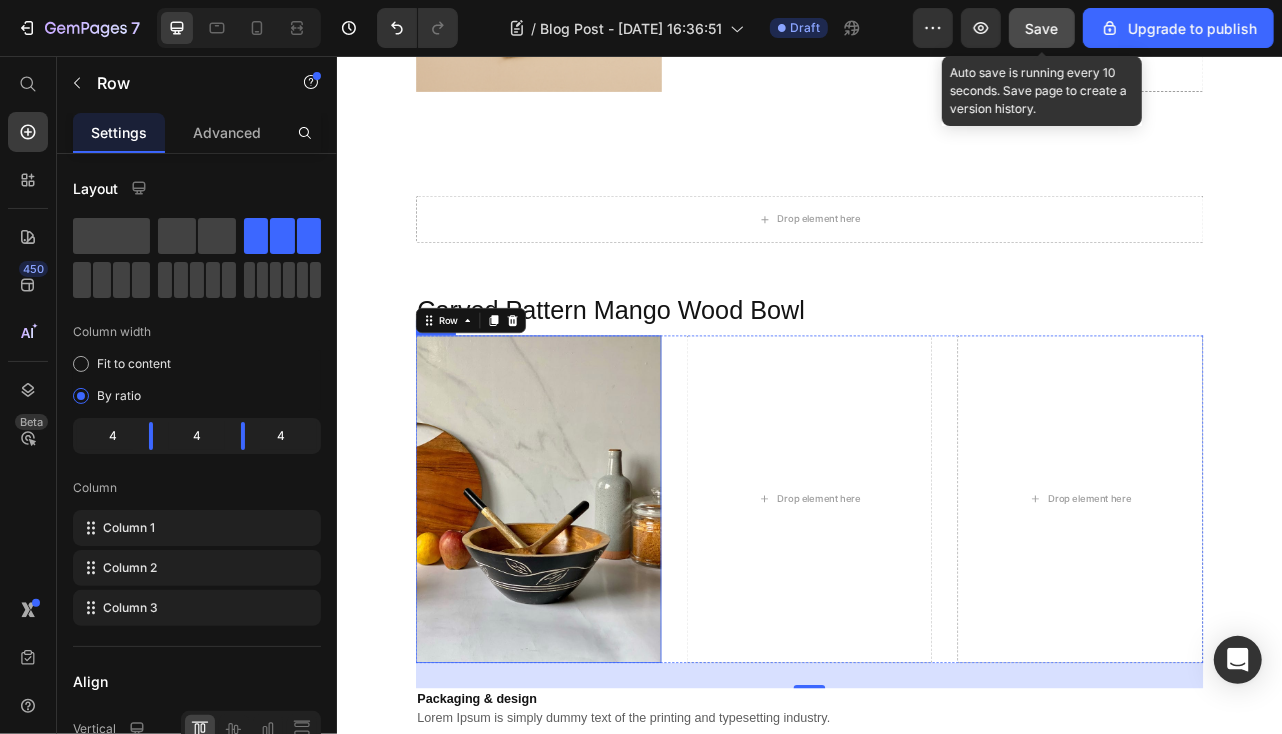 click at bounding box center [592, 618] 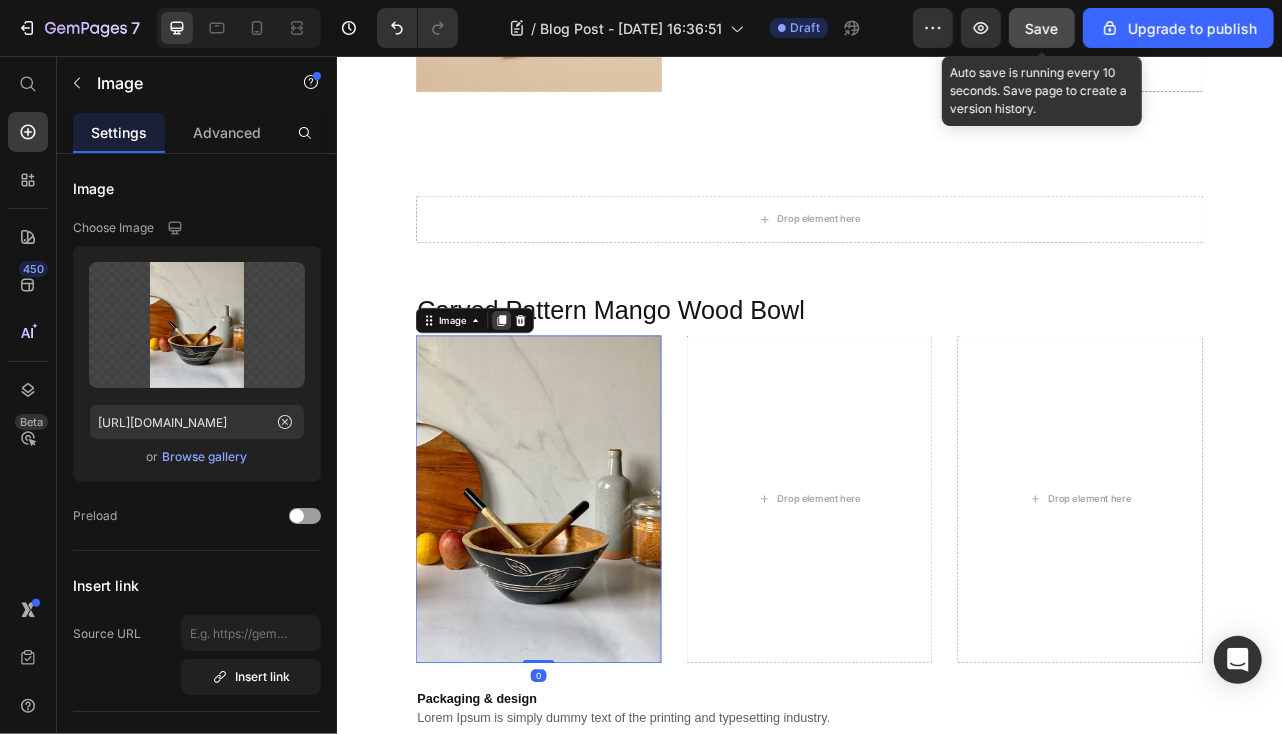 click 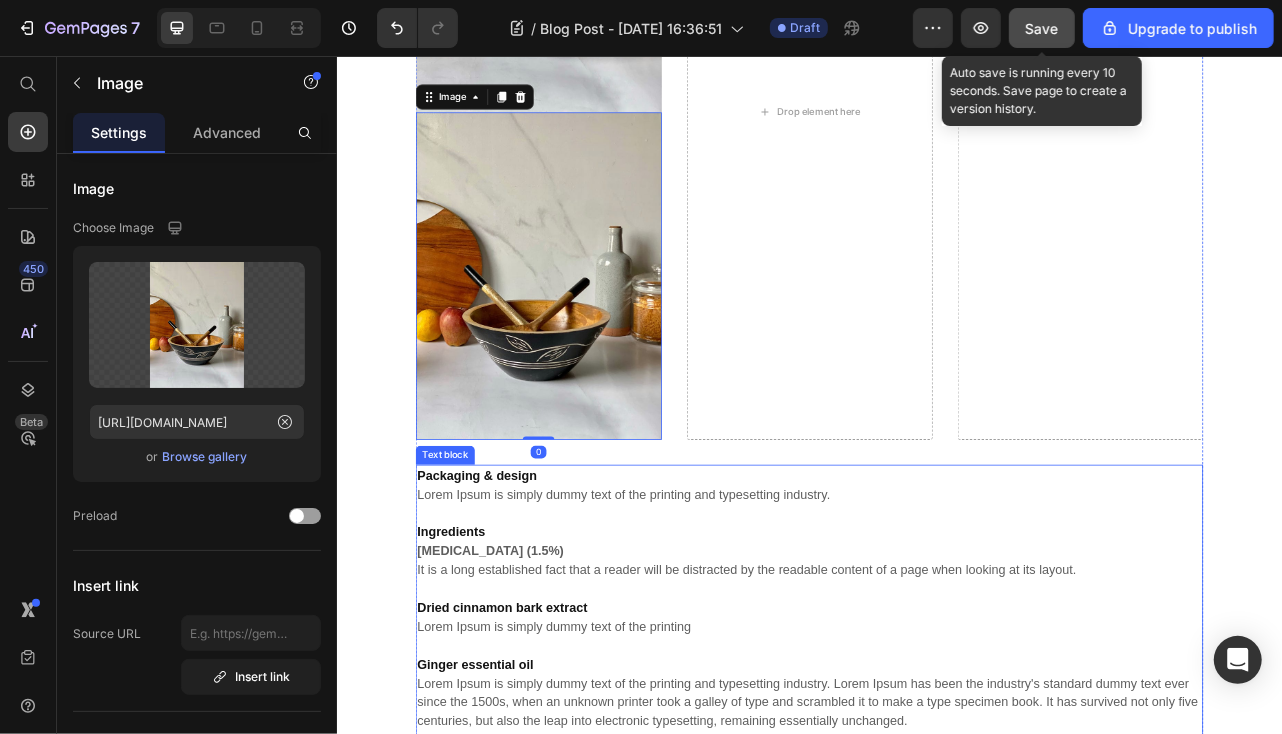 scroll, scrollTop: 5002, scrollLeft: 0, axis: vertical 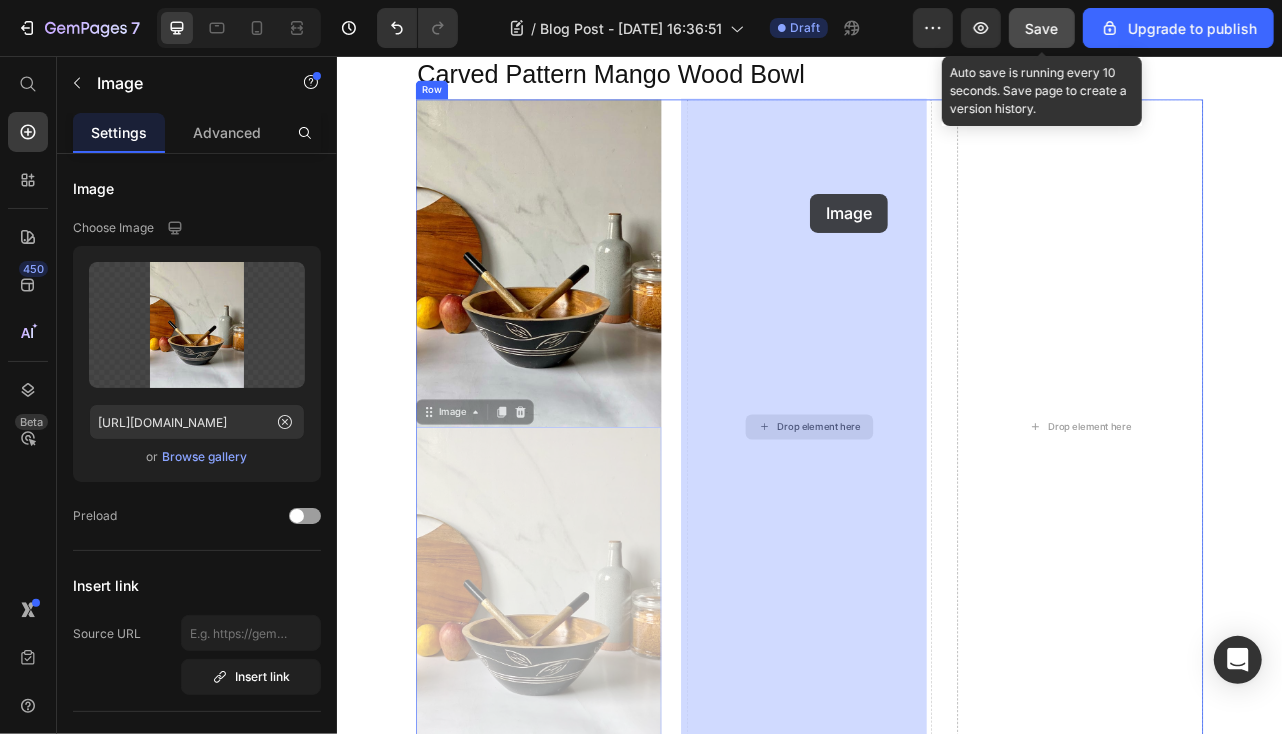 drag, startPoint x: 592, startPoint y: 659, endPoint x: 928, endPoint y: 217, distance: 555.2117 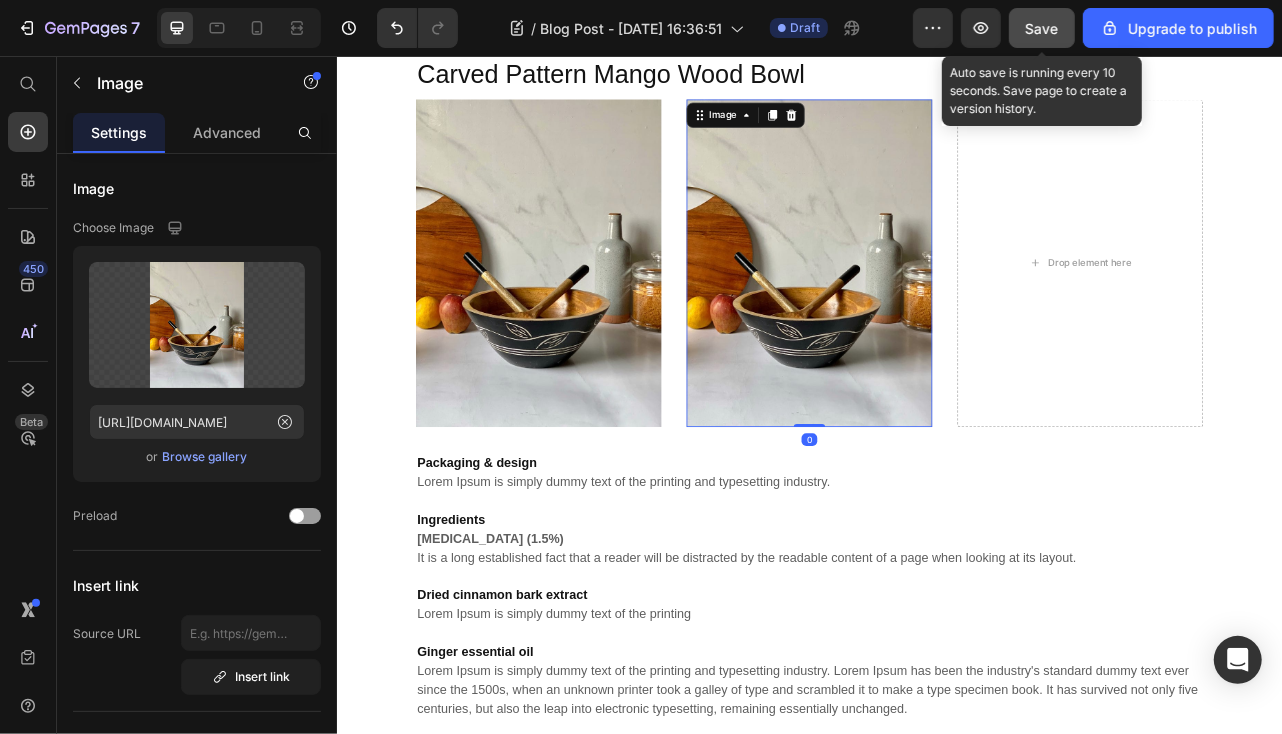 click at bounding box center [936, 318] 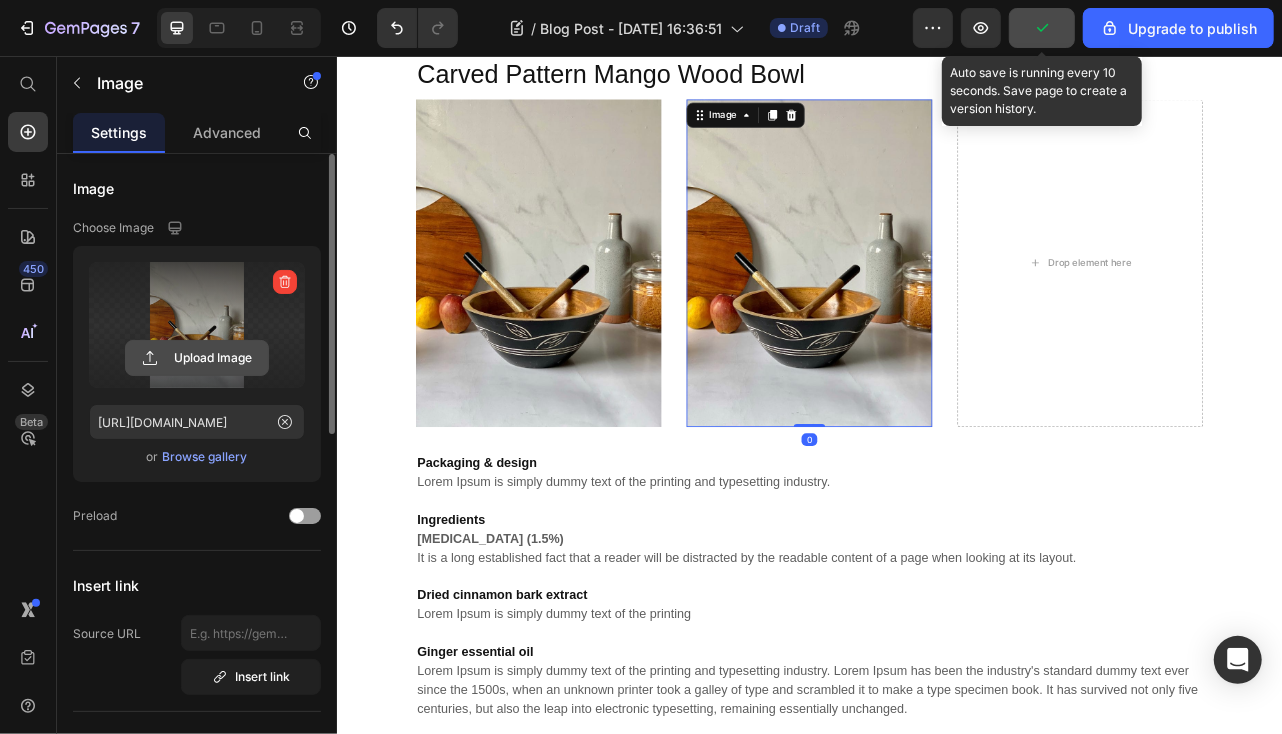 click 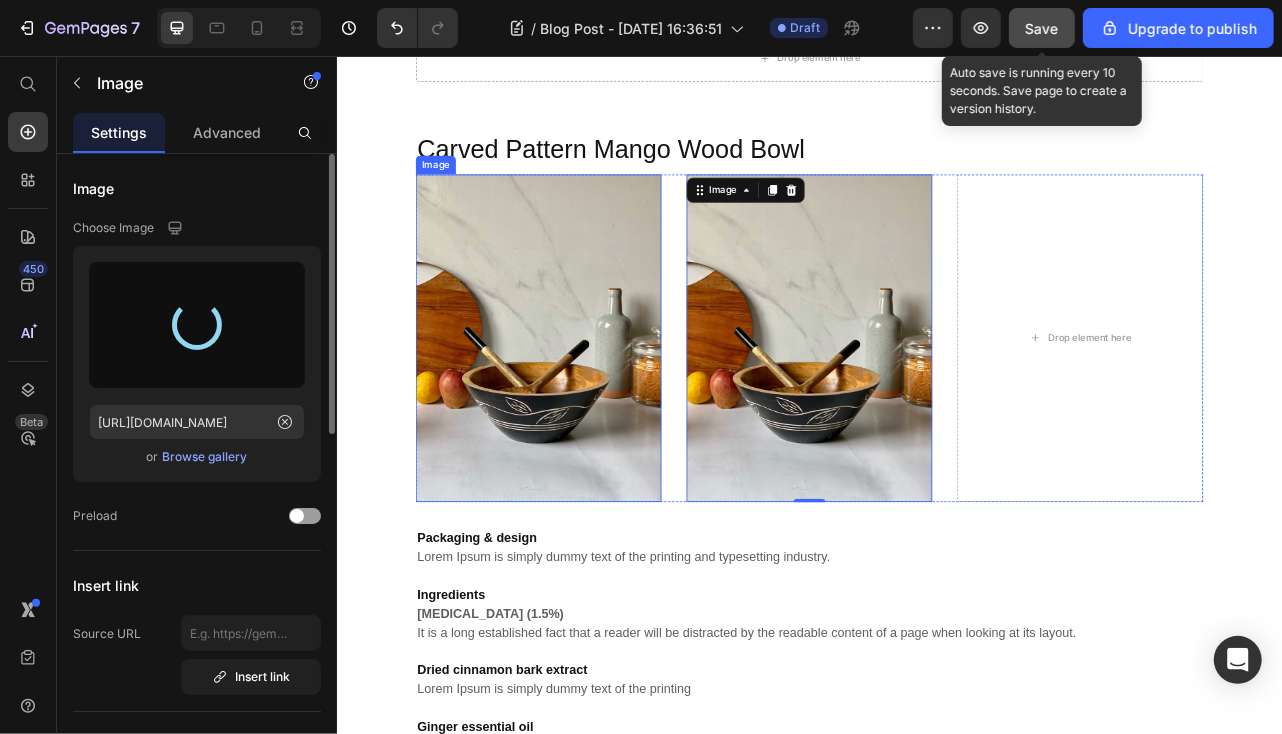 scroll, scrollTop: 4902, scrollLeft: 0, axis: vertical 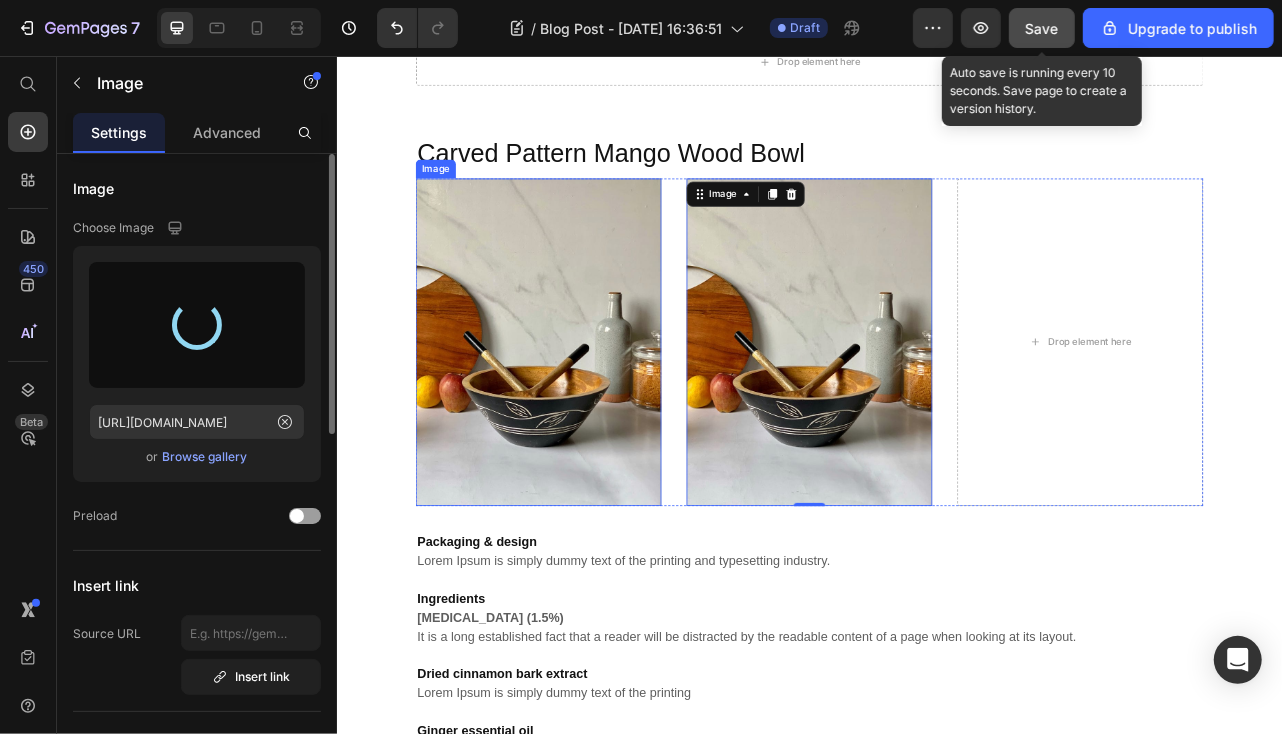 type on "[URL][DOMAIN_NAME]" 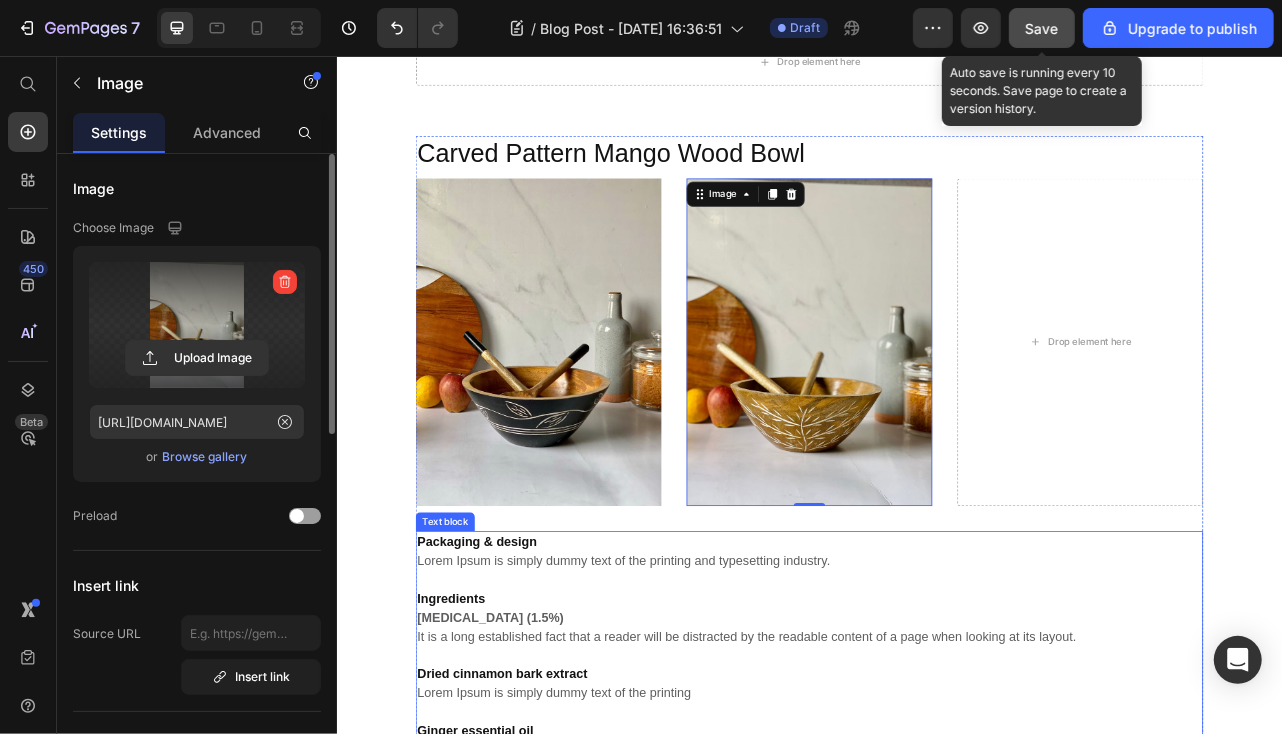 click on "Packaging & design Lorem Ipsum is simply dummy text of the printing and typesetting industry." at bounding box center (936, 684) 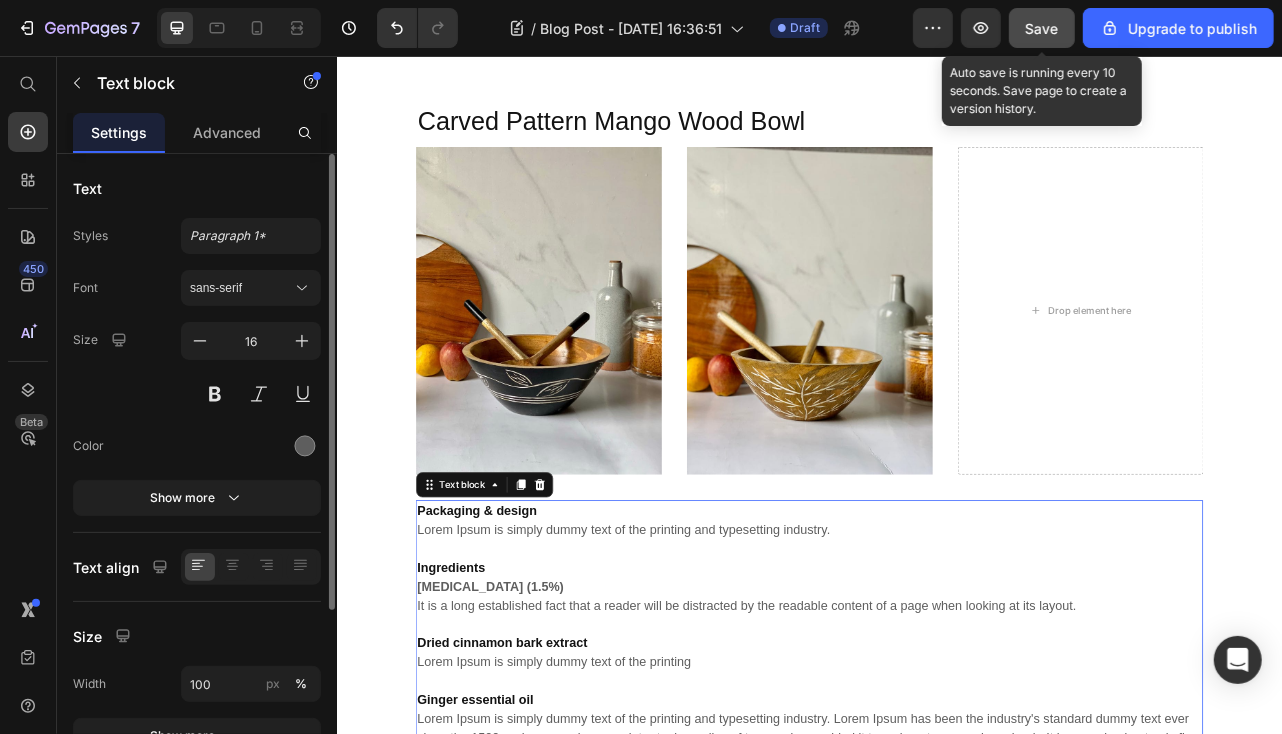 scroll, scrollTop: 4902, scrollLeft: 0, axis: vertical 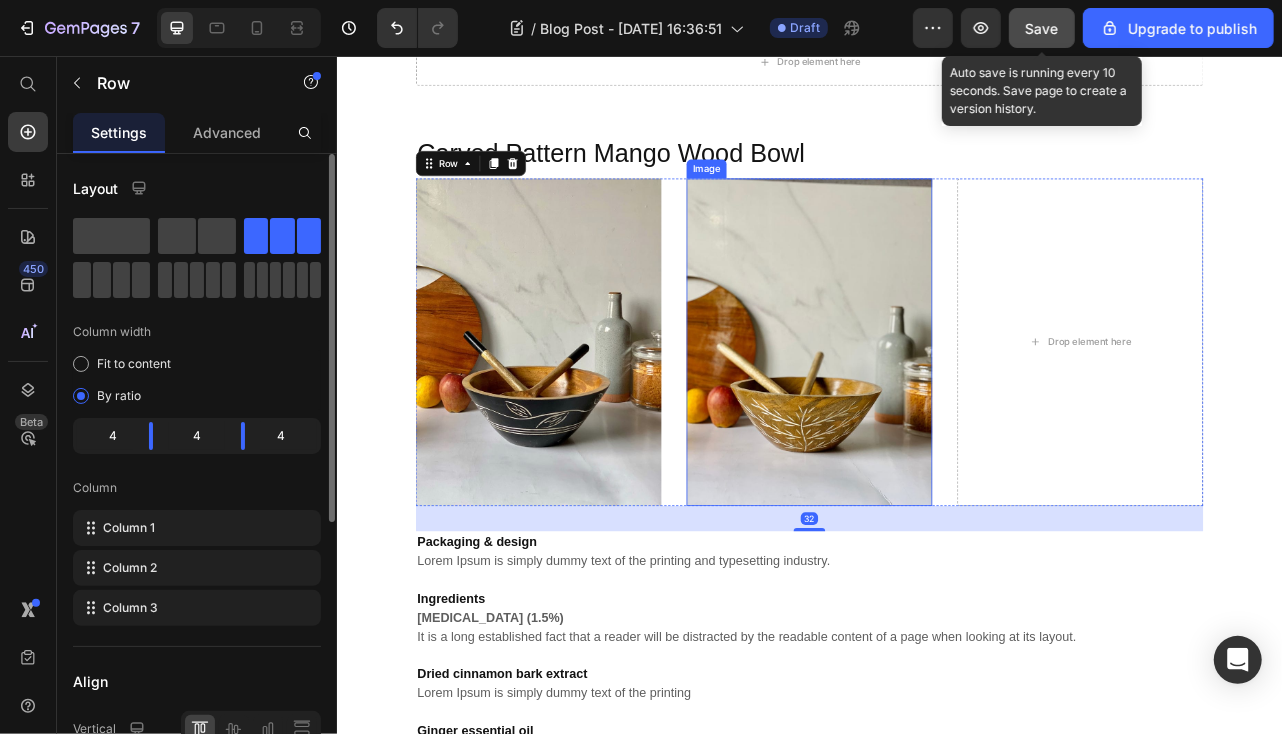 click at bounding box center (936, 418) 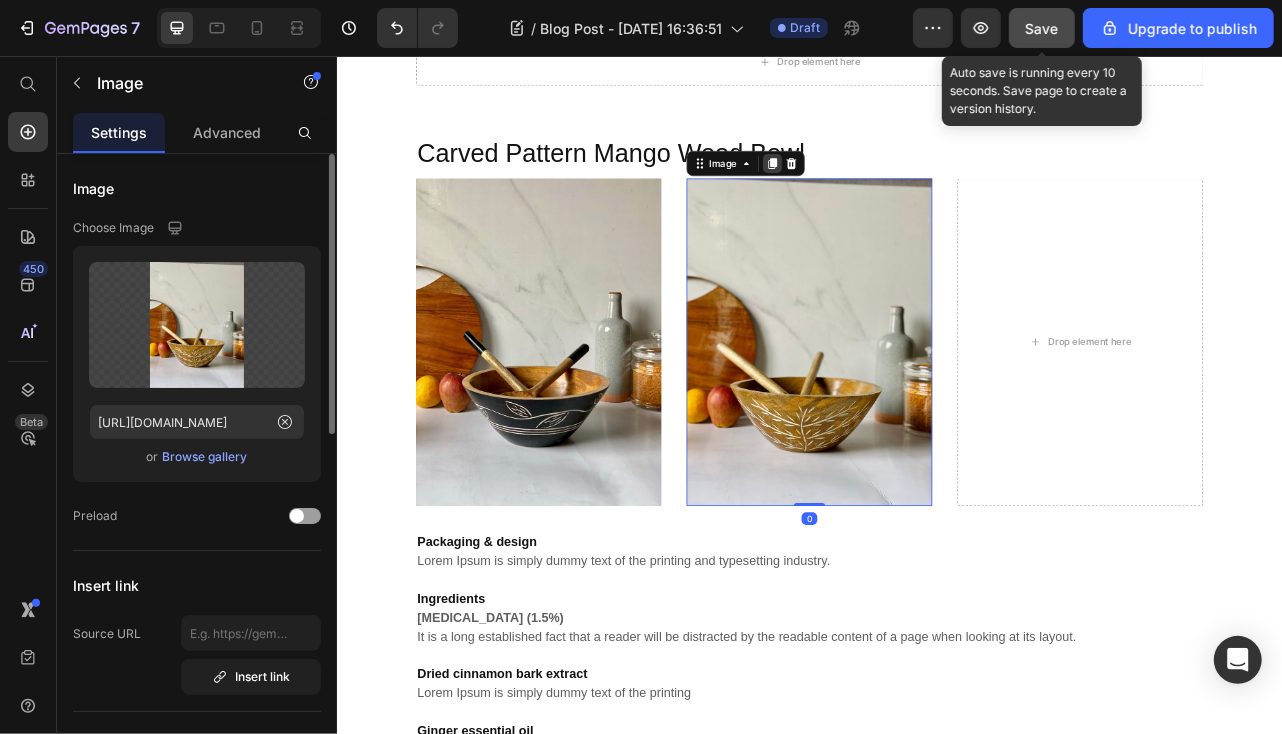 drag, startPoint x: 871, startPoint y: 191, endPoint x: 888, endPoint y: 218, distance: 31.906113 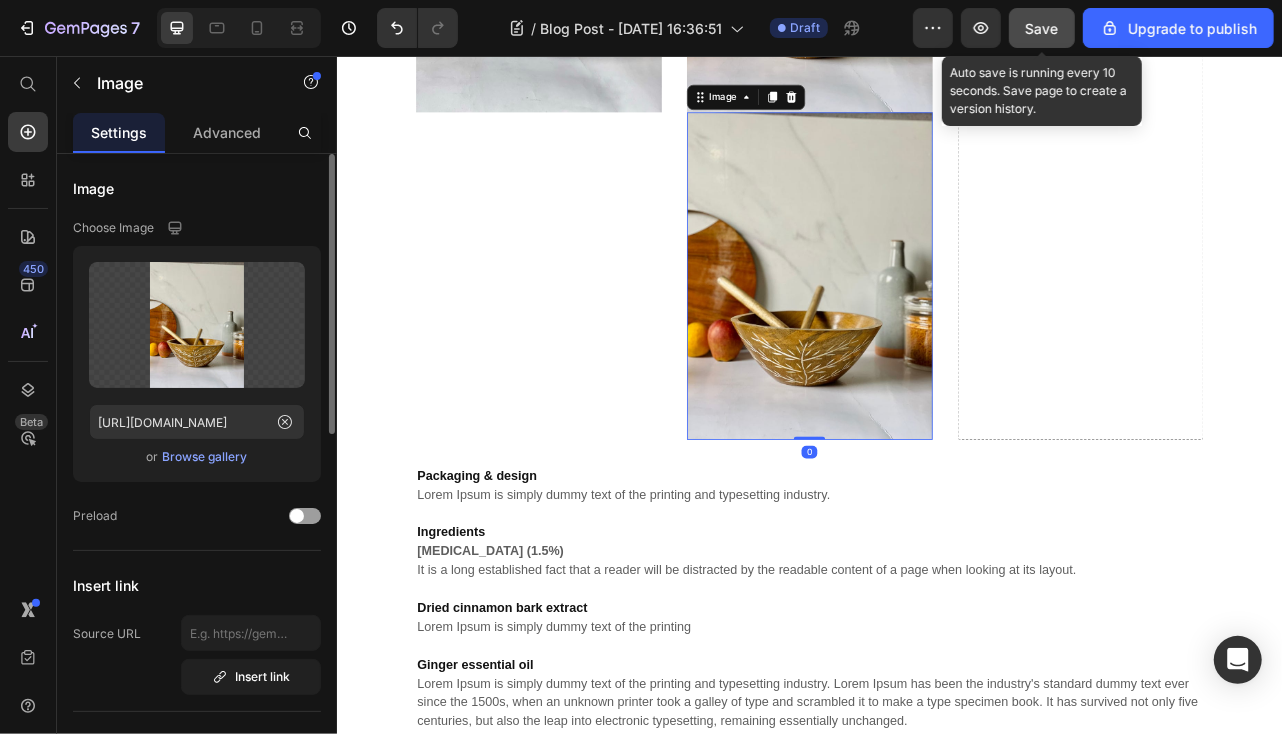 scroll, scrollTop: 5002, scrollLeft: 0, axis: vertical 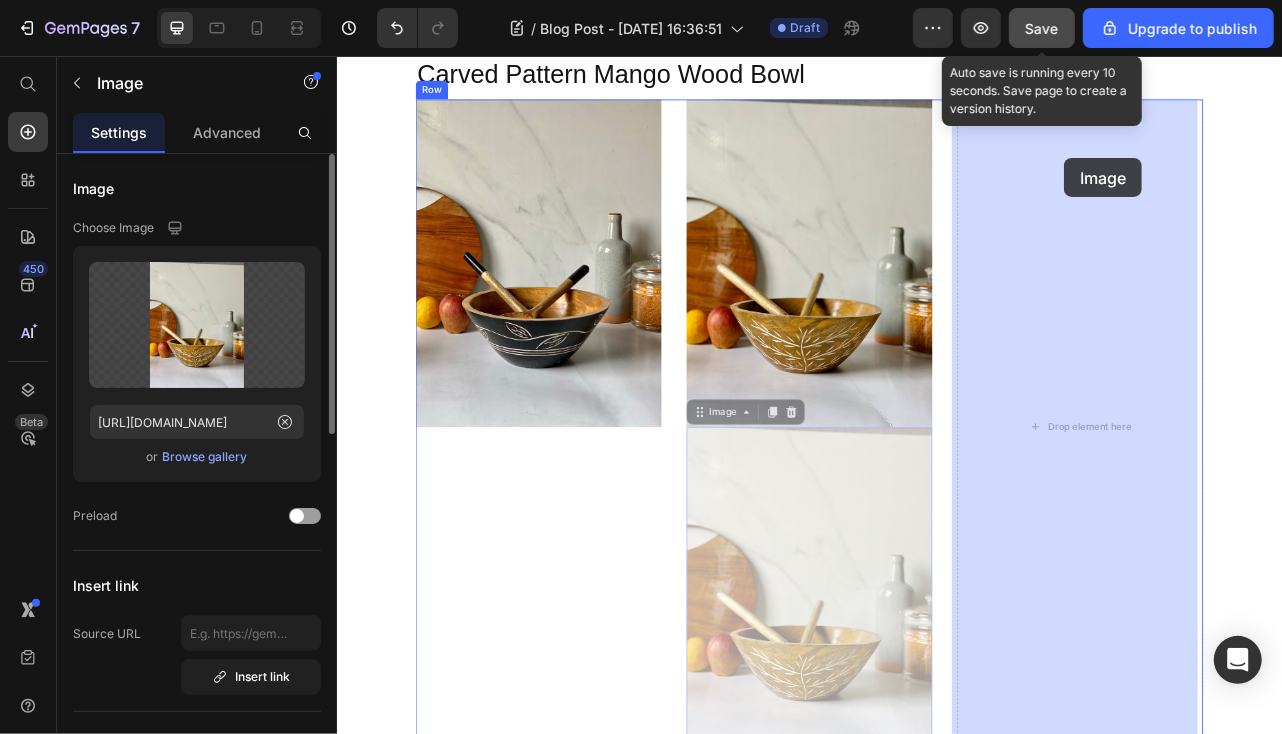 drag, startPoint x: 957, startPoint y: 624, endPoint x: 1260, endPoint y: 178, distance: 539.1892 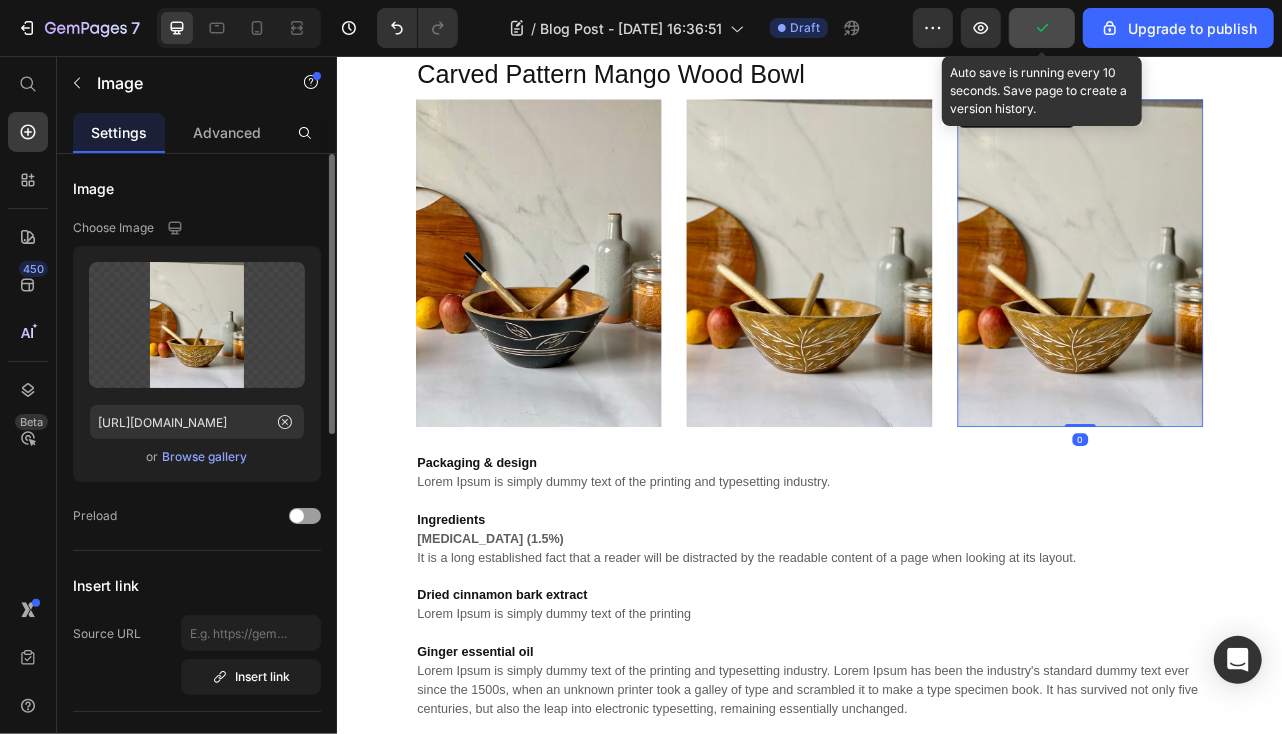 drag, startPoint x: 1247, startPoint y: 286, endPoint x: 1209, endPoint y: 282, distance: 38.209946 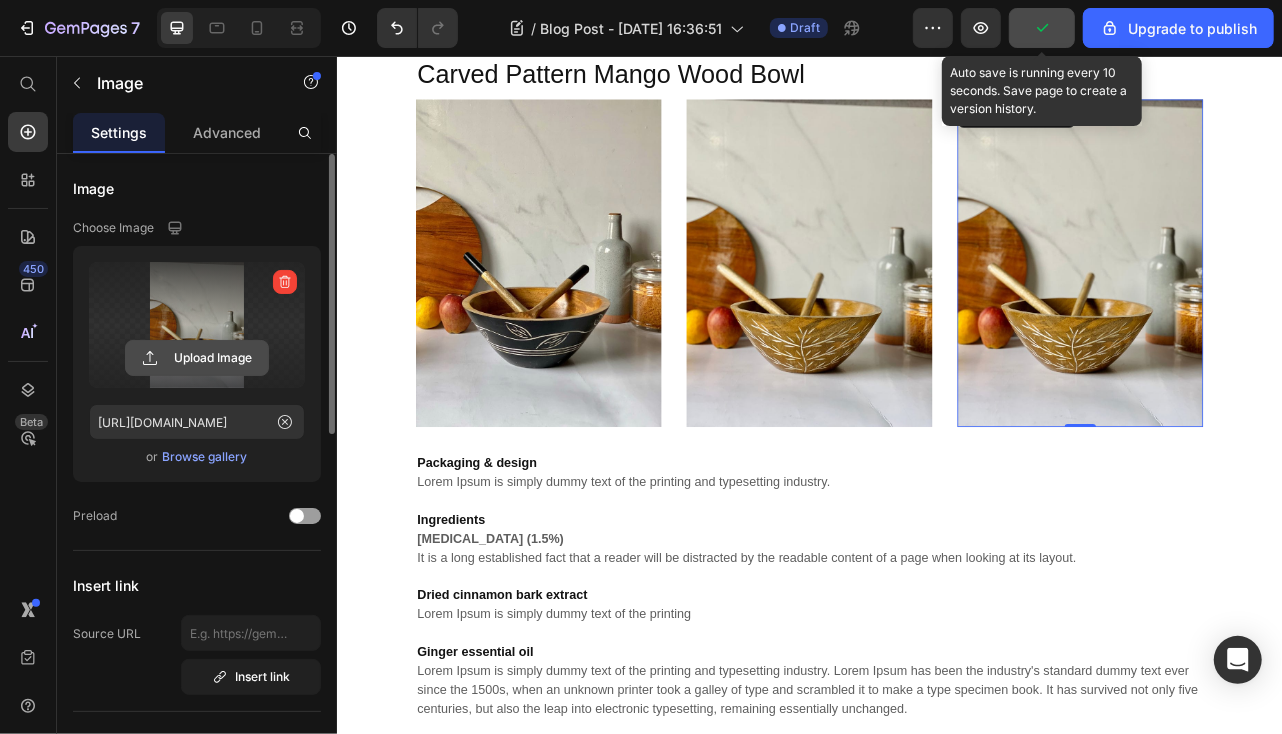 click 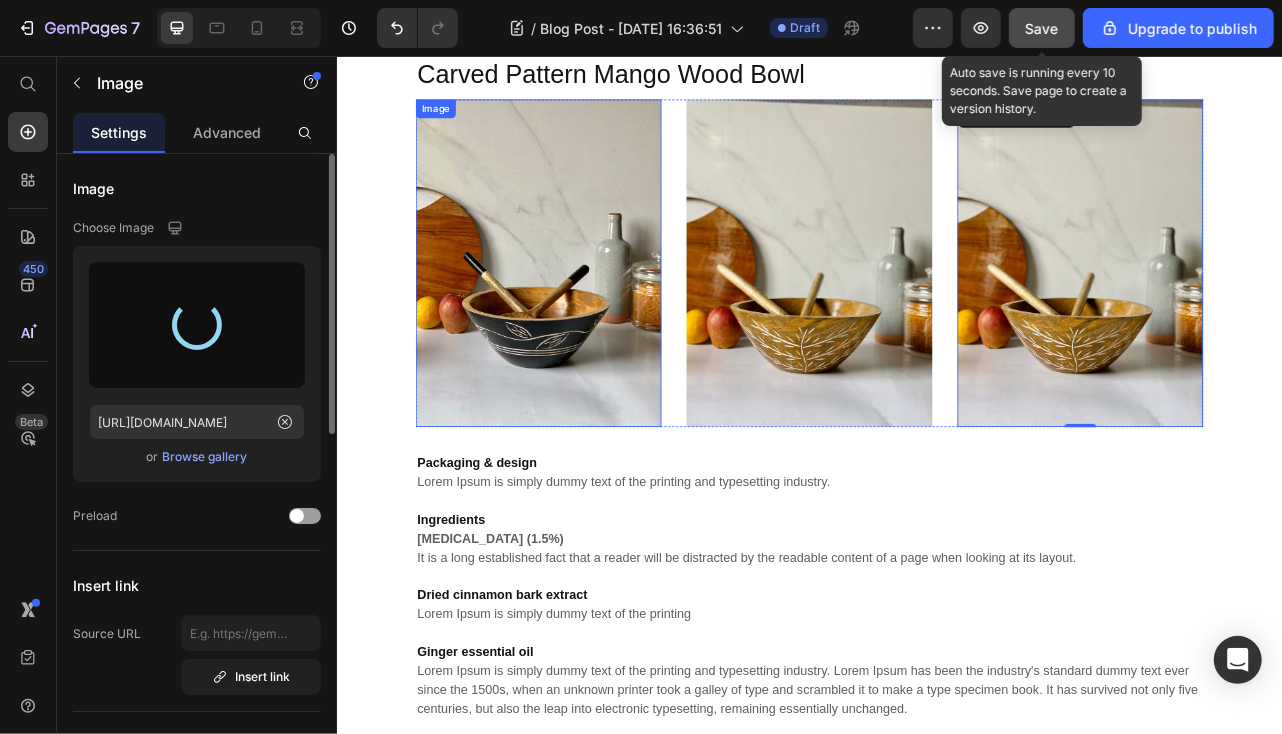 type on "[URL][DOMAIN_NAME]" 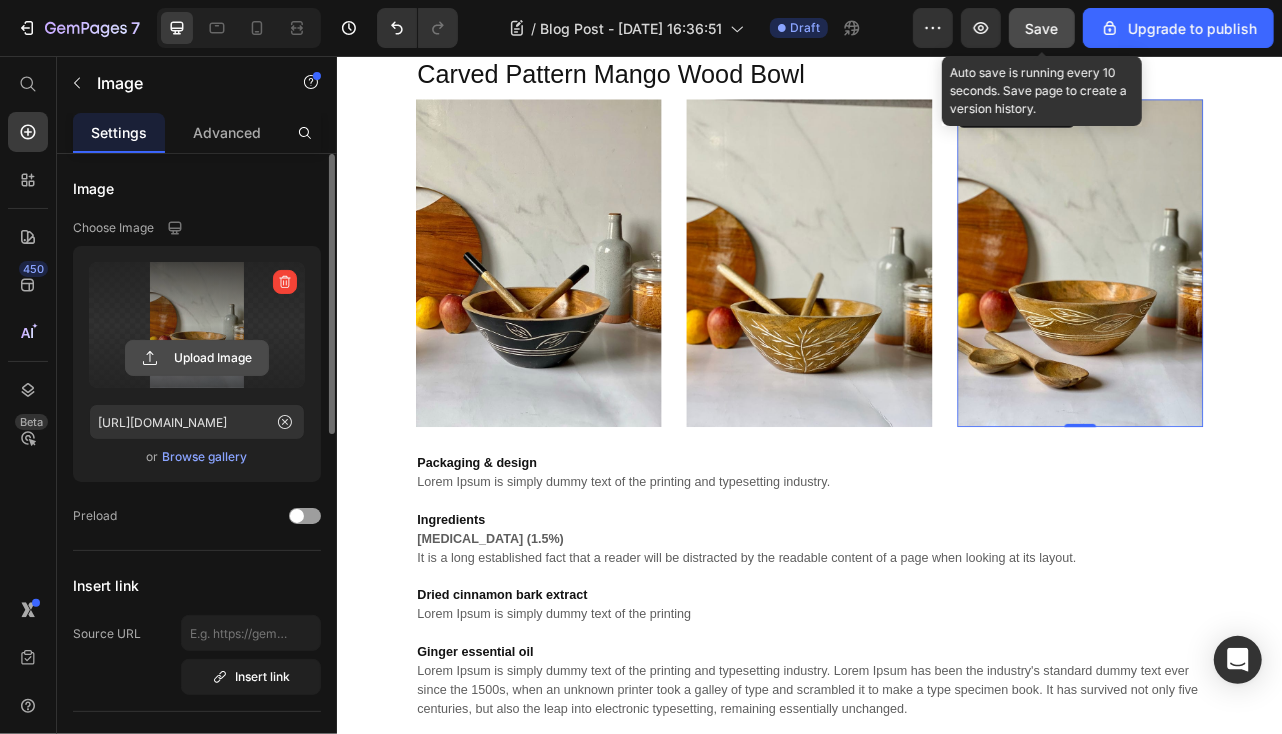 click 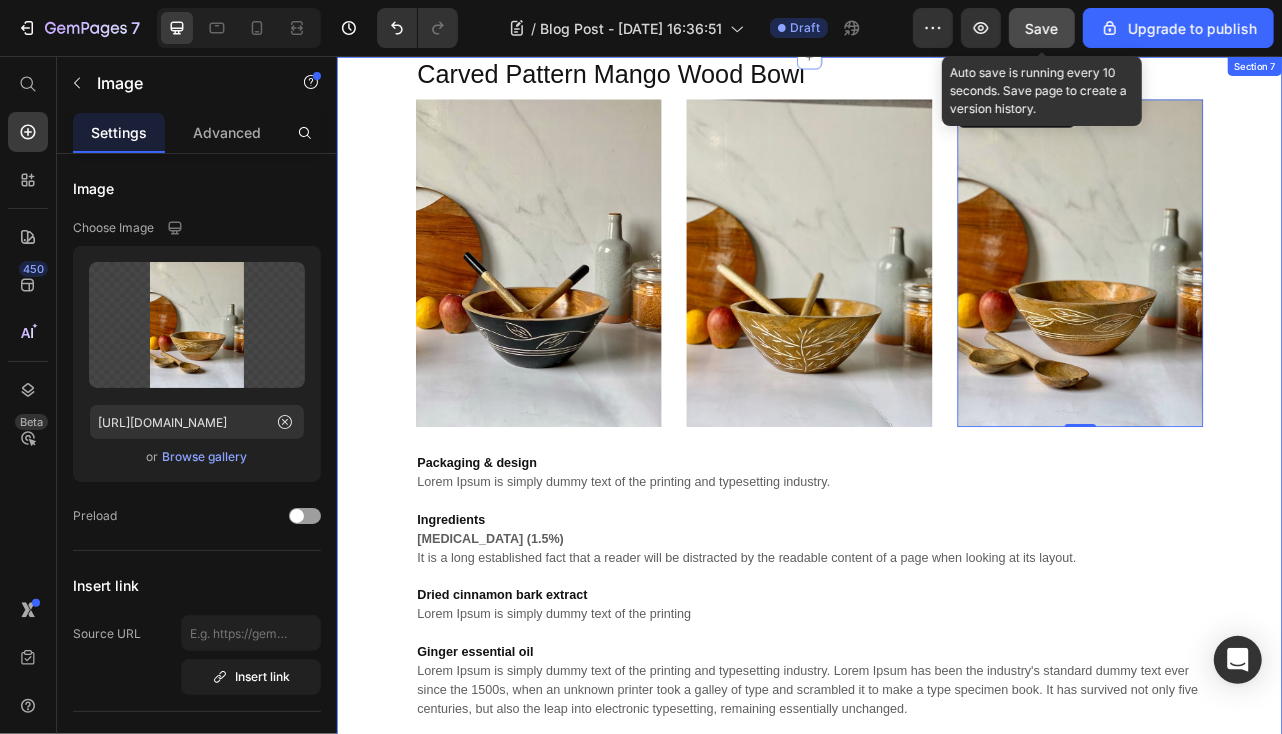 click on "Carved Pattern Mango Wood Bowl (P) Title Image Image Image   0 Row Packaging & design Lorem Ipsum is simply dummy text of the printing and typesetting industry.   Ingredients [MEDICAL_DATA] (1.5%) It is a long established fact that a reader will be distracted by the readable content of a page when looking at its layout. Dried cinnamon bark extract Lorem Ipsum is simply dummy text of the printing Ginger essential oil Lorem Ipsum is simply dummy text of the printing and typesetting industry. Lorem Ipsum has been the industry's standard dummy text ever since the 1500s, when an unknown printer took a galley of type and scrambled it to make a type specimen book. It has survived not only five centuries, but also the leap into electronic typesetting, remaining essentially unchanged.  It was popularised in the 1960s with the release of Letraset sheets containing Lorem Ipsum passages, and more recently with desktop publishing software like Aldus PageMaker including versions of Lorem Ipsum. Texture & fragrance   Row" at bounding box center [936, 754] 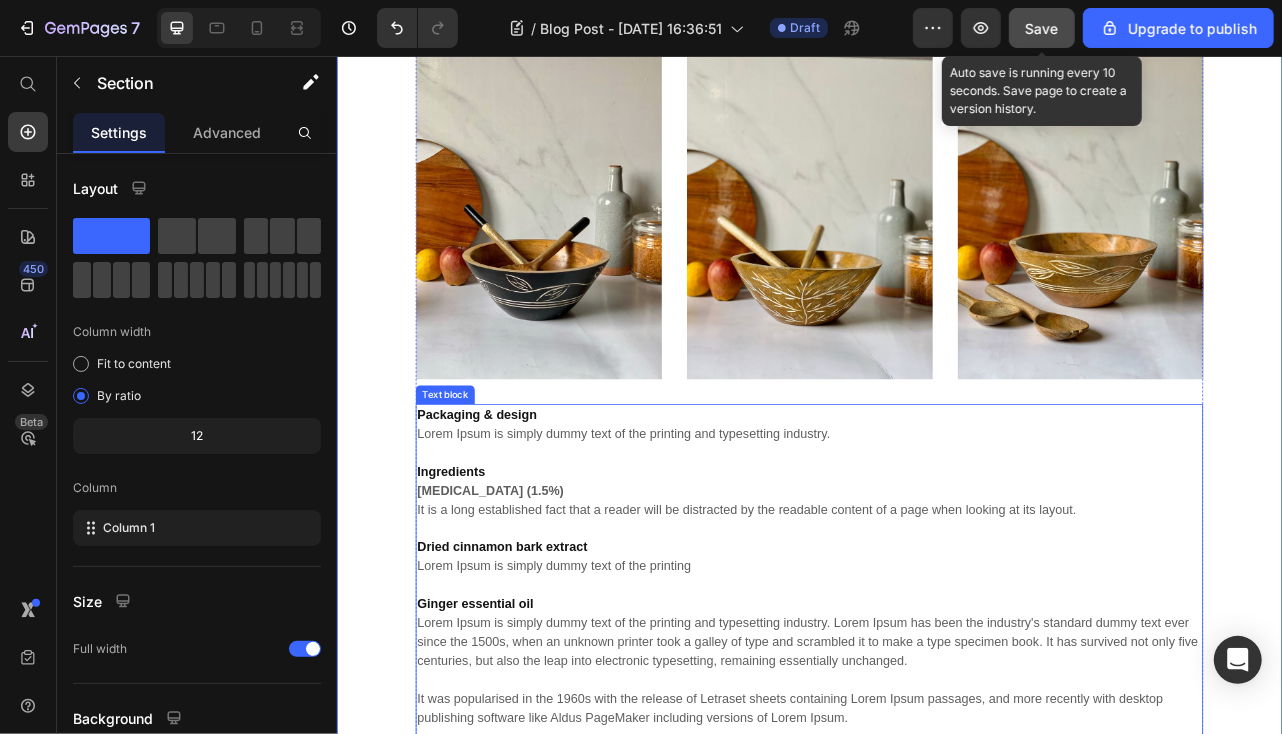 scroll, scrollTop: 5102, scrollLeft: 0, axis: vertical 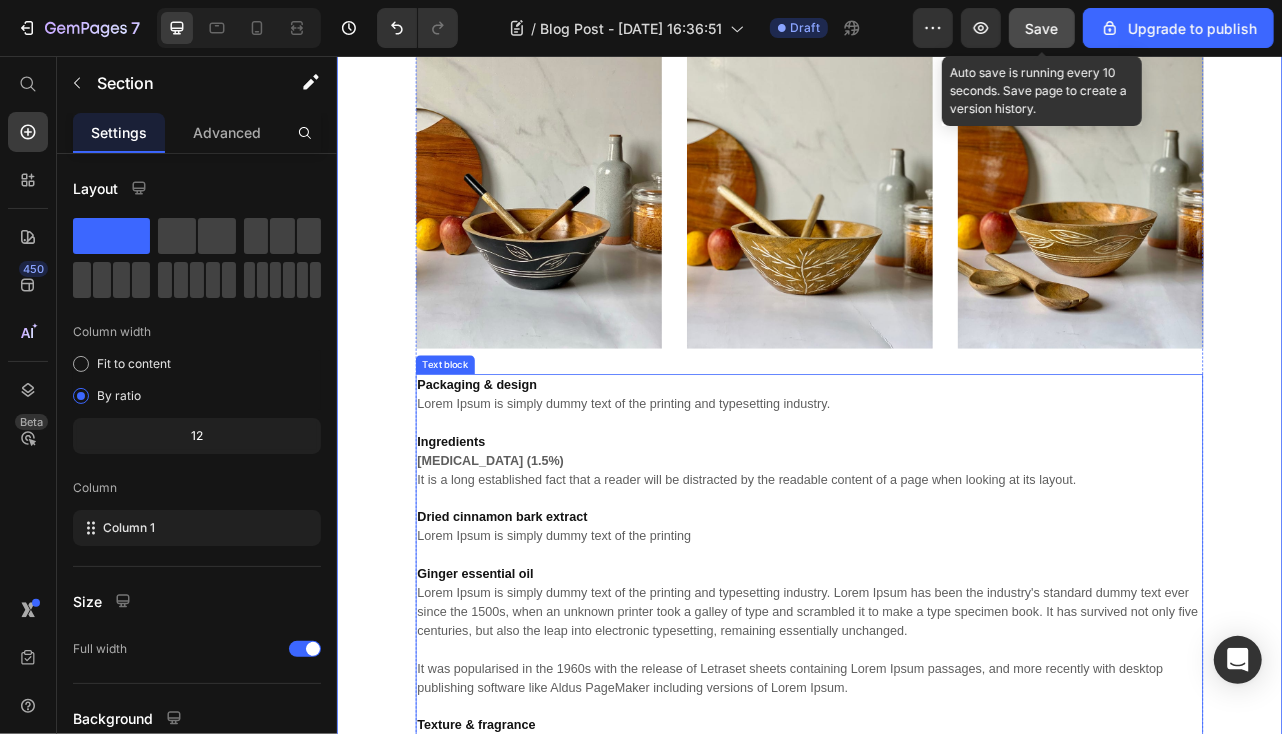 click on "[MEDICAL_DATA] (1.5%)" at bounding box center (531, 567) 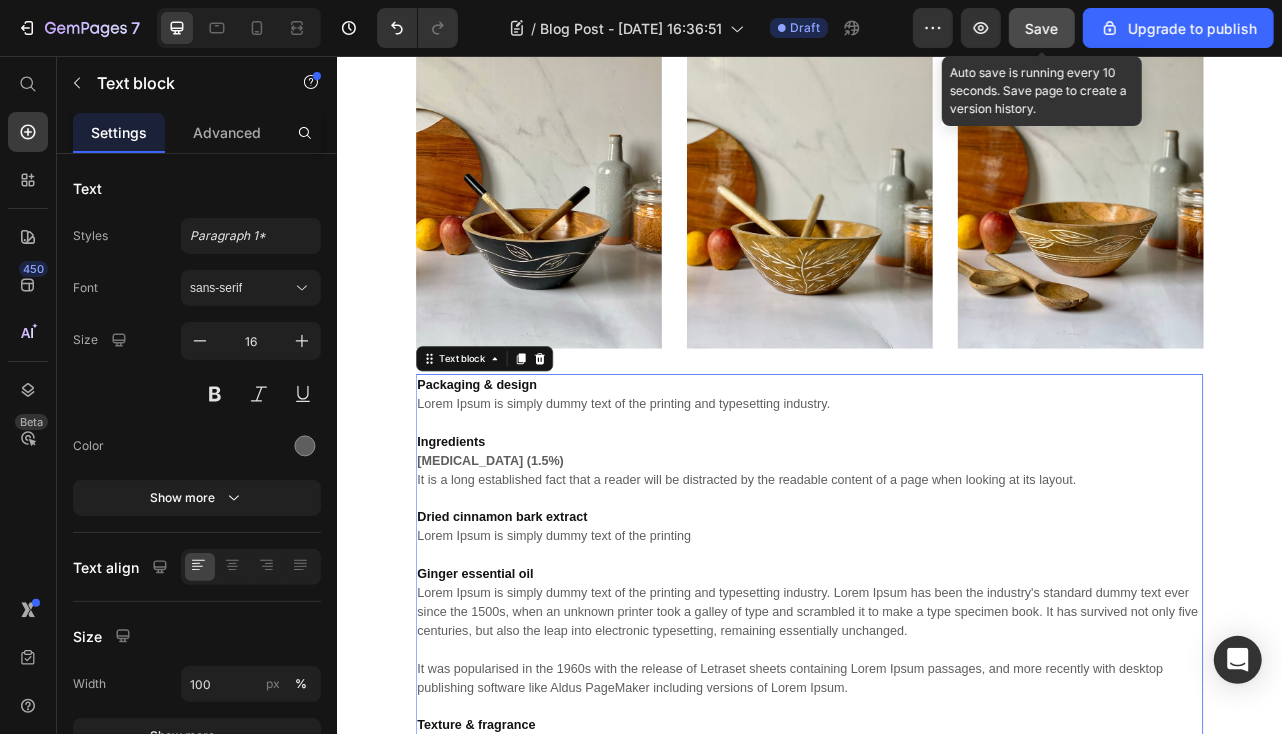 click on "[MEDICAL_DATA] (1.5%)" at bounding box center (531, 567) 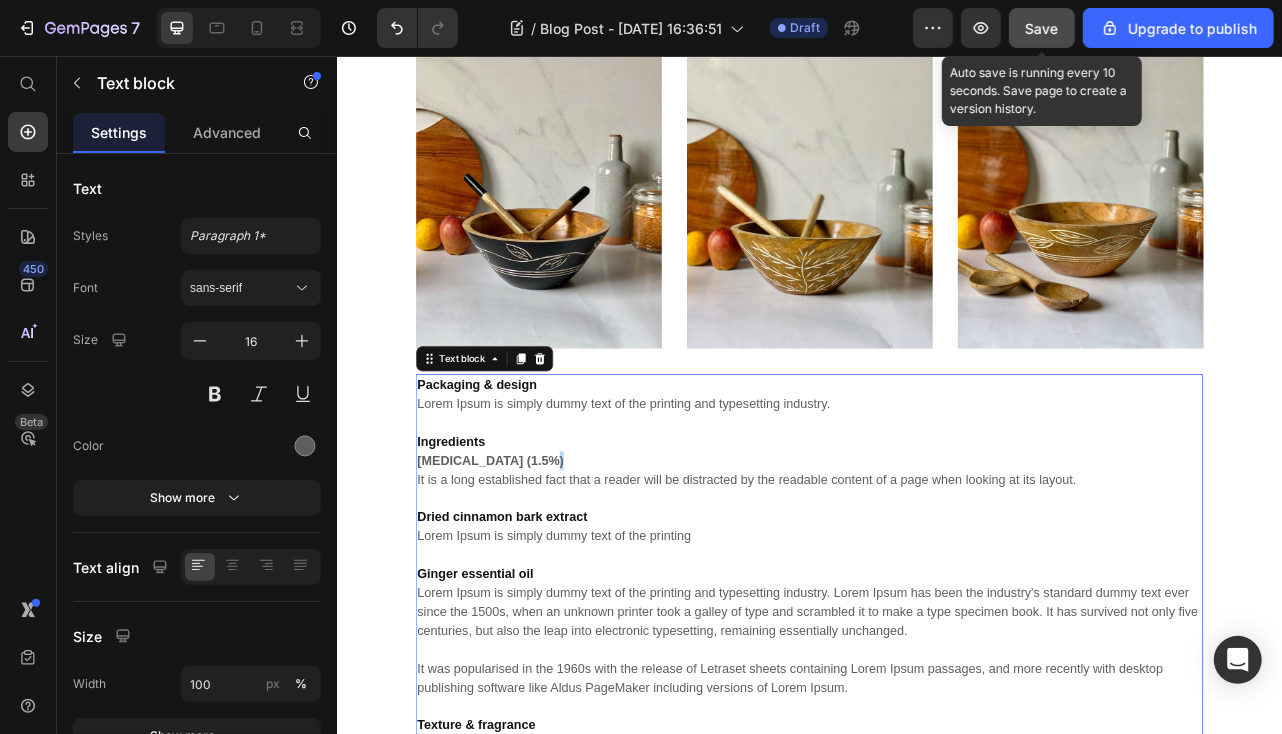 click on "[MEDICAL_DATA] (1.5%)" at bounding box center (531, 567) 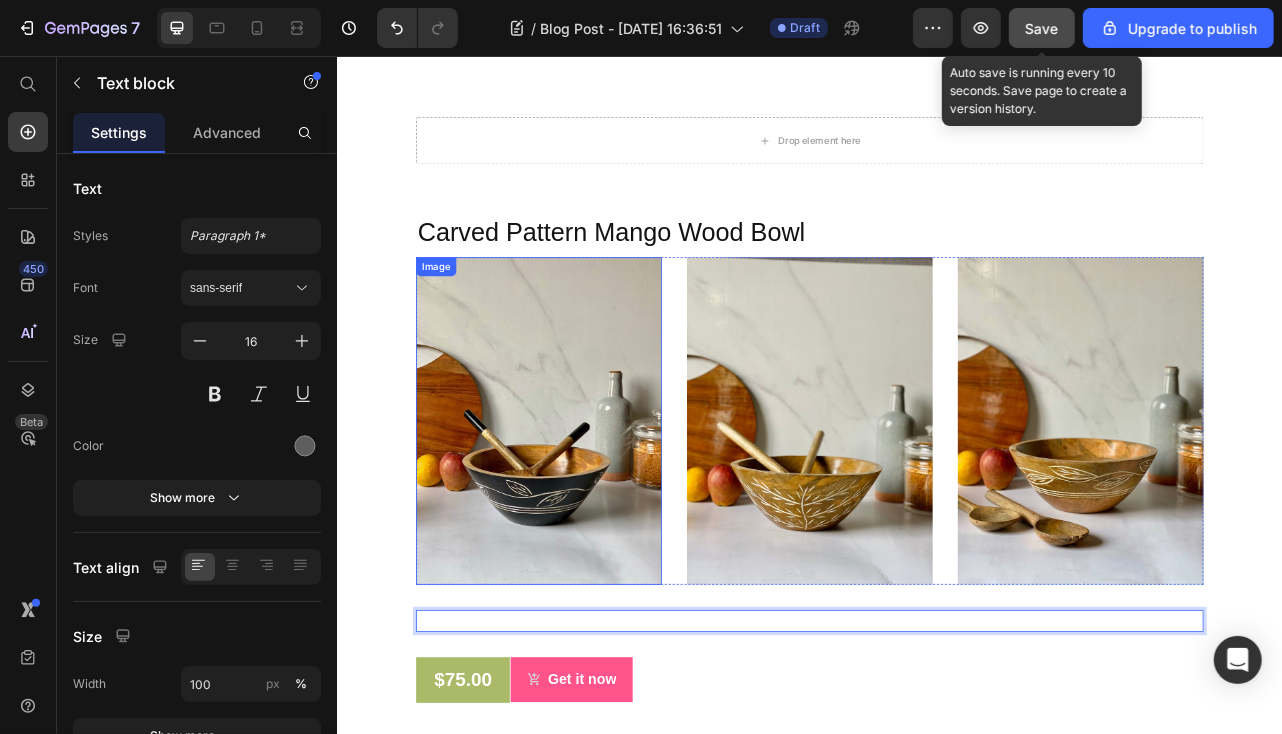 click at bounding box center [592, 518] 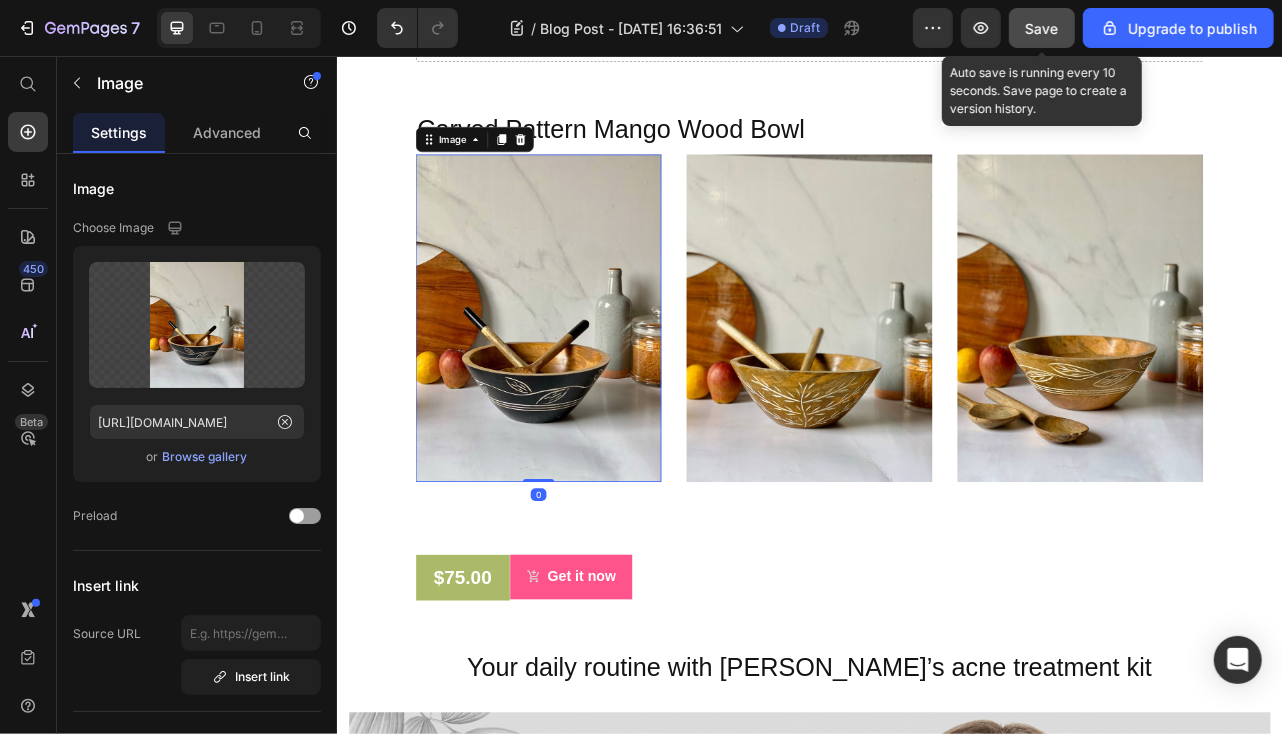 scroll, scrollTop: 5002, scrollLeft: 0, axis: vertical 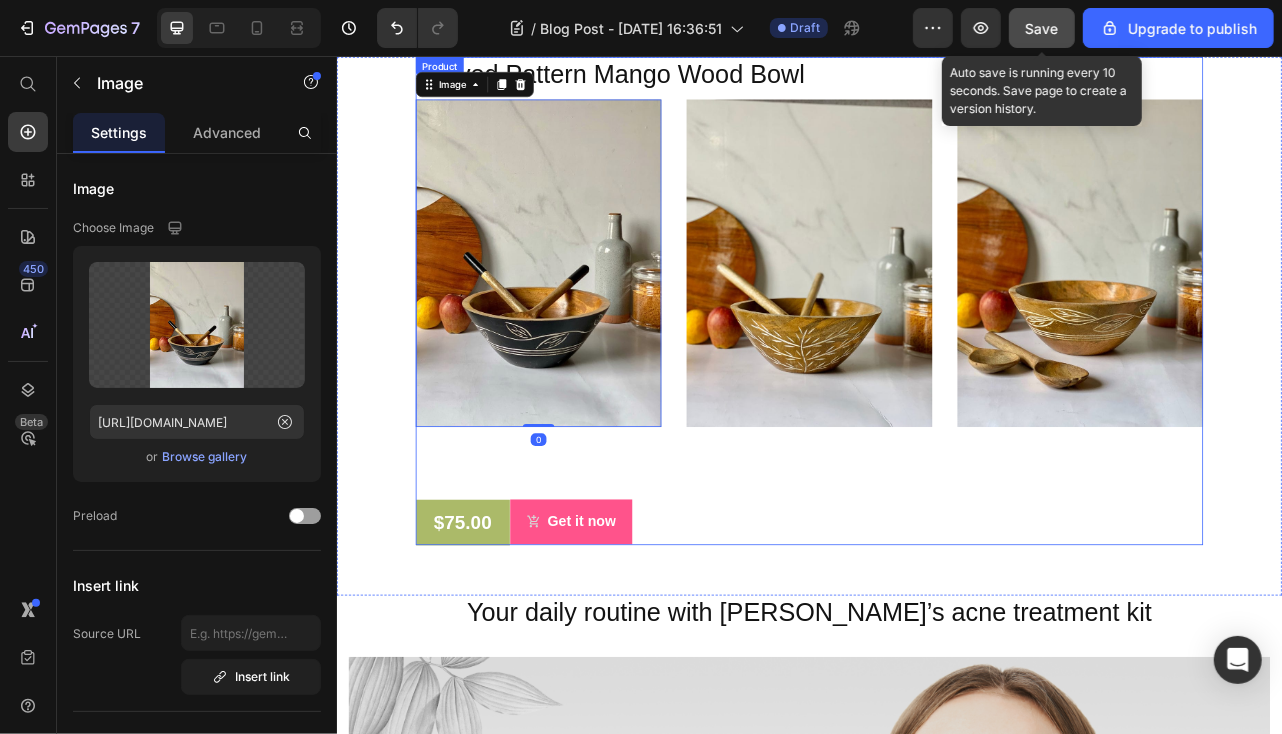click on "Carved Pattern Mango Wood Bowl (P) Title Image   0 Image Image Row Text block $75.00 (P) Price Row Get it now (P) Cart Button Row" at bounding box center [936, 366] 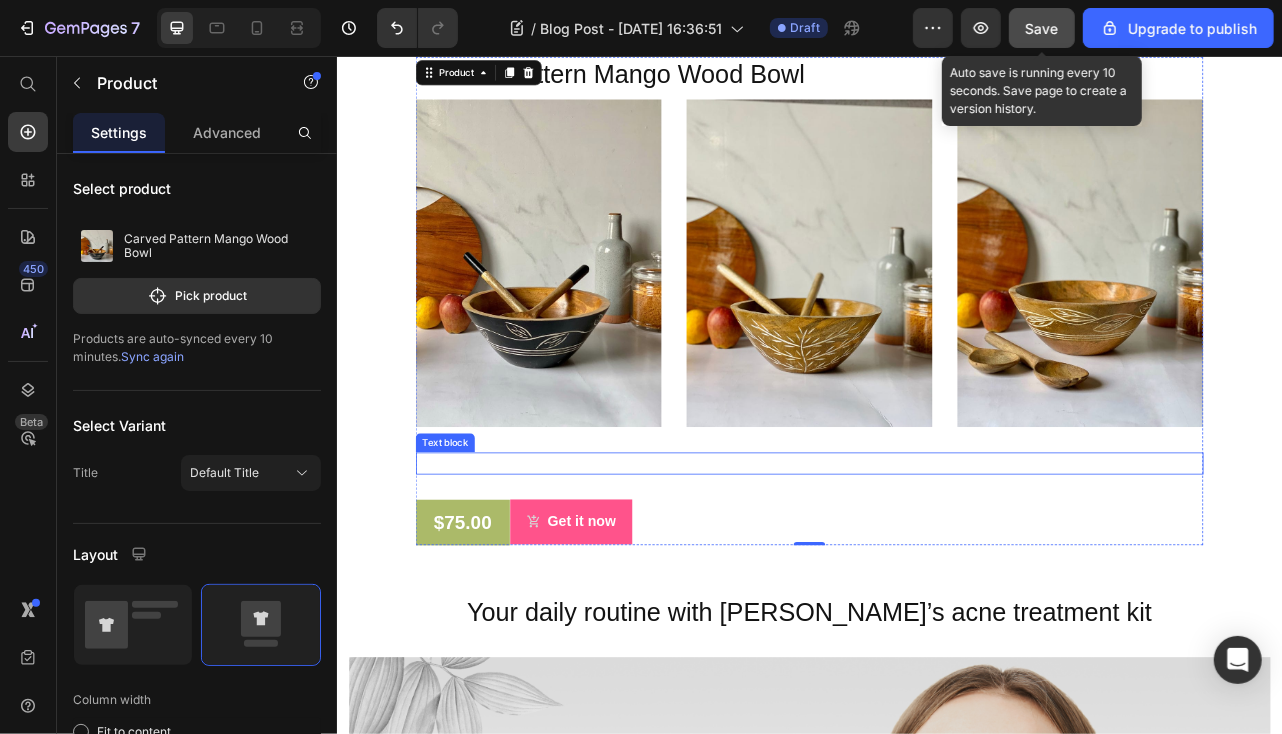 click at bounding box center [936, 572] 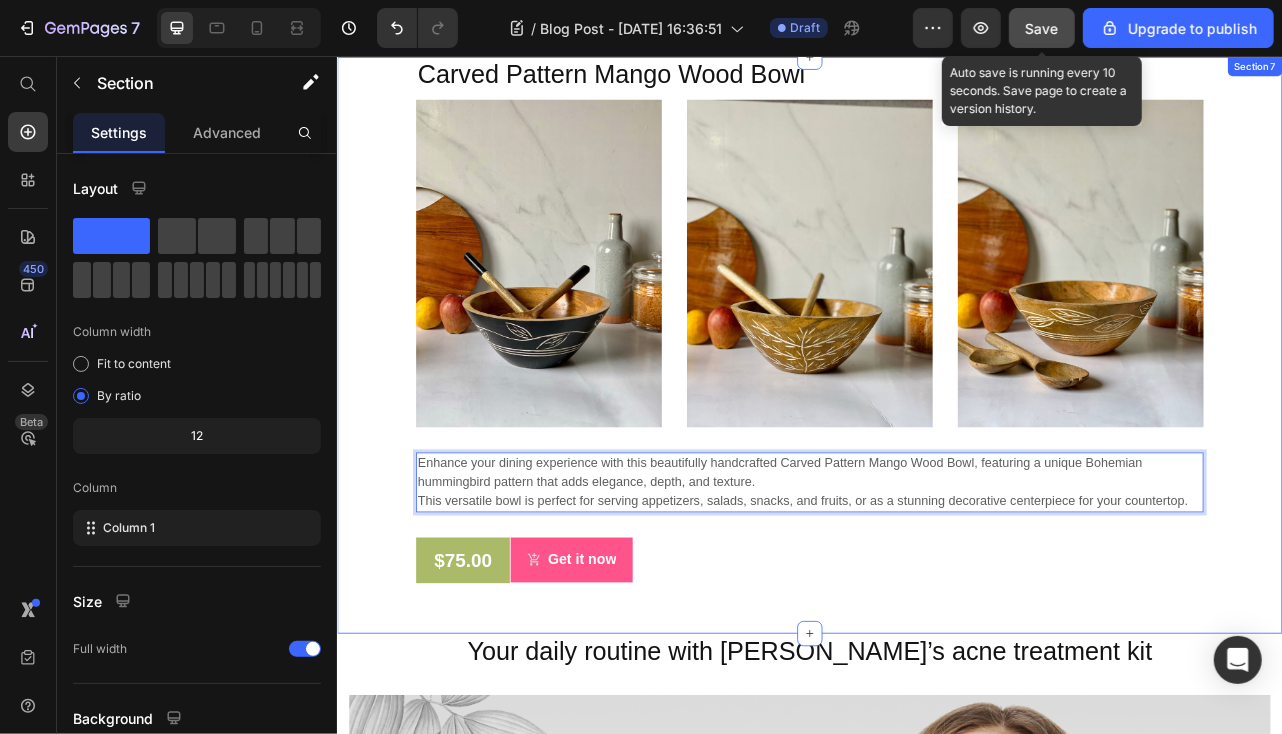 click on "Carved Pattern Mango Wood Bowl (P) Title Image Image Image Row Enhance your dining experience with this beautifully handcrafted Carved Pattern Mango Wood Bowl, featuring a unique Bohemian hummingbird pattern that adds elegance, depth, and texture.  This versatile bowl is perfect for serving appetizers, salads, snacks, and fruits, or as a stunning decorative centerpiece for your countertop. Text block   32 $75.00 (P) Price Row Get it now (P) Cart Button Row Product" at bounding box center [936, 390] 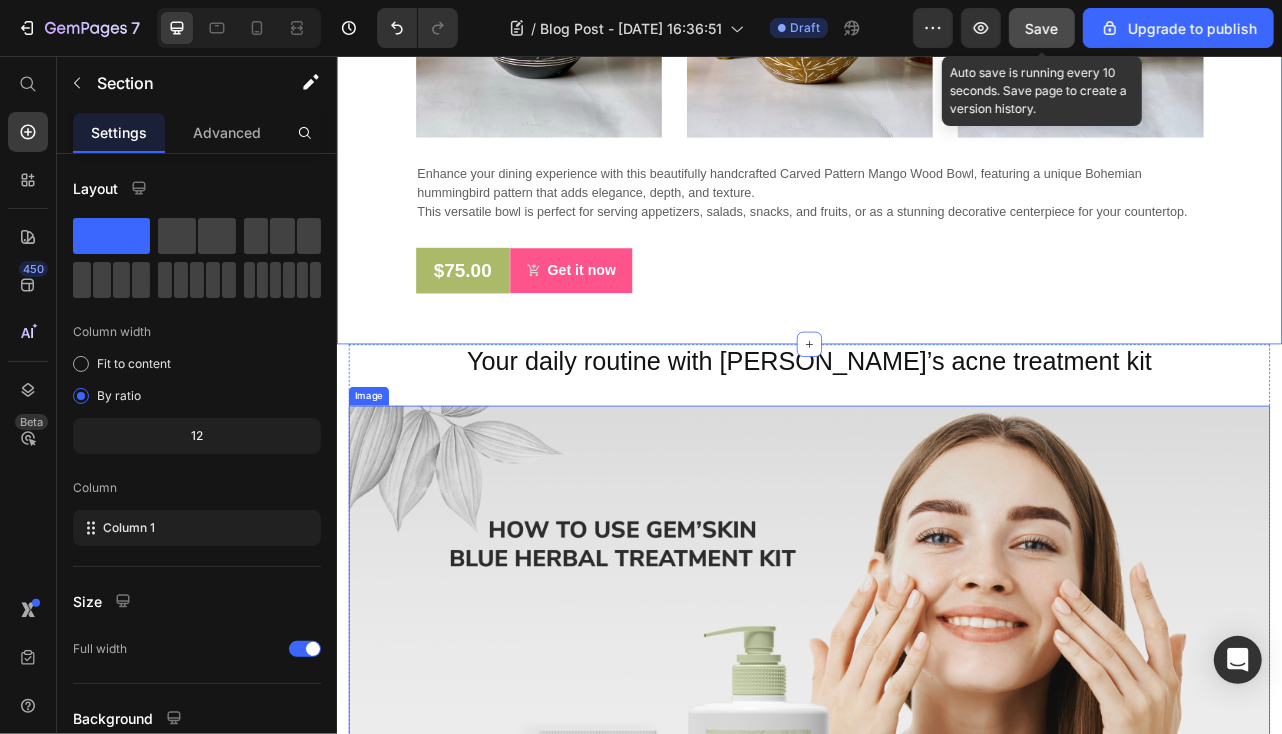 scroll, scrollTop: 5402, scrollLeft: 0, axis: vertical 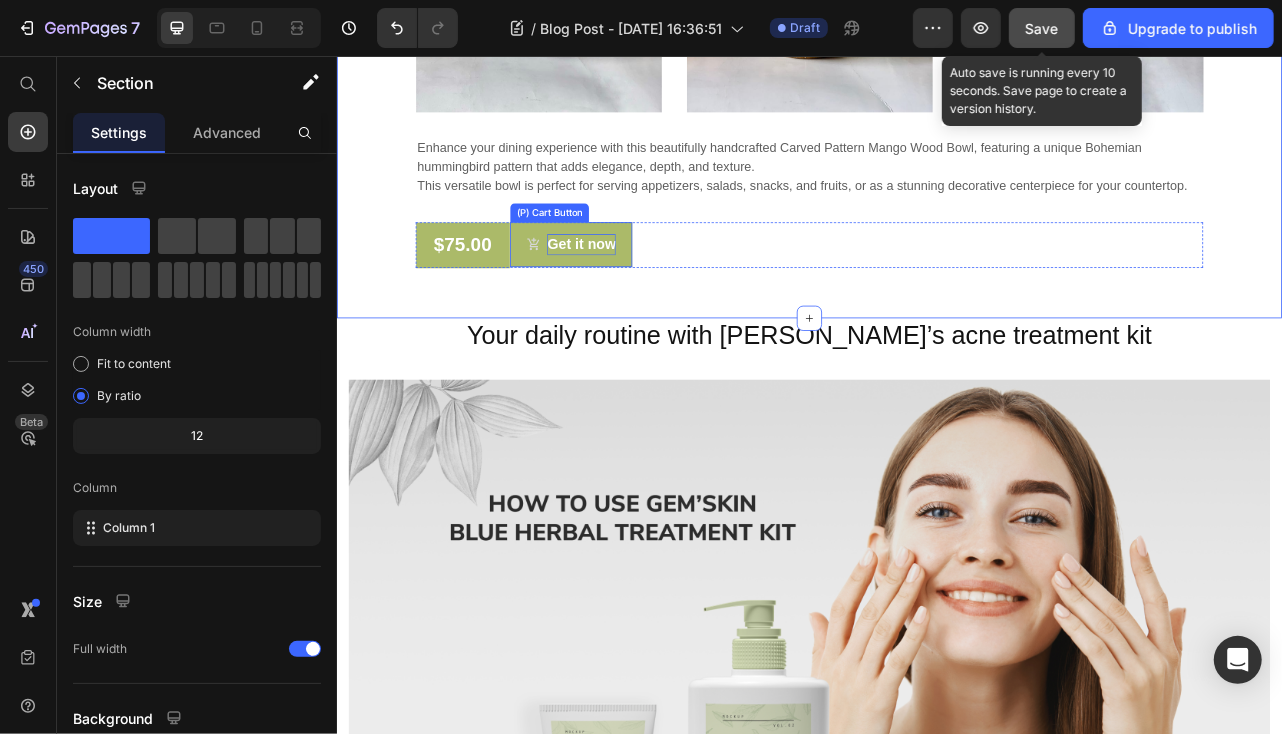 click on "Get it now" at bounding box center (646, 294) 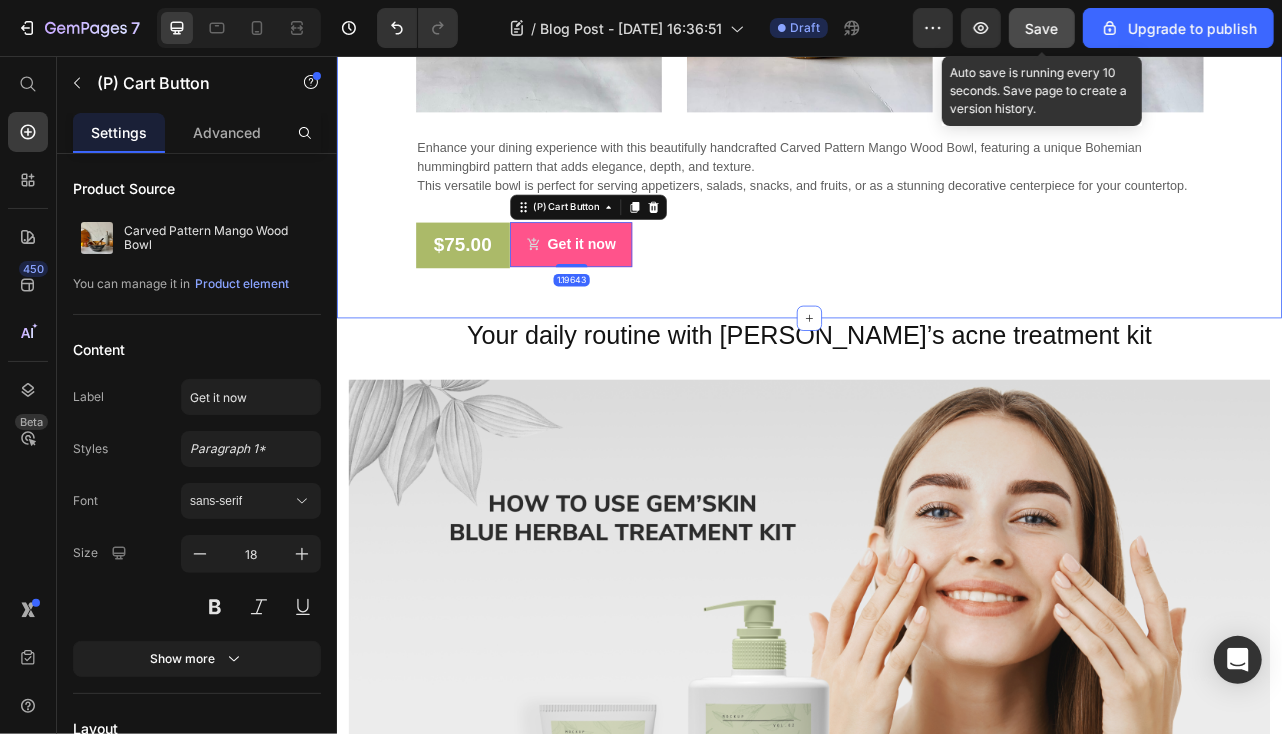 click on "Carved Pattern Mango Wood Bowl (P) Title Image Image Image Row Enhance your dining experience with this beautifully handcrafted Carved Pattern Mango Wood Bowl, featuring a unique Bohemian hummingbird pattern that adds elegance, depth, and texture.  This versatile bowl is perfect for serving appetizers, salads, snacks, and fruits, or as a stunning decorative centerpiece for your countertop. Text block $75.00 (P) Price Row Get it now (P) Cart Button   1.19643 Row Product Section 7" at bounding box center [936, 22] 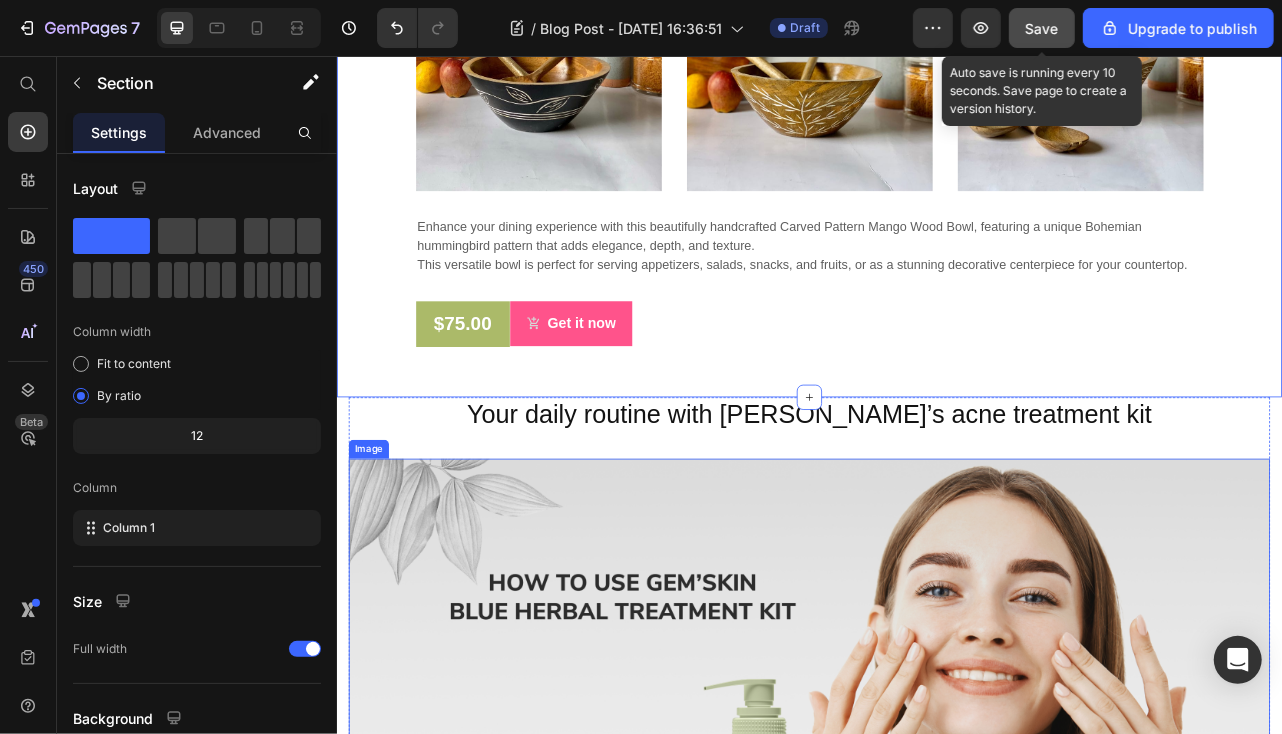 scroll, scrollTop: 5402, scrollLeft: 0, axis: vertical 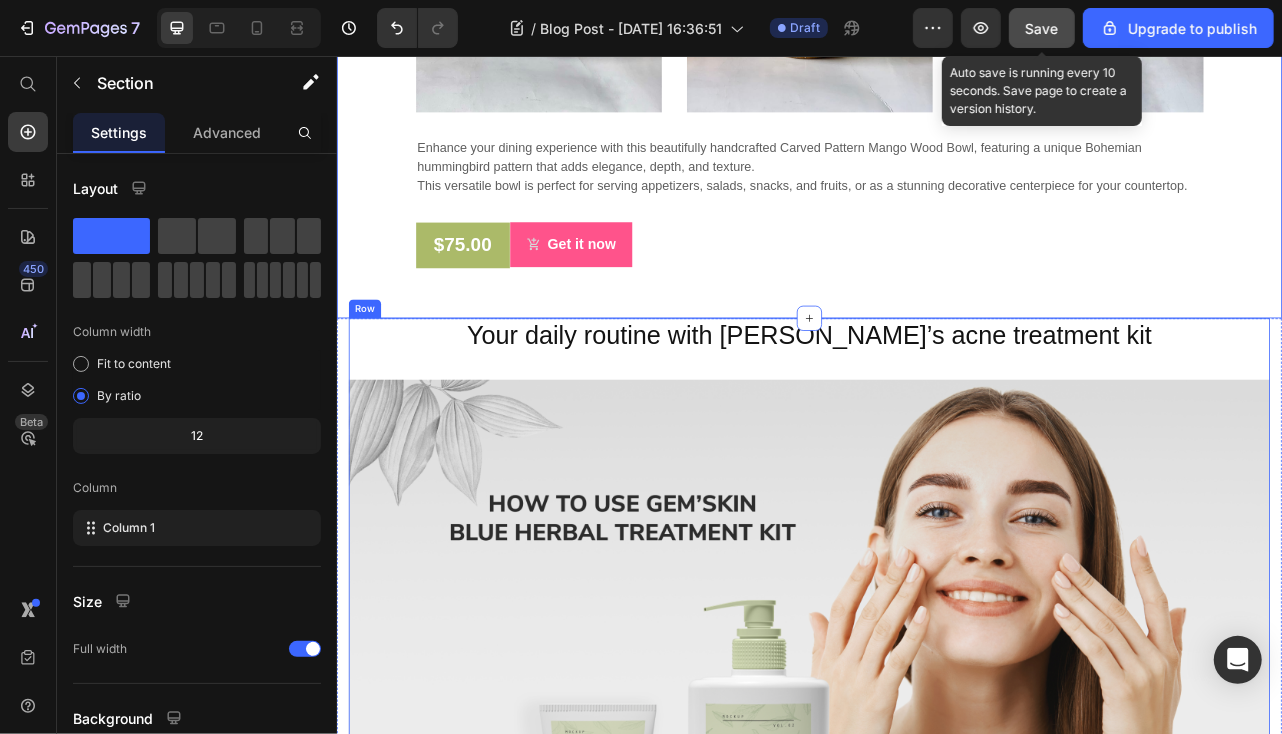 click on "Your daily routine with [PERSON_NAME]’s acne treatment kit" at bounding box center (936, 411) 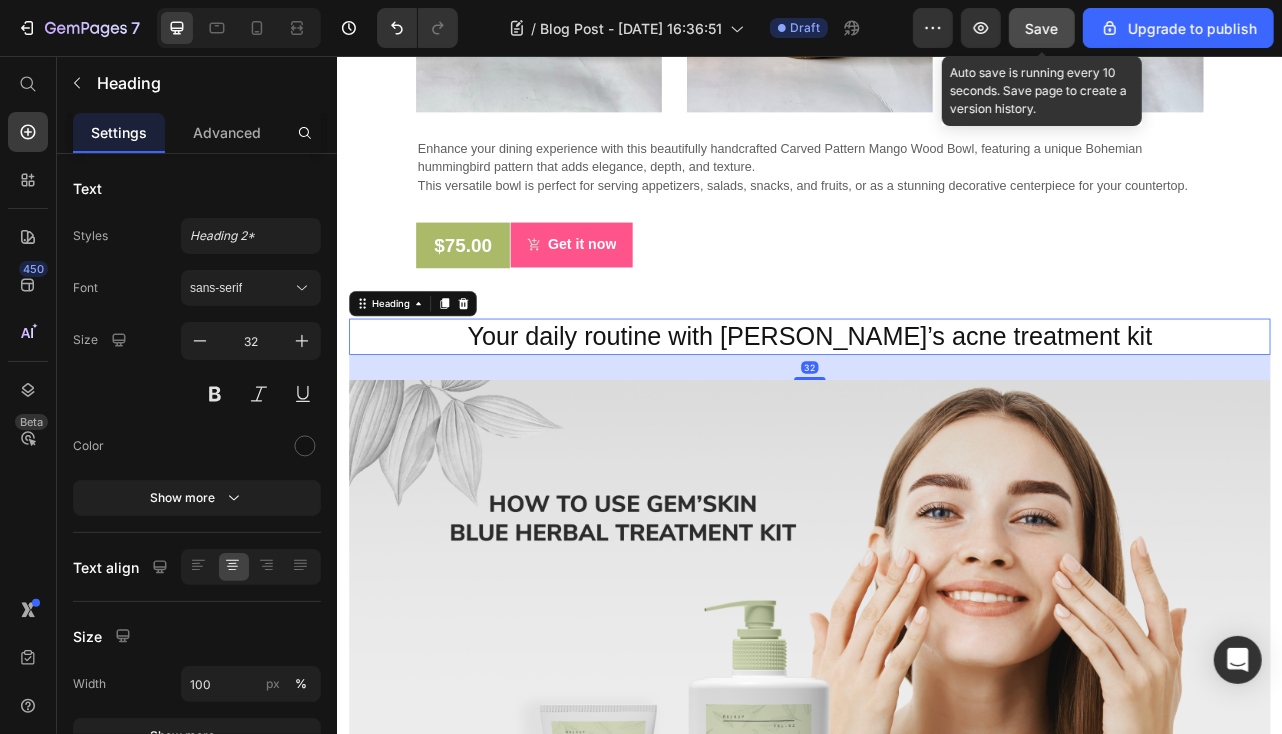click 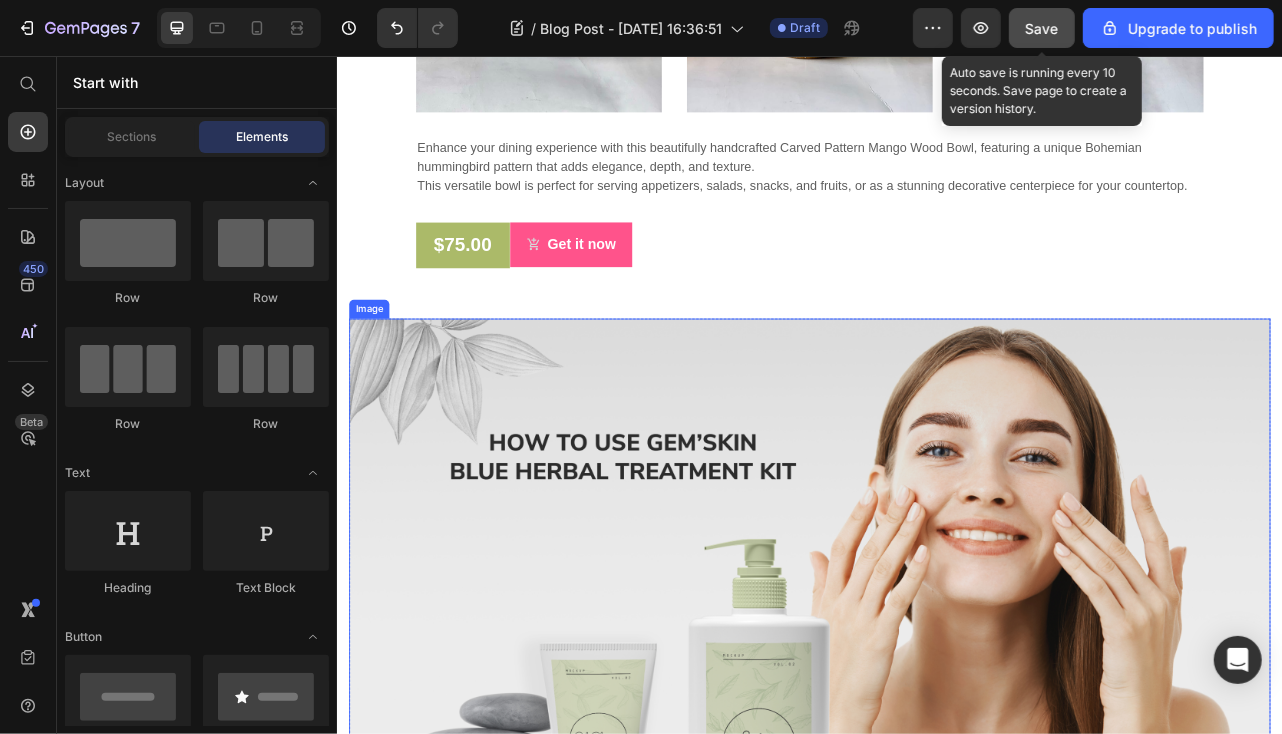 click at bounding box center (936, 695) 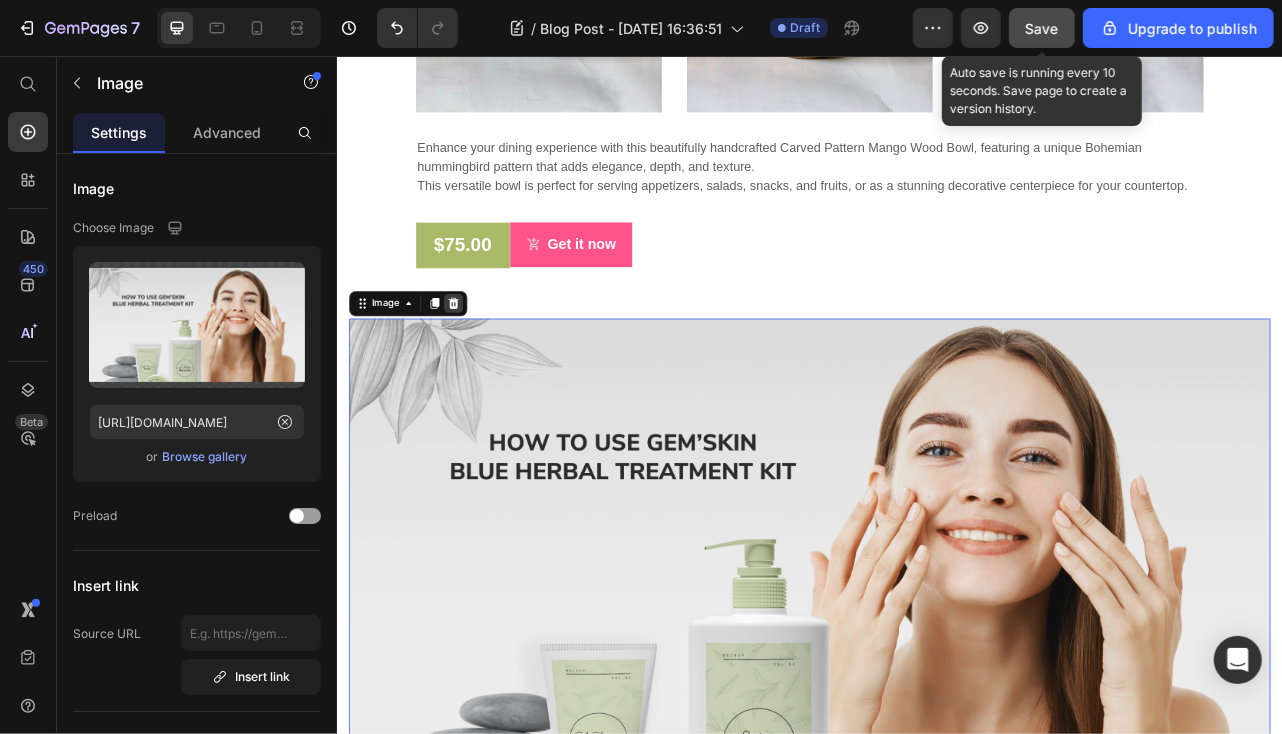 click at bounding box center (484, 369) 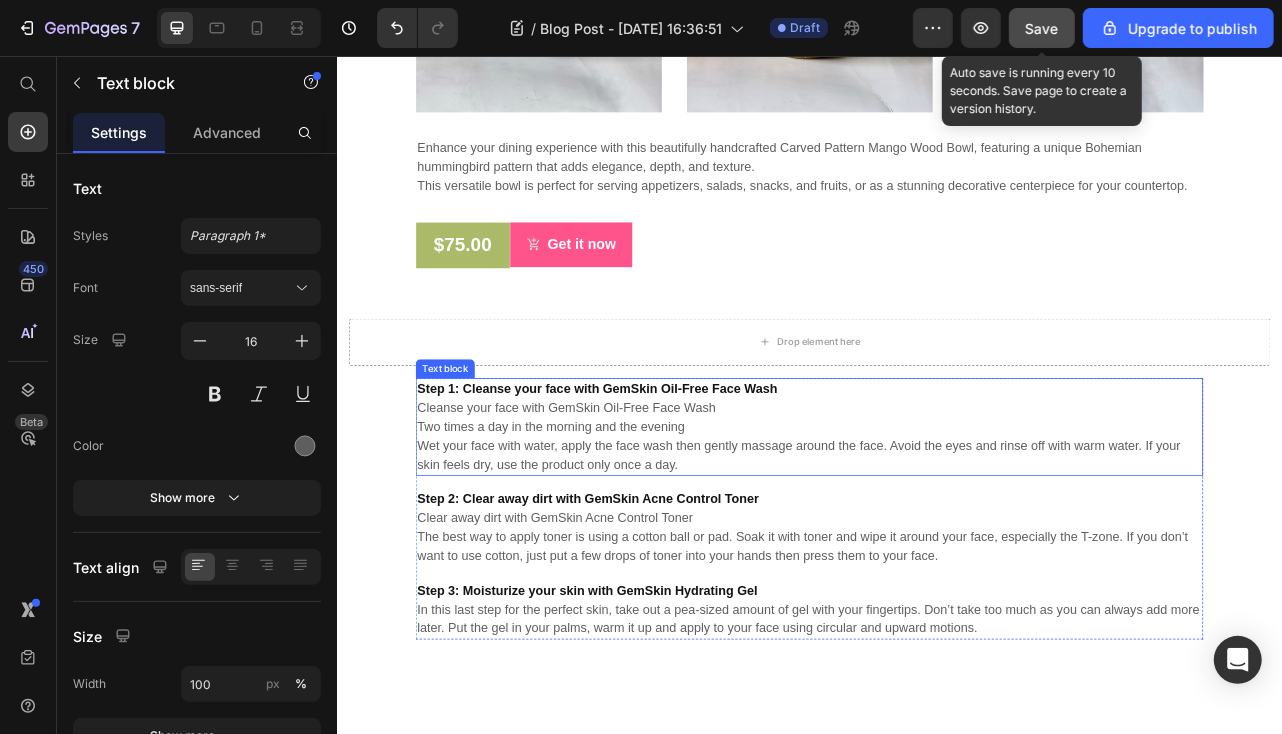 click on "Step 1: Cleanse your face with GemSkin Oil-Free Face Wash Cleanse your face with GemSkin Oil-Free Face Wash Two times a day in the morning and the evening Wet your face with water, apply the face wash then gently massage around the face. Avoid the eyes and rinse off with warm water. If your skin feels dry, use the product only once a day." at bounding box center [936, 526] 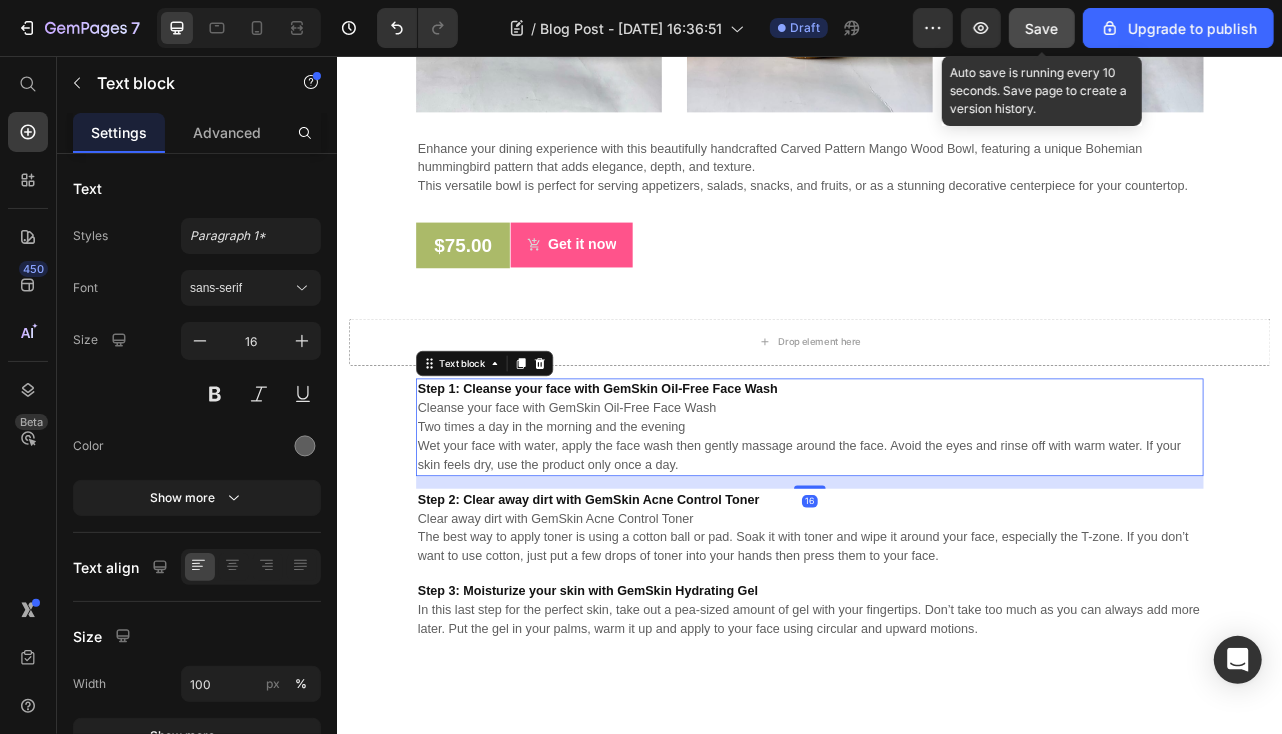click 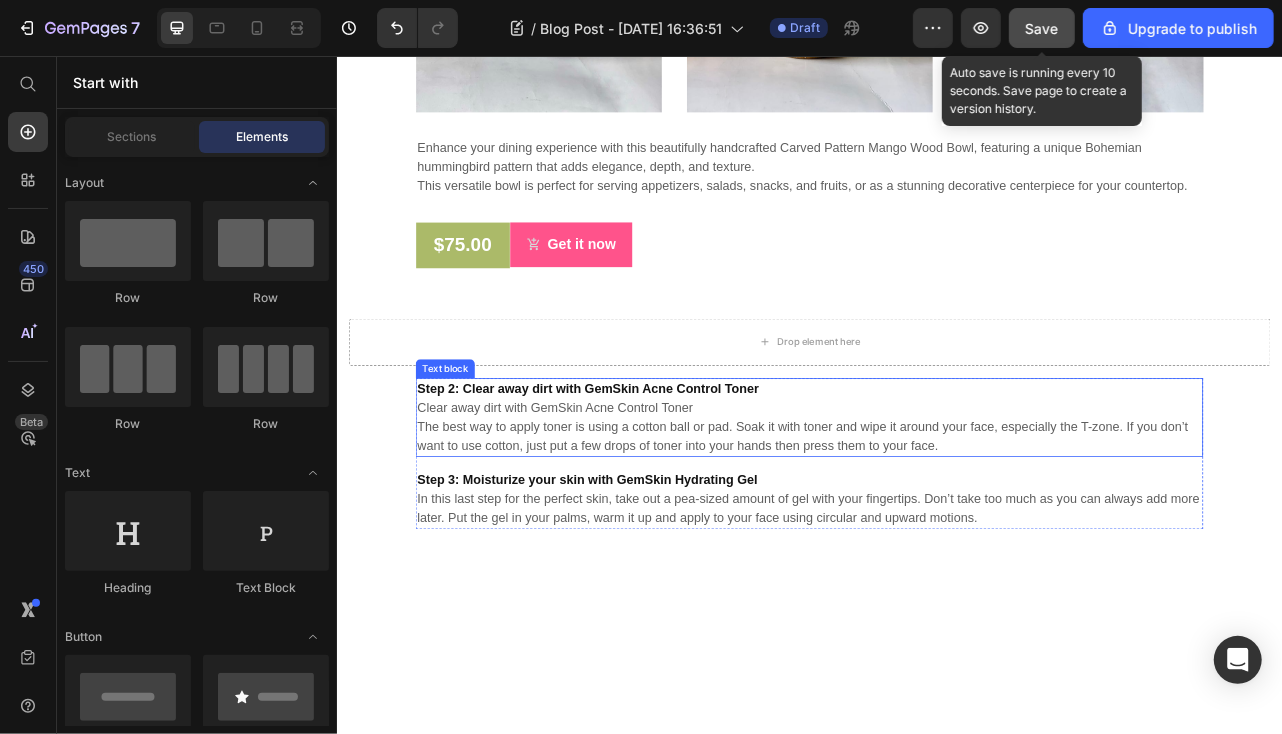 click on "Step 2: Clear away dirt with GemSkin Acne Control Toner Clear away dirt with GemSkin Acne Control Toner The best way to apply toner is using a cotton ball or pad. Soak it with toner and wipe it around your face, especially the T-zone. If you don’t want to use cotton, just put a few drops of toner into your hands then press them to your face." at bounding box center (936, 514) 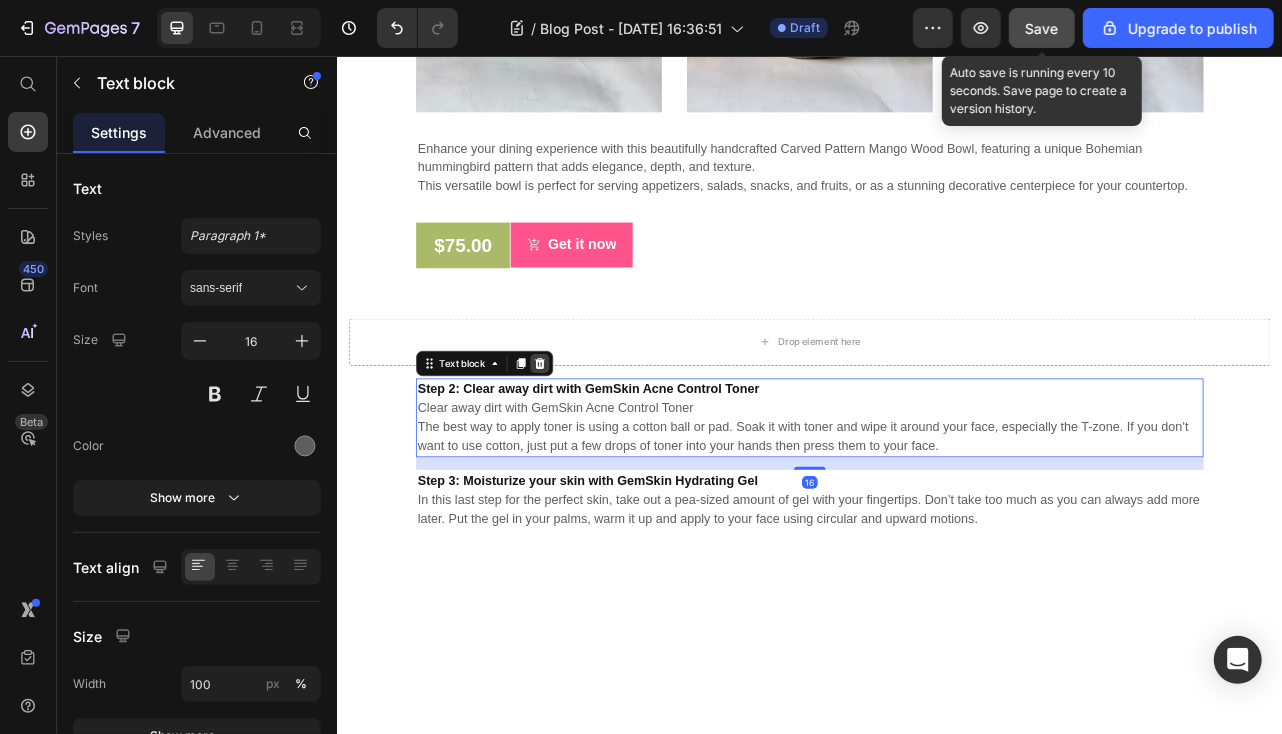 click 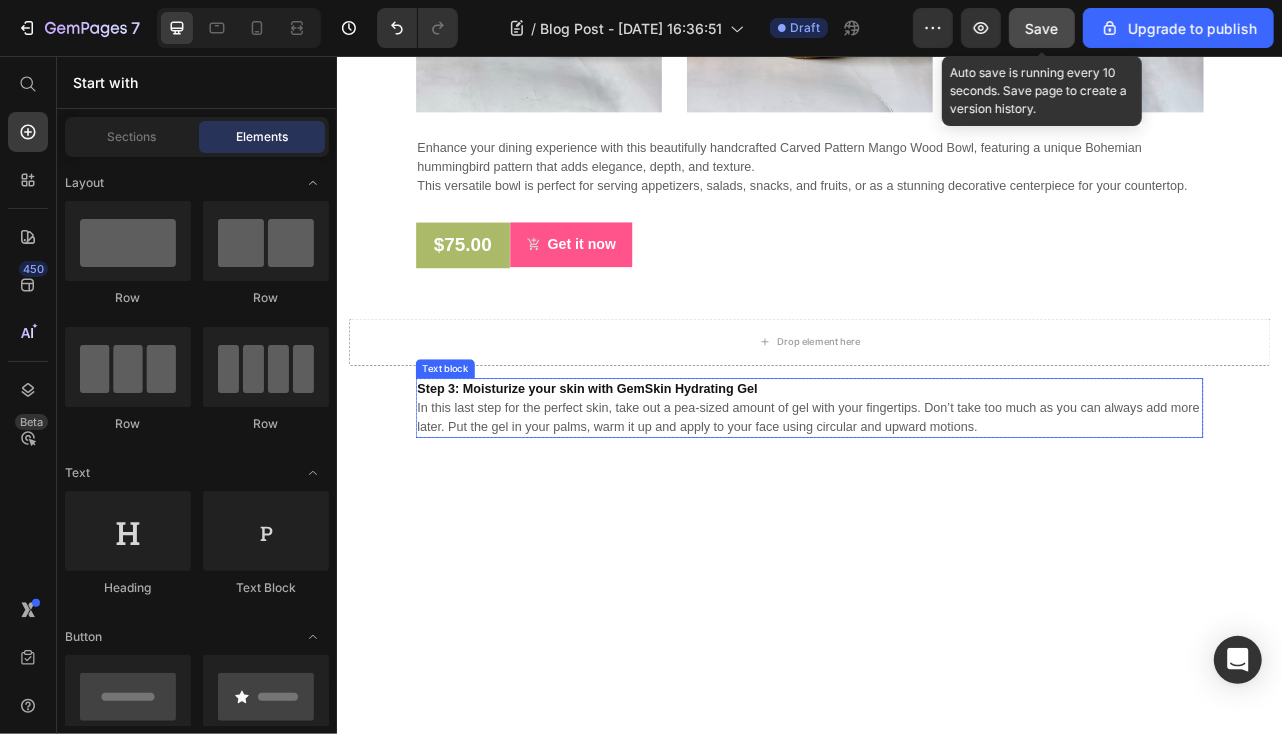 click on "Step 3: Moisturize your skin with GemSkin Hydrating Gel In this last step for the perfect skin, take out a pea-sized amount of gel with your fingertips. Don’t take too much as you can always add more later. Put the gel in your palms, warm it up and apply to your face using circular and upward motions." at bounding box center [936, 502] 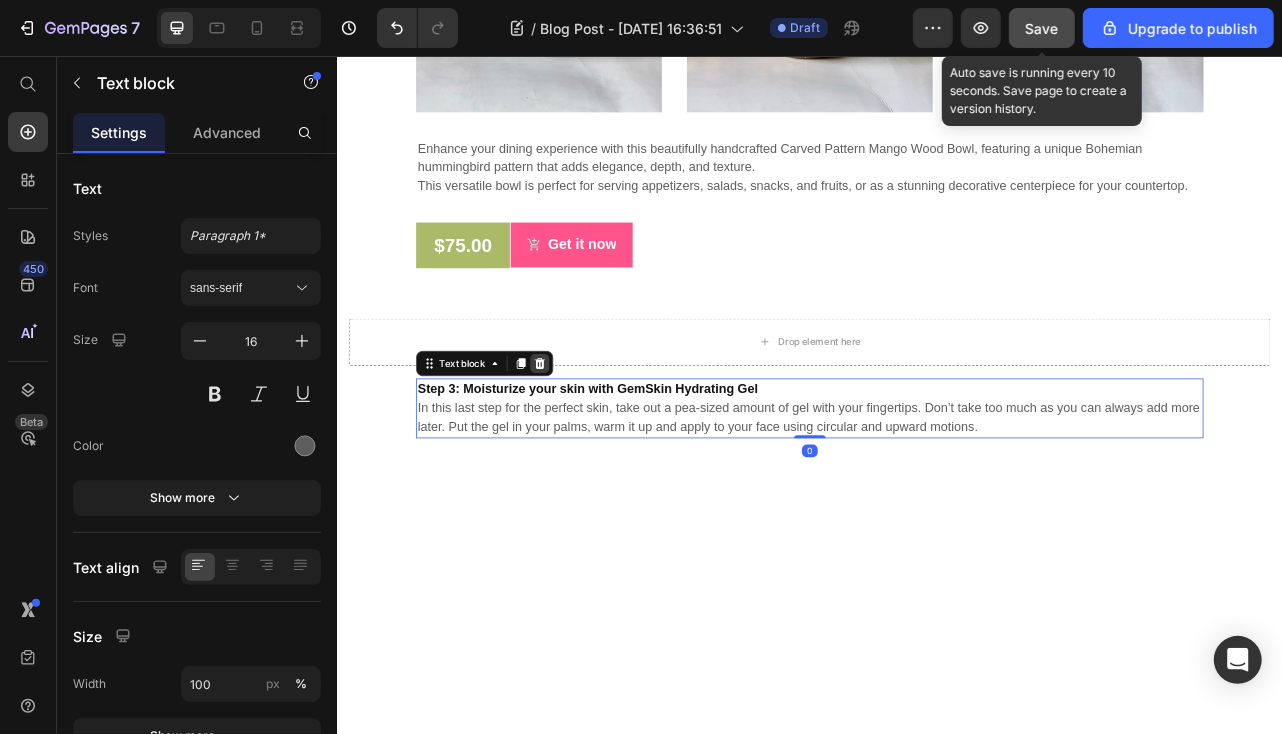 click 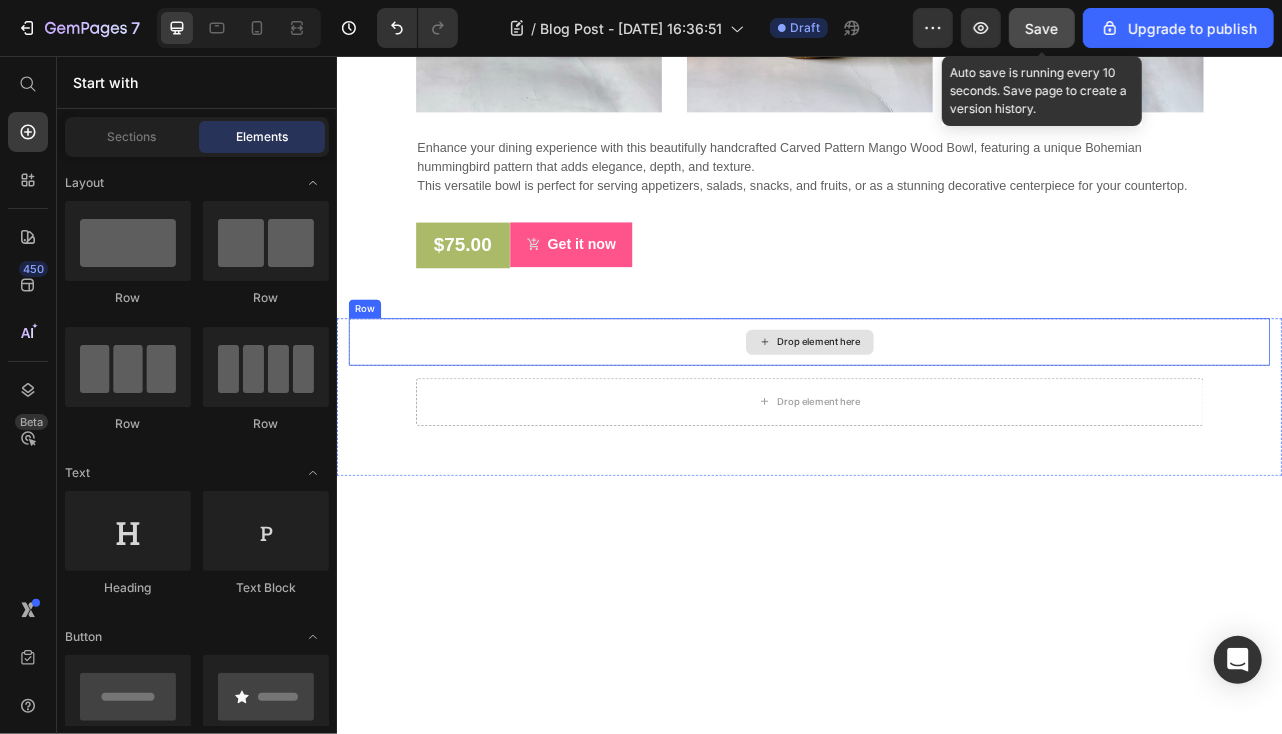 click on "Drop element here" at bounding box center [936, 418] 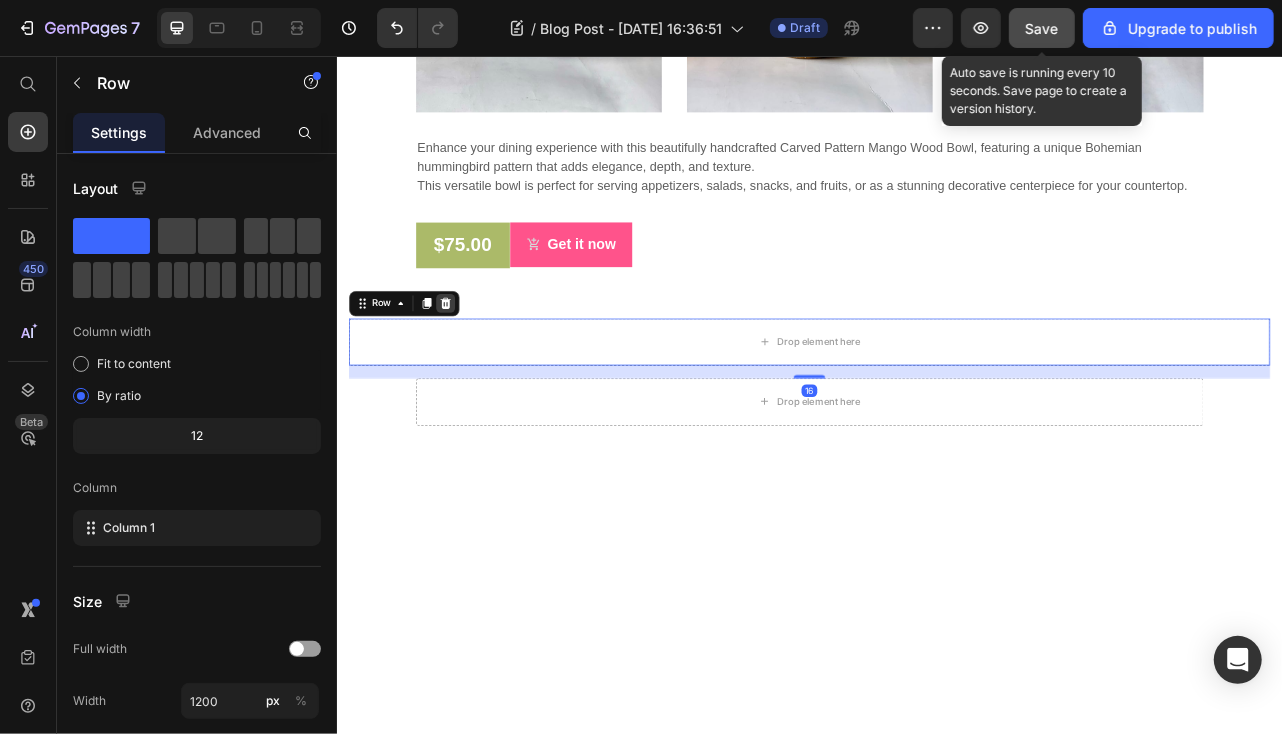 click 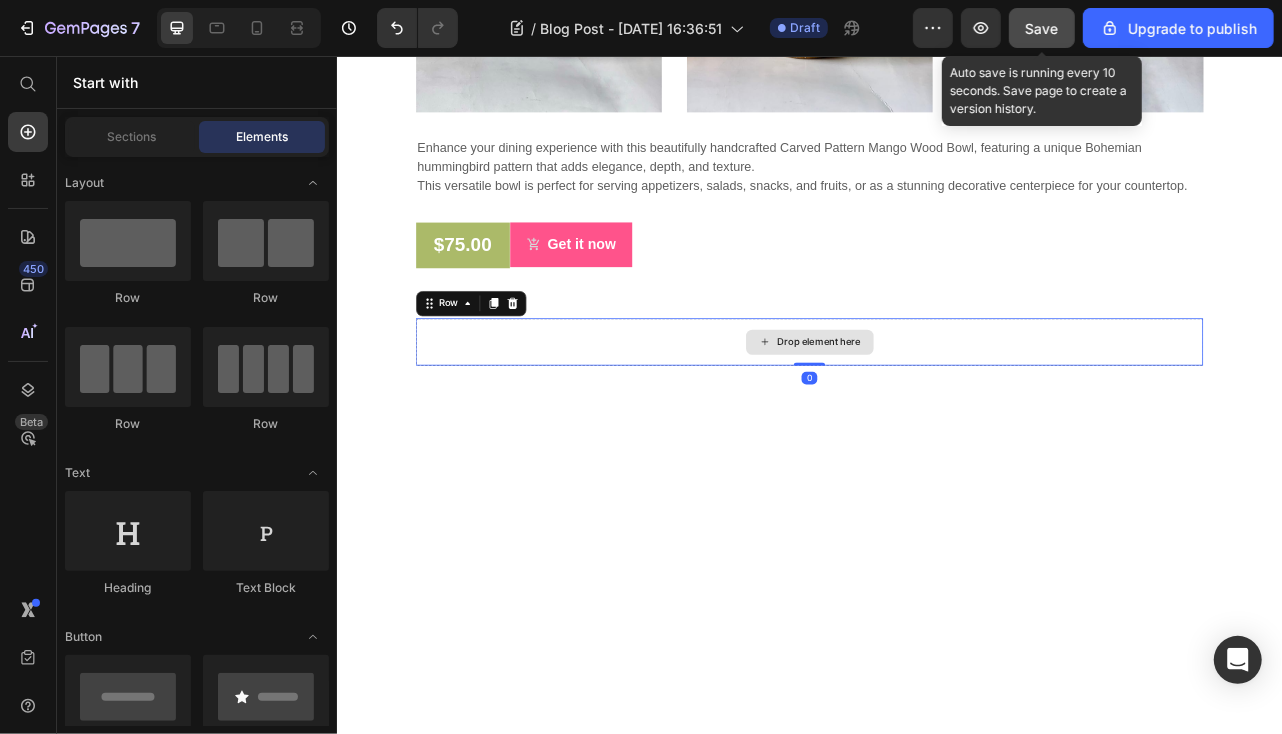 click on "Drop element here" at bounding box center (936, 418) 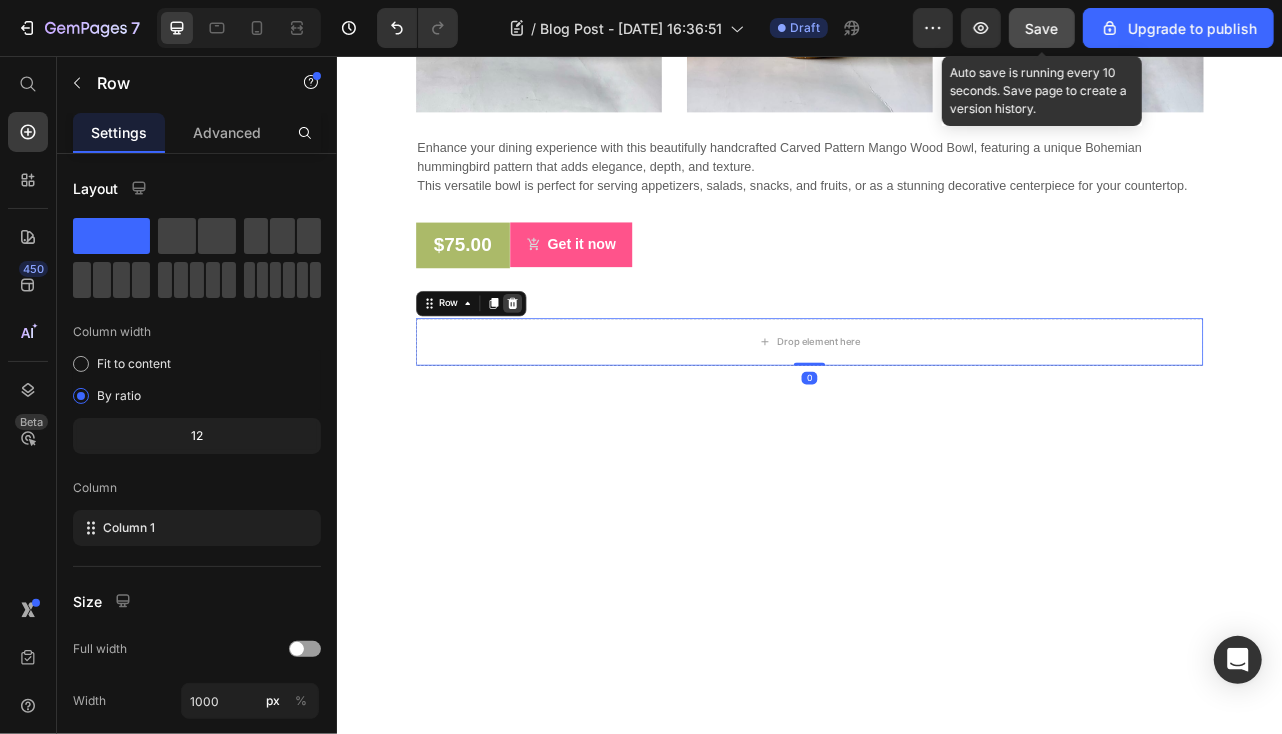 click 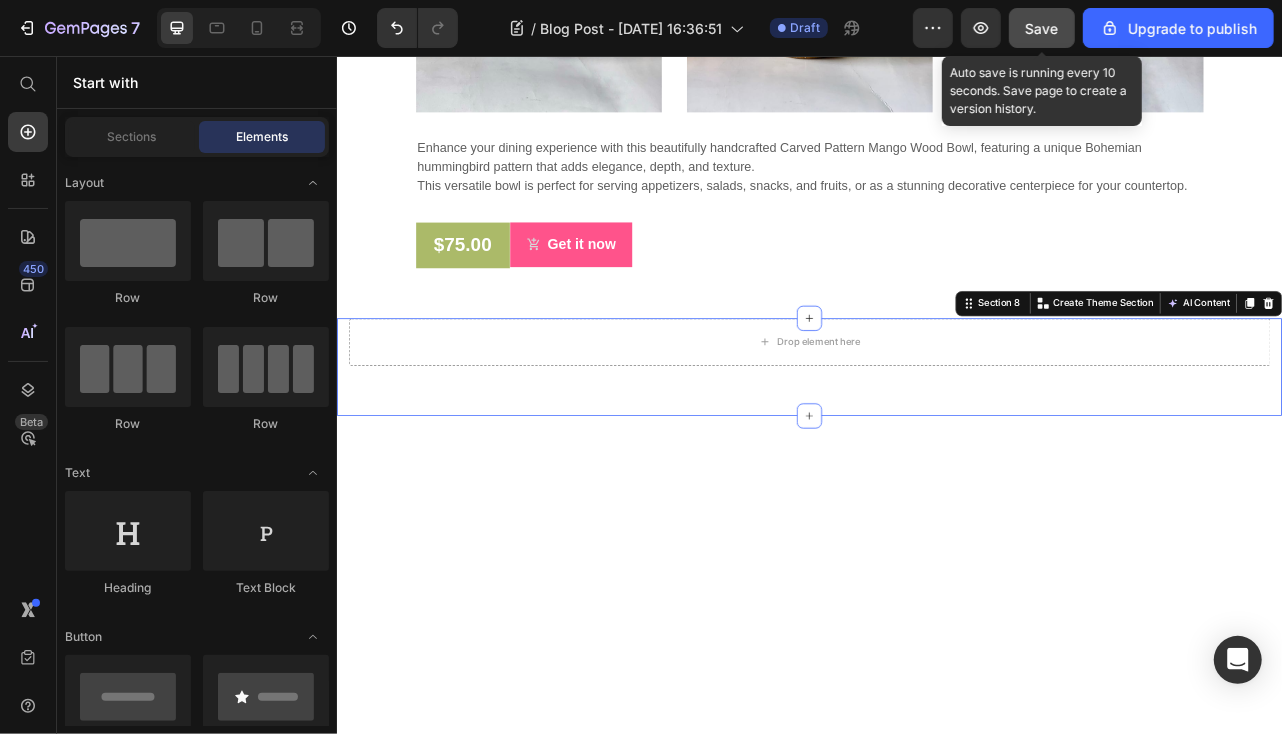 click on "Drop element here Section 8   You can create reusable sections Create Theme Section AI Content Write with GemAI What would you like to describe here? Tone and Voice Persuasive Product Carved Pattern Mango Wood Bowl Show more Generate" at bounding box center (936, 450) 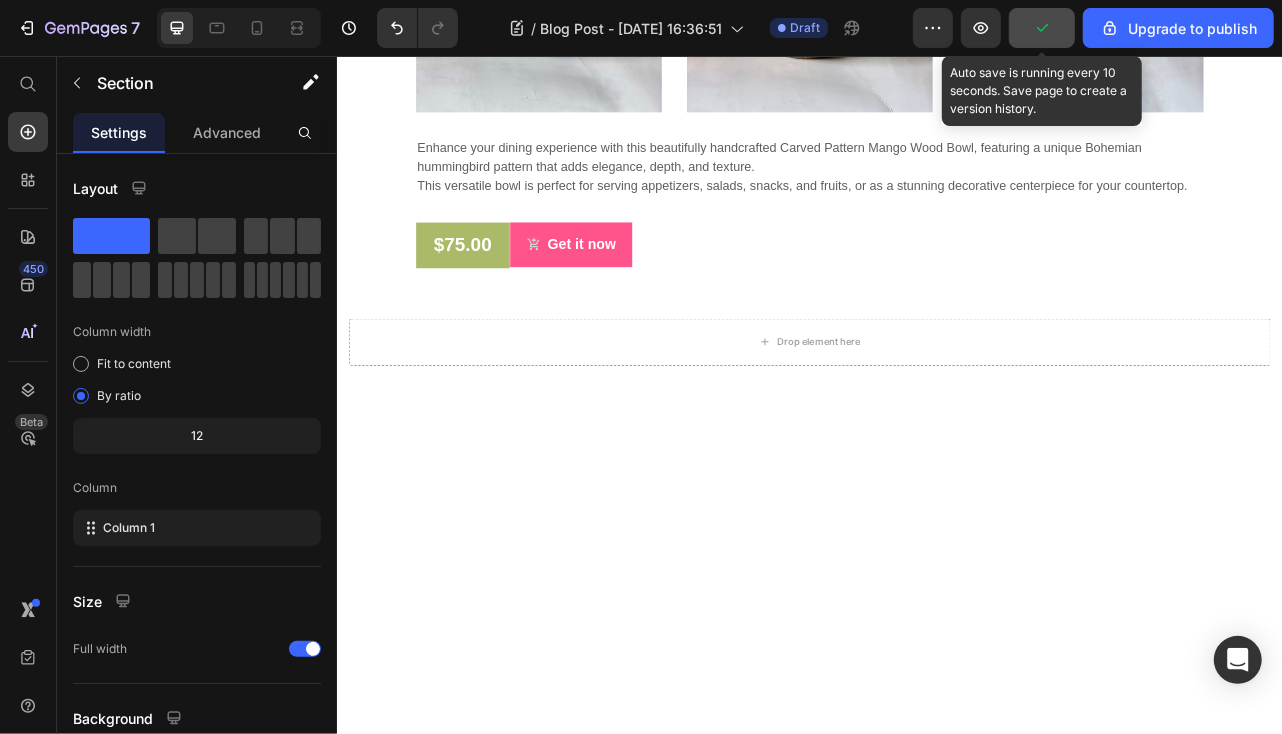 click at bounding box center (936, 818) 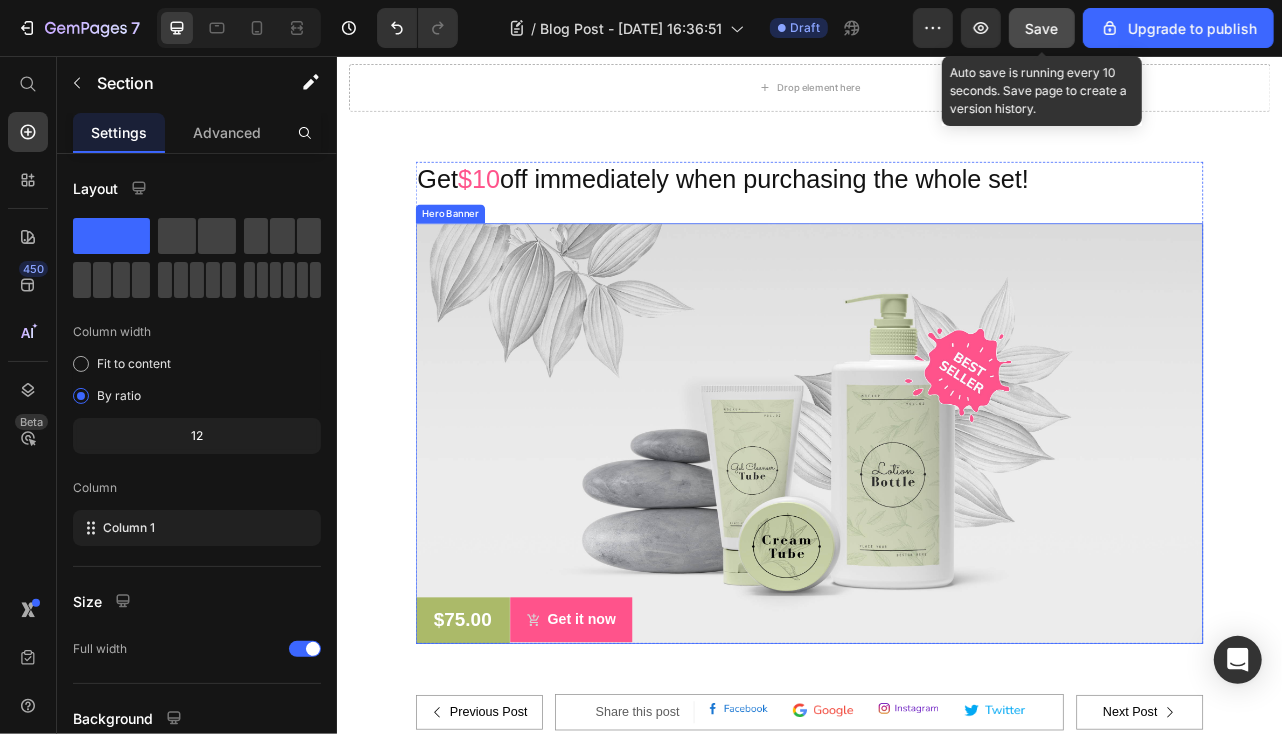 scroll, scrollTop: 5702, scrollLeft: 0, axis: vertical 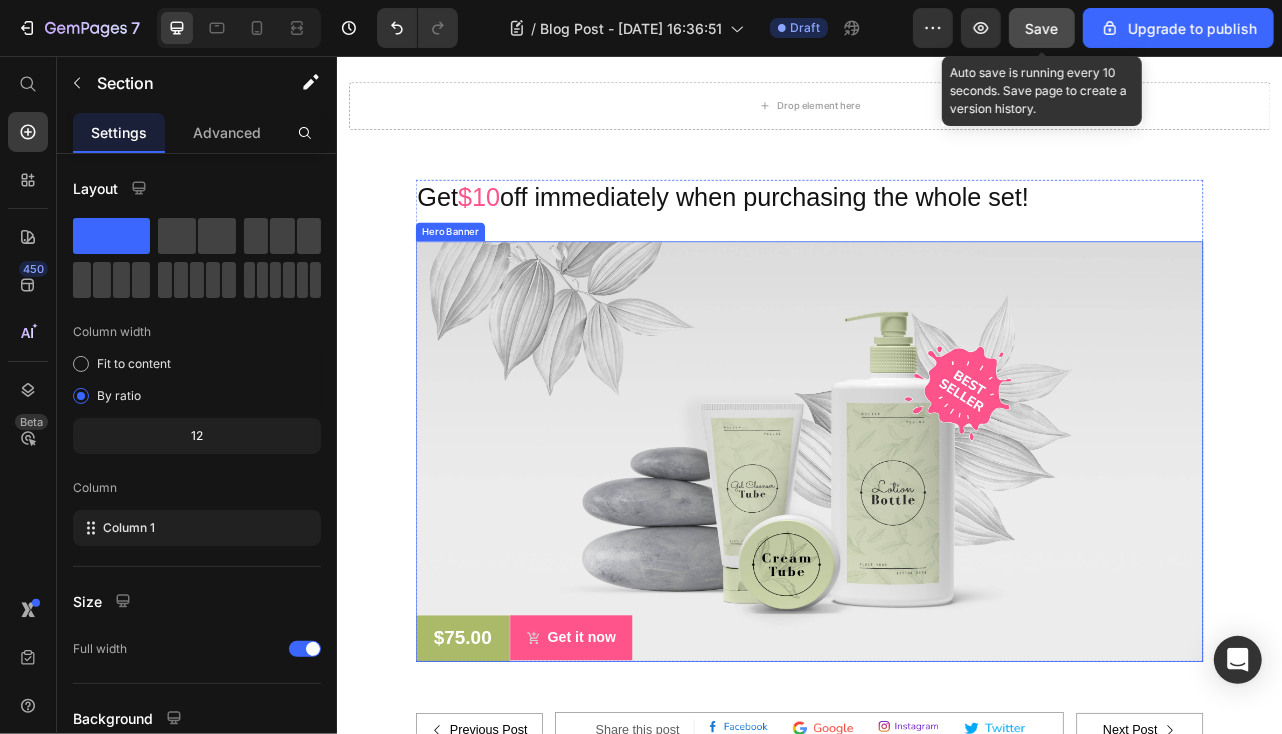 click at bounding box center (936, 557) 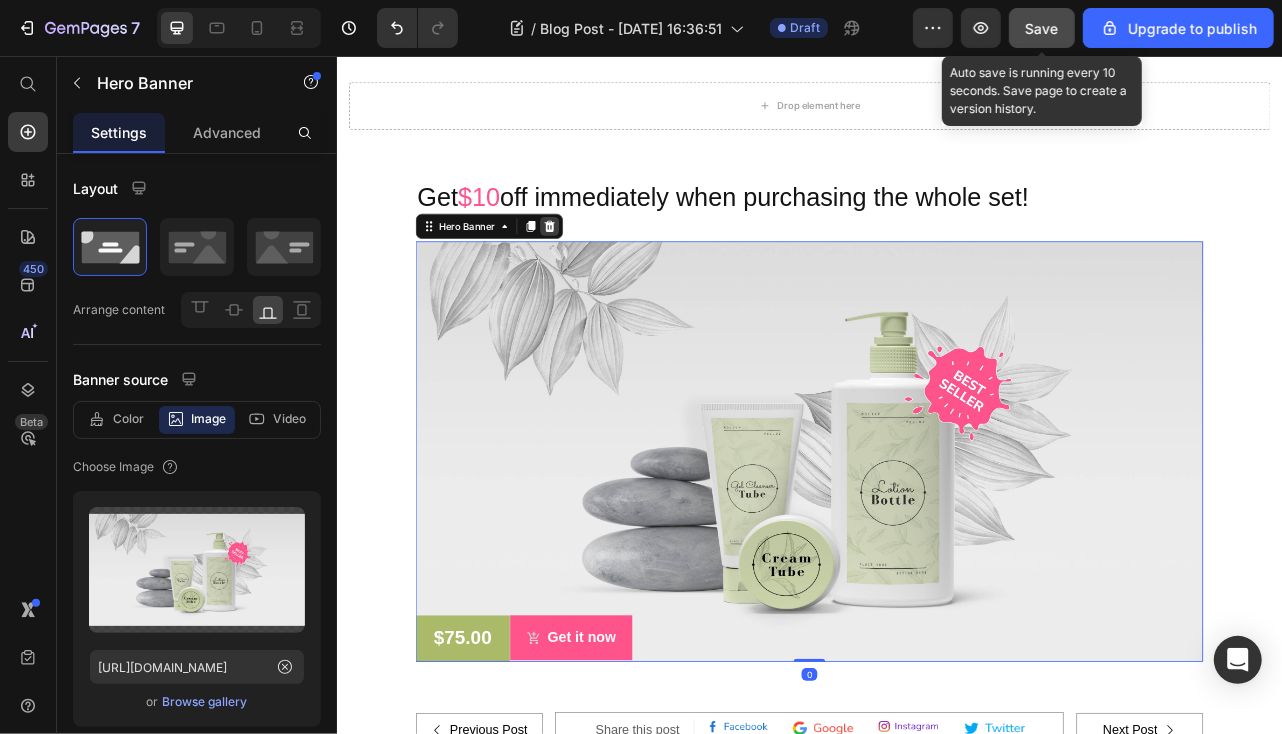 click 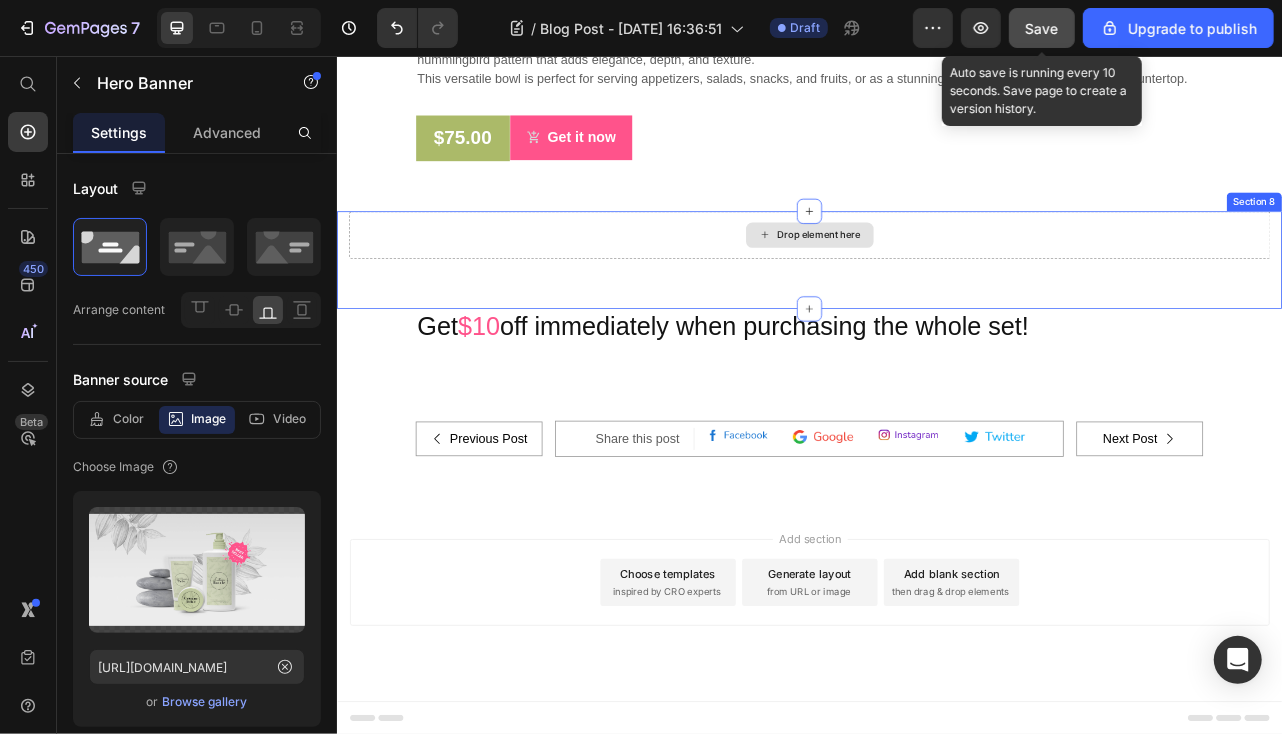 scroll, scrollTop: 5534, scrollLeft: 0, axis: vertical 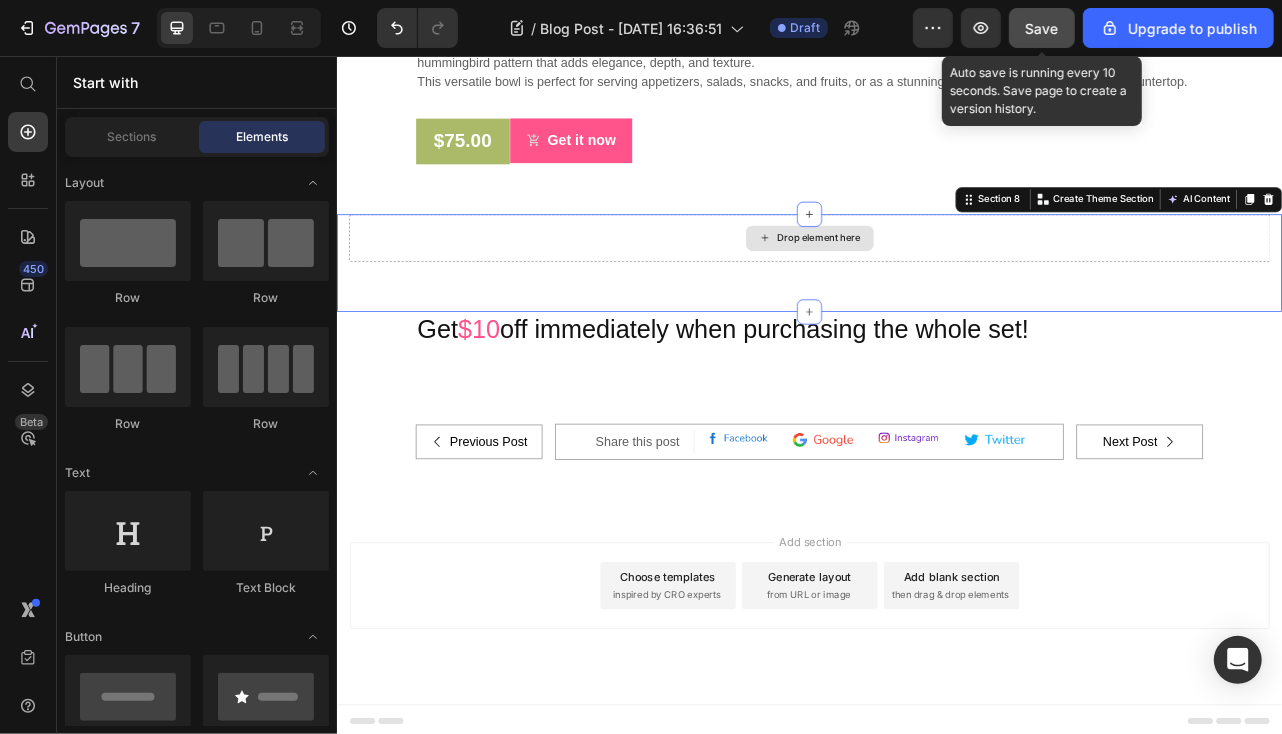 click on "Drop element here" at bounding box center [936, 286] 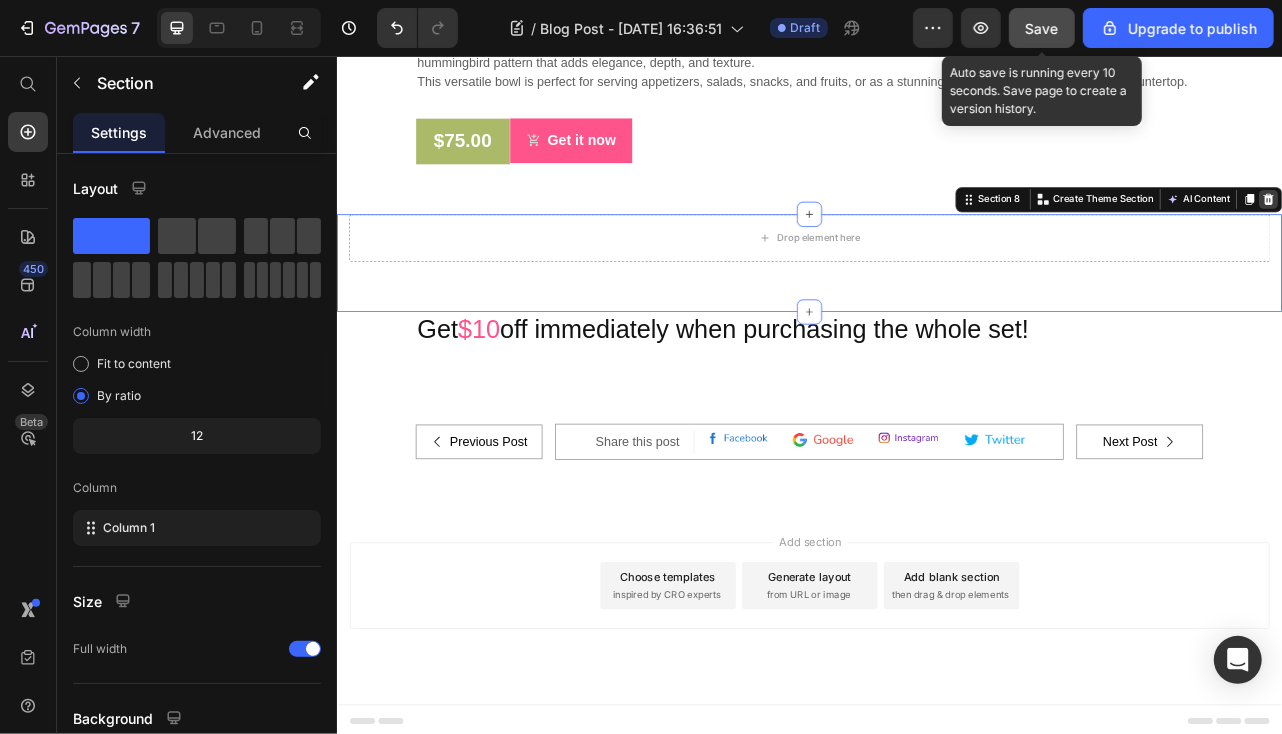 click 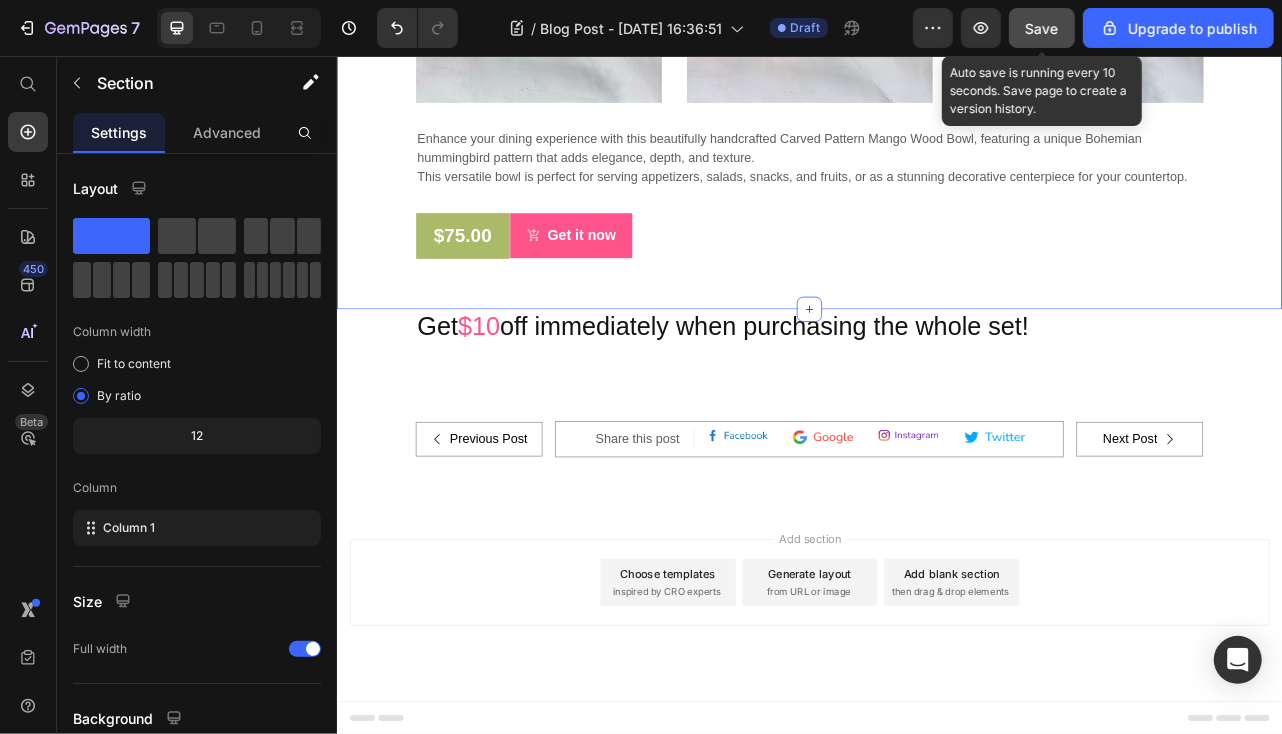 scroll, scrollTop: 5410, scrollLeft: 0, axis: vertical 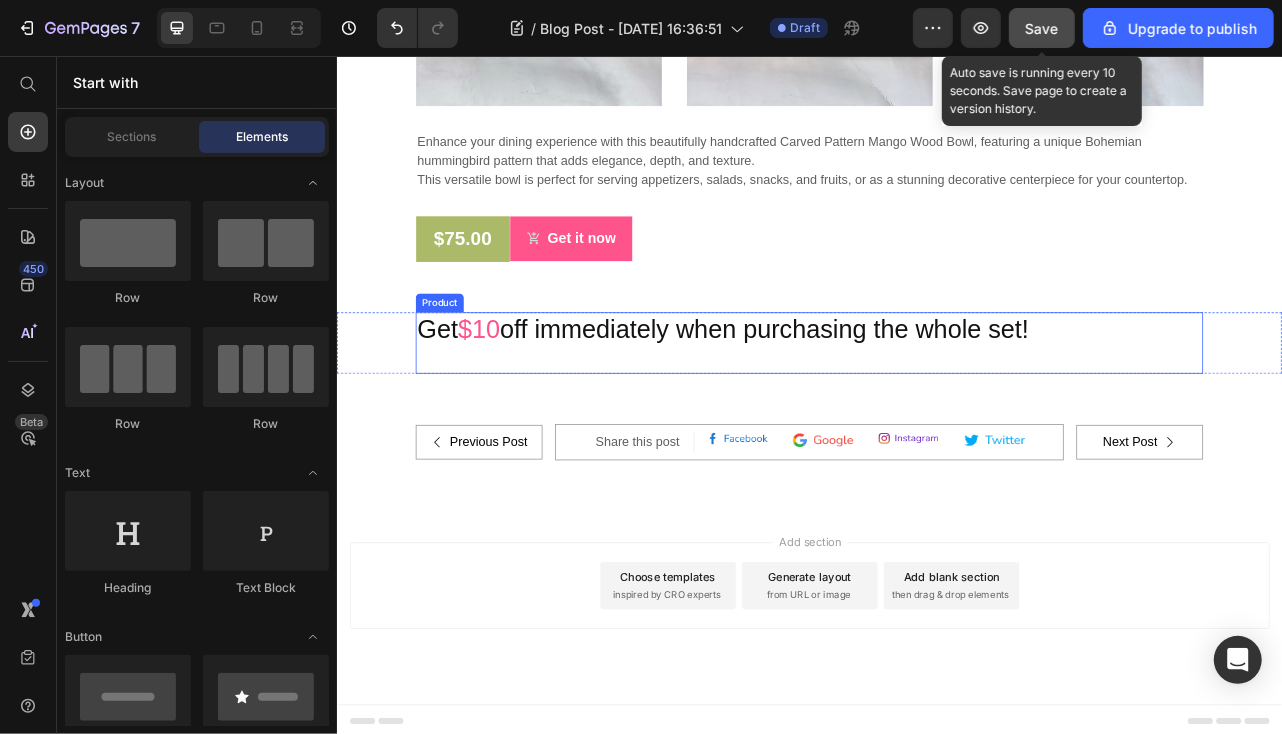 click on "Get  $10  off immediately when purchasing the whole set! Heading" at bounding box center (936, 419) 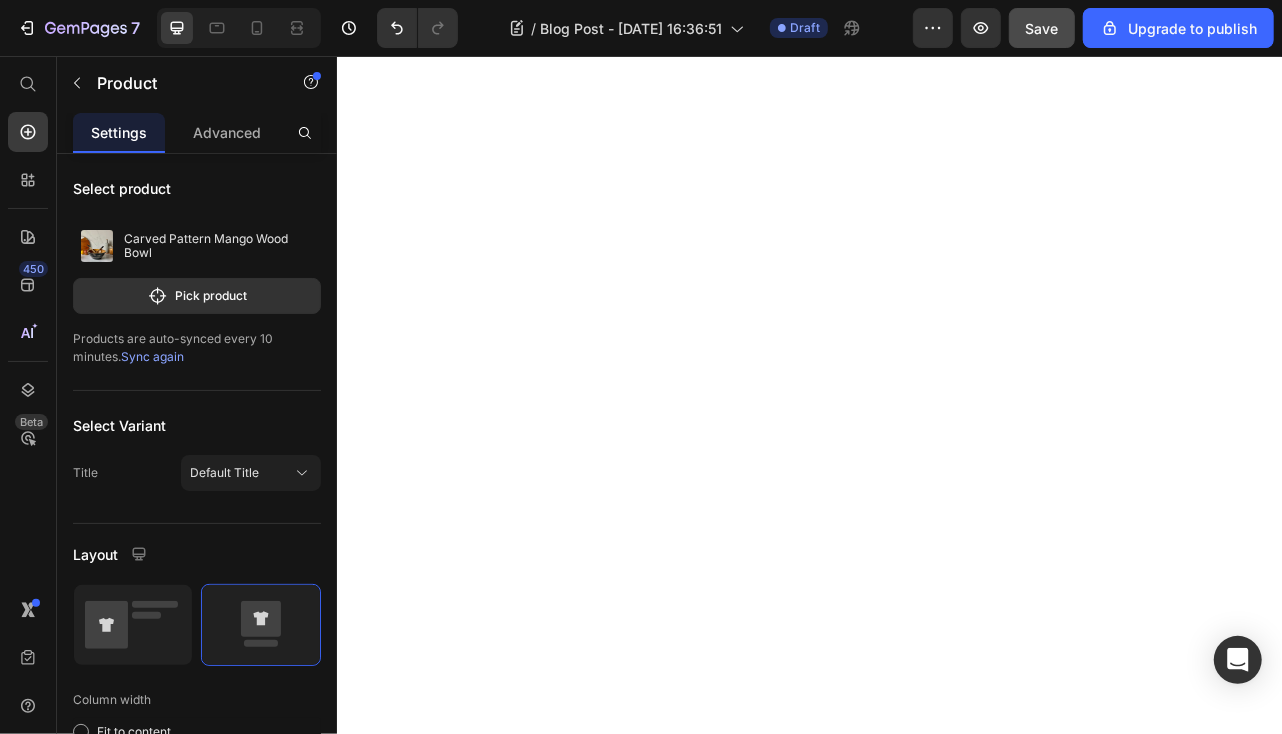 scroll, scrollTop: 3710, scrollLeft: 0, axis: vertical 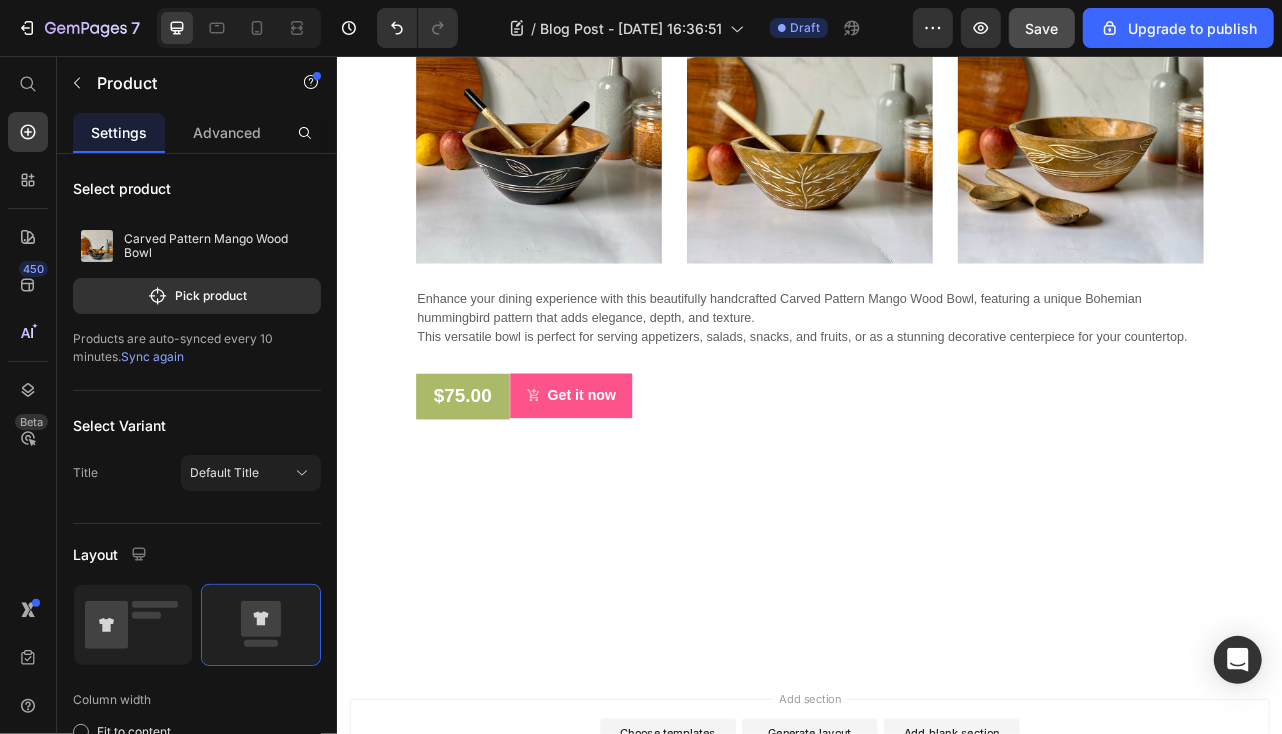 click on "eco-friendly yoga mat" at bounding box center (732, -1284) 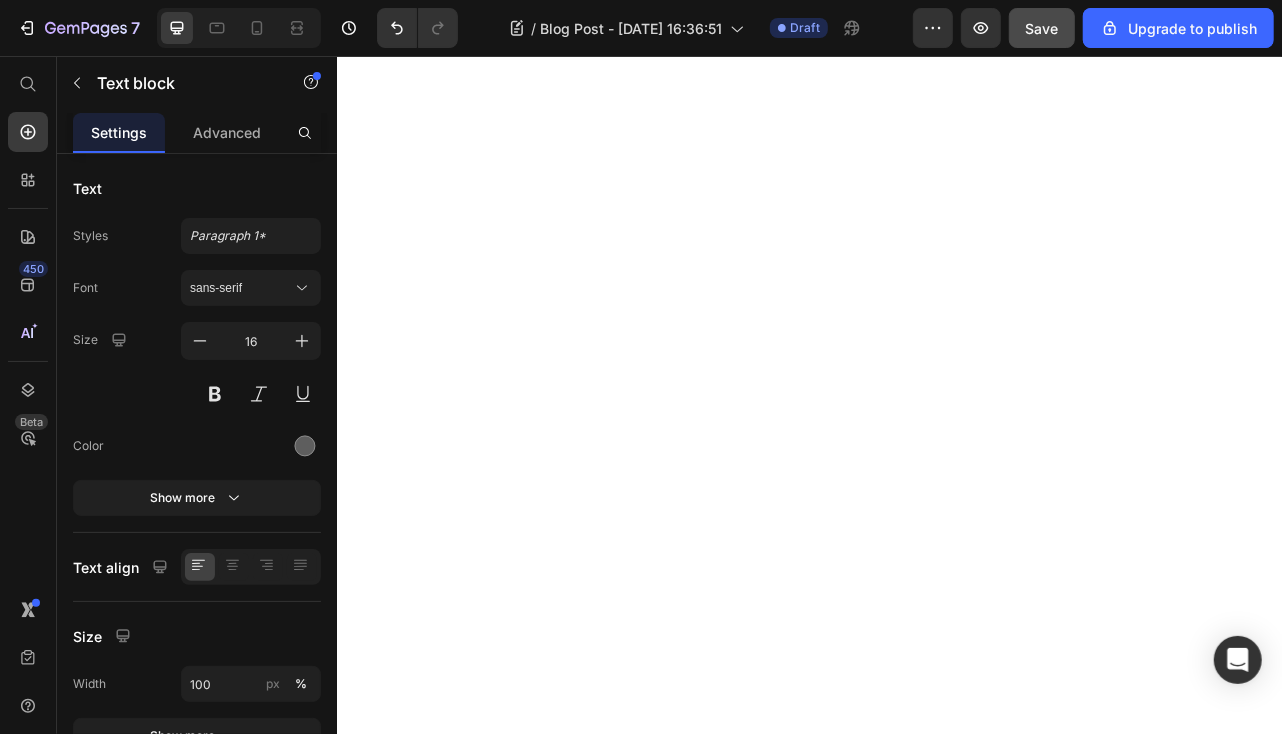 scroll, scrollTop: 1910, scrollLeft: 0, axis: vertical 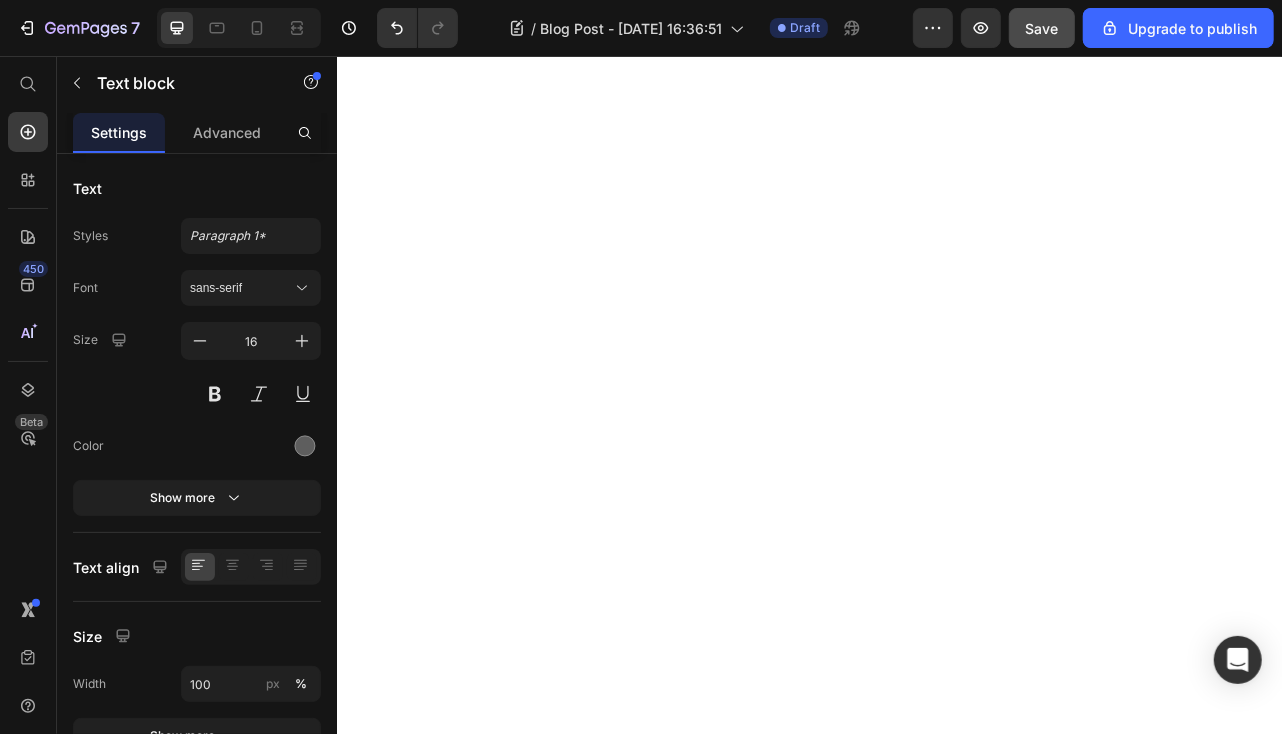 click on "Launching " The Balance Mat"" at bounding box center [936, -497] 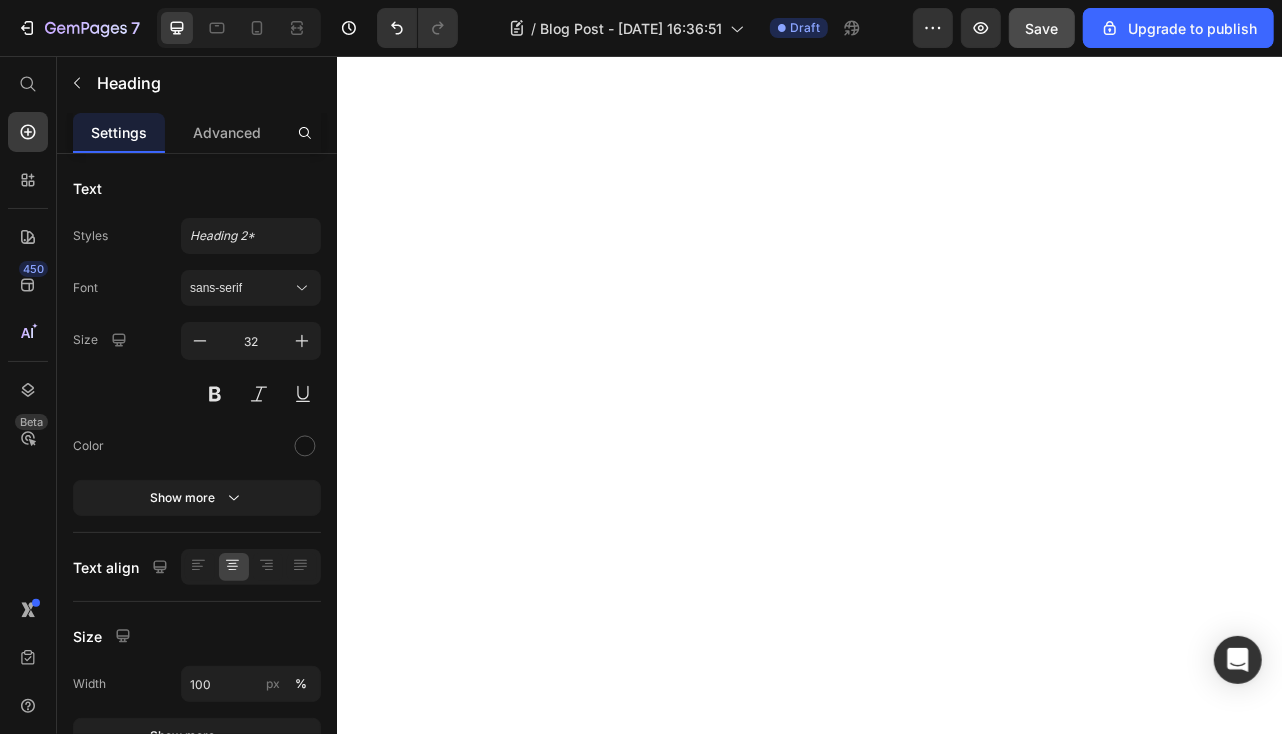 click on "Launching " The Balance Mat"" at bounding box center [936, -497] 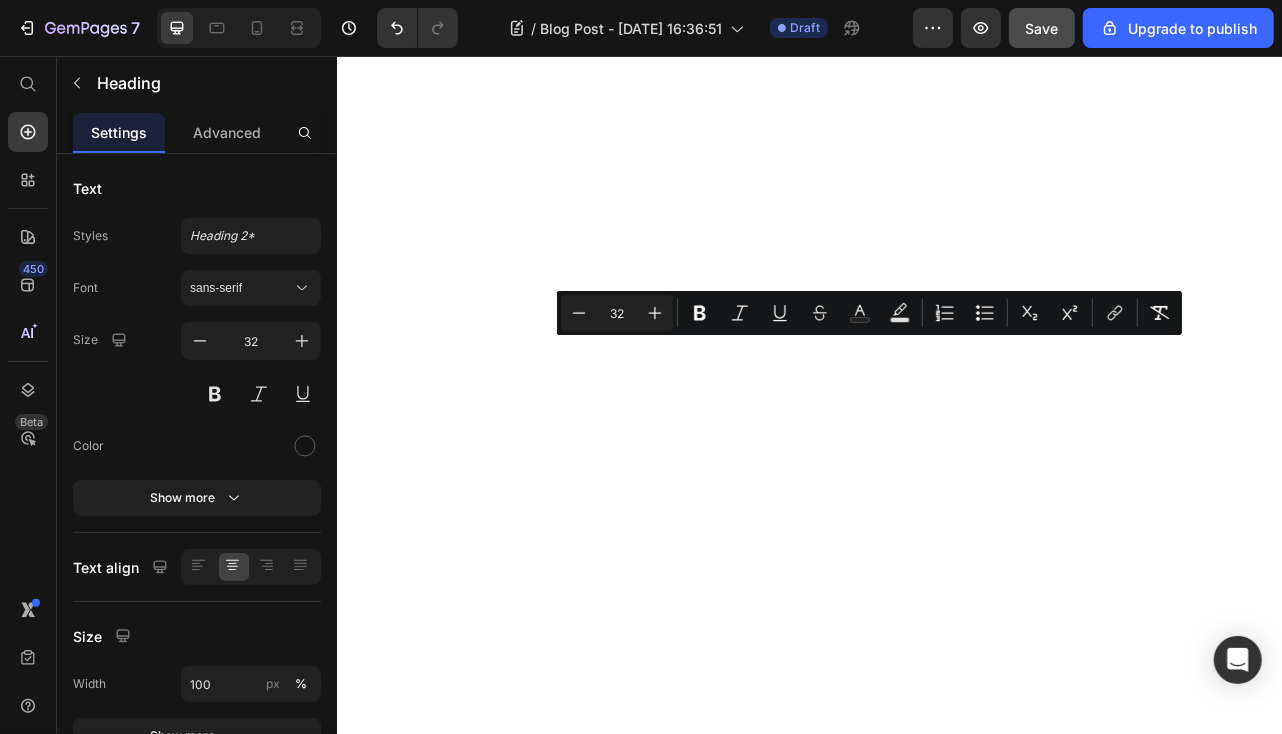 drag, startPoint x: 593, startPoint y: 465, endPoint x: 1298, endPoint y: 569, distance: 712.62964 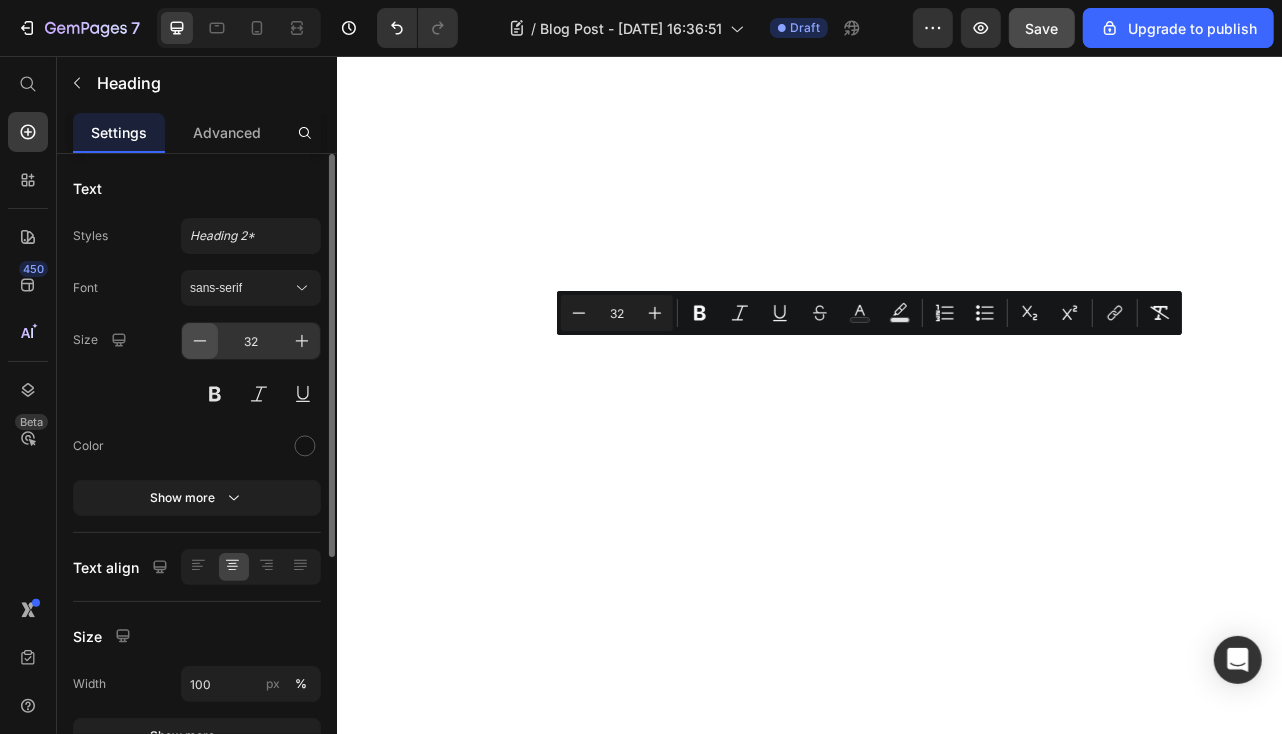 click at bounding box center (200, 341) 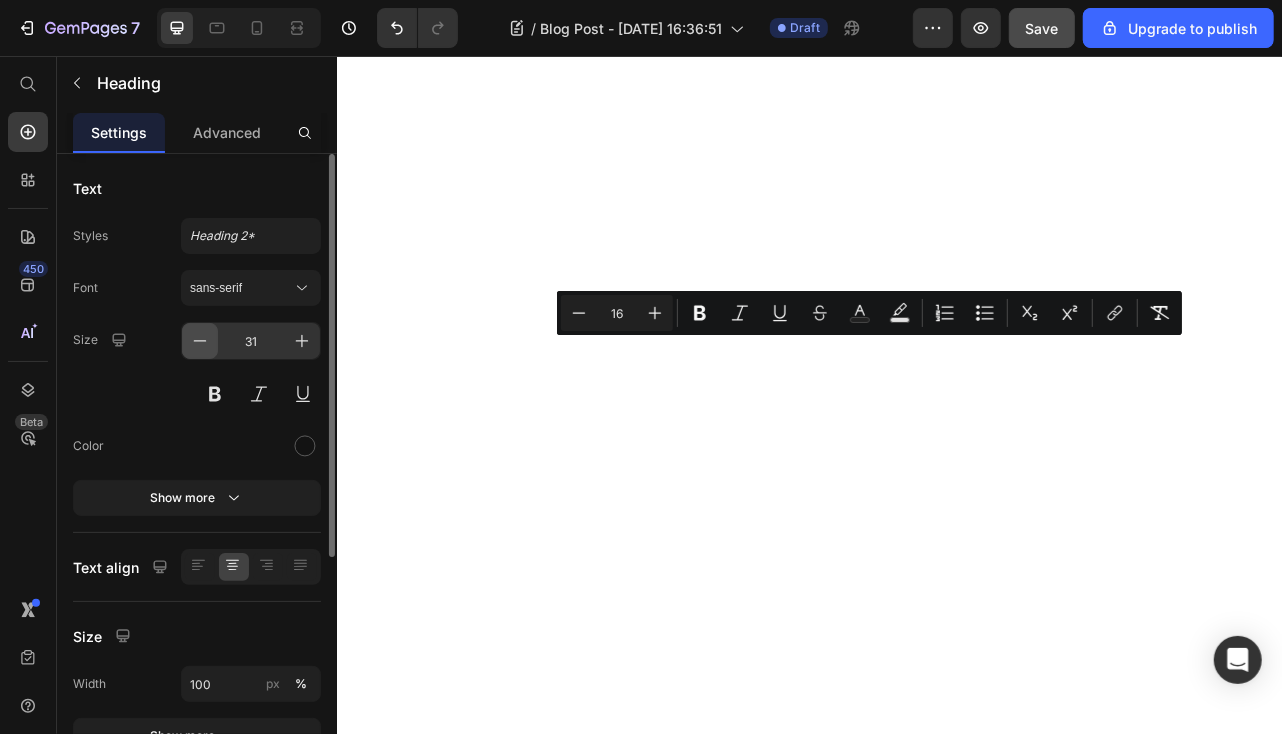 click at bounding box center (200, 341) 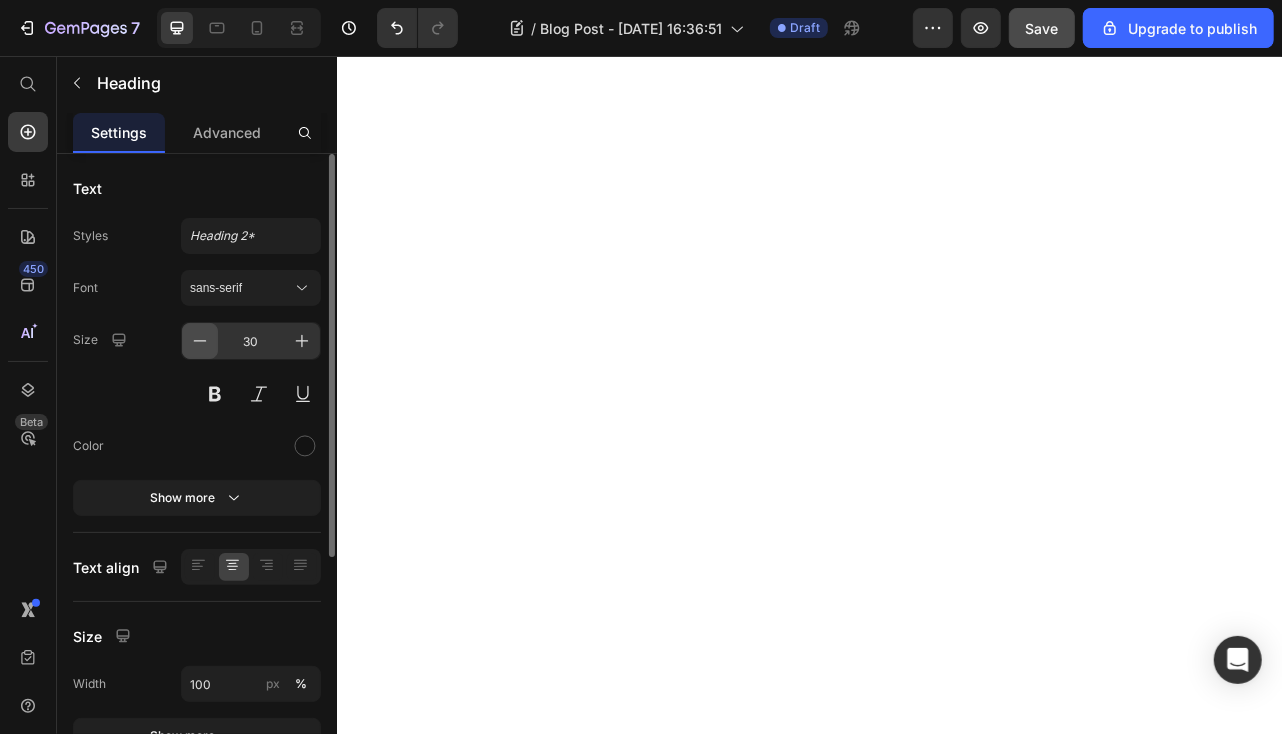 click at bounding box center (200, 341) 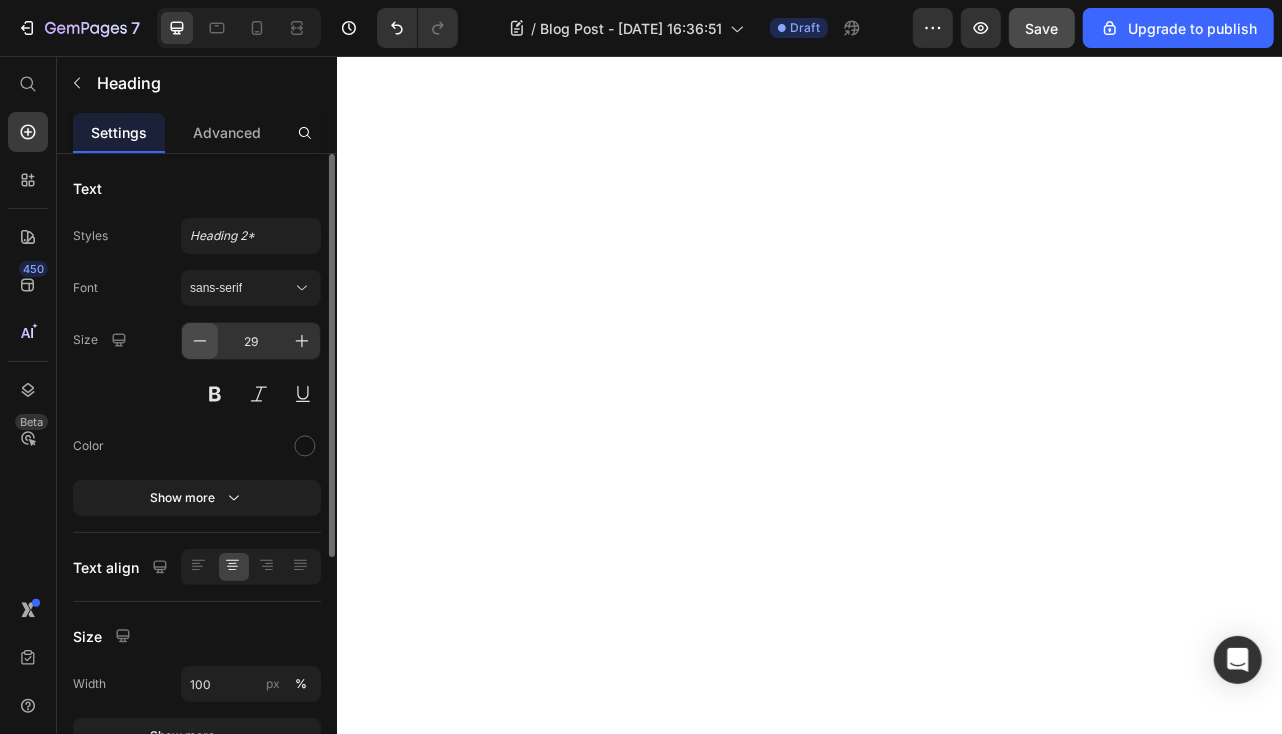 click at bounding box center (200, 341) 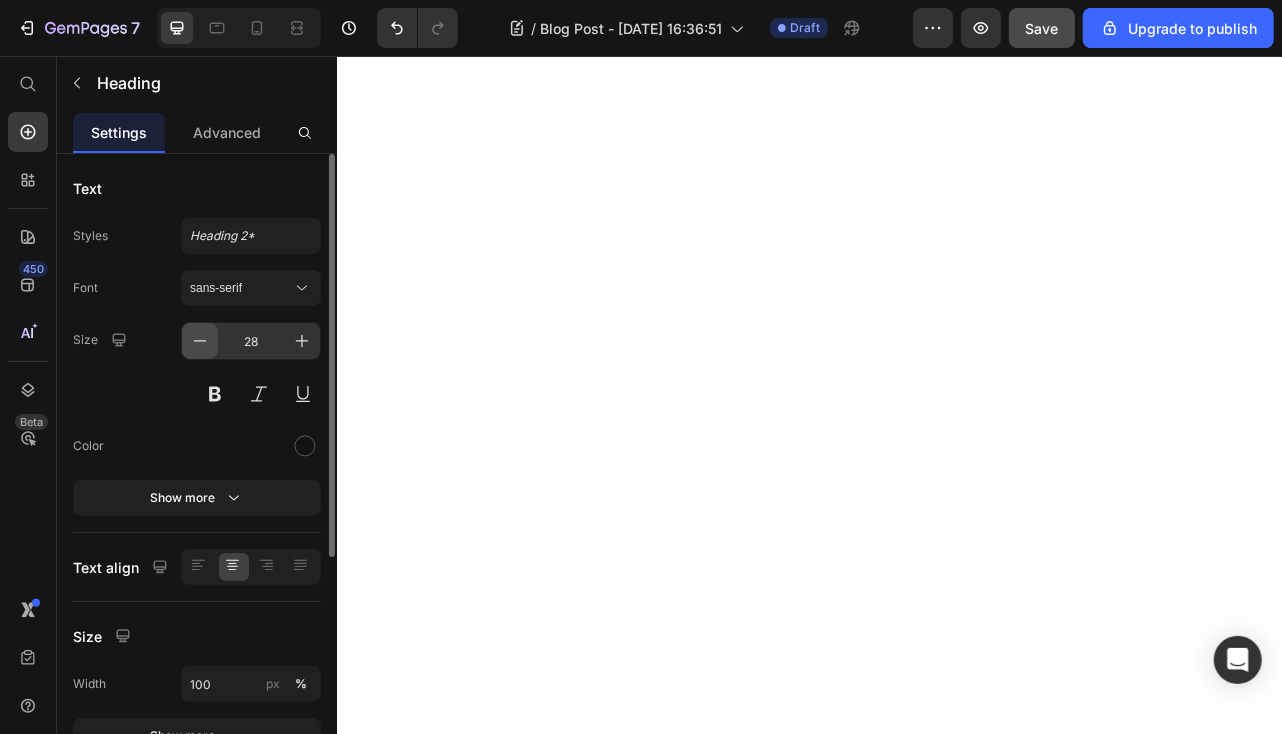 click at bounding box center (200, 341) 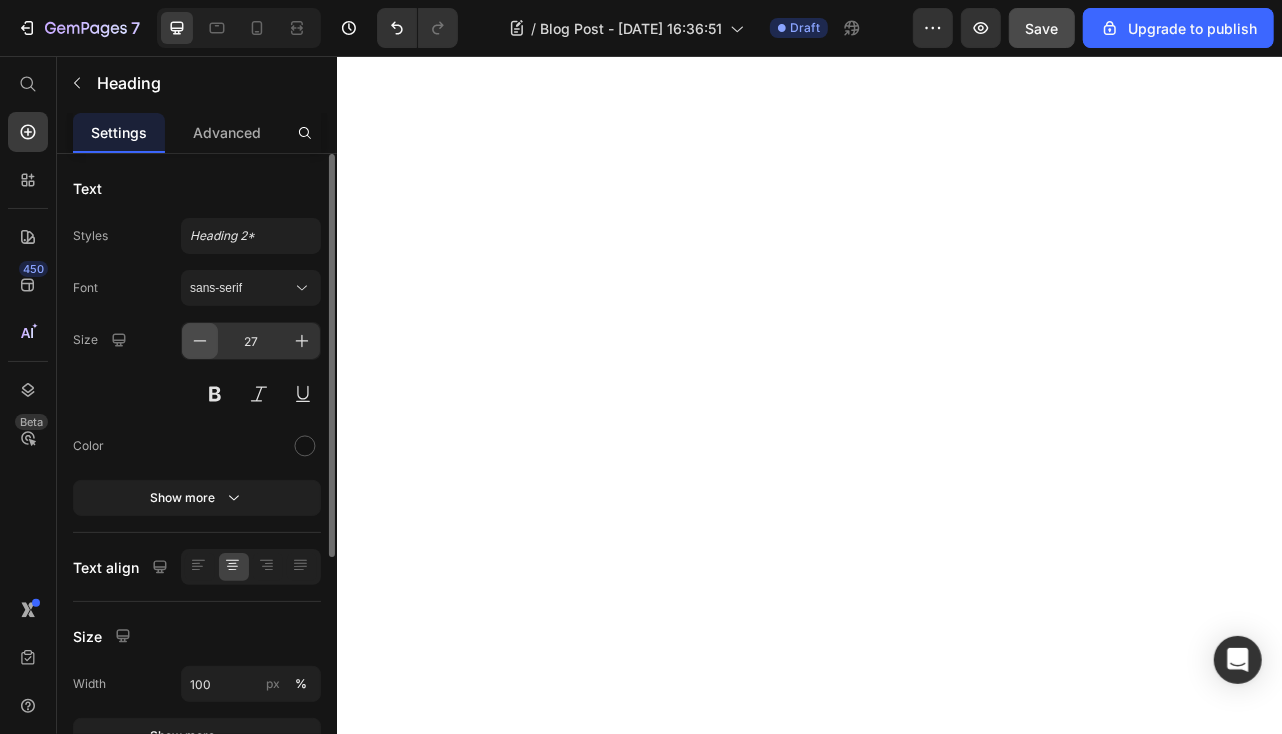 click at bounding box center (200, 341) 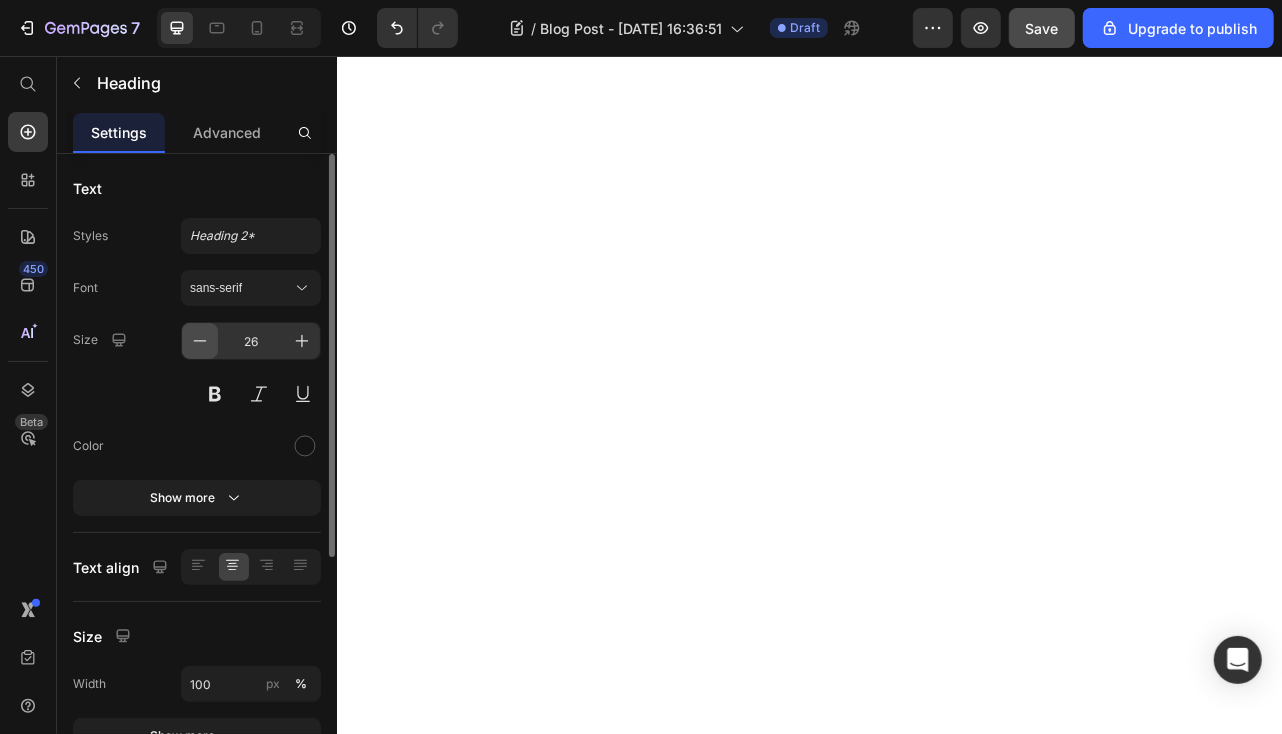 click at bounding box center (200, 341) 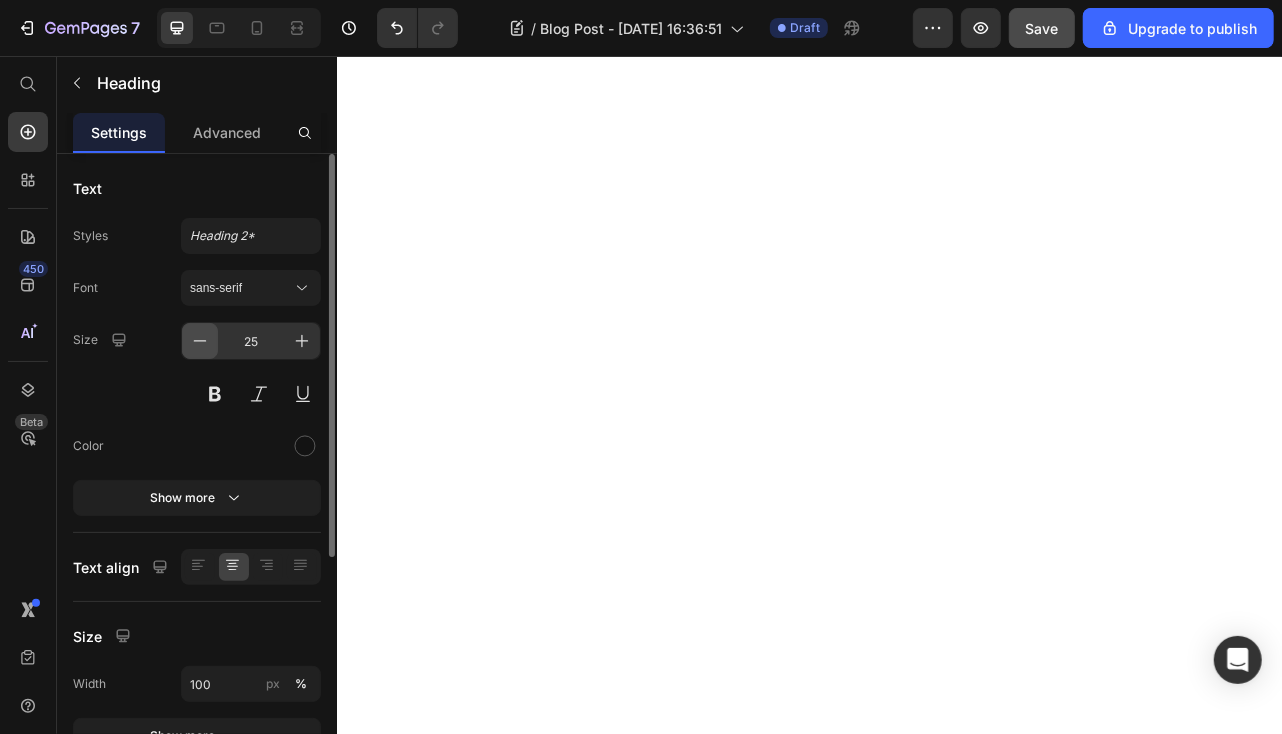 click at bounding box center (200, 341) 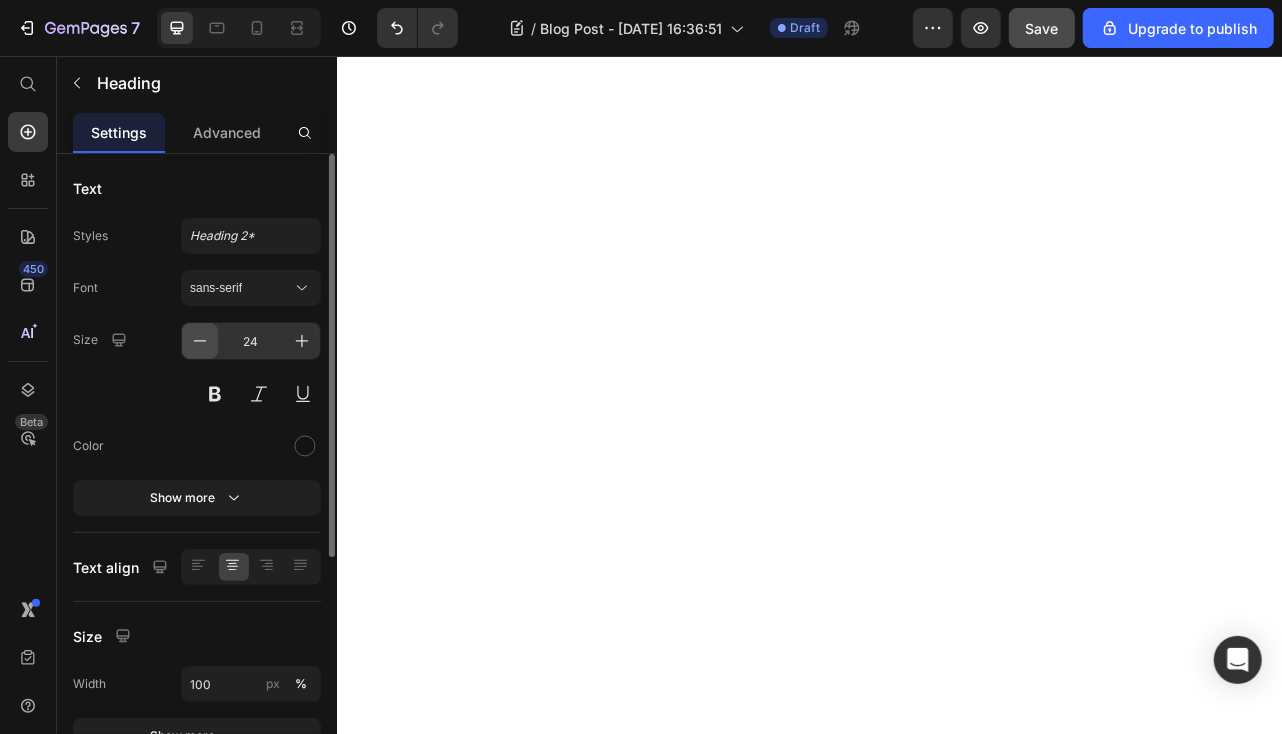 click at bounding box center (200, 341) 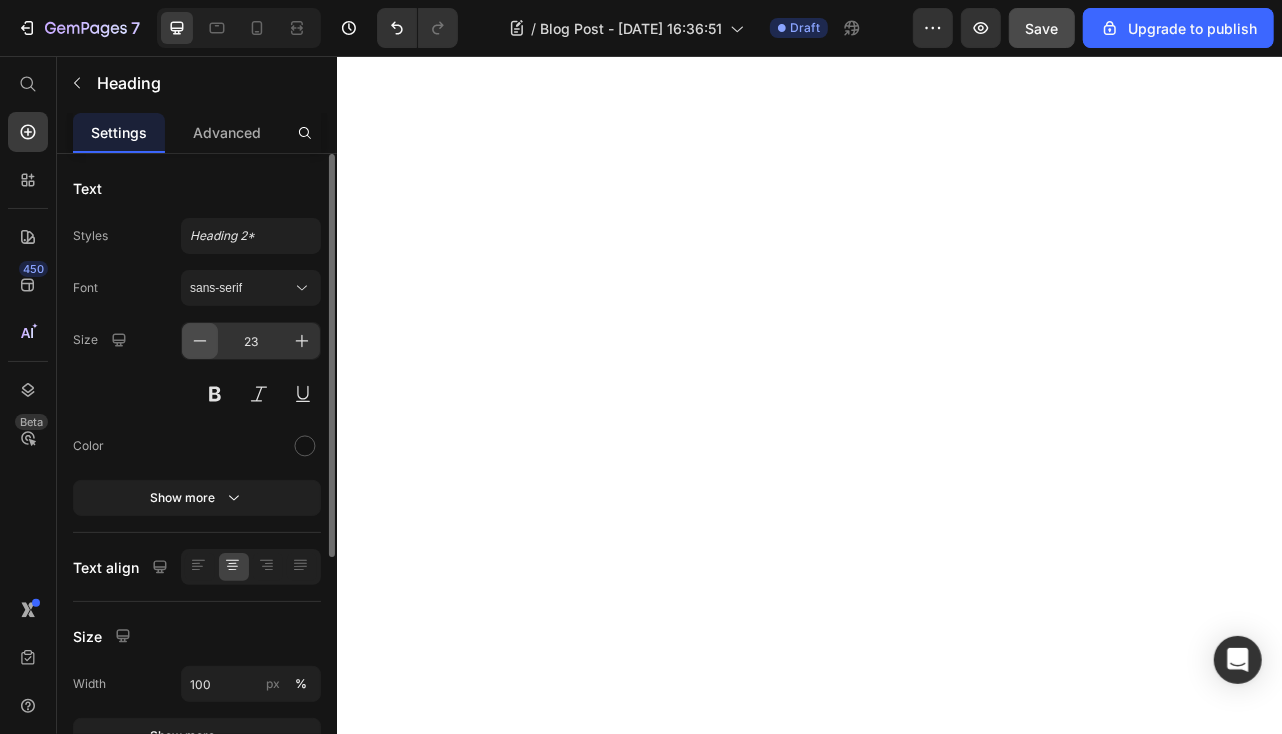 click at bounding box center [200, 341] 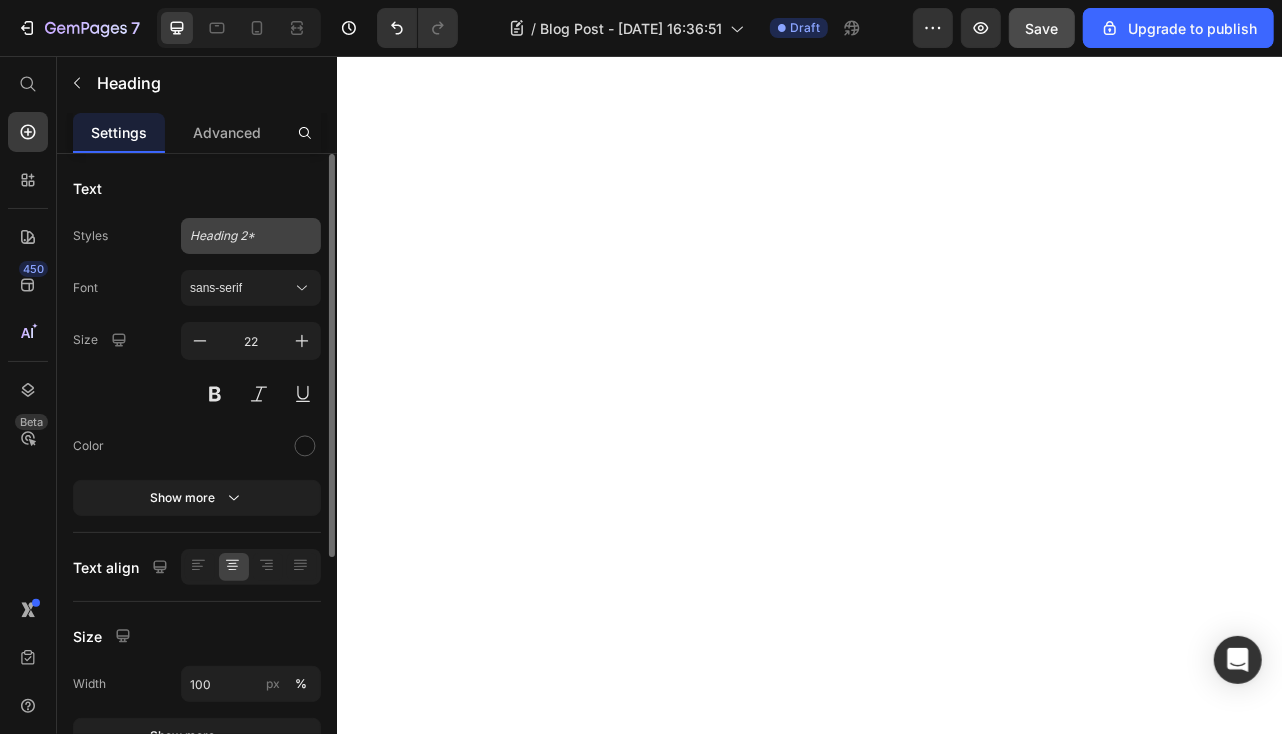 click on "Heading 2*" at bounding box center [239, 236] 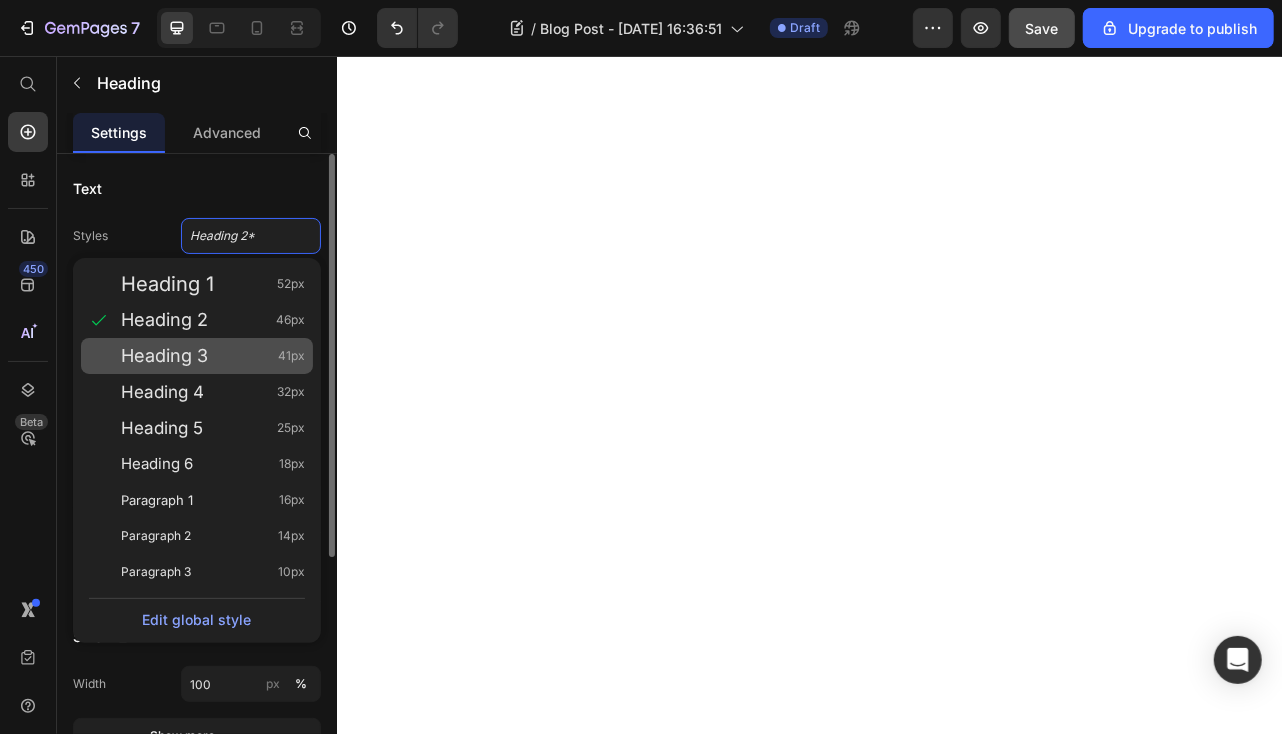 click on "Heading 3" at bounding box center [164, 356] 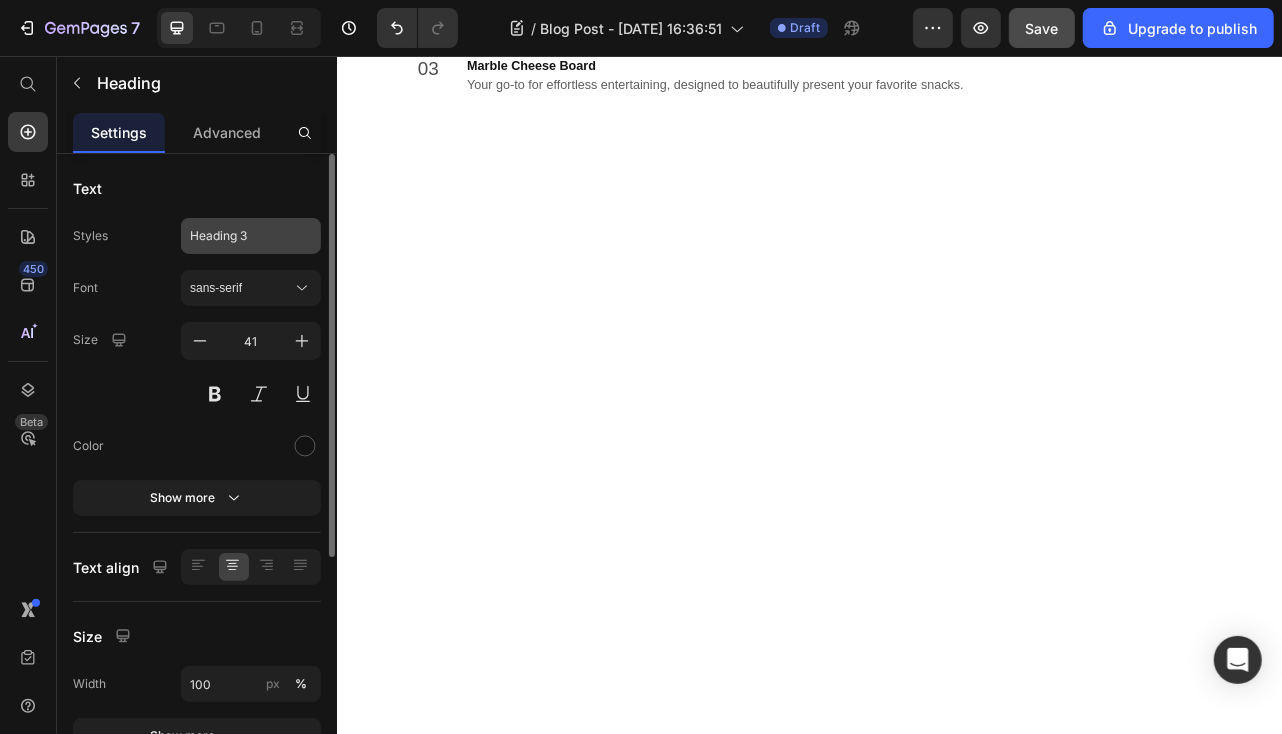 click on "Heading 3" at bounding box center (239, 236) 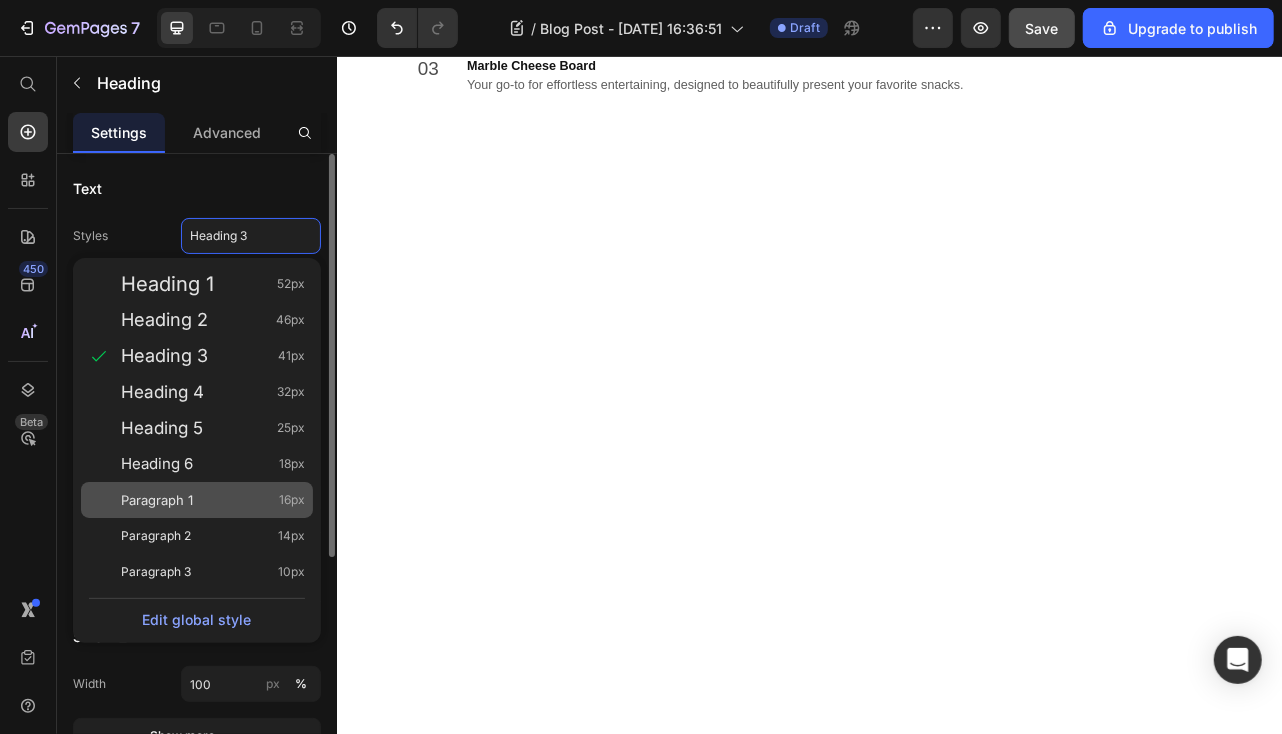 click on "Paragraph 1 16px" at bounding box center [213, 500] 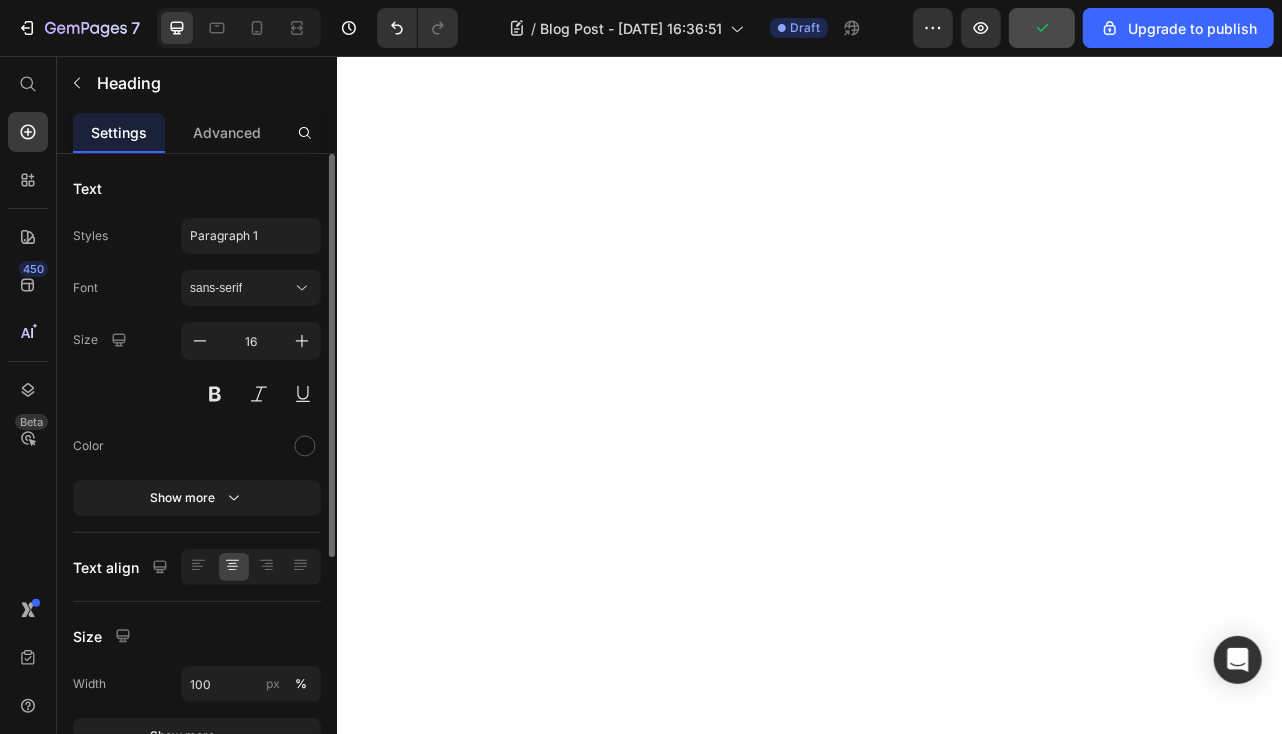 click on "🌿 Here’s What to Expect Heading ⁠⁠⁠⁠⁠⁠⁠ Launching " The Balance Mat" Our  handcrafted organic yoga mat  is more than a wellness accessory — it's a daily ritual rooted in intention, sustainability, and beauty. Made in small batches and infused with positive affirmations, it's the perfect balance of function and soul.   Heading   32 Image 01 Text block Balance Yoga Mat Discover the ultimate  eco-friendly yoga mat ! Made from  organic cotton  with a  firm grip  and empowering  affirmation designs . Perfect for all levels. Text block Row 02 Text block Mango Wood Kitchenware  Elevate your dining with this generously sized bowl, perfect for family meals or entertaining.   Text block Row 03 Text block Marble Cheese Board Your go-to for effortless entertaining, designed to beautifully present your favorite snacks.   Text block Row Row Section 4" at bounding box center (936, -319) 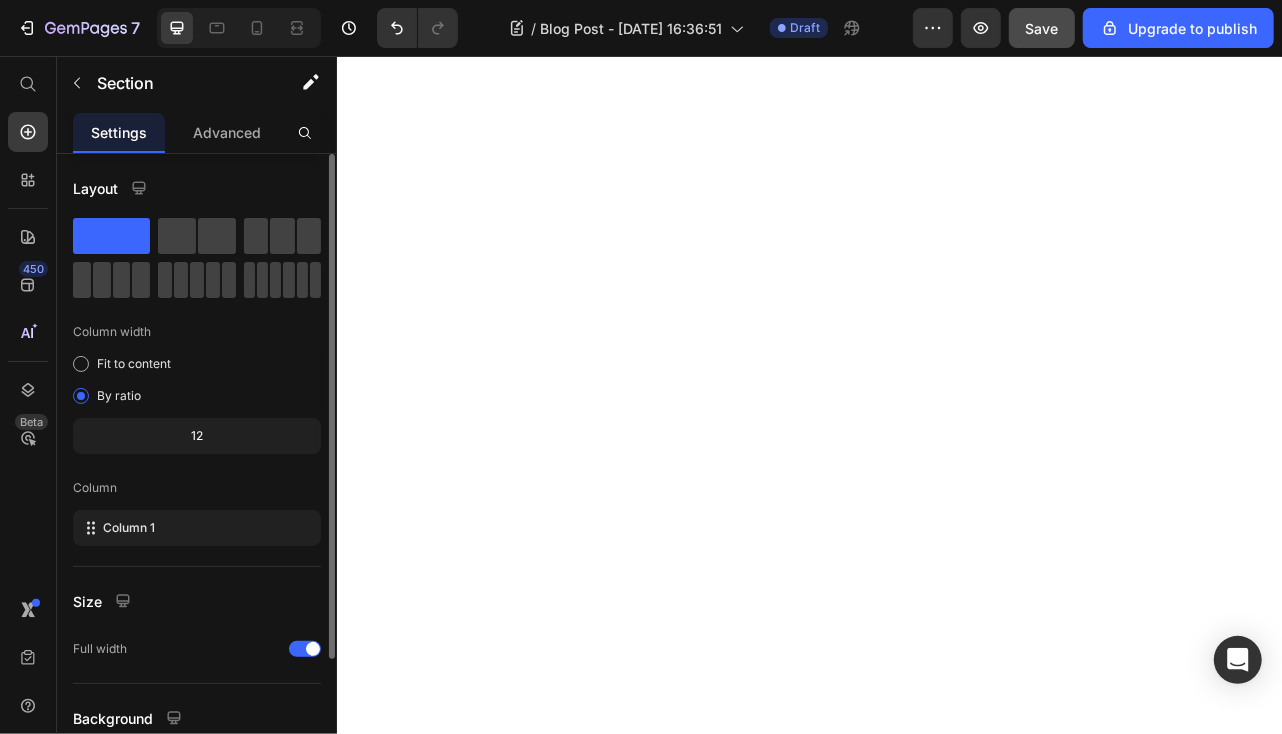 click on "🌿 Here’s What to Expect Heading ⁠⁠⁠⁠⁠⁠⁠ Launching " The Balance Mat" Our  handcrafted organic yoga mat  is more than a wellness accessory — it's a daily ritual rooted in intention, sustainability, and beauty. Made in small batches and infused with positive affirmations, it's the perfect balance of function and soul.   Heading Image 01 Text block Balance Yoga Mat Discover the ultimate  eco-friendly yoga mat ! Made from  organic cotton  with a  firm grip  and empowering  affirmation designs . Perfect for all levels. Text block Row 02 Text block Mango Wood Kitchenware  Elevate your dining with this generously sized bowl, perfect for family meals or entertaining.   Text block Row 03 Text block Marble Cheese Board Your go-to for effortless entertaining, designed to beautifully present your favorite snacks.   Text block Row Row" at bounding box center [936, -335] 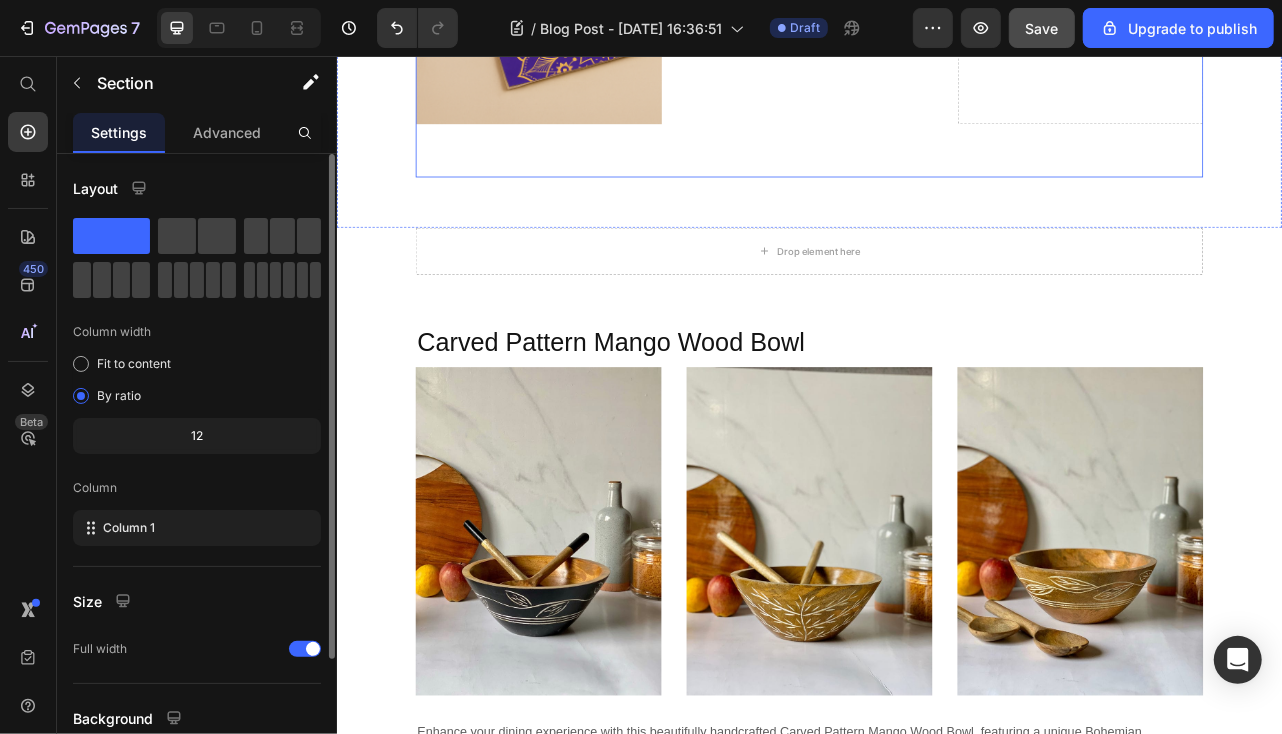 scroll, scrollTop: 4710, scrollLeft: 0, axis: vertical 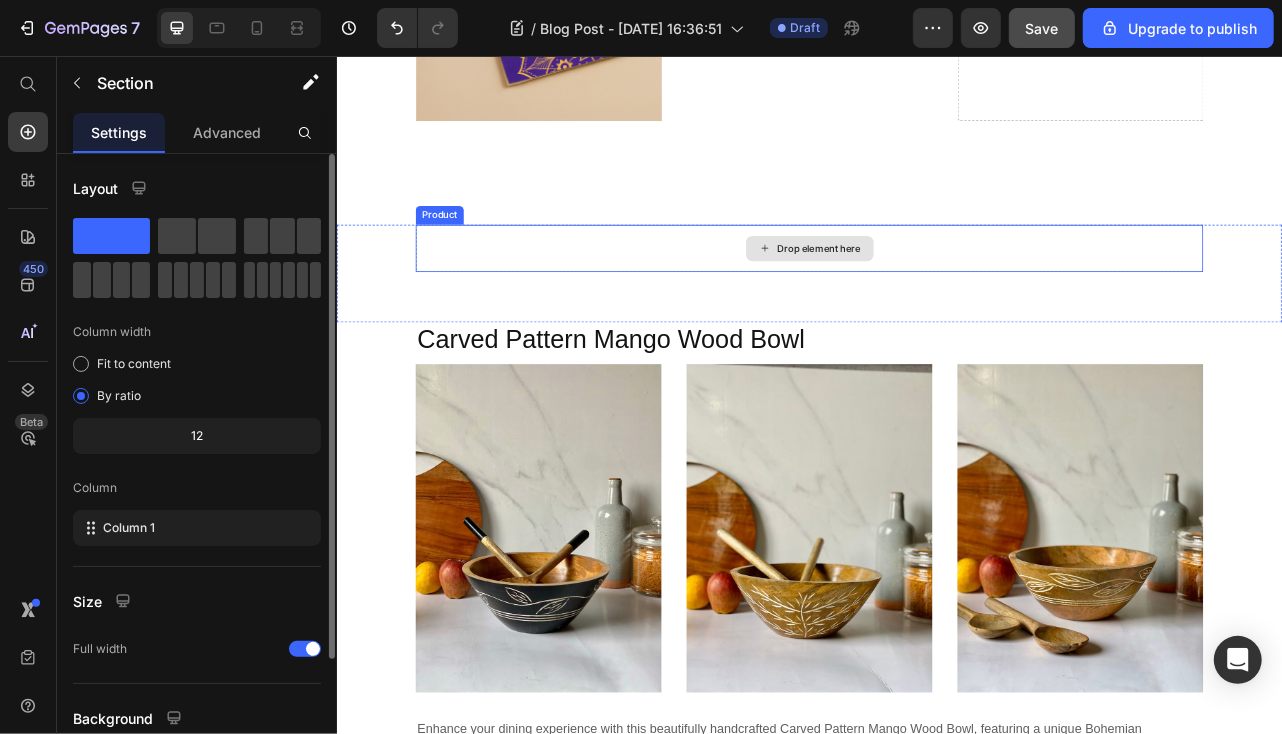 click on "Drop element here" at bounding box center [936, 299] 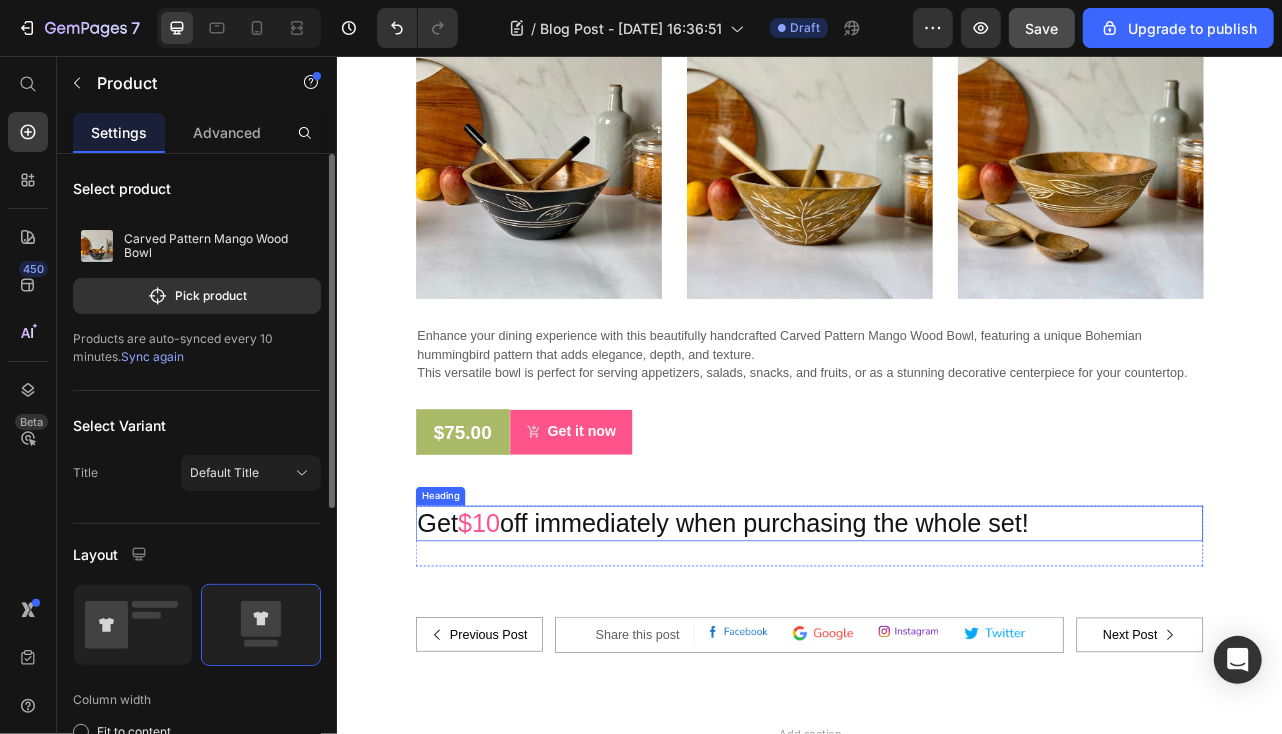 scroll, scrollTop: 5455, scrollLeft: 0, axis: vertical 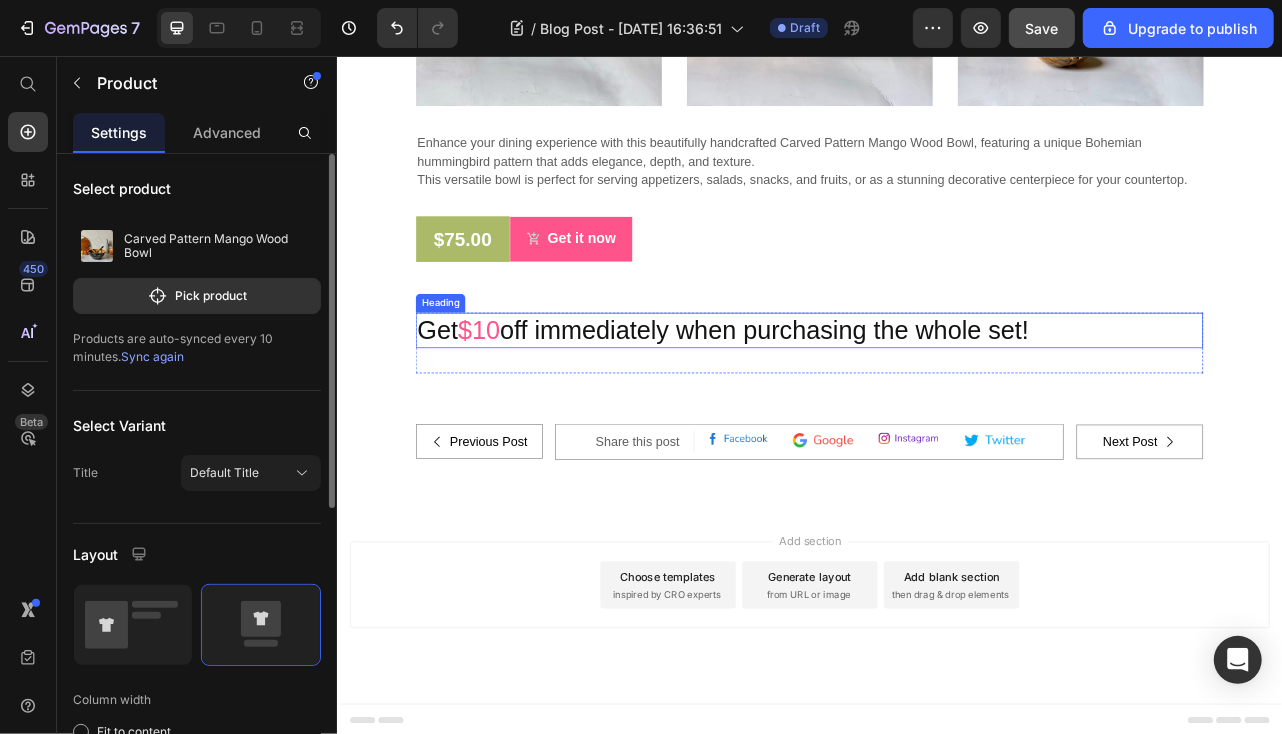 click on "Get  $10  off immediately when purchasing the whole set!" at bounding box center [936, 403] 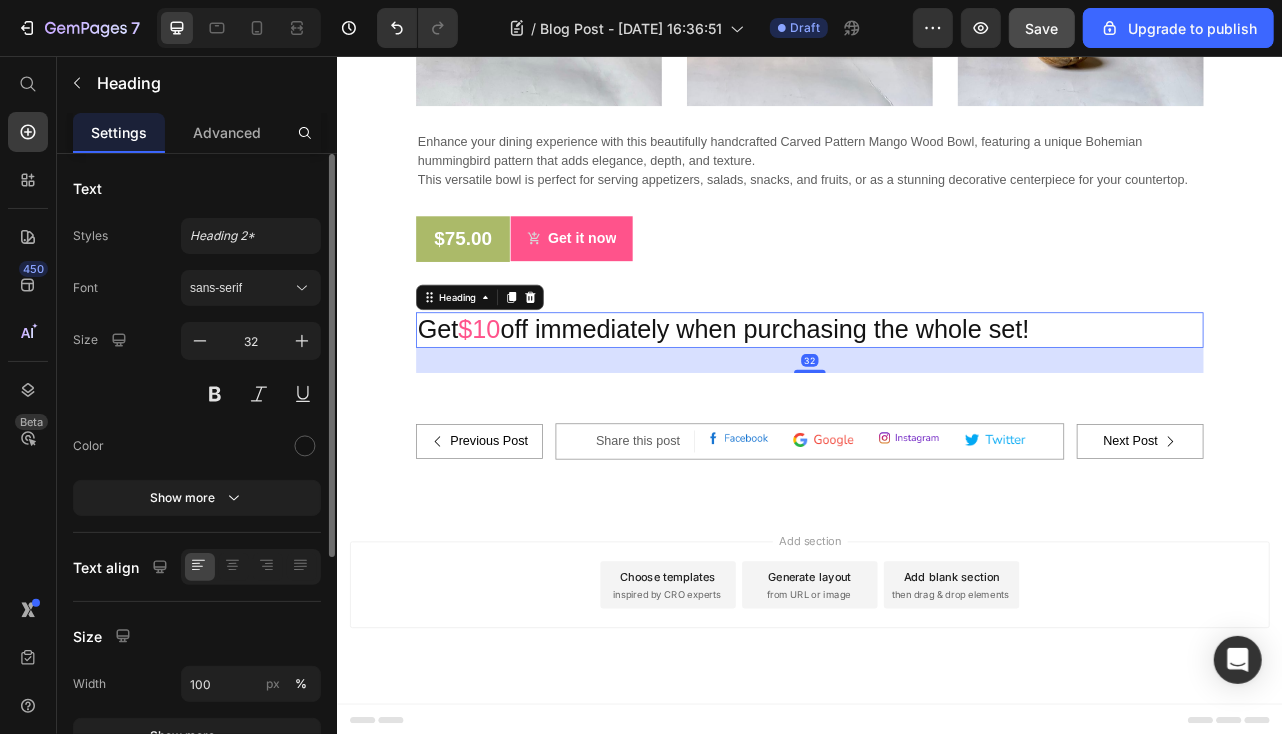 click on "Get  $10  off immediately when purchasing the whole set!" at bounding box center (936, 403) 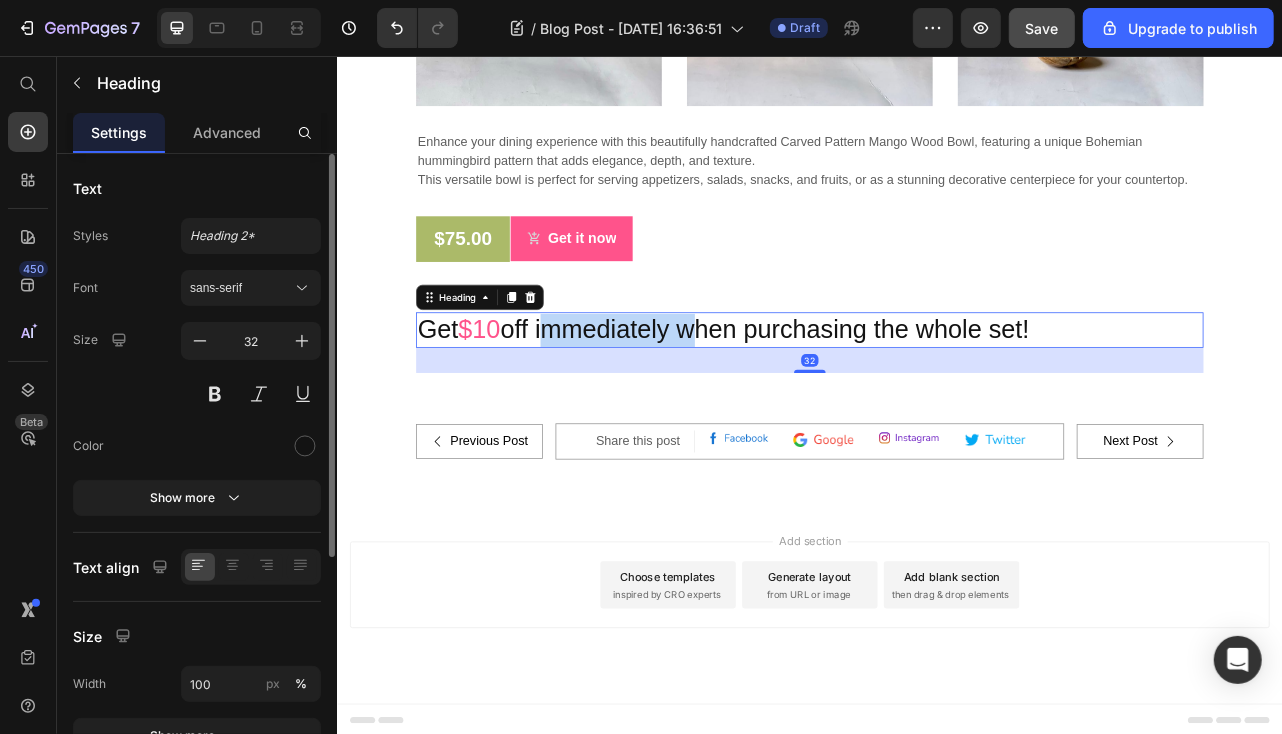 click on "Get  $10  off immediately when purchasing the whole set!" at bounding box center (936, 403) 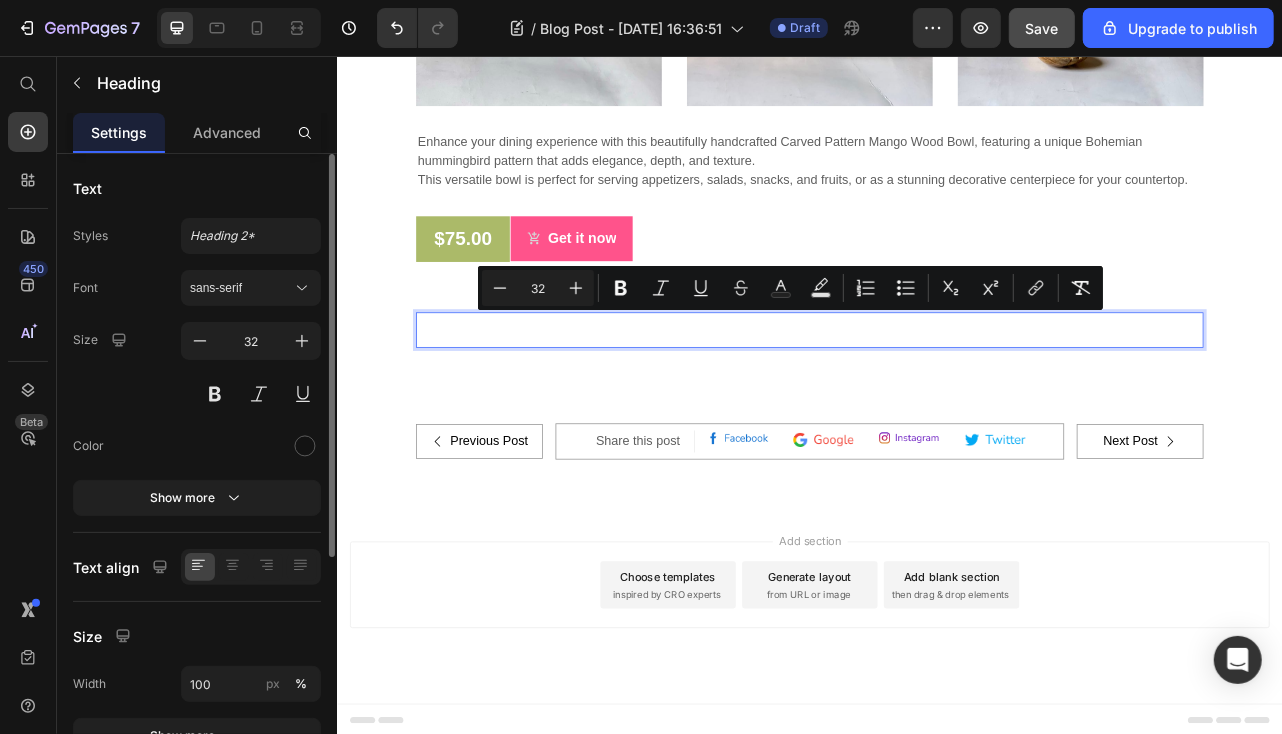 scroll, scrollTop: 5413, scrollLeft: 0, axis: vertical 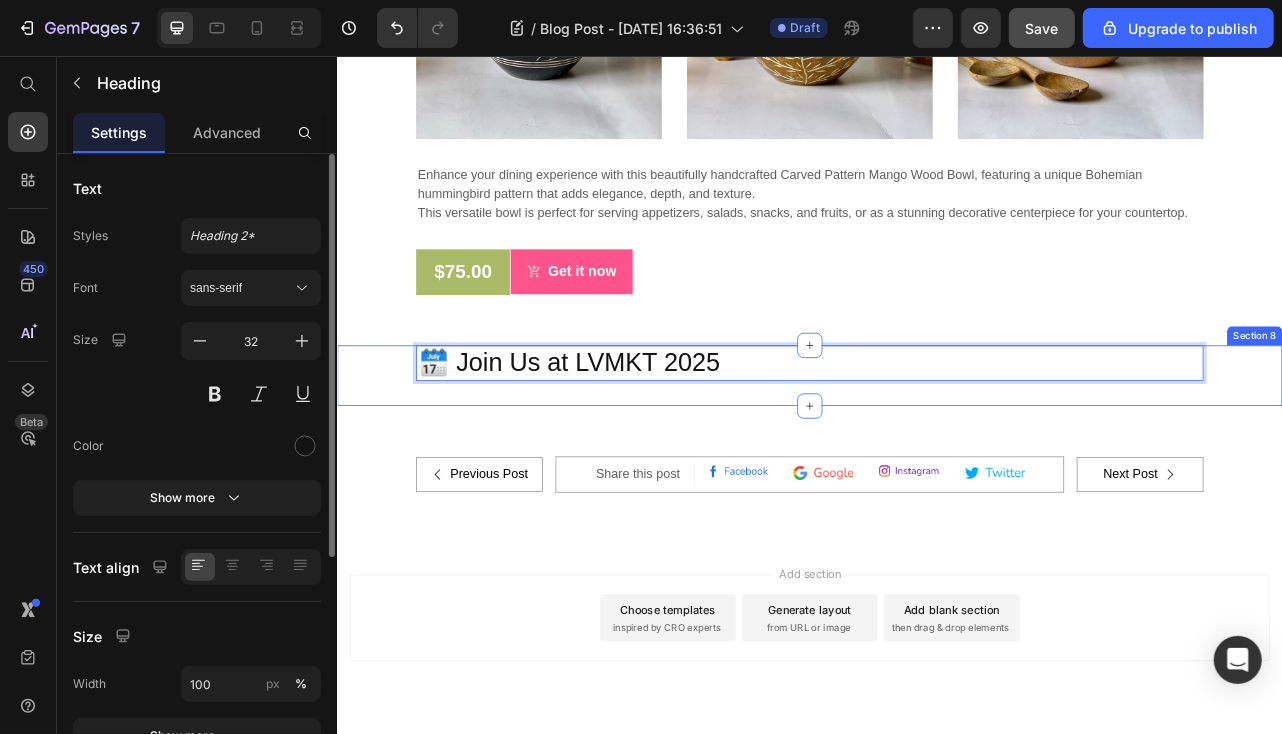 click on "🗓️ Join Us at LVMKT 2025 Heading   32 Product" at bounding box center (936, 461) 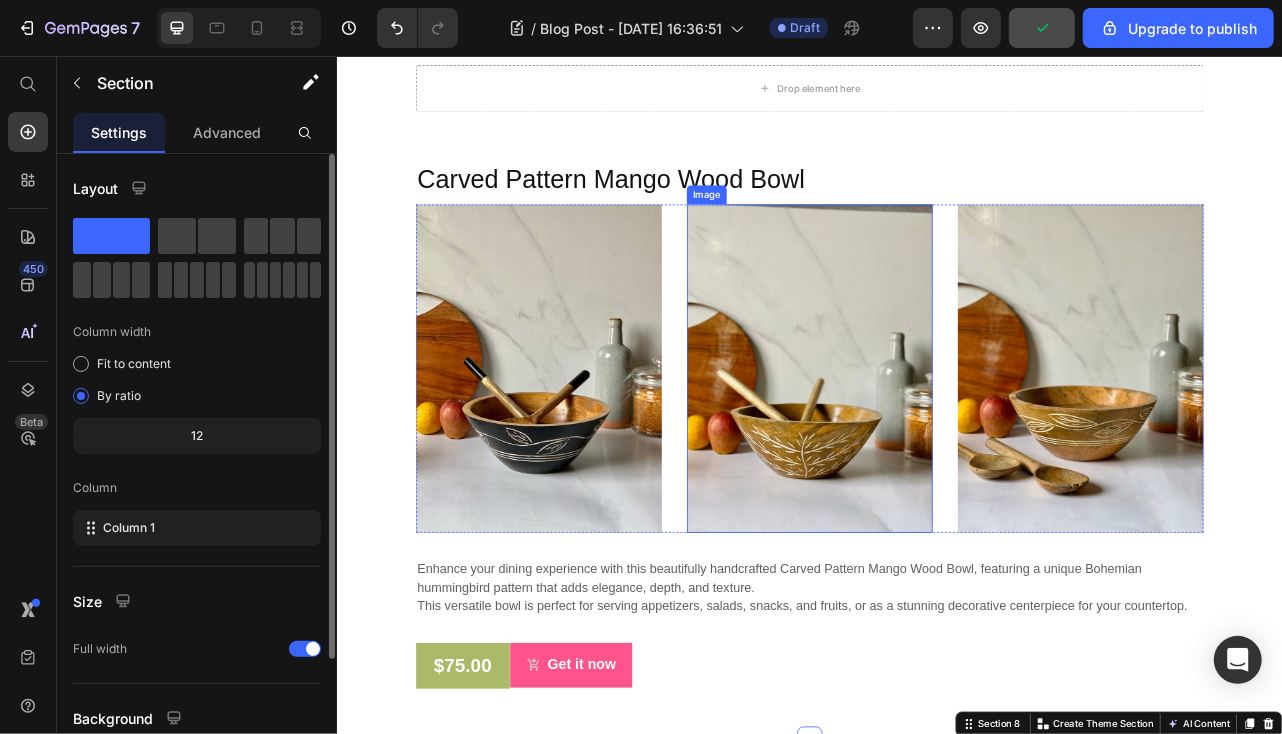 scroll, scrollTop: 4413, scrollLeft: 0, axis: vertical 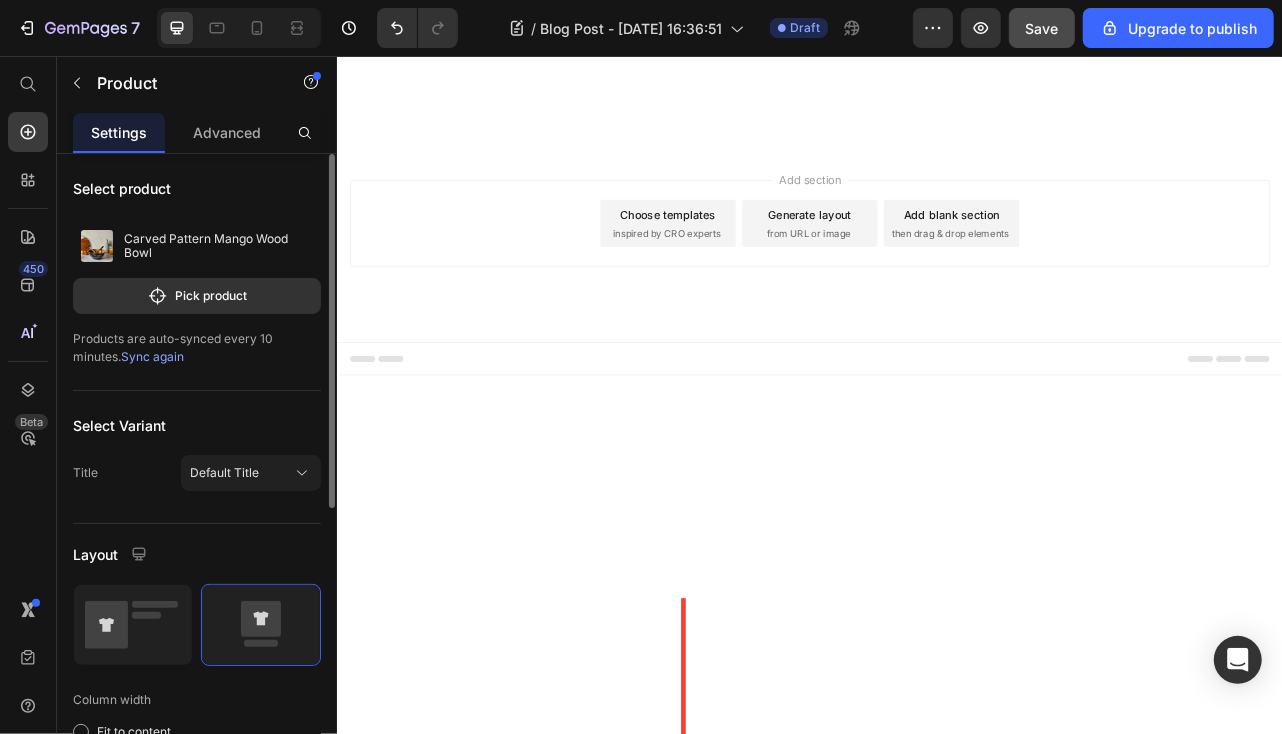 drag, startPoint x: 773, startPoint y: 585, endPoint x: 743, endPoint y: 973, distance: 389.15805 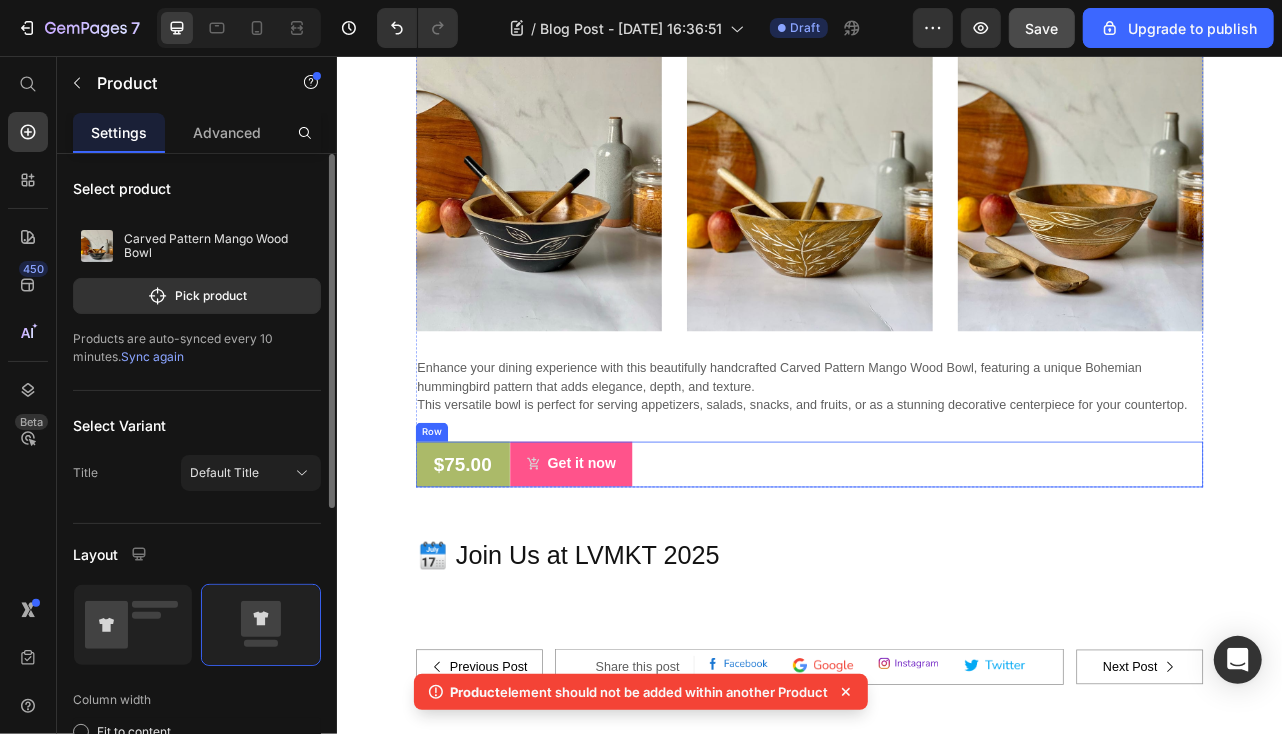 scroll, scrollTop: 5269, scrollLeft: 0, axis: vertical 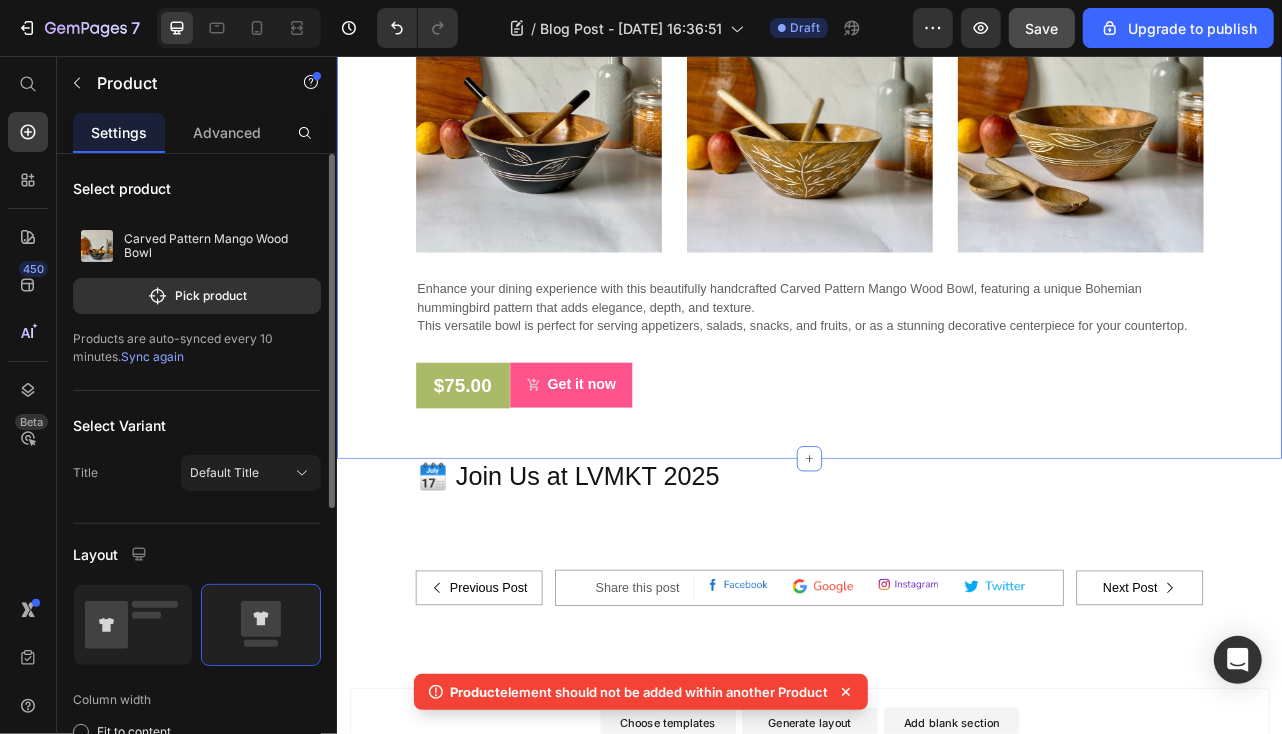click on "Carved Pattern Mango Wood Bowl (P) Title Image Image Image Row Enhance your dining experience with this beautifully handcrafted Carved Pattern Mango Wood Bowl, featuring a unique Bohemian hummingbird pattern that adds elegance, depth, and texture.  This versatile bowl is perfect for serving appetizers, salads, snacks, and fruits, or as a stunning decorative centerpiece for your countertop. Text block $75.00 (P) Price Row Get it now (P) Cart Button Row Product Section 7   You can create reusable sections Create Theme Section AI Content Write with GemAI What would you like to describe here? Tone and Voice Persuasive Product Carved Pattern Mango Wood Bowl Show more Generate" at bounding box center [936, 200] 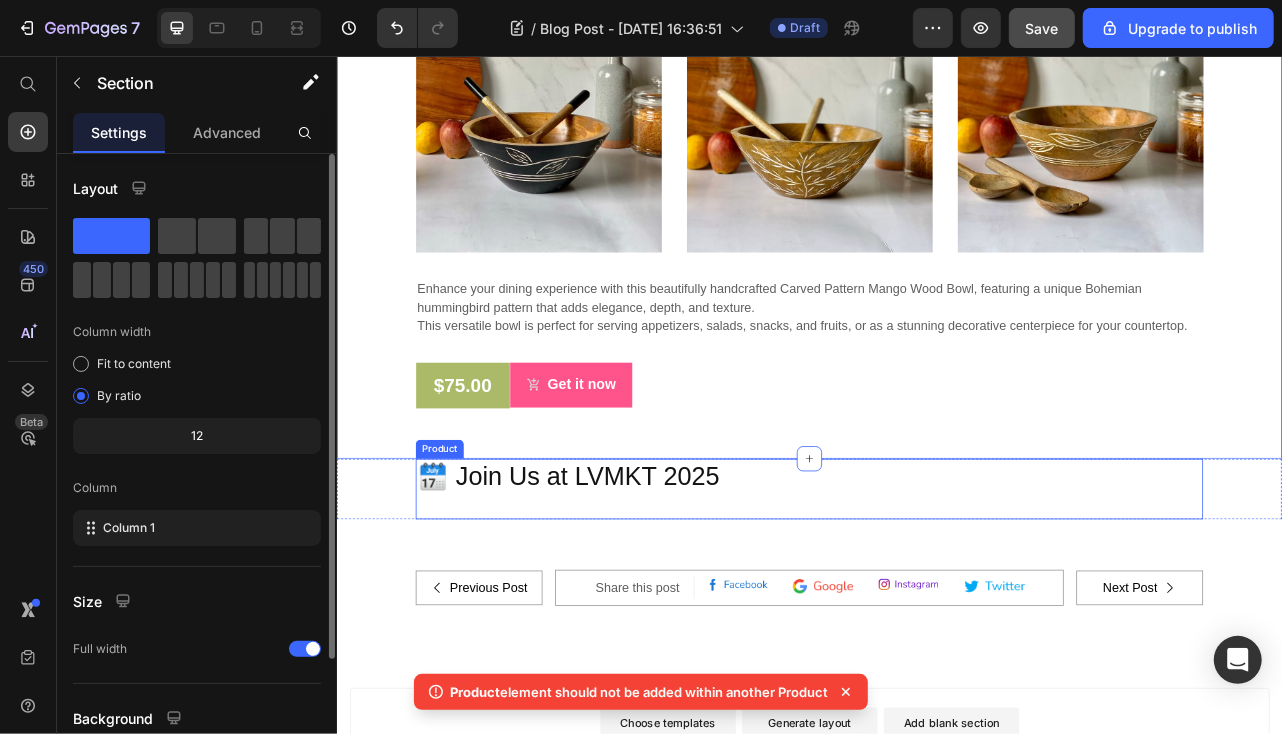 click on "🗓️ Join Us at LVMKT 2025 Heading" at bounding box center [936, 605] 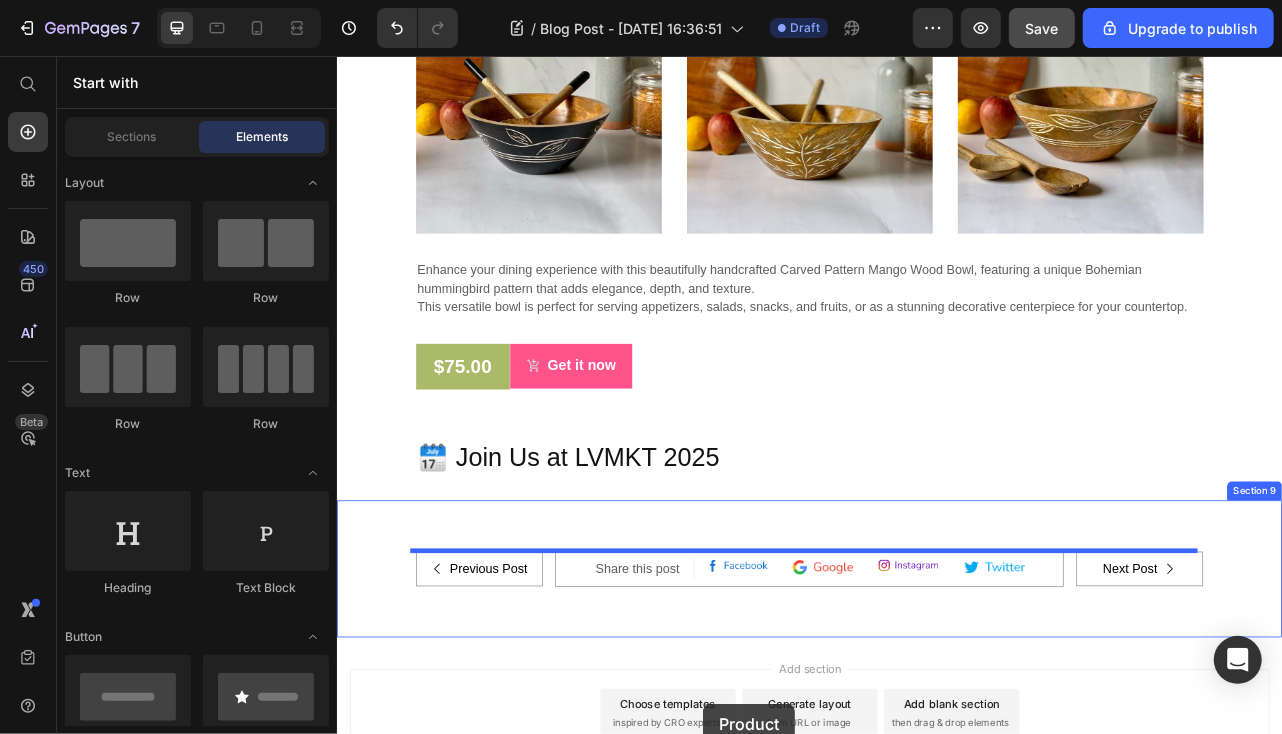 scroll, scrollTop: 5455, scrollLeft: 0, axis: vertical 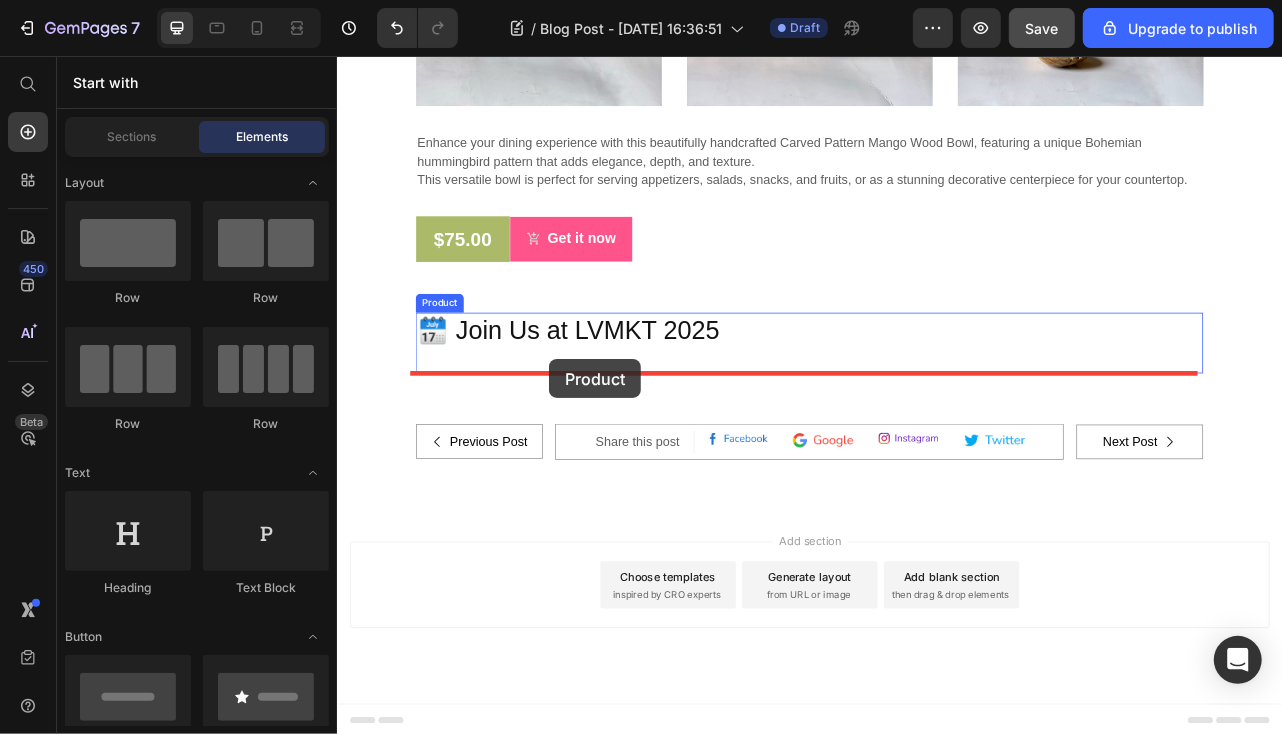 drag, startPoint x: 916, startPoint y: 542, endPoint x: 605, endPoint y: 440, distance: 327.29956 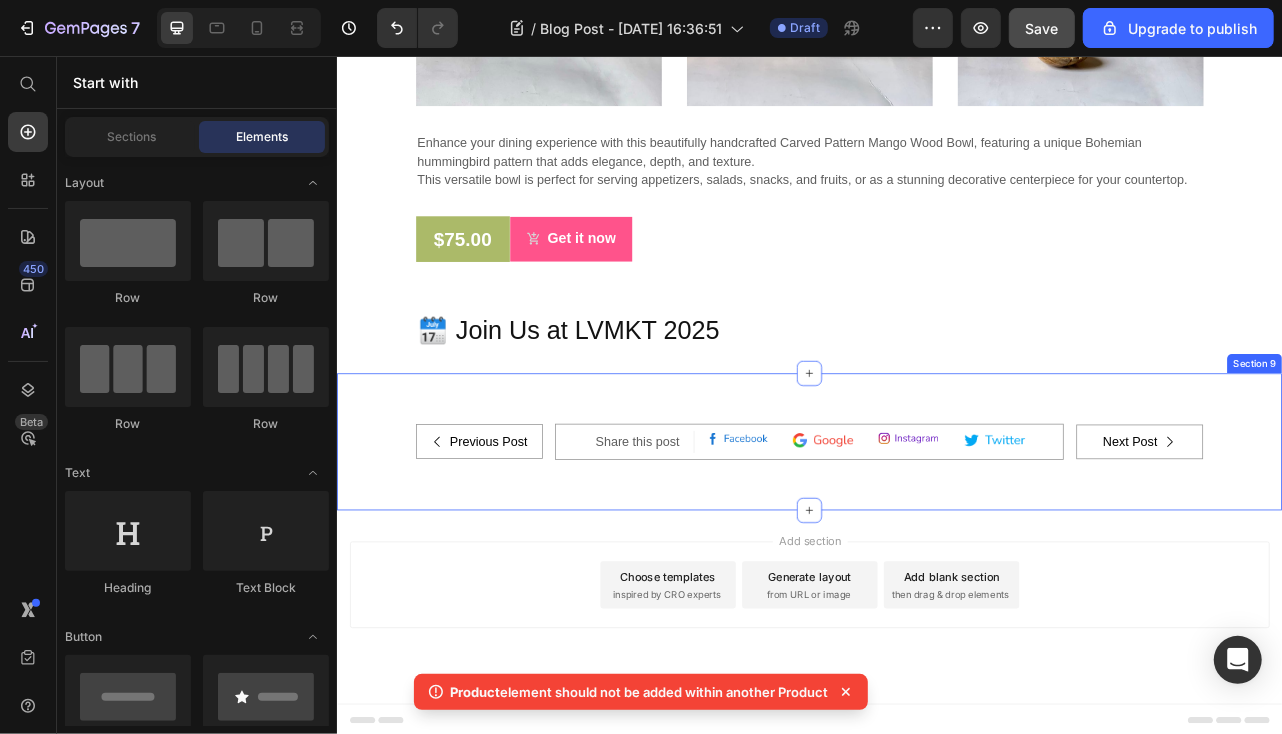 click on "Previous Post Button Share this post Text block Image Image Image Image Row Row
Next Post Button Row
Button Image Image Image Image Row
Button Row Section 9" at bounding box center (936, 544) 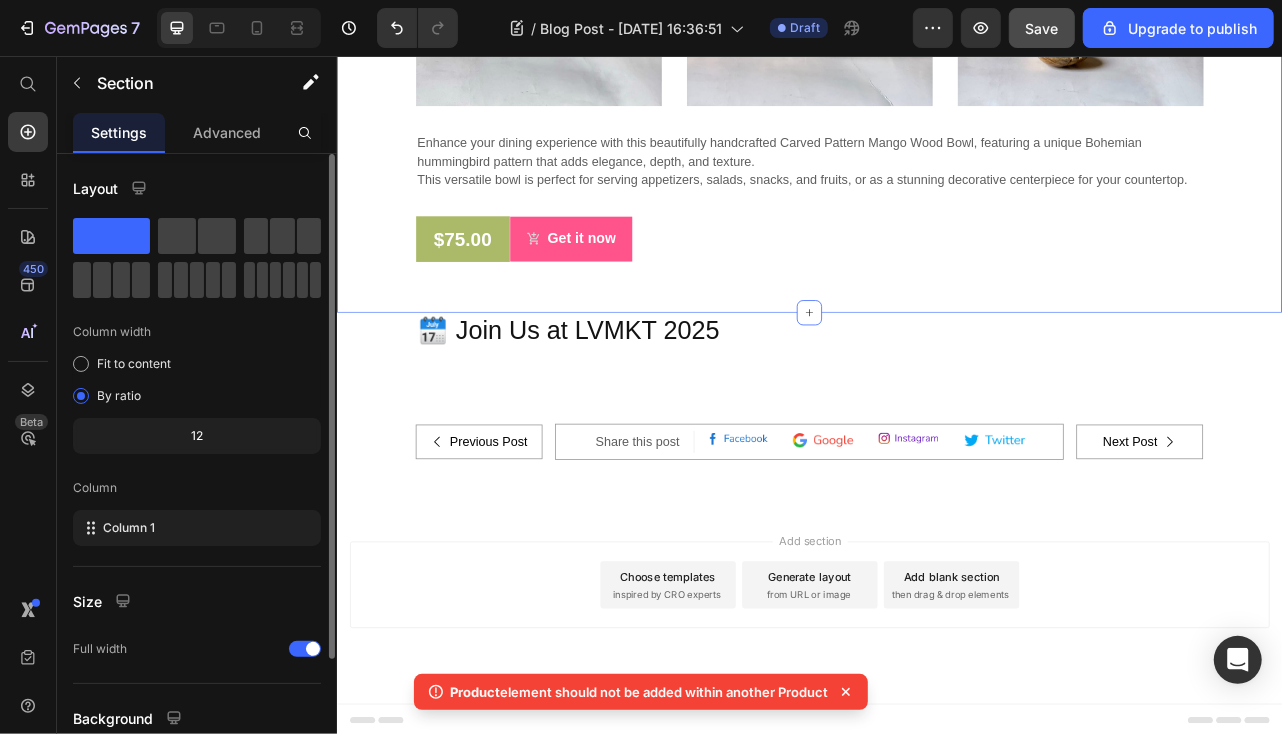 click on "Carved Pattern Mango Wood Bowl (P) Title Image Image Image Row Enhance your dining experience with this beautifully handcrafted Carved Pattern Mango Wood Bowl, featuring a unique Bohemian hummingbird pattern that adds elegance, depth, and texture.  This versatile bowl is perfect for serving appetizers, salads, snacks, and fruits, or as a stunning decorative centerpiece for your countertop. Text block $75.00 (P) Price Row Get it now (P) Cart Button Row Product Section 7   You can create reusable sections Create Theme Section AI Content Write with GemAI What would you like to describe here? Tone and Voice Persuasive Product Carved Pattern Mango Wood Bowl Show more Generate" at bounding box center [936, 14] 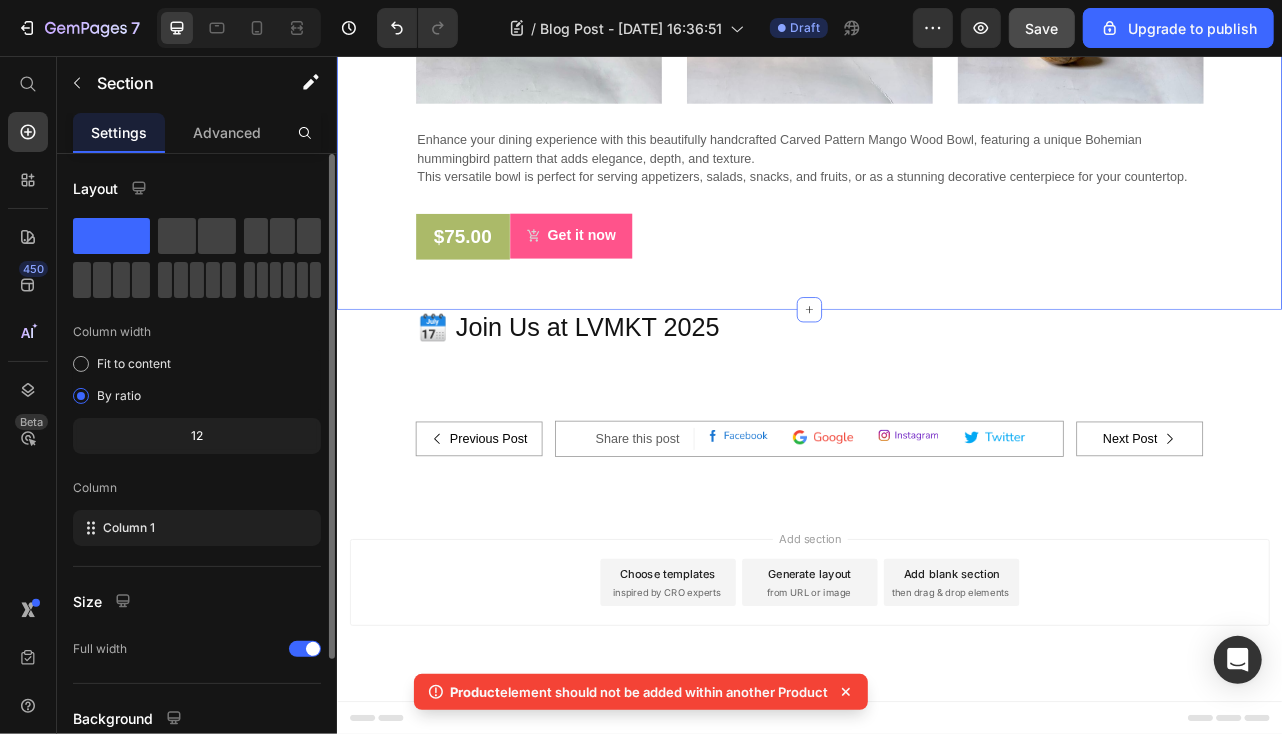scroll, scrollTop: 4655, scrollLeft: 0, axis: vertical 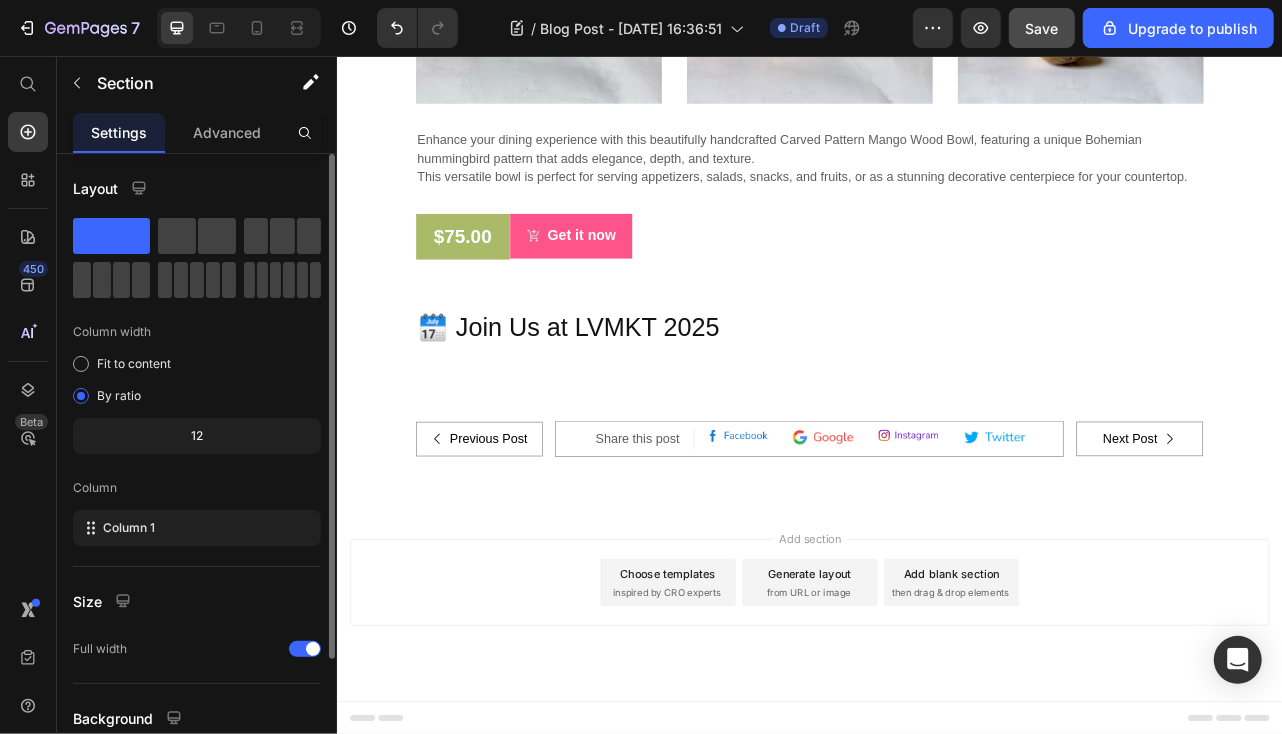 click on "Drop element here" at bounding box center (948, -449) 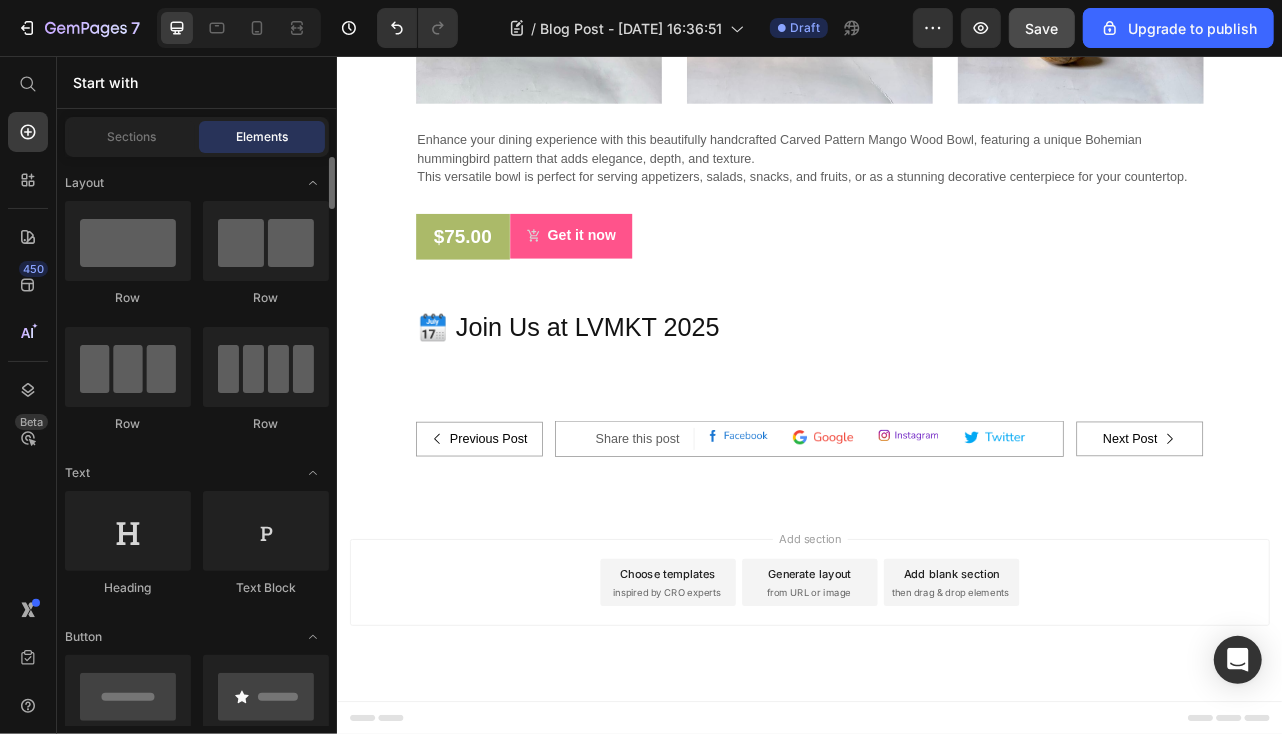 scroll, scrollTop: 100, scrollLeft: 0, axis: vertical 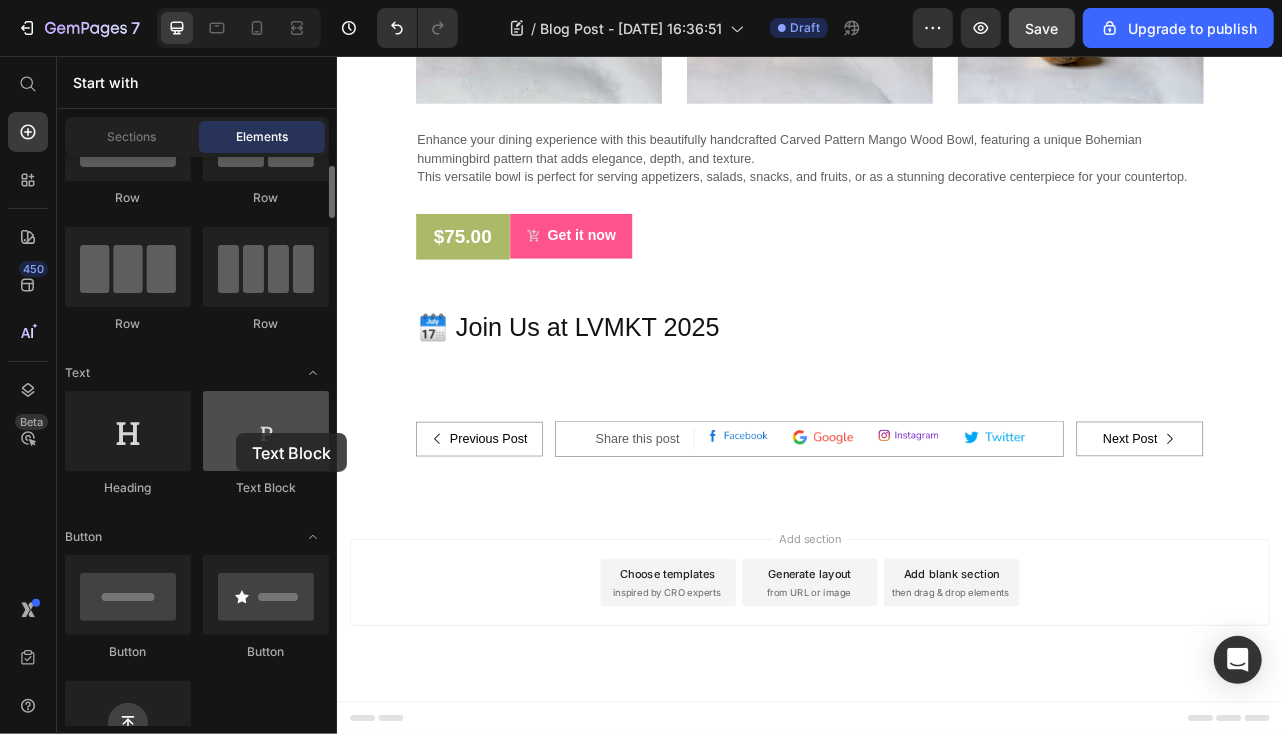 click at bounding box center (266, 431) 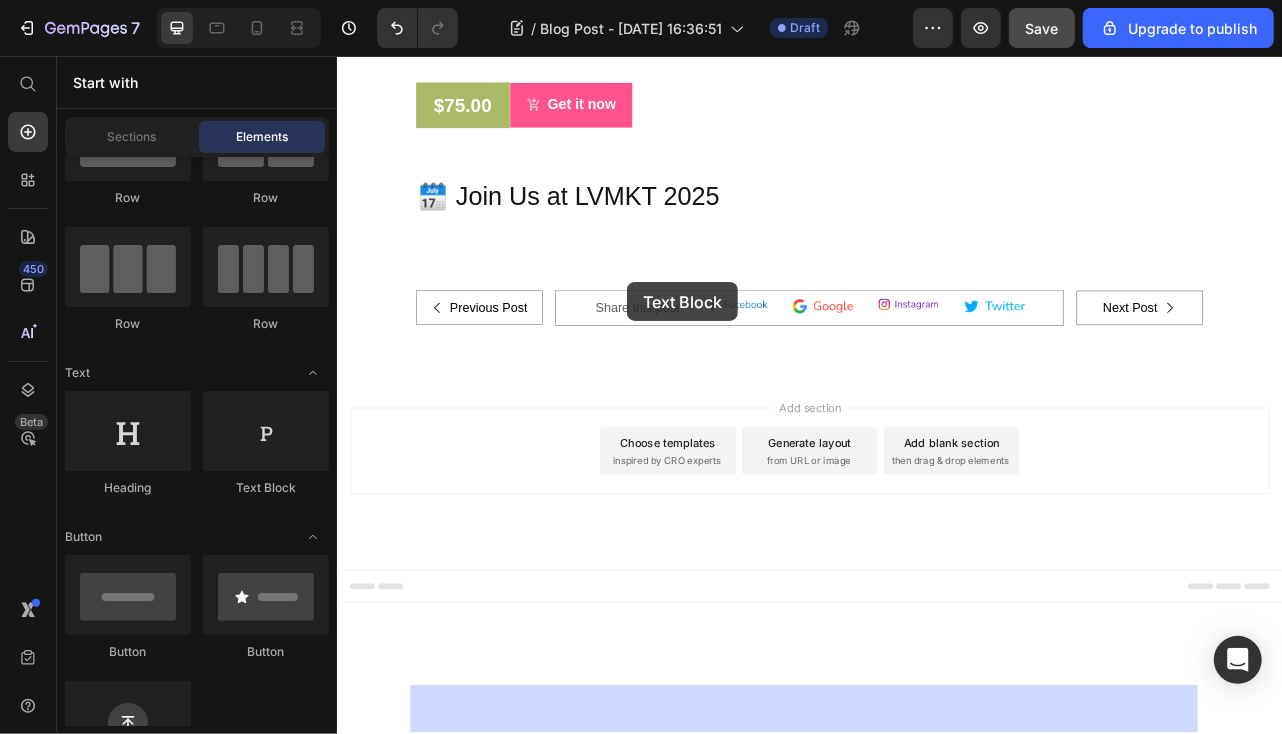 drag, startPoint x: 565, startPoint y: 505, endPoint x: 704, endPoint y: 342, distance: 214.21951 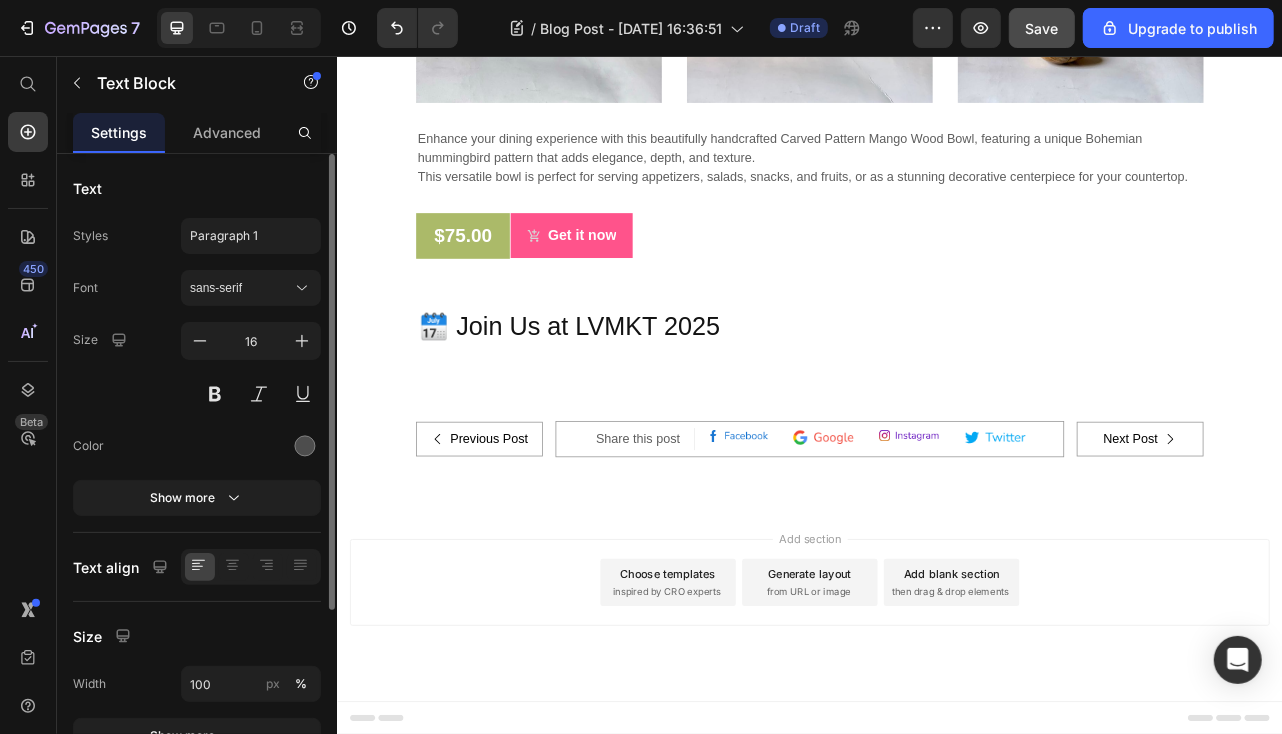 click on "Lorem ipsum dolor sit amet, consectetur adipiscing elit, sed do eiusmod tempor incididunt ut labore et dolore magna aliqua. Ut enim ad minim veniam, quis nostrud exercitation ullamco laboris nisi ut aliquip ex ea commodo consequat." at bounding box center (936, -450) 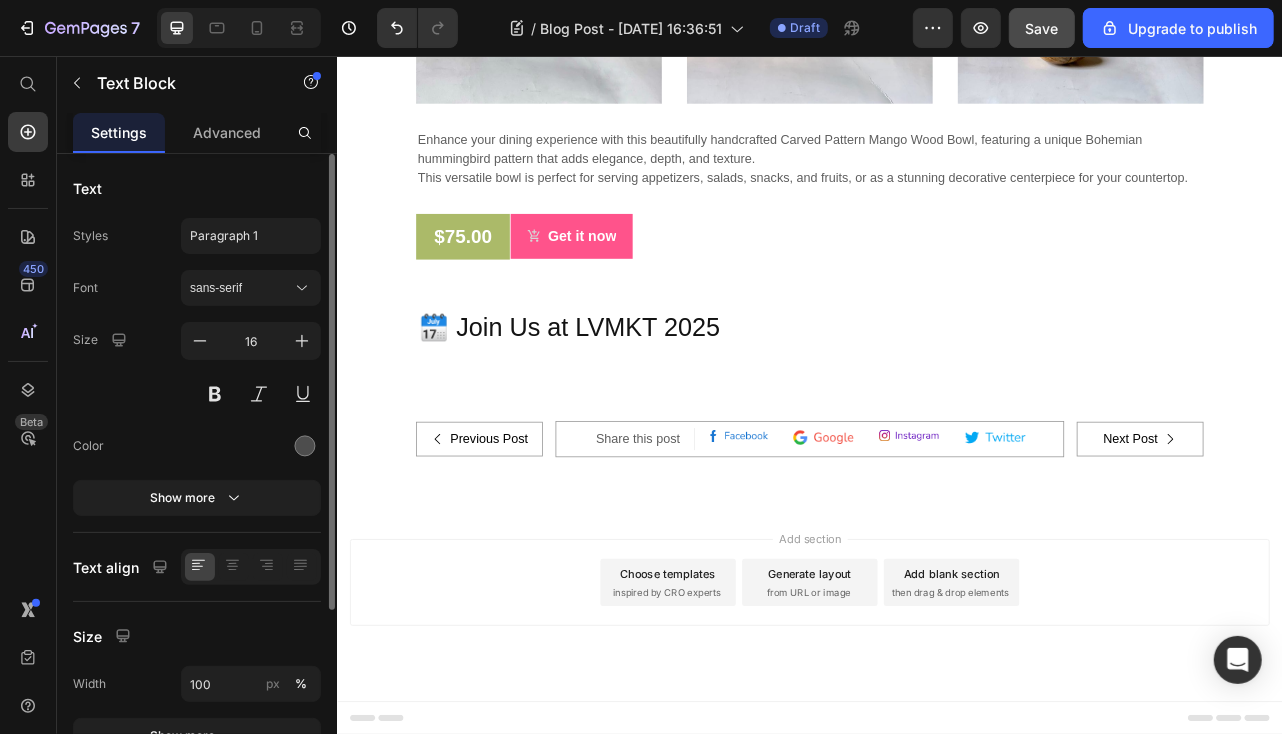 click on "Organic Cotton Yoga Mat | Extra Wide & Long for Balance (P) Title $65.92 (P) Price $0.00 (P) Price Row Image Image
Drop element here Row Text block" at bounding box center (936, -960) 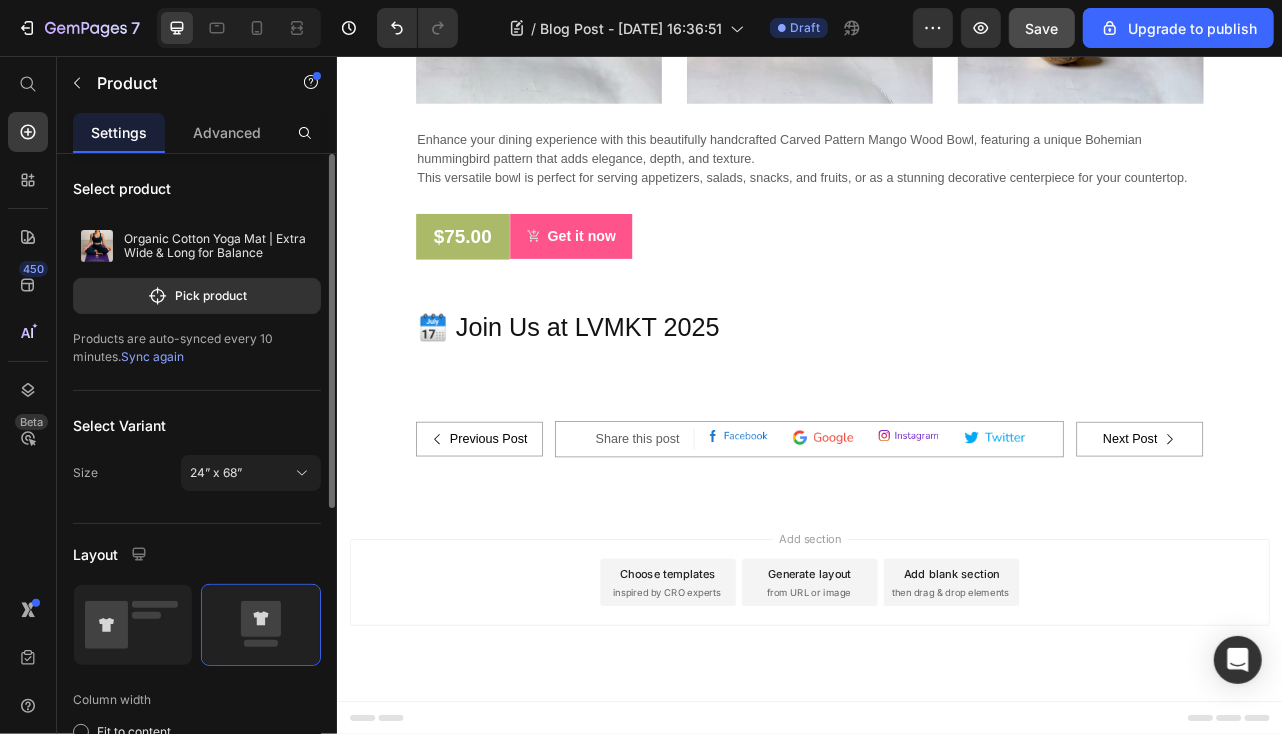 click on "Follow our journey on Instagram @bohozena and stay tuned — we’ll be posting more highlights after returning from our very first market experience." at bounding box center (936, -479) 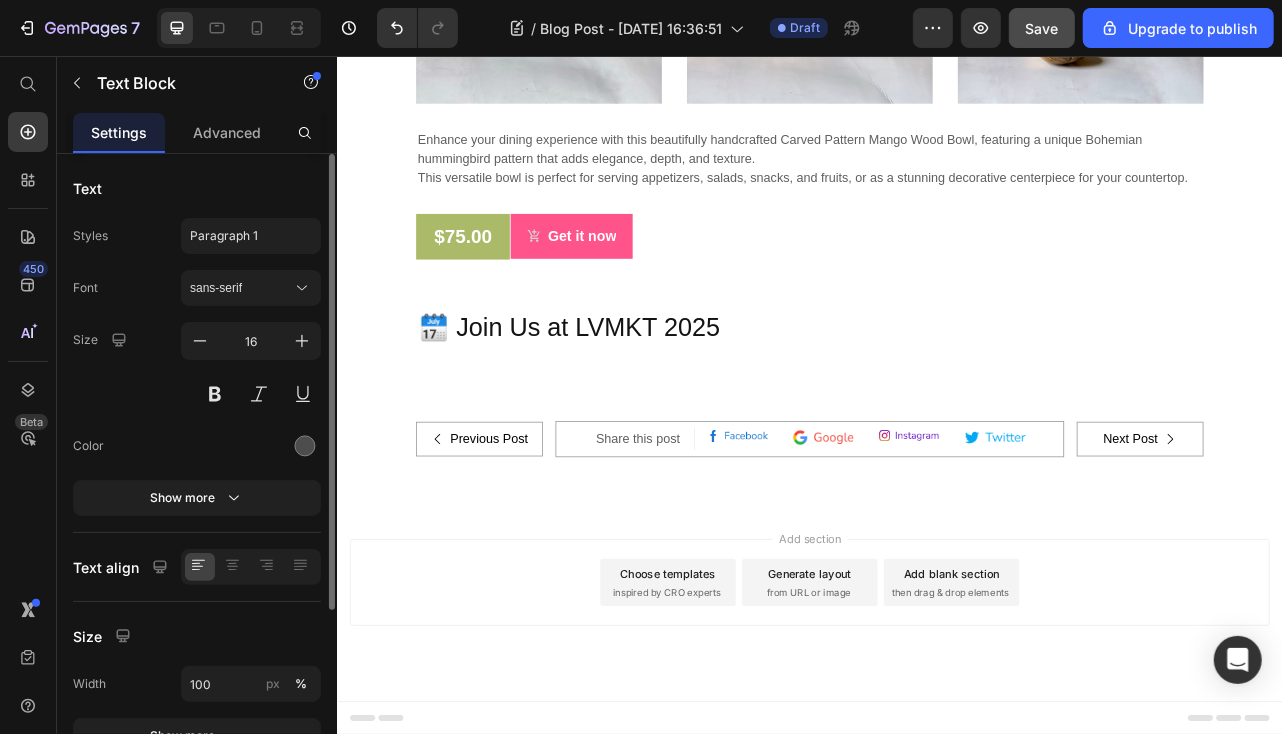 scroll, scrollTop: 4755, scrollLeft: 0, axis: vertical 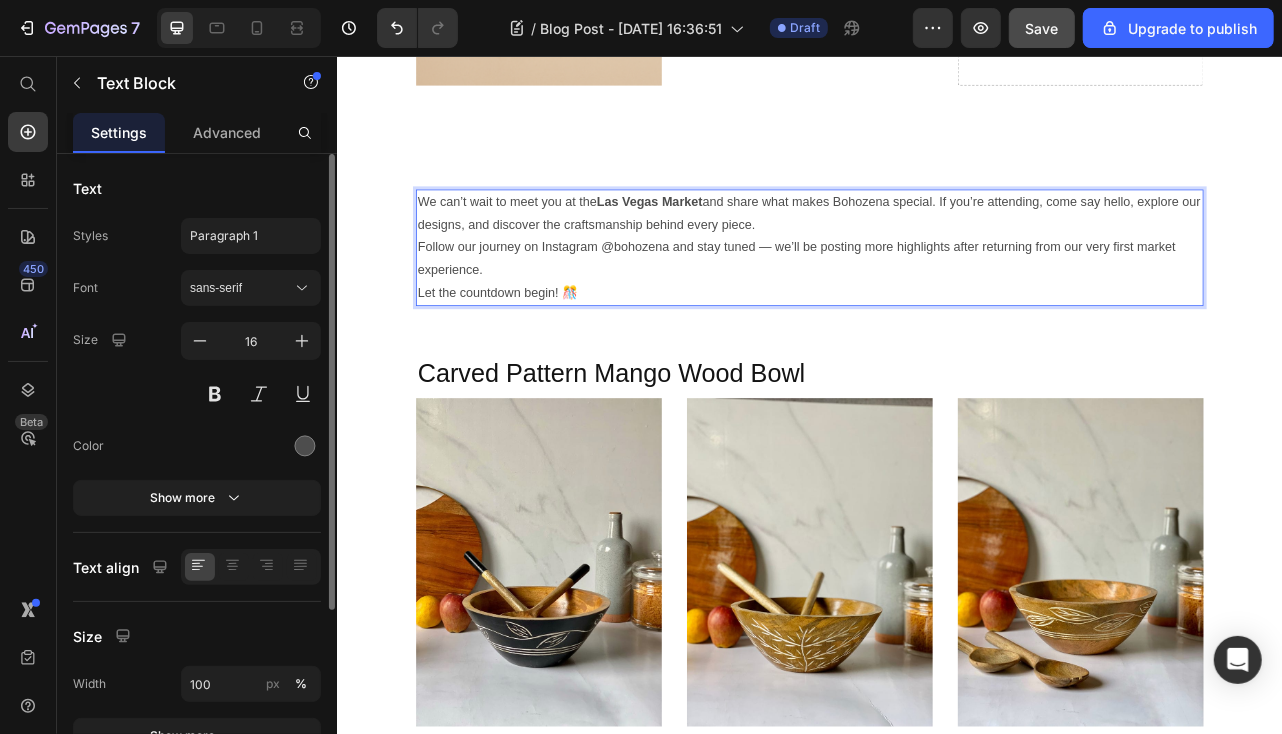 click on "We can’t wait to meet you at the  [GEOGRAPHIC_DATA]  and share what makes Bohozena special. If you’re attending, come say hello, explore our designs, and discover the craftsmanship behind every piece." at bounding box center [936, 255] 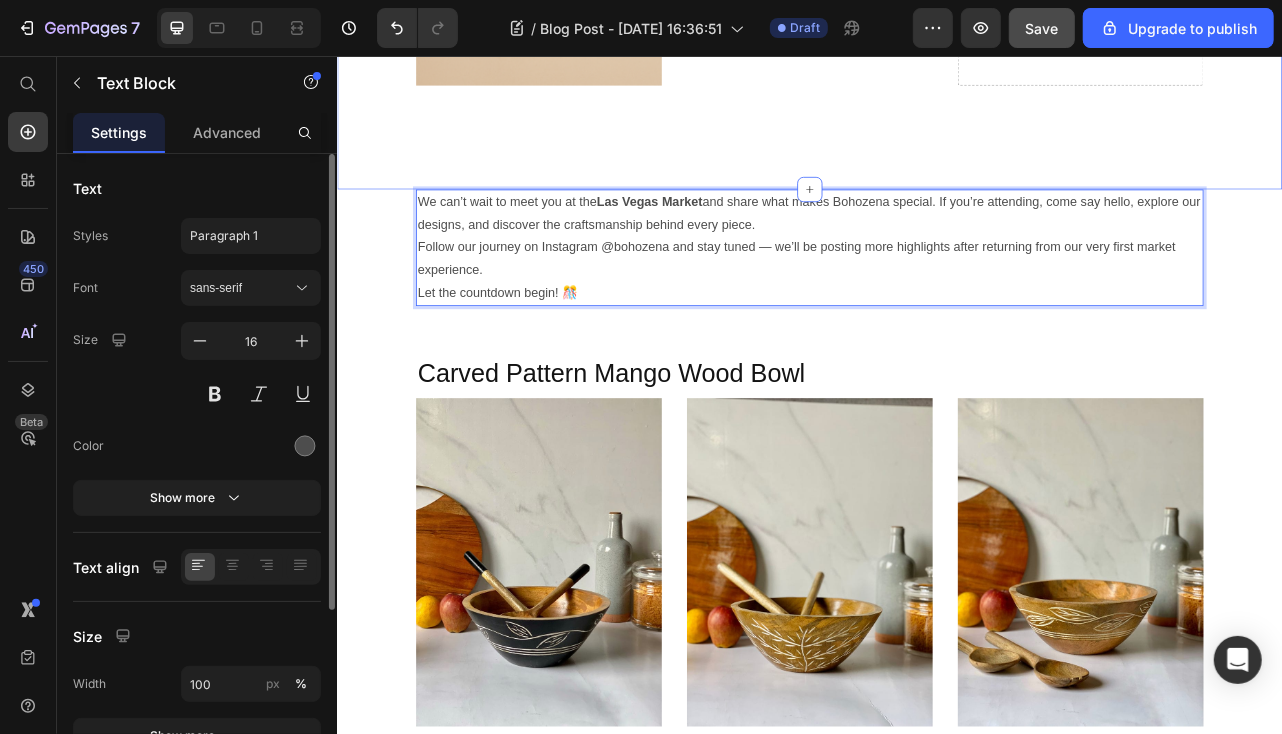 click on "Organic Cotton Yoga Mat | Extra Wide & Long for Balance (P) Title $65.92 (P) Price $0.00 (P) Price Row Image Image
Drop element here Row Text block Product Section 5" at bounding box center [936, -137] 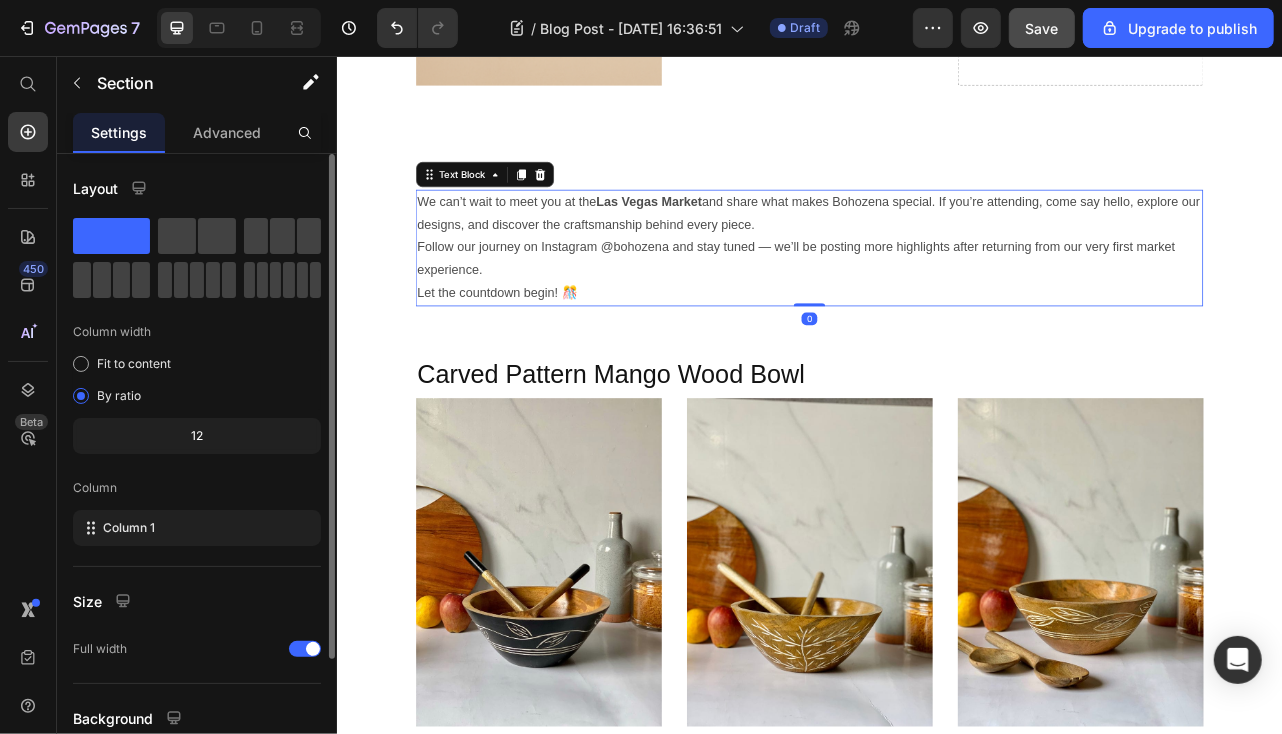 click on "We can’t wait to meet you at the  [GEOGRAPHIC_DATA]  and share what makes Bohozena special. If you’re attending, come say hello, explore our designs, and discover the craftsmanship behind every piece." at bounding box center (936, 255) 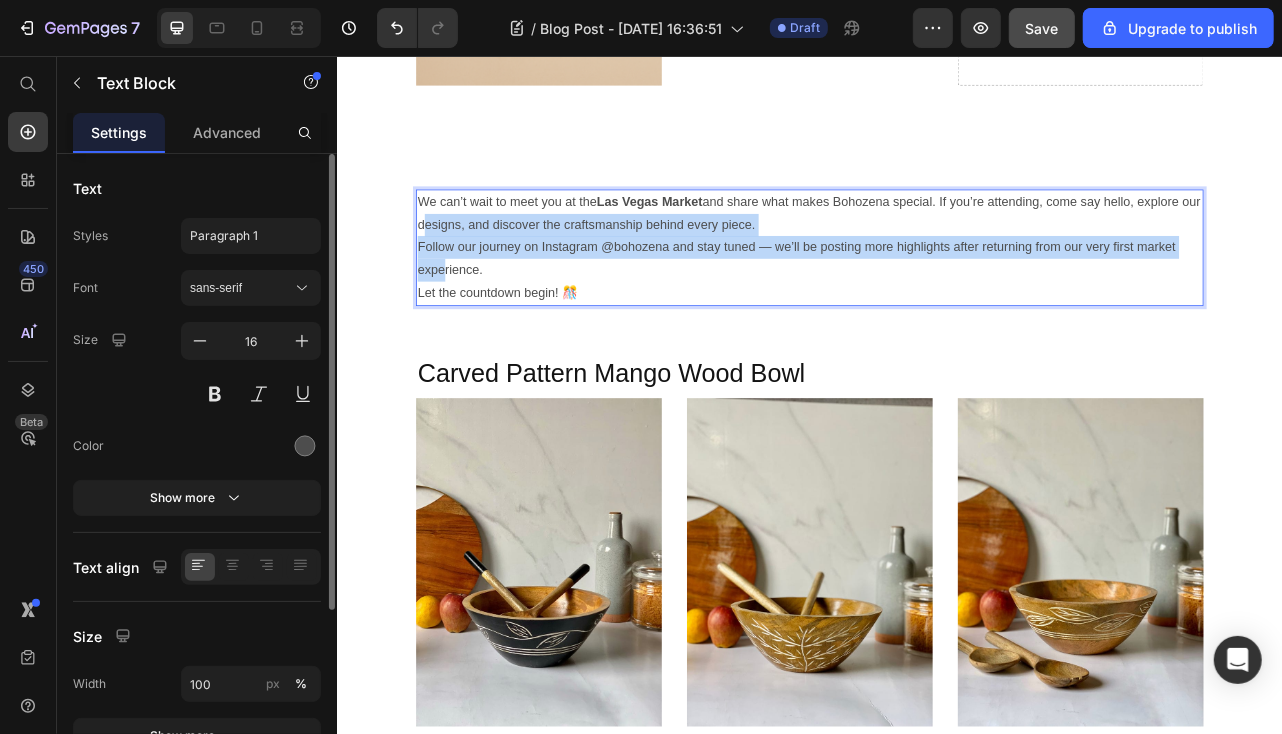 drag, startPoint x: 455, startPoint y: 256, endPoint x: 463, endPoint y: 329, distance: 73.43705 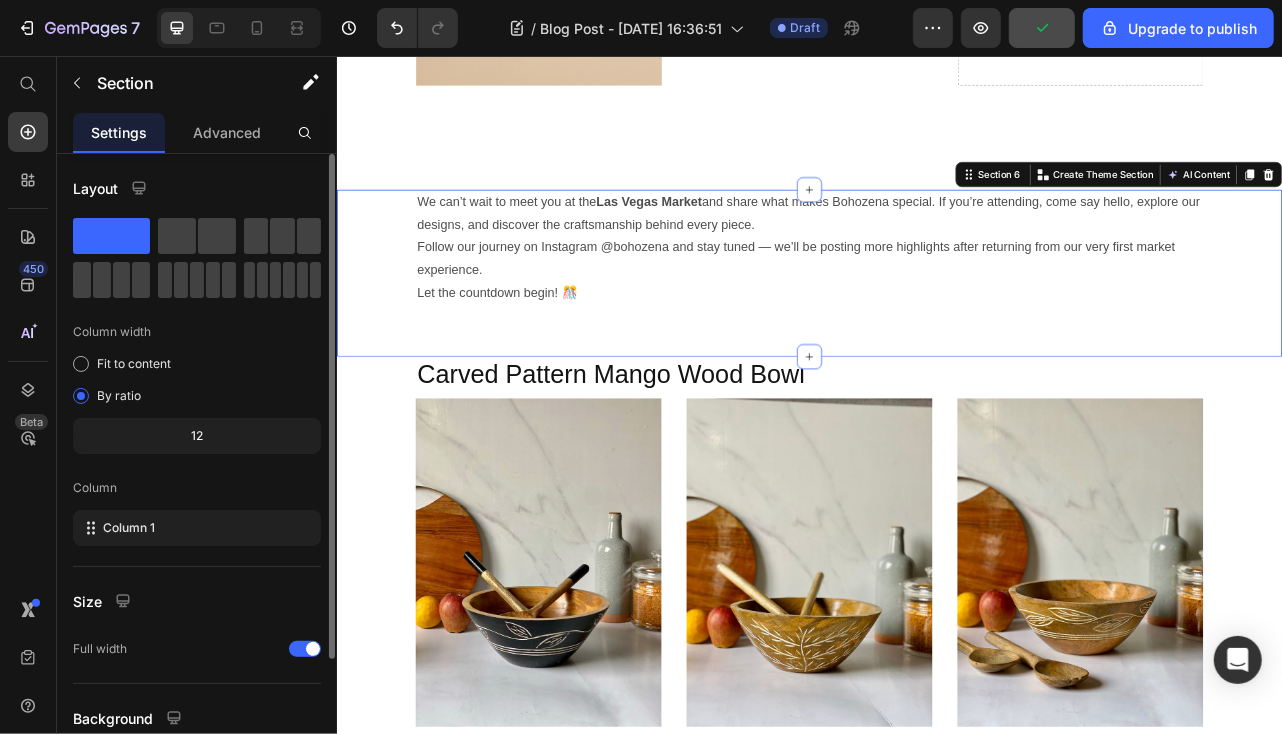 click on "We can’t wait to meet you at the  [GEOGRAPHIC_DATA]  and share what makes Bohozena special. If you’re attending, come say hello, explore our designs, and discover the craftsmanship behind every piece. Follow our journey on Instagram @bohozena and stay tuned — we’ll be posting more highlights after returning from our very first market experience. Let the countdown begin! 🎊 Text Block Product Section 6   You can create reusable sections Create Theme Section AI Content Write with GemAI What would you like to describe here? Tone and Voice Persuasive Product Carved Pattern Mango Wood Bowl Show more Generate" at bounding box center (936, 330) 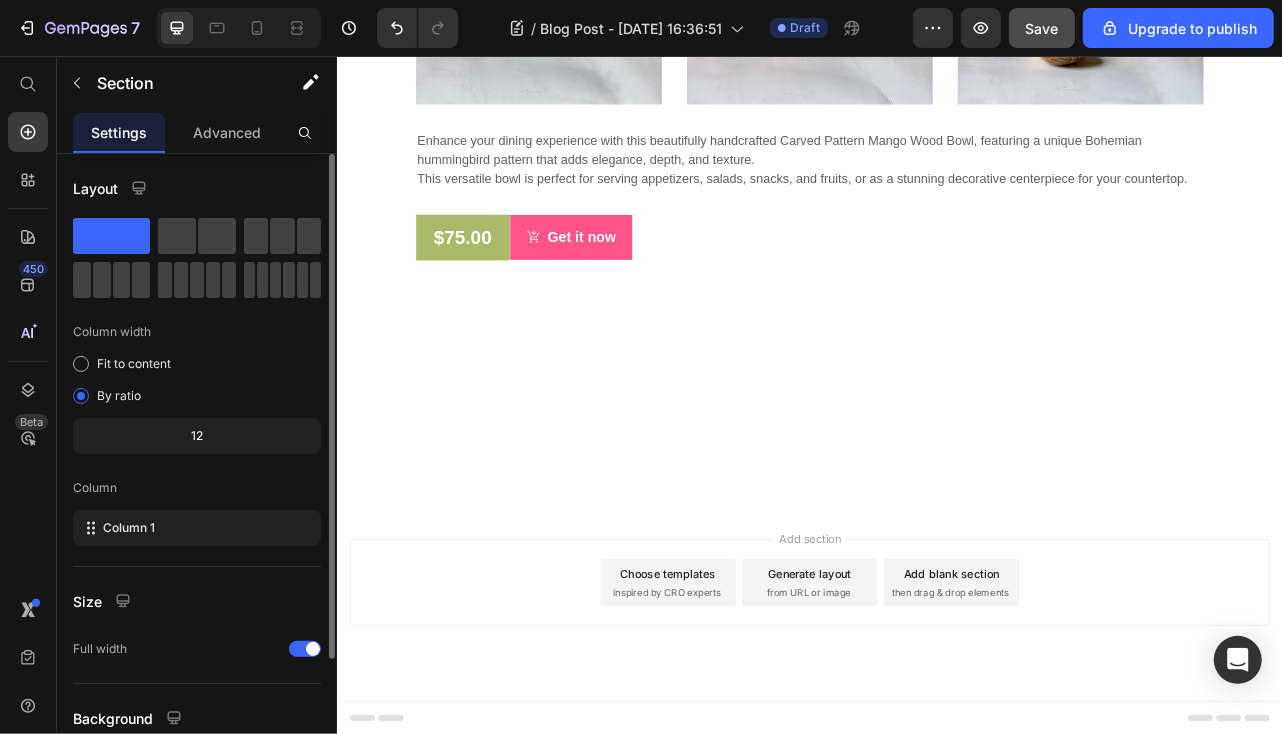 scroll, scrollTop: 4455, scrollLeft: 0, axis: vertical 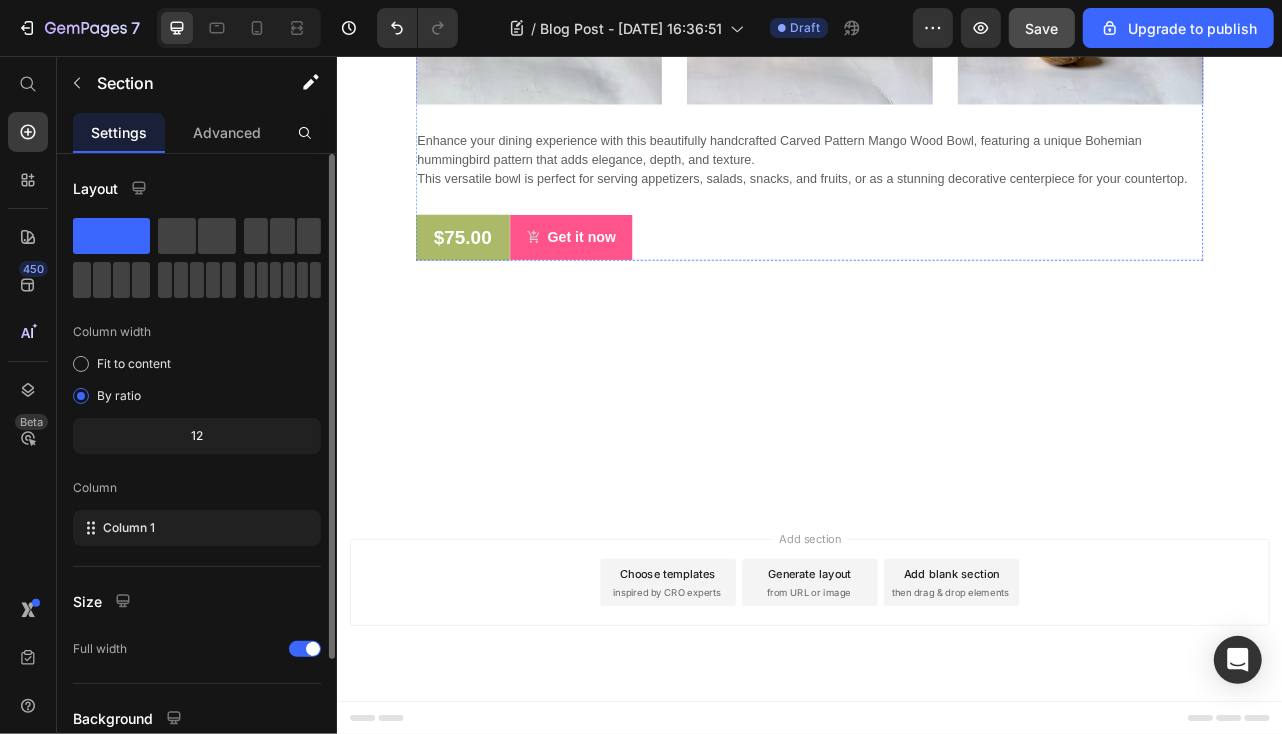click on "We can’t wait to meet you at the  [GEOGRAPHIC_DATA]  and share what makes Bohozena special. If you’re attending, come say hello, explore our designs, and discover the craftsmanship behind every piece." at bounding box center [936, -535] 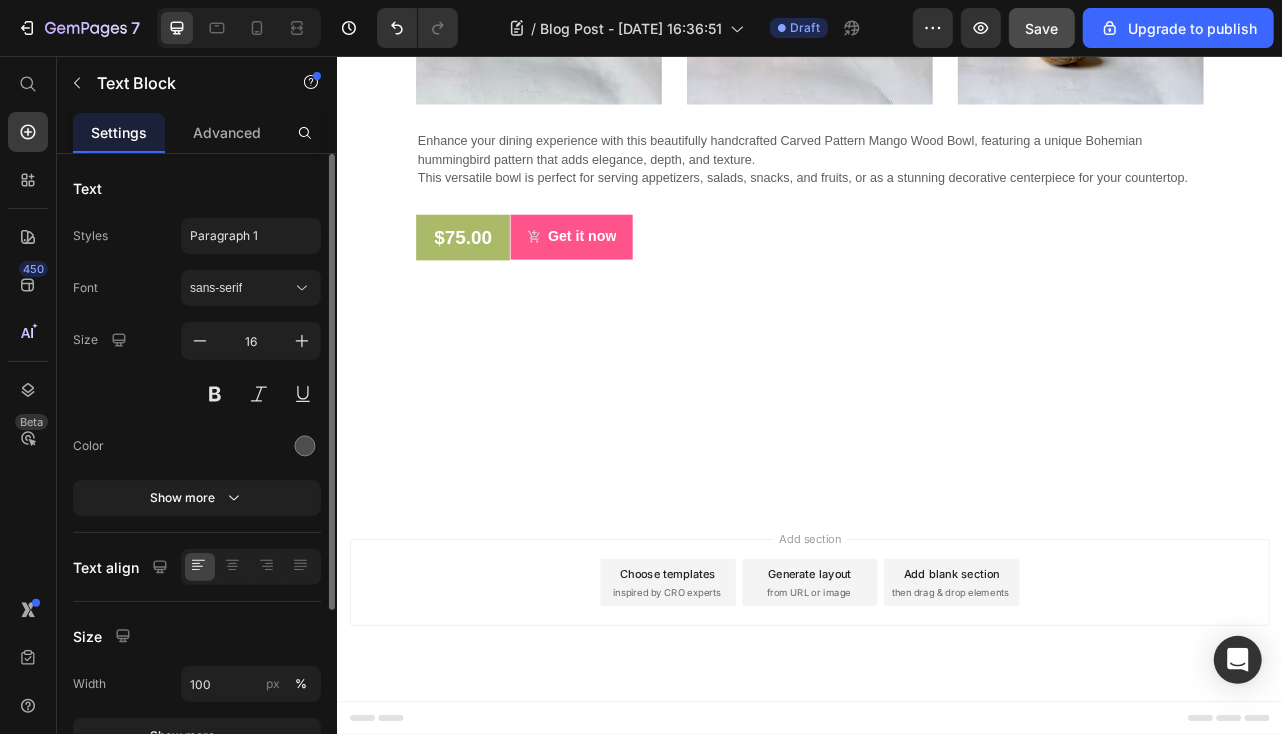 click on "We can’t wait to meet you at the  [GEOGRAPHIC_DATA]  and share what makes Bohozena special. If you’re attending, come say hello, explore our designs, and discover the craftsmanship behind every piece. Follow our journey on Instagram @bohozena and stay tuned — we’ll be posting more highlights after returning from our very first market experience. Let the countdown begin! 🎊 Text Block   0 Product" at bounding box center [936, -492] 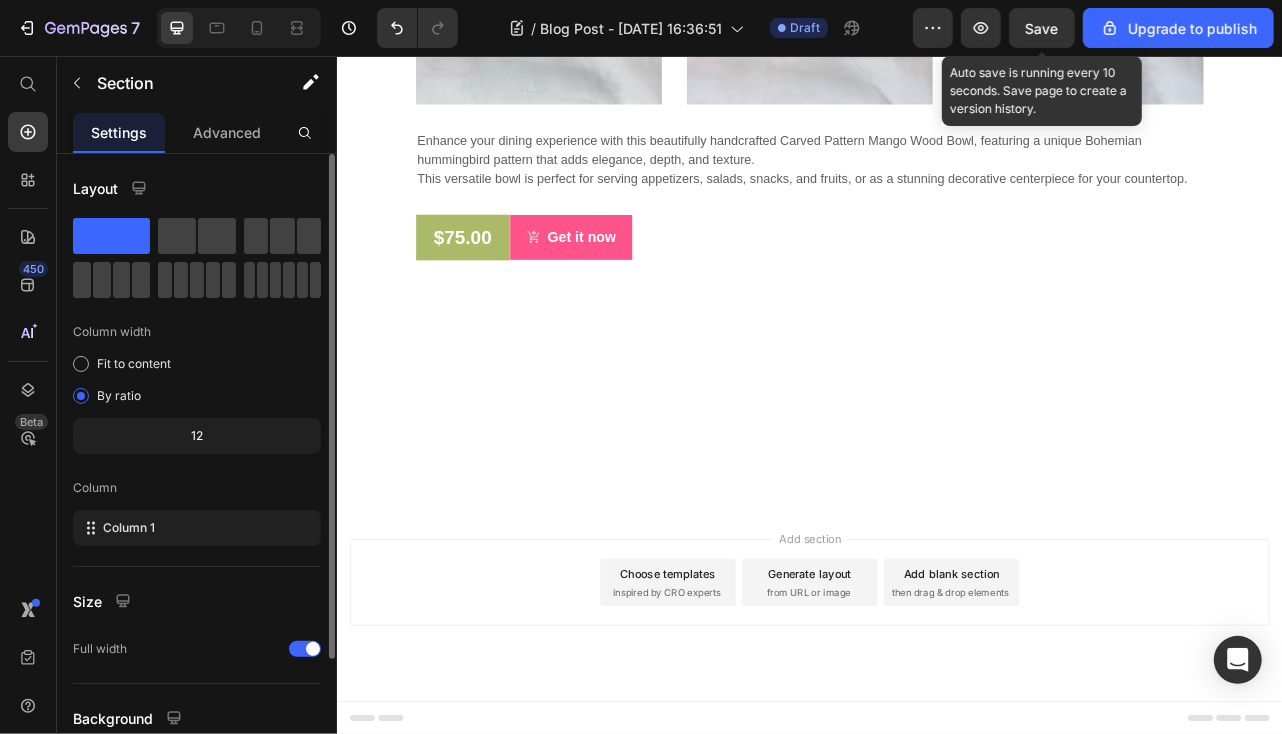 drag, startPoint x: 1048, startPoint y: 30, endPoint x: 1006, endPoint y: 14, distance: 44.94441 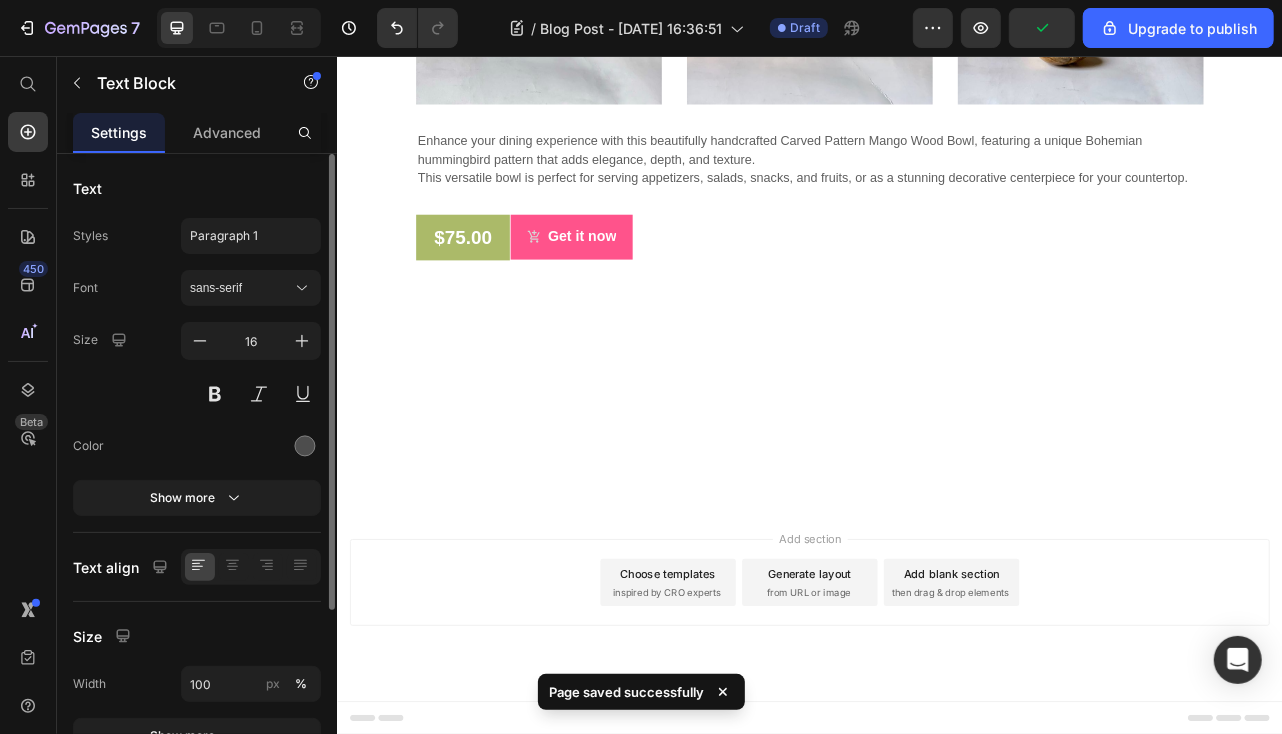 click on "We can’t wait to meet you at the  [GEOGRAPHIC_DATA]  and share what makes Bohozena special. If you’re attending, come say hello, explore our designs, and discover the craftsmanship behind every piece." at bounding box center (936, -535) 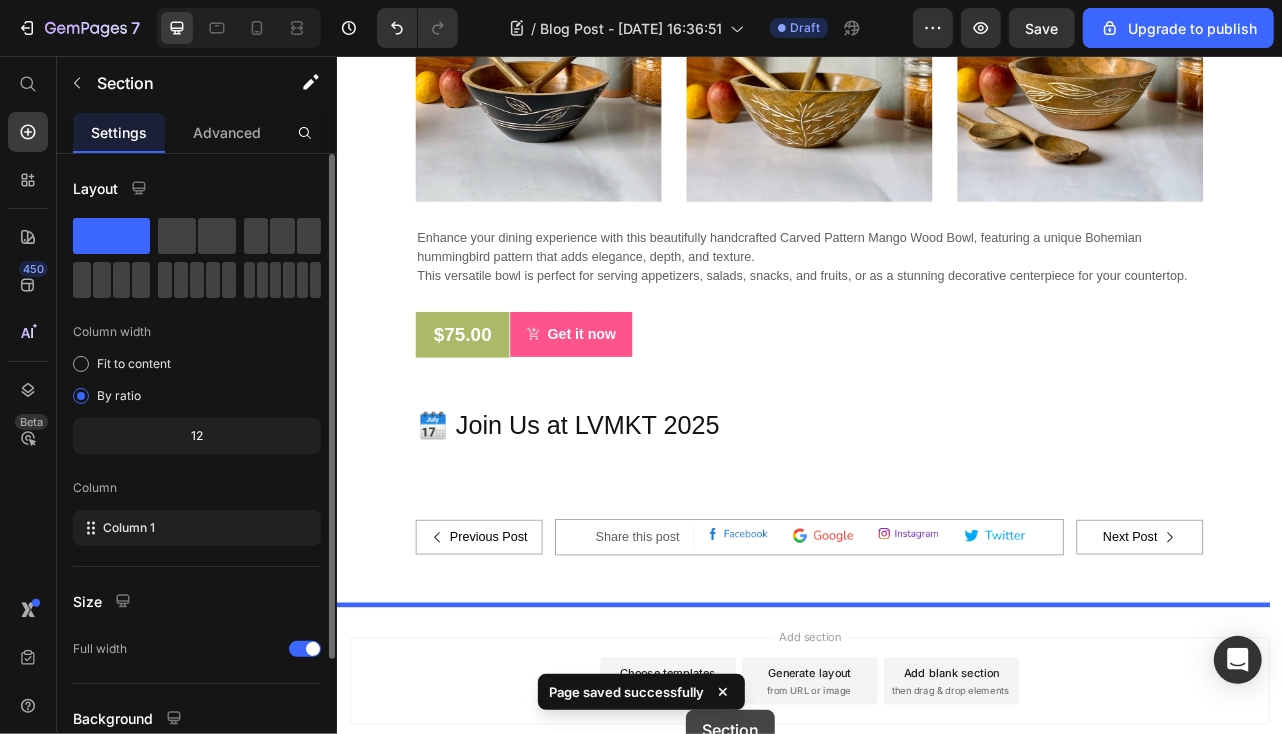 scroll, scrollTop: 5543, scrollLeft: 0, axis: vertical 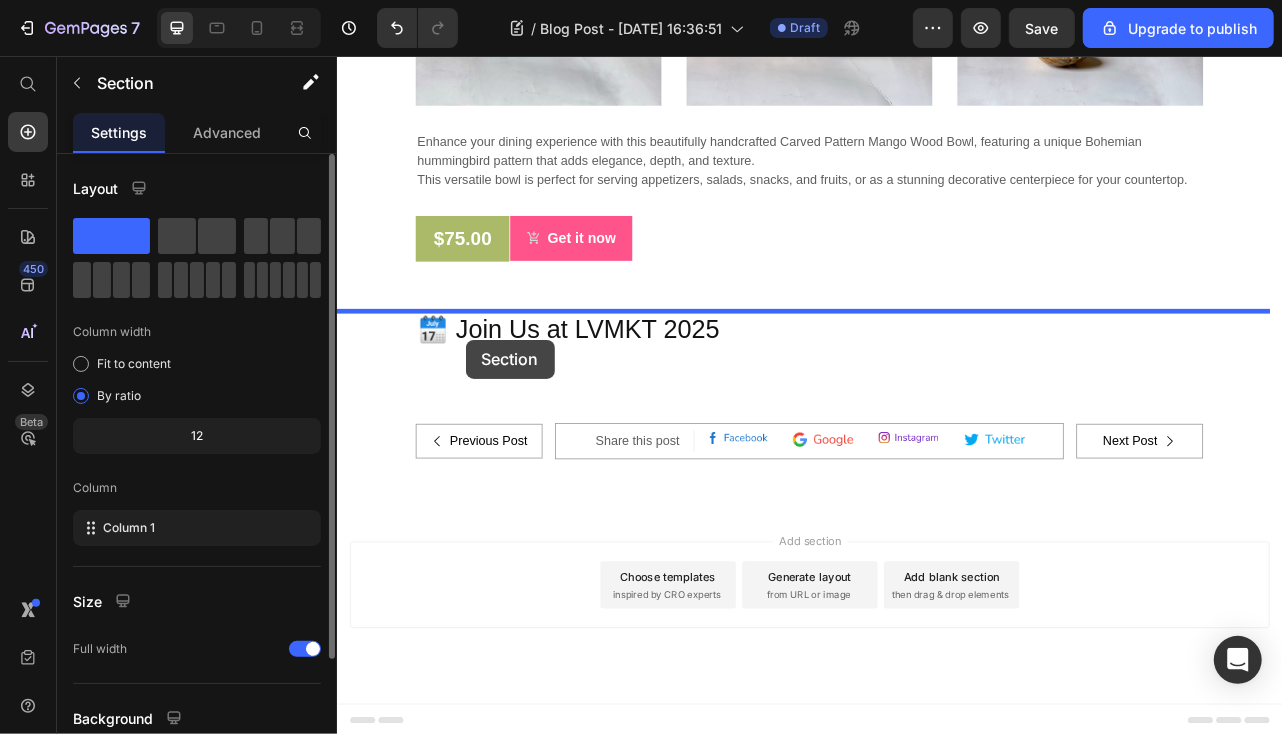 drag, startPoint x: 900, startPoint y: 518, endPoint x: 499, endPoint y: 418, distance: 413.28076 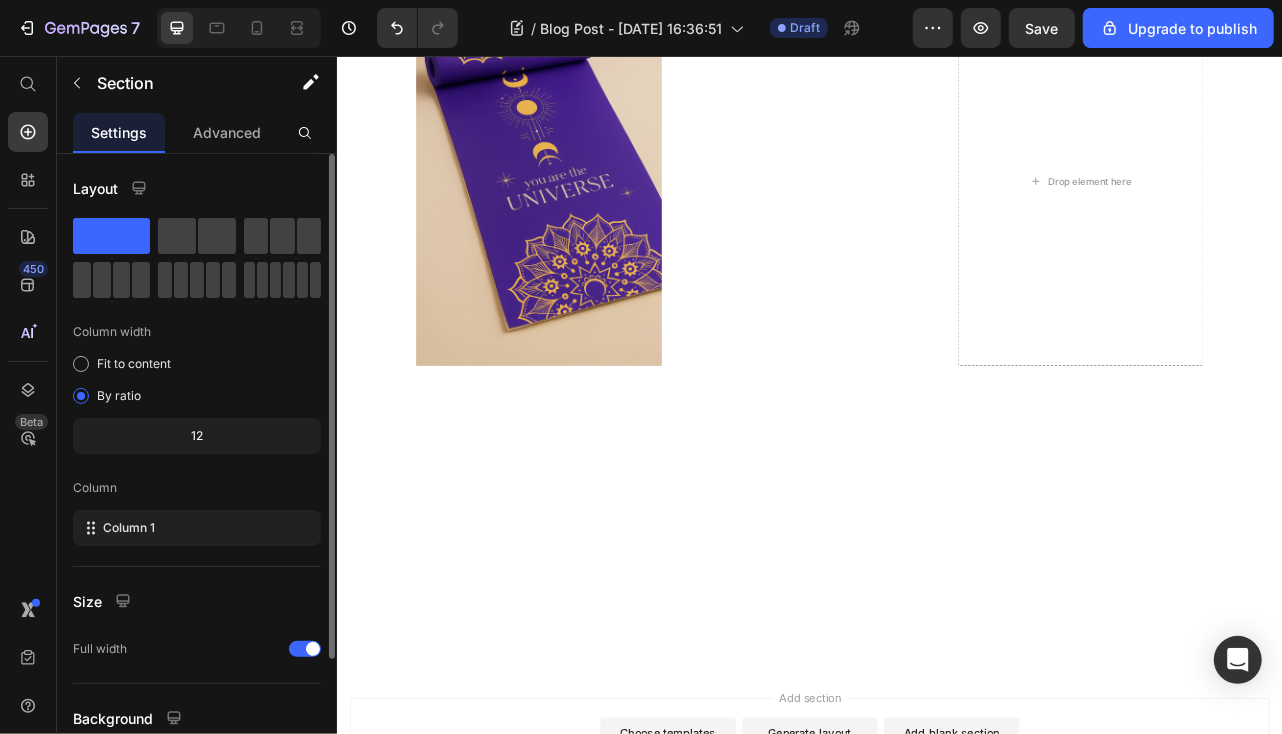 scroll, scrollTop: 3943, scrollLeft: 0, axis: vertical 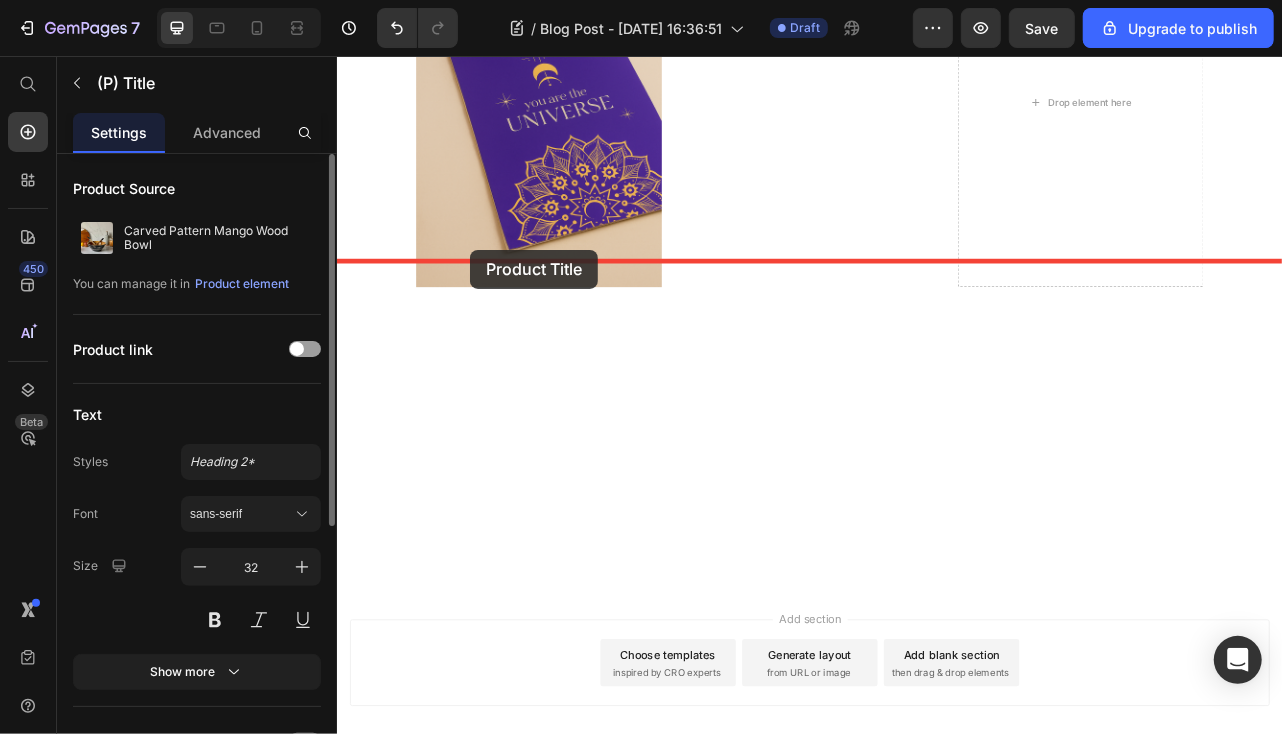 drag, startPoint x: 571, startPoint y: 553, endPoint x: 490, endPoint y: 291, distance: 274.2353 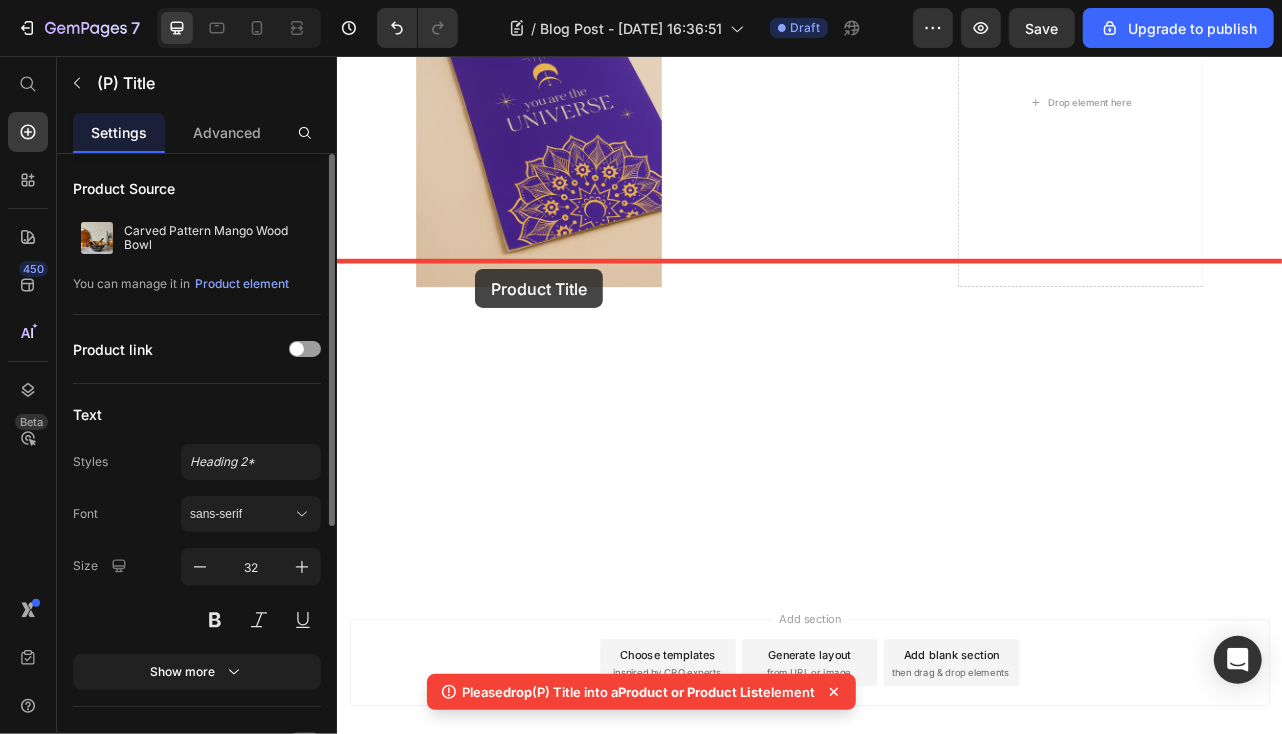drag, startPoint x: 529, startPoint y: 550, endPoint x: 507, endPoint y: 318, distance: 233.04077 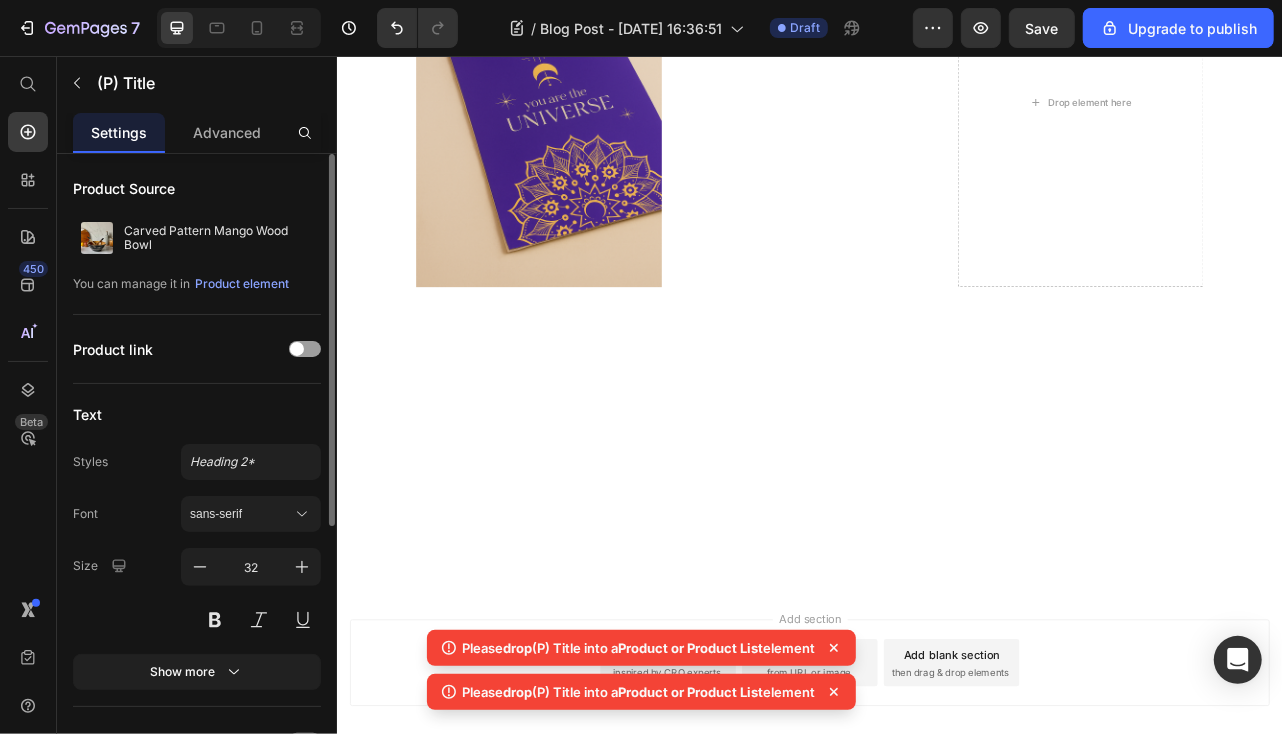 click on "Follow our journey on Instagram @bohozena and stay tuned — we’ll be posting more highlights after returning from our very first market experience." at bounding box center [936, -1096] 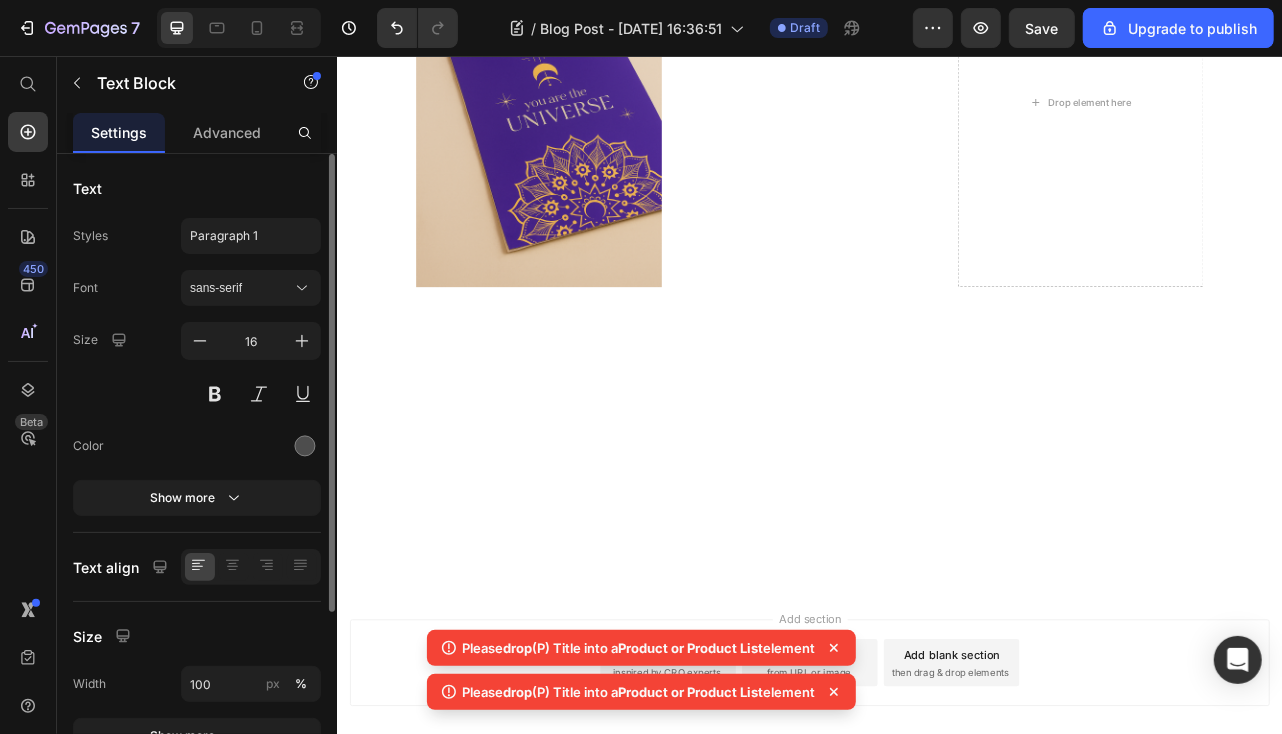 click on "Let the countdown begin! 🎊" at bounding box center [936, -1054] 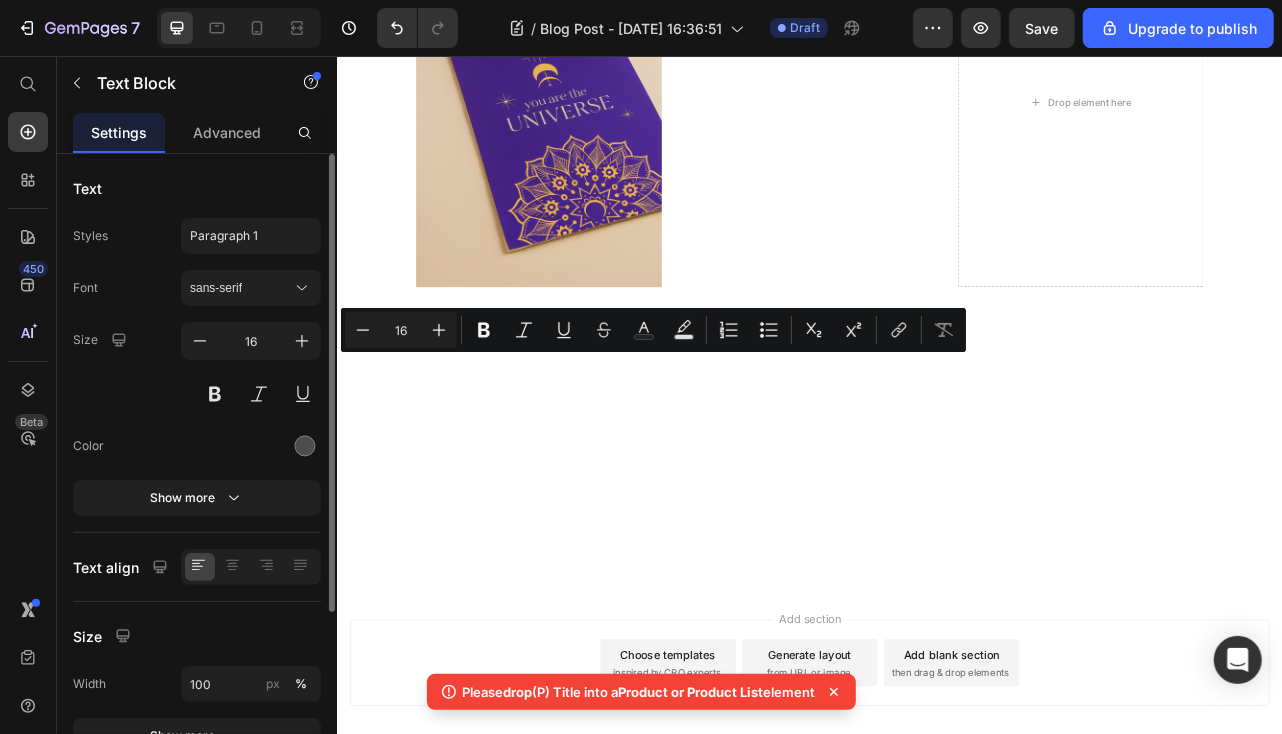 click on "Let the countdown begin! 🎊" at bounding box center (936, -1054) 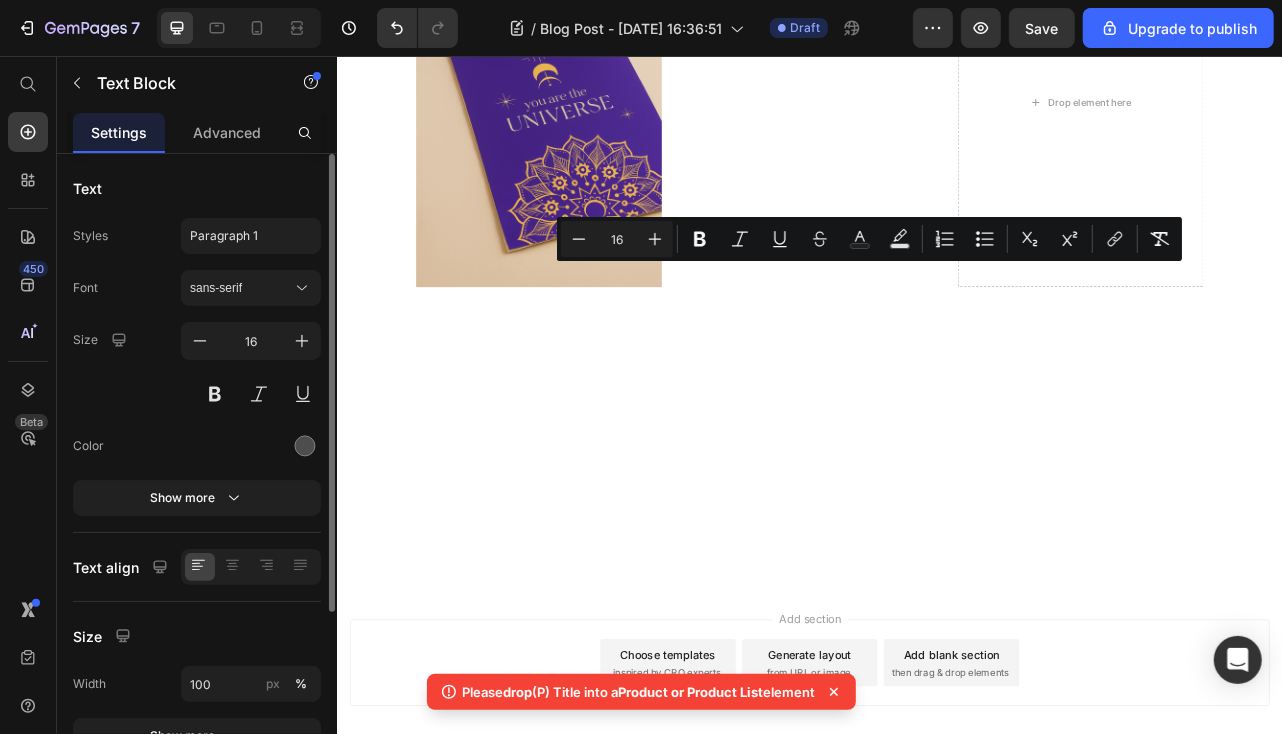 drag, startPoint x: 599, startPoint y: 415, endPoint x: 440, endPoint y: 328, distance: 181.2457 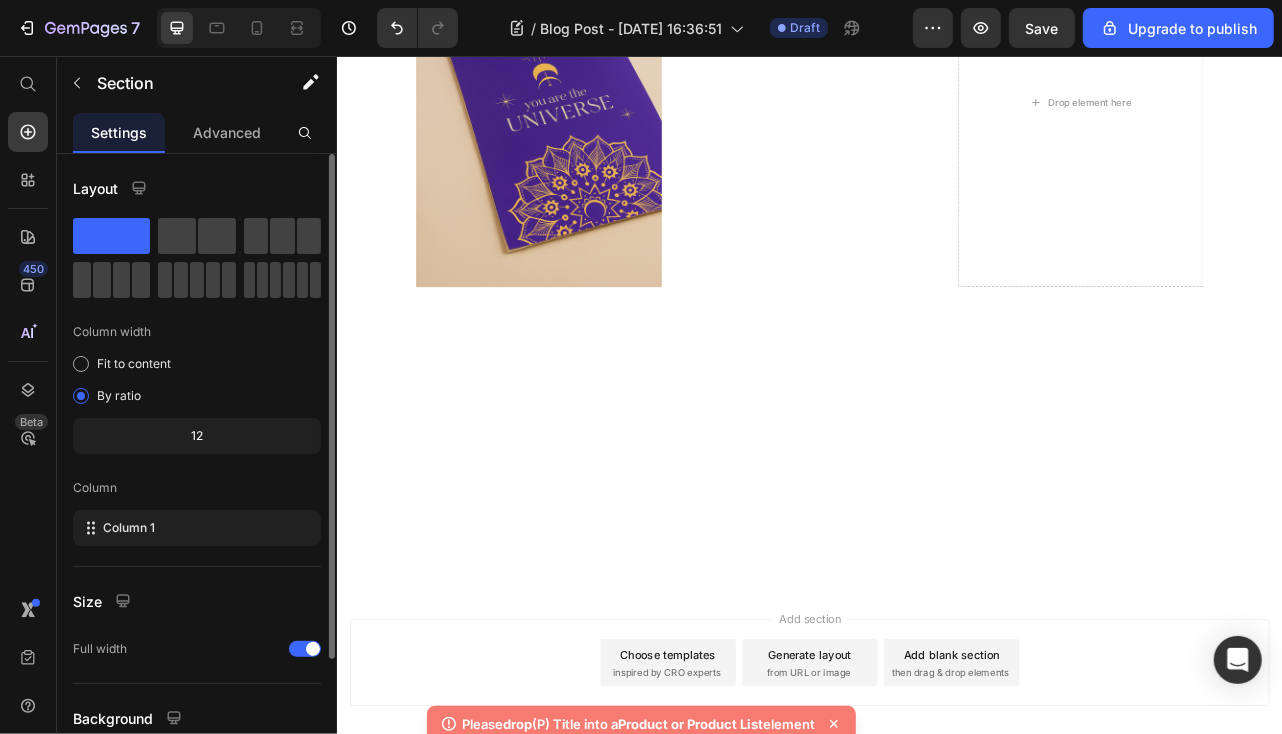 click on "Follow our journey on Instagram @bohozena and stay tuned — we’ll be posting more highlights after returning from our very first market experience." at bounding box center (936, -1096) 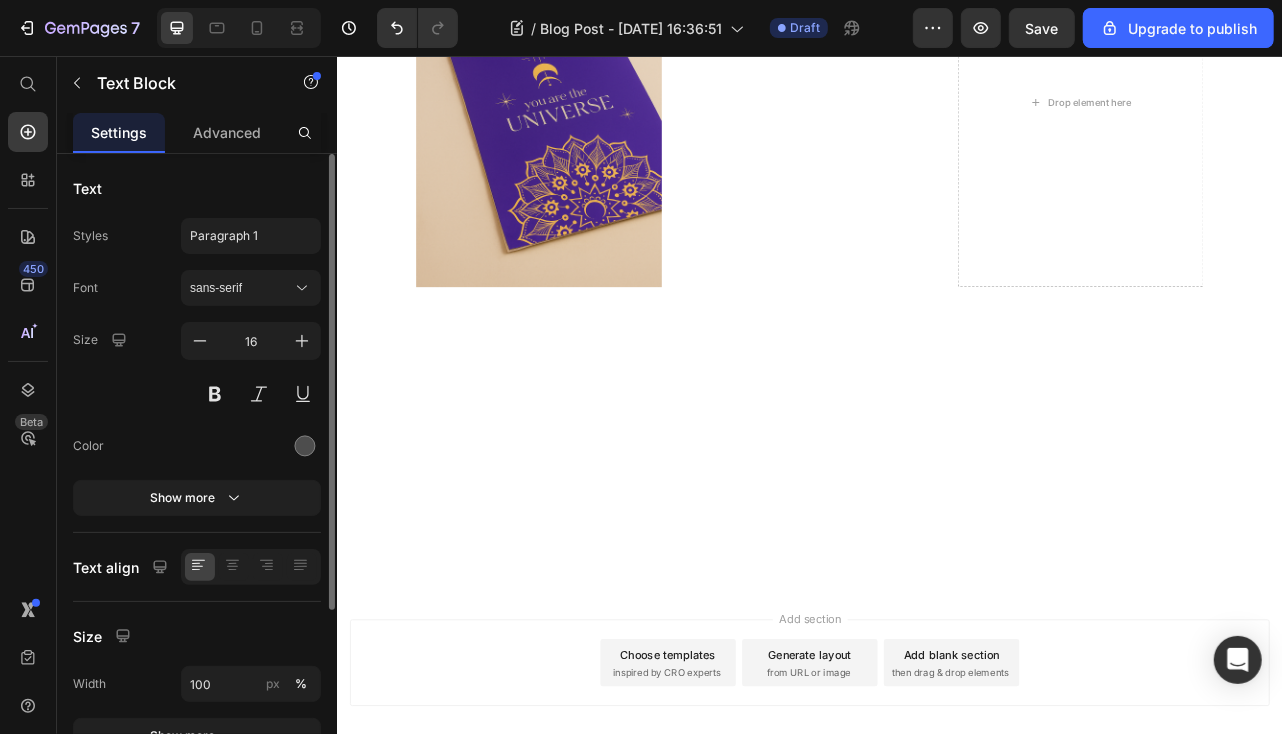 click at bounding box center [594, -1204] 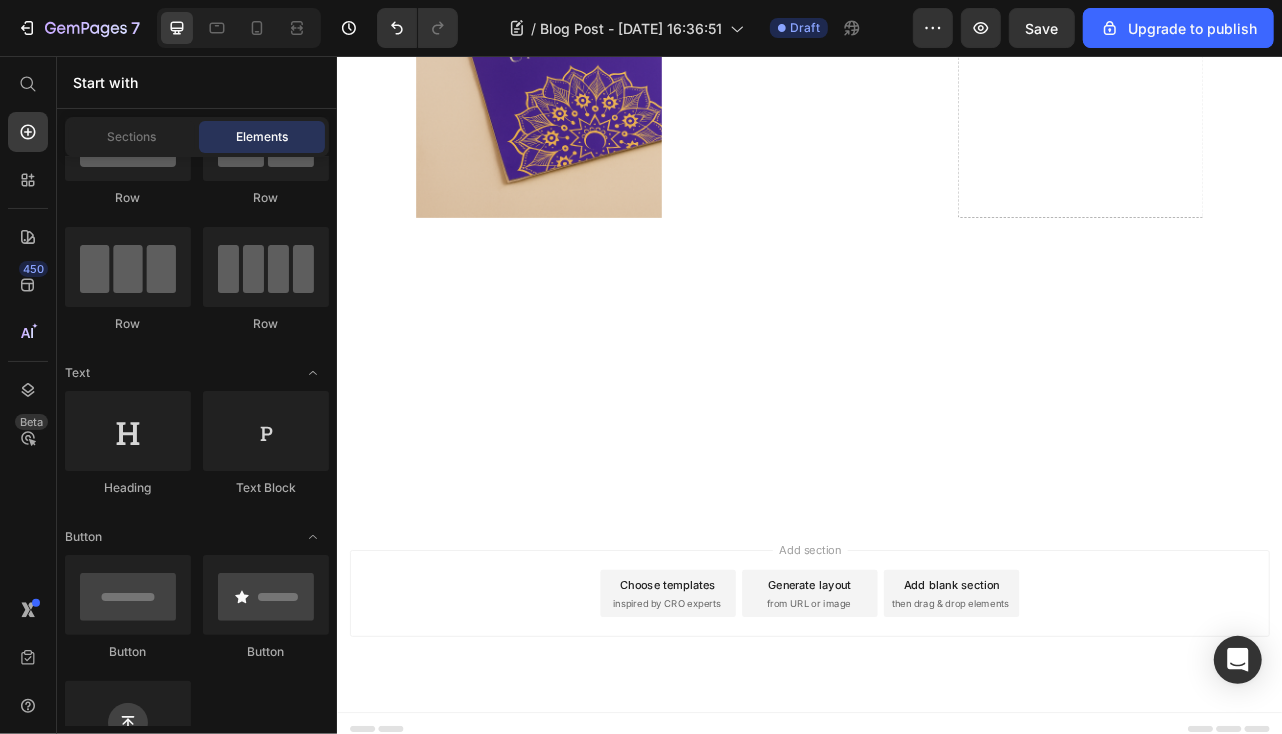 click on "Drop element here" at bounding box center (936, -1155) 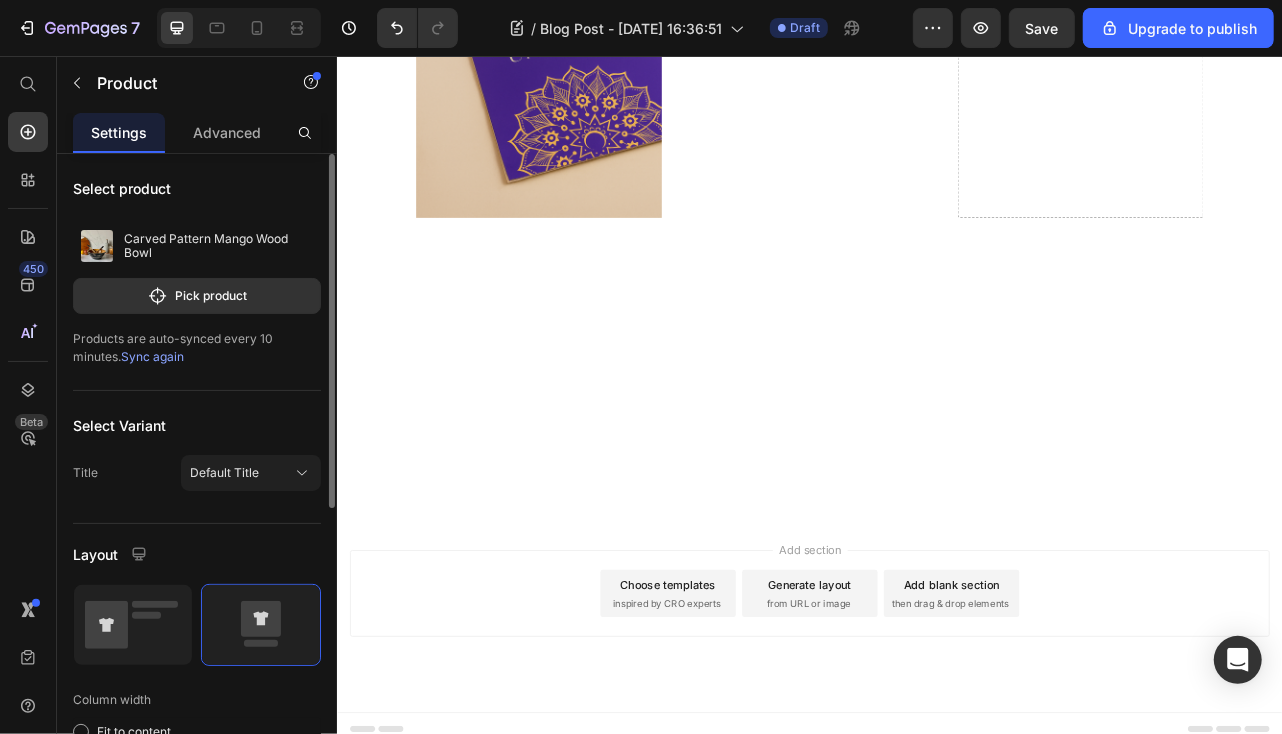 click 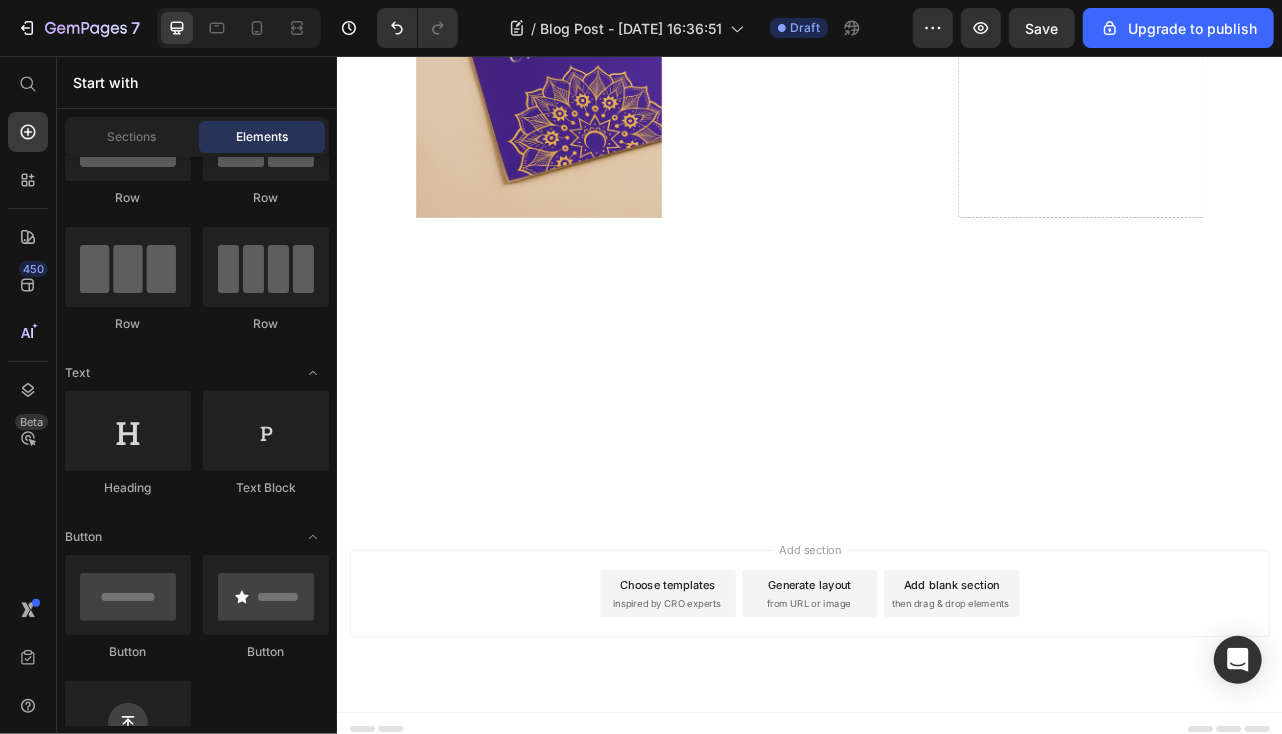 click on "Drop element here" at bounding box center [936, -1155] 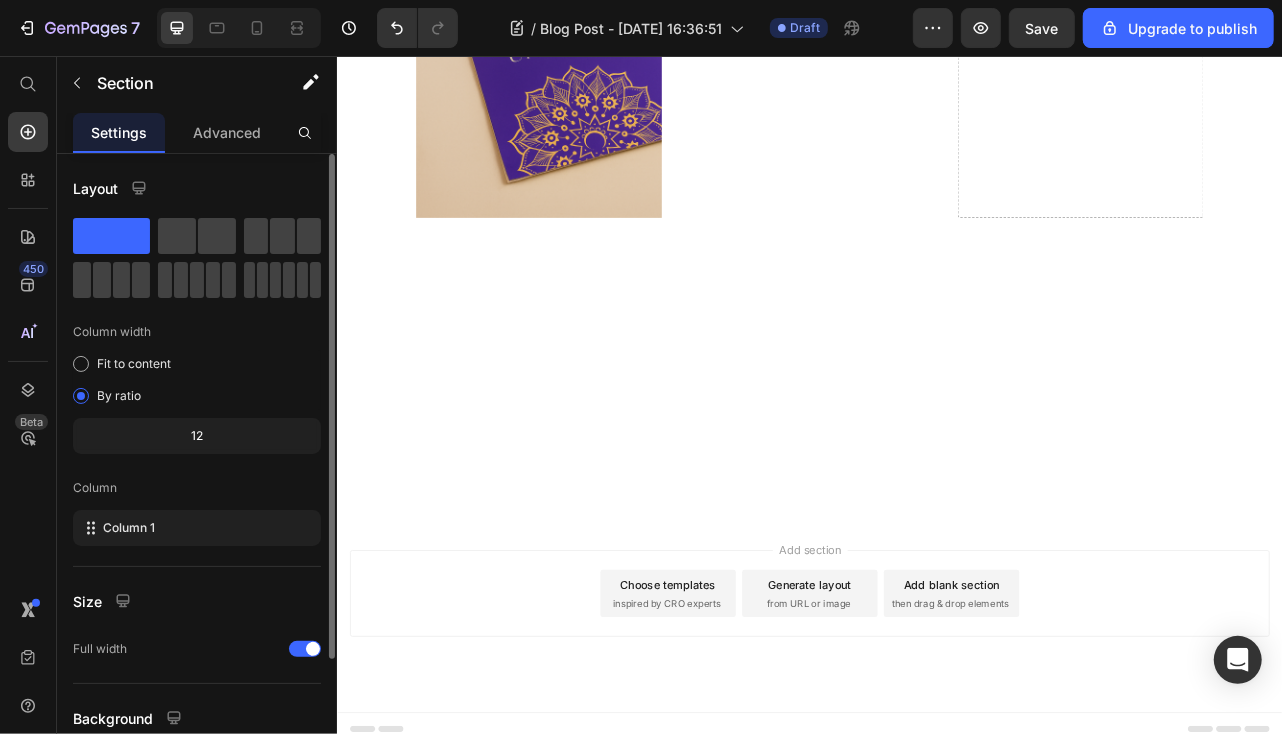 click on "Drop element here" at bounding box center (936, -1155) 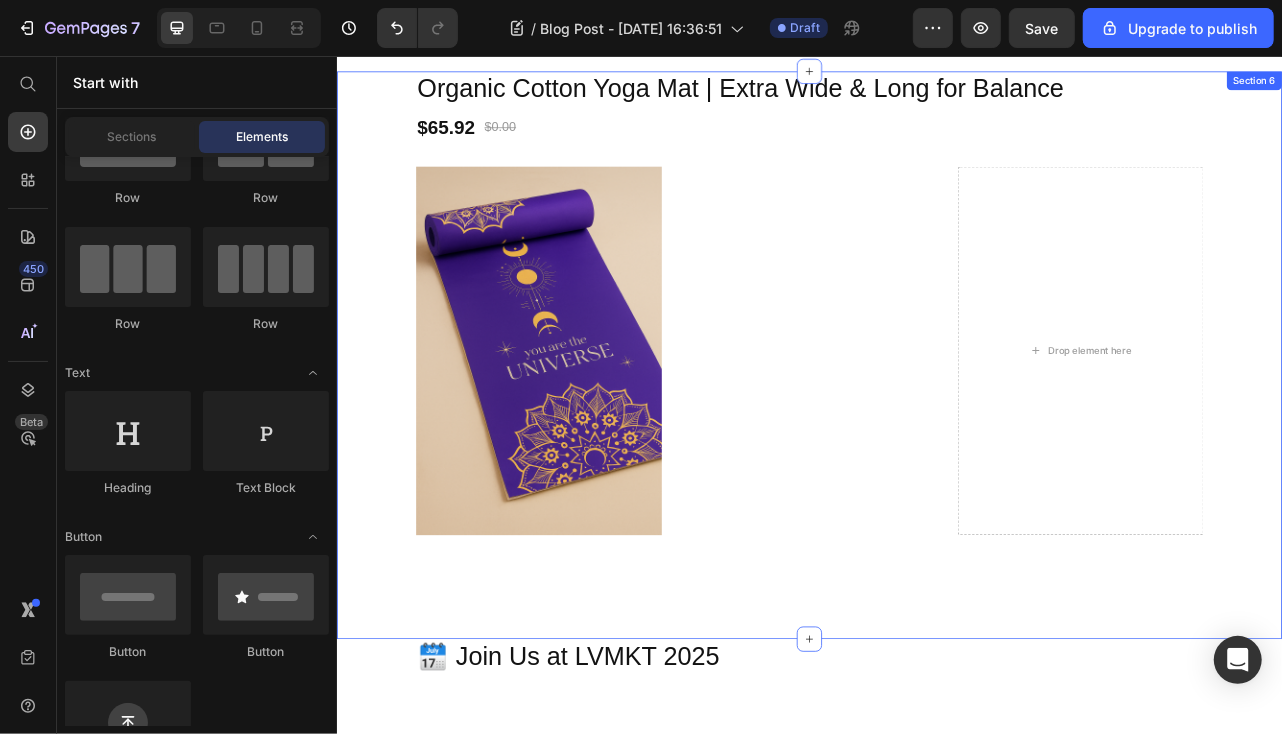 scroll, scrollTop: 4943, scrollLeft: 0, axis: vertical 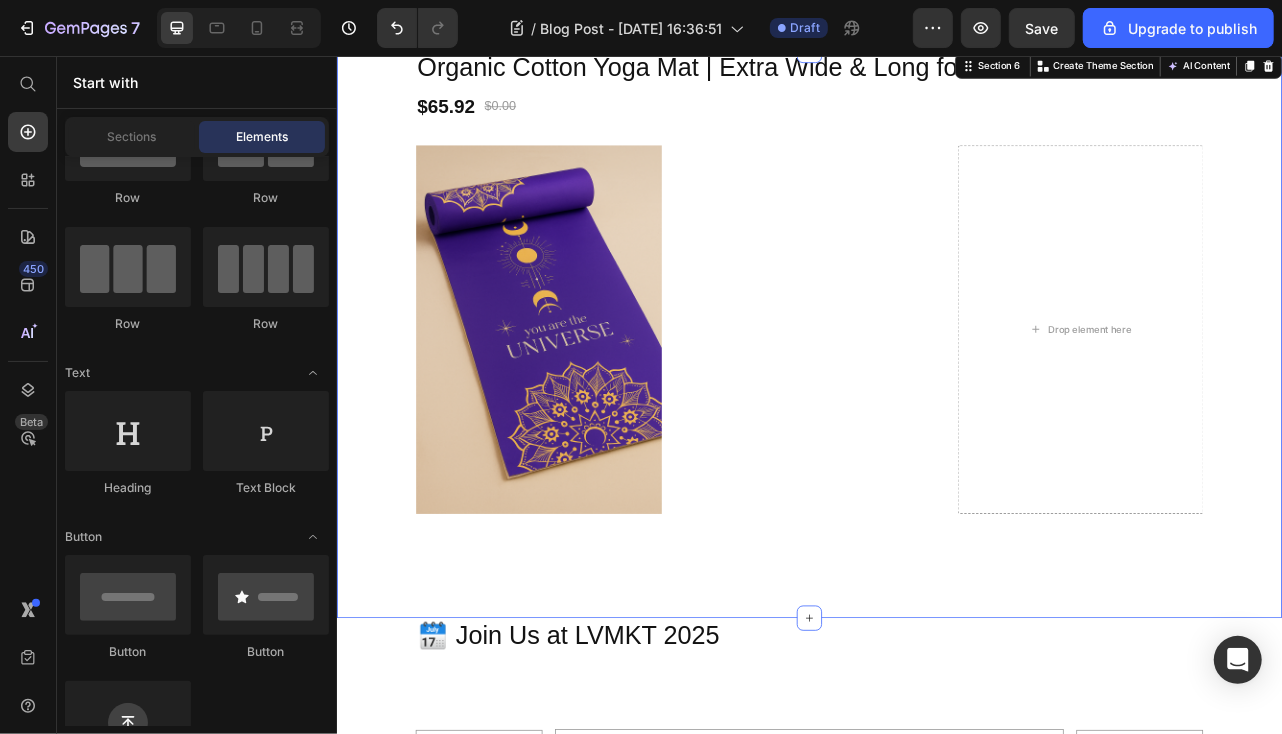 click on "Organic Cotton Yoga Mat | Extra Wide & Long for Balance (P) Title $65.92 (P) Price $0.00 (P) Price Row Image Image
Drop element here Row Text block Product Section 6   You can create reusable sections Create Theme Section AI Content Write with GemAI What would you like to describe here? Tone and Voice Persuasive Product Carved Pattern Mango Wood Bowl Show more Generate" at bounding box center (936, 407) 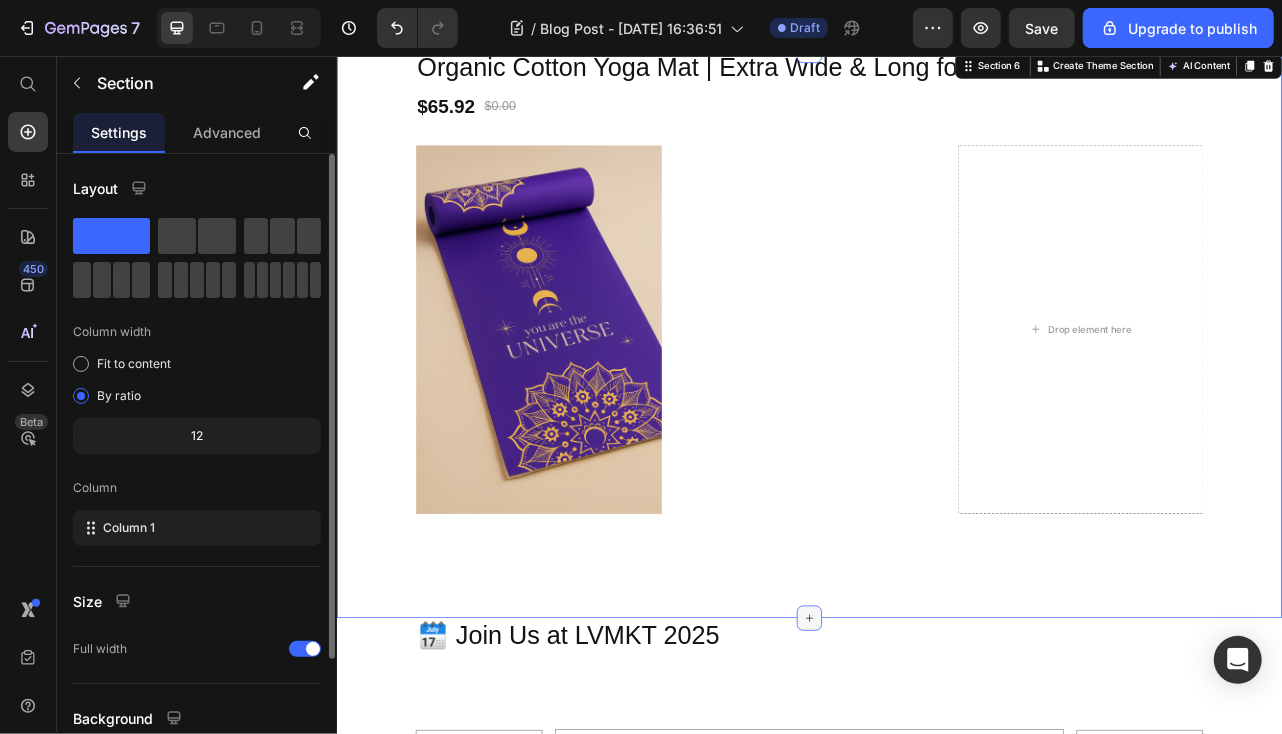 click 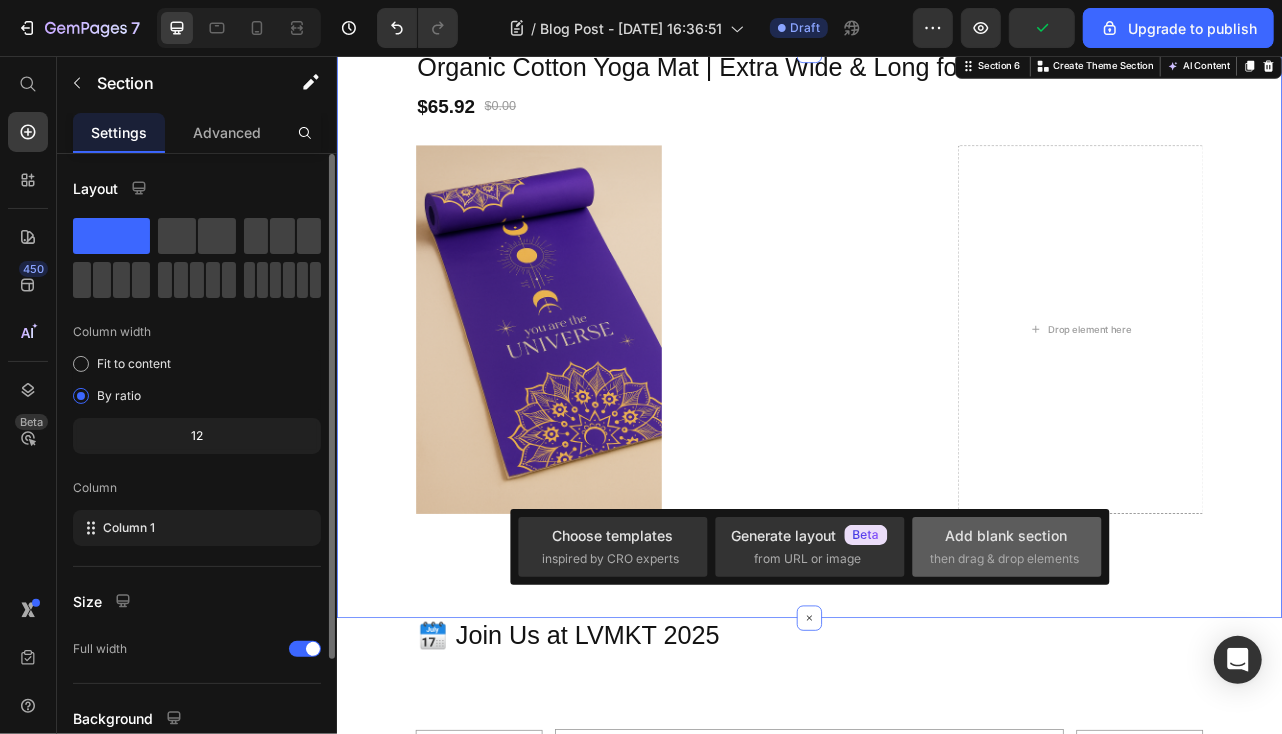 click on "Add blank section" at bounding box center (1007, 535) 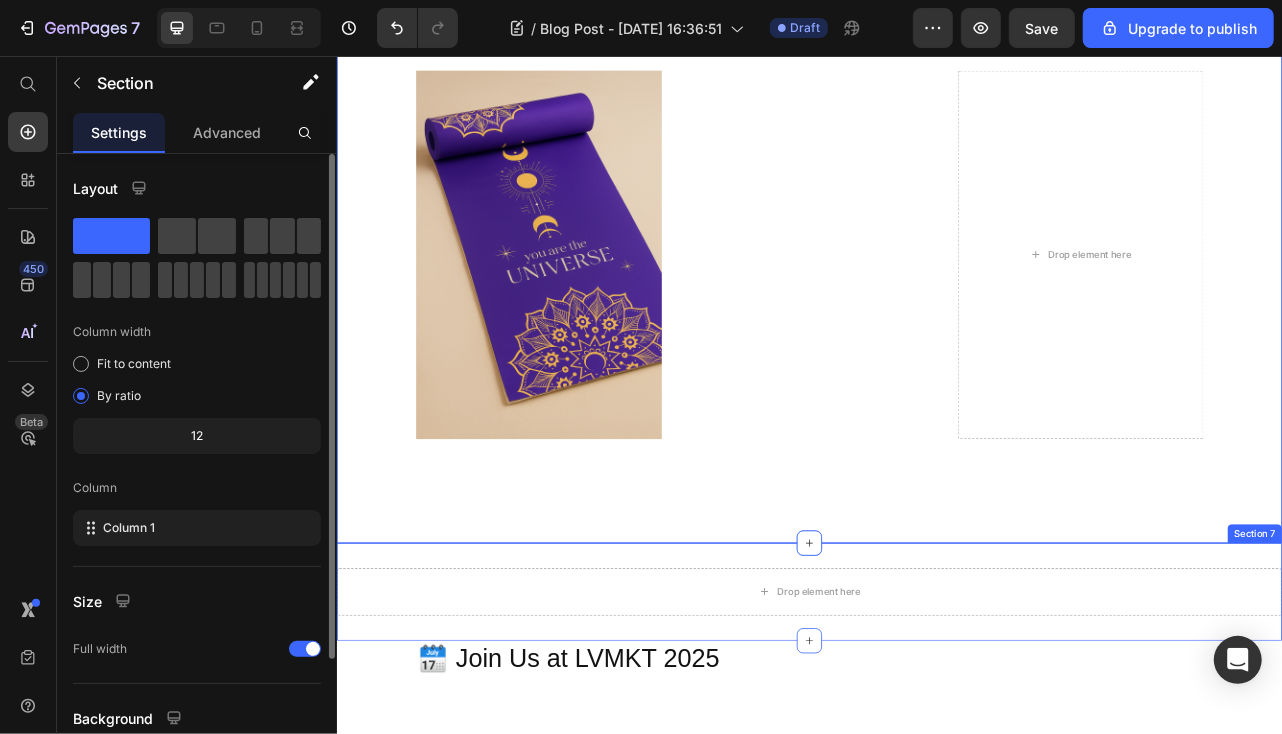 scroll, scrollTop: 5143, scrollLeft: 0, axis: vertical 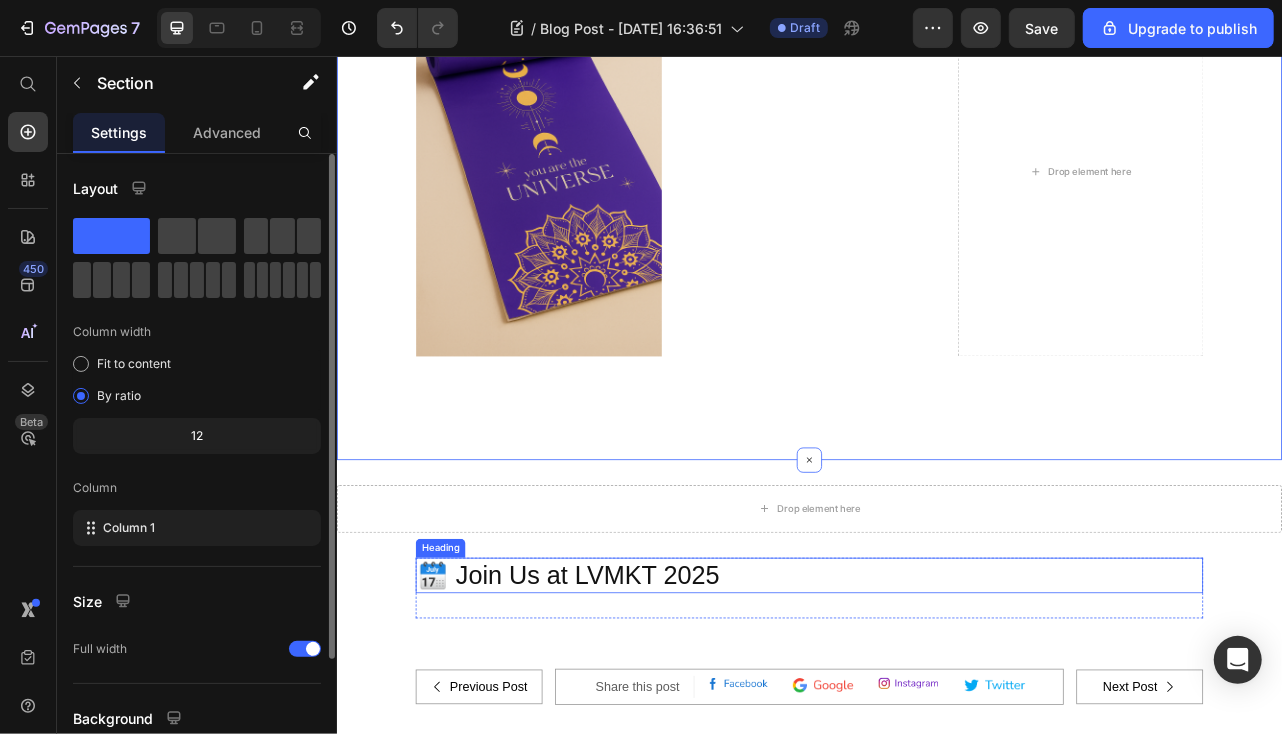 click on "🗓️ Join Us at LVMKT 2025" at bounding box center [936, 715] 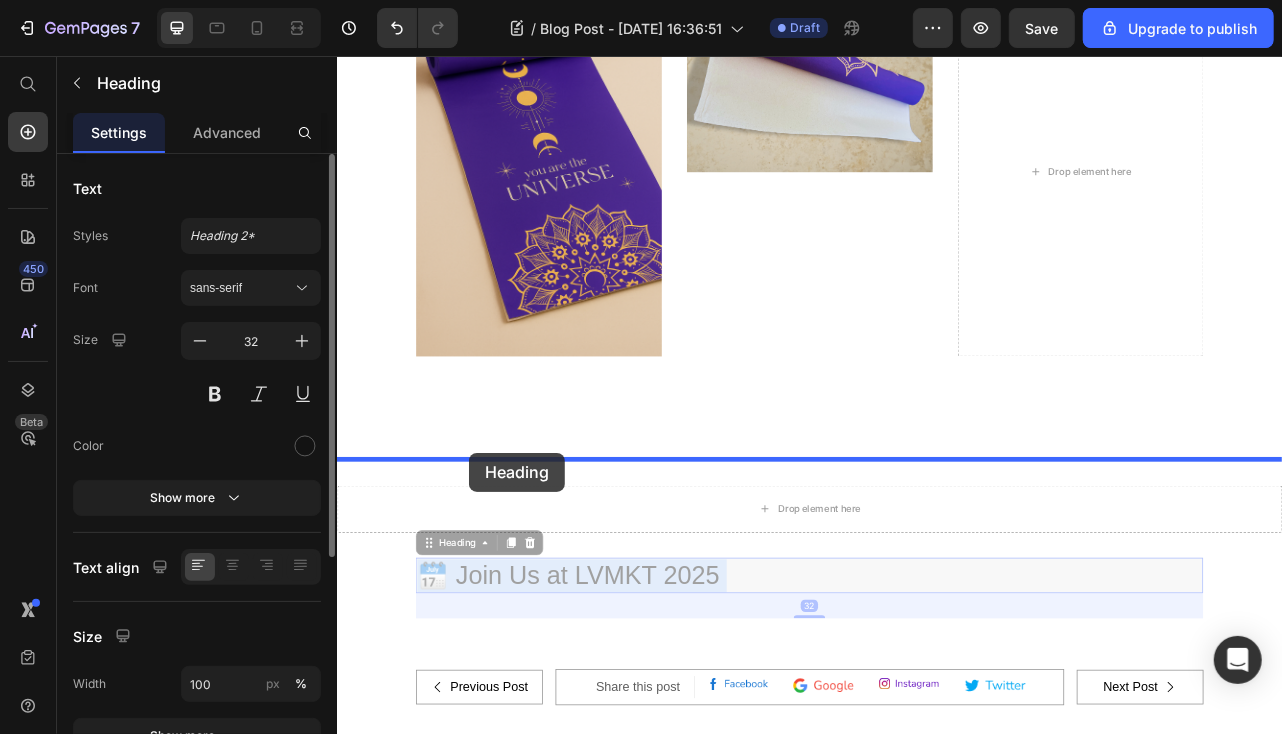 drag, startPoint x: 579, startPoint y: 705, endPoint x: 482, endPoint y: 553, distance: 180.31361 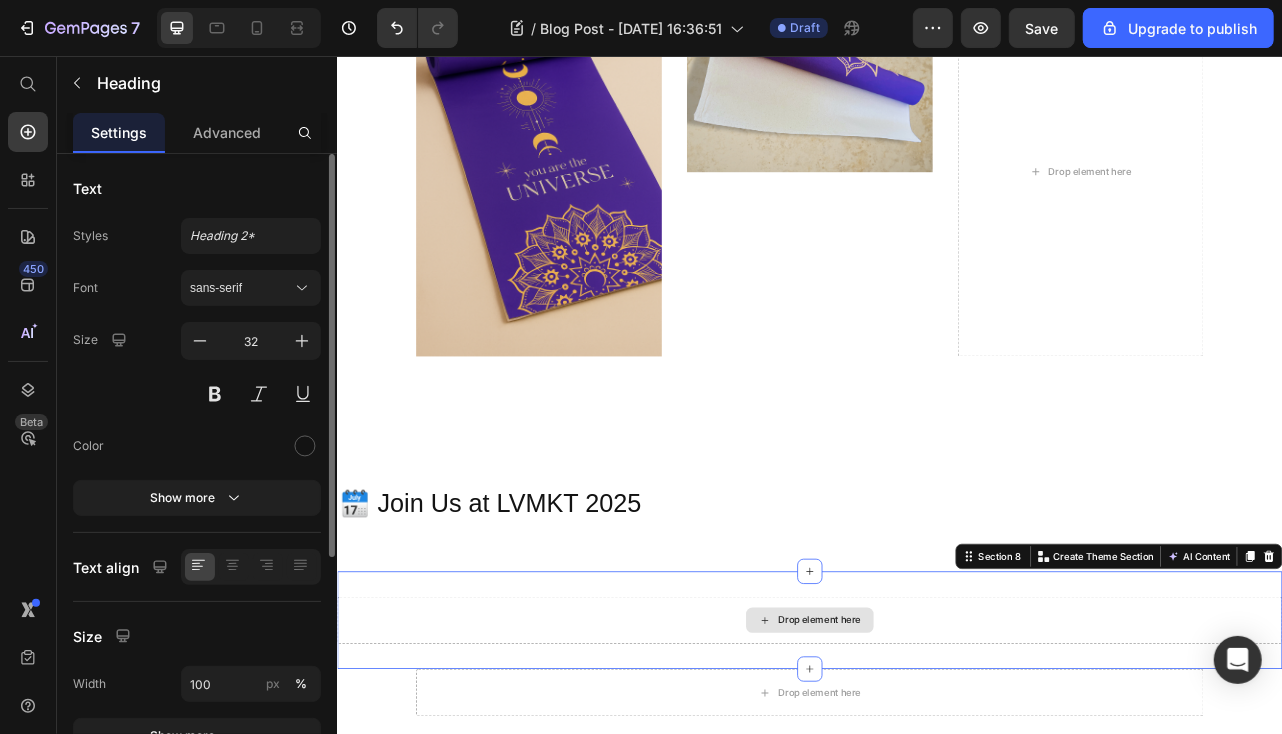 click on "Drop element here" at bounding box center [936, 771] 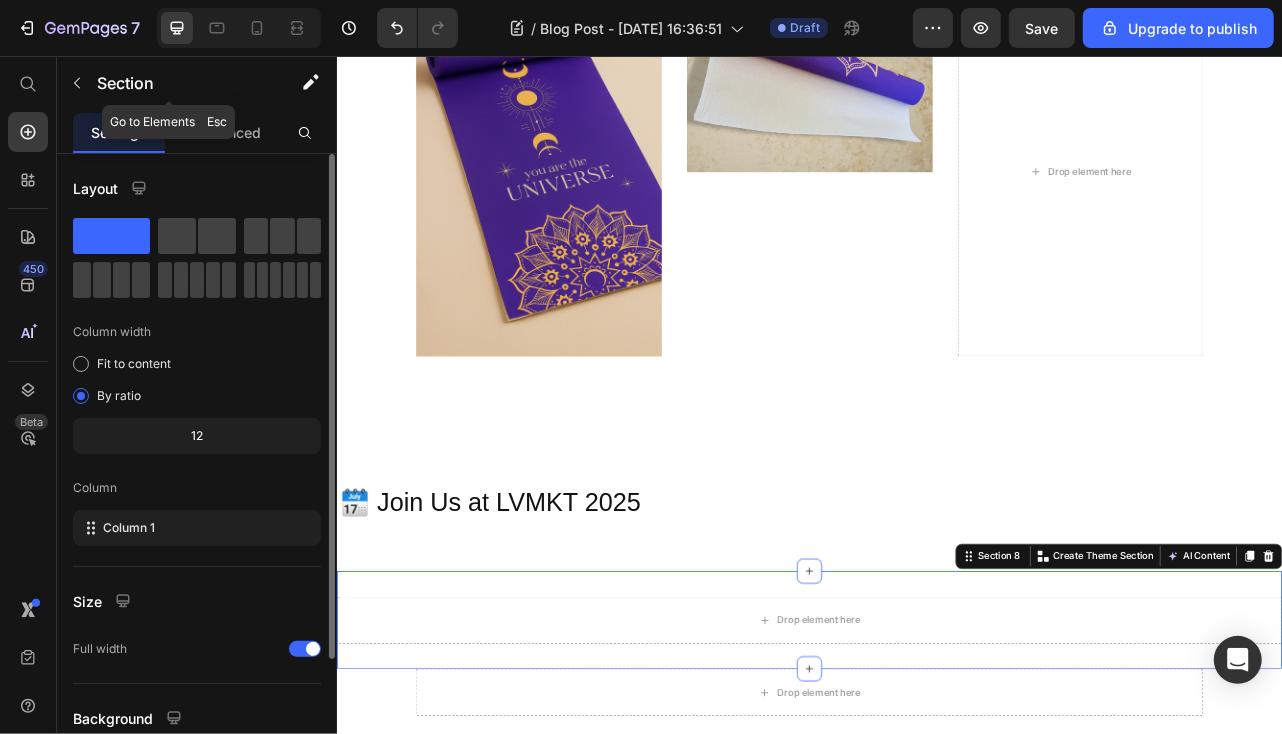 click 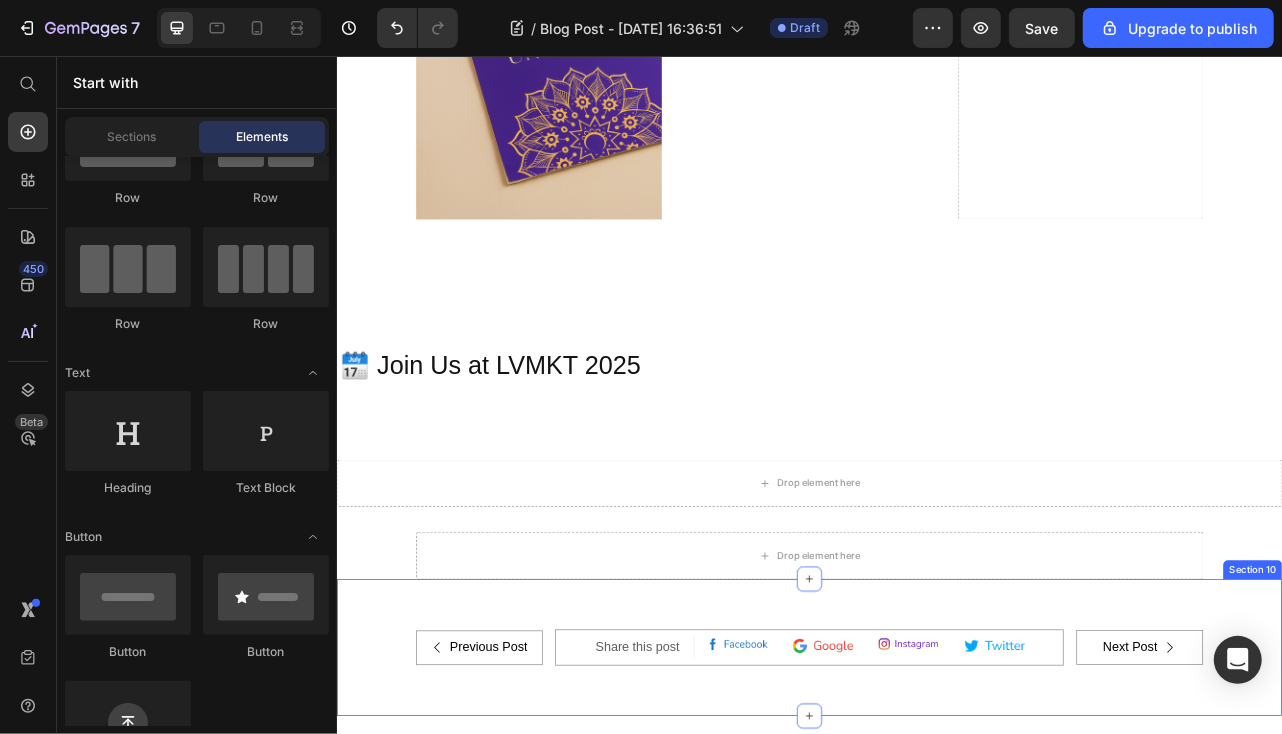 scroll, scrollTop: 5343, scrollLeft: 0, axis: vertical 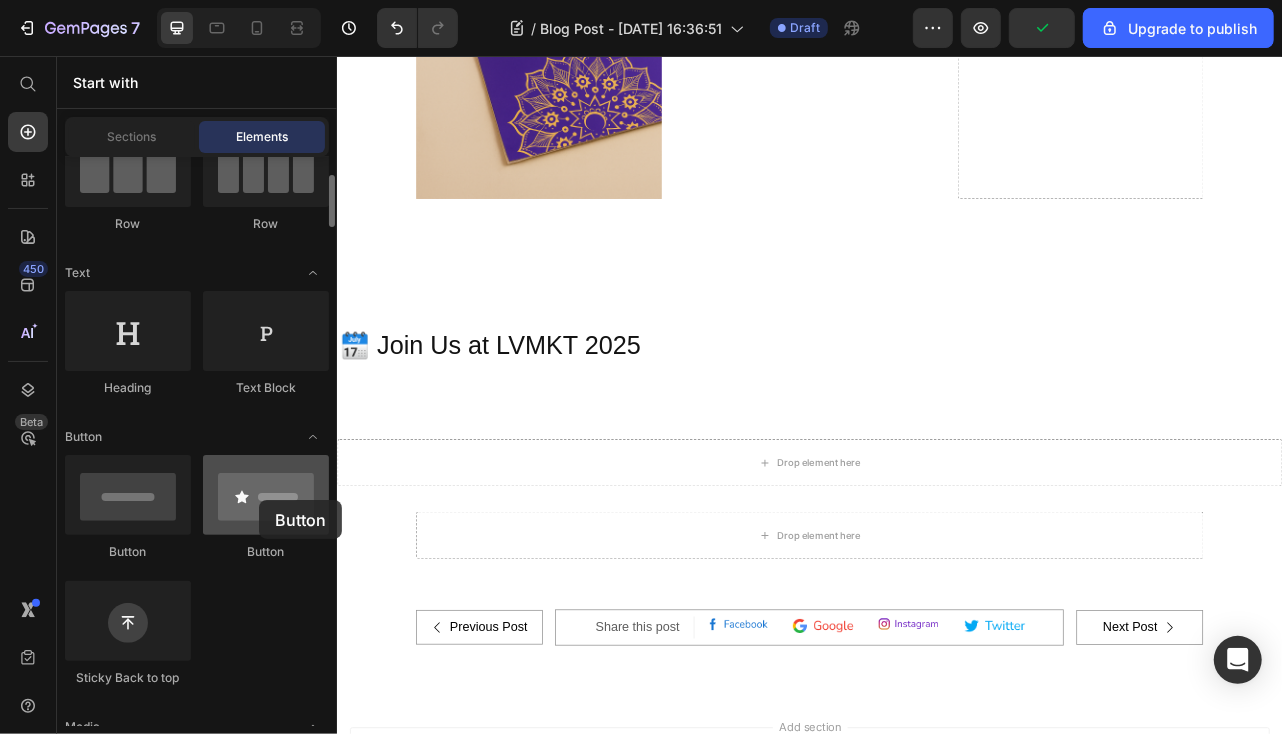 click at bounding box center [266, 495] 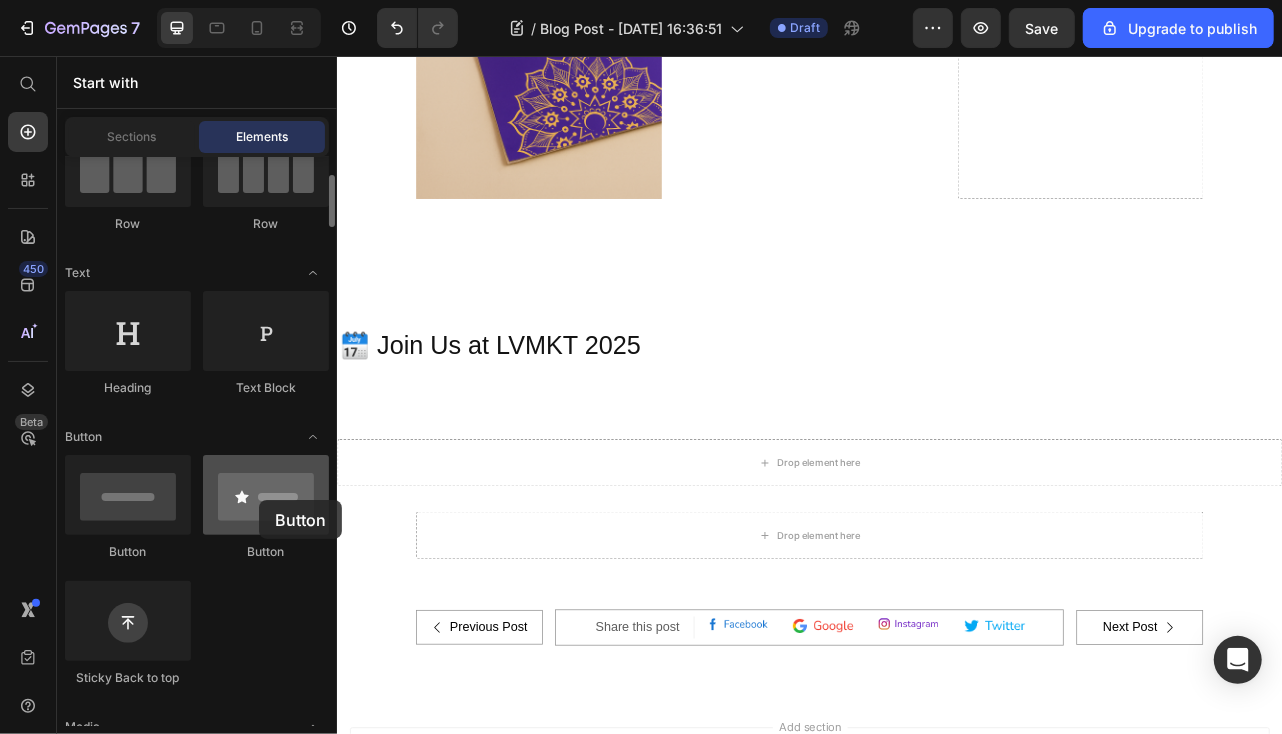 click at bounding box center (266, 495) 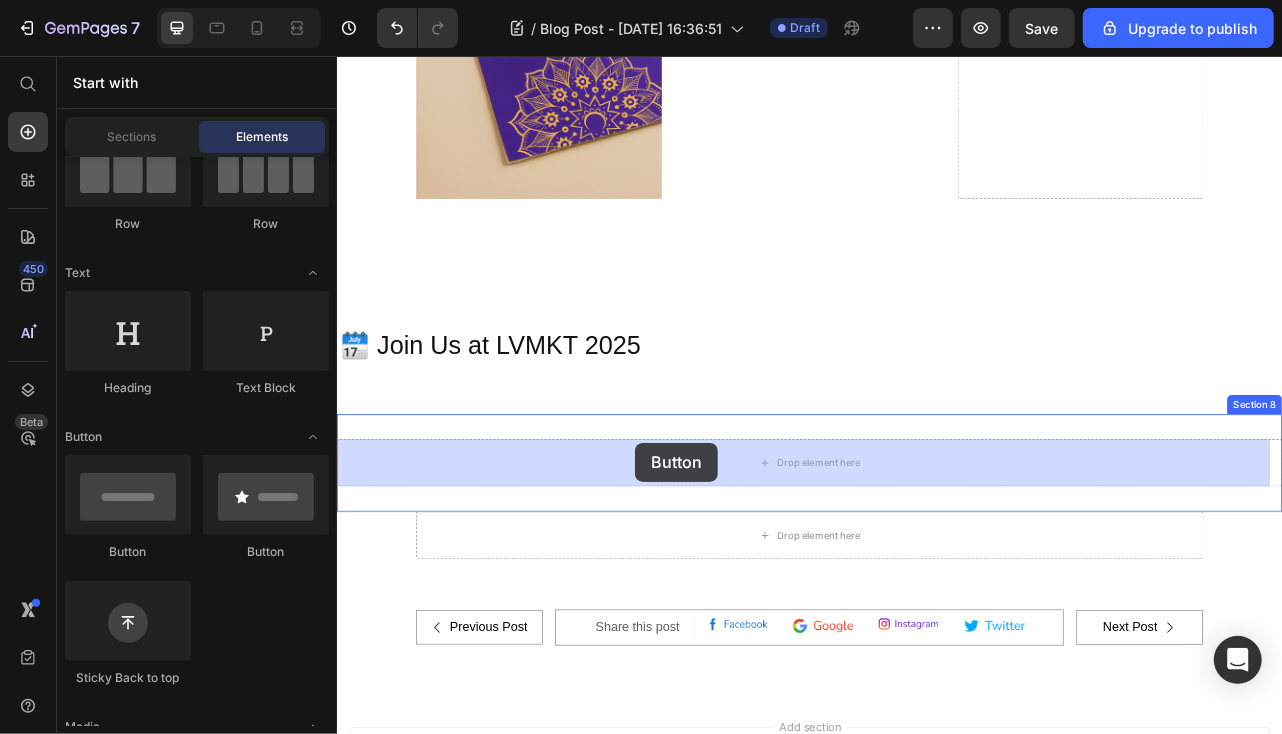 drag, startPoint x: 594, startPoint y: 555, endPoint x: 671, endPoint y: 595, distance: 86.76981 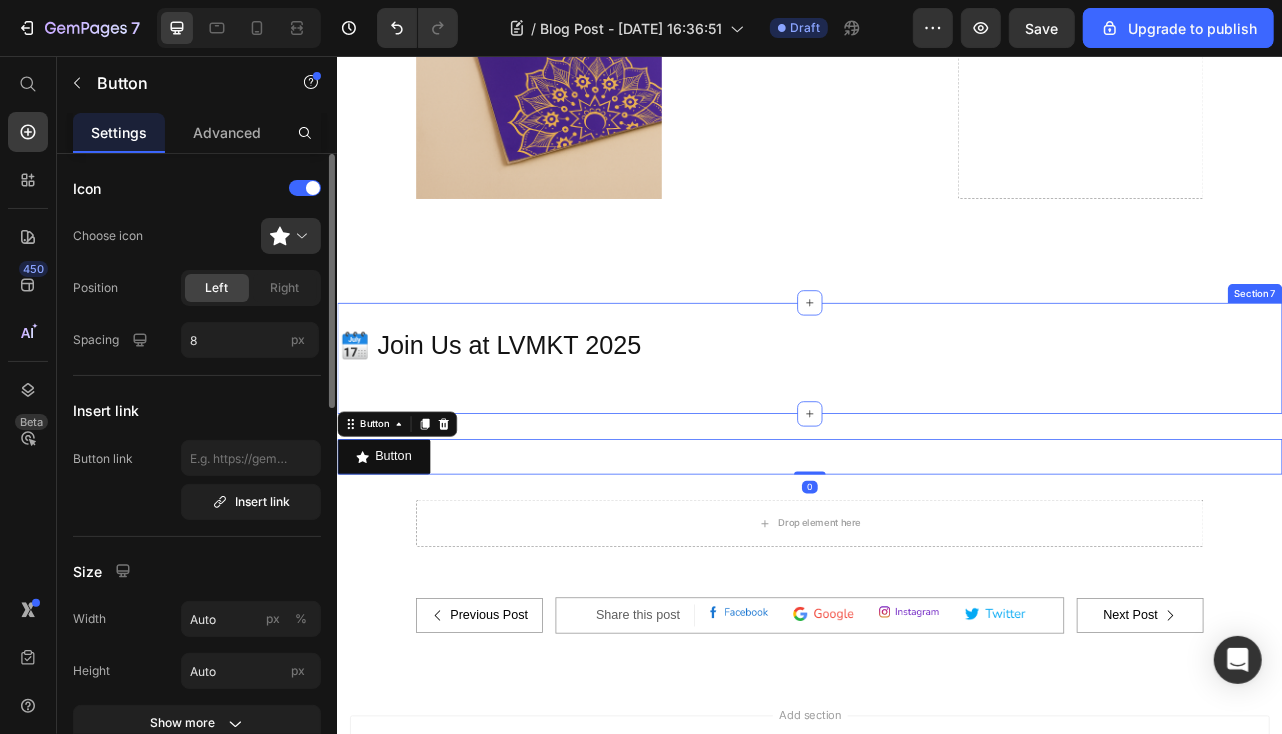 click on "🗓️ Join Us at LVMKT 2025 Heading" at bounding box center (936, 439) 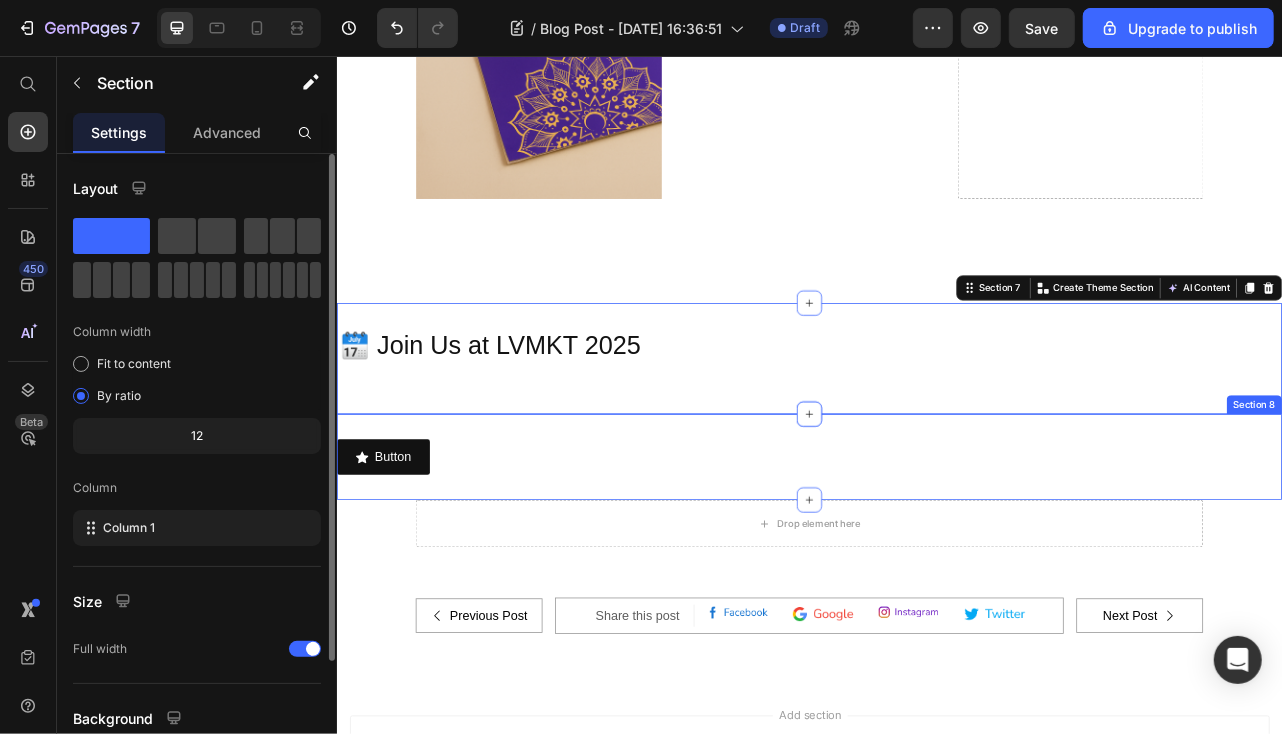 click on "Button Button" at bounding box center (936, 563) 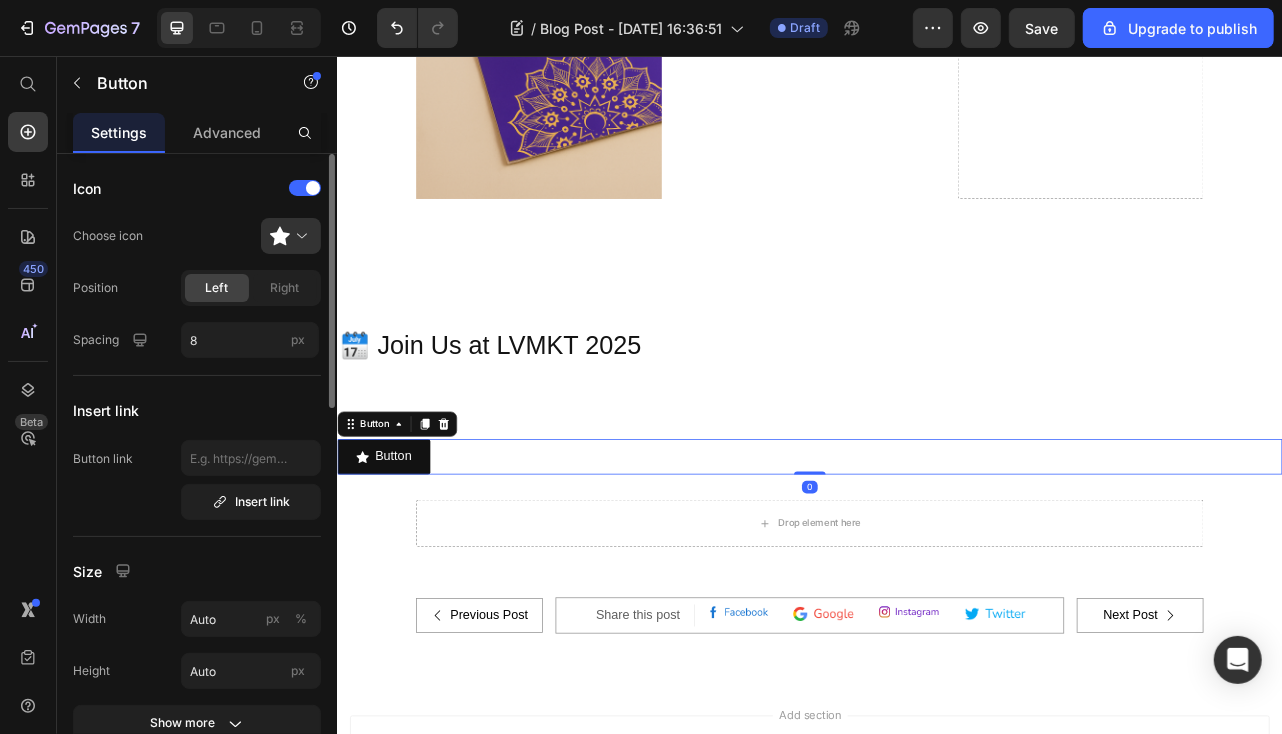 click on "Button Button   0" at bounding box center [936, 563] 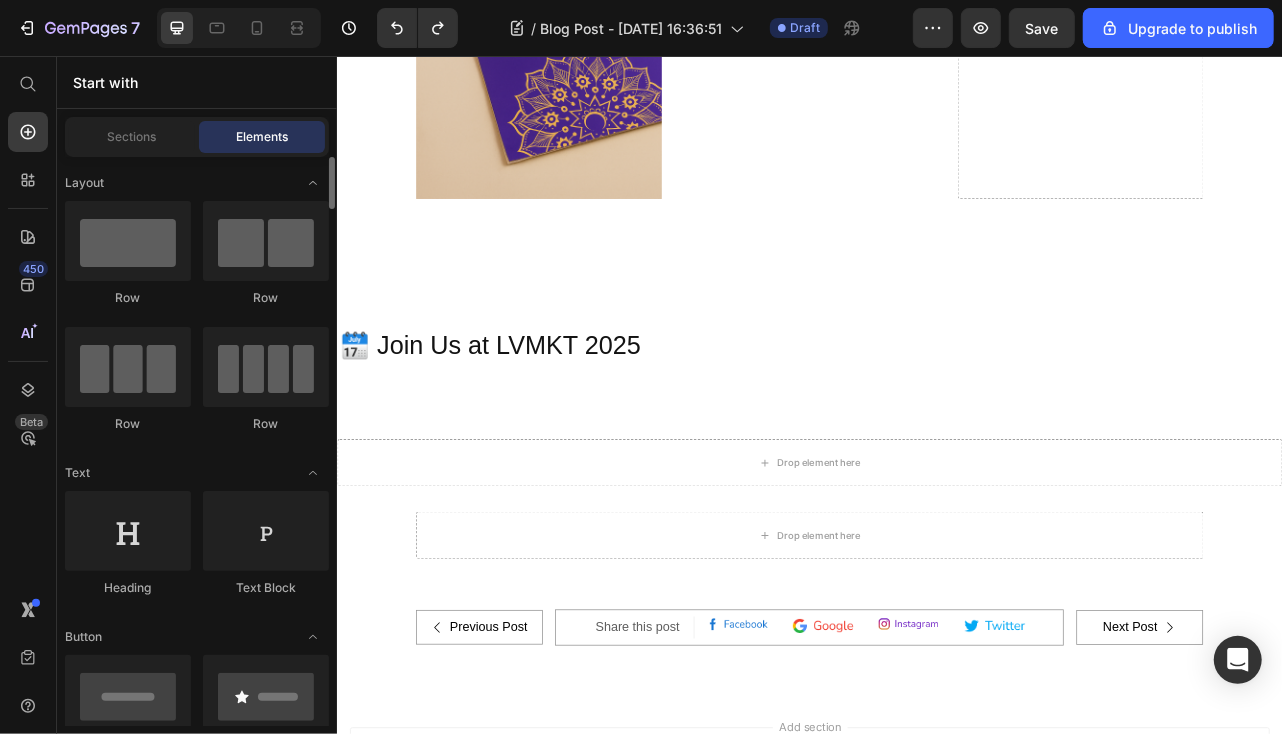 scroll, scrollTop: 100, scrollLeft: 0, axis: vertical 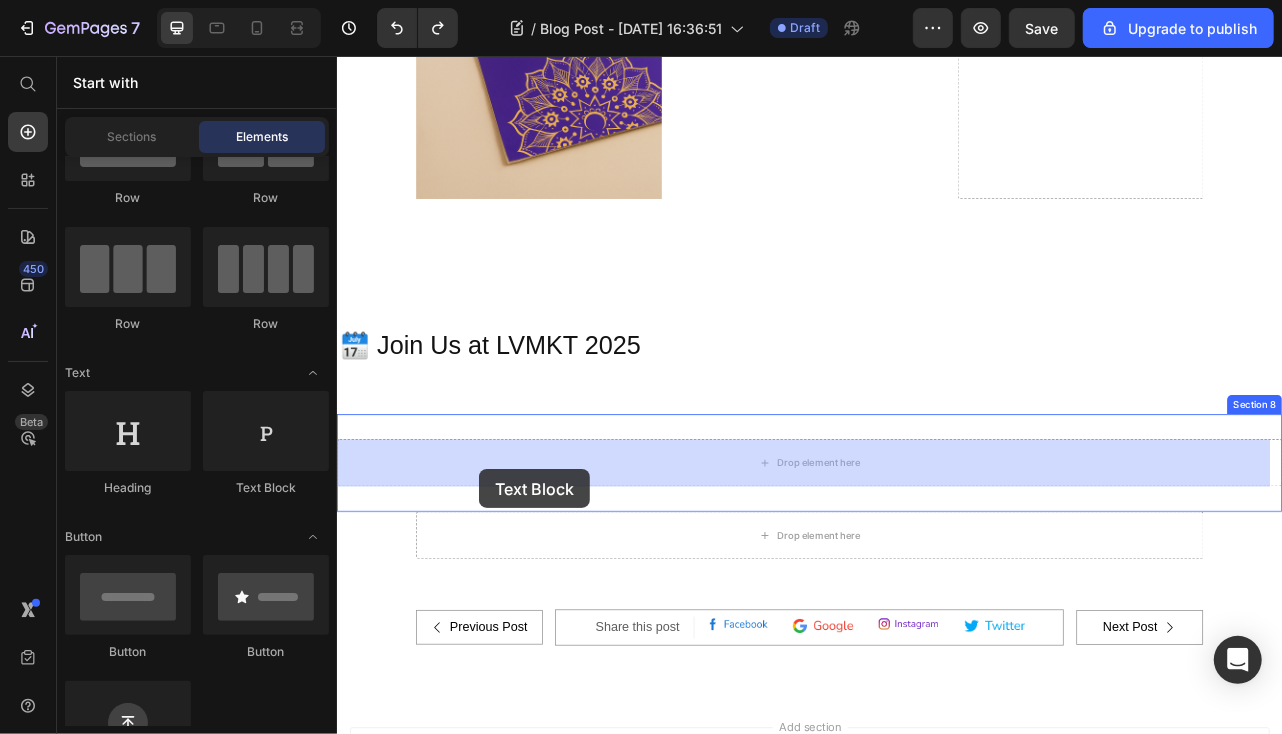 drag, startPoint x: 600, startPoint y: 496, endPoint x: 501, endPoint y: 558, distance: 116.81181 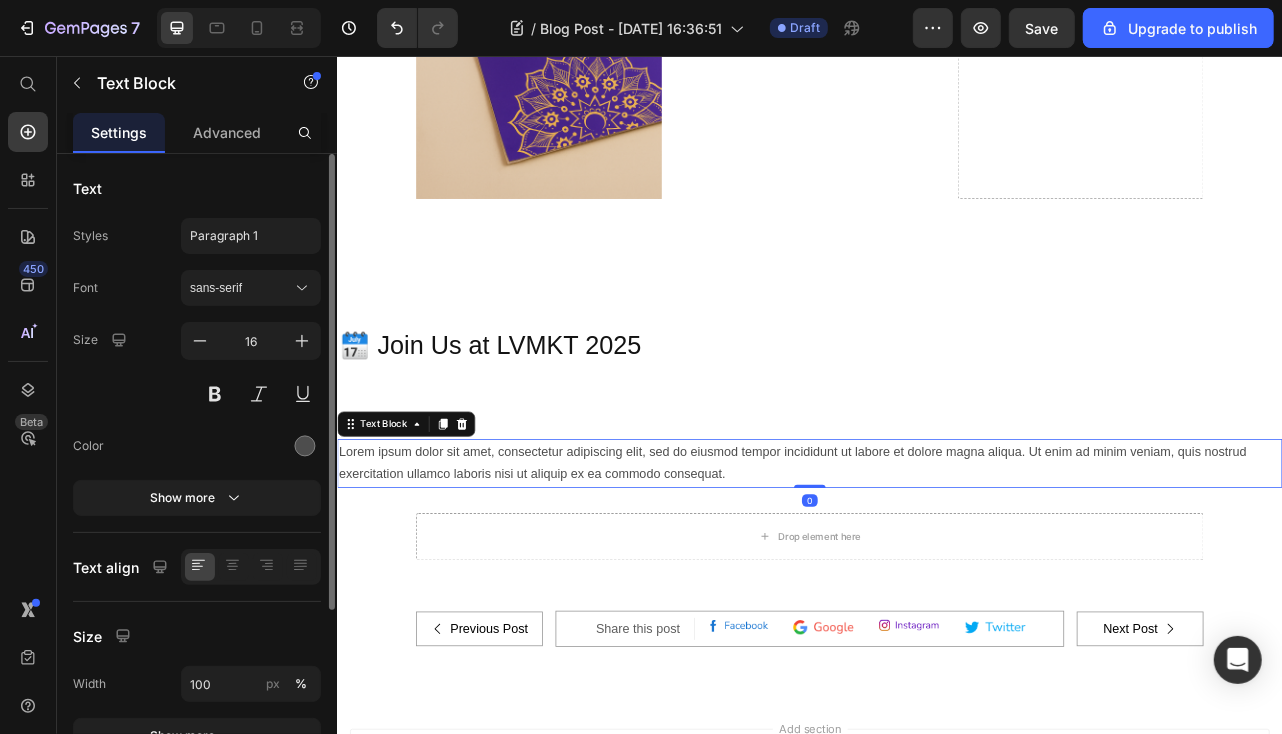 drag, startPoint x: 501, startPoint y: 558, endPoint x: 485, endPoint y: 566, distance: 17.888544 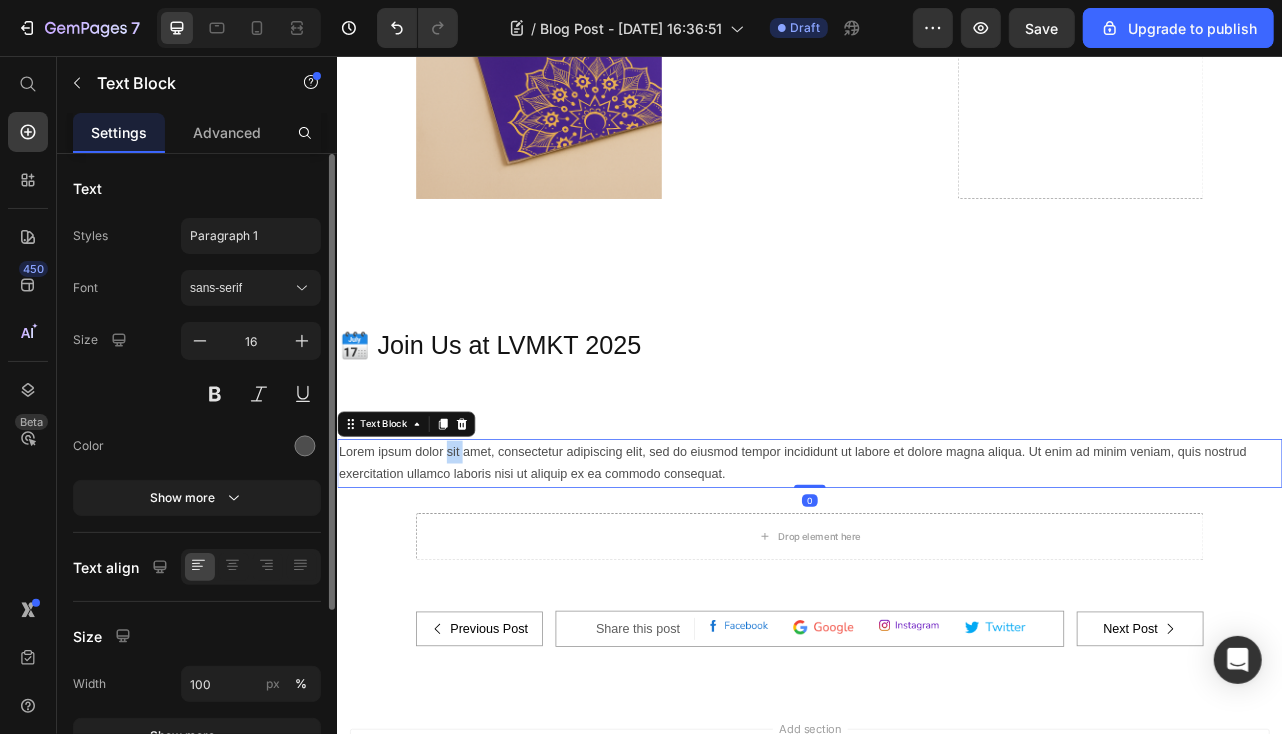click on "Lorem ipsum dolor sit amet, consectetur adipiscing elit, sed do eiusmod tempor incididunt ut labore et dolore magna aliqua. Ut enim ad minim veniam, quis nostrud exercitation ullamco laboris nisi ut aliquip ex ea commodo consequat." at bounding box center (936, 572) 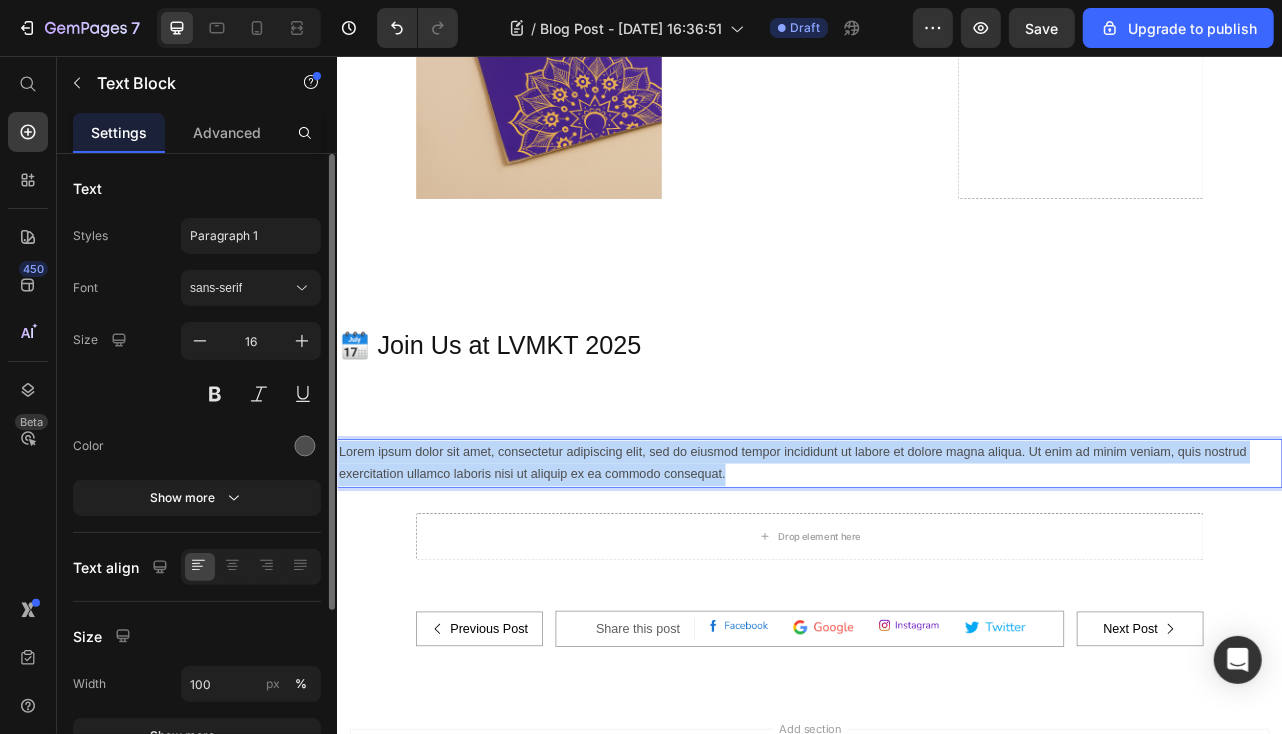 click on "Lorem ipsum dolor sit amet, consectetur adipiscing elit, sed do eiusmod tempor incididunt ut labore et dolore magna aliqua. Ut enim ad minim veniam, quis nostrud exercitation ullamco laboris nisi ut aliquip ex ea commodo consequat." at bounding box center [936, 572] 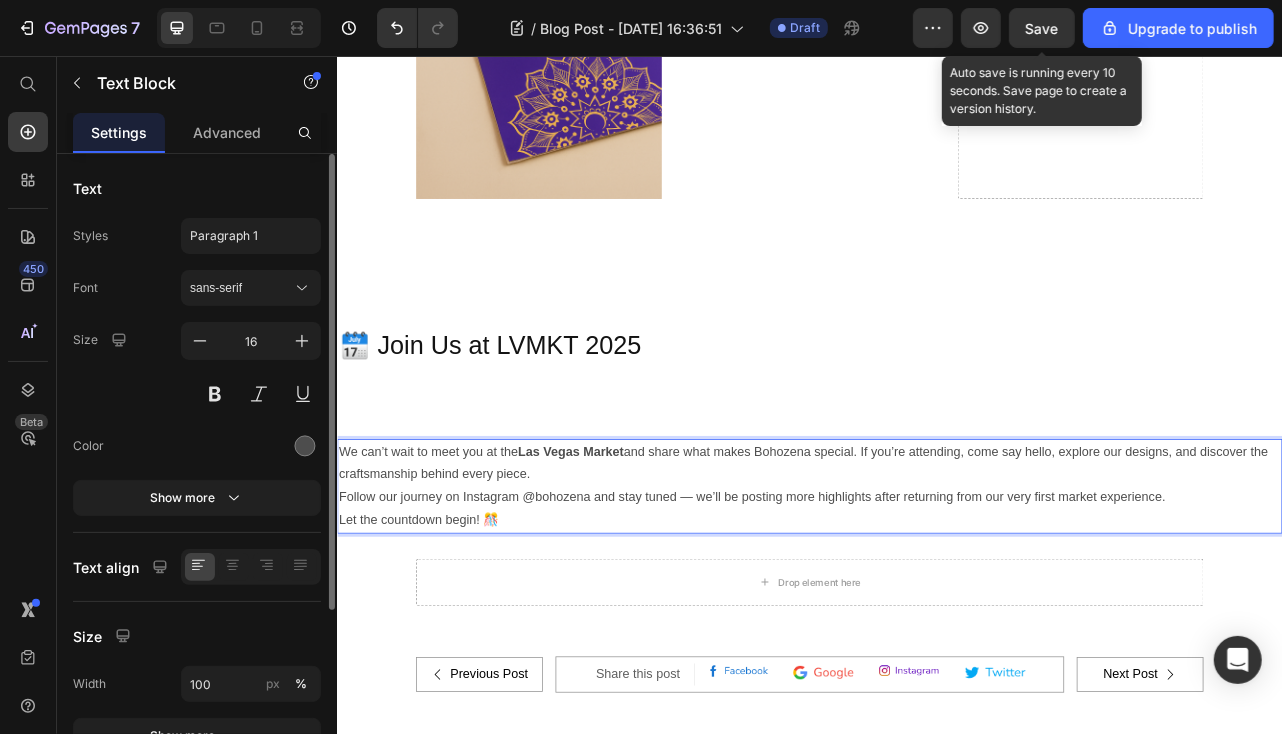 drag, startPoint x: 1036, startPoint y: 32, endPoint x: 1057, endPoint y: 50, distance: 27.658634 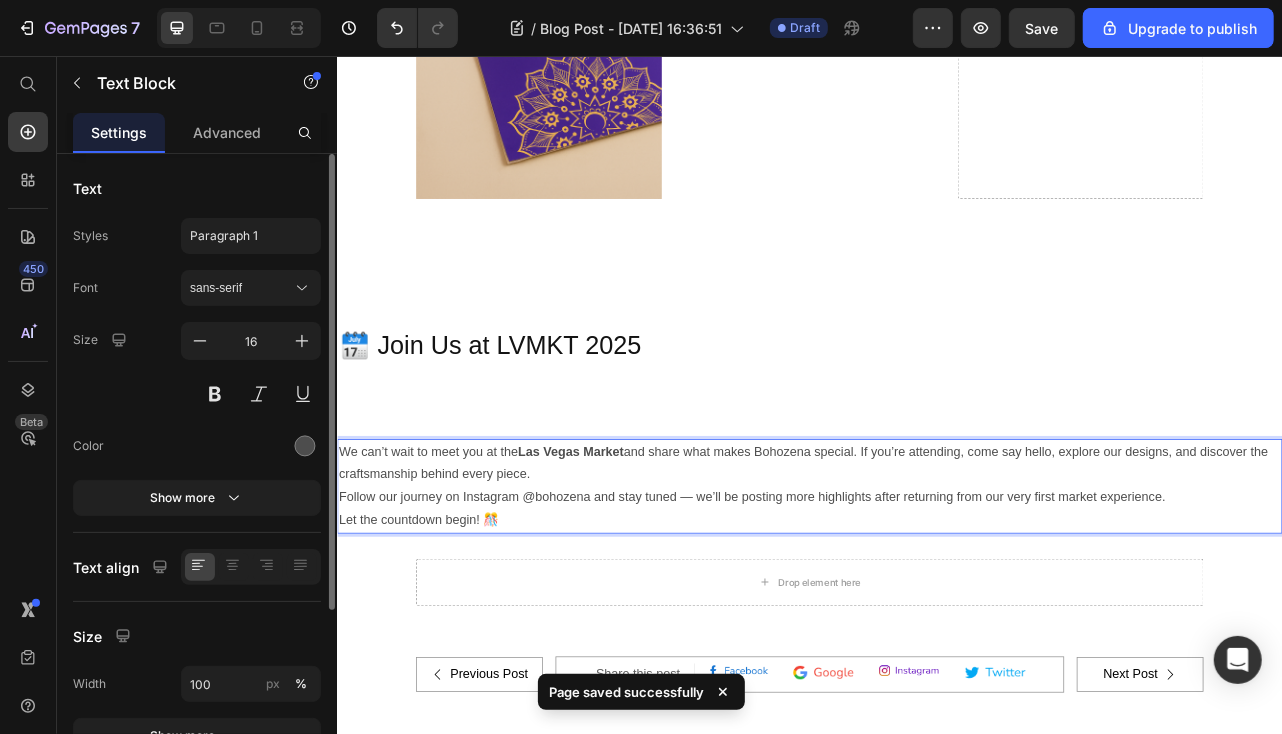 drag, startPoint x: 912, startPoint y: 553, endPoint x: 1036, endPoint y: 476, distance: 145.96233 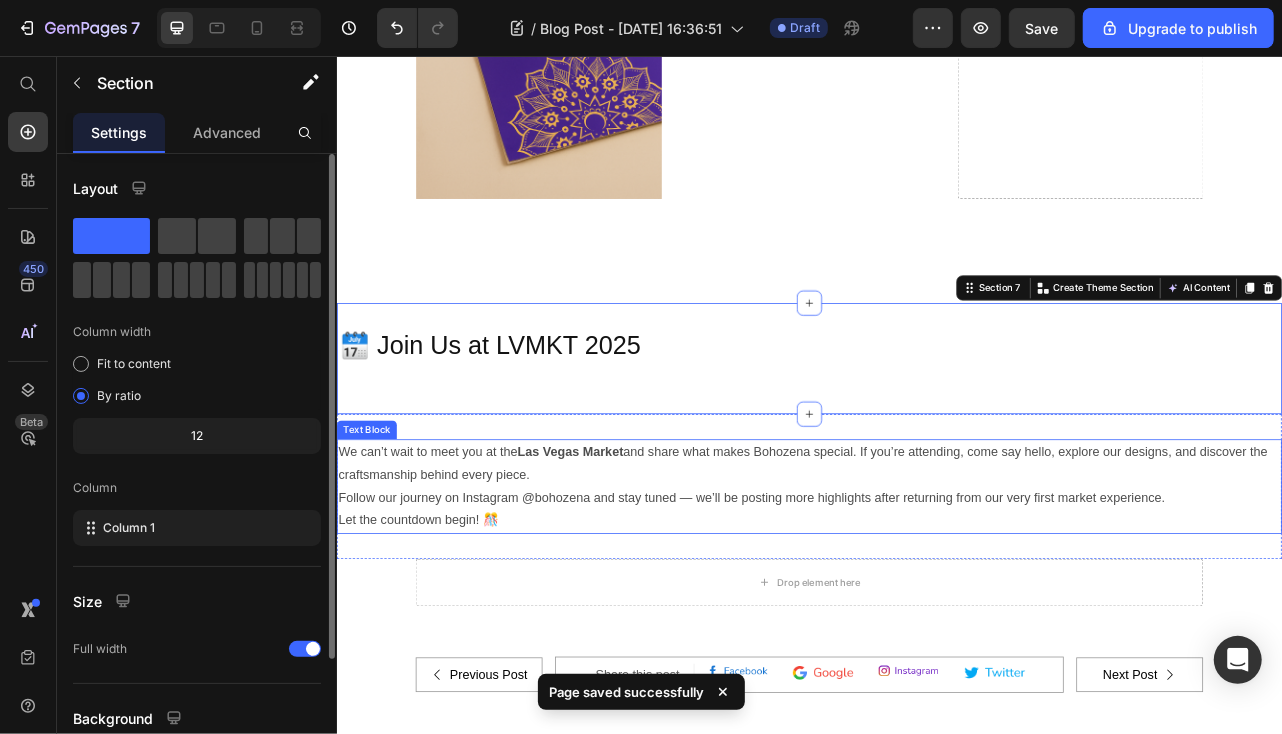 click on "We can’t wait to meet you at the  [GEOGRAPHIC_DATA]  and share what makes Bohozena special. If you’re attending, come say hello, explore our designs, and discover the craftsmanship behind every piece." at bounding box center [936, 572] 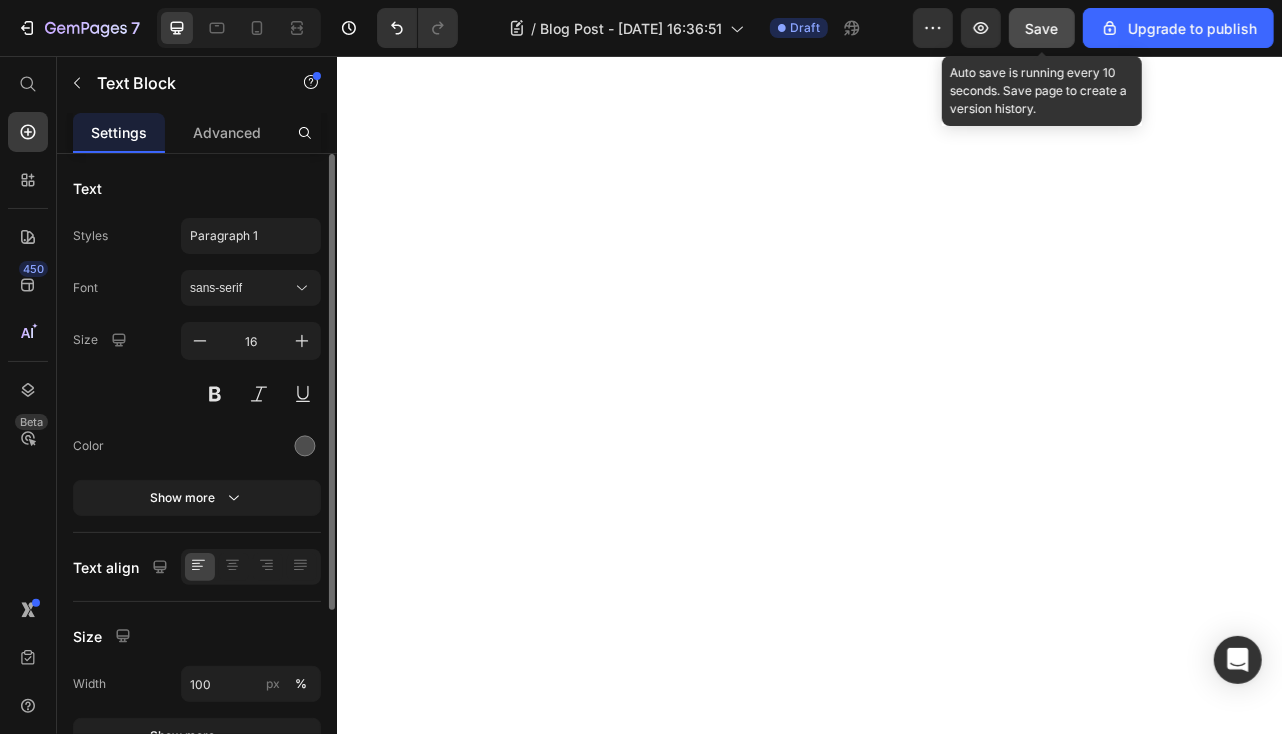 click on "Save" at bounding box center (1042, 28) 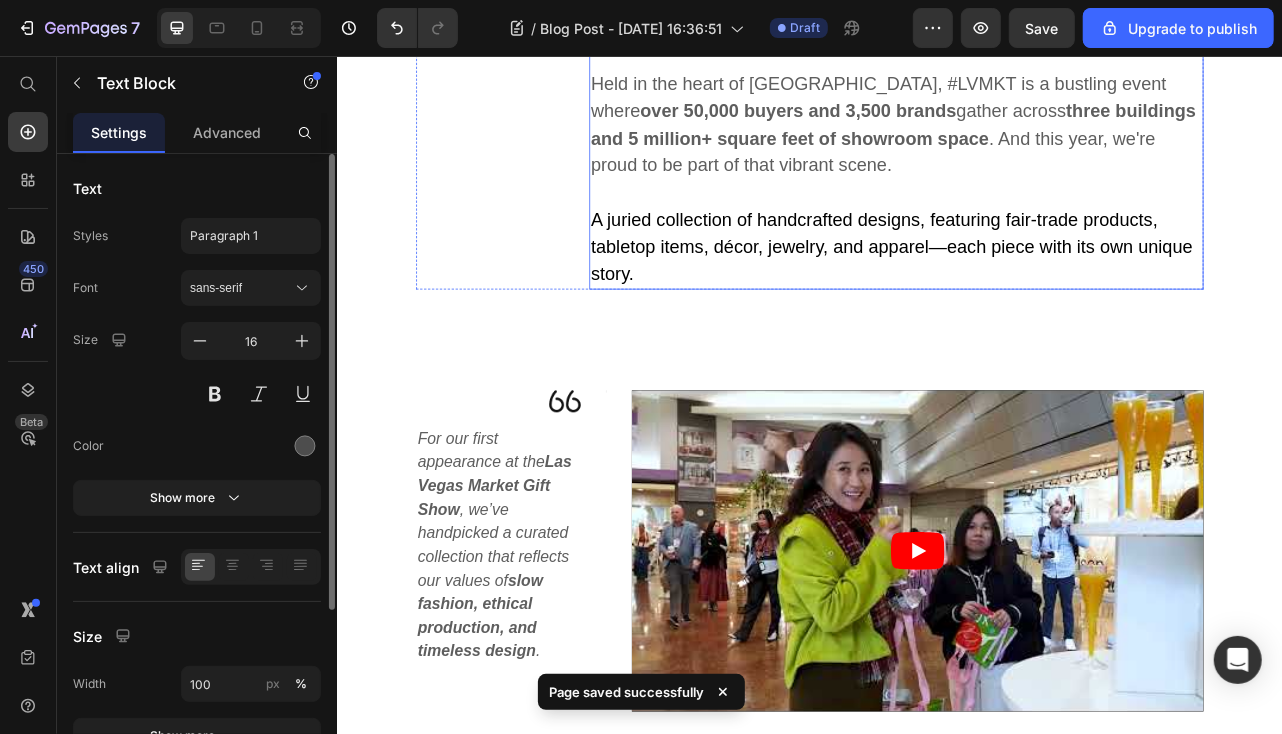 scroll, scrollTop: 243, scrollLeft: 0, axis: vertical 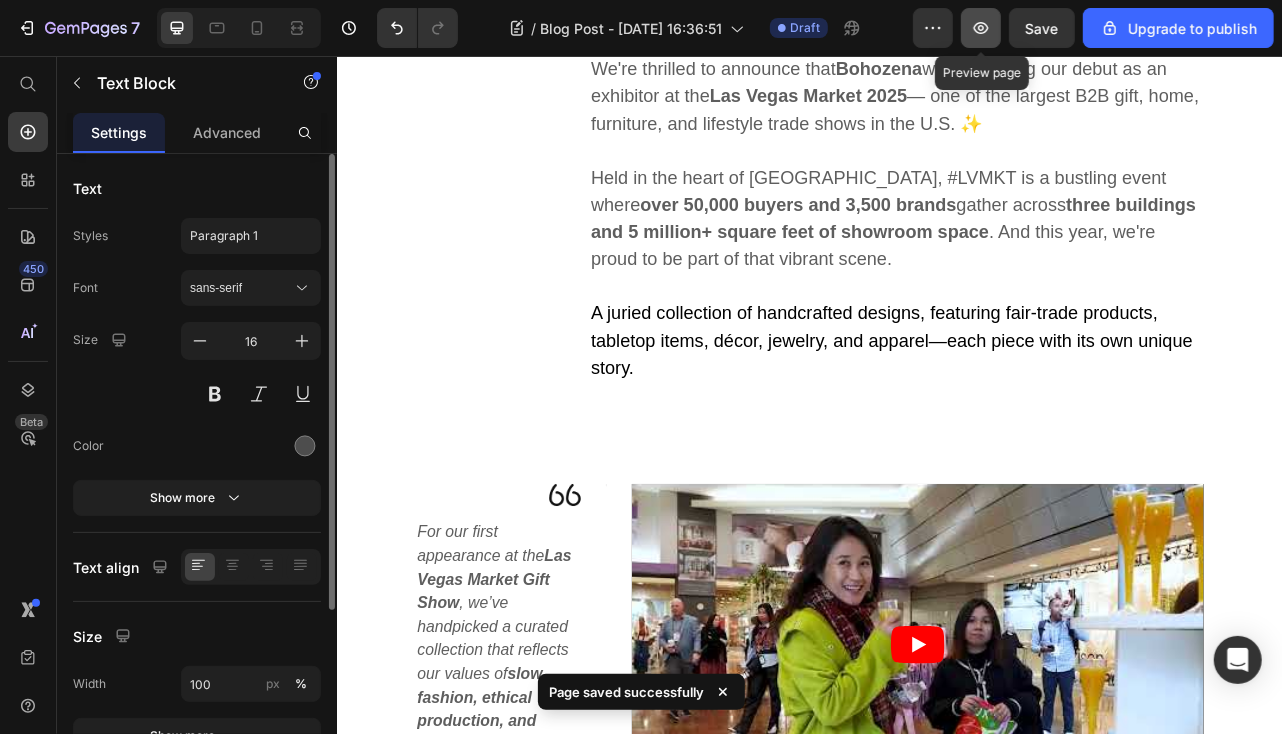 click 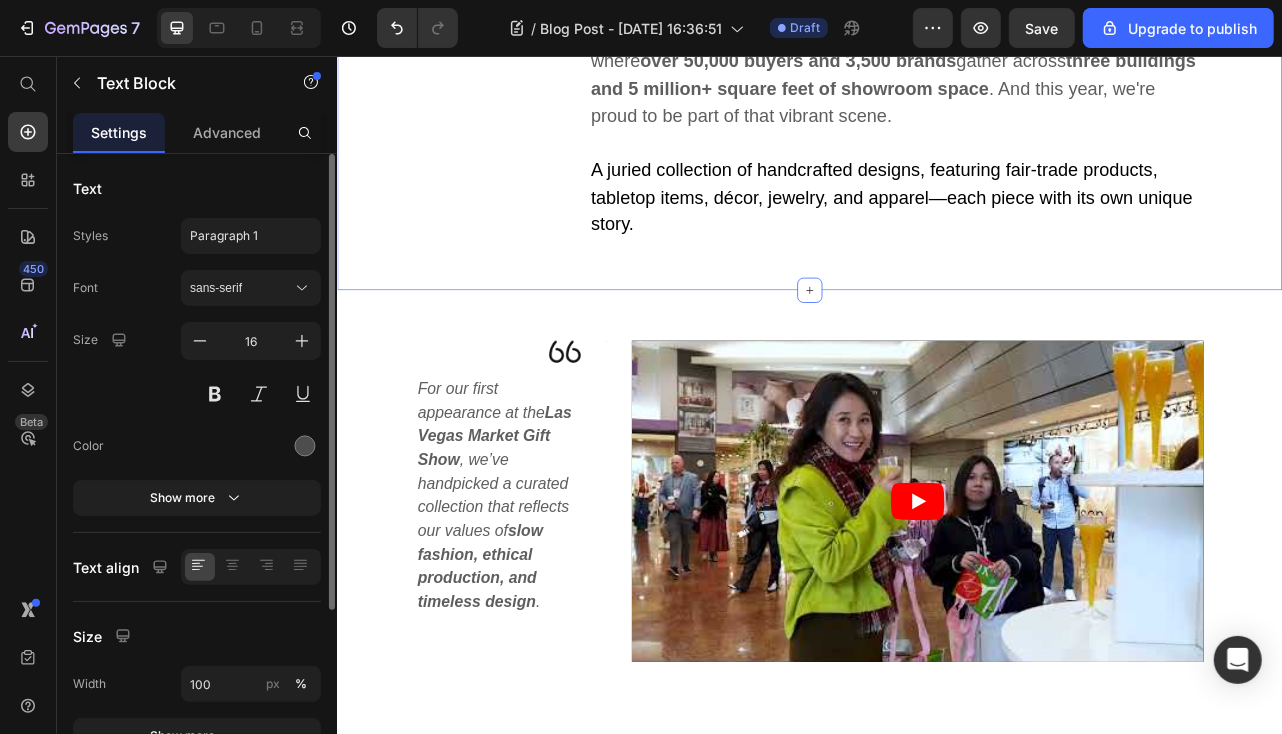 scroll, scrollTop: 543, scrollLeft: 0, axis: vertical 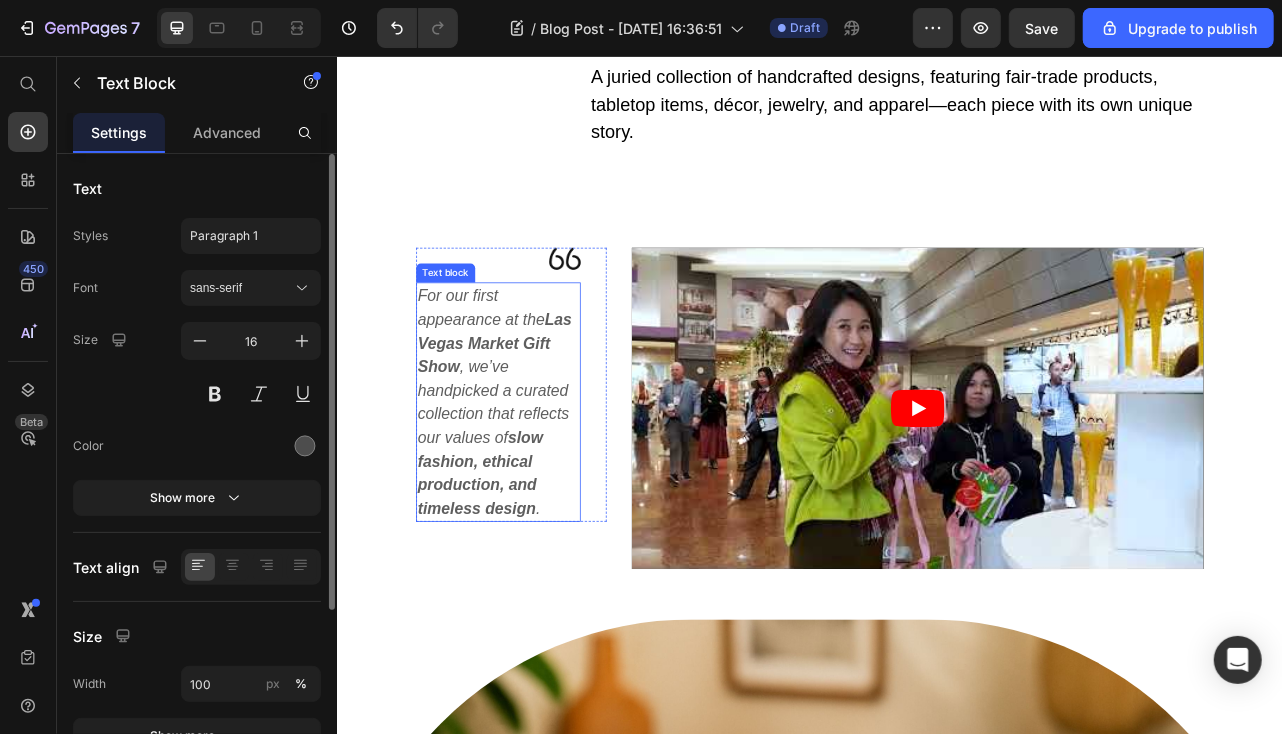 click on "For our first appearance at the  Las Vegas Market Gift Show , we’ve handpicked a curated collection that reflects our values of  slow fashion, ethical production, and timeless design ." at bounding box center (540, 494) 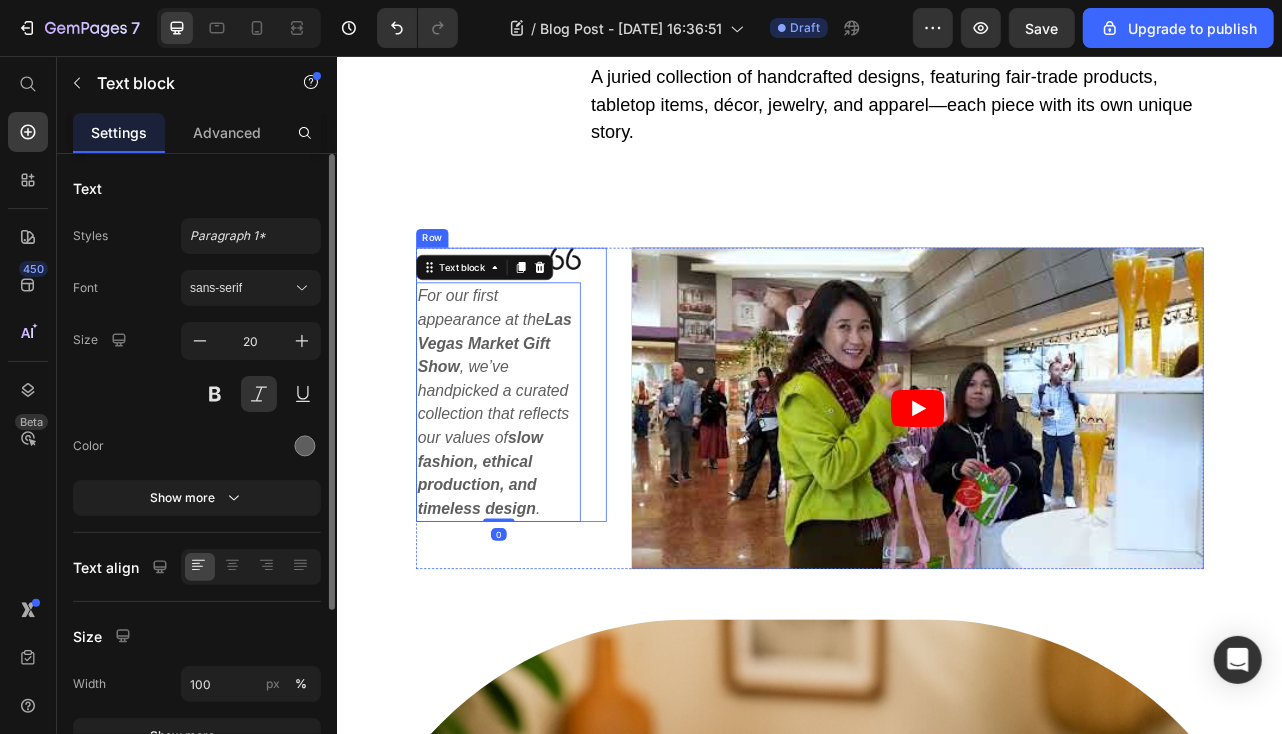 click at bounding box center [540, 312] 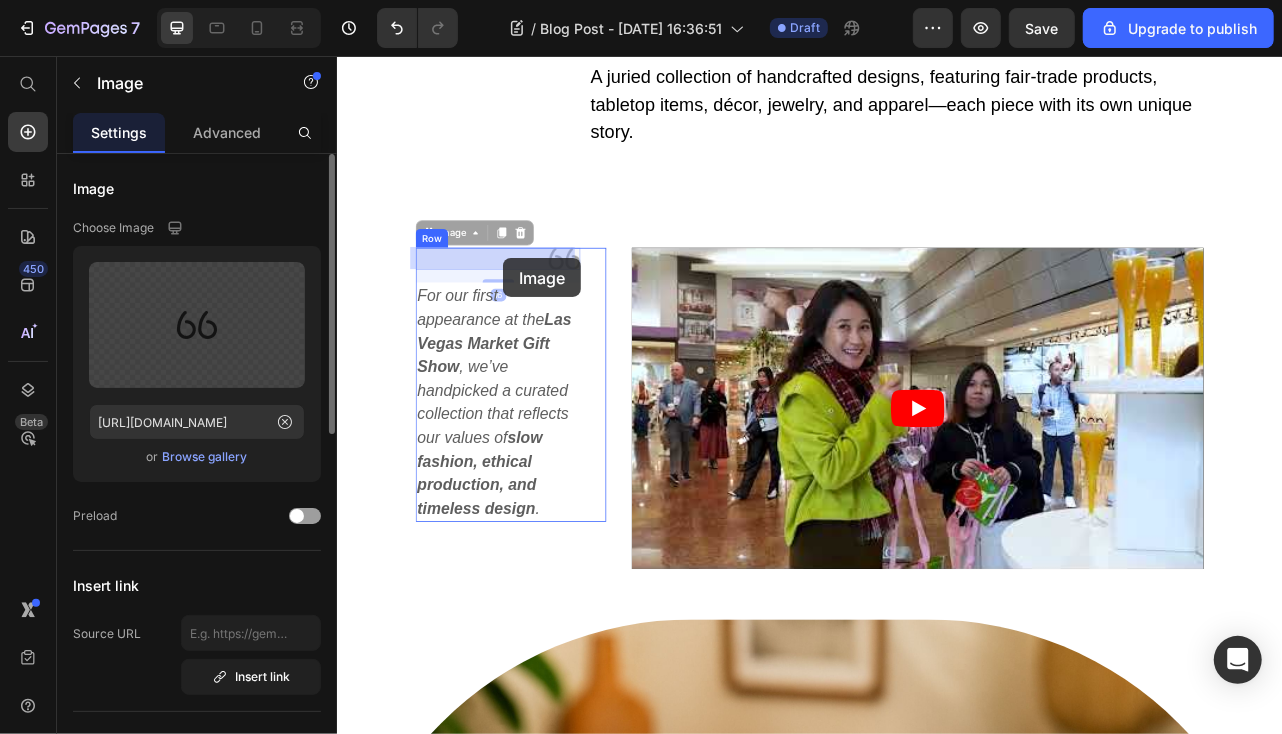 drag, startPoint x: 616, startPoint y: 311, endPoint x: 540, endPoint y: 310, distance: 76.00658 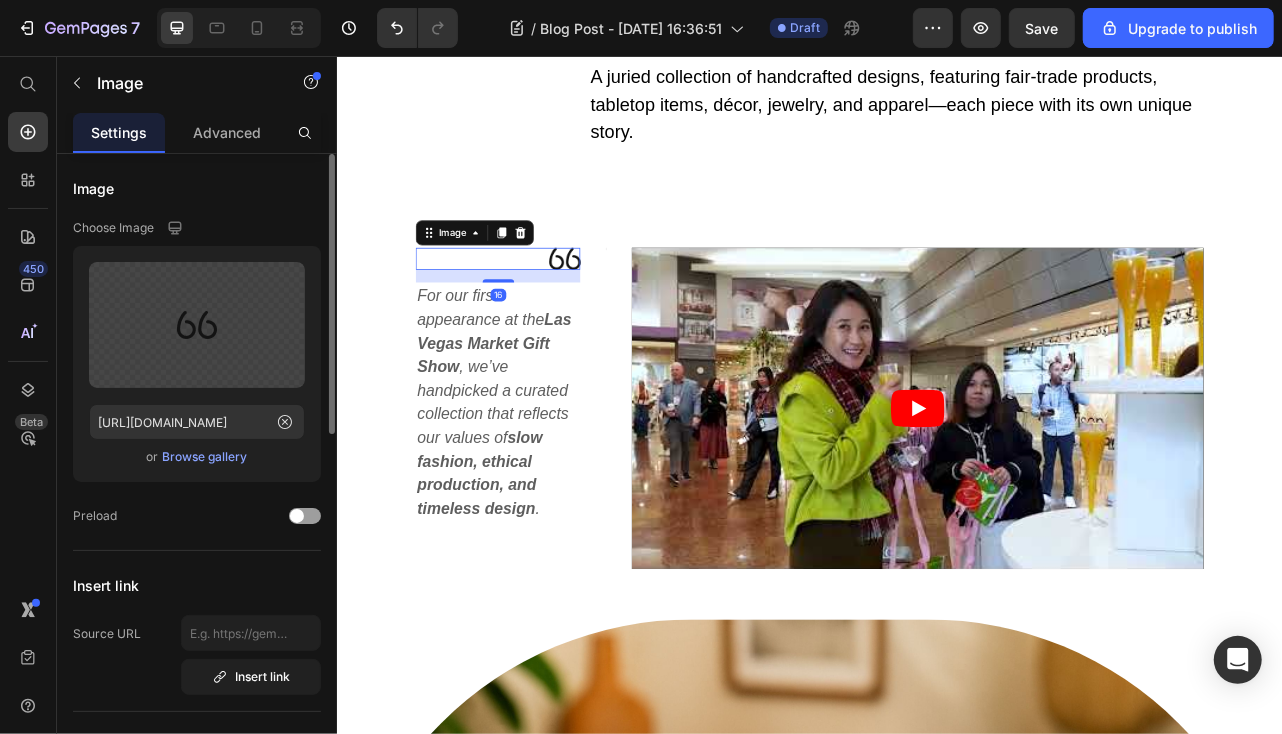 click at bounding box center [540, 312] 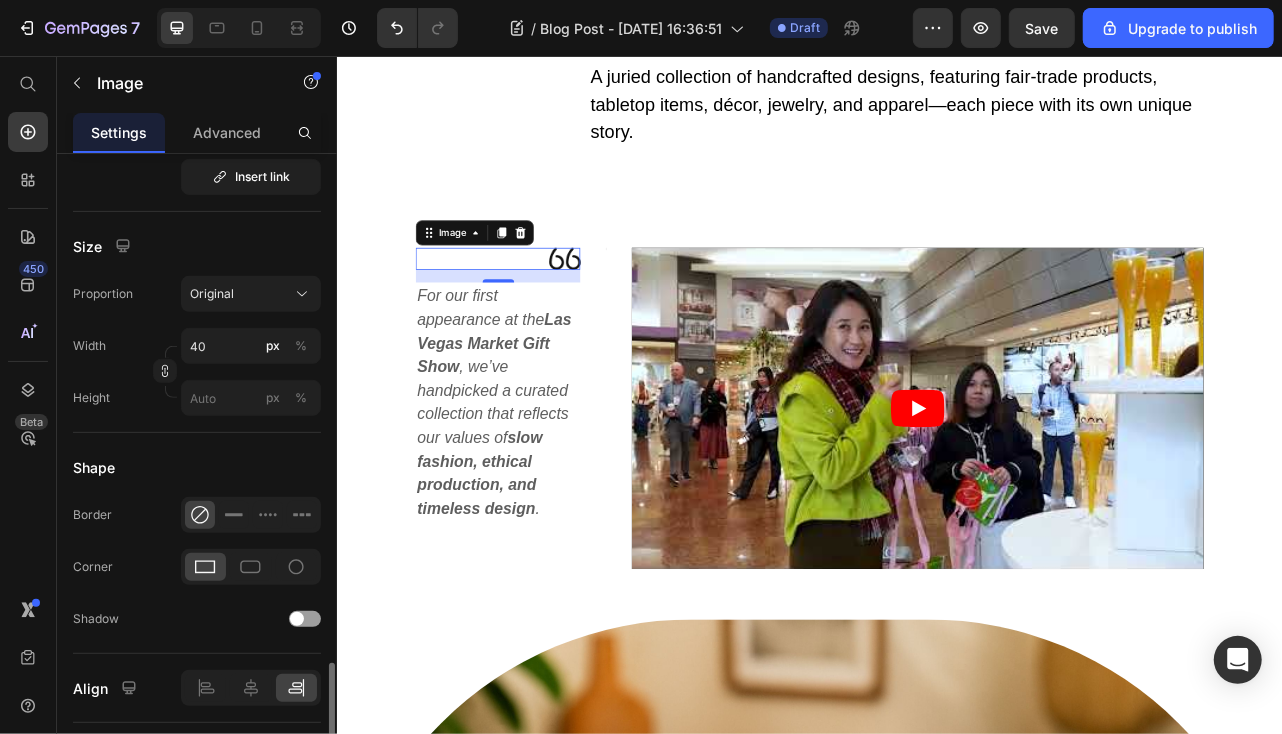 scroll, scrollTop: 800, scrollLeft: 0, axis: vertical 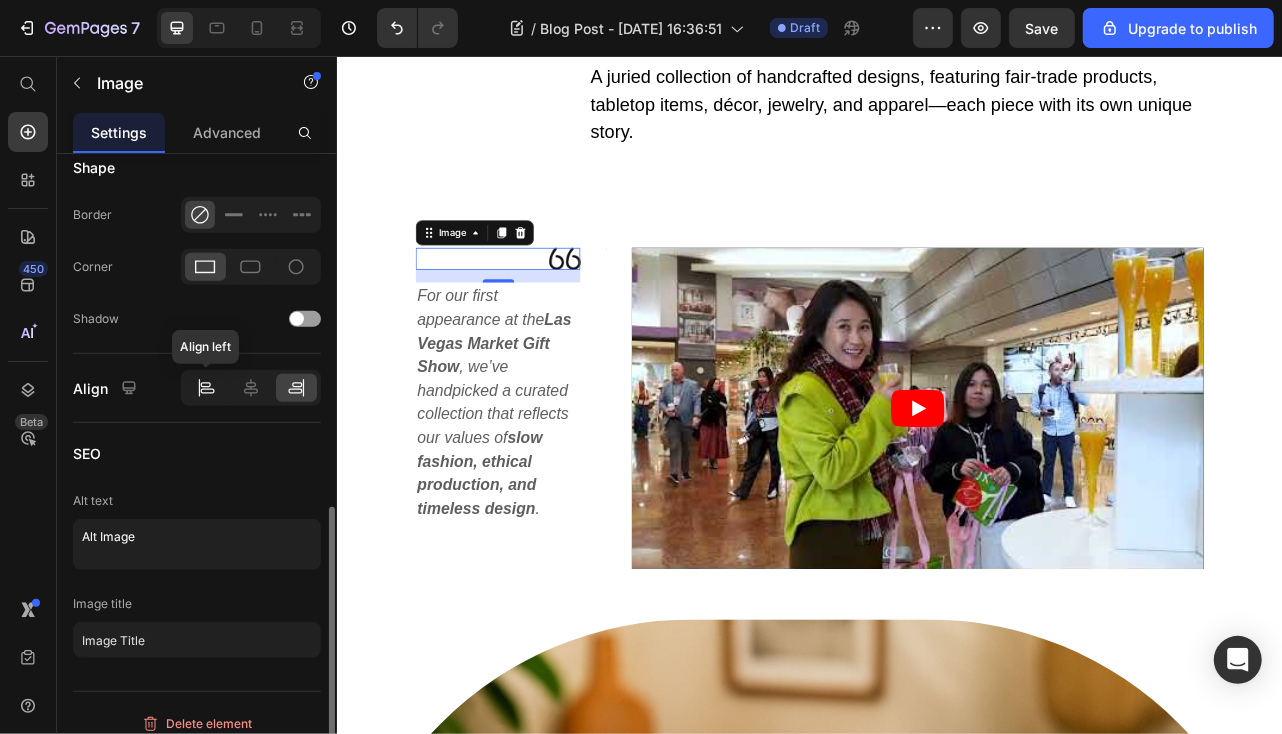 click 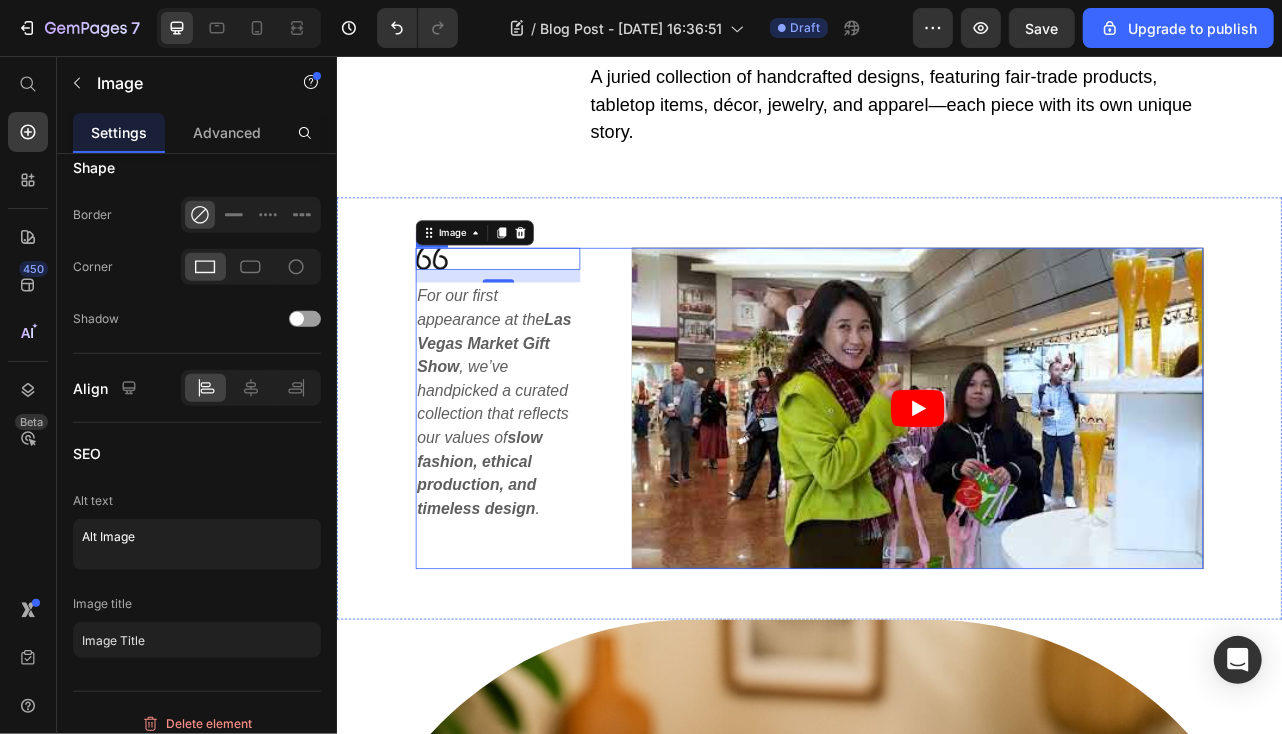 click on "Image   16  For our first appearance at the  Las Vegas Market Gift Show , we’ve handpicked a curated collection that reflects our values of  slow fashion, ethical production, and timeless design . Text block                Title Line                Title Line Row" at bounding box center (557, 502) 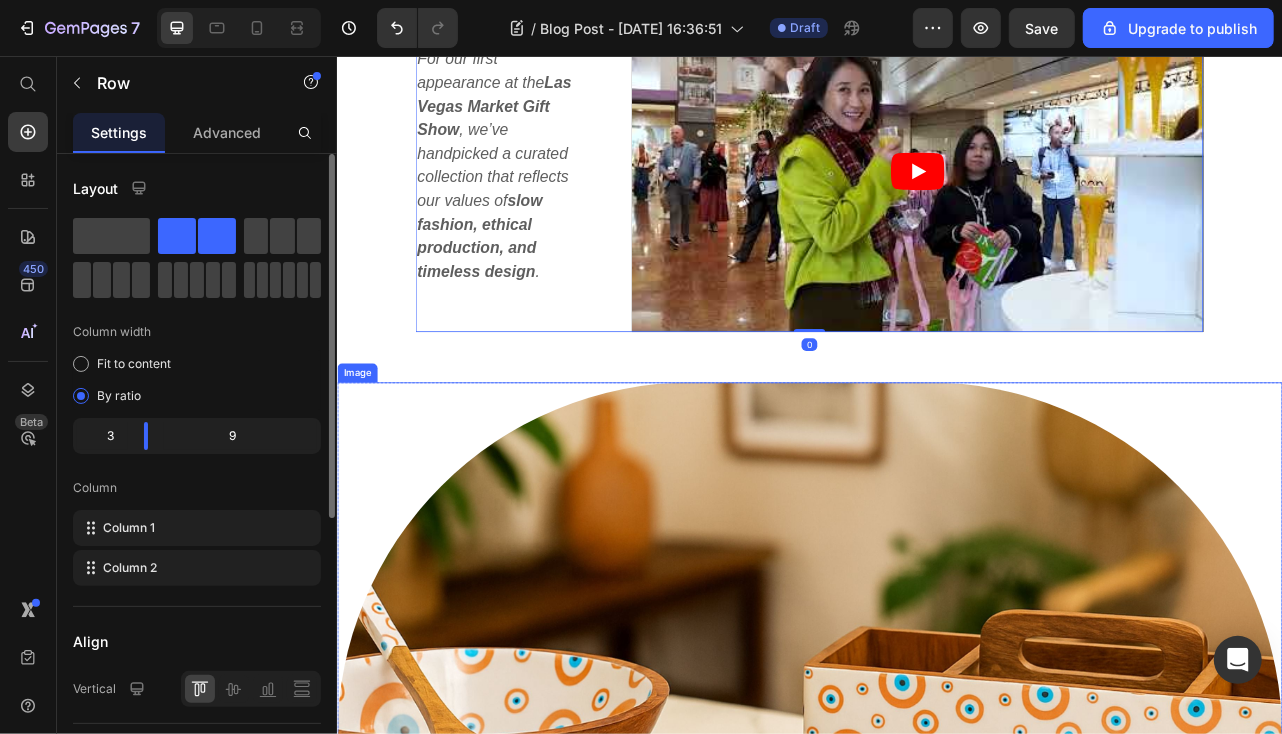scroll, scrollTop: 943, scrollLeft: 0, axis: vertical 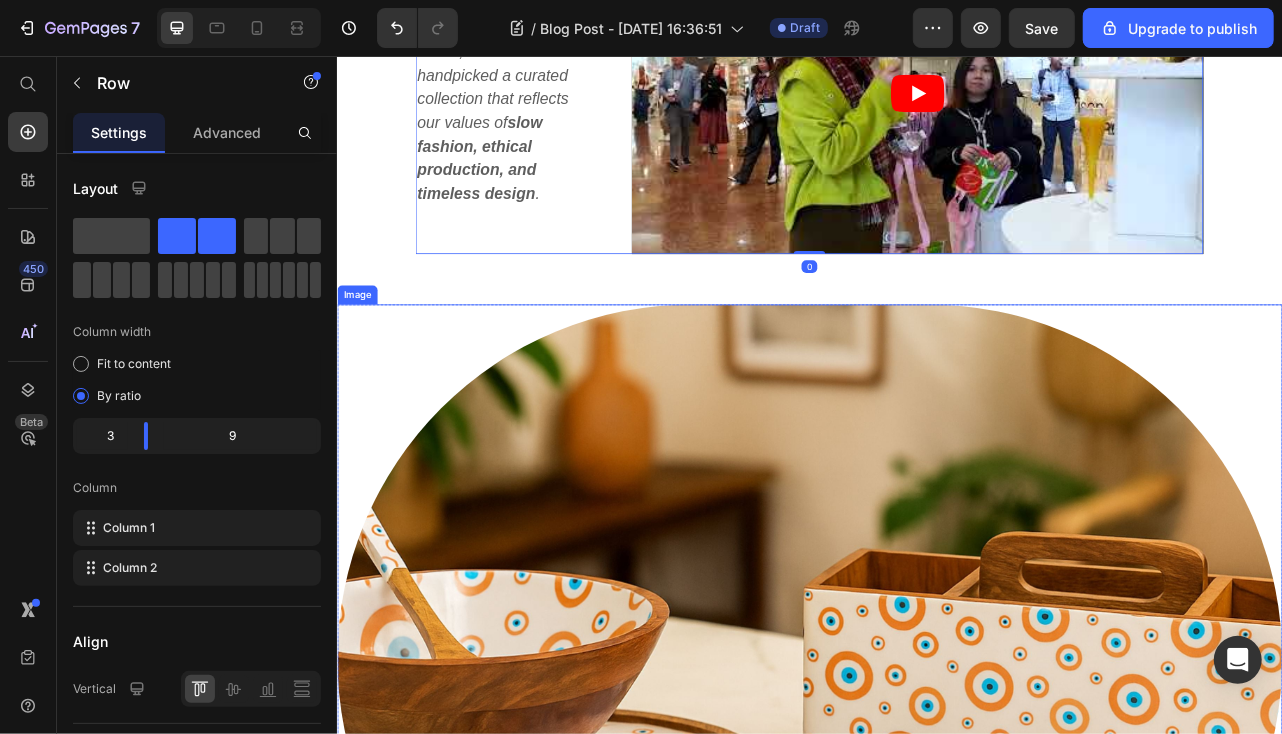 click at bounding box center (936, 820) 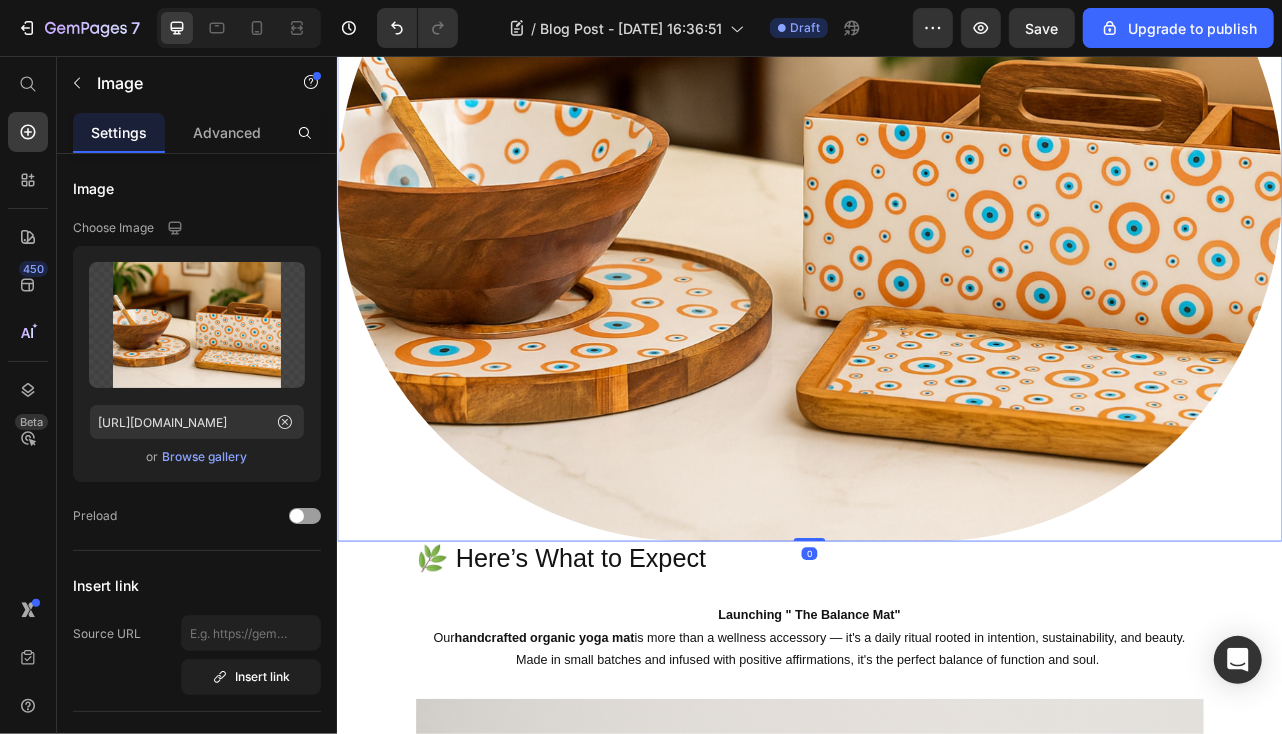 scroll, scrollTop: 1543, scrollLeft: 0, axis: vertical 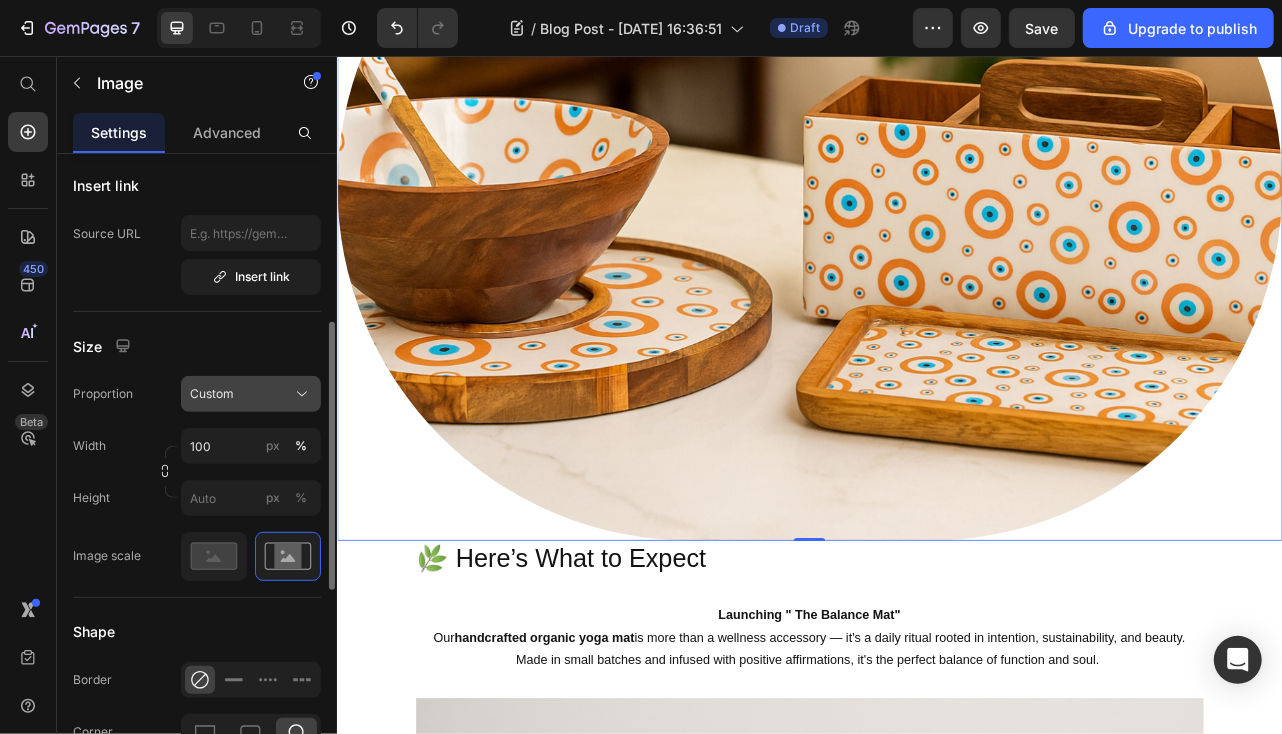 click on "Custom" 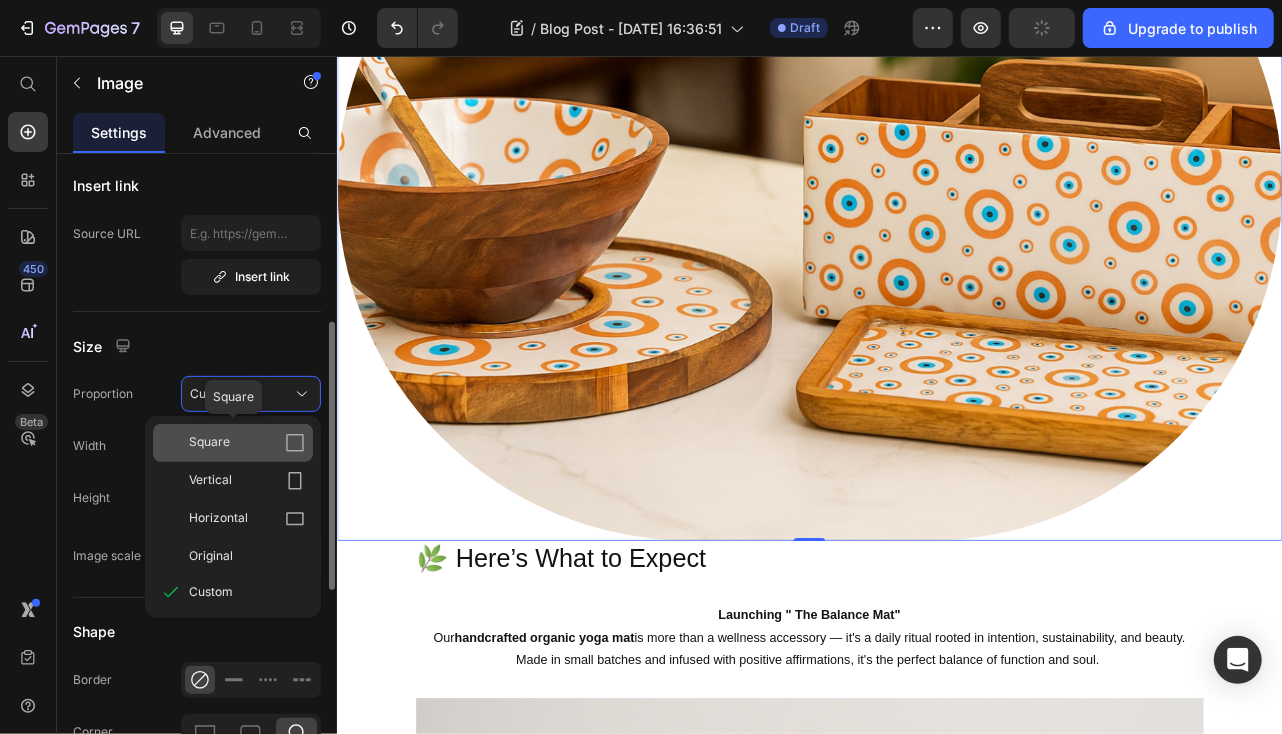 click on "Square" at bounding box center [247, 443] 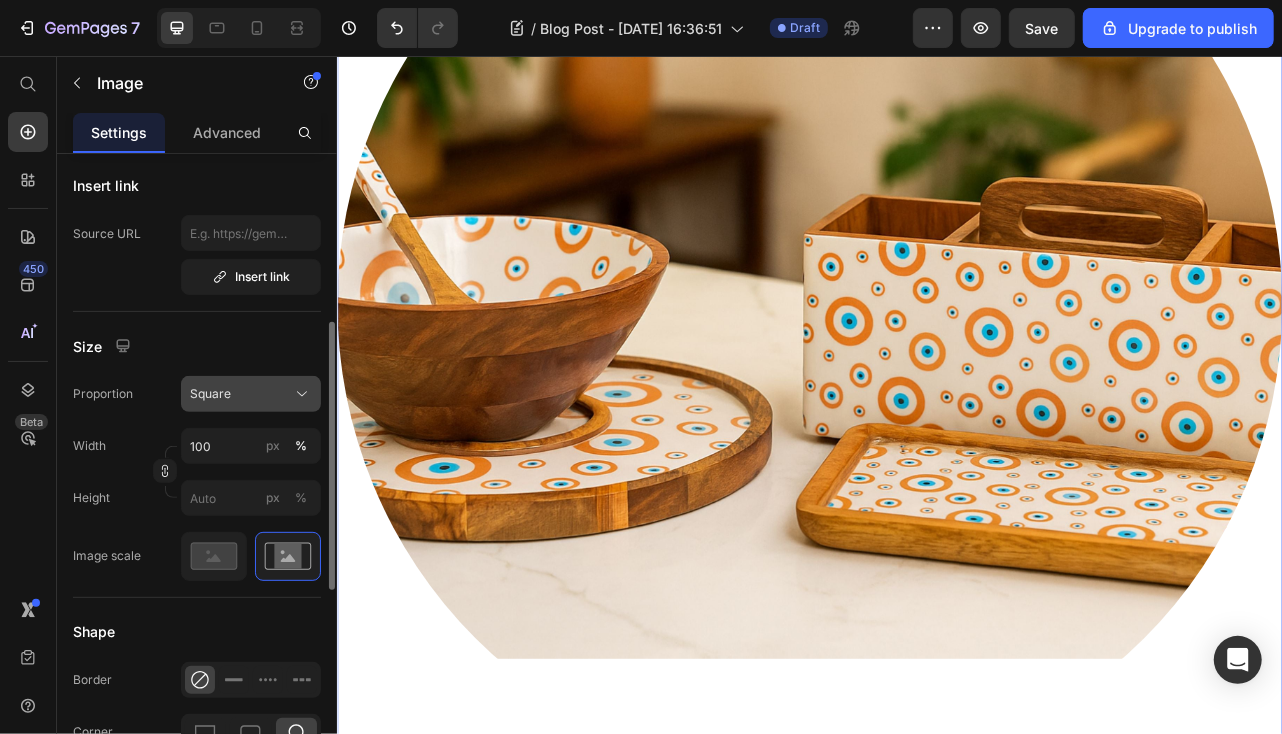 click on "Square" 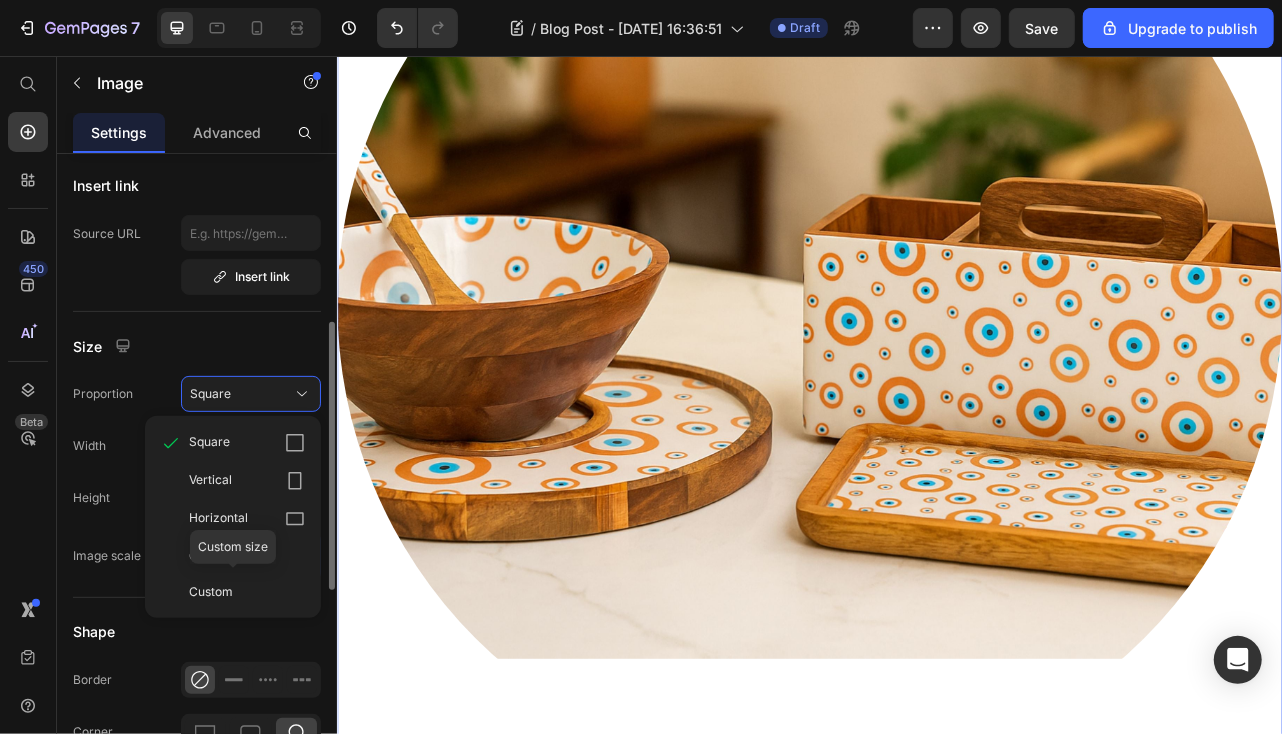 click on "Custom" 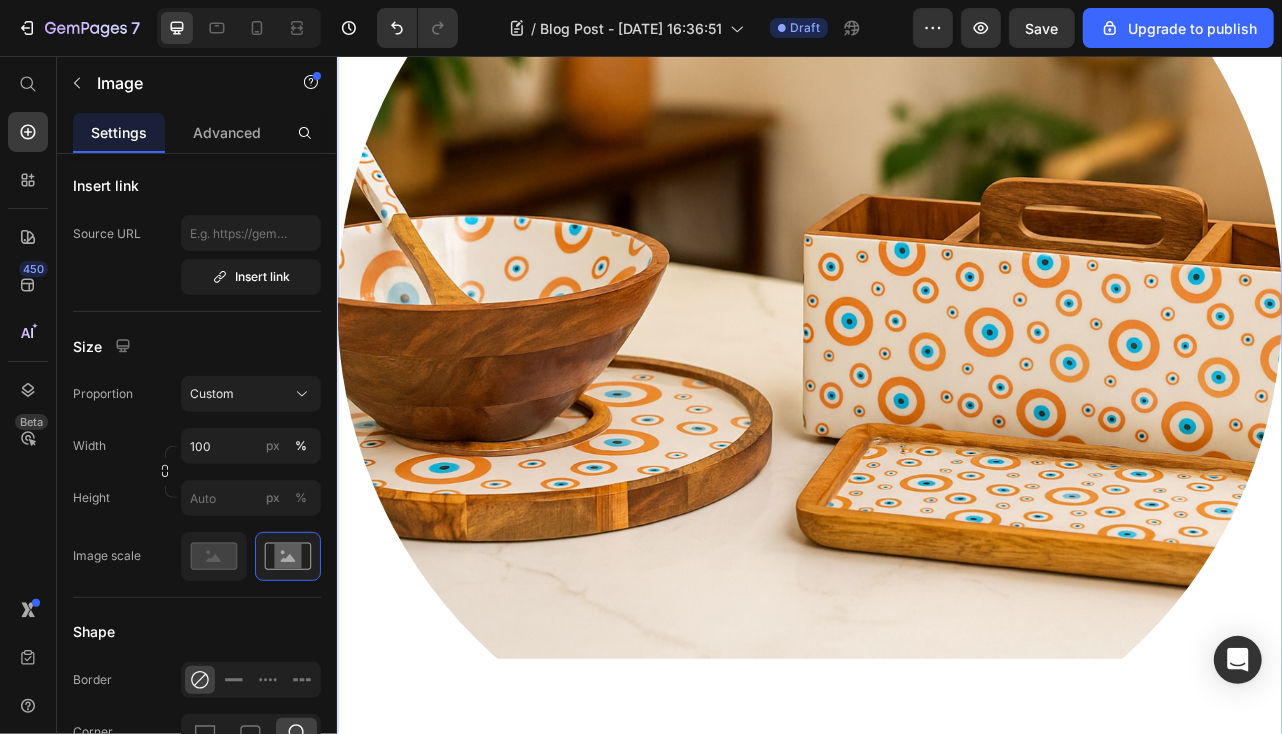 click at bounding box center [936, 370] 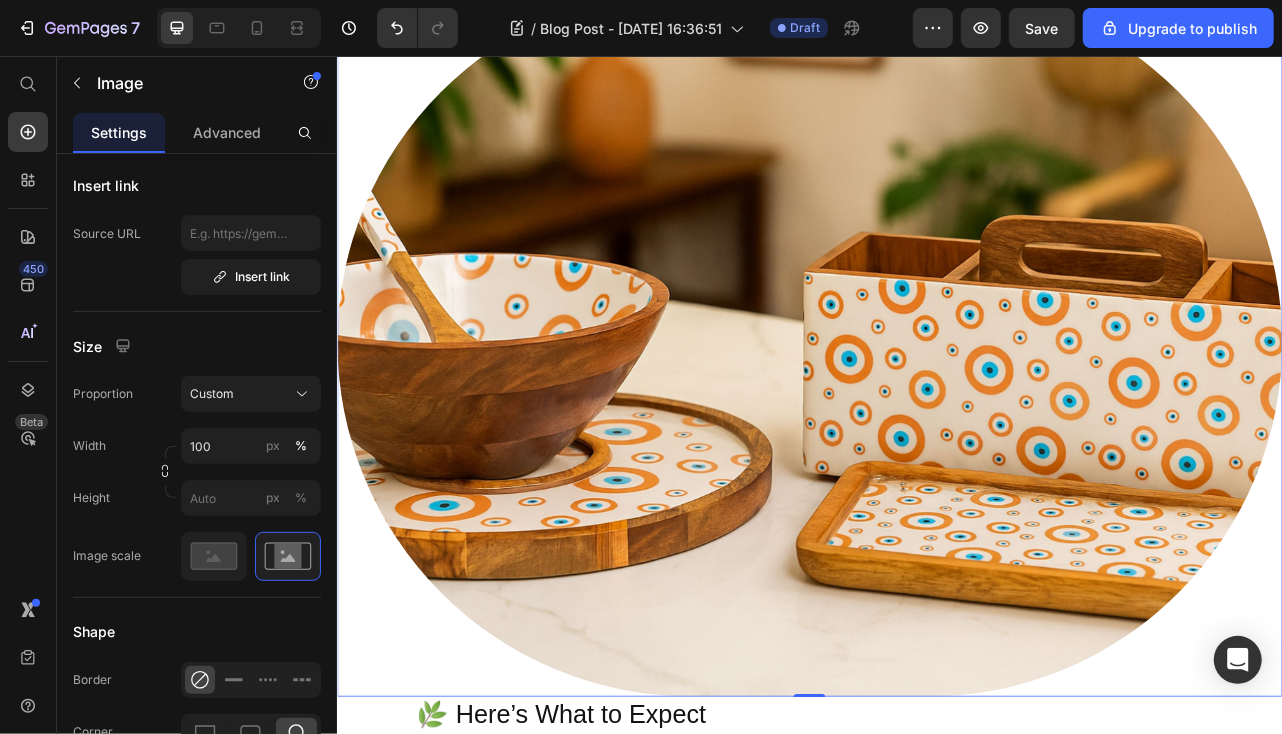 scroll, scrollTop: 1343, scrollLeft: 0, axis: vertical 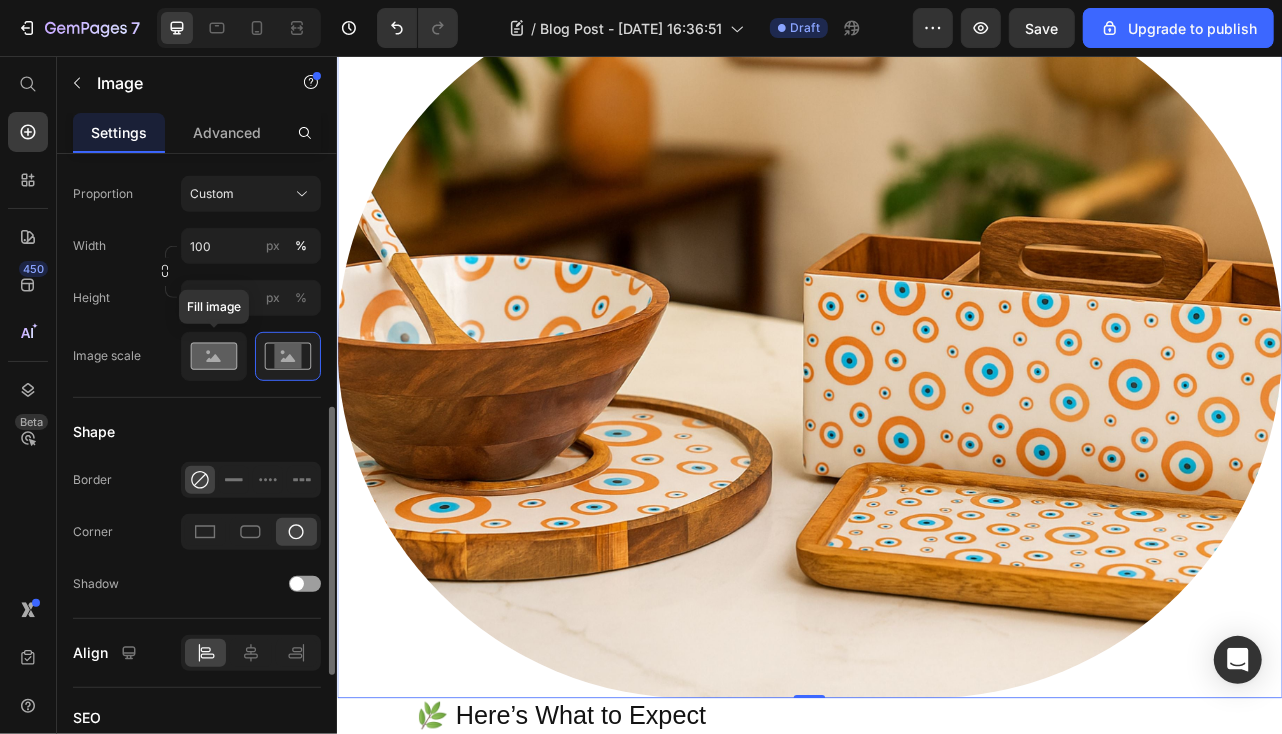 click 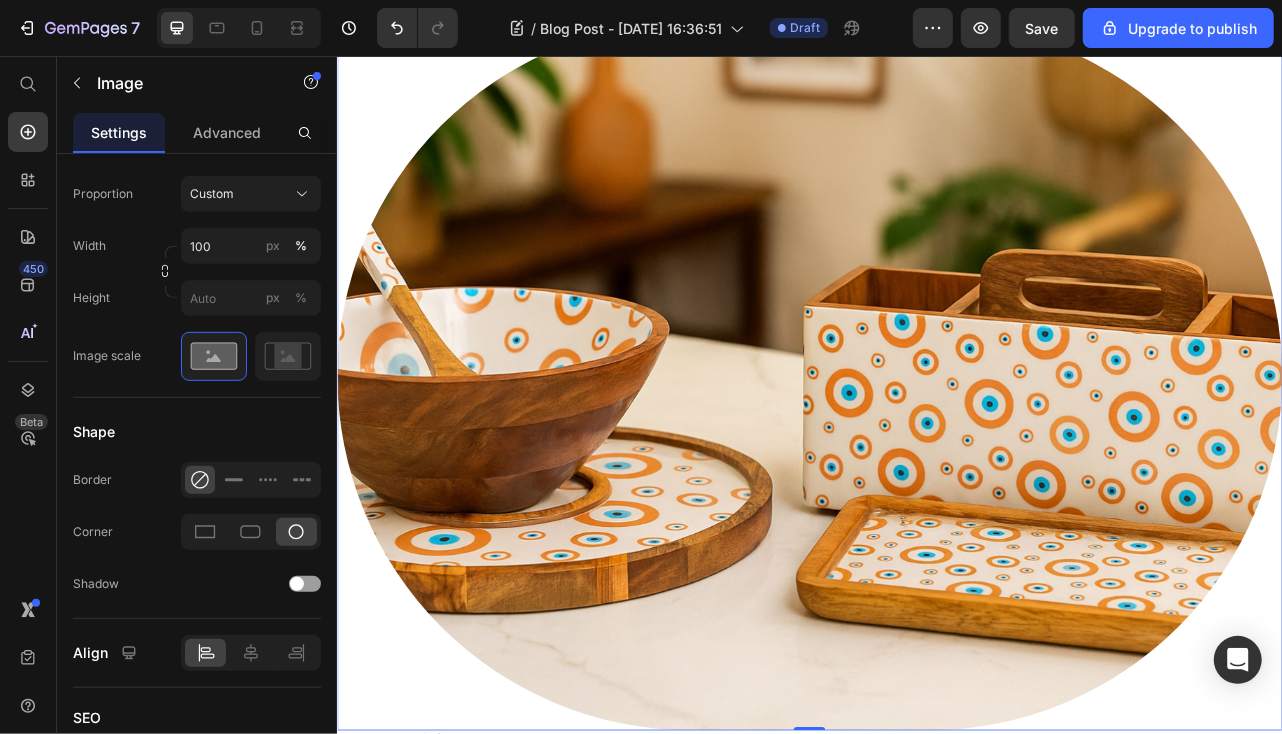 scroll, scrollTop: 1343, scrollLeft: 0, axis: vertical 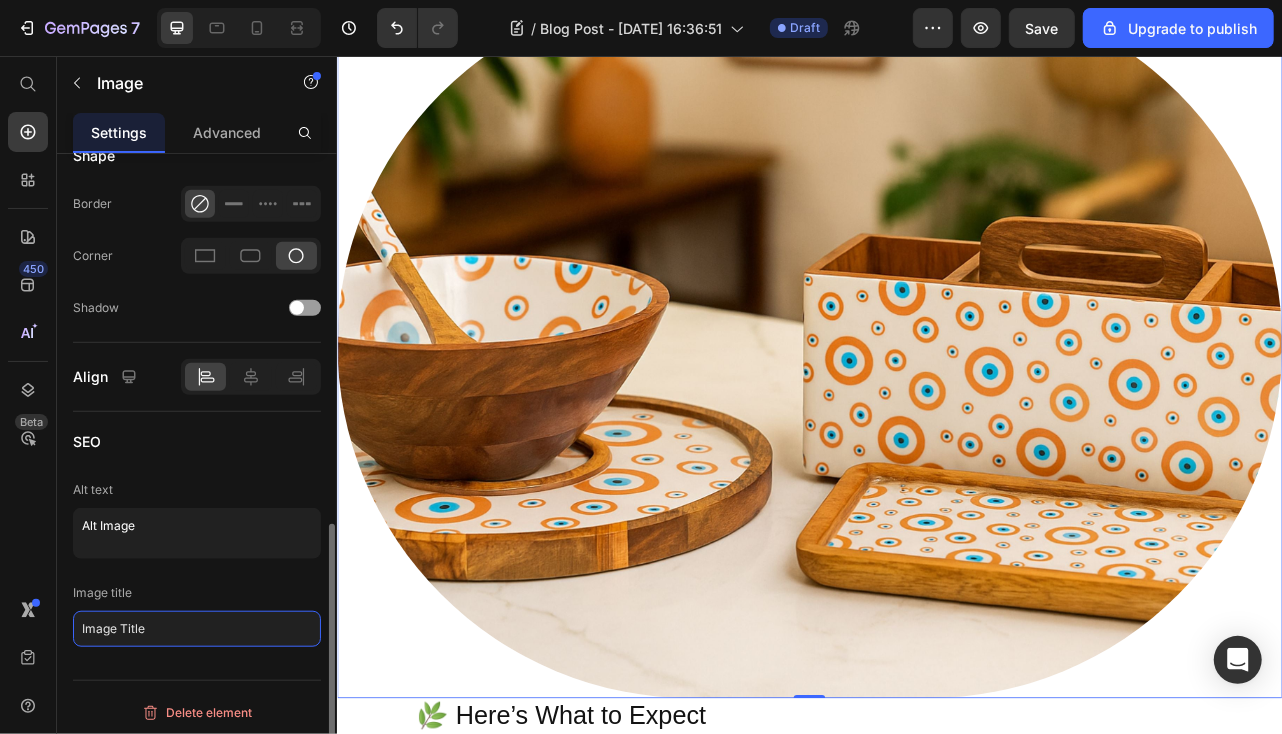 click on "Image Title" 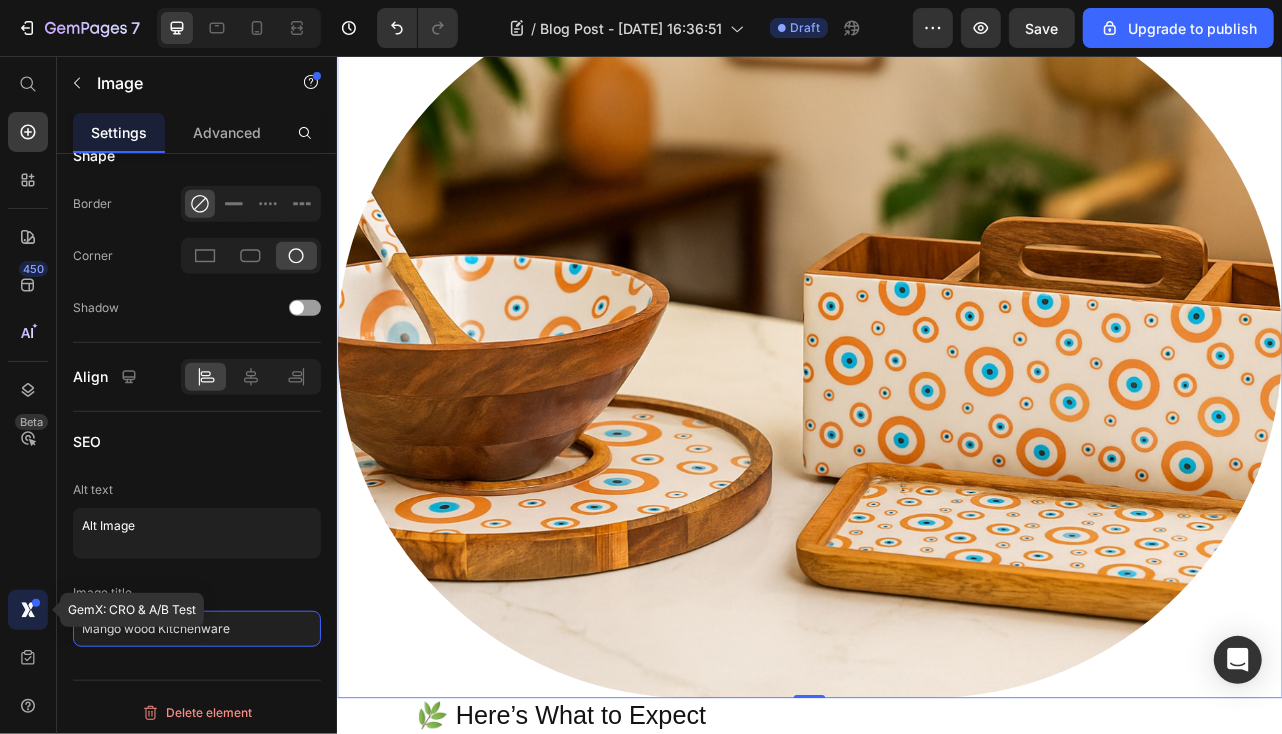 drag, startPoint x: 160, startPoint y: 626, endPoint x: 26, endPoint y: 622, distance: 134.0597 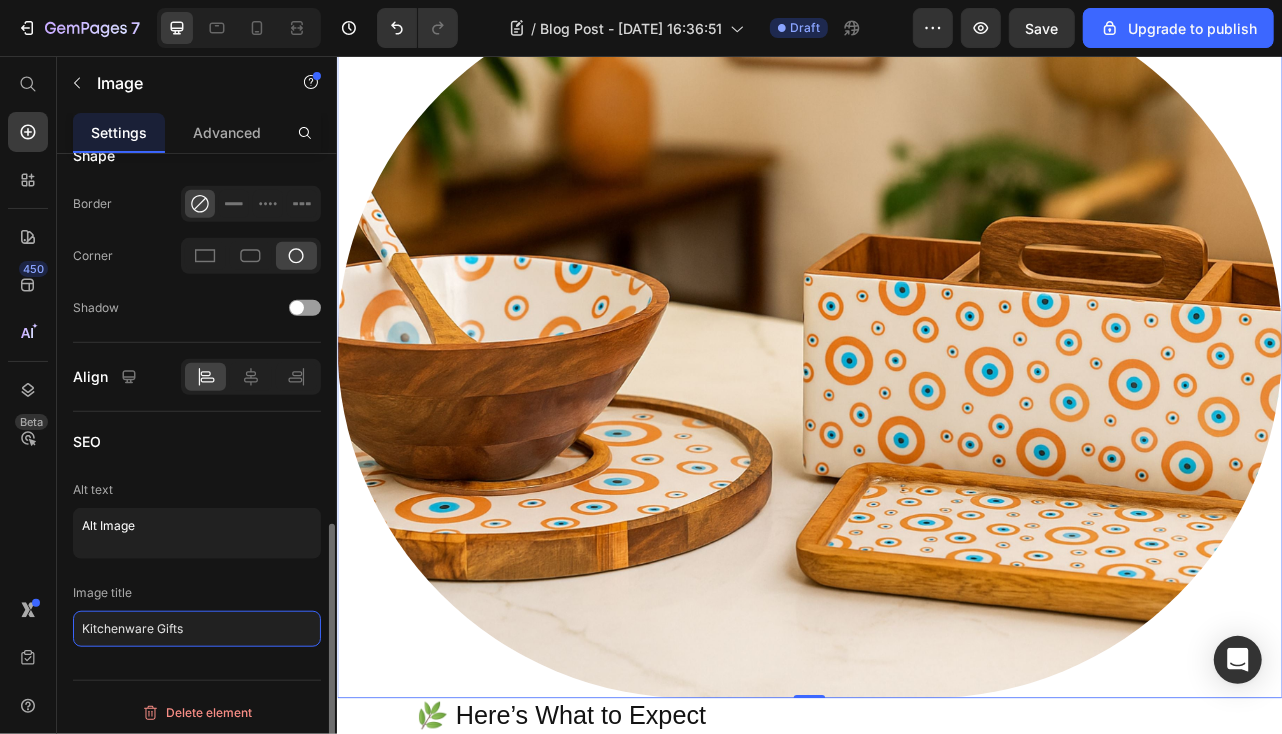 click on "Kitchenware Gifts" 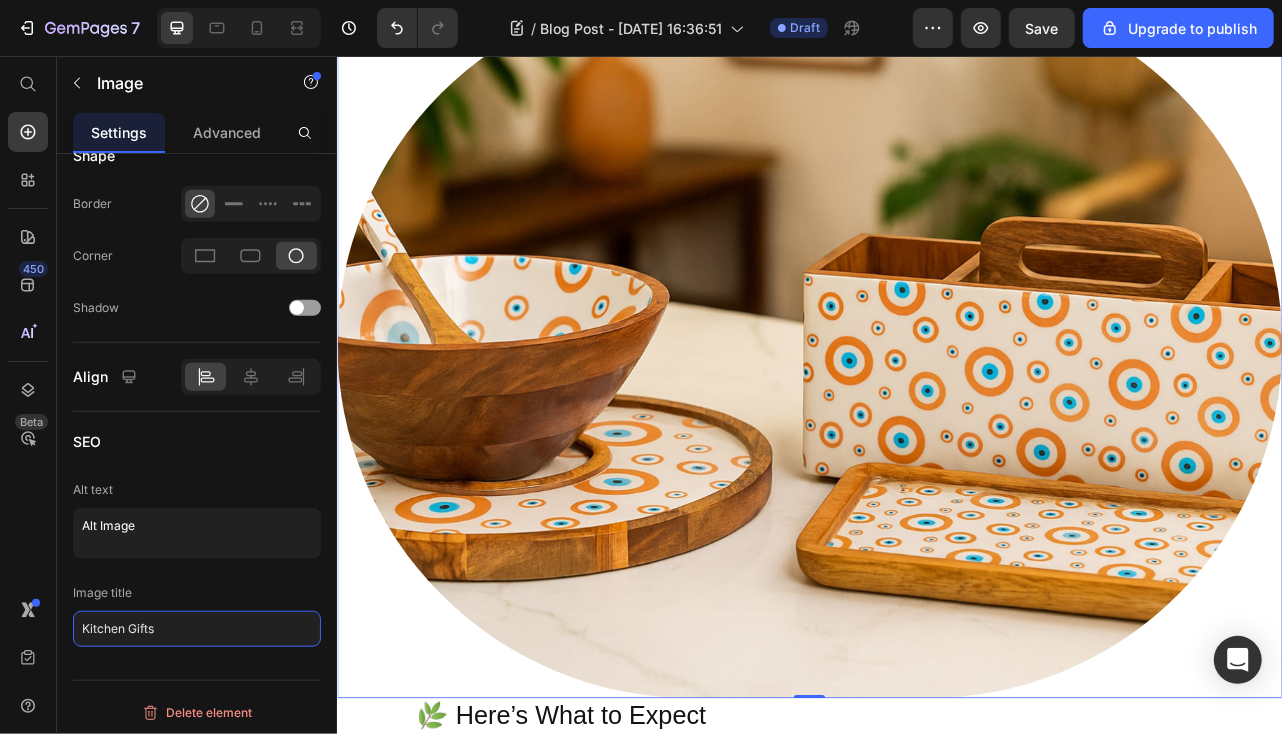 type on "Kitchen Gifts" 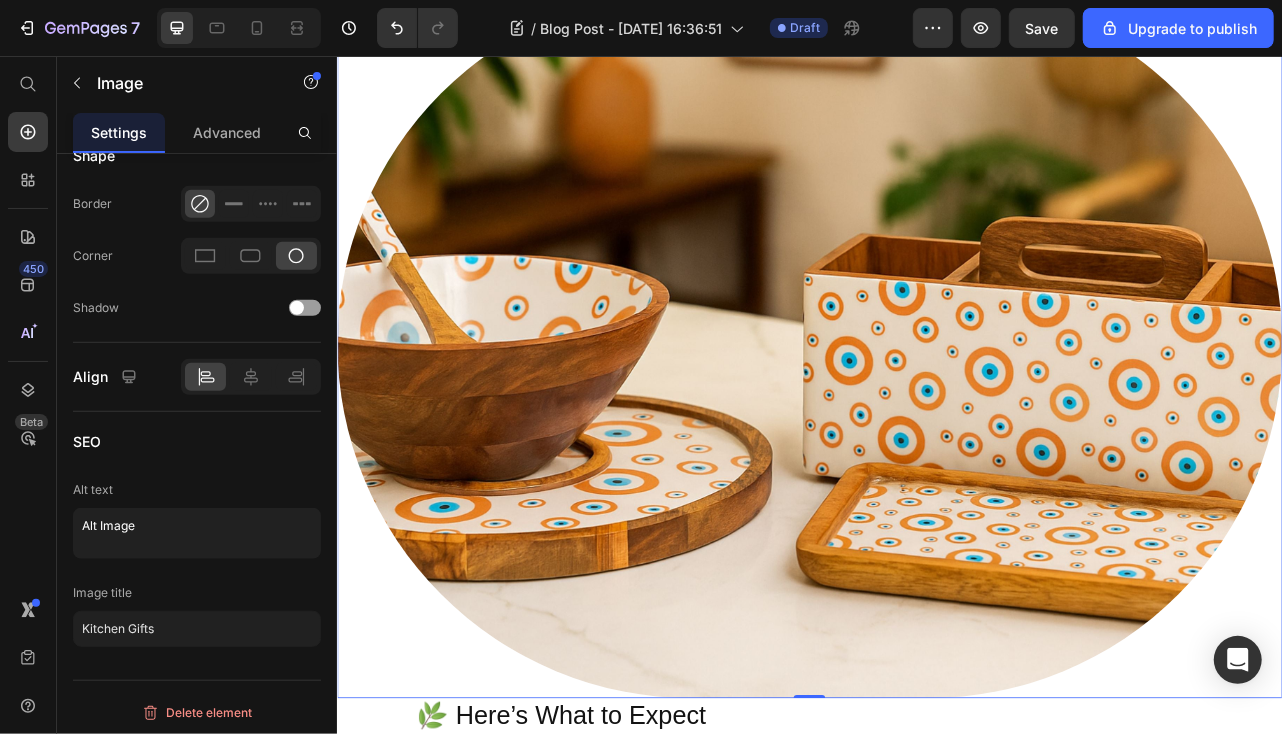 click at bounding box center [936, 420] 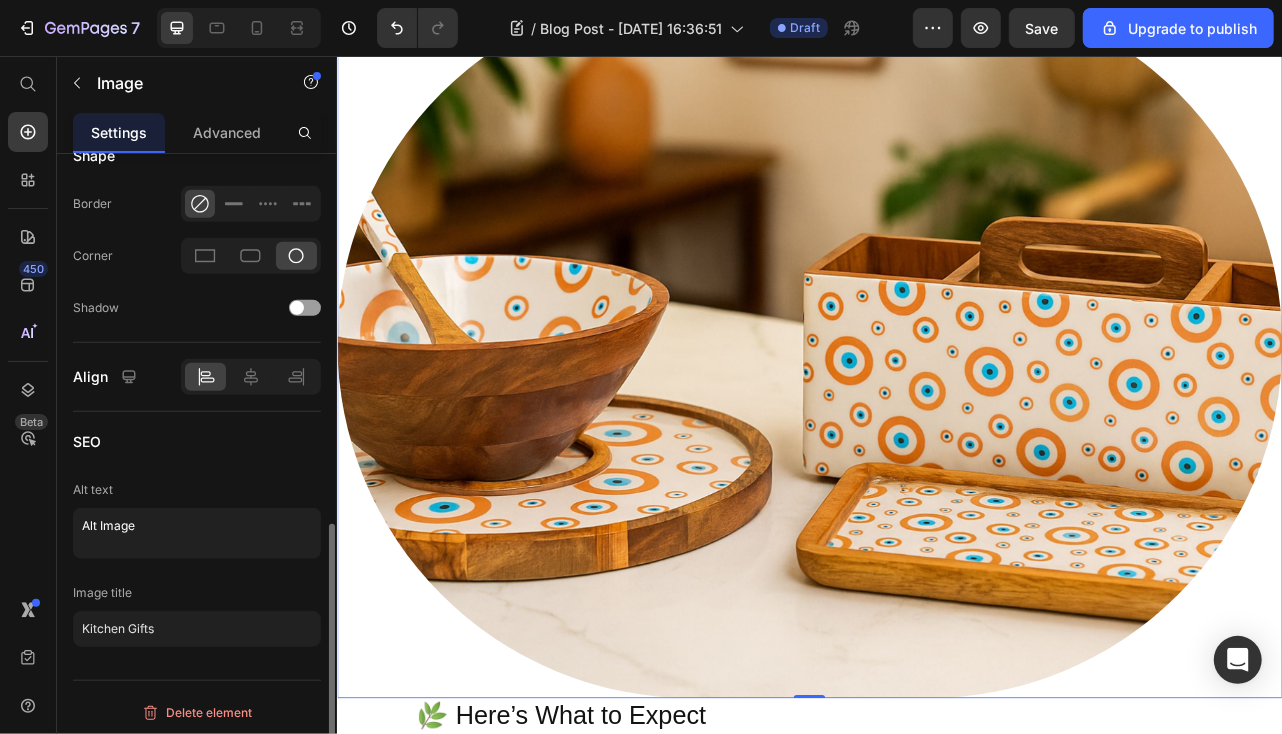 scroll, scrollTop: 576, scrollLeft: 0, axis: vertical 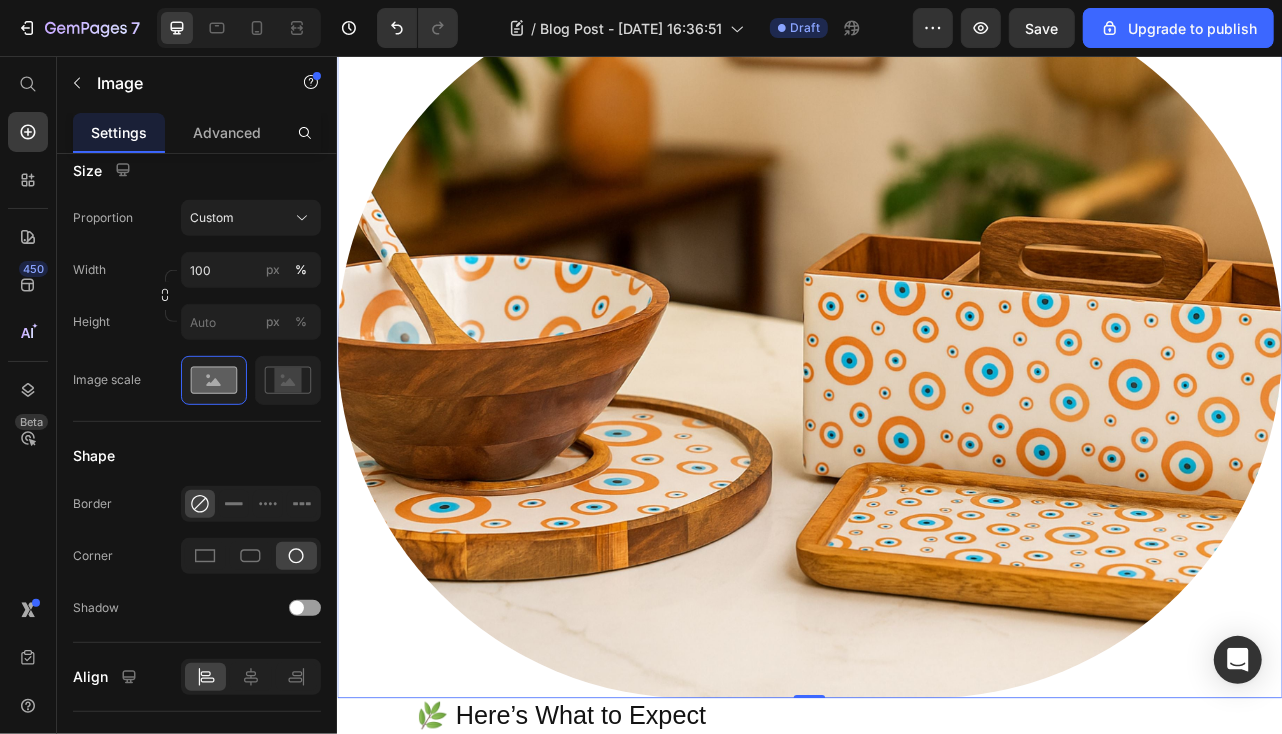 click at bounding box center [936, 420] 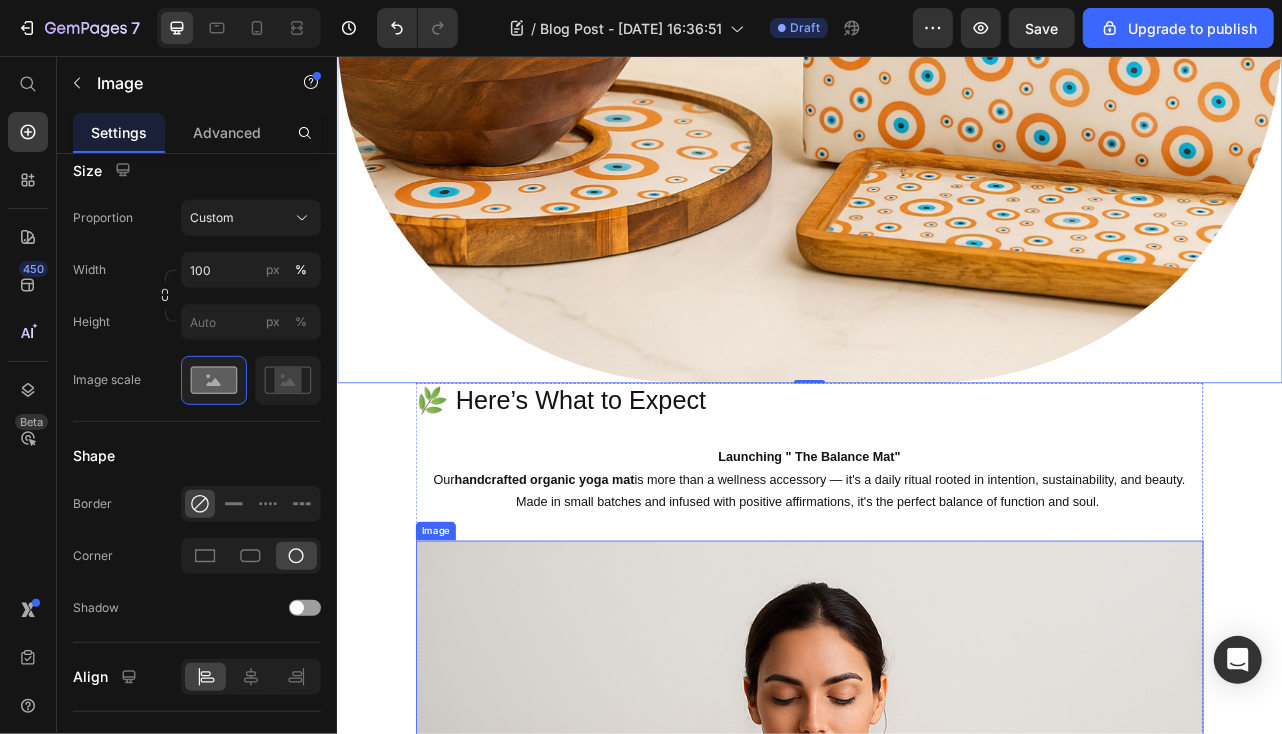 scroll, scrollTop: 1843, scrollLeft: 0, axis: vertical 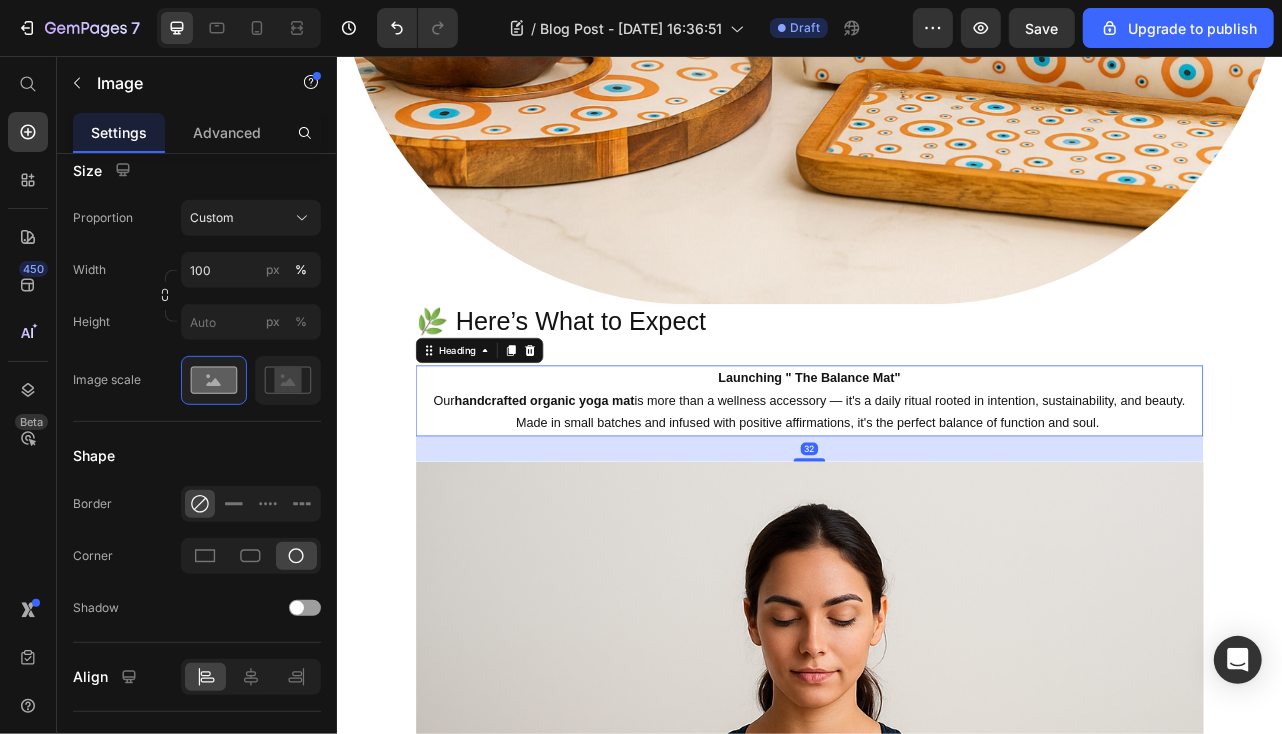 click on "Launching " The Balance Mat"" at bounding box center [935, 463] 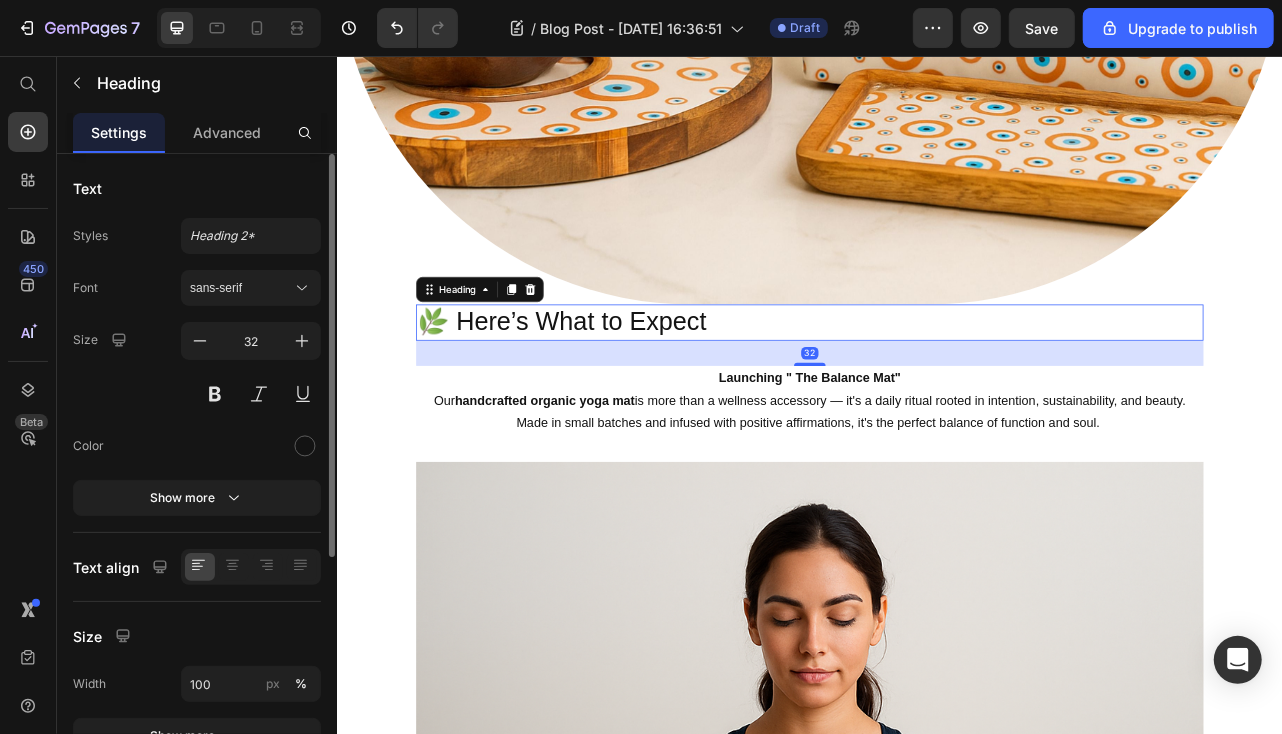 click on "🌿 Here’s What to Expect" at bounding box center [936, 393] 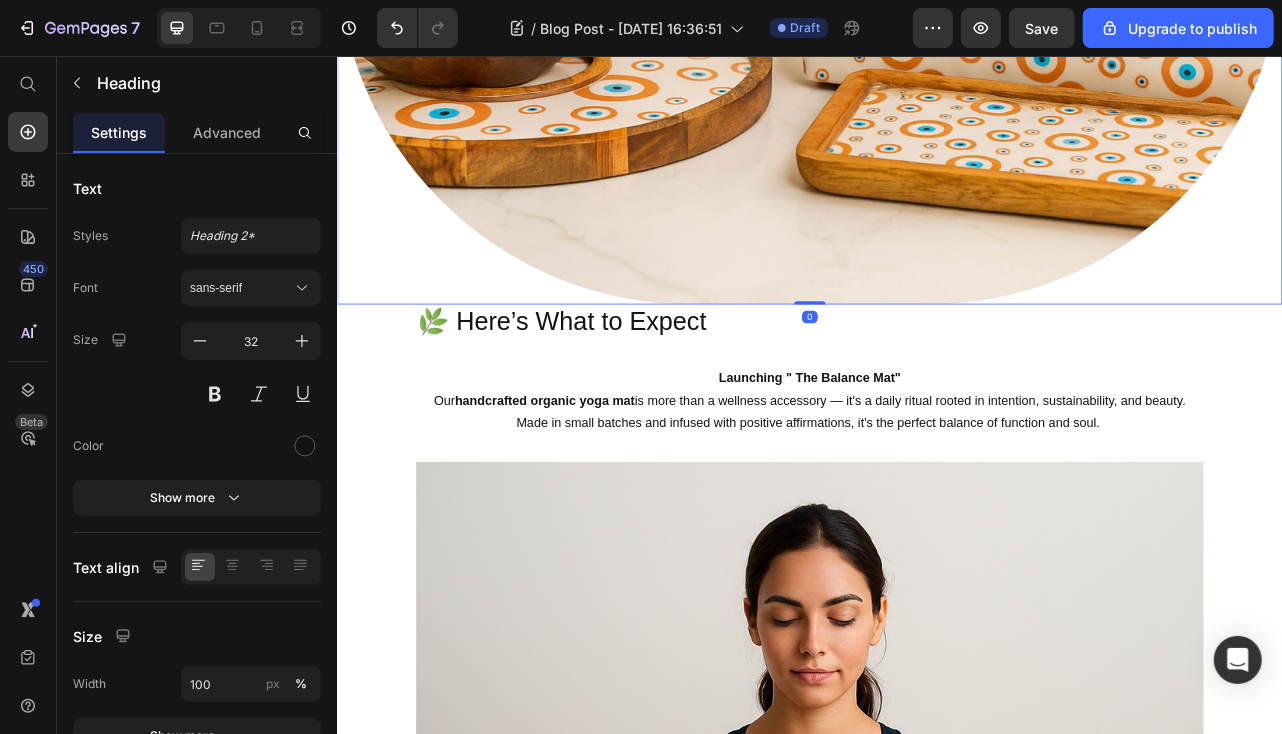 click at bounding box center (936, -80) 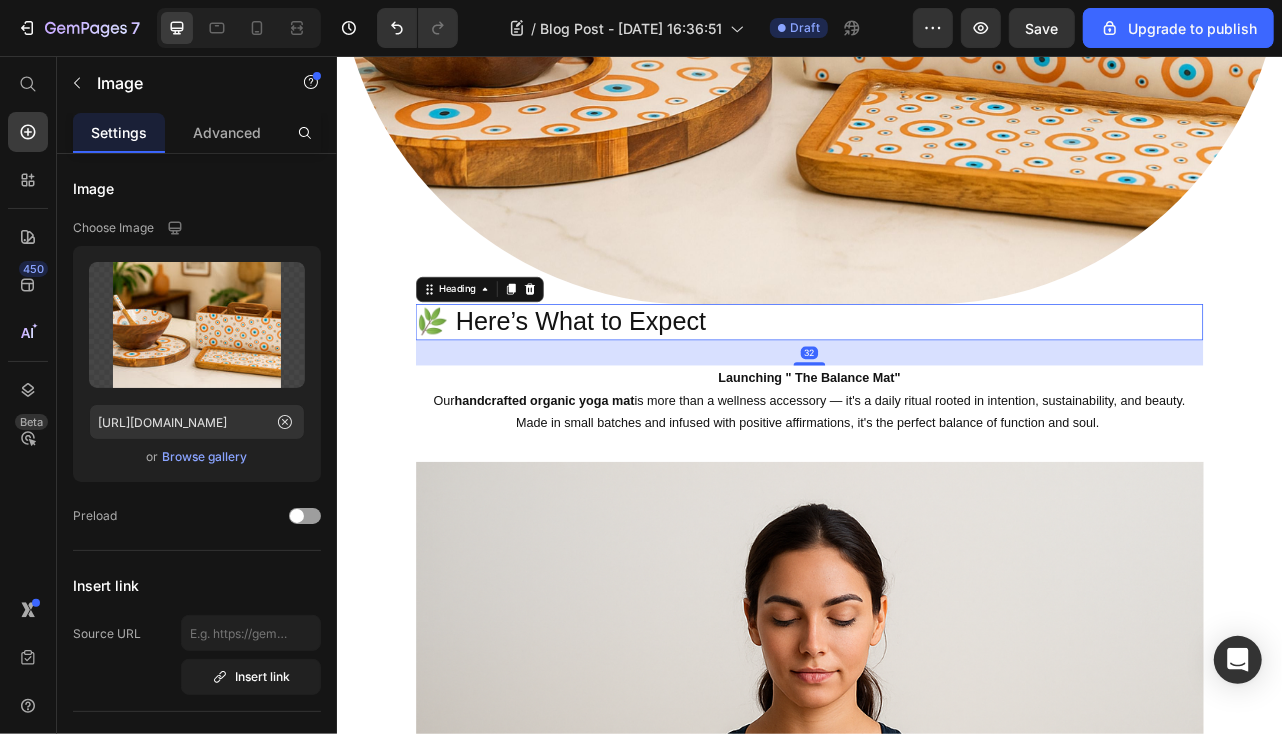 click on "🌿 Here’s What to Expect" at bounding box center [936, 393] 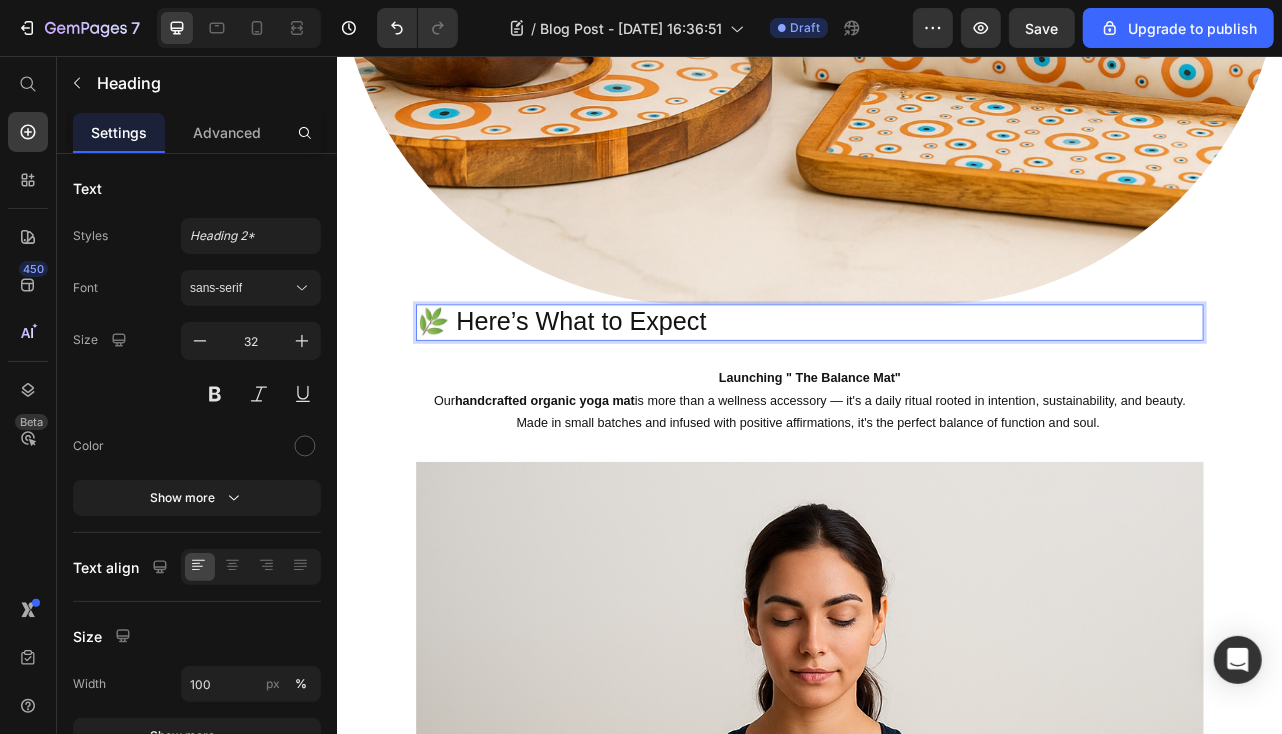 click on "🌿 Here’s What to Expect" at bounding box center [936, 393] 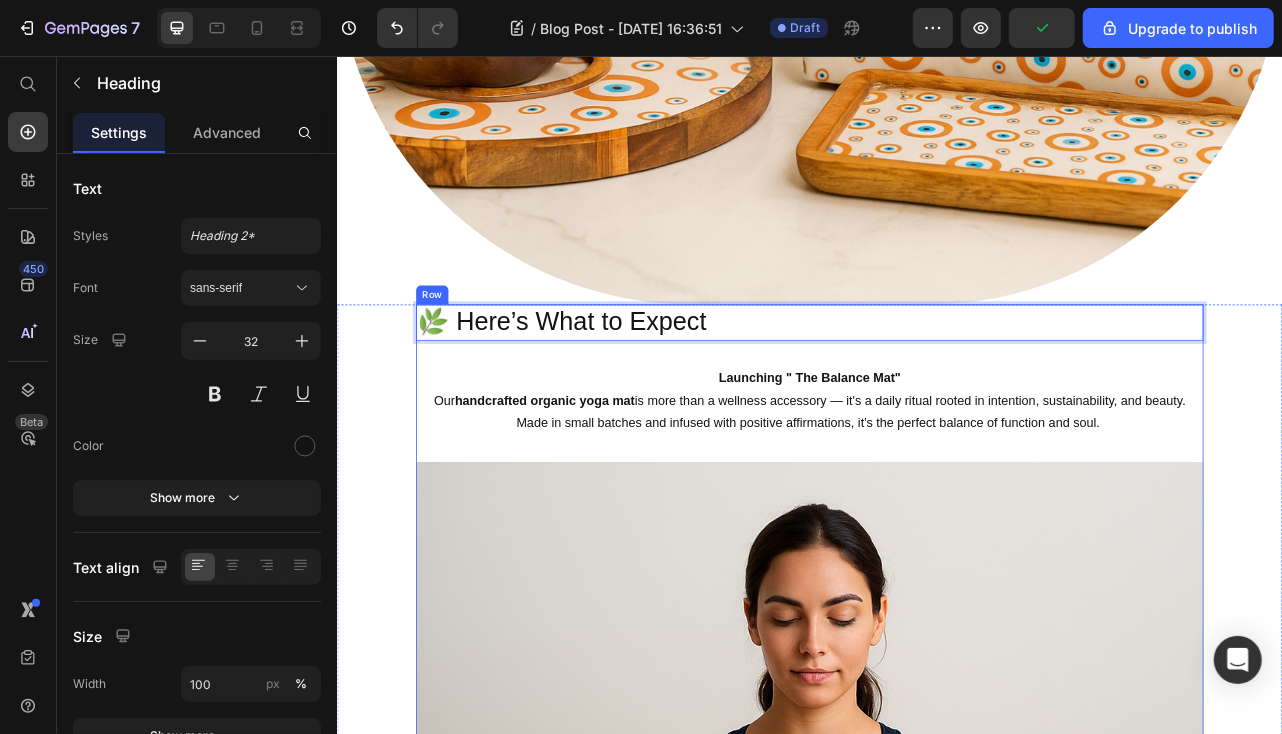click on "🌿 Here’s What to Expect Heading   32 Launching " The Balance Mat" Our  handcrafted organic yoga mat  is more than a wellness accessory — it's a daily ritual rooted in intention, sustainability, and beauty. Made in small batches and infused with positive affirmations, it's the perfect balance of function and soul.   Heading Image 01 Text block Balance Yoga Mat Discover the ultimate  eco-friendly yoga mat ! Made from  organic cotton  with a  firm grip  and empowering  affirmation designs . Perfect for all levels. Text block Row 02 Text block Mango Wood Kitchenware  Elevate your dining with this generously sized bowl, perfect for family meals or entertaining.   Text block Row 03 Text block Marble Cheese Board Your go-to for effortless entertaining, designed to beautifully present your favorite snacks.   Text block Row" at bounding box center [936, 1374] 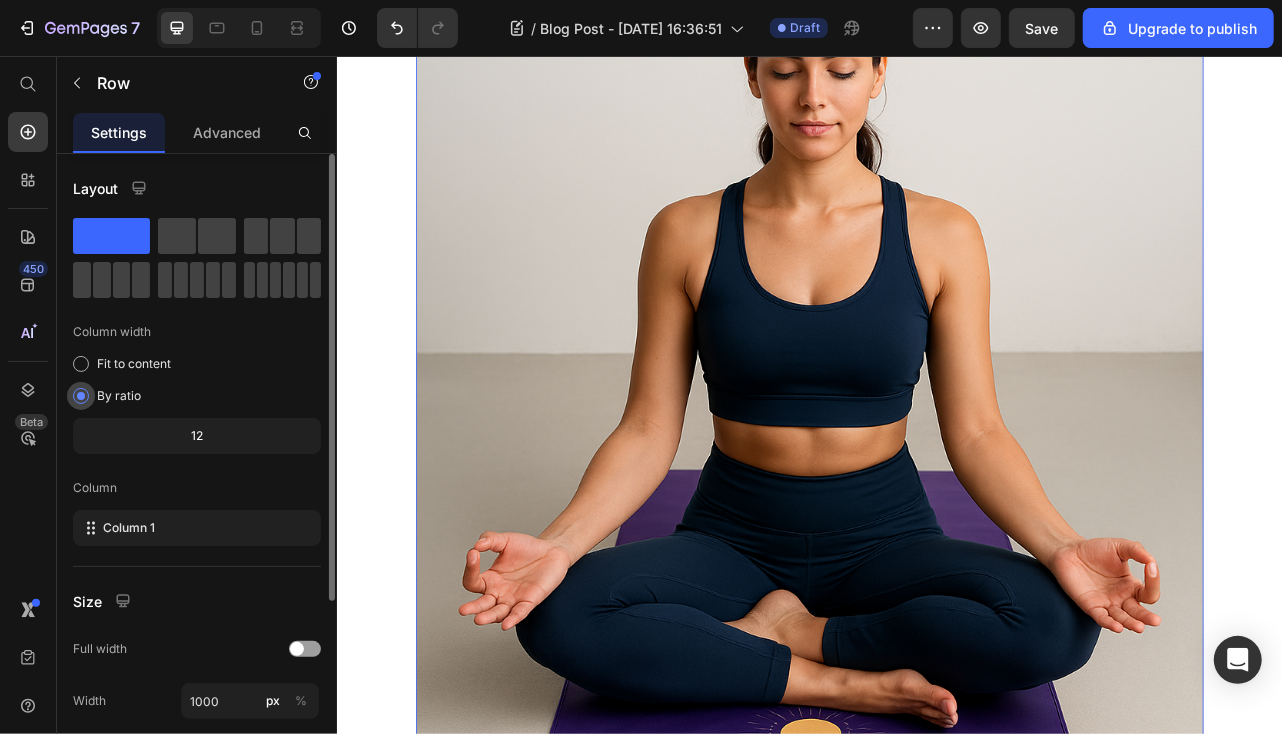 scroll, scrollTop: 2543, scrollLeft: 0, axis: vertical 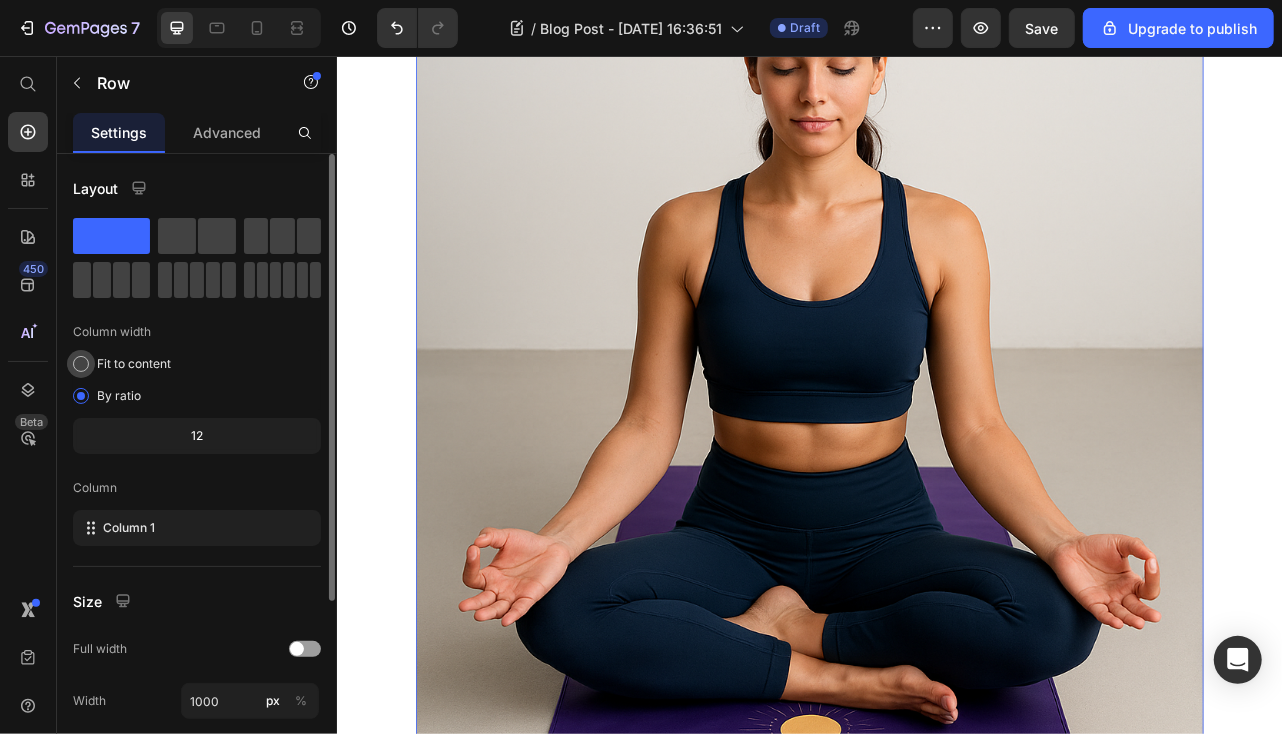click at bounding box center (81, 364) 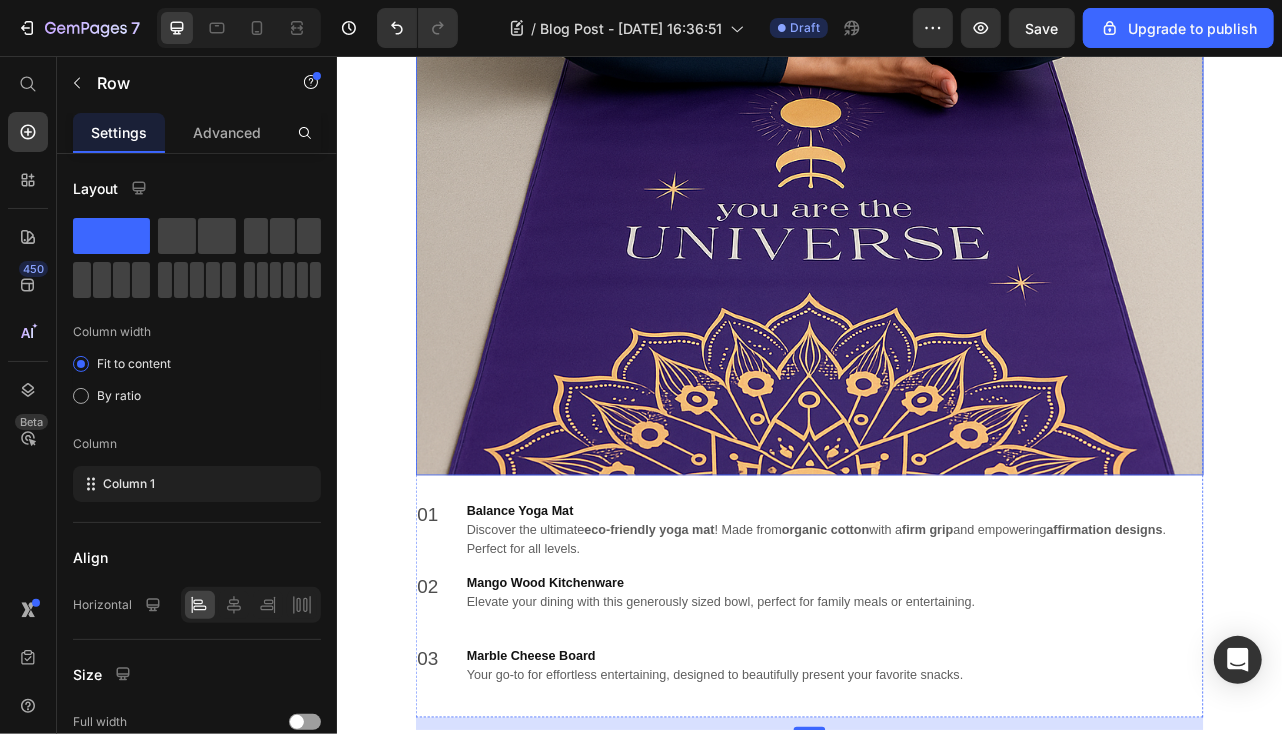 scroll, scrollTop: 3343, scrollLeft: 0, axis: vertical 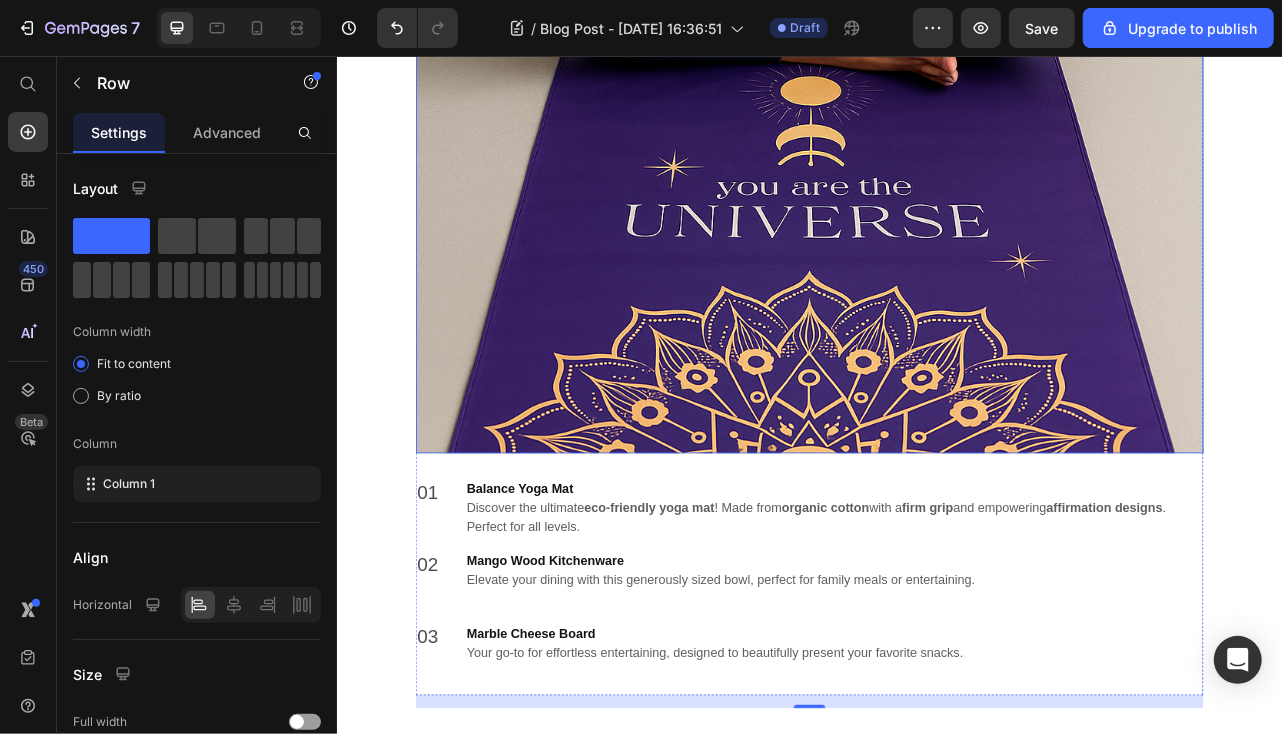 click at bounding box center (936, -191) 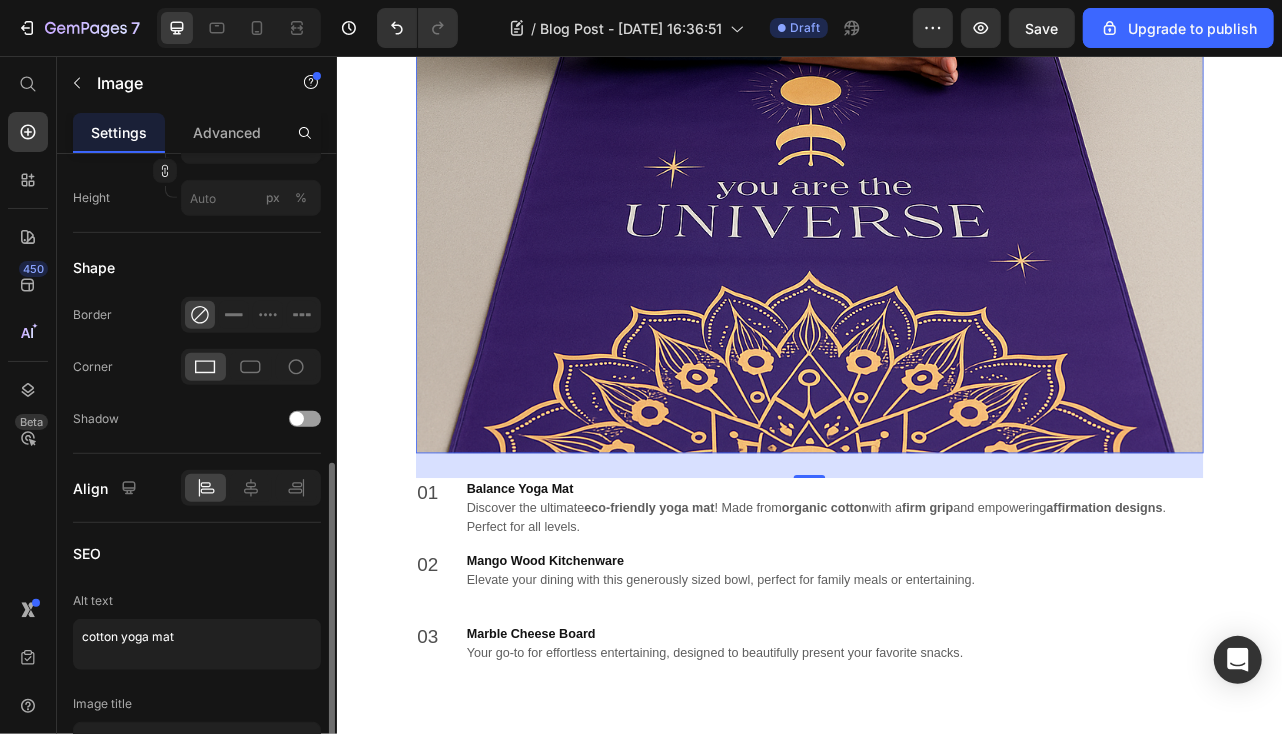 scroll, scrollTop: 600, scrollLeft: 0, axis: vertical 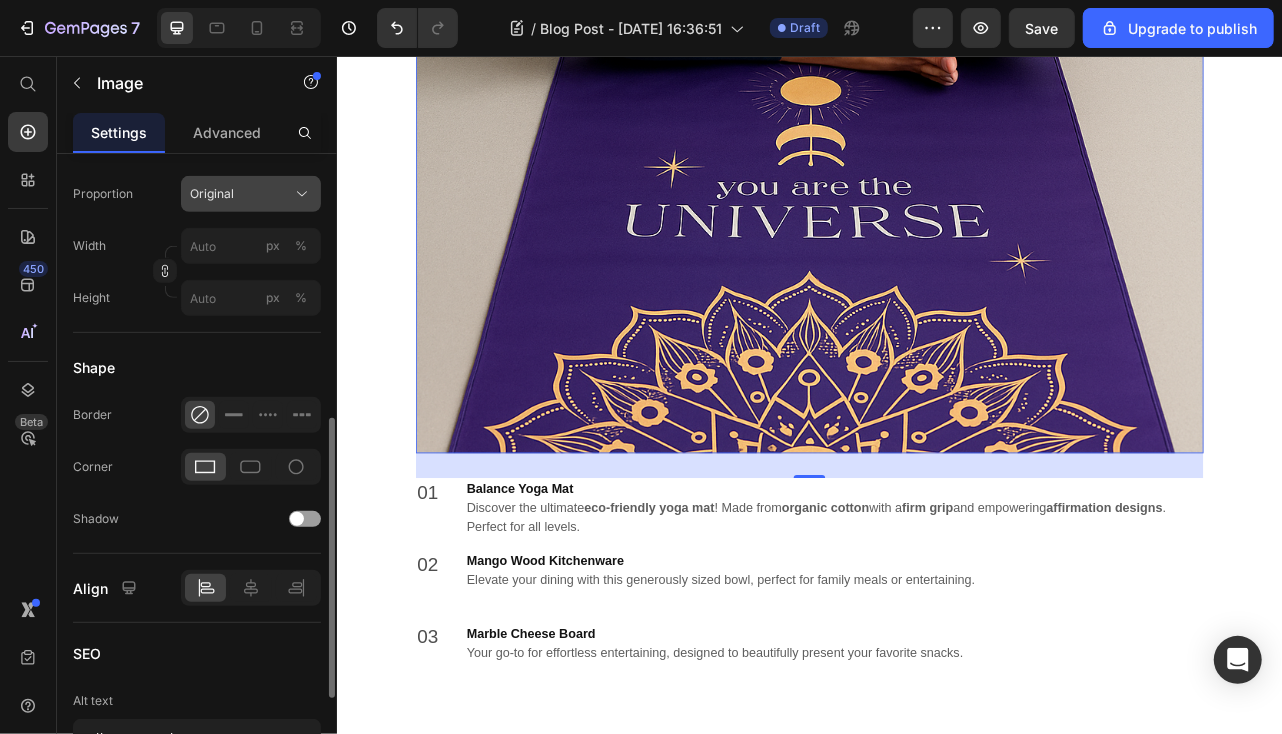 click on "Original" 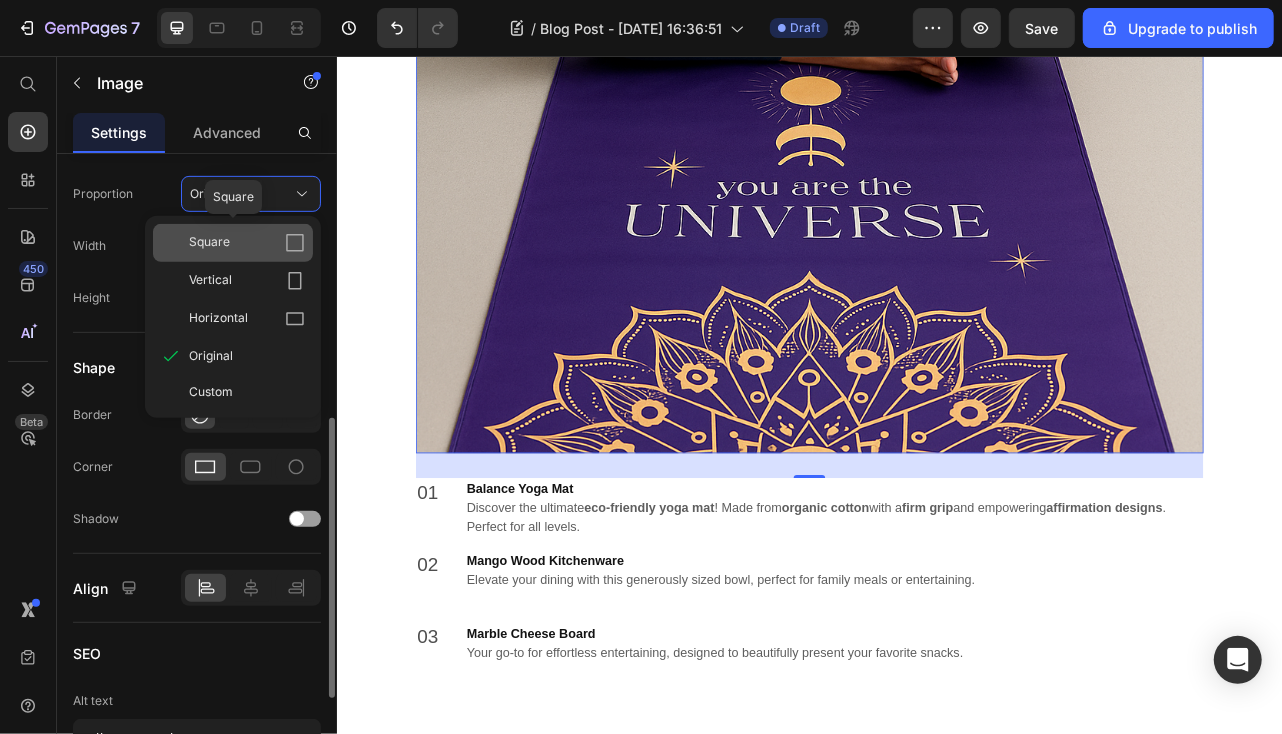 click on "Square" at bounding box center (247, 243) 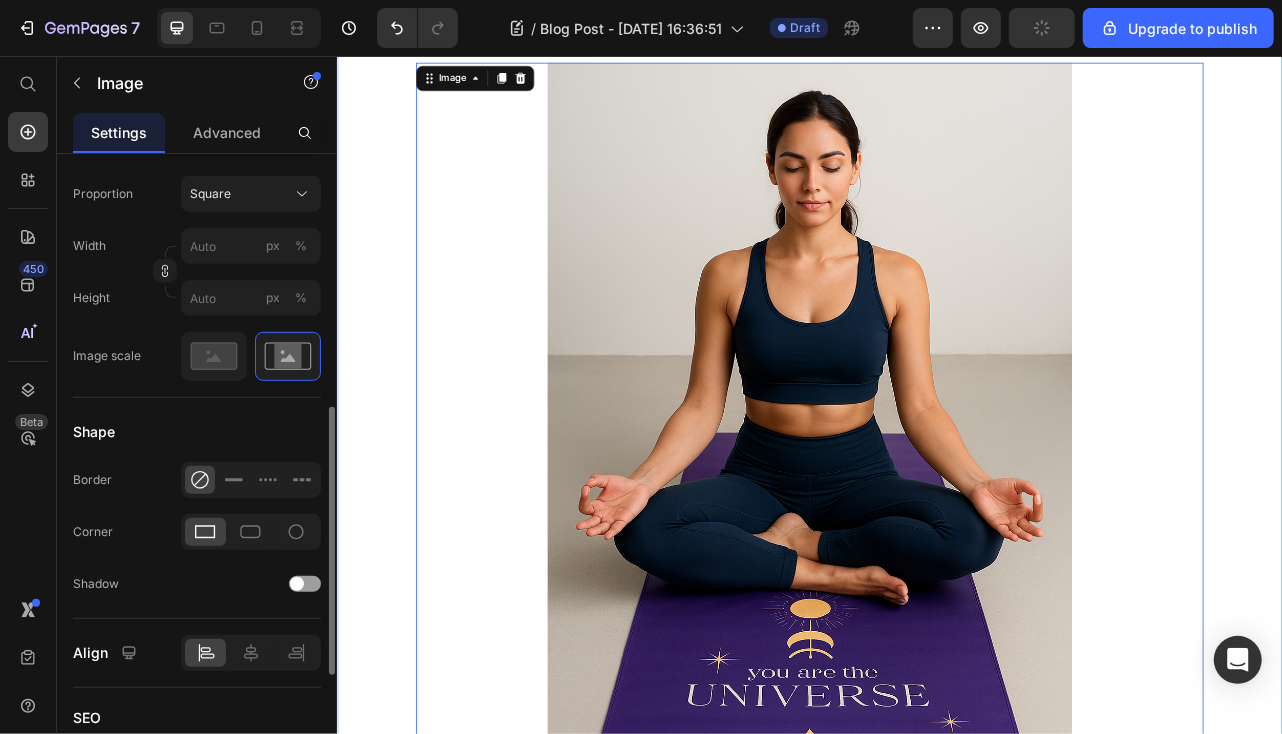 scroll, scrollTop: 2243, scrollLeft: 0, axis: vertical 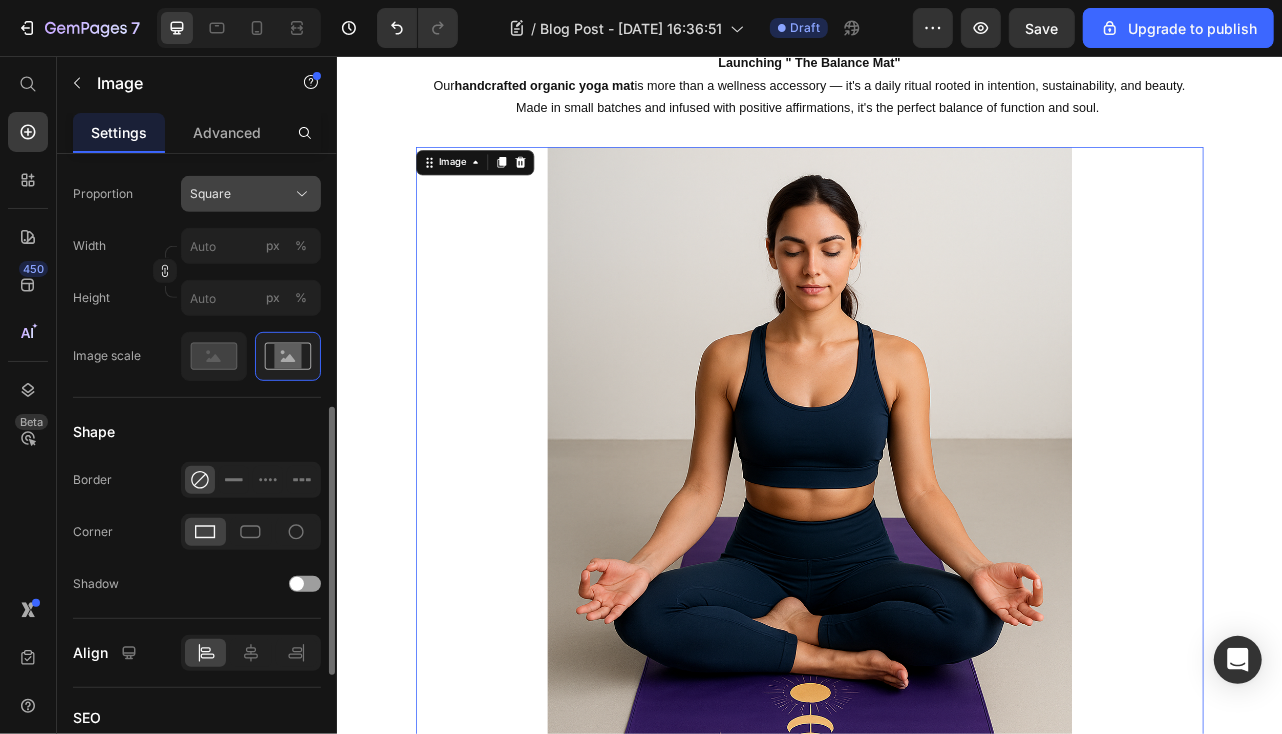 click on "Square" 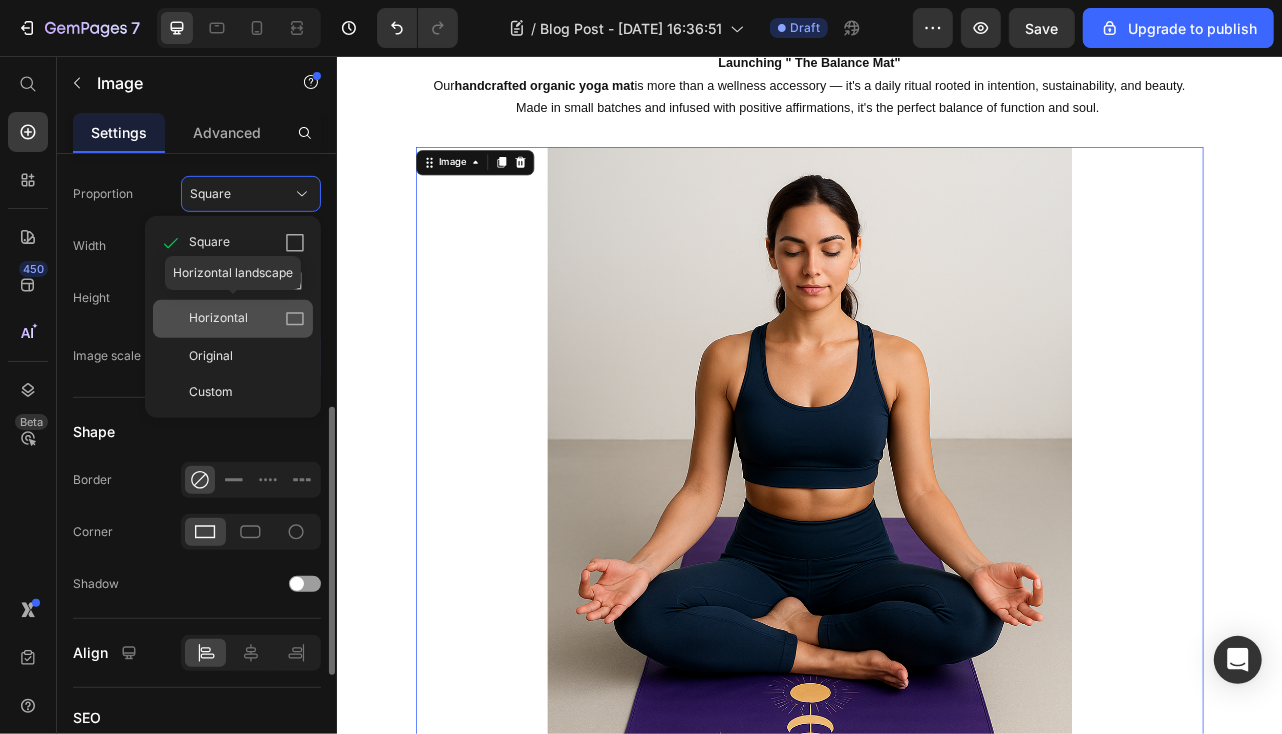 click on "Horizontal" at bounding box center [218, 319] 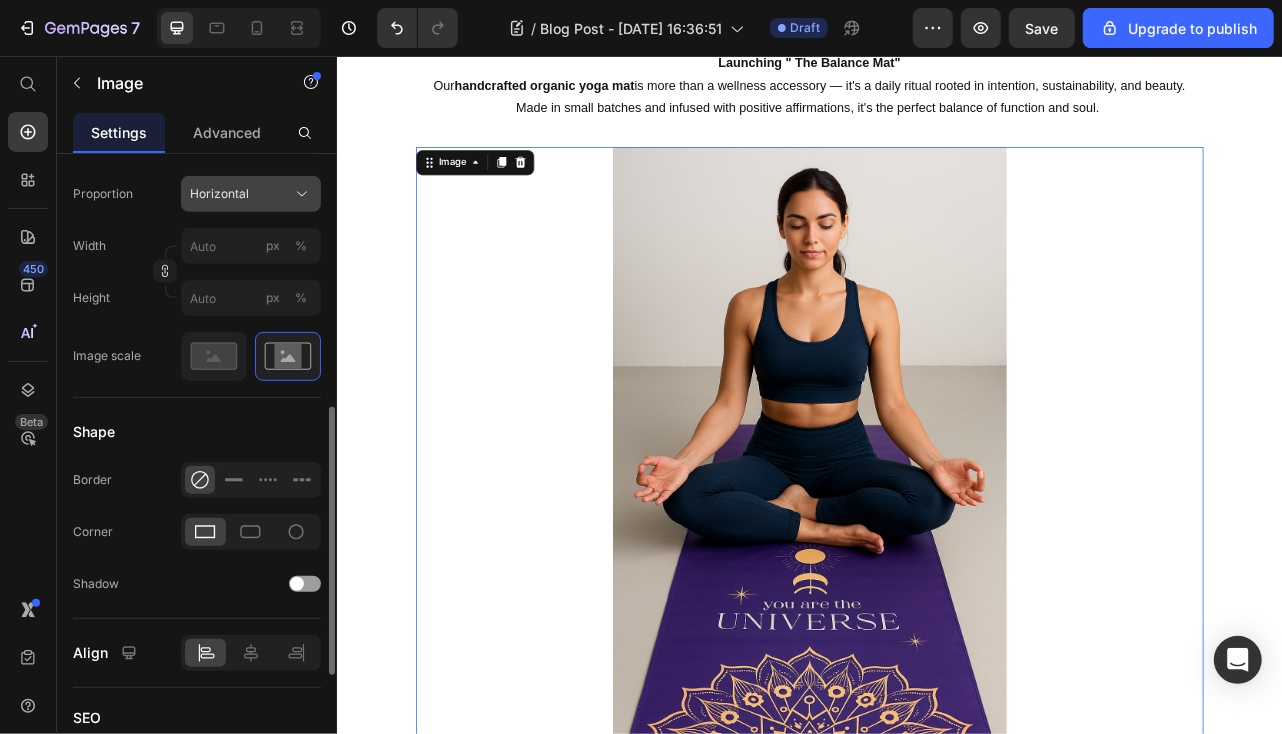 click on "Horizontal" at bounding box center [219, 194] 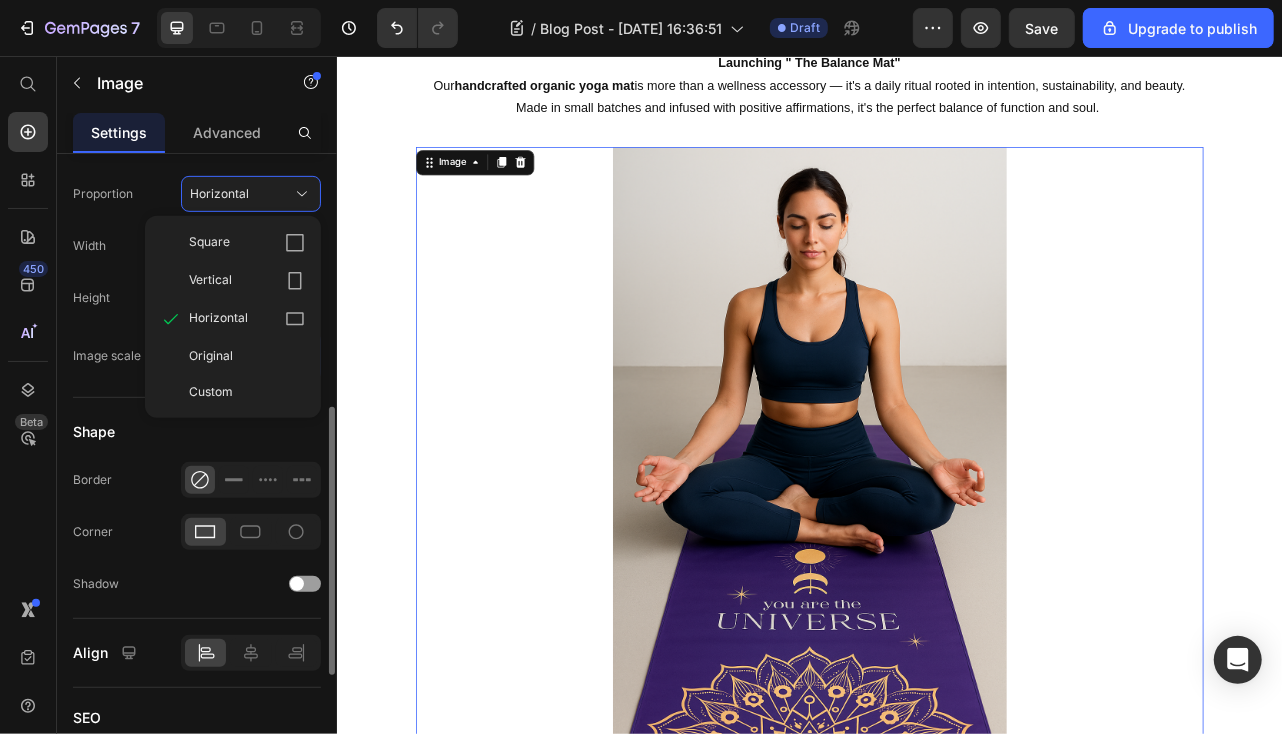 click on "Original" at bounding box center [211, 356] 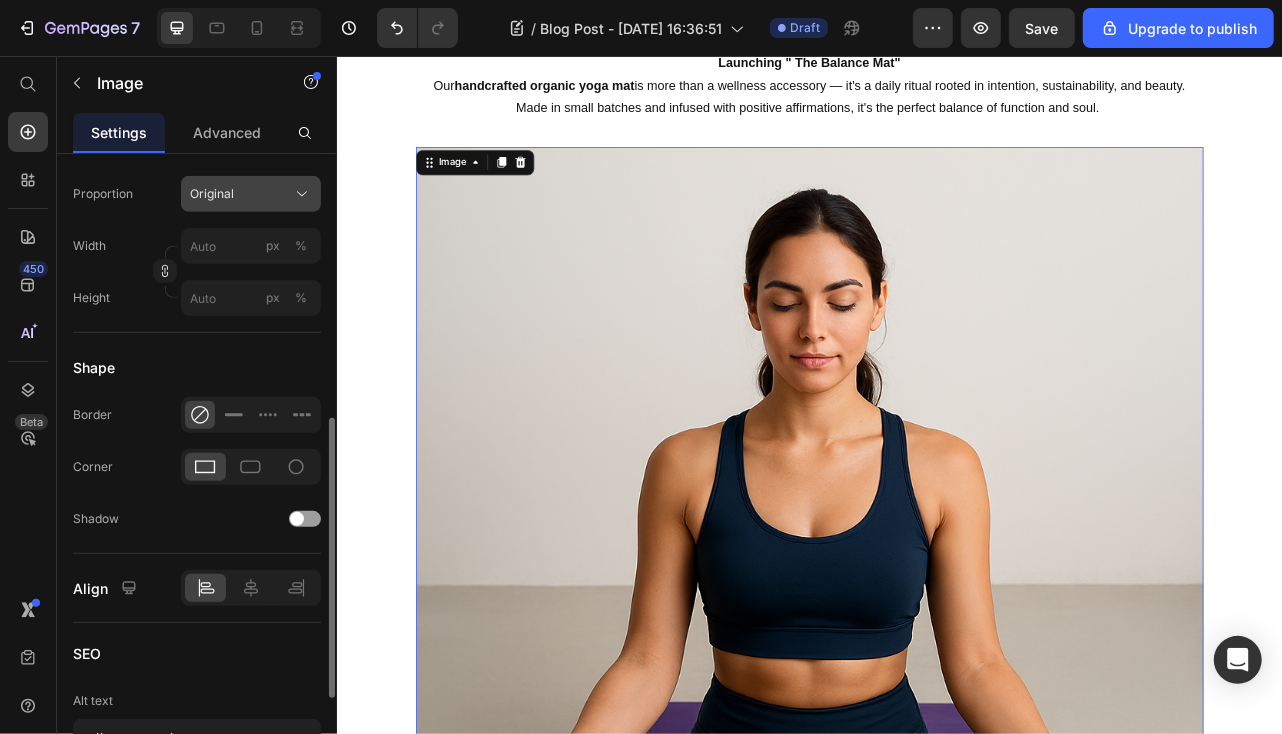 click on "Original" 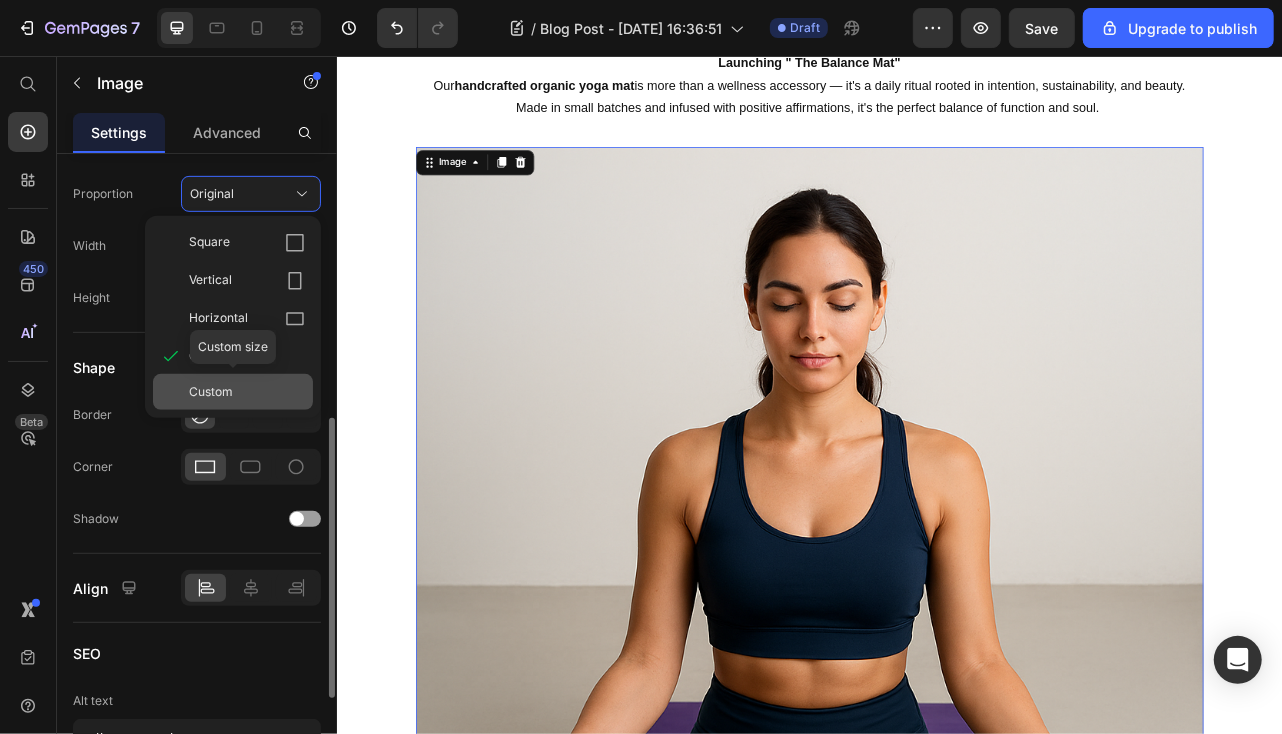 click on "Custom" 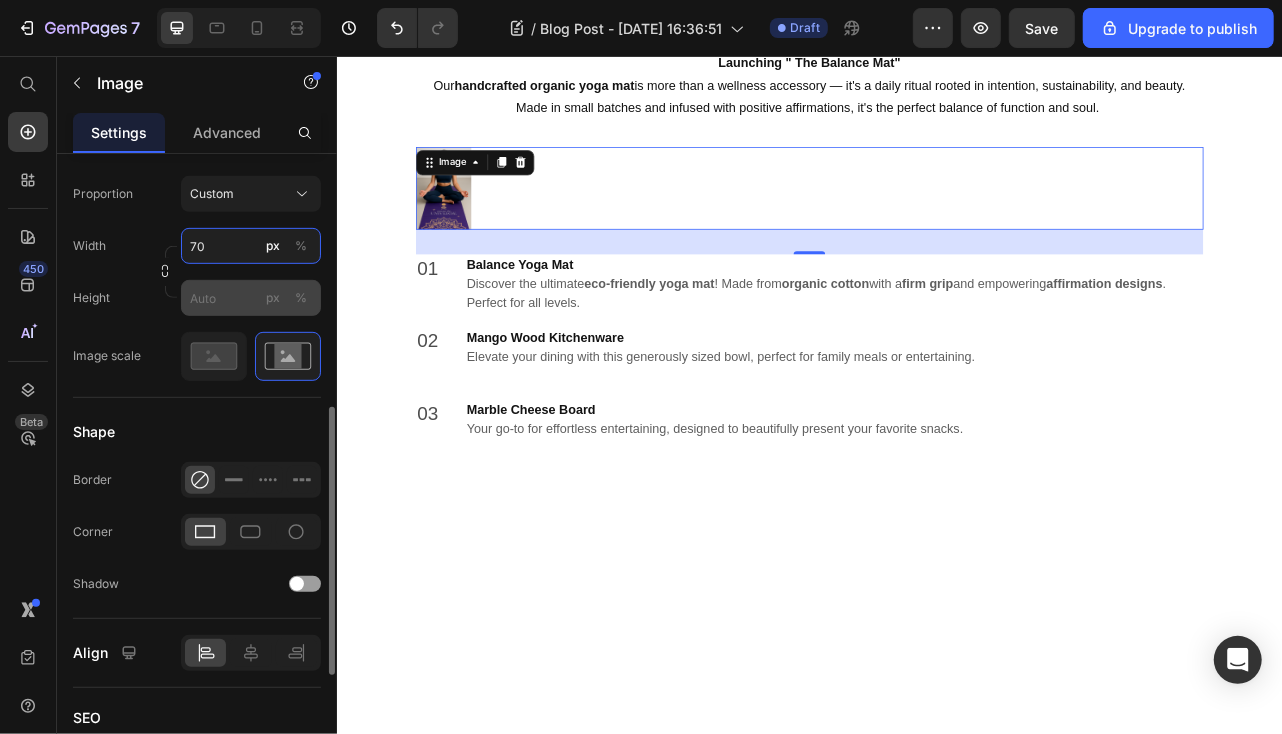 type on "70" 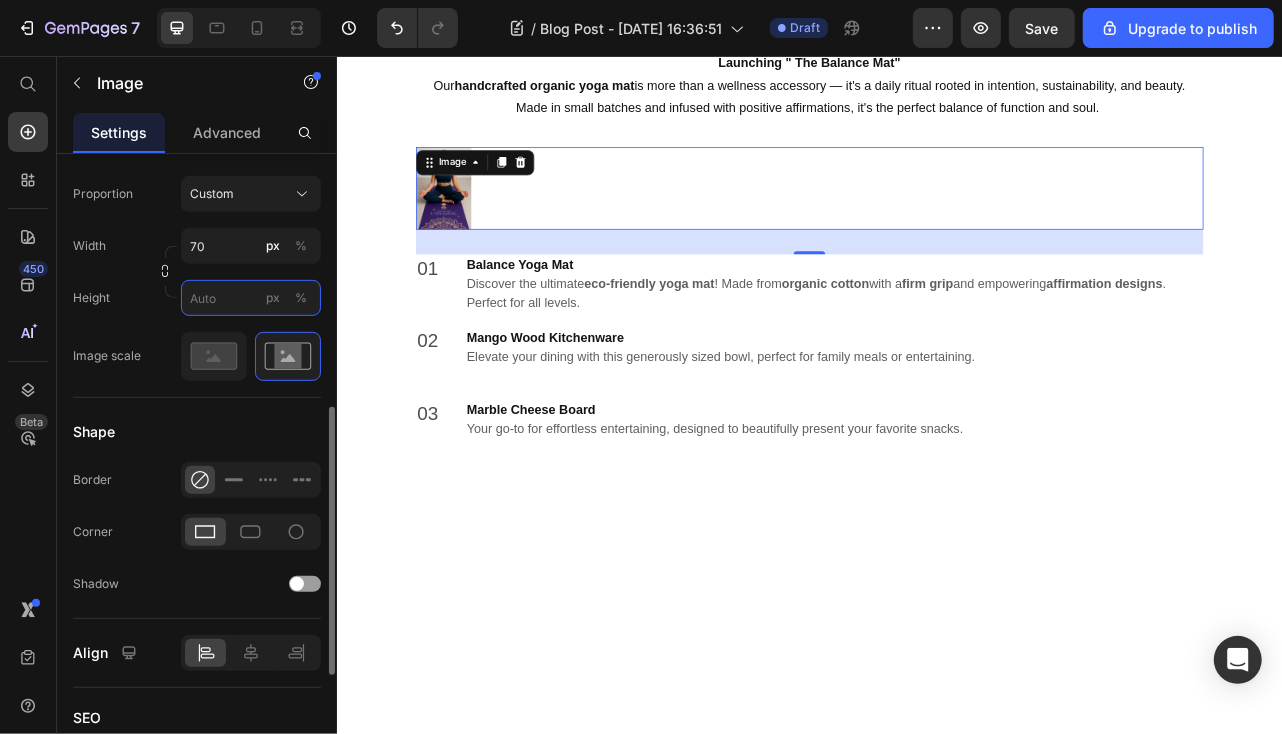click on "px %" at bounding box center [251, 298] 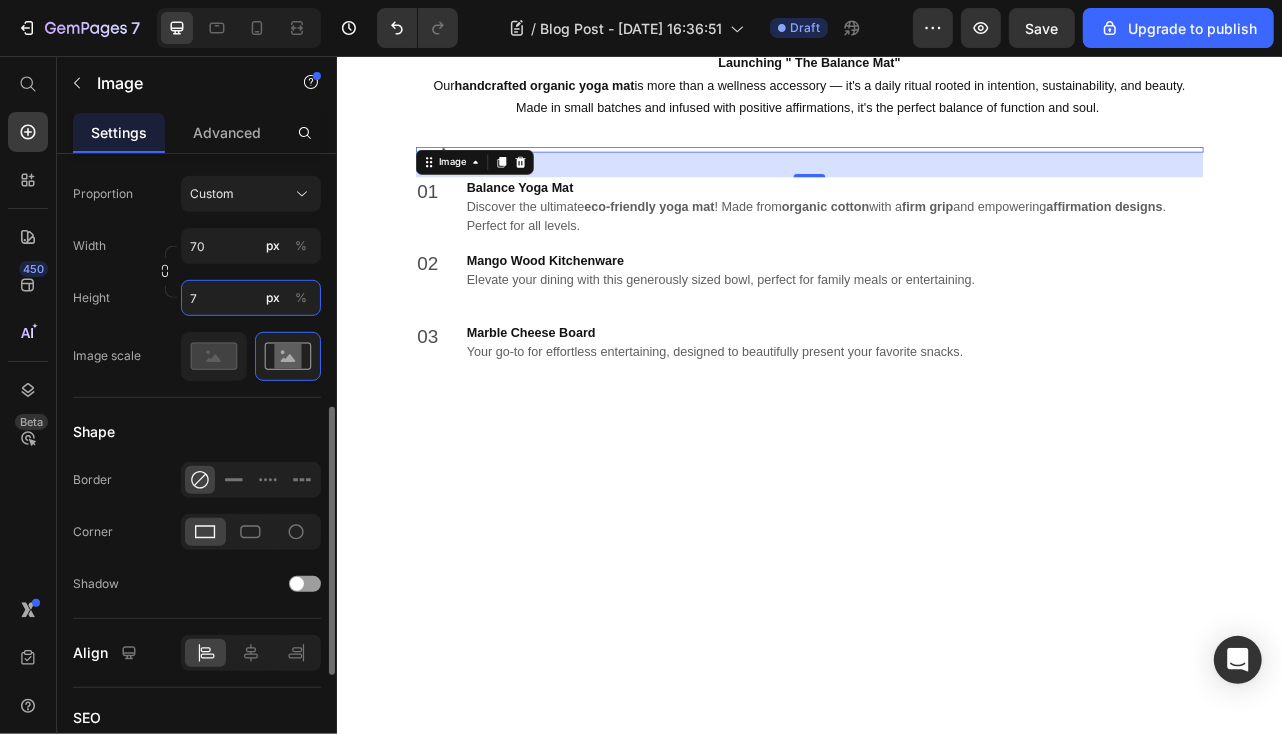 type on "70" 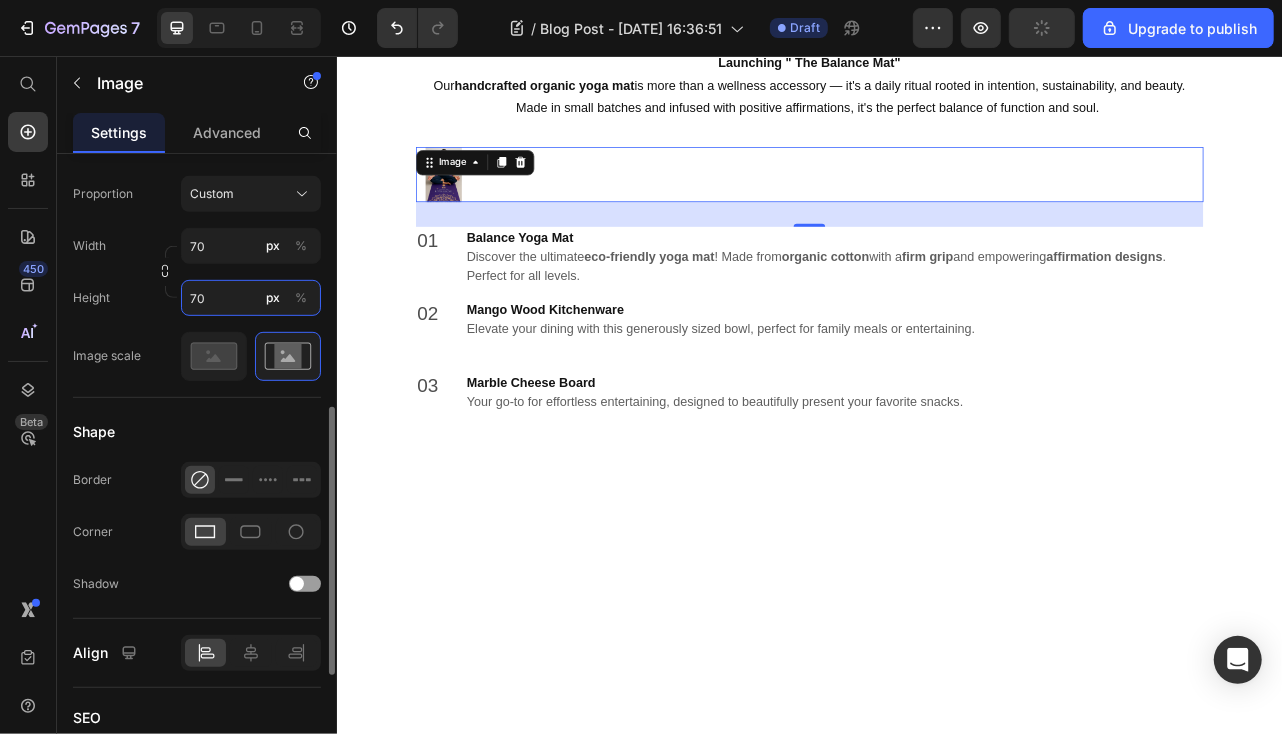 type 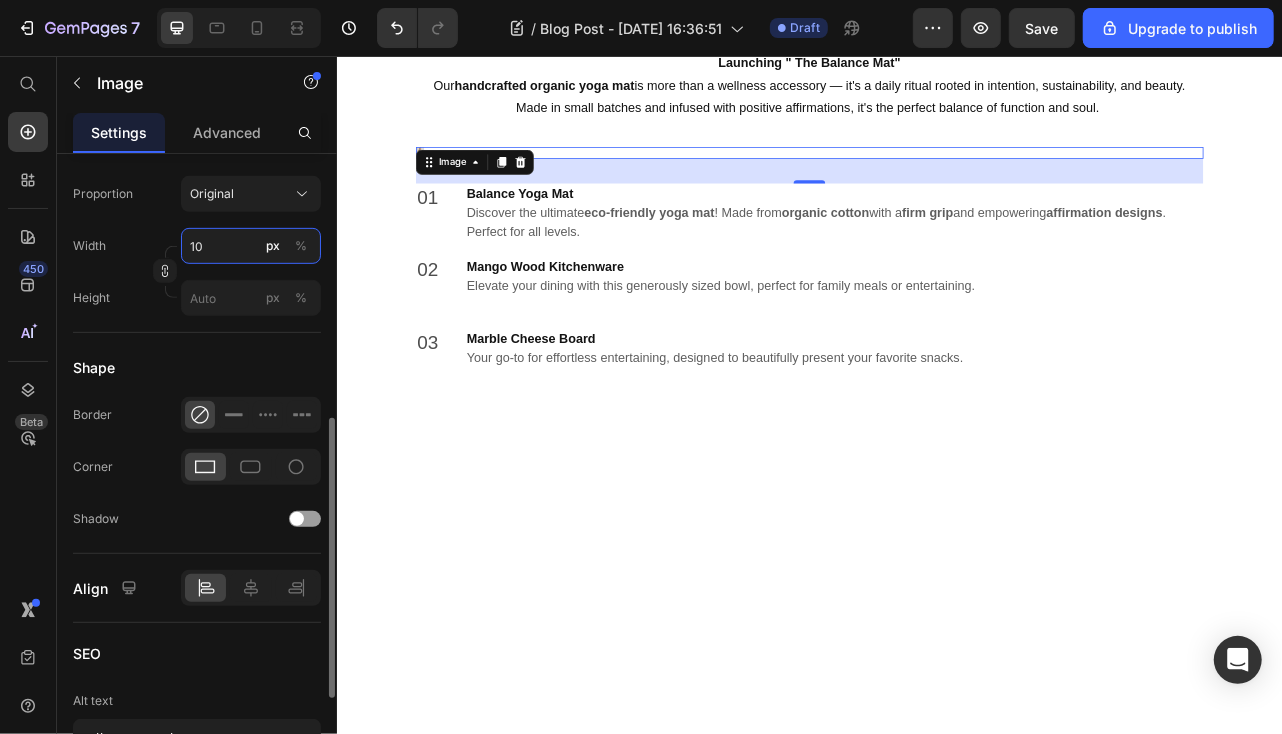 type on "1" 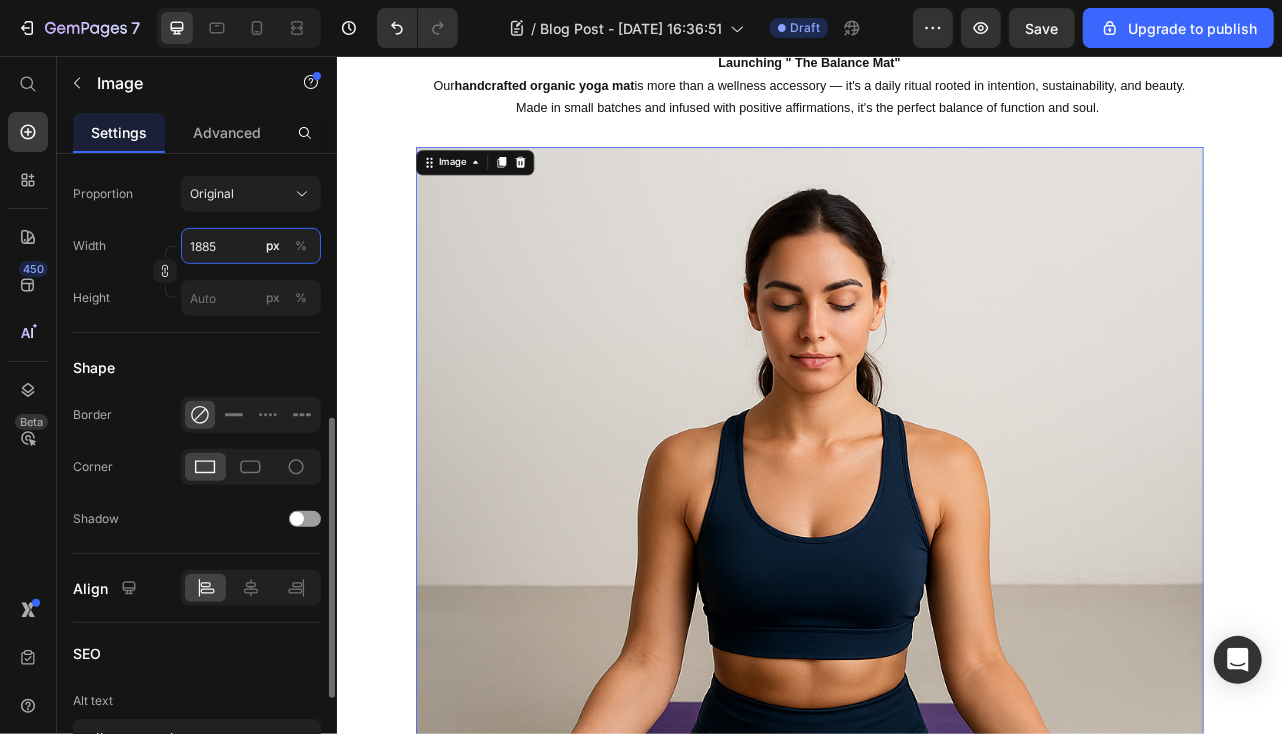 type on "1885" 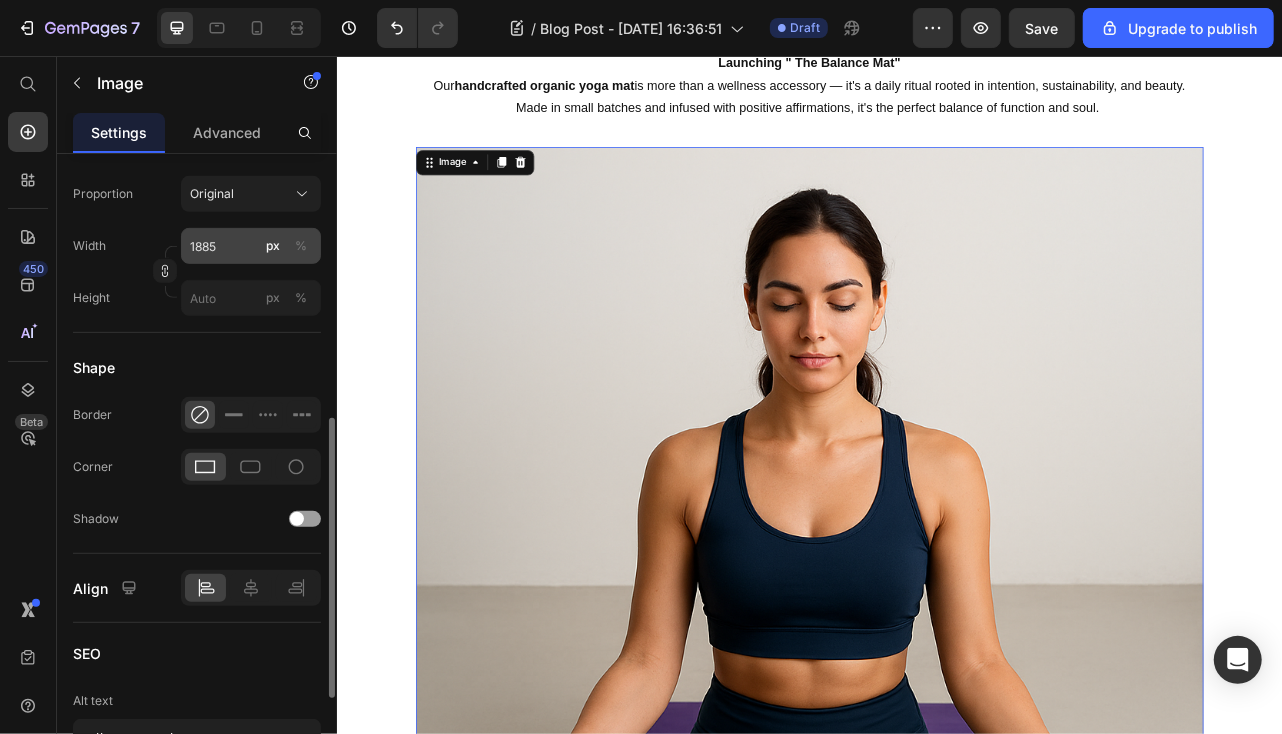 type 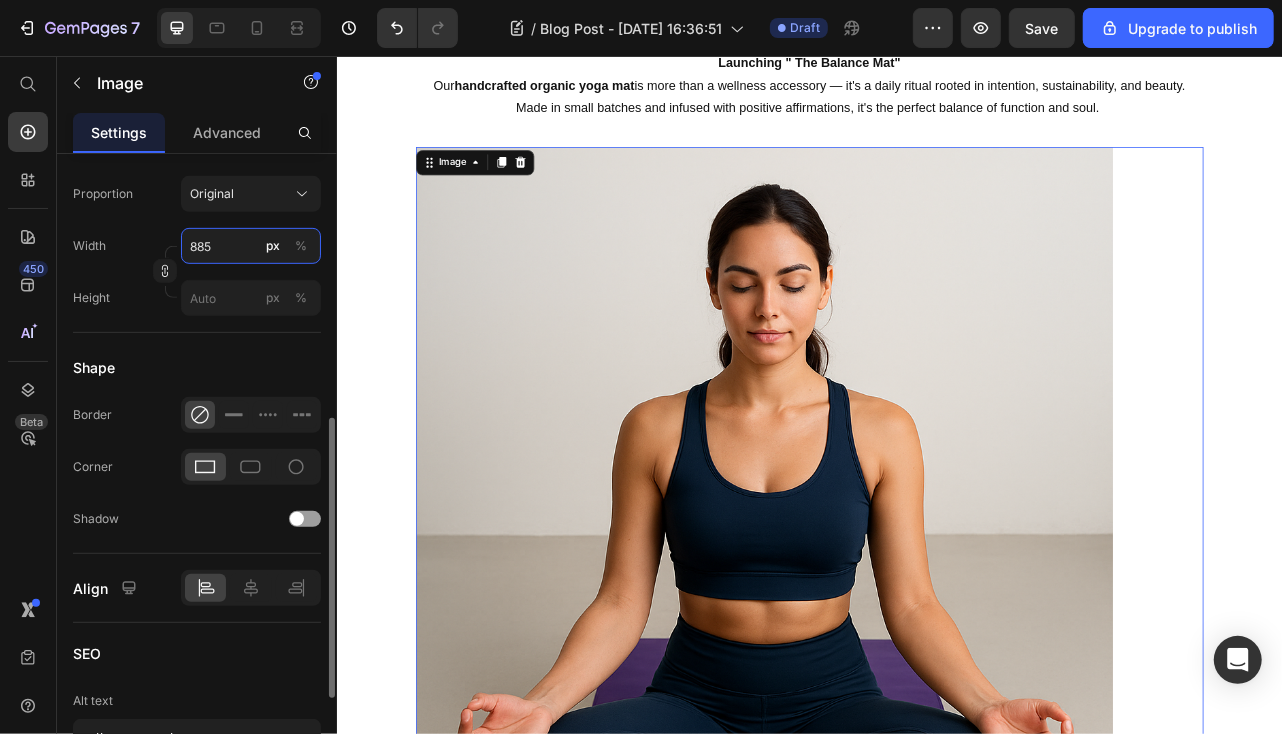 type on "885" 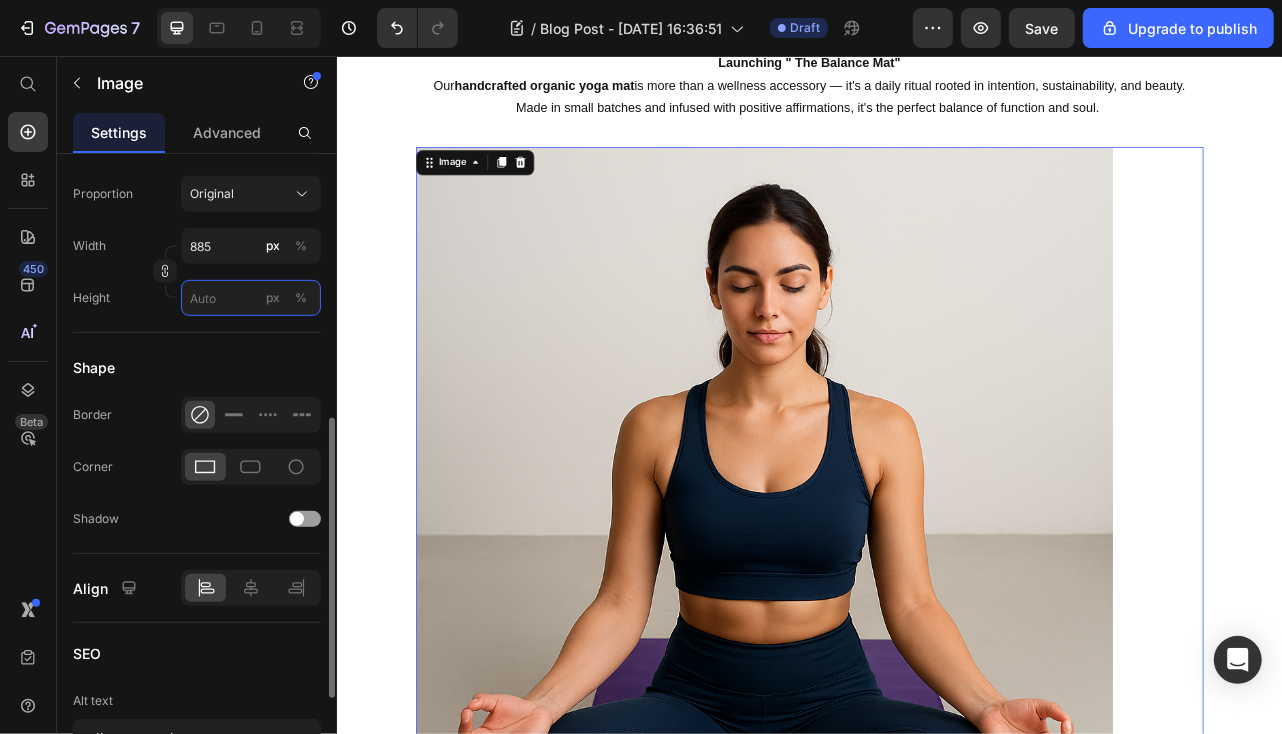 click on "px %" at bounding box center (251, 298) 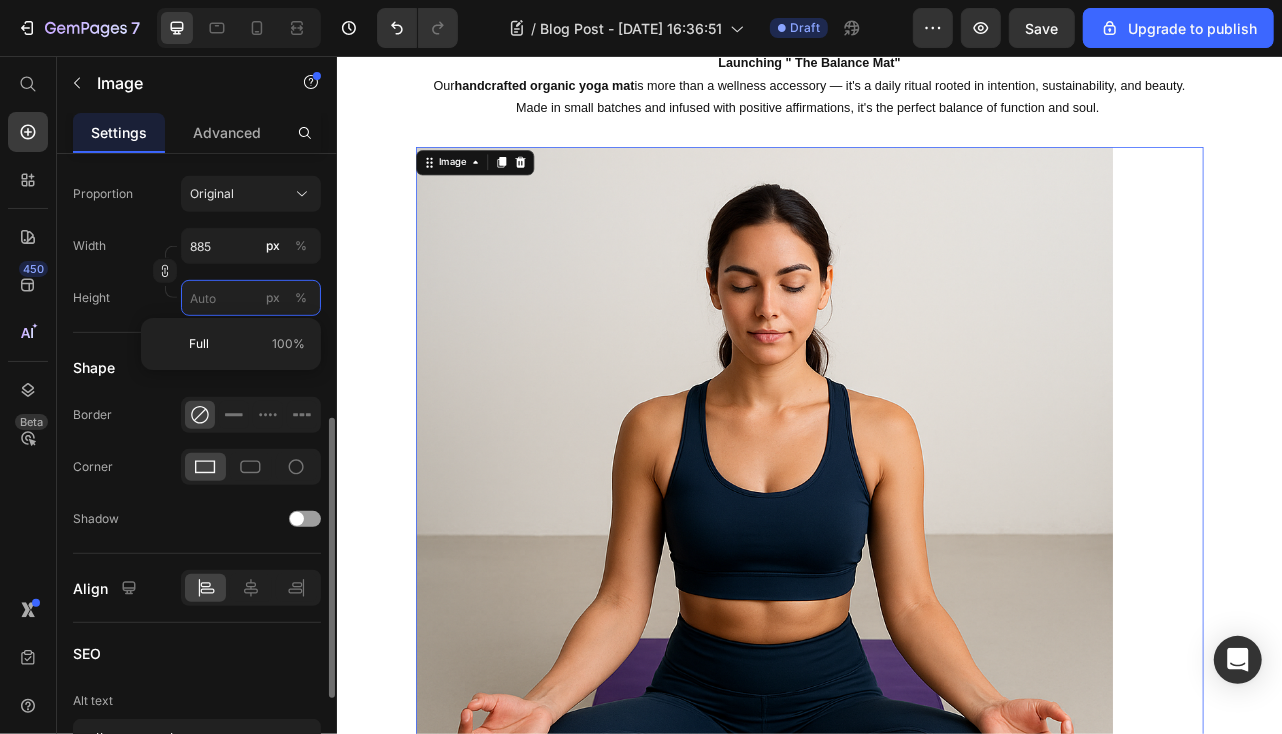 type 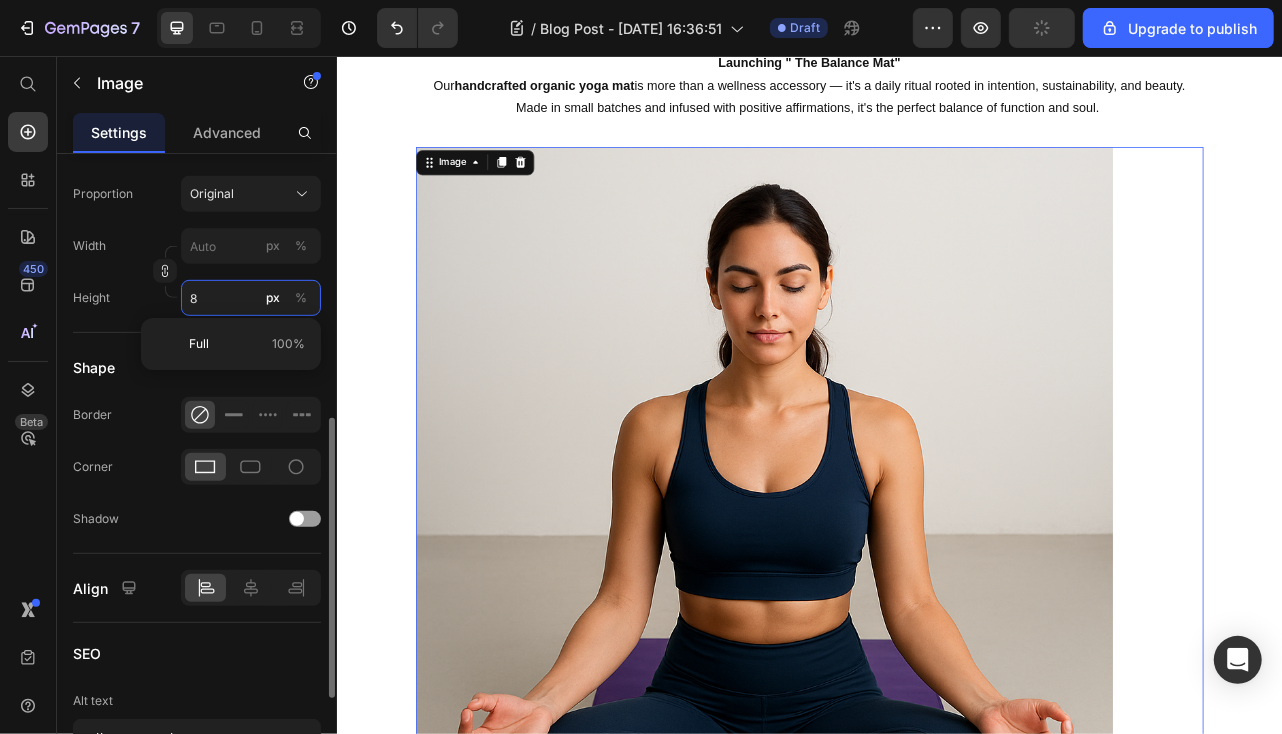 type on "88" 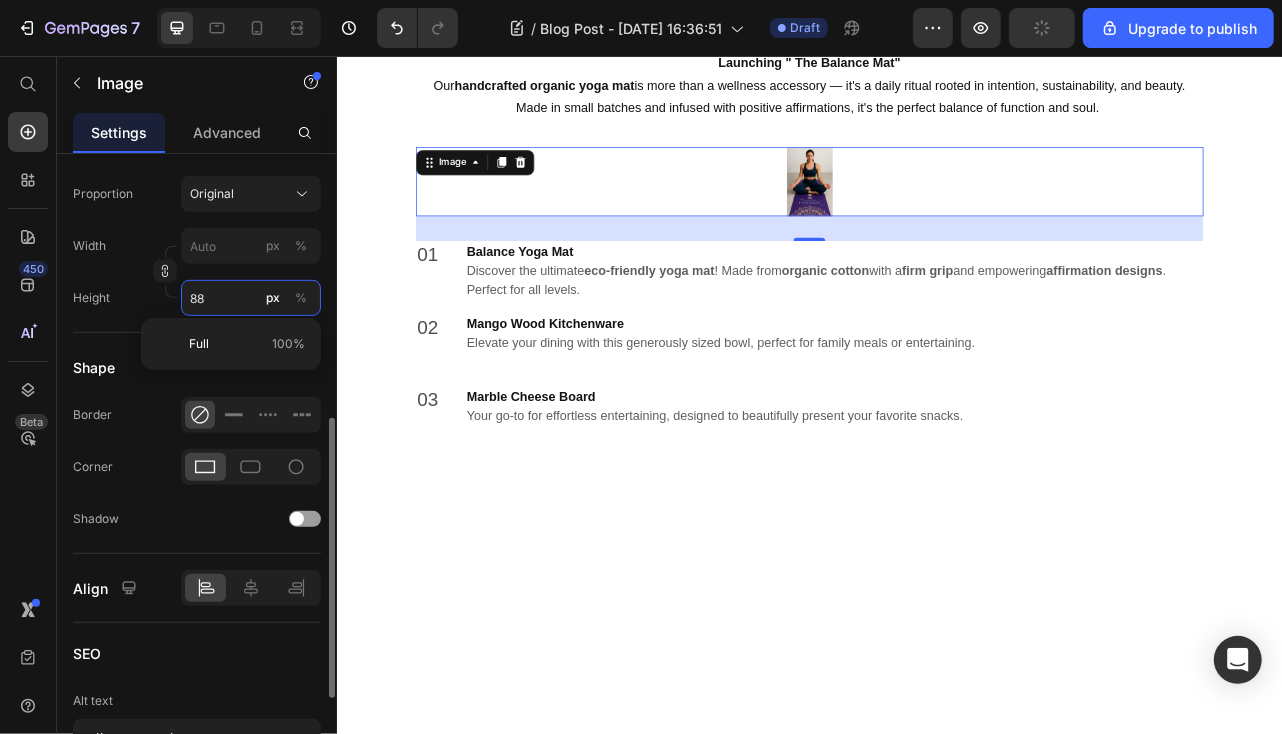 type on "885" 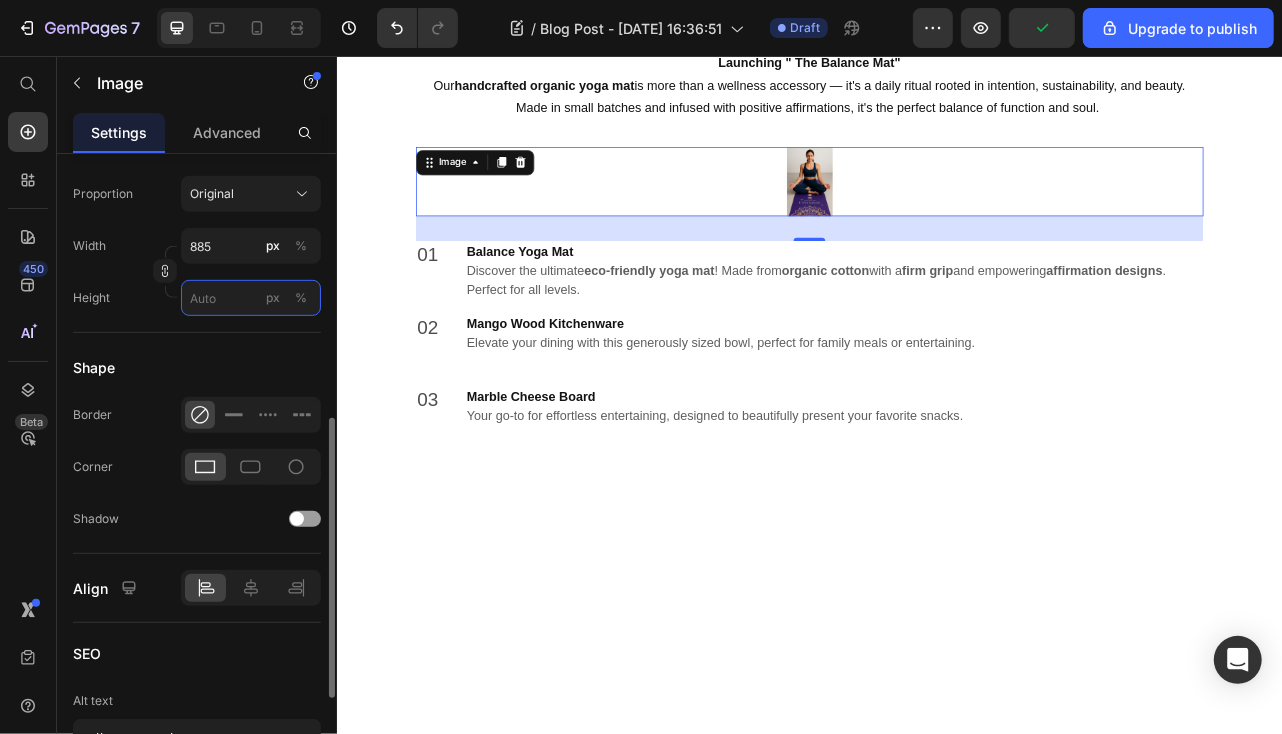 type 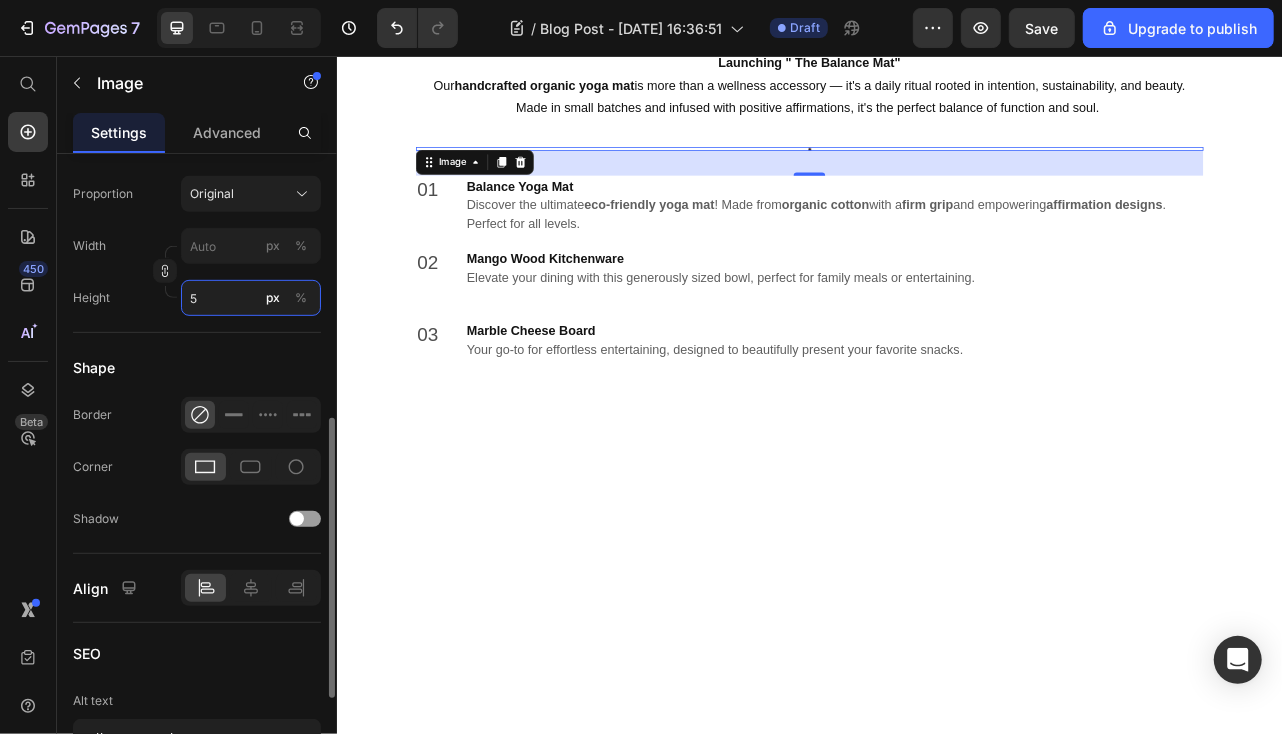 drag, startPoint x: 226, startPoint y: 298, endPoint x: 189, endPoint y: 299, distance: 37.01351 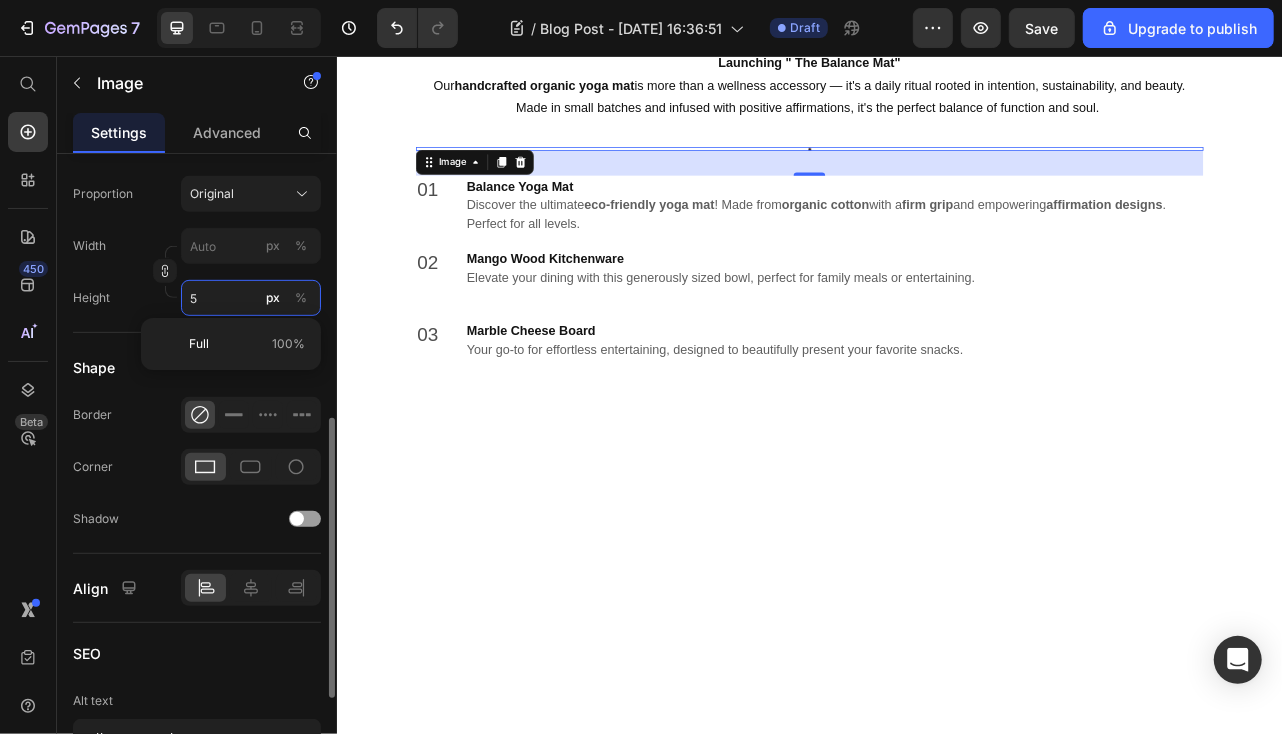 type 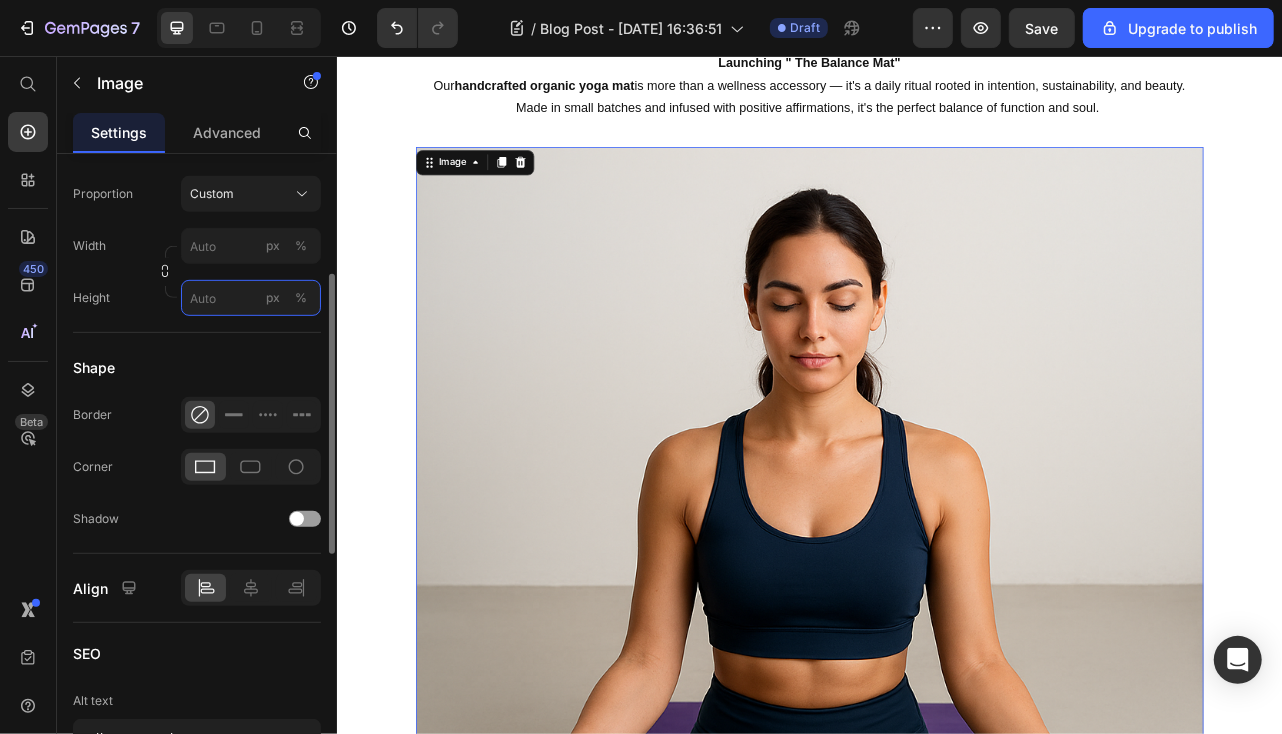 scroll, scrollTop: 500, scrollLeft: 0, axis: vertical 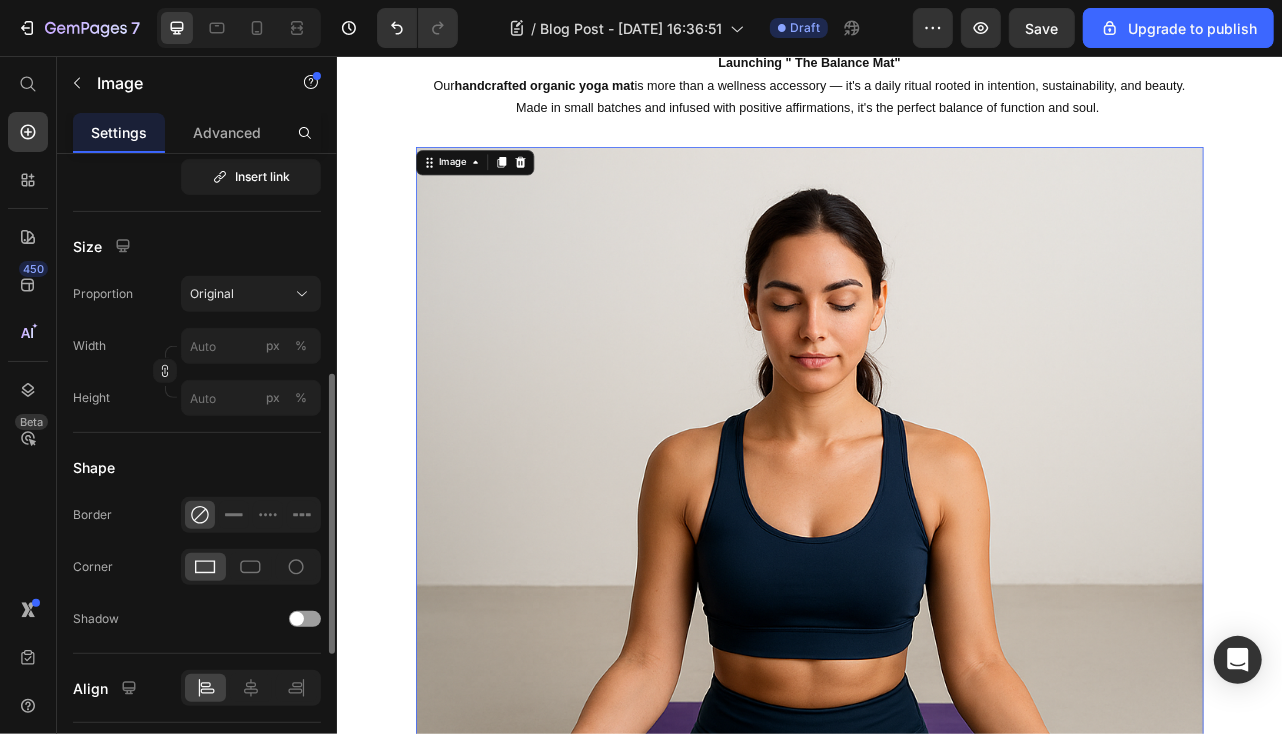 click at bounding box center [936, 920] 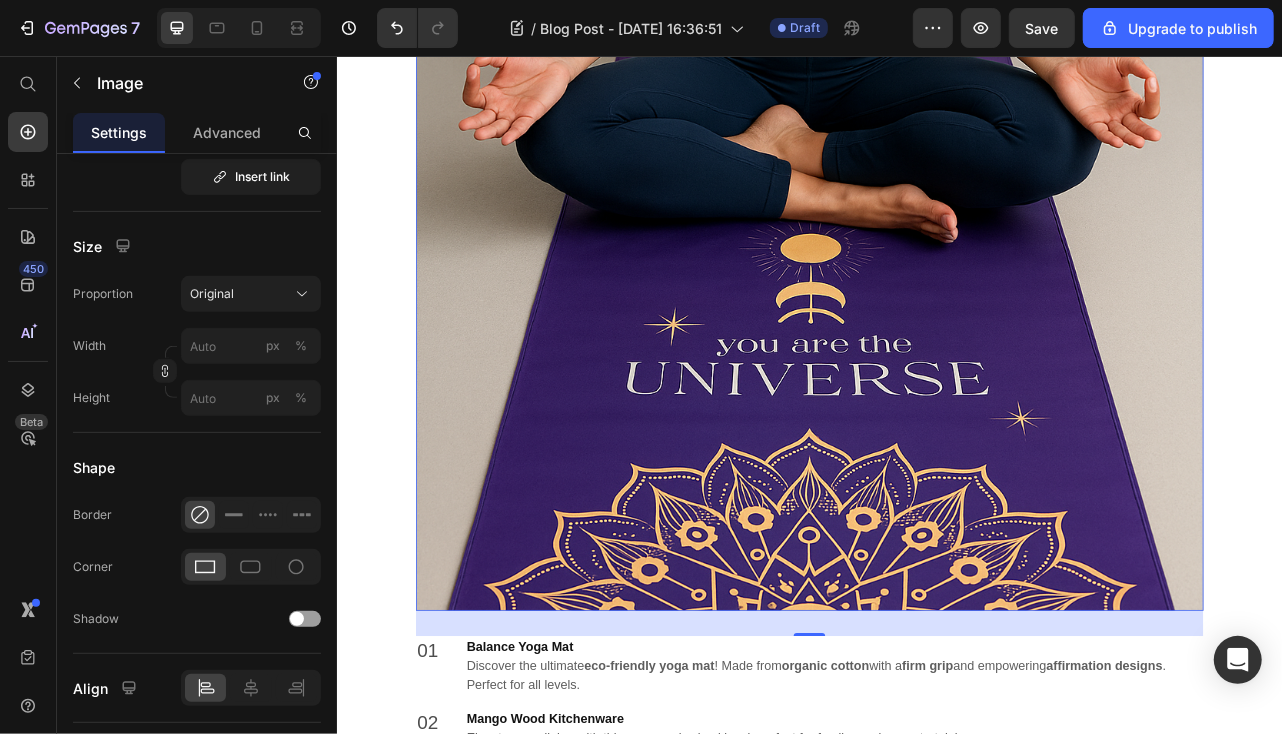 scroll, scrollTop: 2743, scrollLeft: 0, axis: vertical 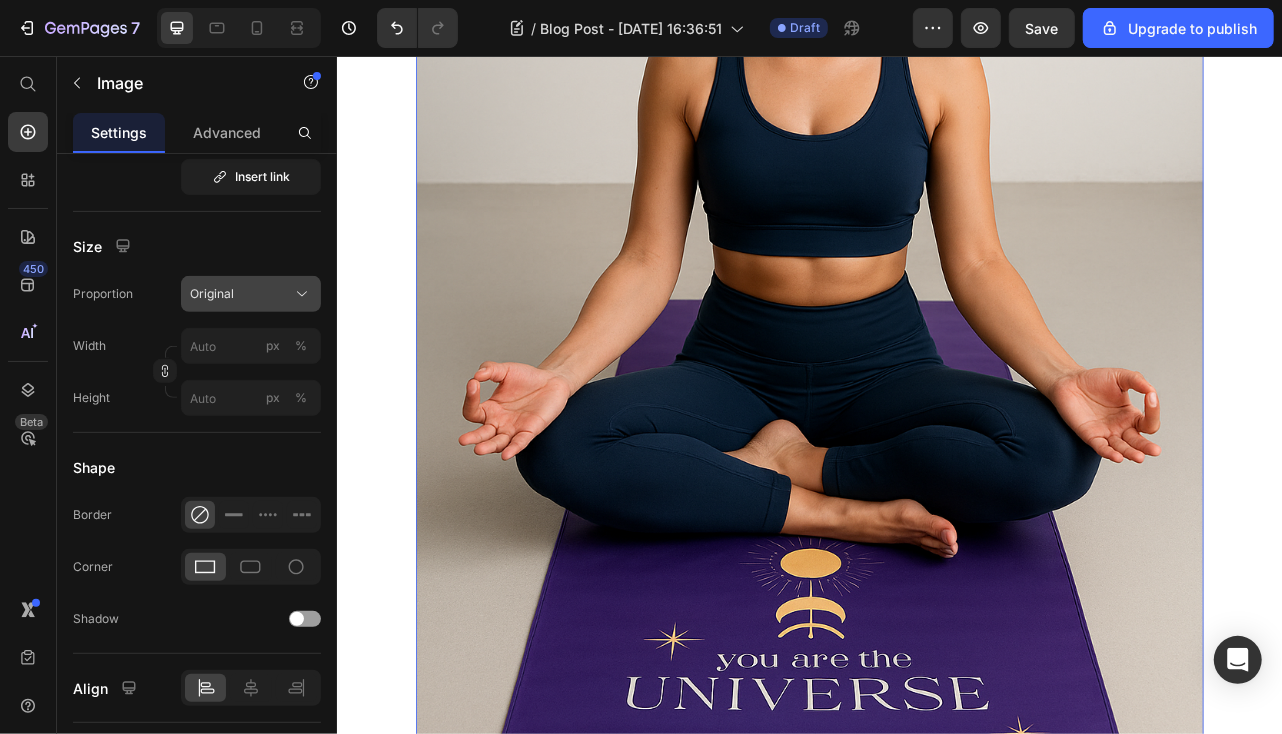 click on "Original" 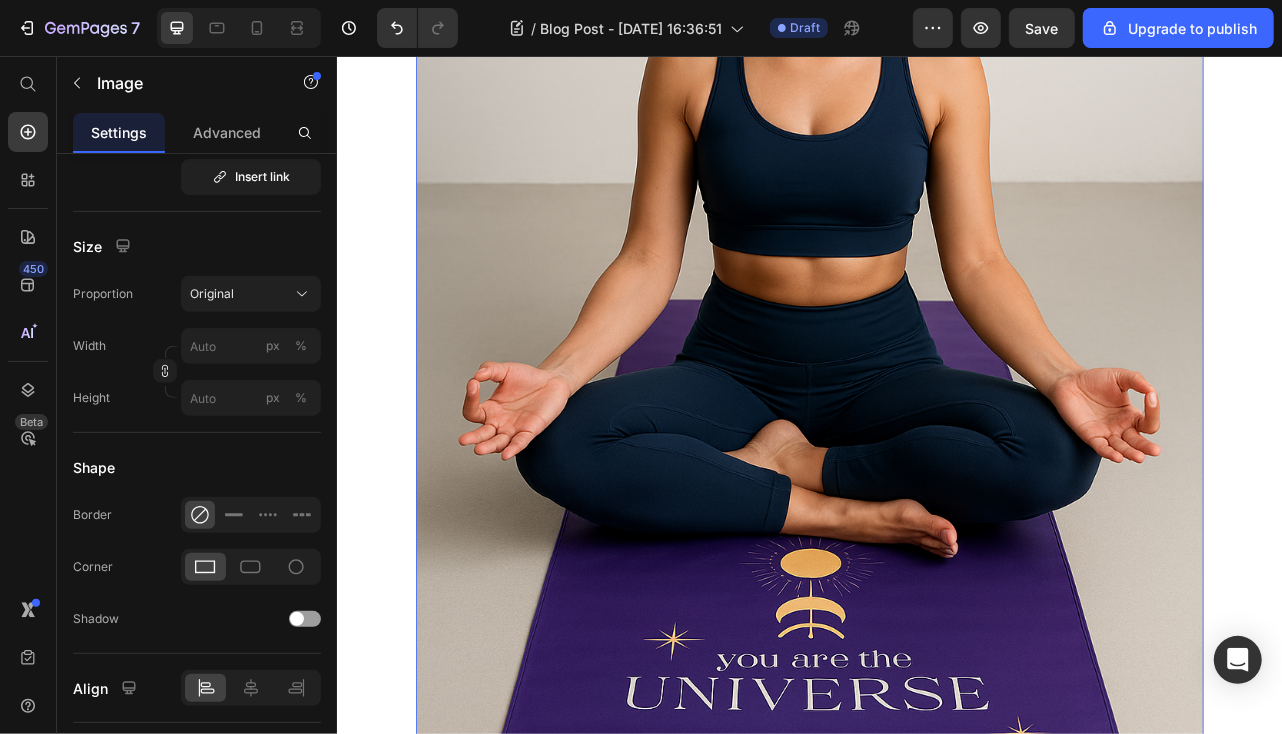 drag, startPoint x: 476, startPoint y: 466, endPoint x: 518, endPoint y: 477, distance: 43.416588 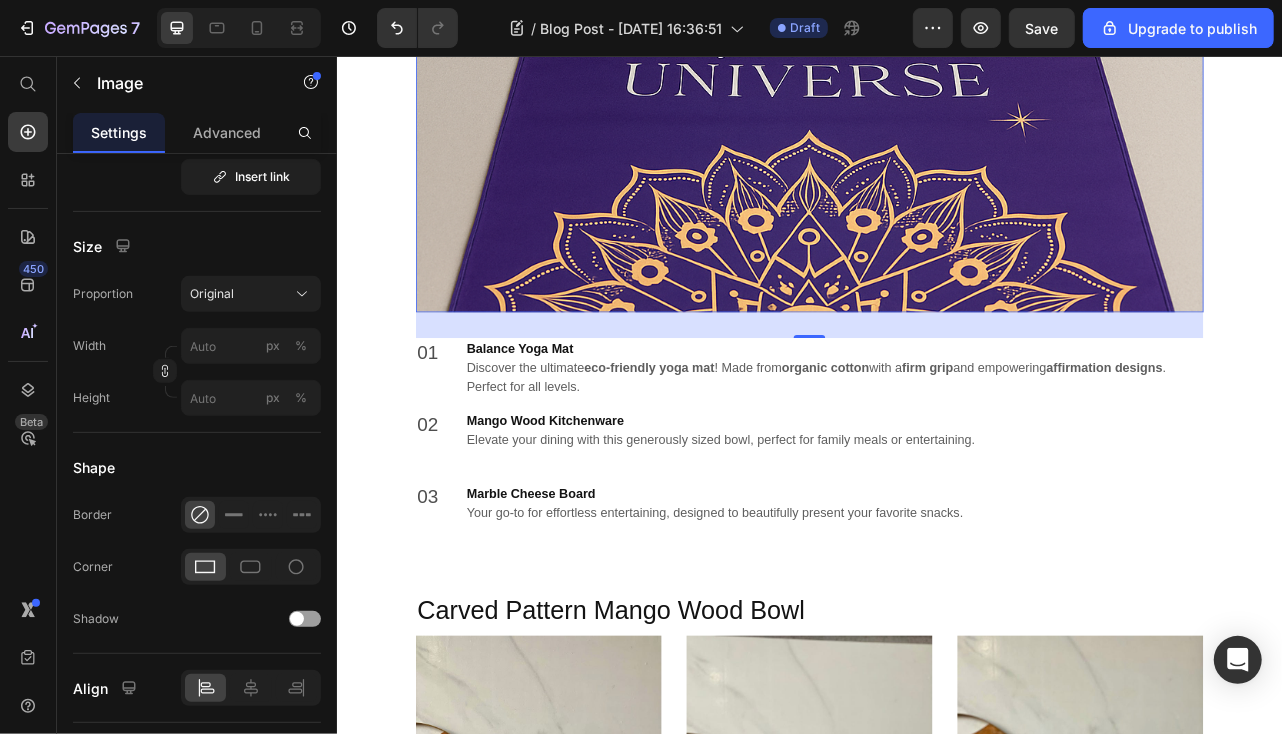 scroll, scrollTop: 3543, scrollLeft: 0, axis: vertical 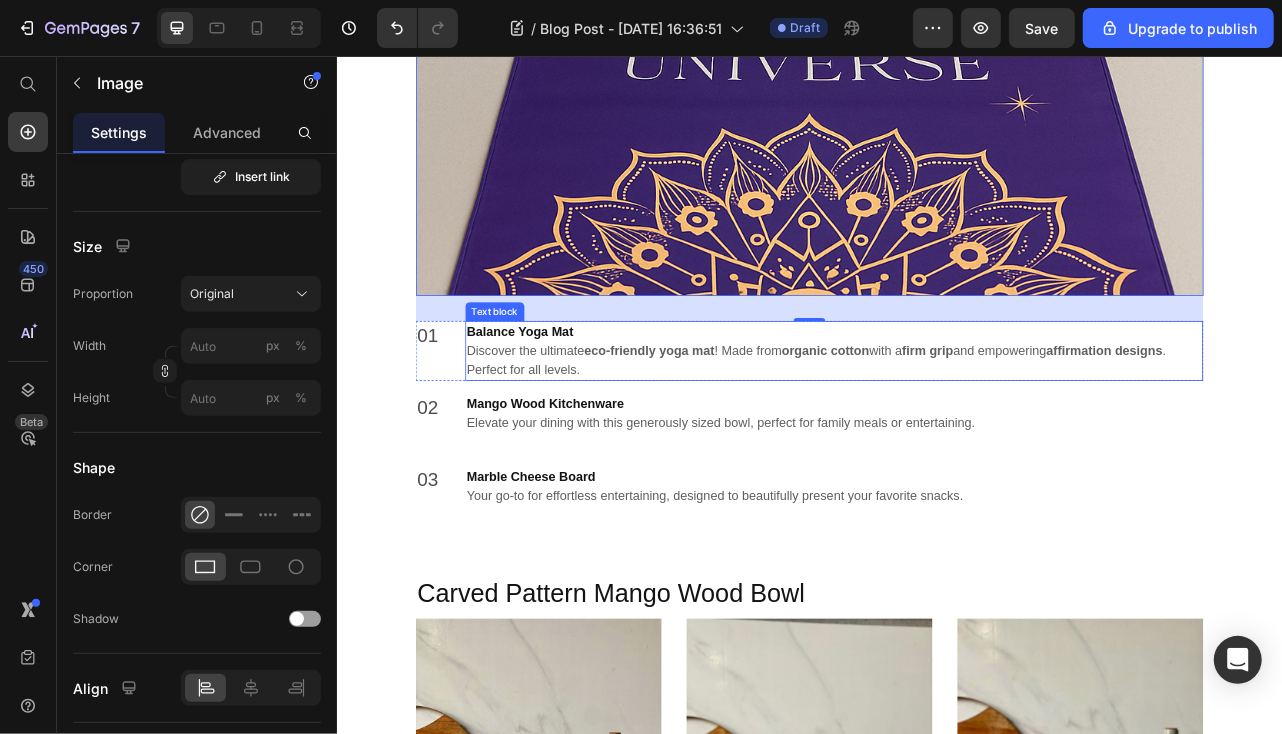click on "Balance Yoga Mat" at bounding box center [967, 405] 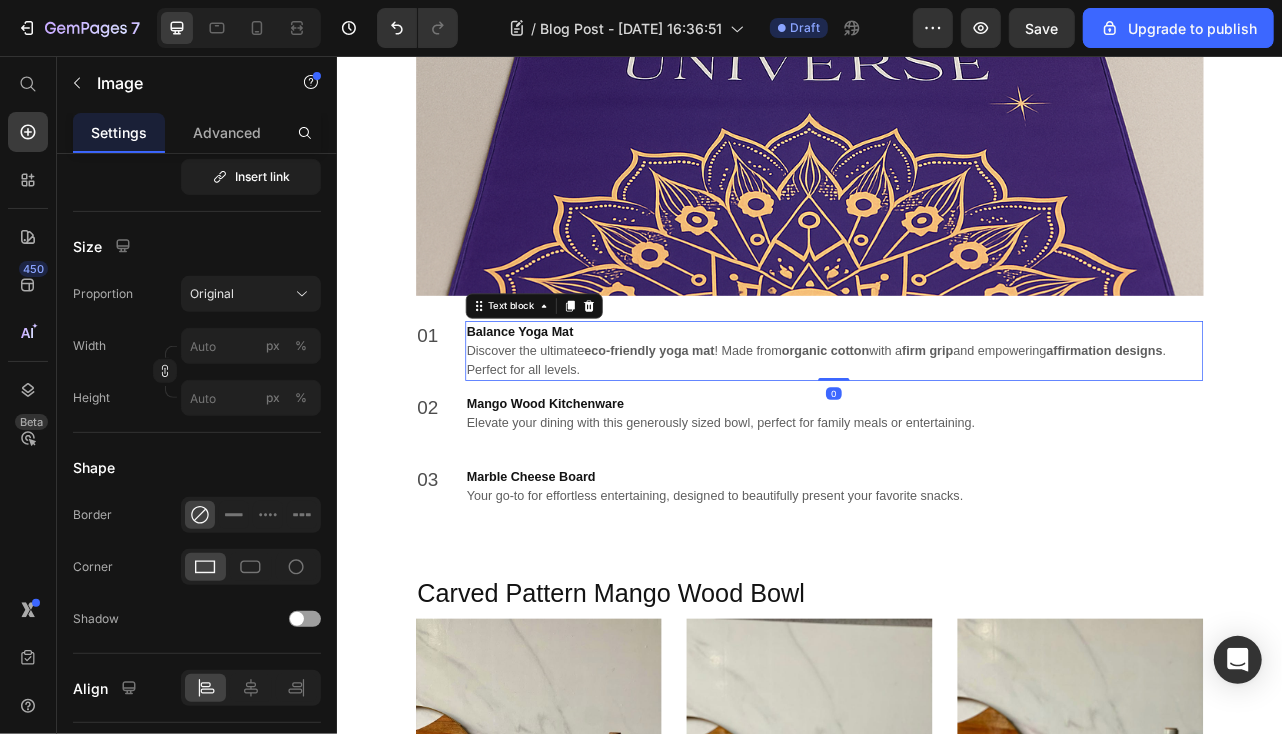 scroll, scrollTop: 0, scrollLeft: 0, axis: both 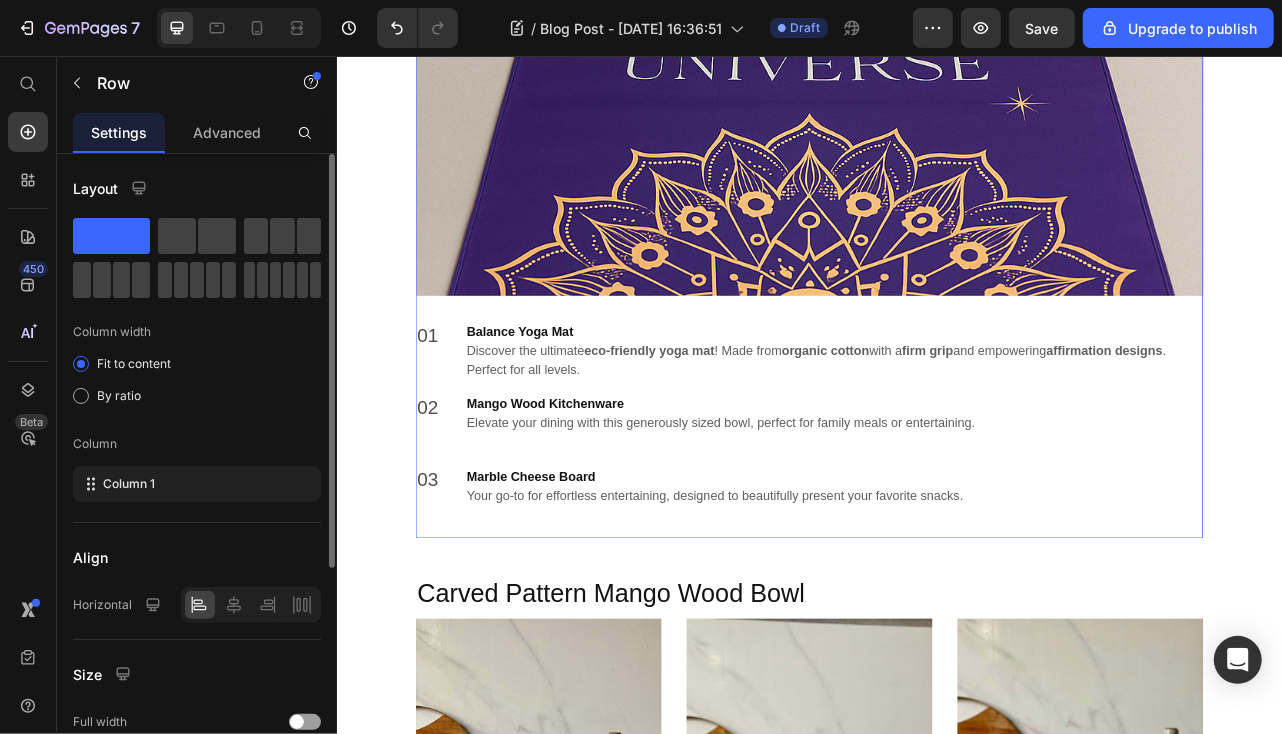 click on "🌿 Here’s What to Expect Heading Launching " The Balance Mat" Our  handcrafted organic yoga mat  is more than a wellness accessory — it's a daily ritual rooted in intention, sustainability, and beauty. Made in small batches and infused with positive affirmations, it's the perfect balance of function and soul.   Heading Image 01 Text block Balance Yoga Mat Discover the ultimate  eco-friendly yoga mat ! Made from  organic cotton  with a  firm grip  and empowering  affirmation designs . Perfect for all levels. Text block   0 Row 02 Text block Mango Wood Kitchenware  Elevate your dining with this generously sized bowl, perfect for family meals or entertaining.   Text block Row 03 Text block Marble Cheese Board Your go-to for effortless entertaining, designed to beautifully present your favorite snacks.   Text block Row" at bounding box center (936, -337) 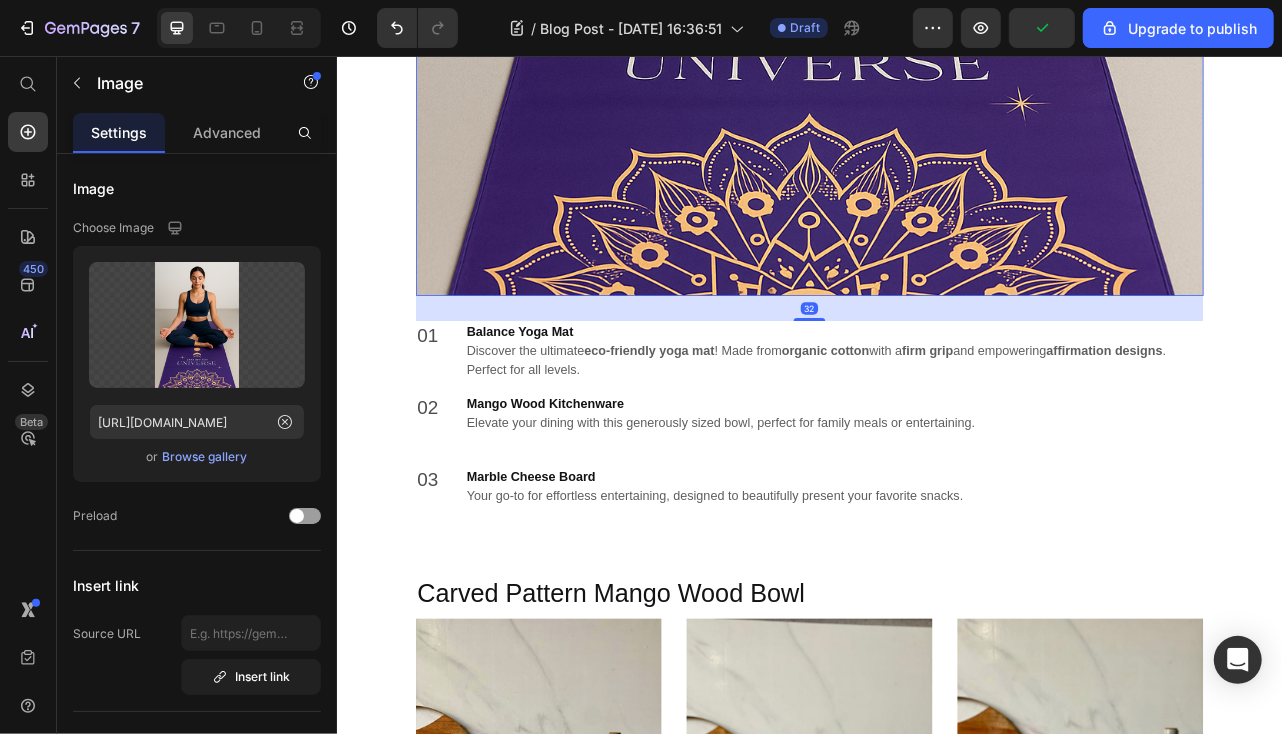 click on "32" at bounding box center (936, 375) 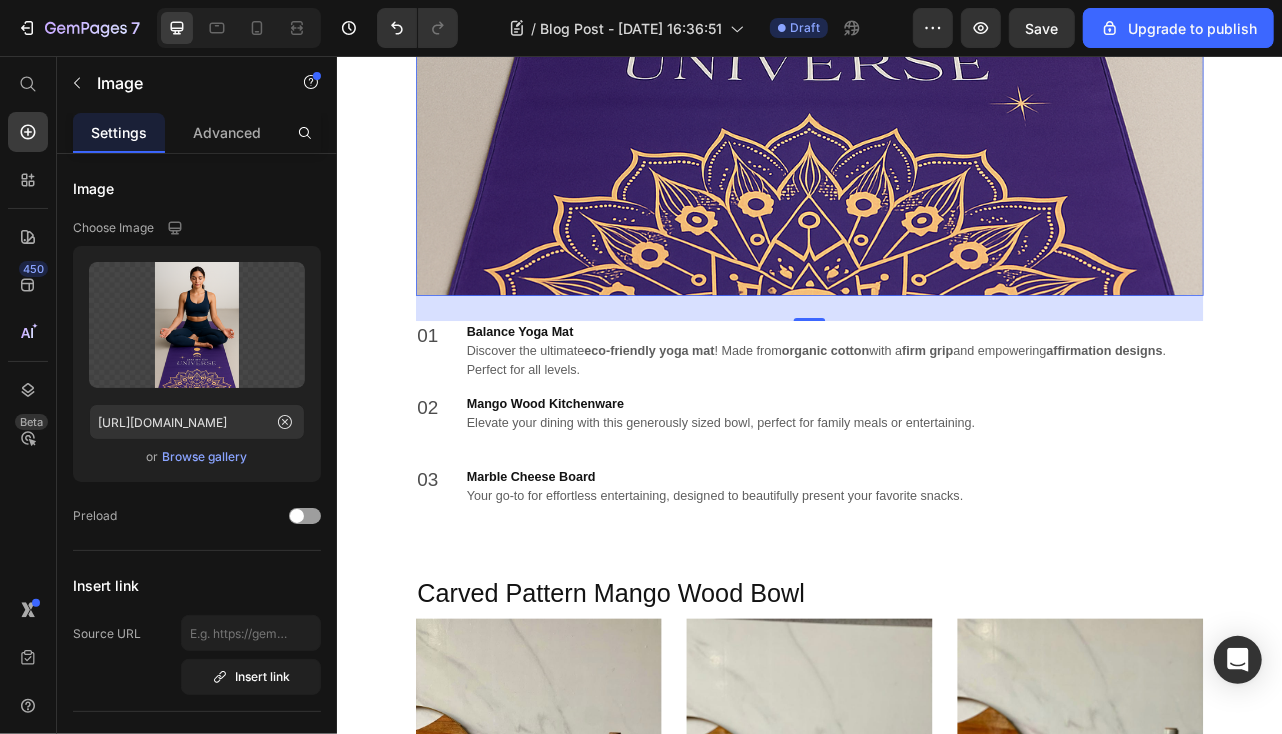click at bounding box center [936, -391] 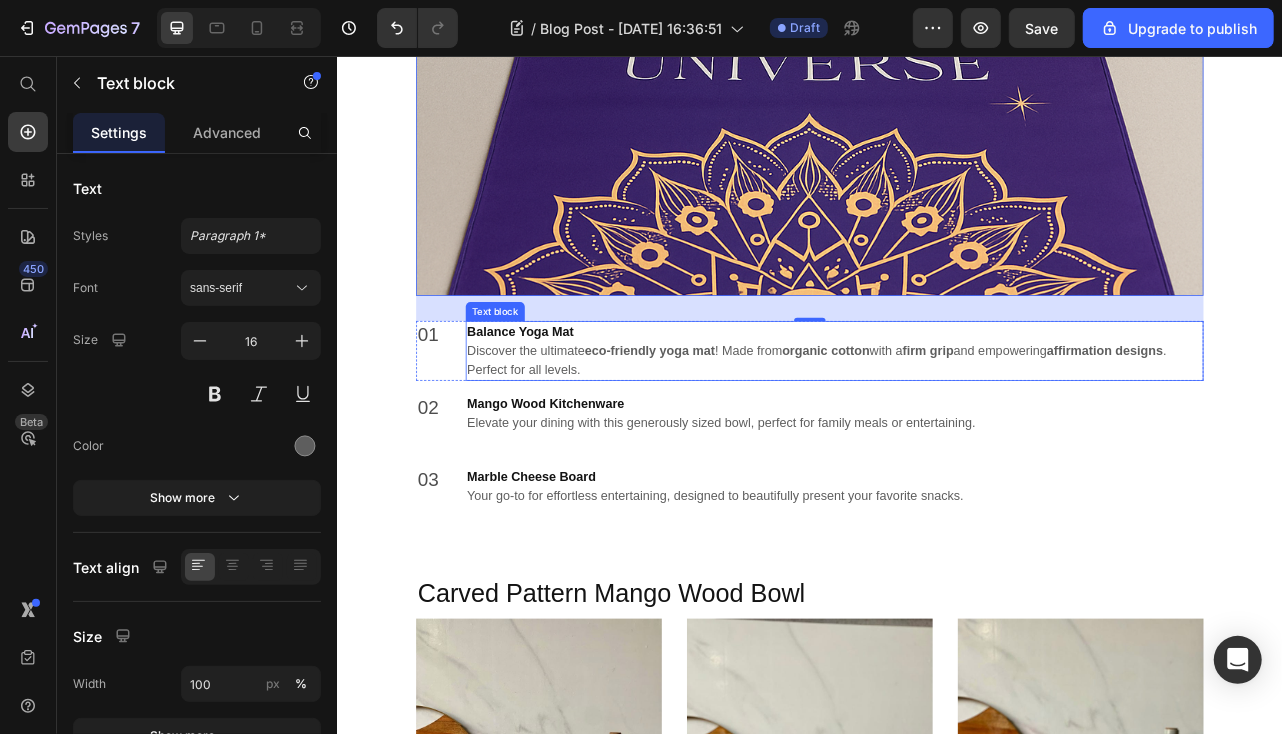 click on "Balance Yoga Mat" at bounding box center [967, 405] 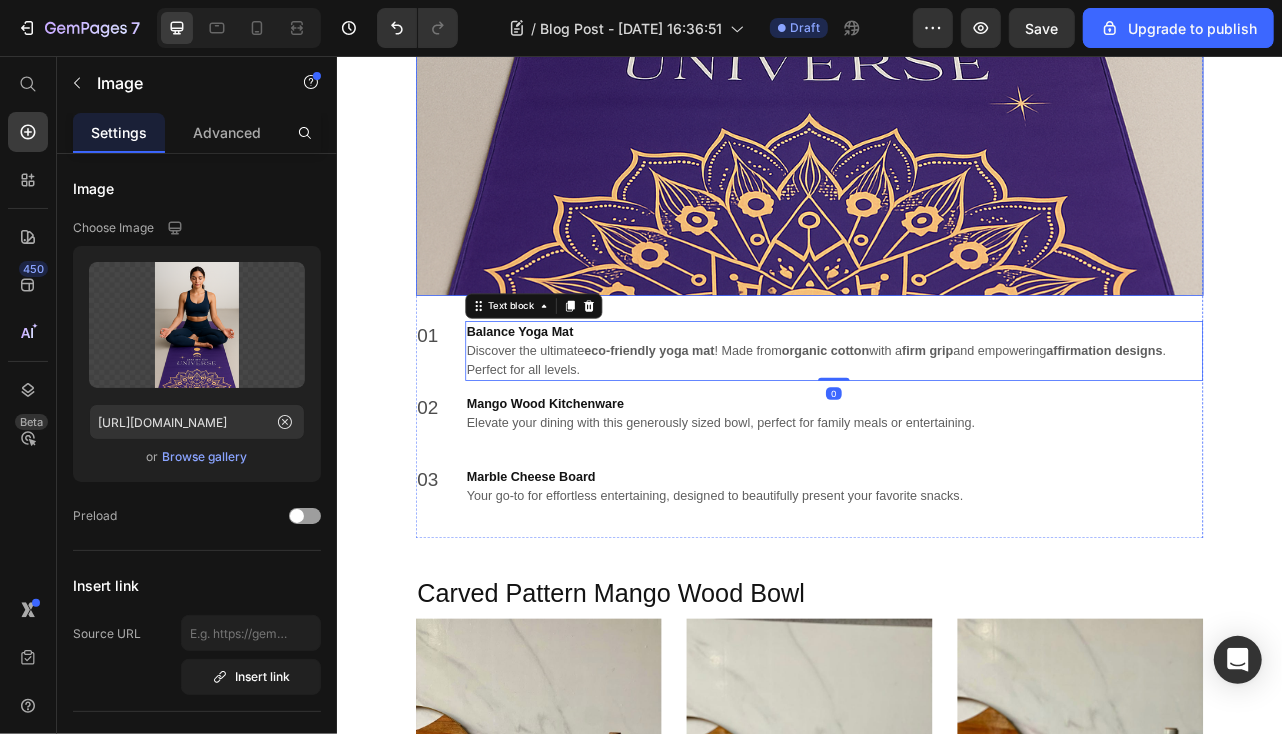 click at bounding box center (936, -391) 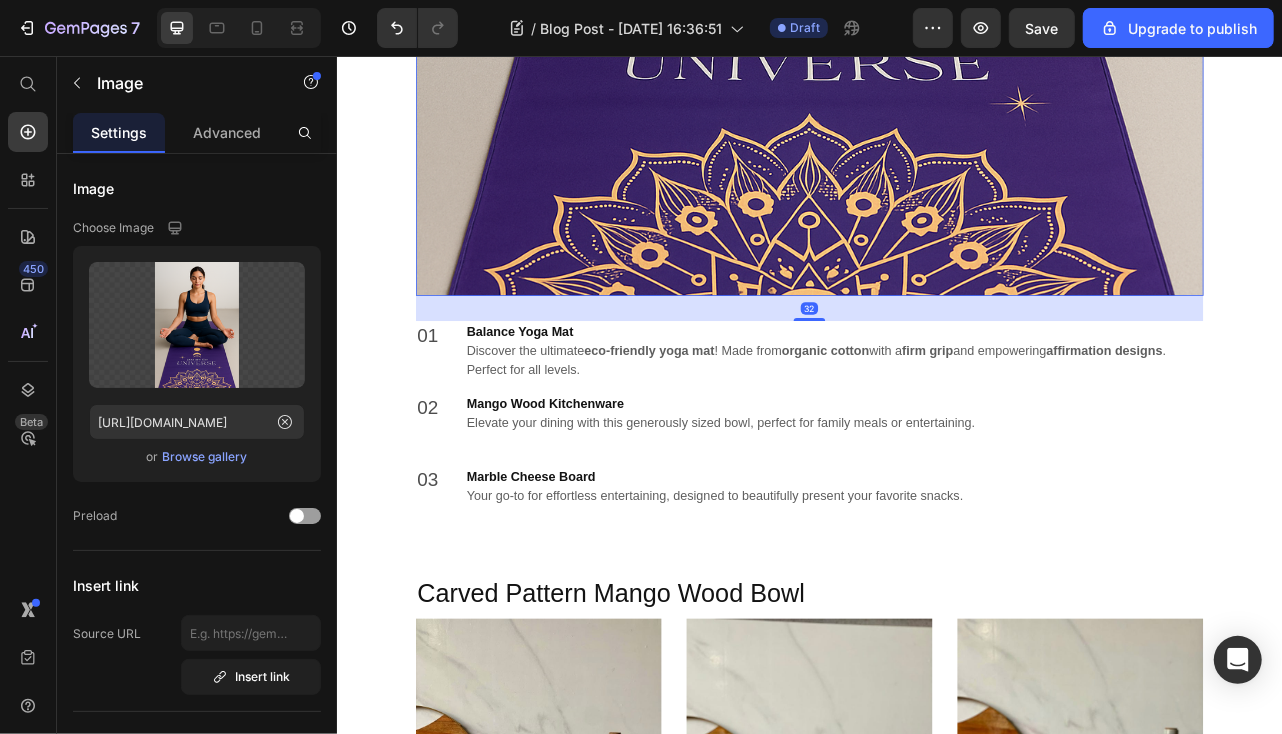 click at bounding box center (936, -391) 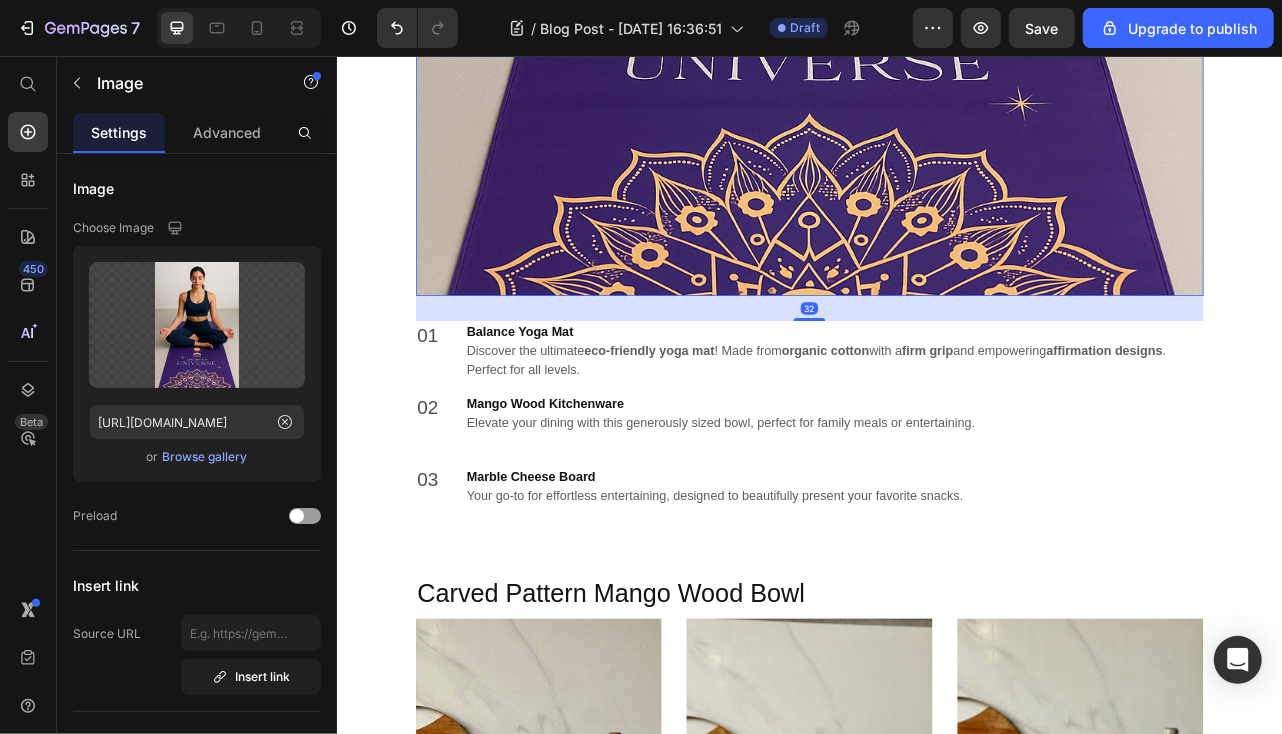 click on "32" at bounding box center (936, 375) 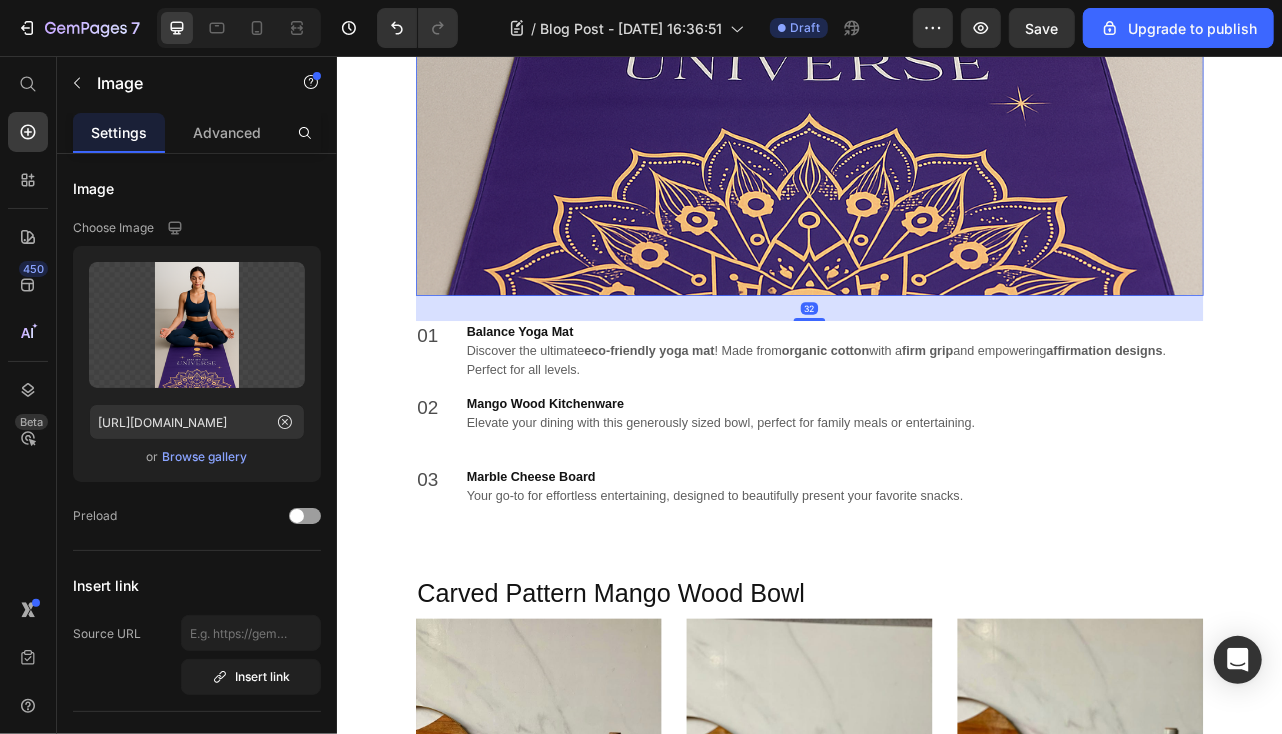 click on "32" at bounding box center (936, 375) 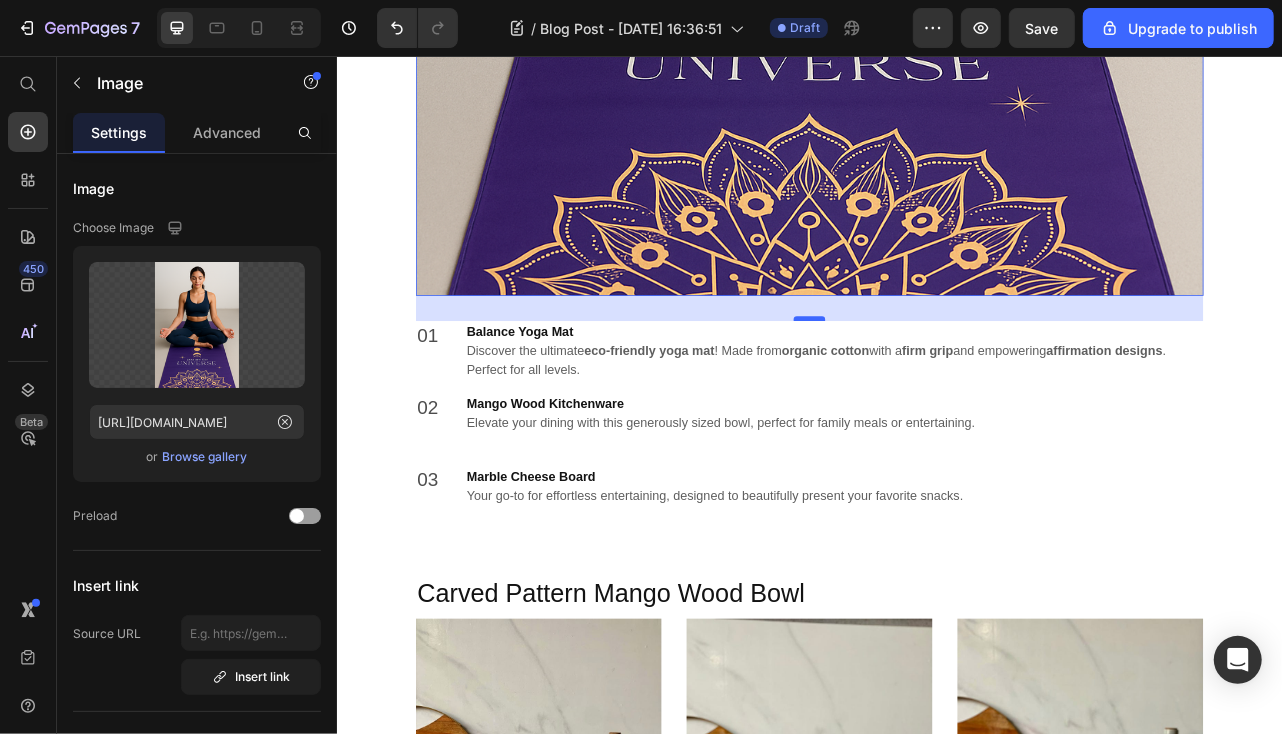 click on "32" at bounding box center (936, 375) 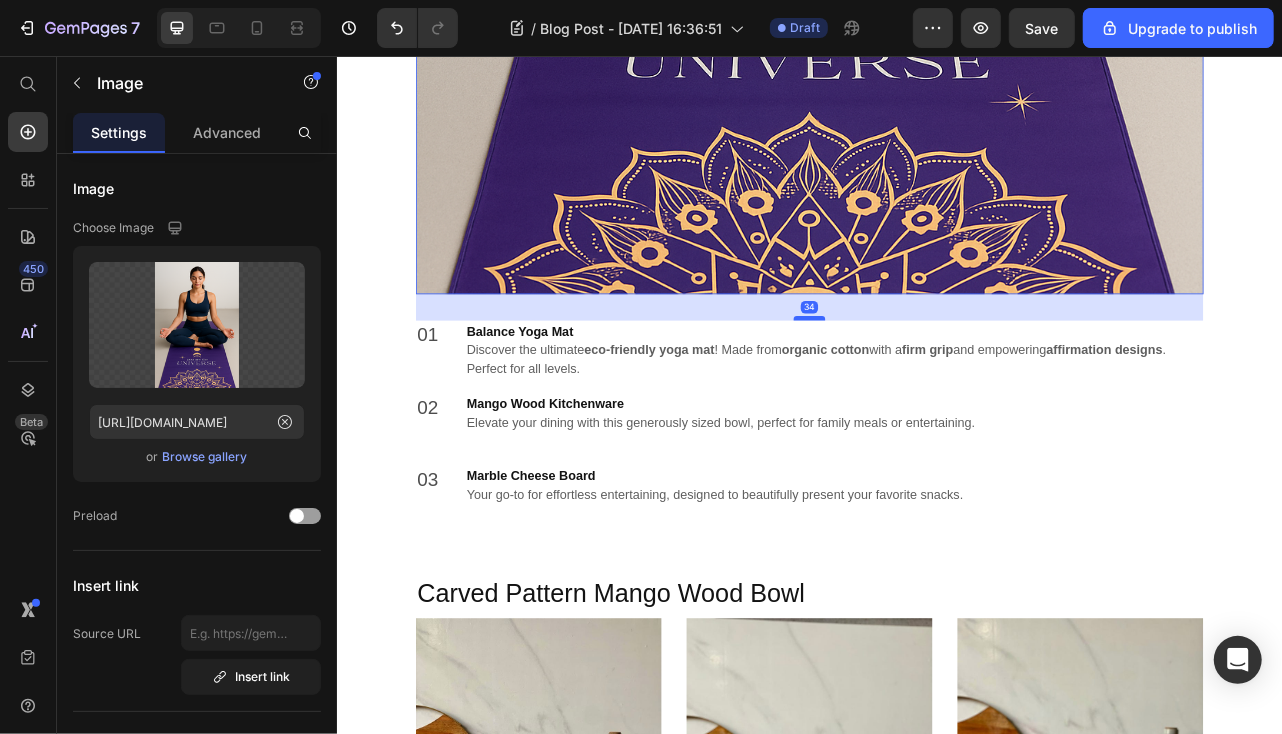 click at bounding box center (936, 388) 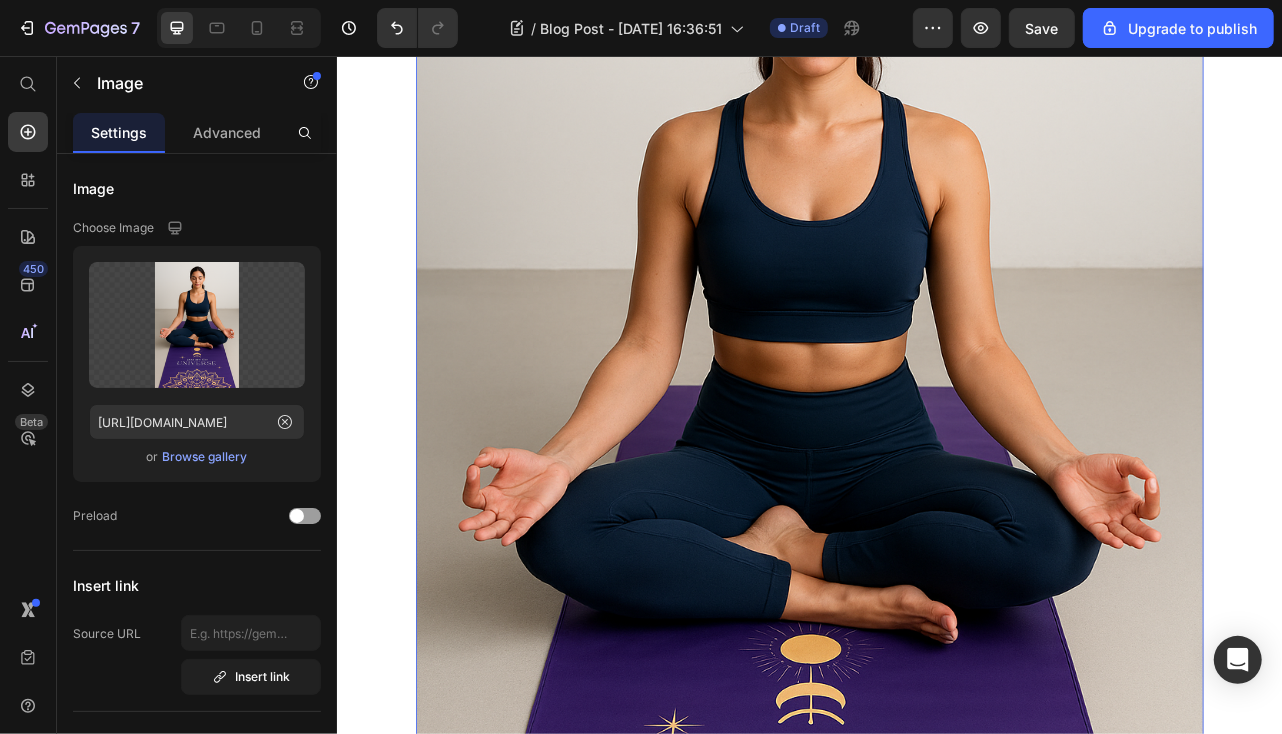 click at bounding box center (936, 518) 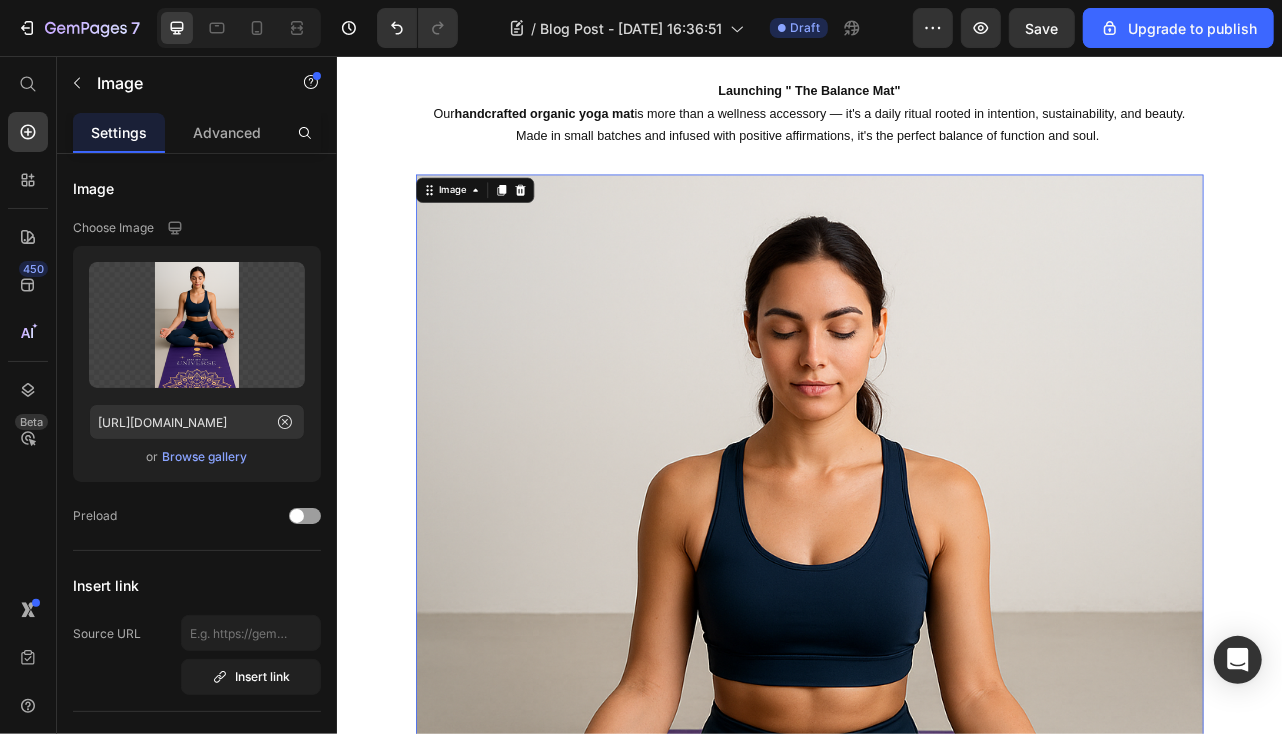 scroll, scrollTop: 2145, scrollLeft: 0, axis: vertical 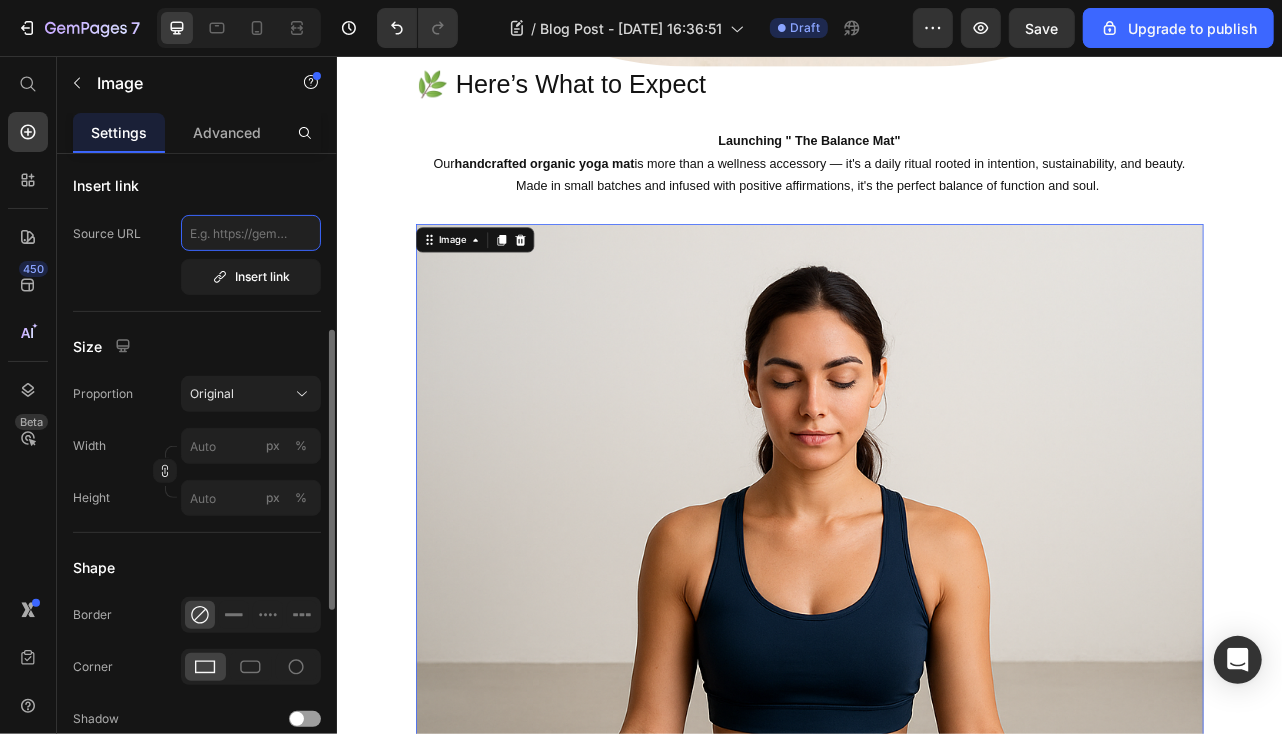 click 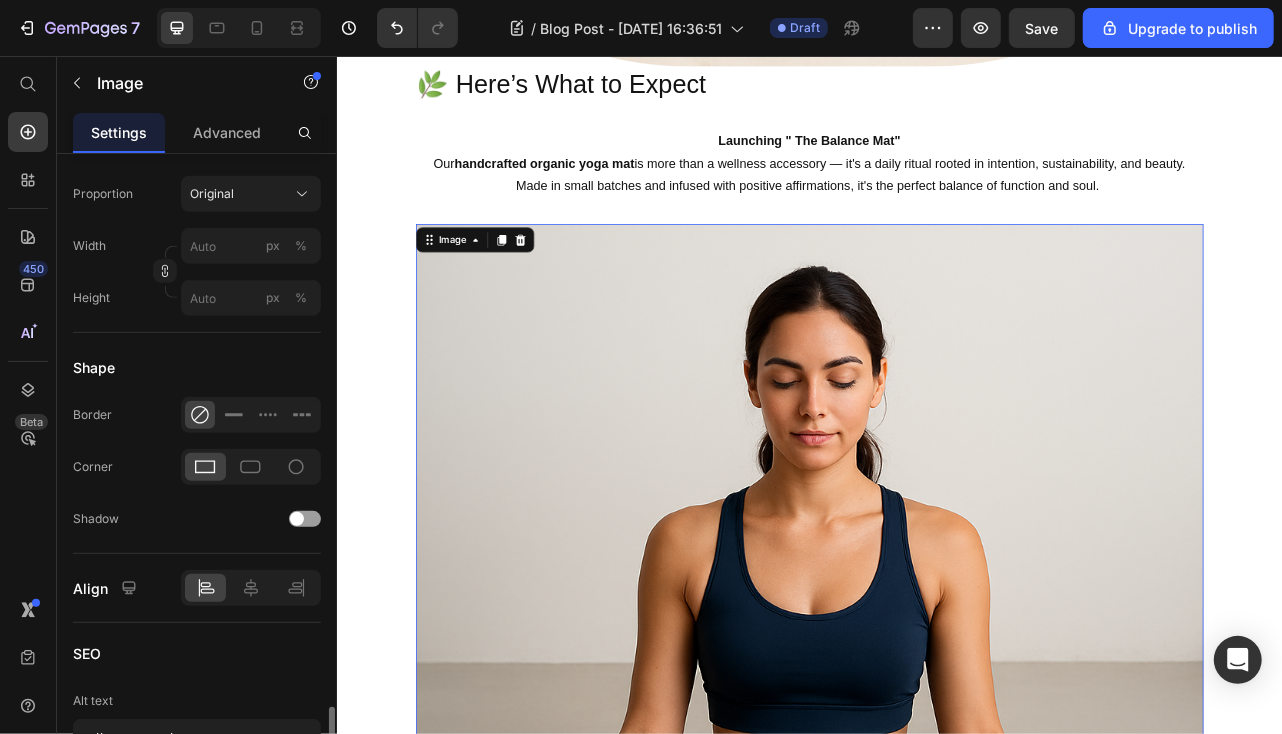 scroll, scrollTop: 800, scrollLeft: 0, axis: vertical 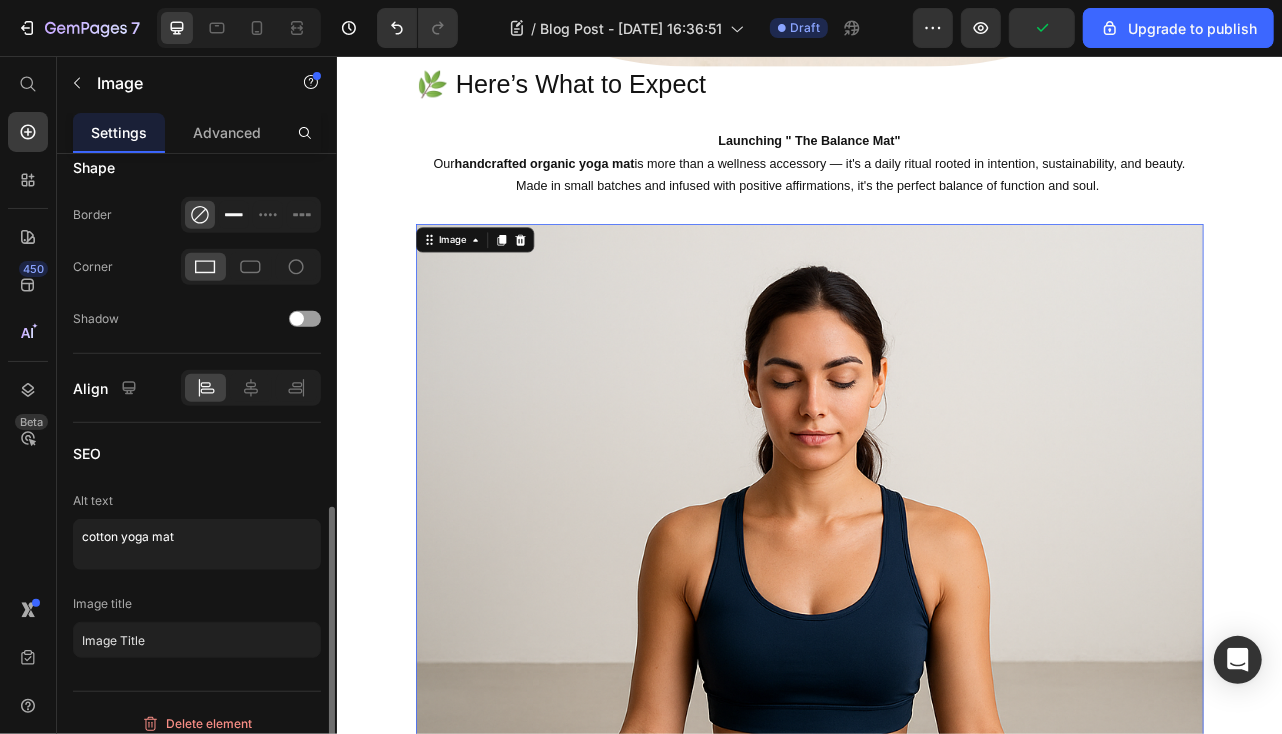 click 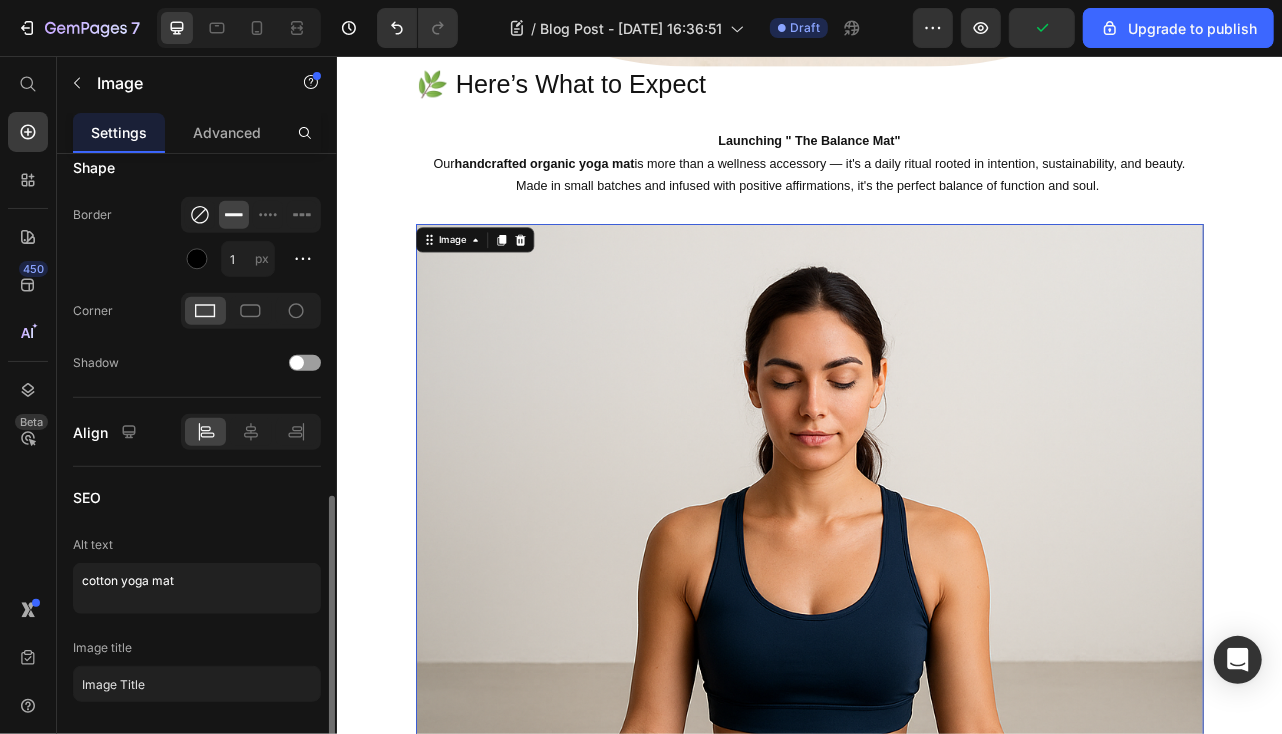 click 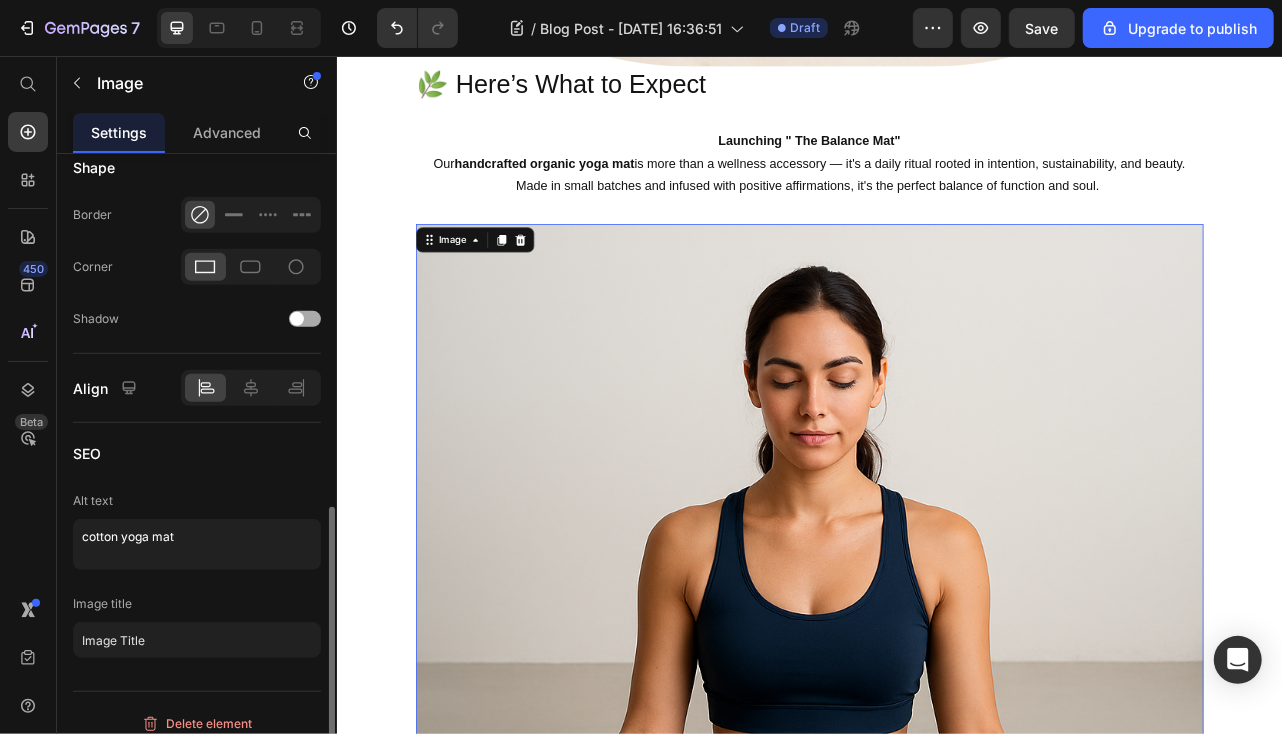 click at bounding box center (305, 319) 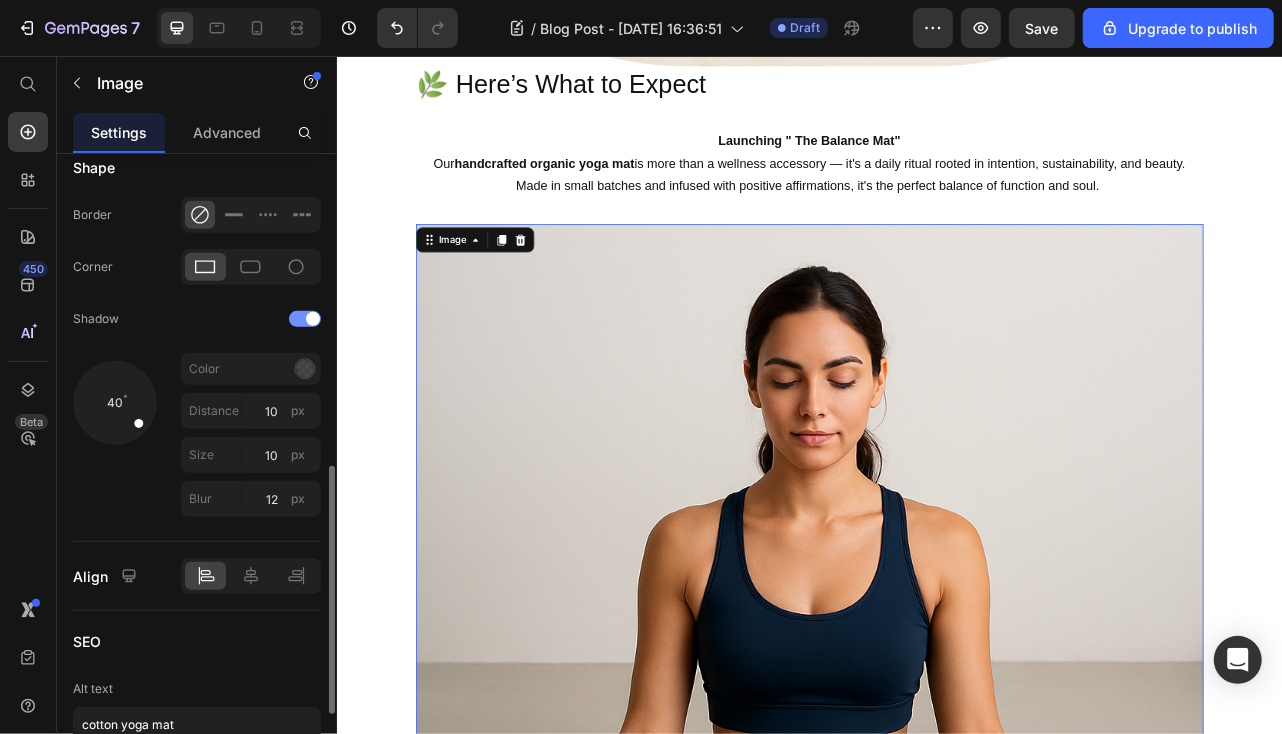 click at bounding box center [305, 319] 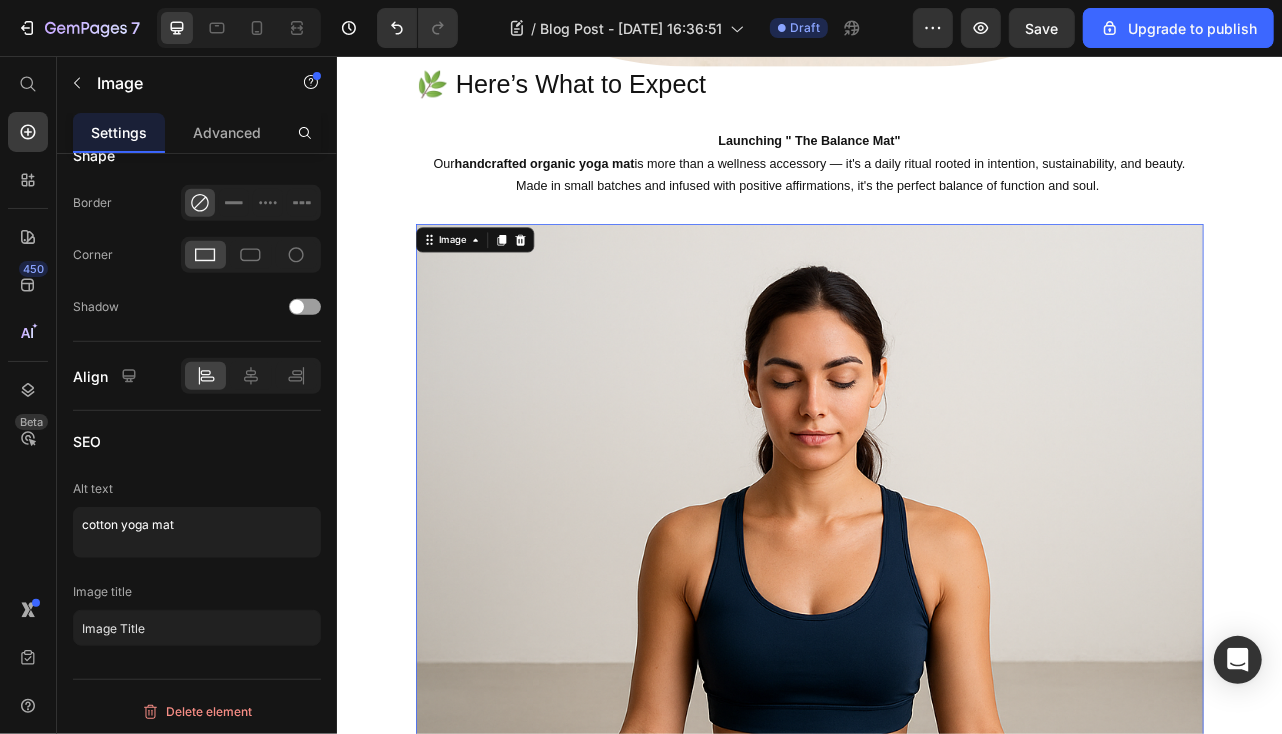 scroll, scrollTop: 712, scrollLeft: 0, axis: vertical 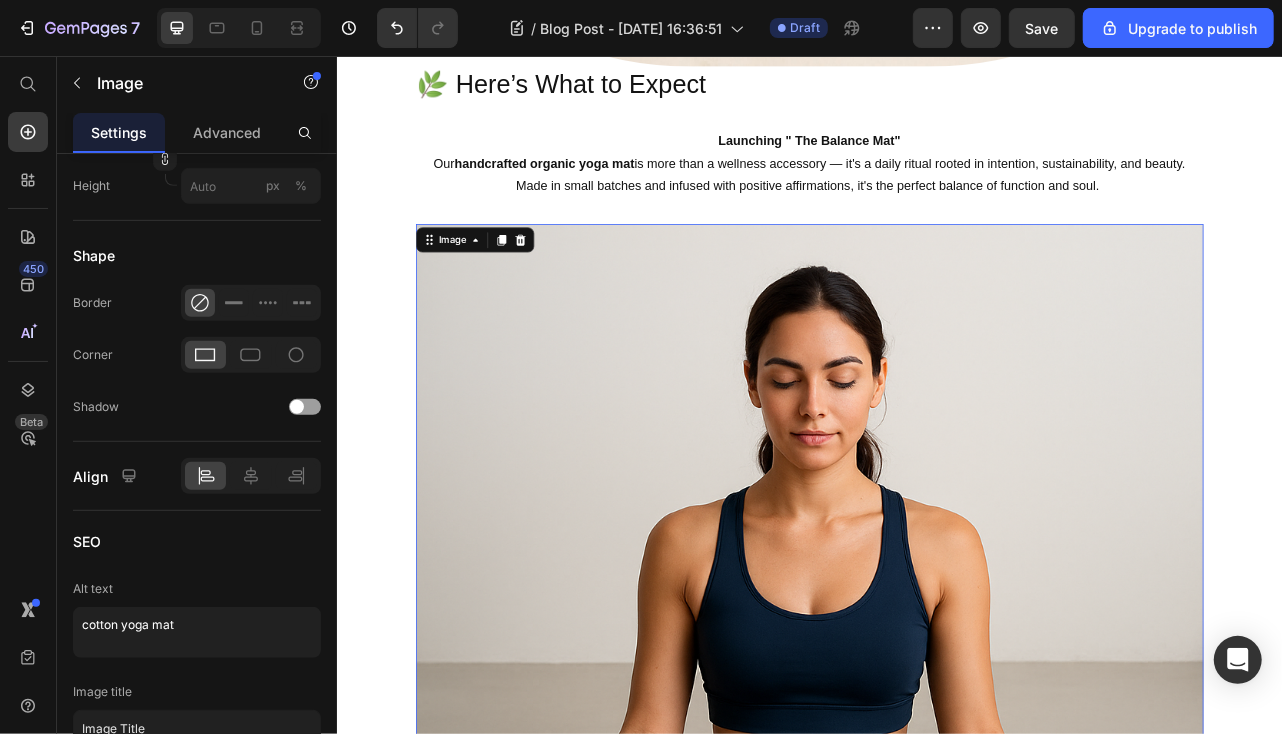 click at bounding box center [936, 1018] 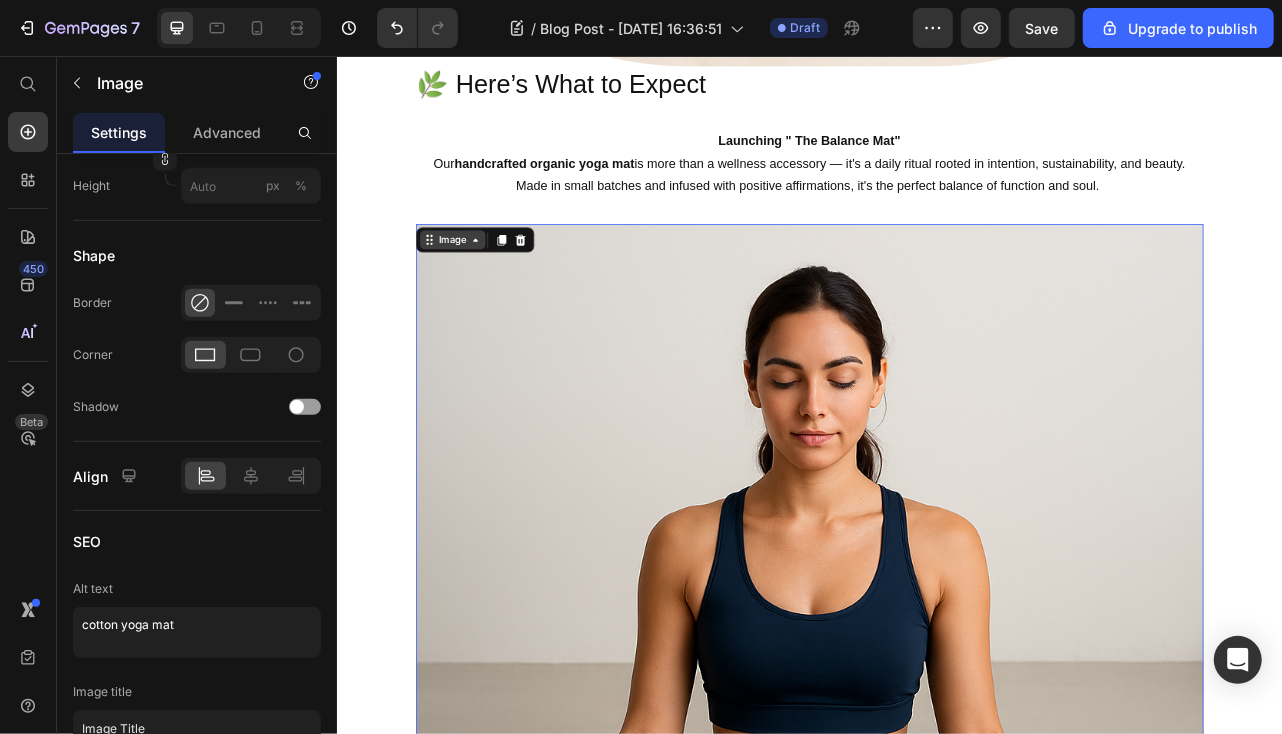 click on "Image" at bounding box center [482, 288] 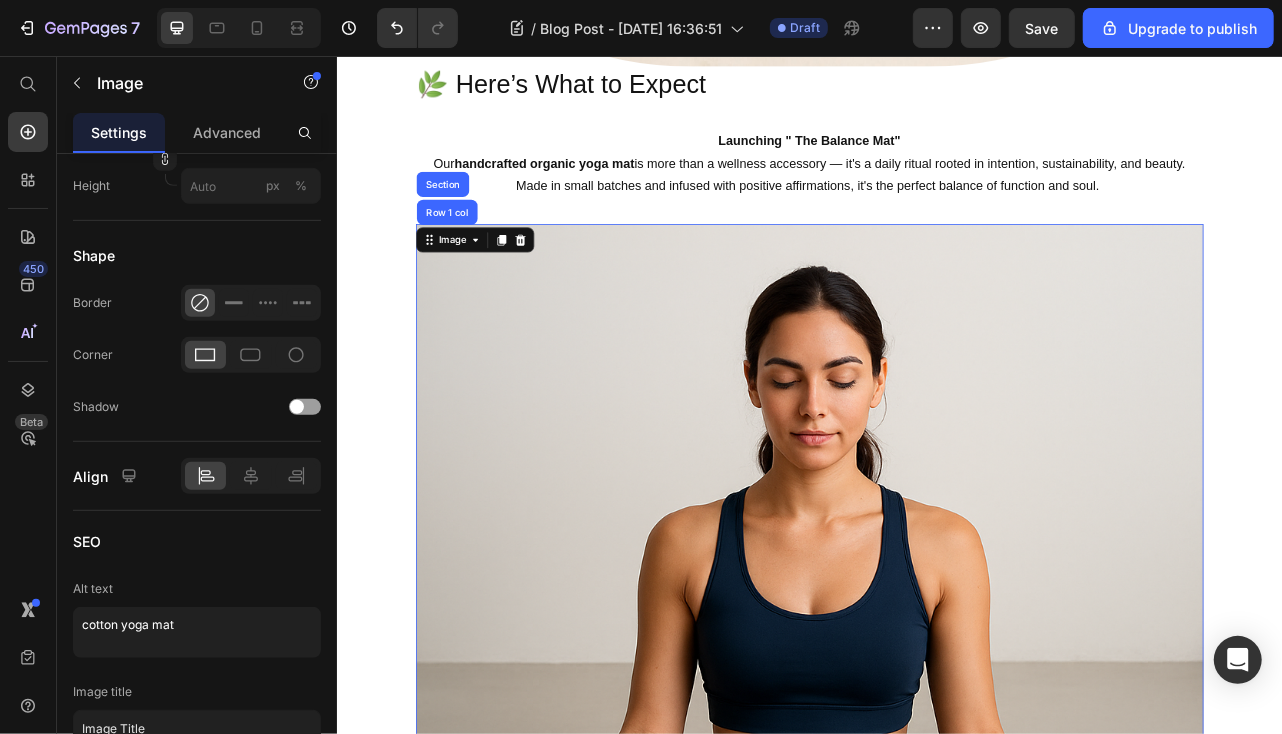 click at bounding box center [936, 1018] 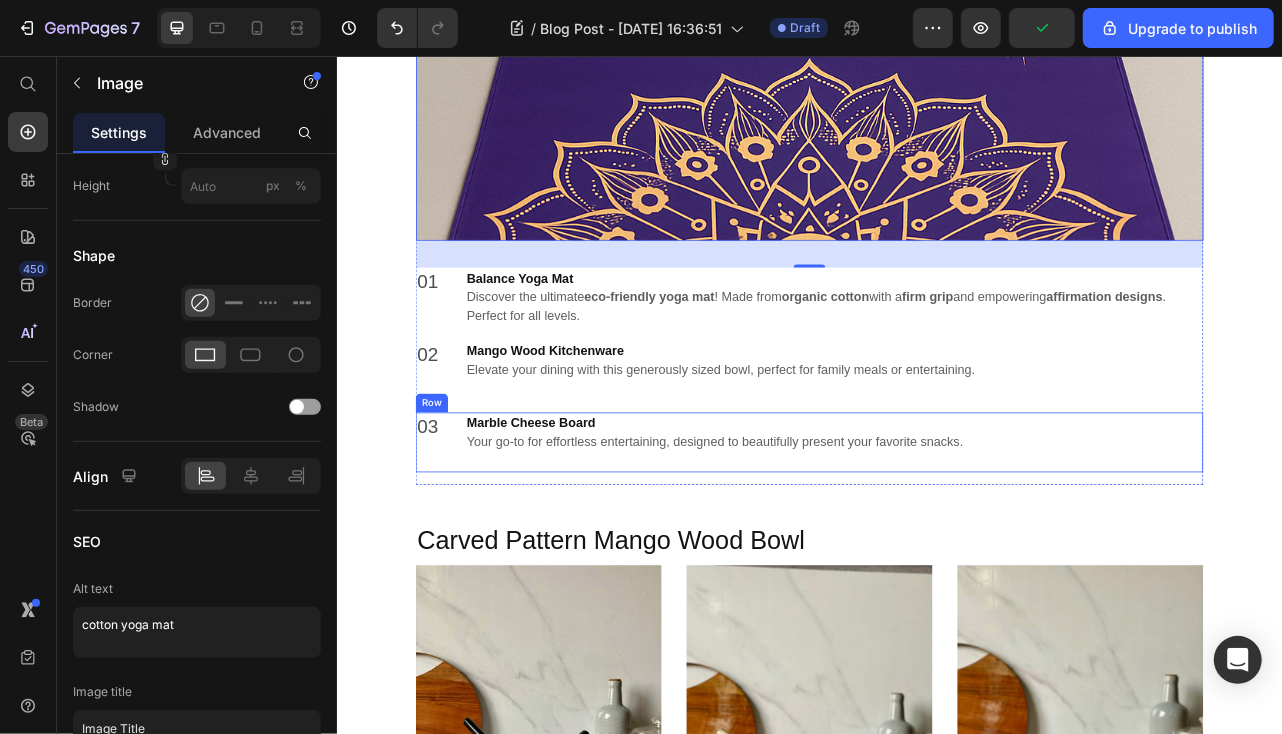 scroll, scrollTop: 3945, scrollLeft: 0, axis: vertical 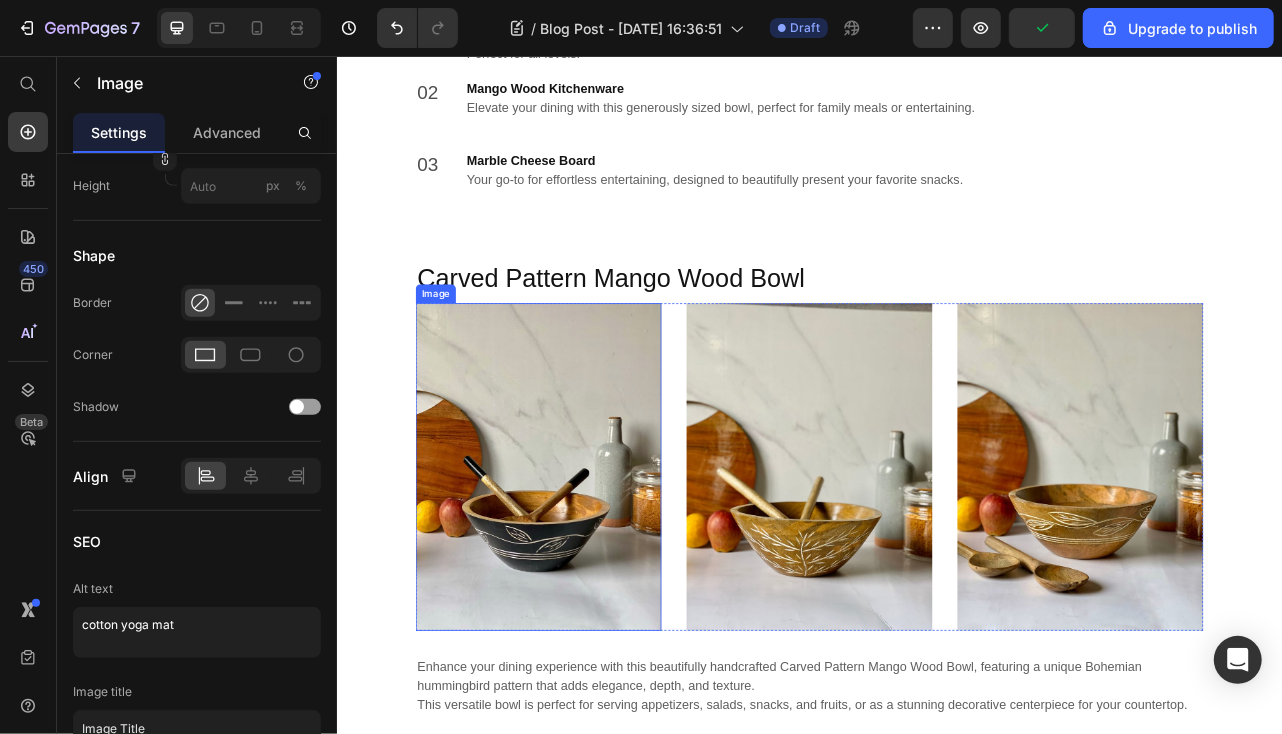 click on "Carved Pattern Mango Wood Bowl" at bounding box center (936, 338) 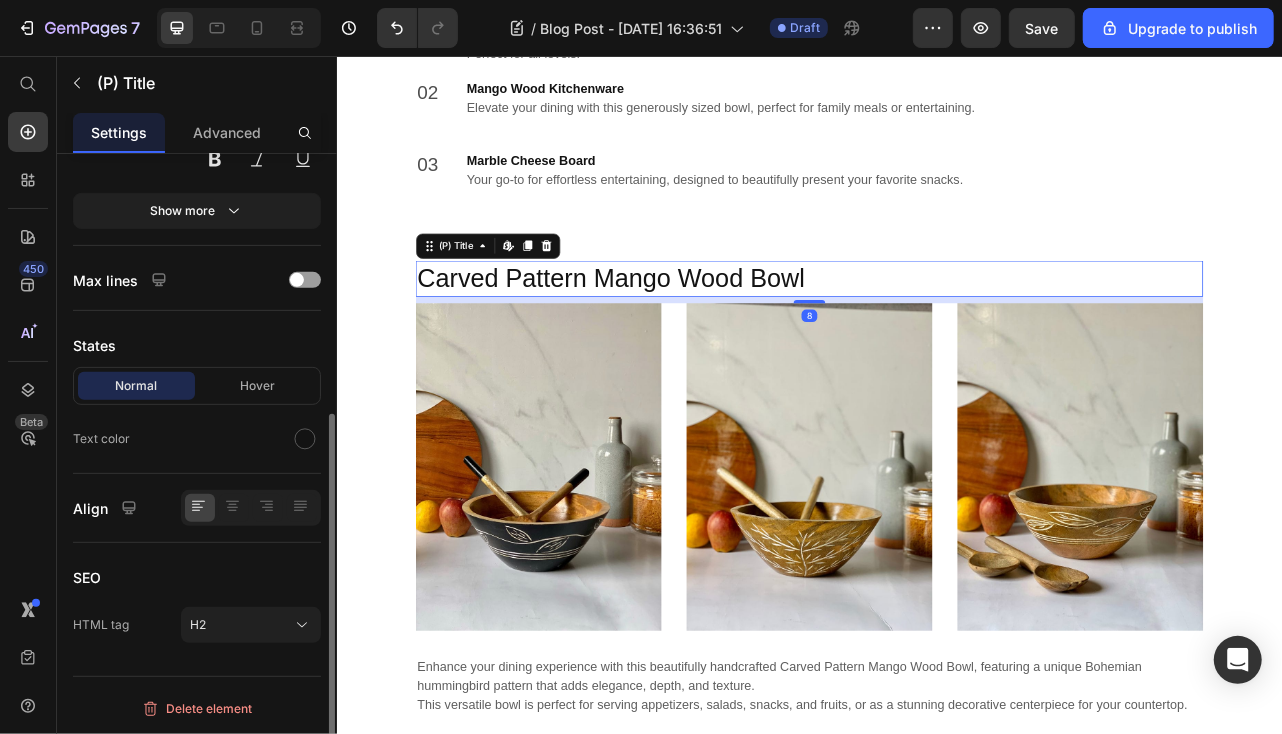 scroll, scrollTop: 0, scrollLeft: 0, axis: both 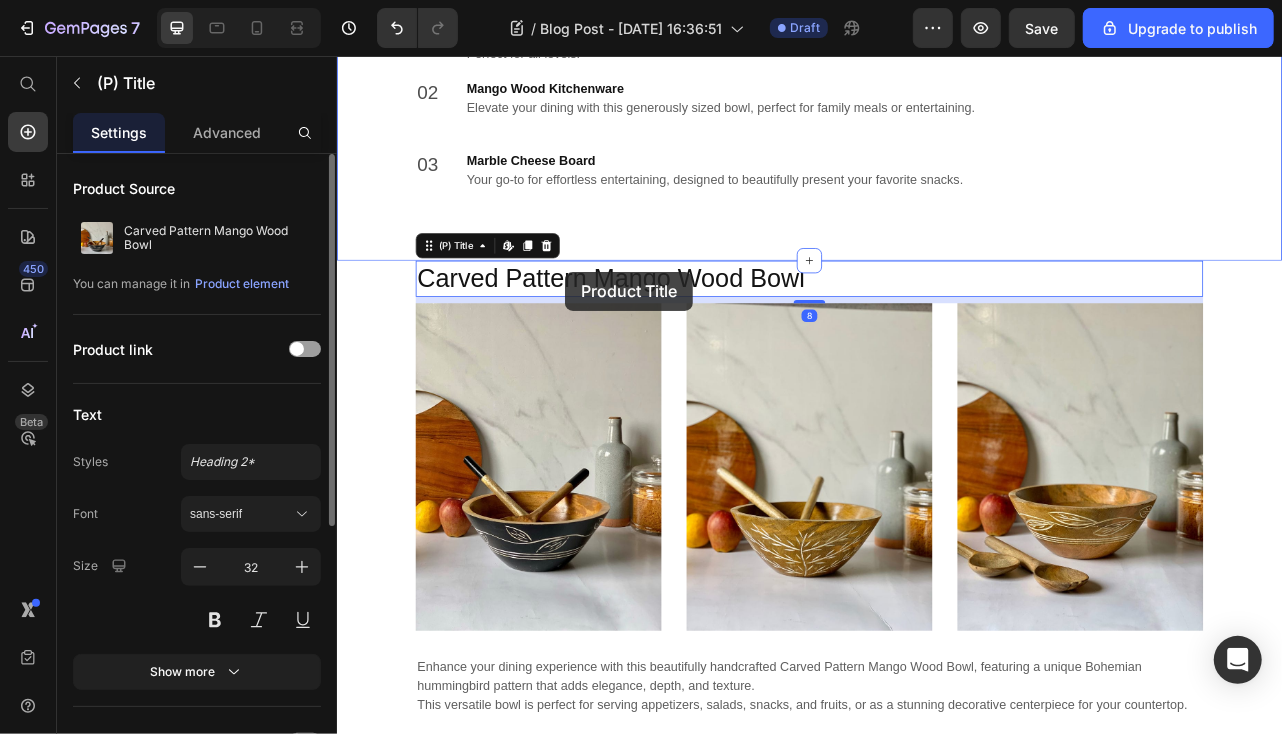 drag, startPoint x: 624, startPoint y: 321, endPoint x: 617, endPoint y: 281, distance: 40.60788 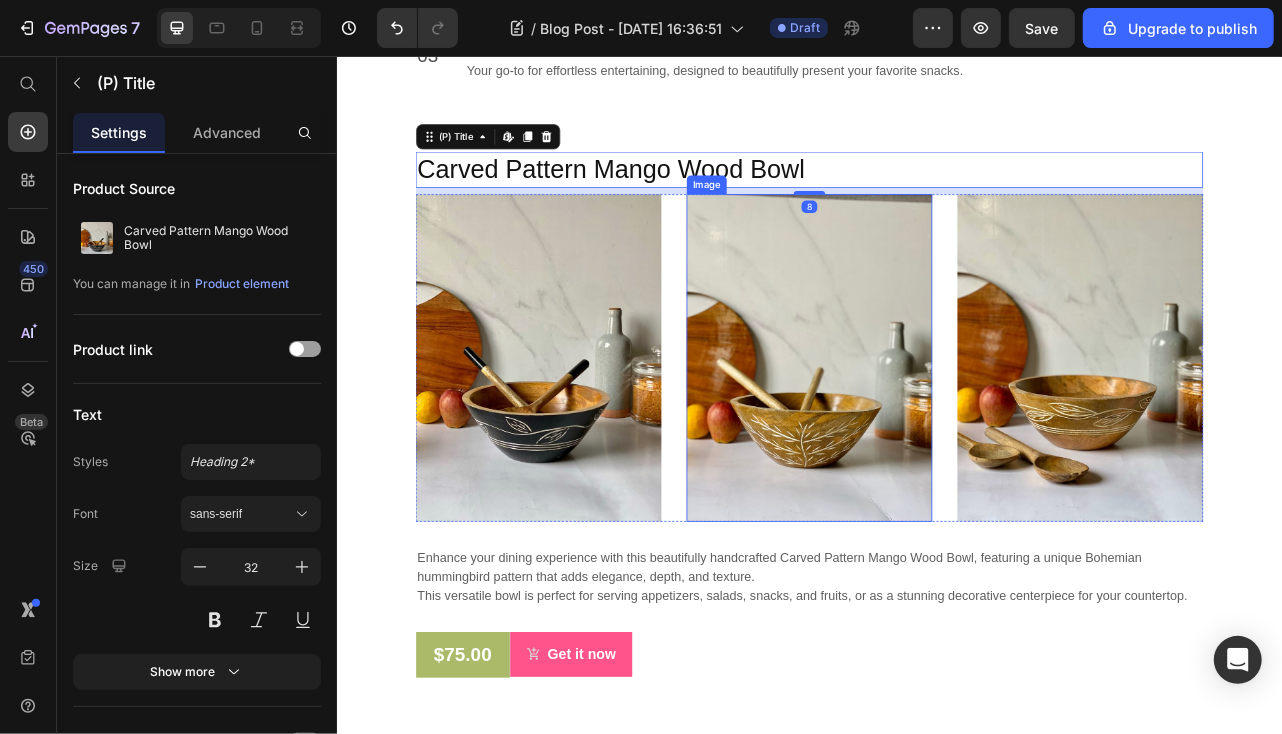 scroll, scrollTop: 4345, scrollLeft: 0, axis: vertical 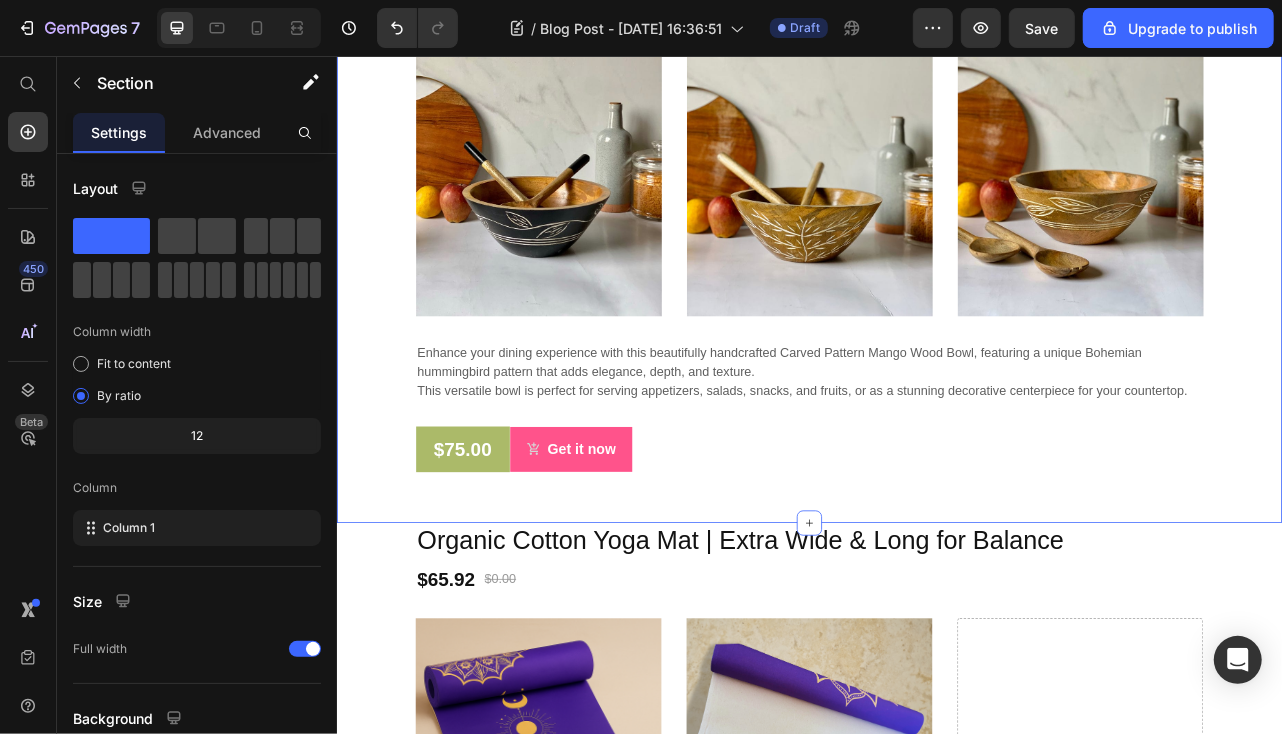 click on "Carved Pattern Mango Wood Bowl (P) Title Image Image Image Row Enhance your dining experience with this beautifully handcrafted Carved Pattern Mango Wood Bowl, featuring a unique Bohemian hummingbird pattern that adds elegance, depth, and texture.  This versatile bowl is perfect for serving appetizers, salads, snacks, and fruits, or as a stunning decorative centerpiece for your countertop. Text block $75.00 (P) Price Row Get it now (P) Cart Button Row Product Section 5   You can create reusable sections Create Theme Section AI Content Write with GemAI What would you like to describe here? Tone and Voice Persuasive Product Carved Pattern Mango Wood Bowl Show more Generate" at bounding box center [936, 281] 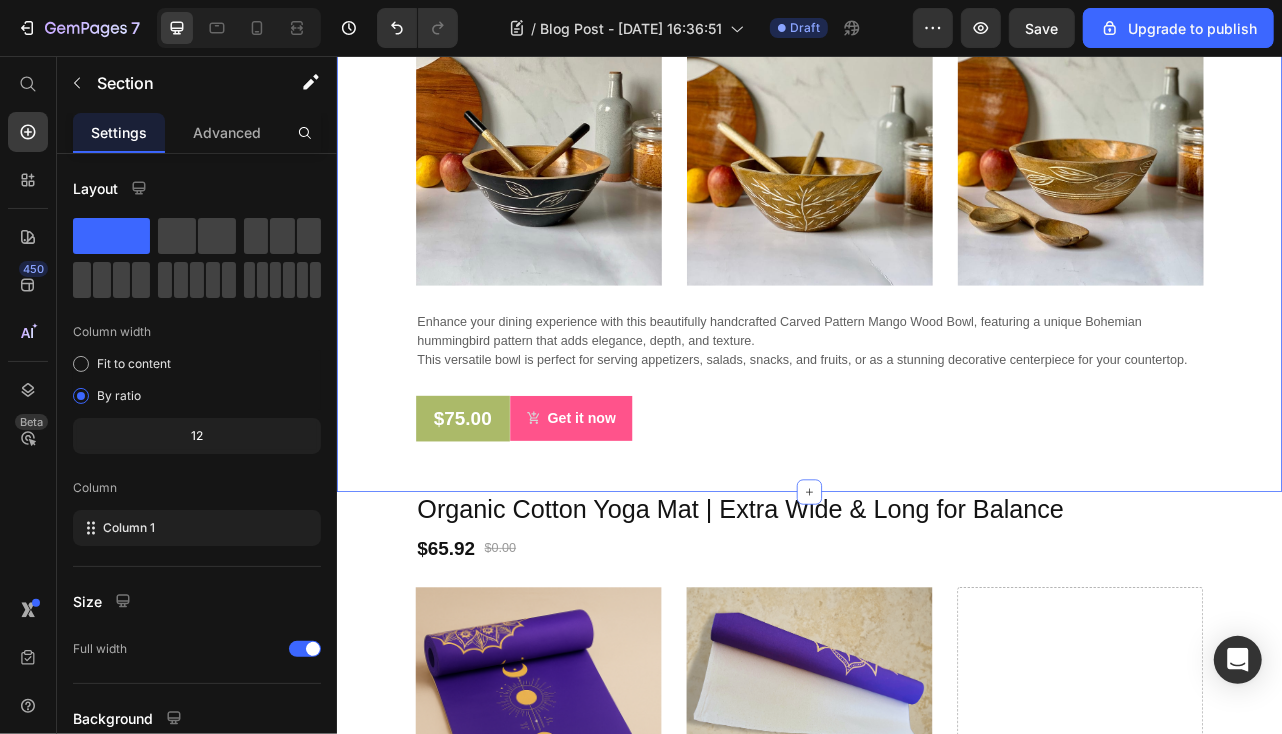 scroll, scrollTop: 4745, scrollLeft: 0, axis: vertical 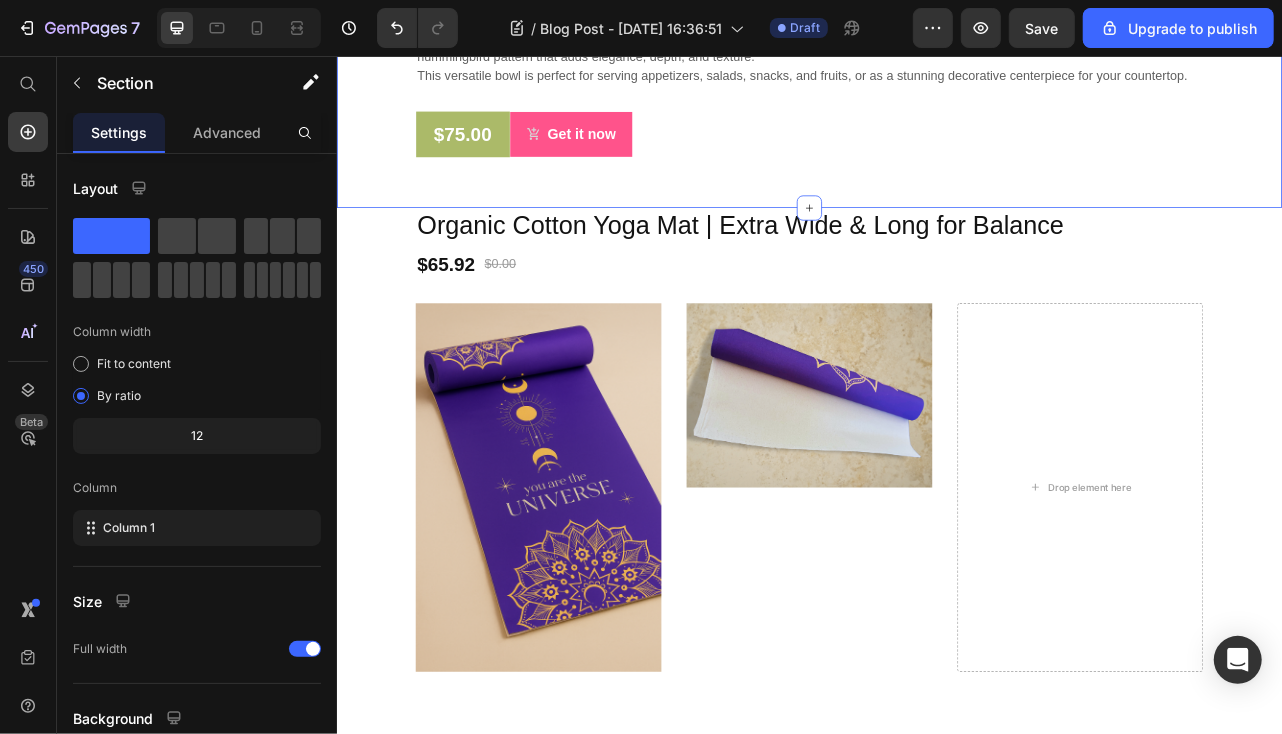 click on "Carved Pattern Mango Wood Bowl (P) Title Image Image Image Row Enhance your dining experience with this beautifully handcrafted Carved Pattern Mango Wood Bowl, featuring a unique Bohemian hummingbird pattern that adds elegance, depth, and texture.  This versatile bowl is perfect for serving appetizers, salads, snacks, and fruits, or as a stunning decorative centerpiece for your countertop. Text block $75.00 (P) Price Row Get it now (P) Cart Button Row Product Section 5   You can create reusable sections Create Theme Section AI Content Write with GemAI What would you like to describe here? Tone and Voice Persuasive Product Carved Pattern Mango Wood Bowl Show more Generate" at bounding box center (936, -119) 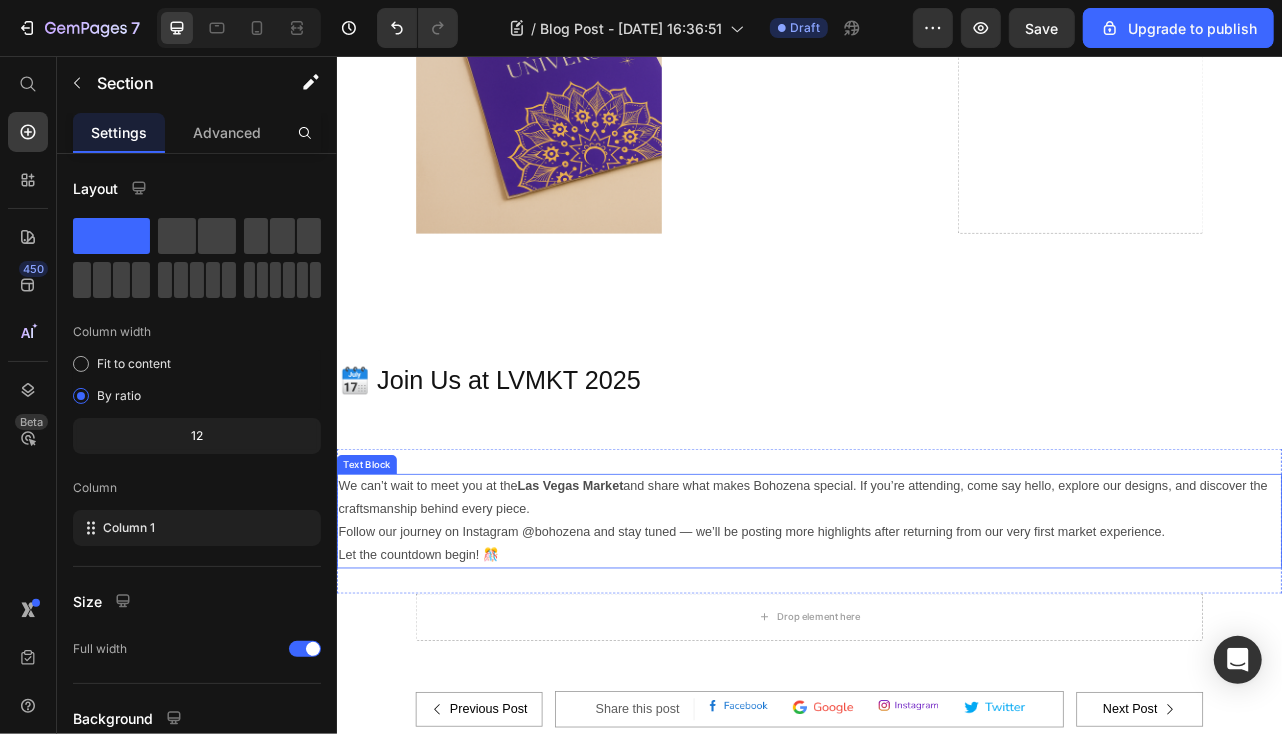 scroll, scrollTop: 5345, scrollLeft: 0, axis: vertical 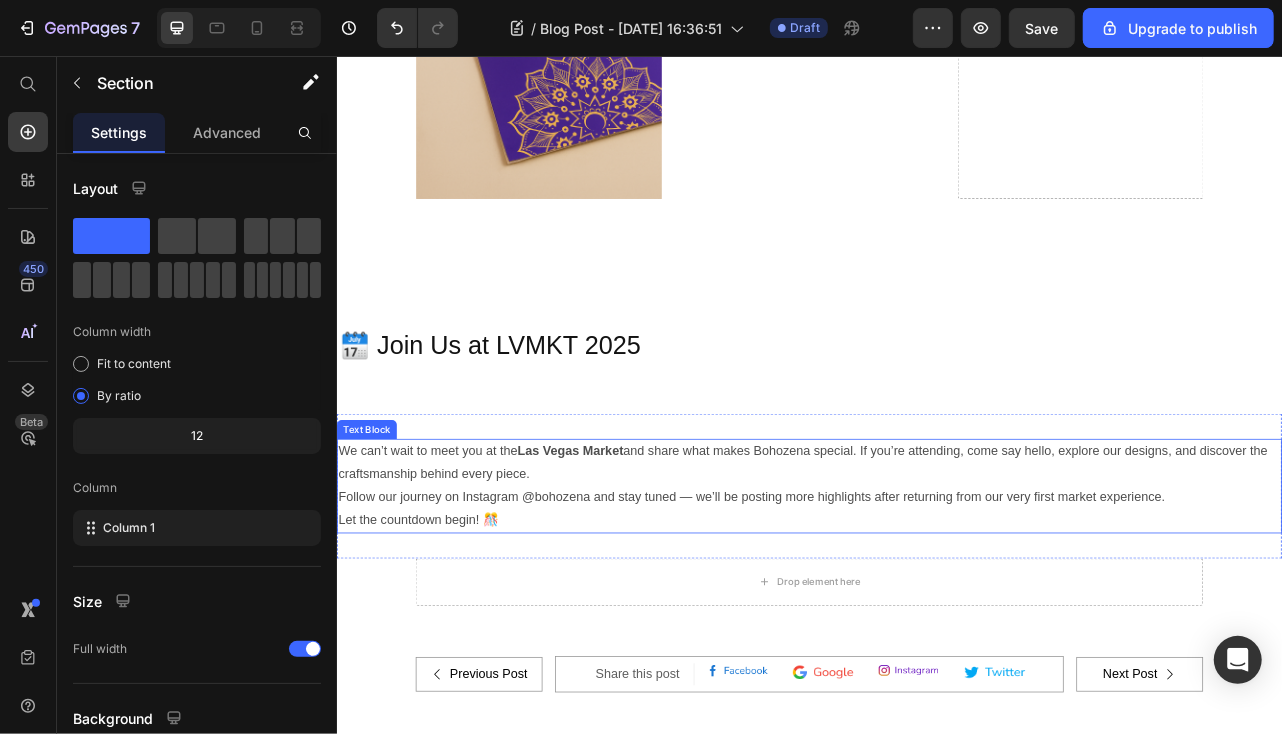 click on "Follow our journey on Instagram @bohozena and stay tuned — we’ll be posting more highlights after returning from our very first market experience." at bounding box center (936, 615) 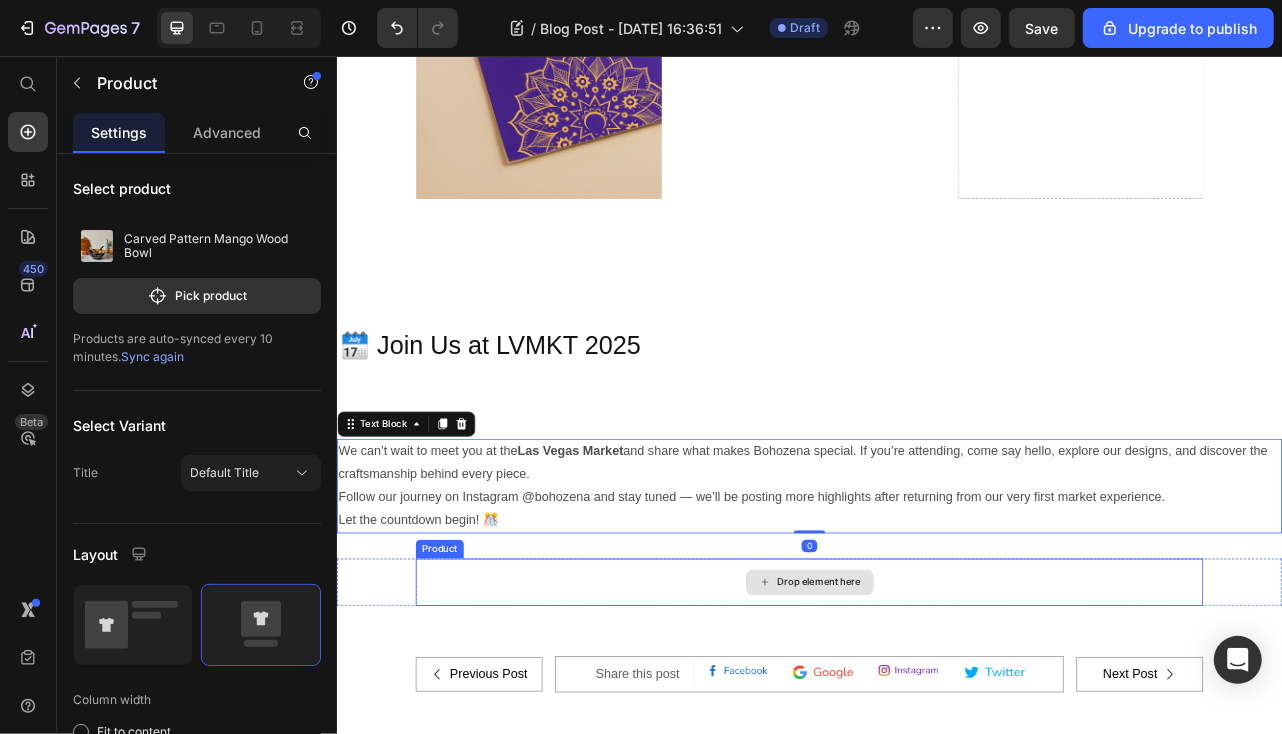 click on "Drop element here" at bounding box center [936, 723] 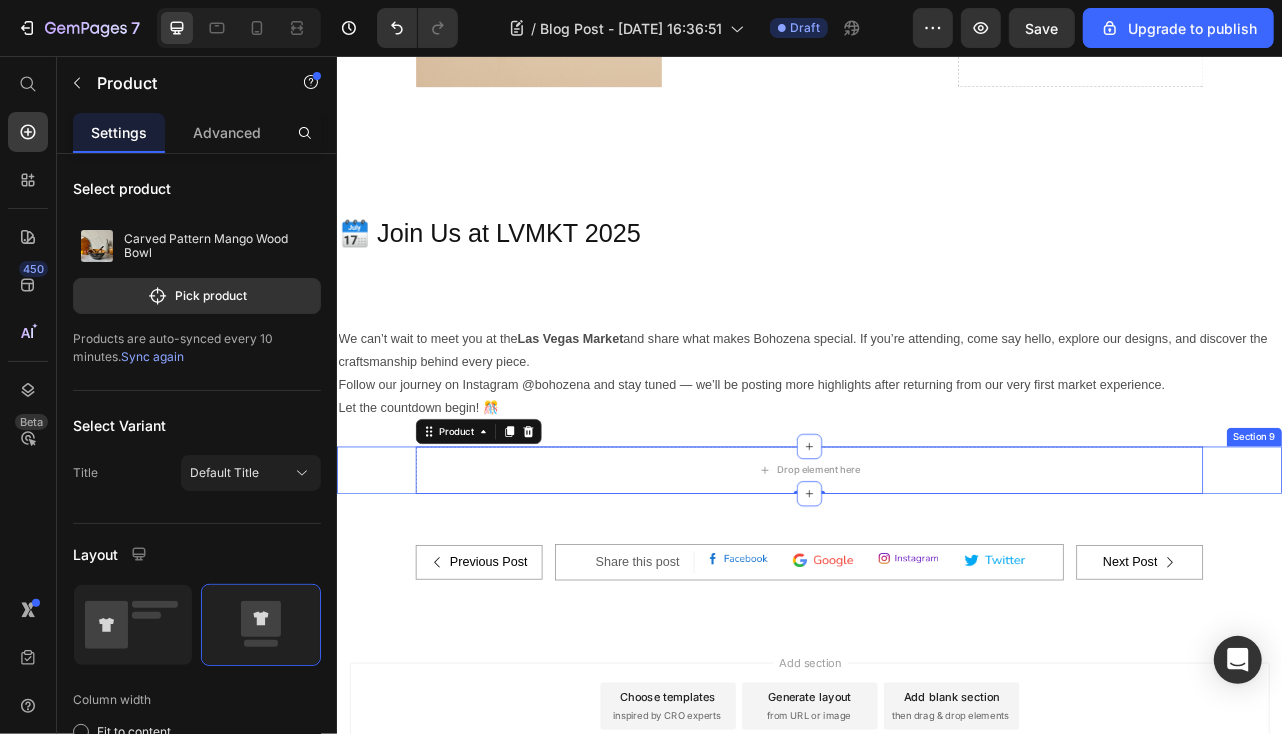scroll, scrollTop: 5445, scrollLeft: 0, axis: vertical 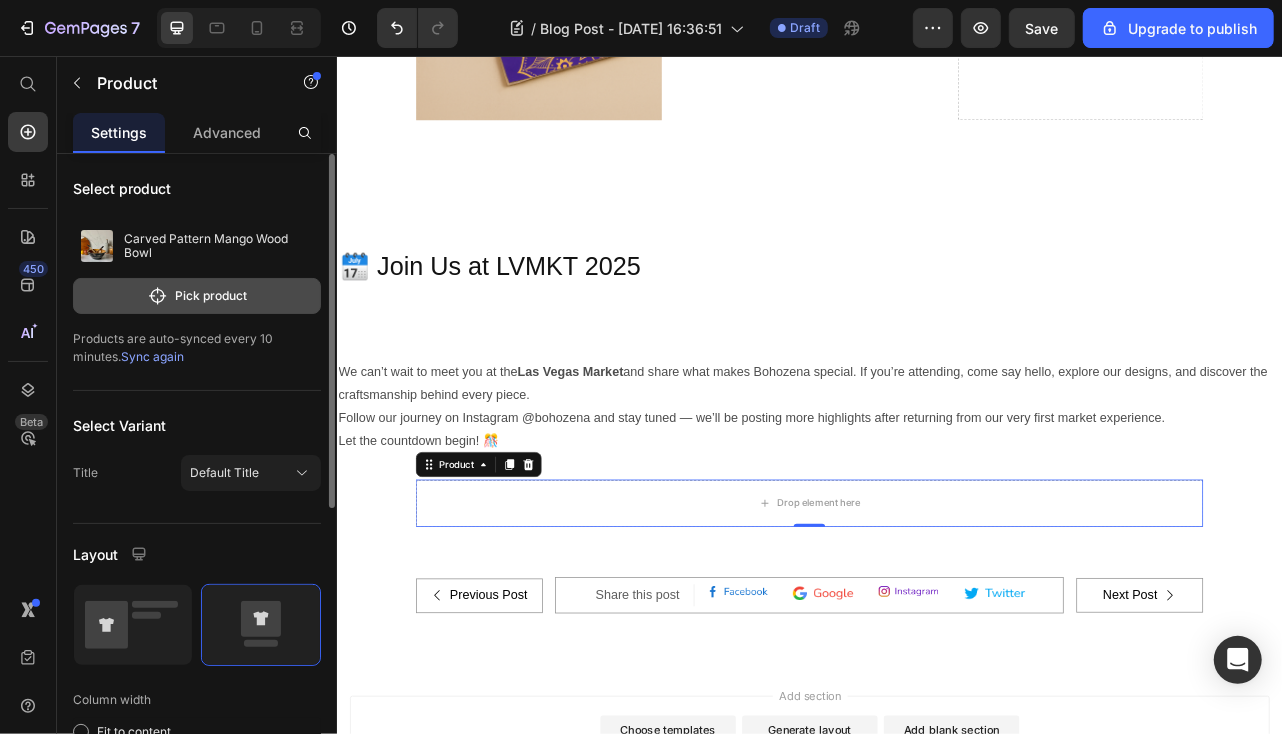 click on "Pick product" at bounding box center [197, 296] 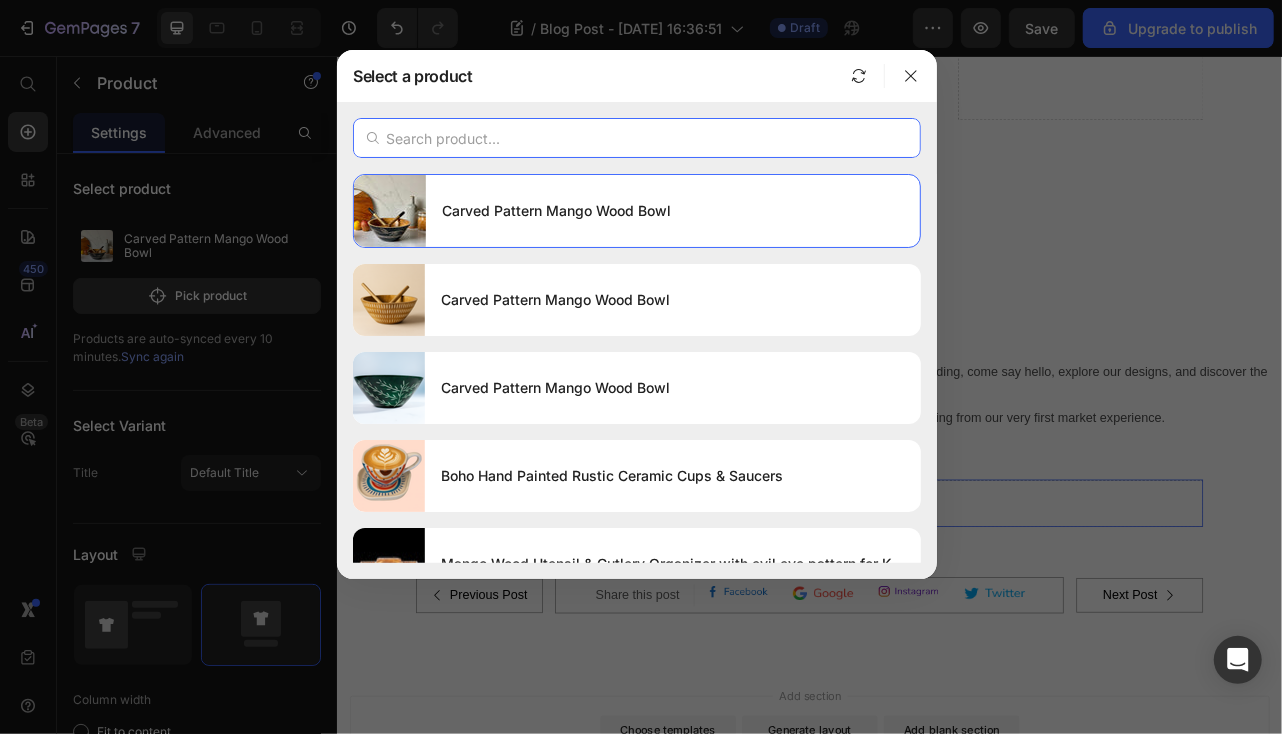 click at bounding box center (637, 138) 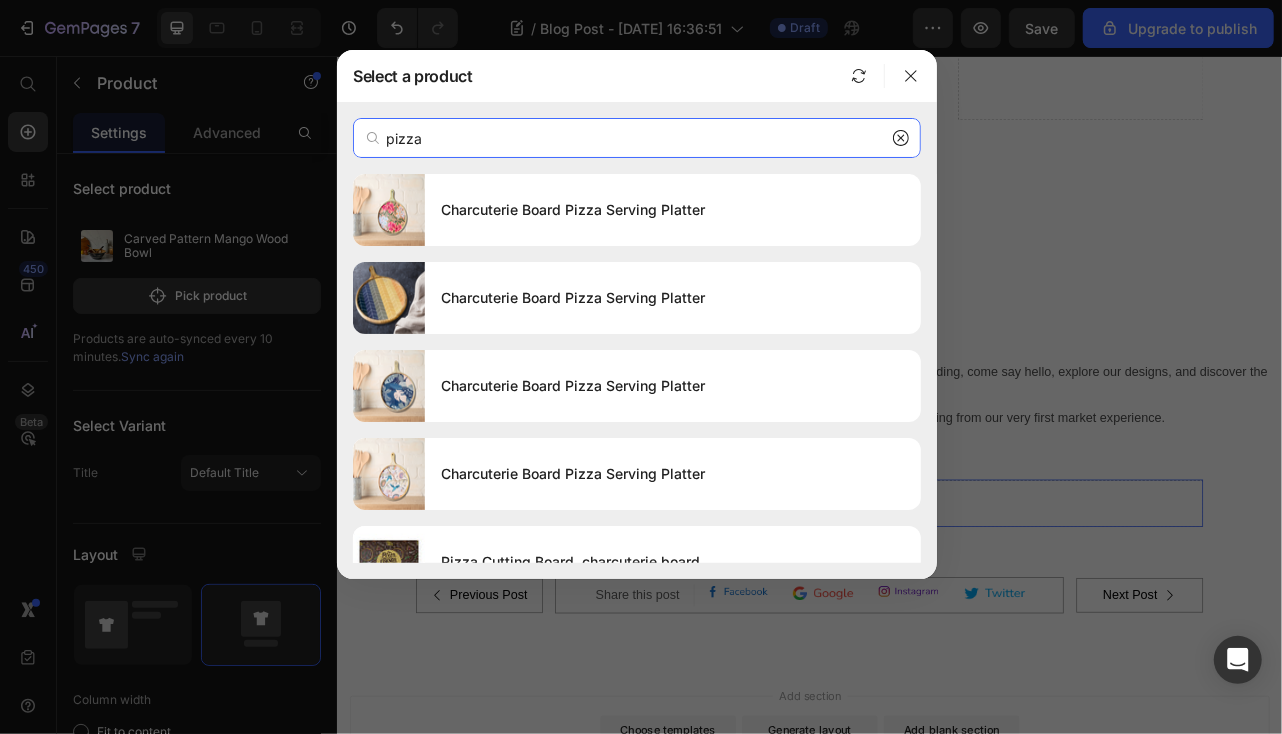type on "pizza" 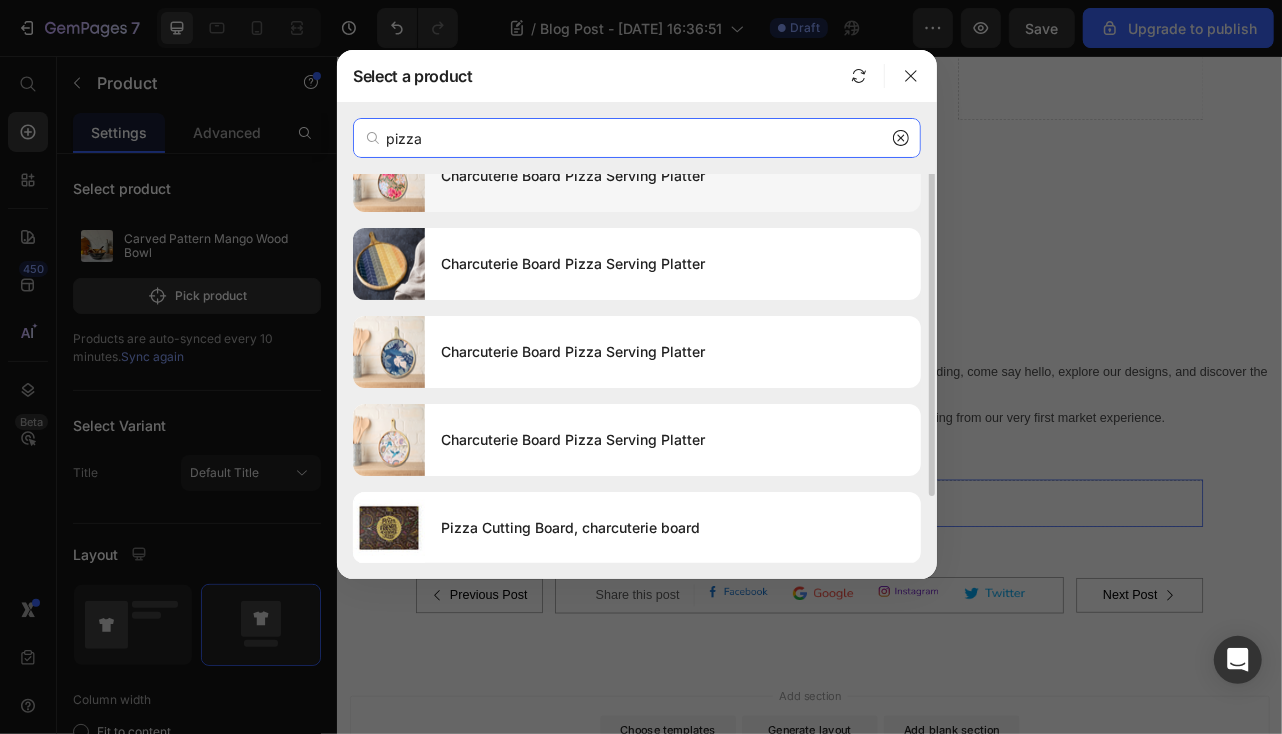 scroll, scrollTop: 0, scrollLeft: 0, axis: both 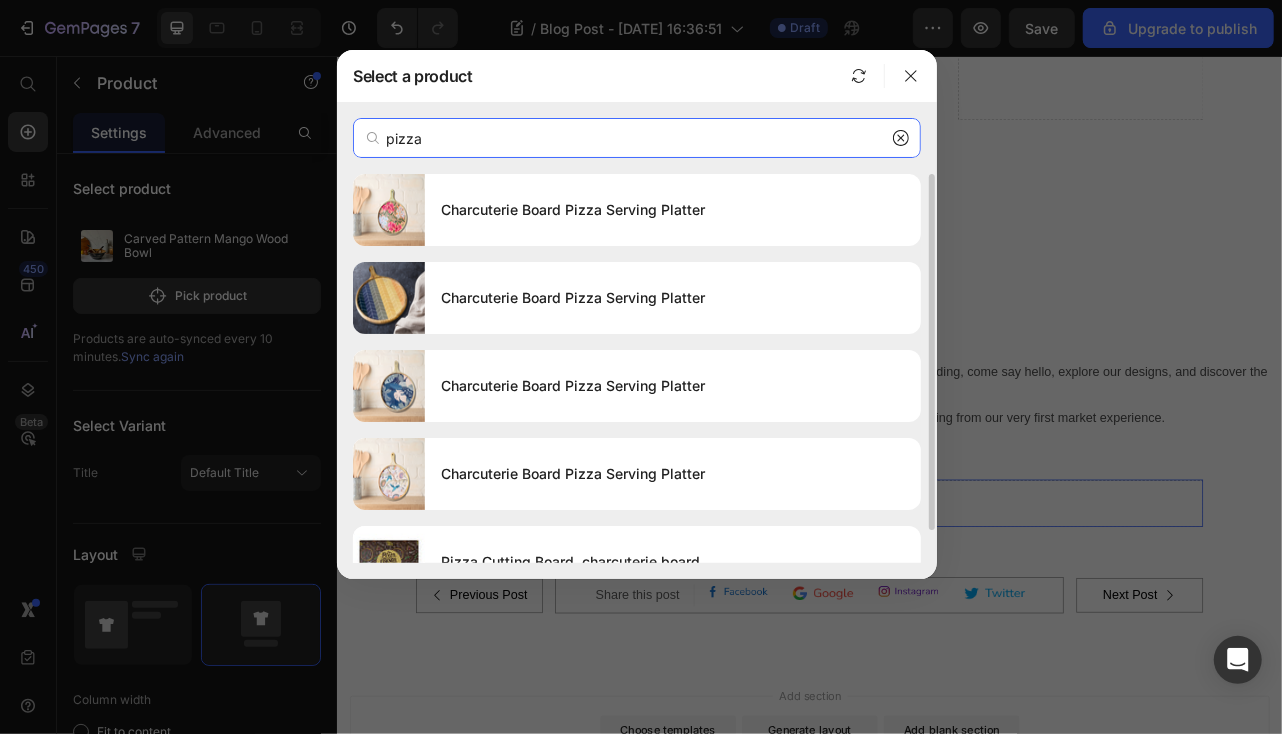drag, startPoint x: 434, startPoint y: 132, endPoint x: 320, endPoint y: 132, distance: 114 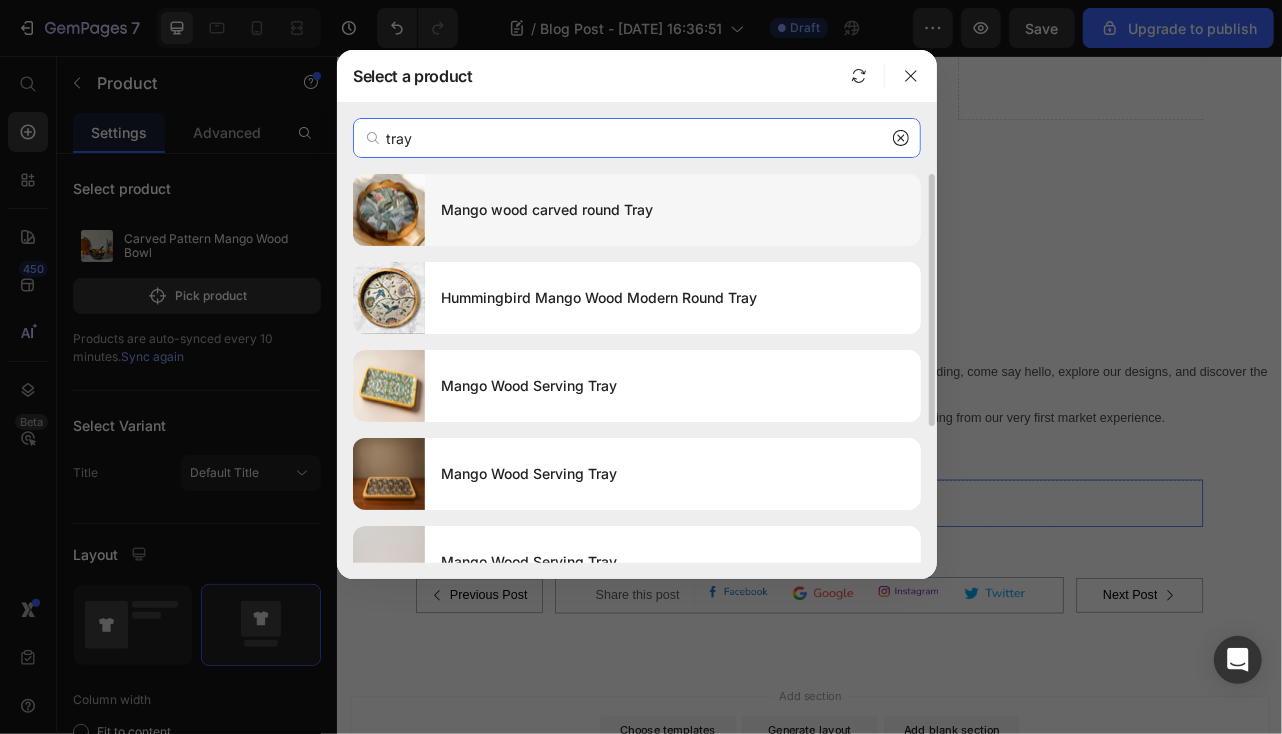 type on "tray" 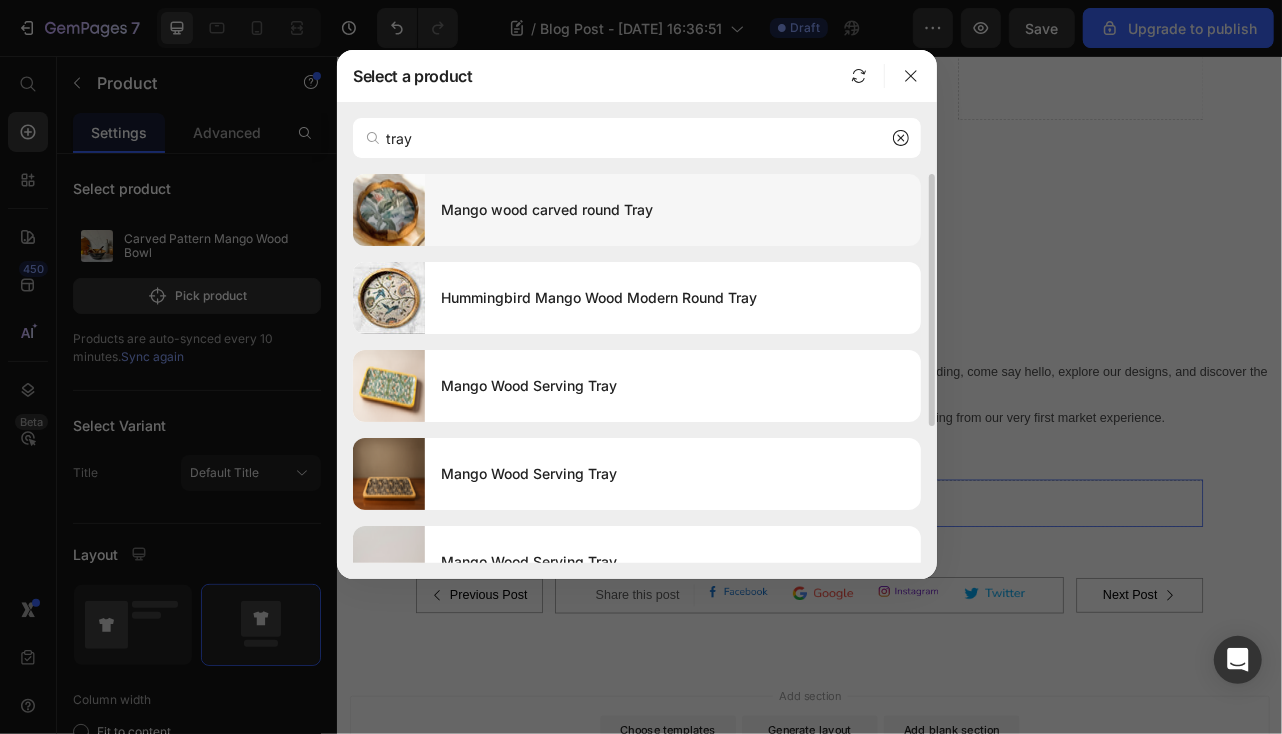 click on "Mango wood carved round Tray" at bounding box center [673, 210] 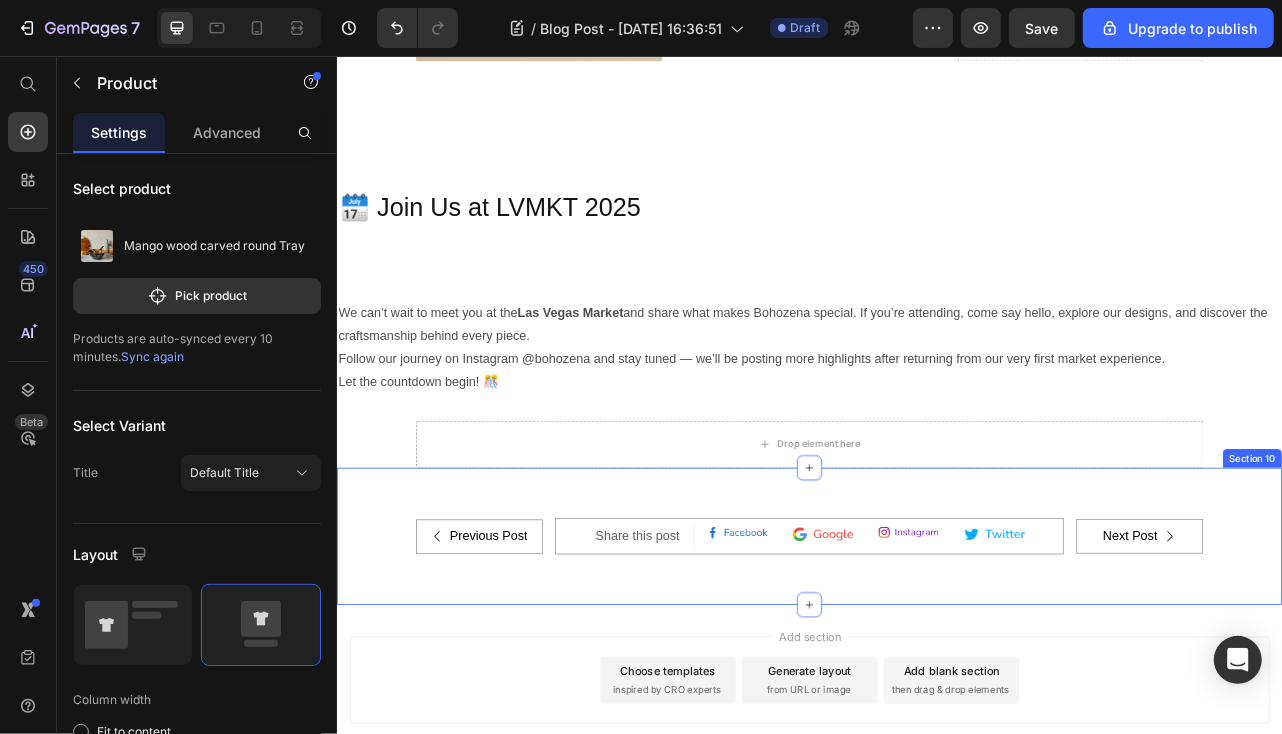 scroll, scrollTop: 5545, scrollLeft: 0, axis: vertical 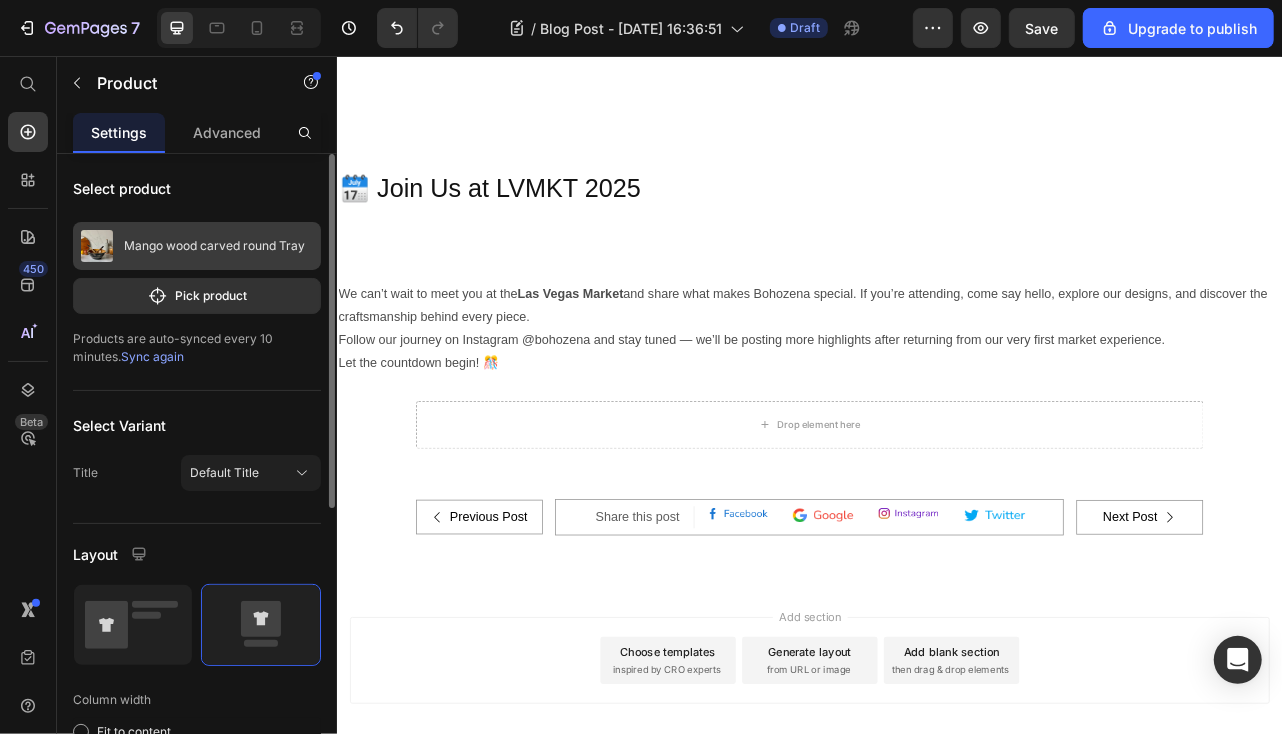 click on "Mango wood carved round Tray" at bounding box center [214, 246] 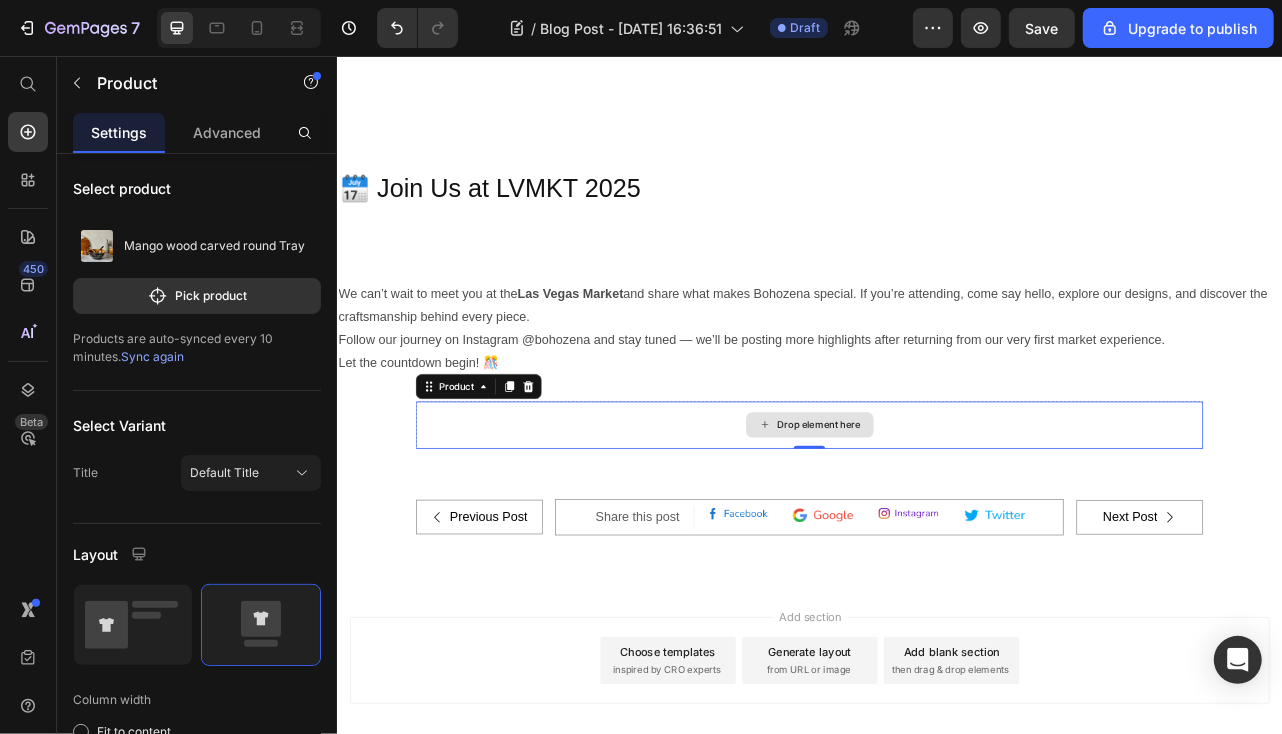 click on "Drop element here" at bounding box center (936, 523) 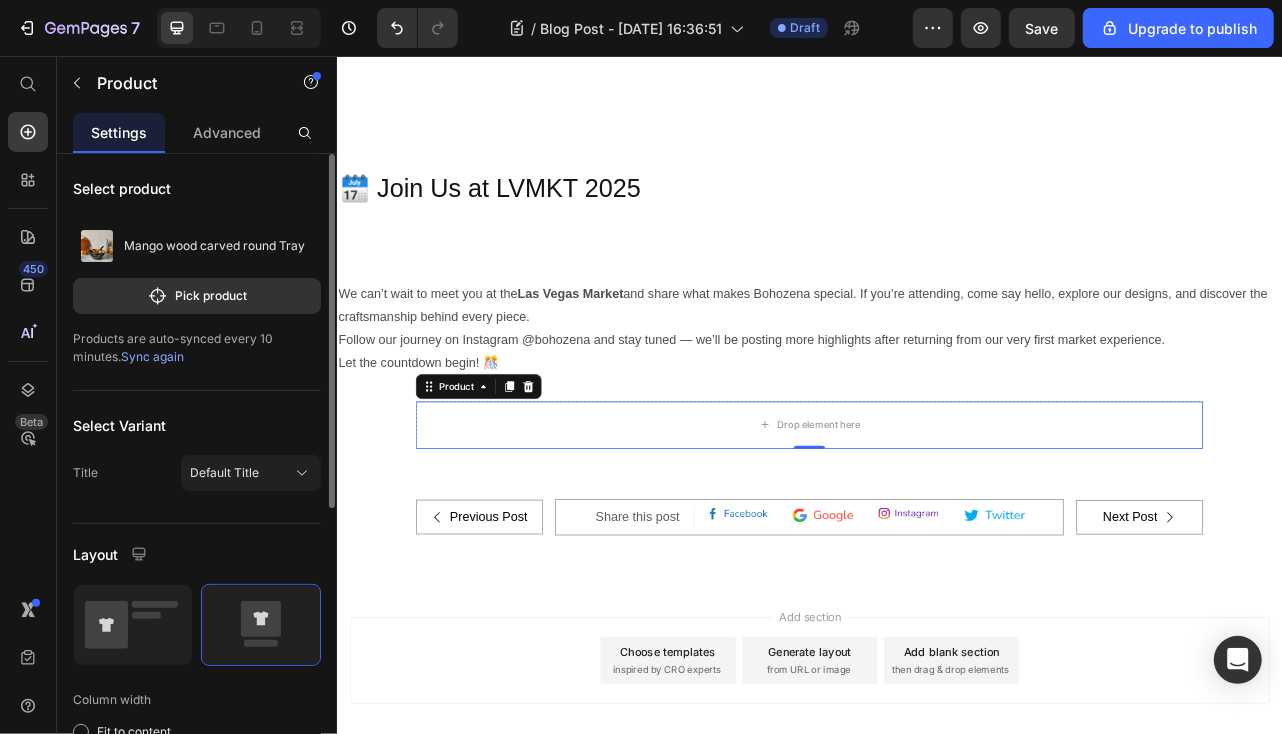 scroll, scrollTop: 300, scrollLeft: 0, axis: vertical 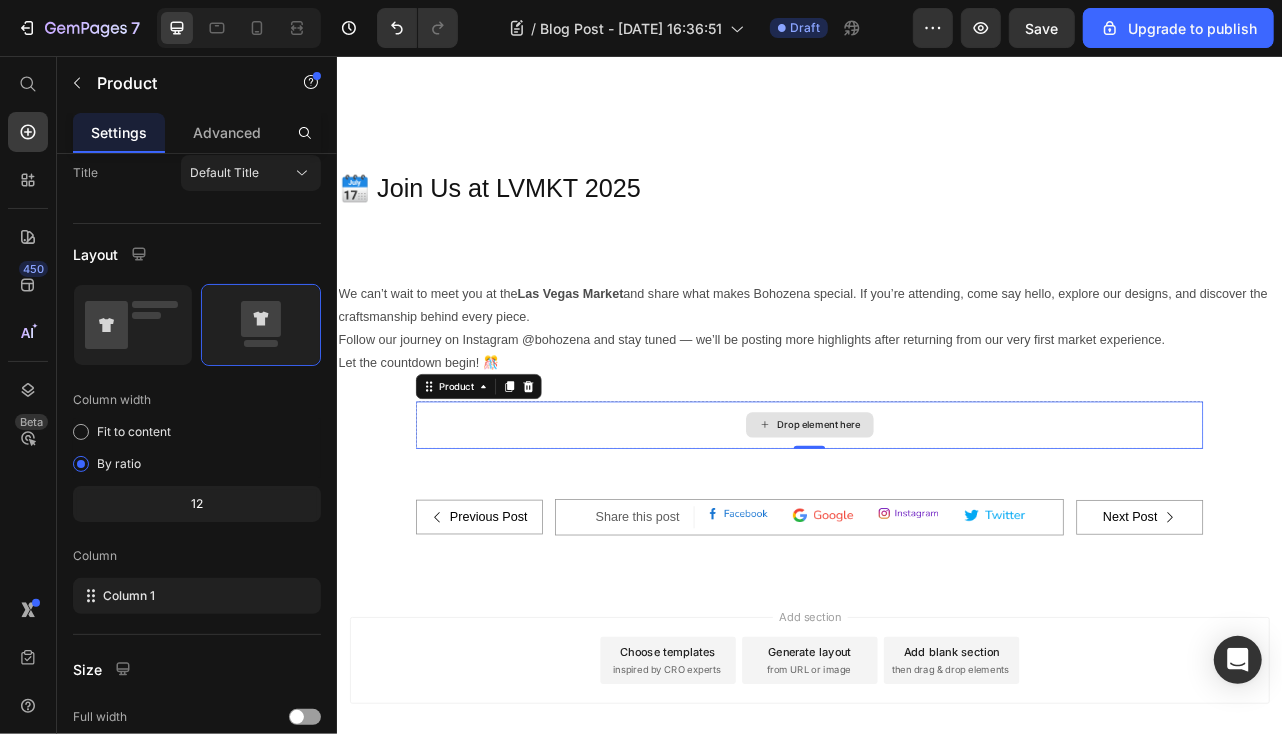 drag, startPoint x: 578, startPoint y: 379, endPoint x: 677, endPoint y: 511, distance: 165 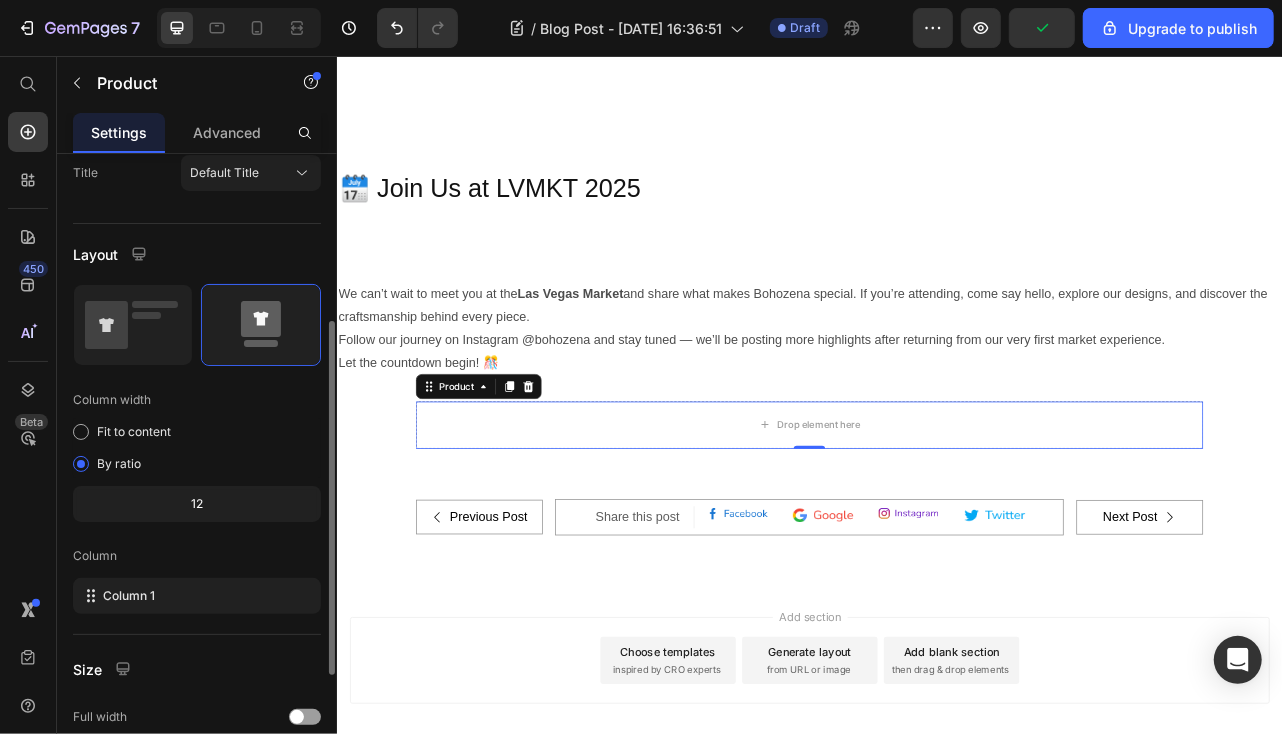 click 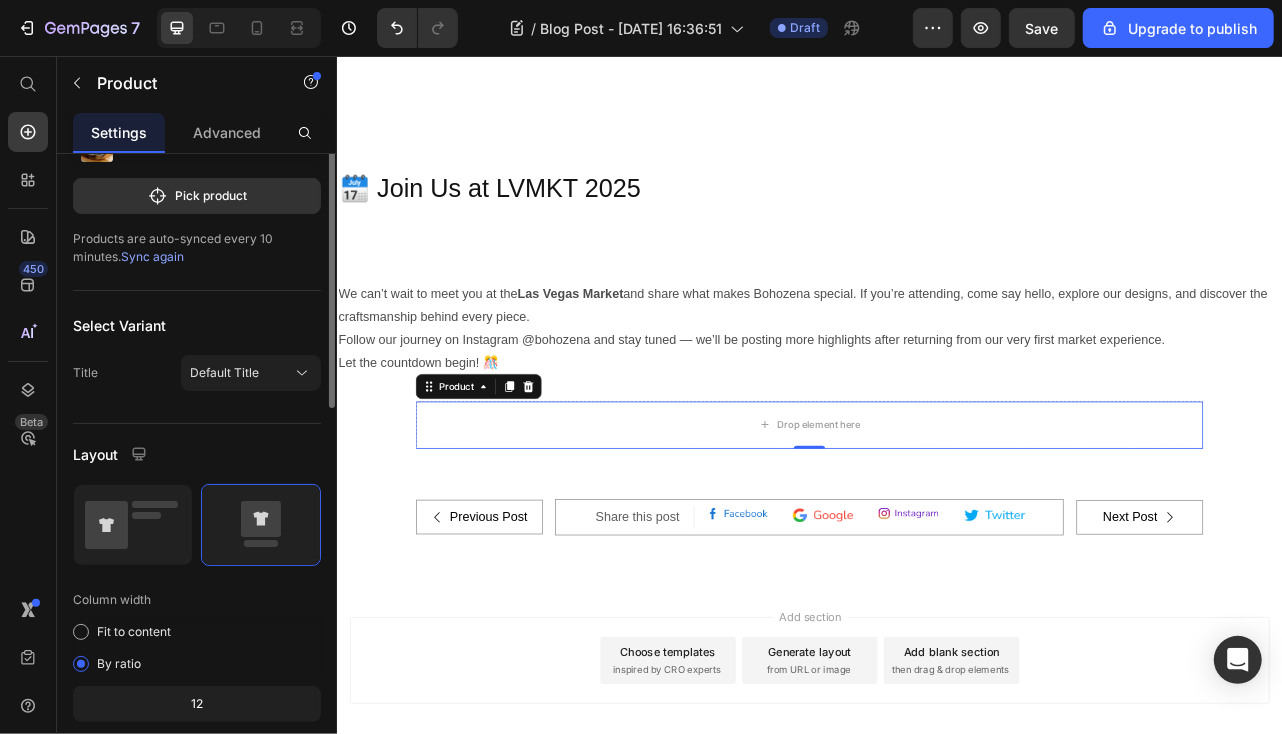 scroll, scrollTop: 0, scrollLeft: 0, axis: both 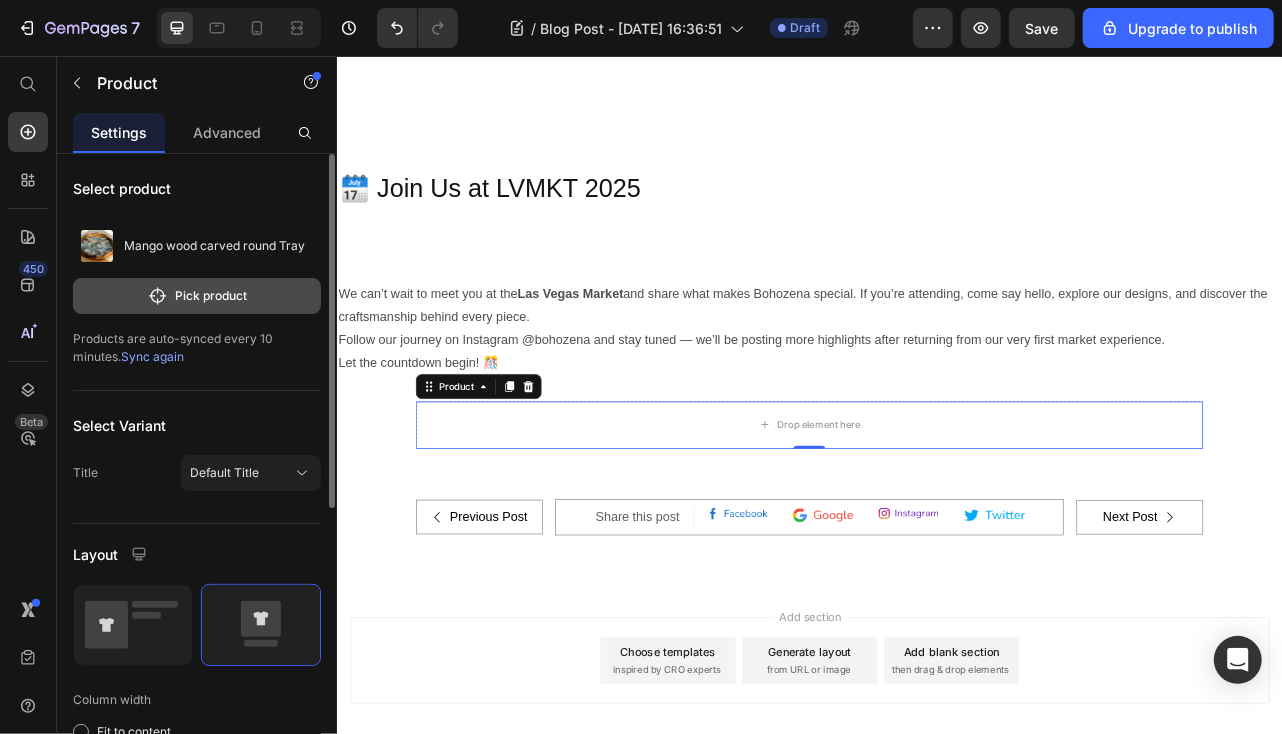 click on "Pick product" at bounding box center (197, 296) 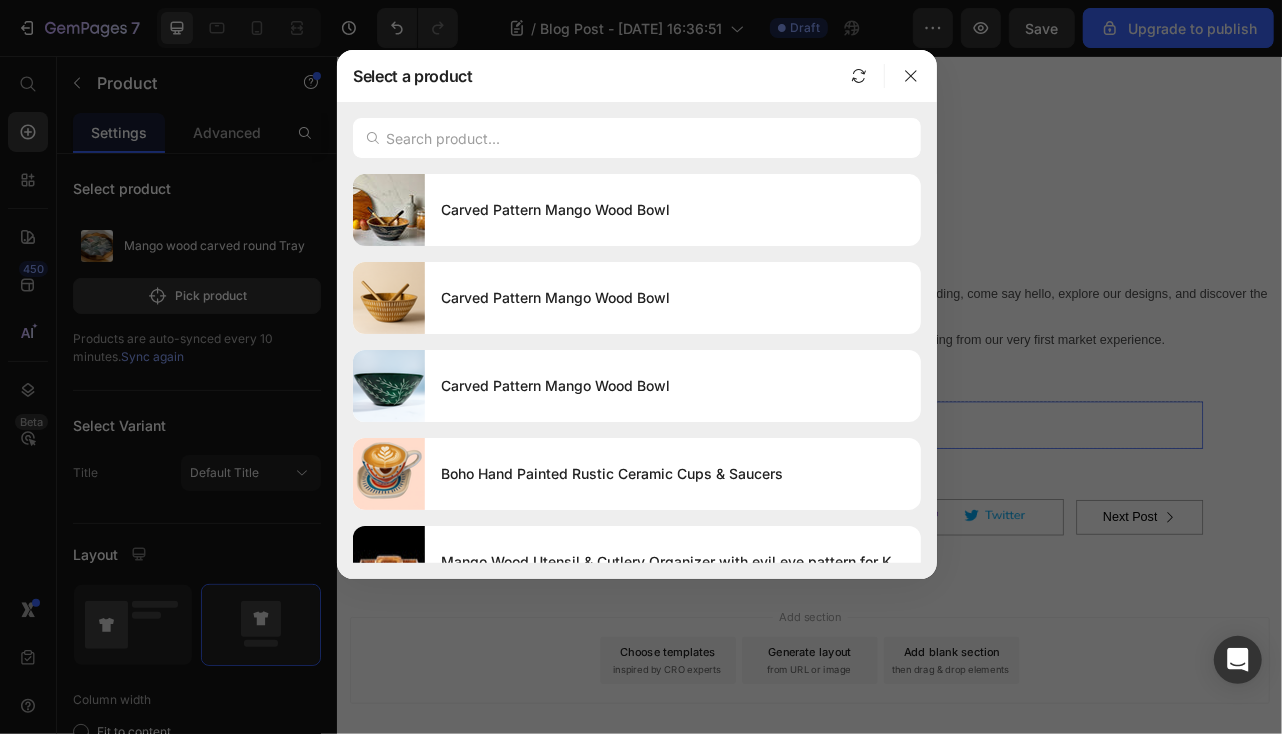 click at bounding box center (641, 367) 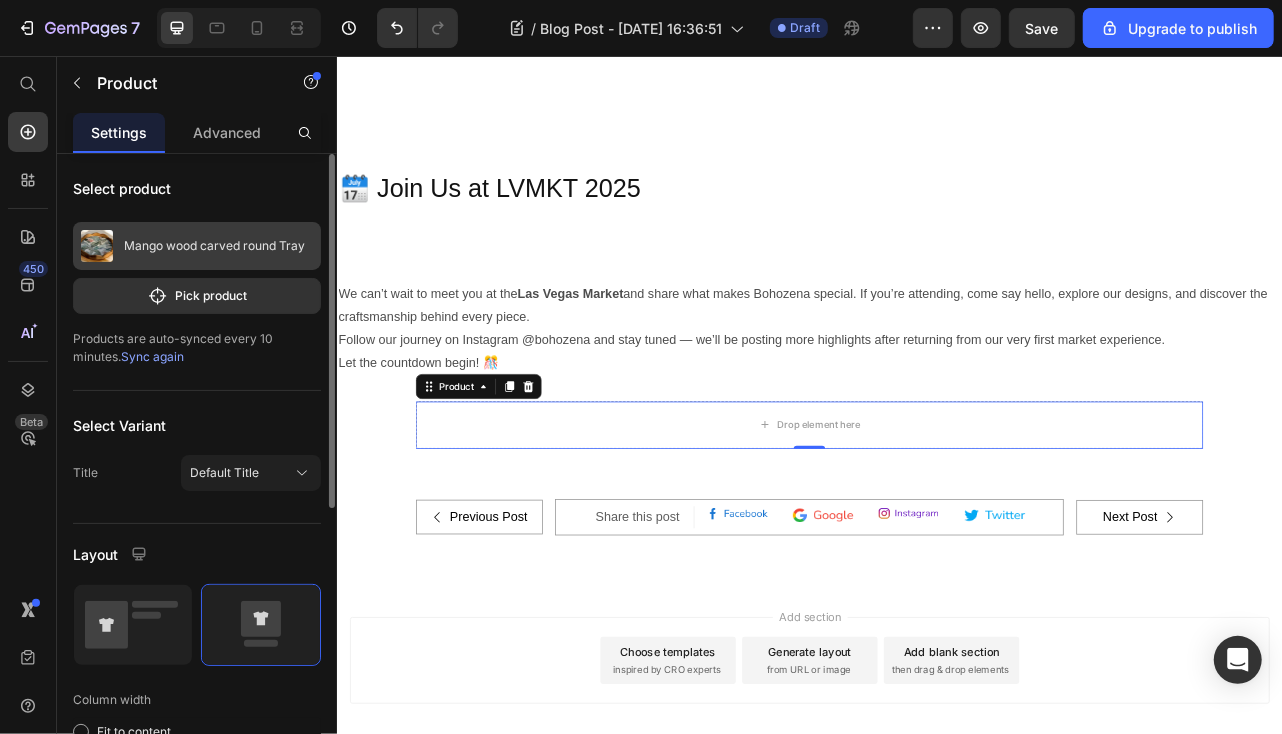 click on "Mango wood carved round Tray" at bounding box center (197, 246) 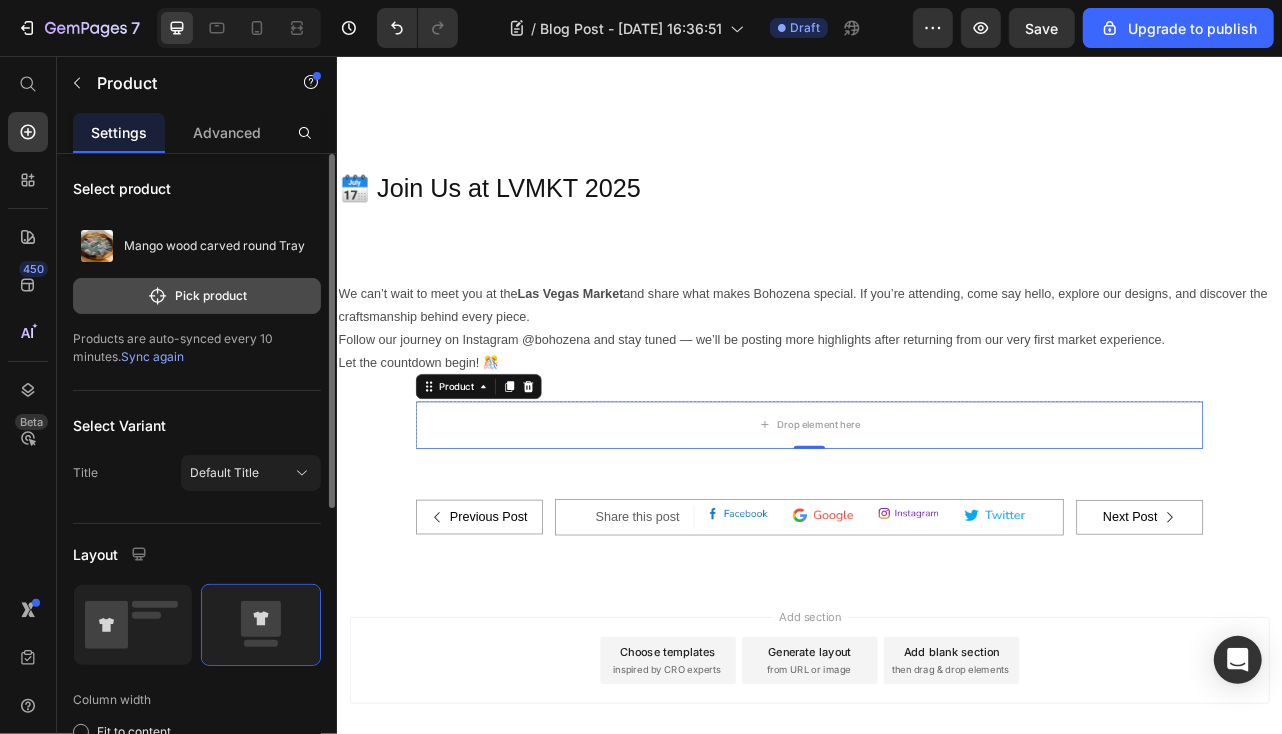 click on "Pick product" at bounding box center [197, 296] 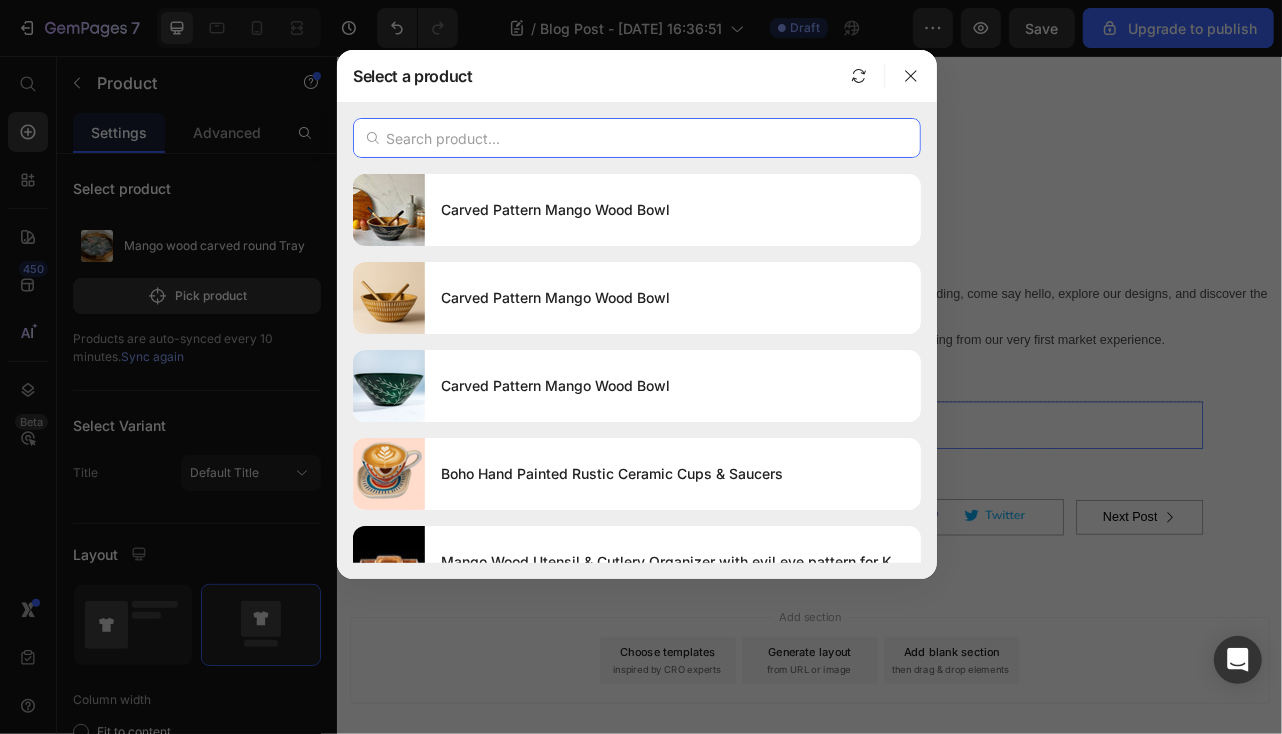 click at bounding box center [637, 138] 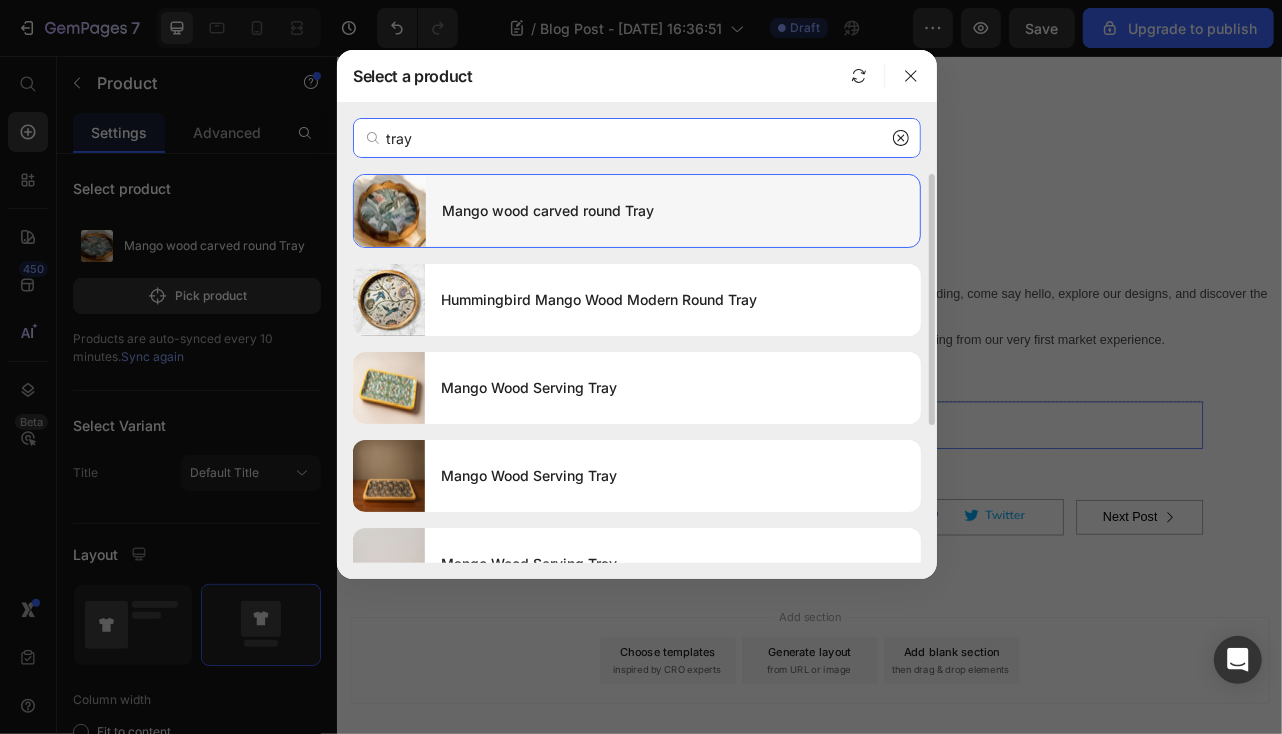 type on "tray" 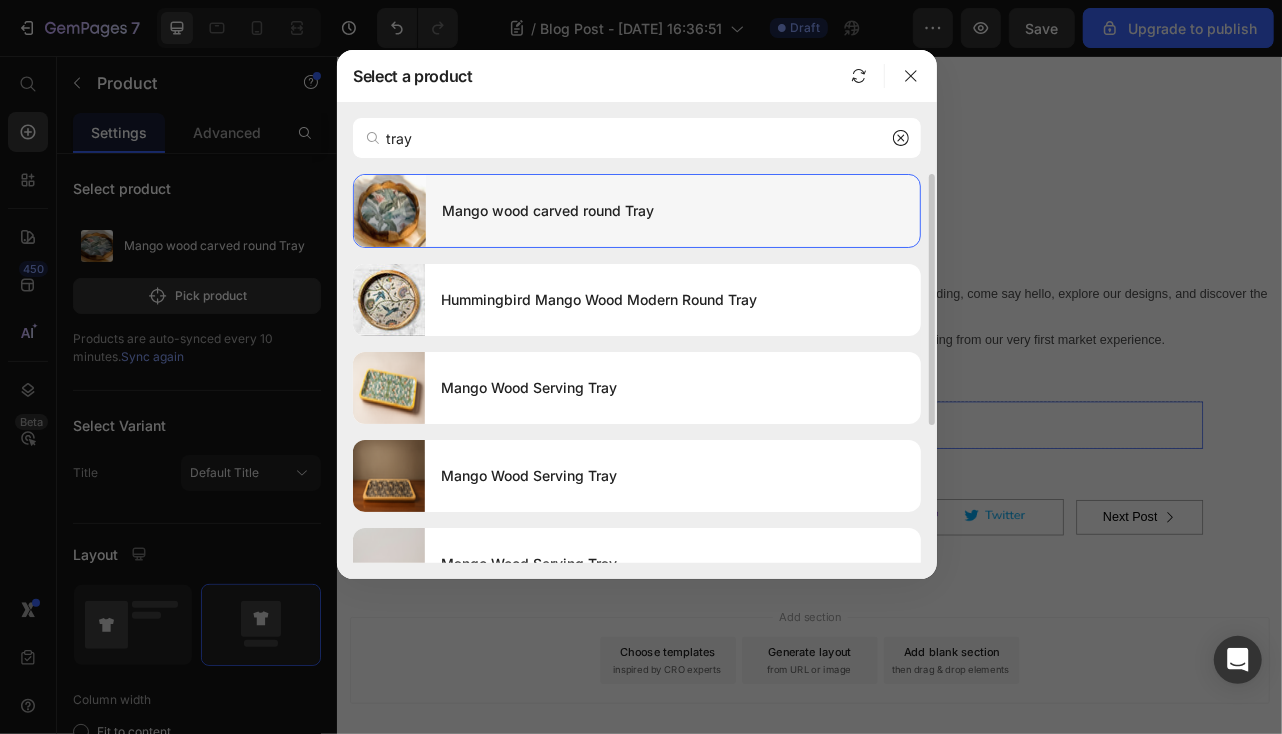 click on "Mango wood carved round Tray" at bounding box center [673, 211] 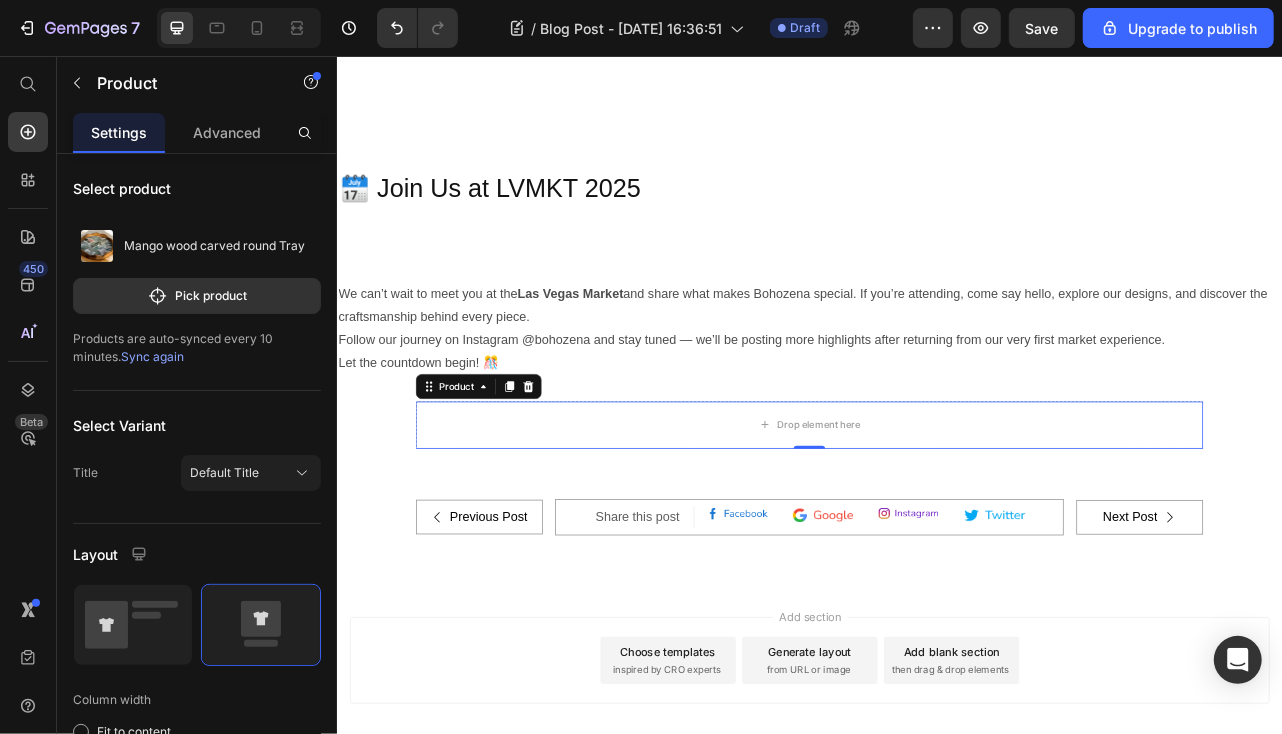 click on "Add section Choose templates inspired by CRO experts Generate layout from URL or image Add blank section then drag & drop elements" at bounding box center [936, 822] 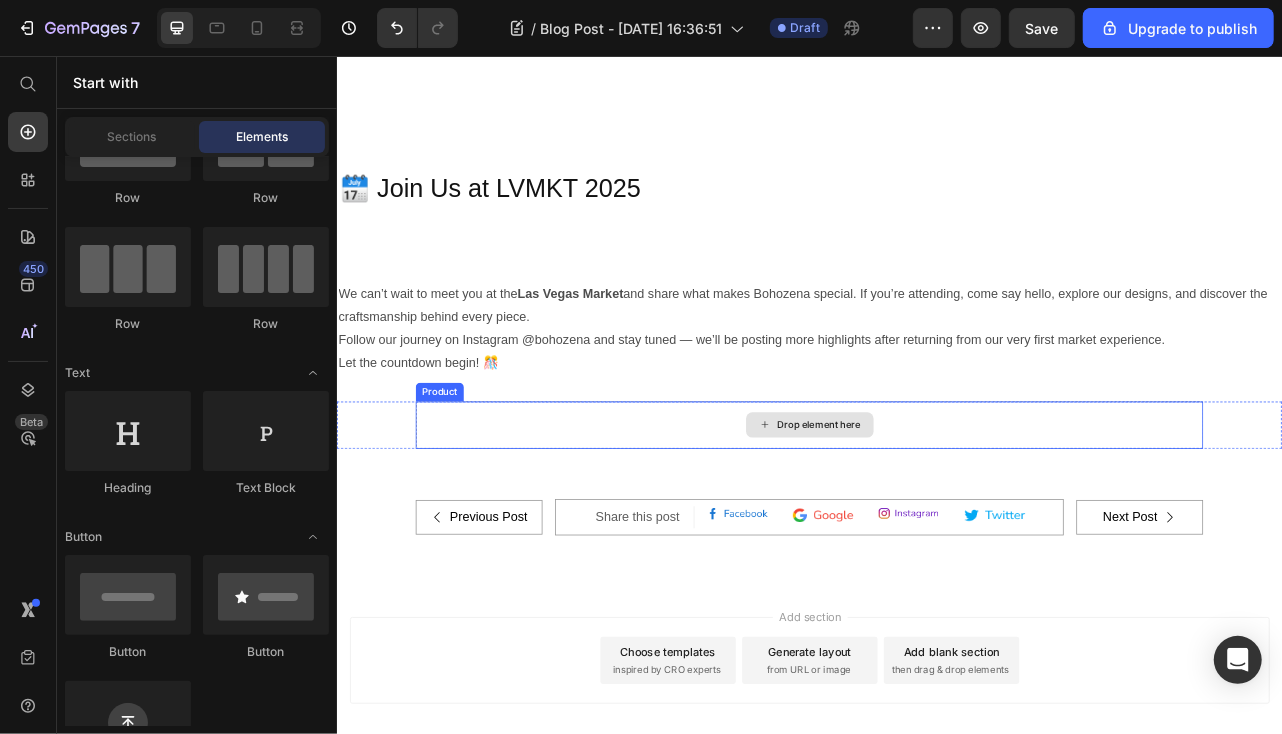 click on "Drop element here" at bounding box center [936, 523] 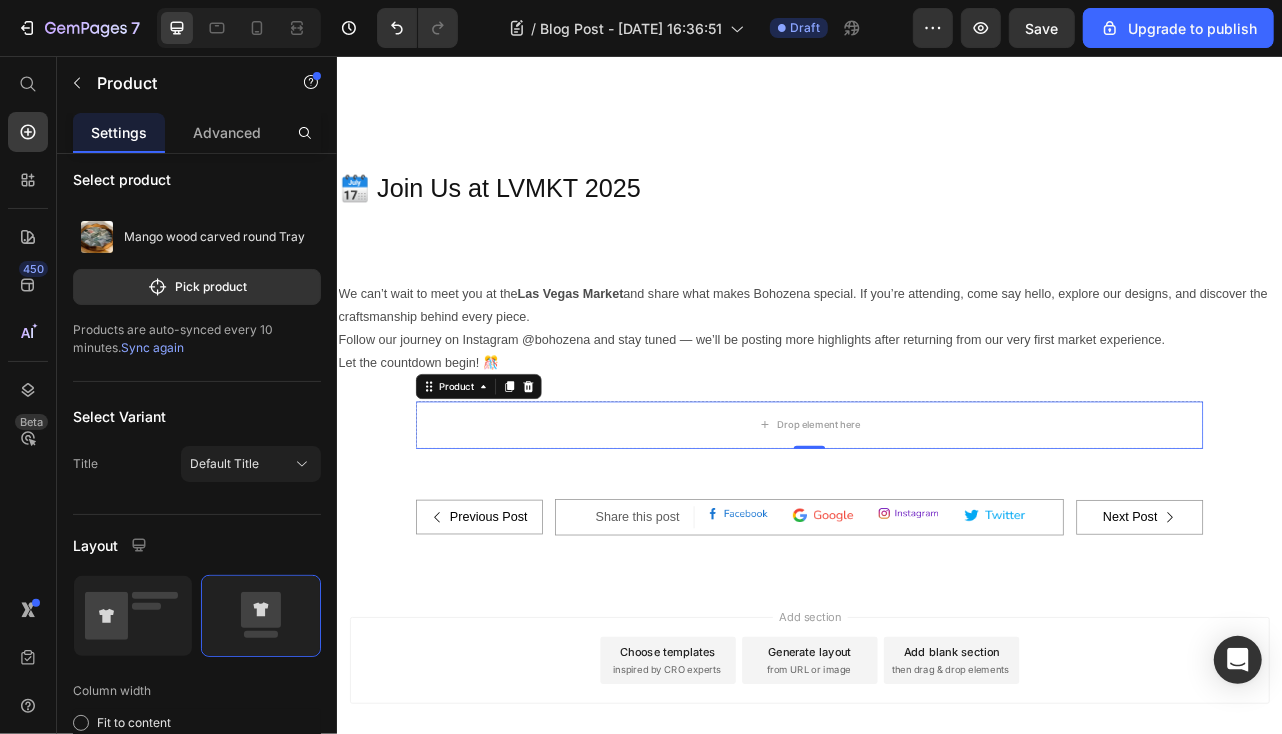 scroll, scrollTop: 0, scrollLeft: 0, axis: both 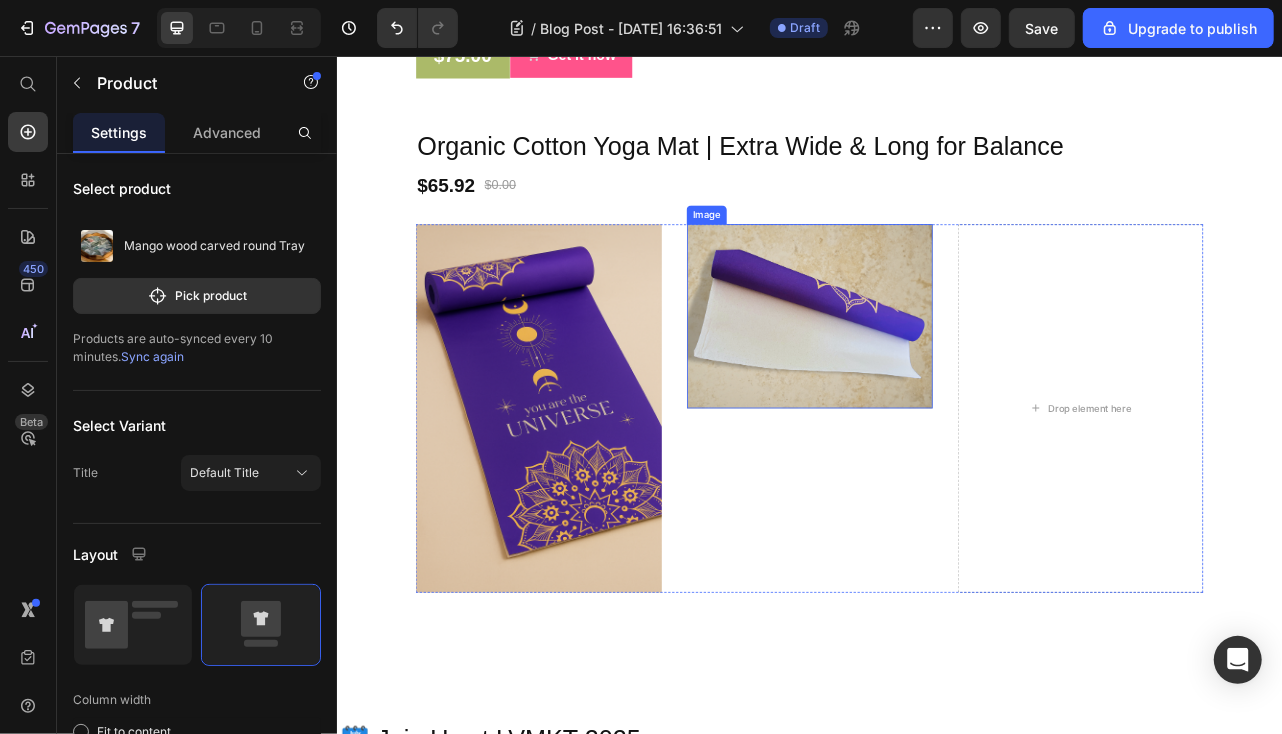 click at bounding box center [936, 385] 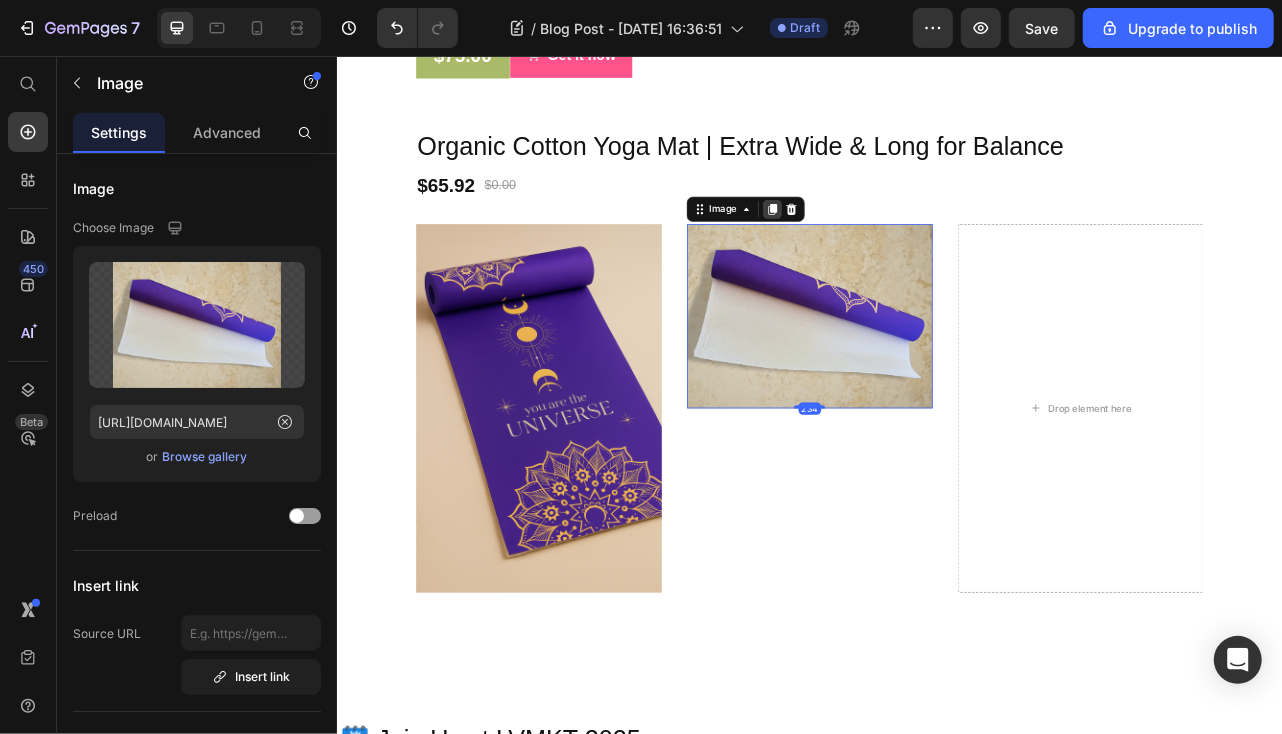 click 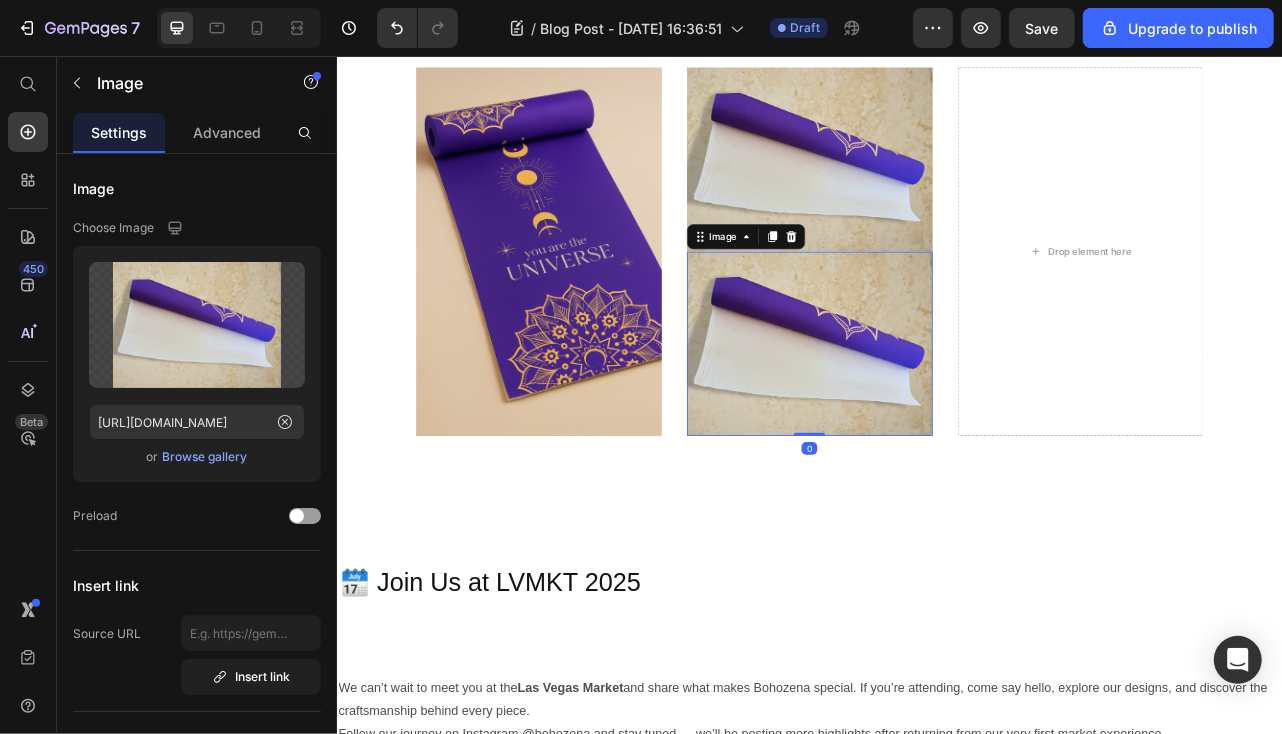 scroll, scrollTop: 5045, scrollLeft: 0, axis: vertical 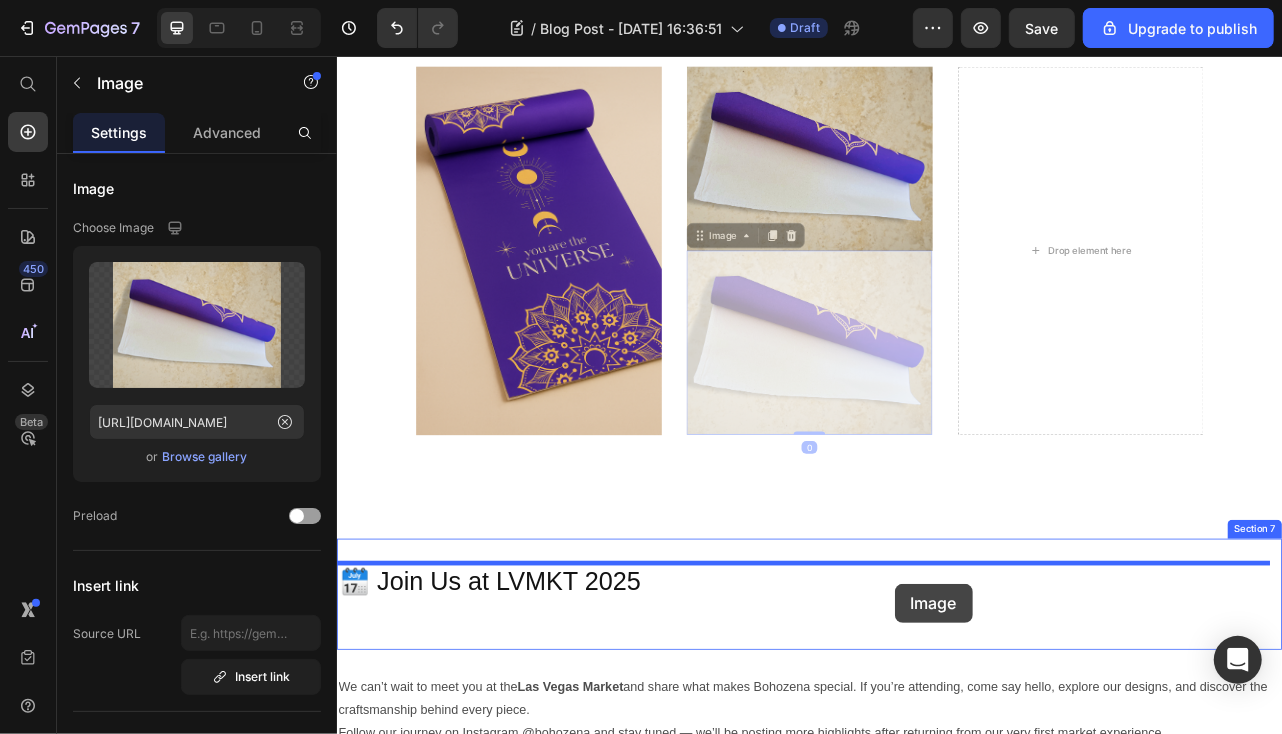 drag, startPoint x: 961, startPoint y: 331, endPoint x: 1042, endPoint y: 725, distance: 402.24 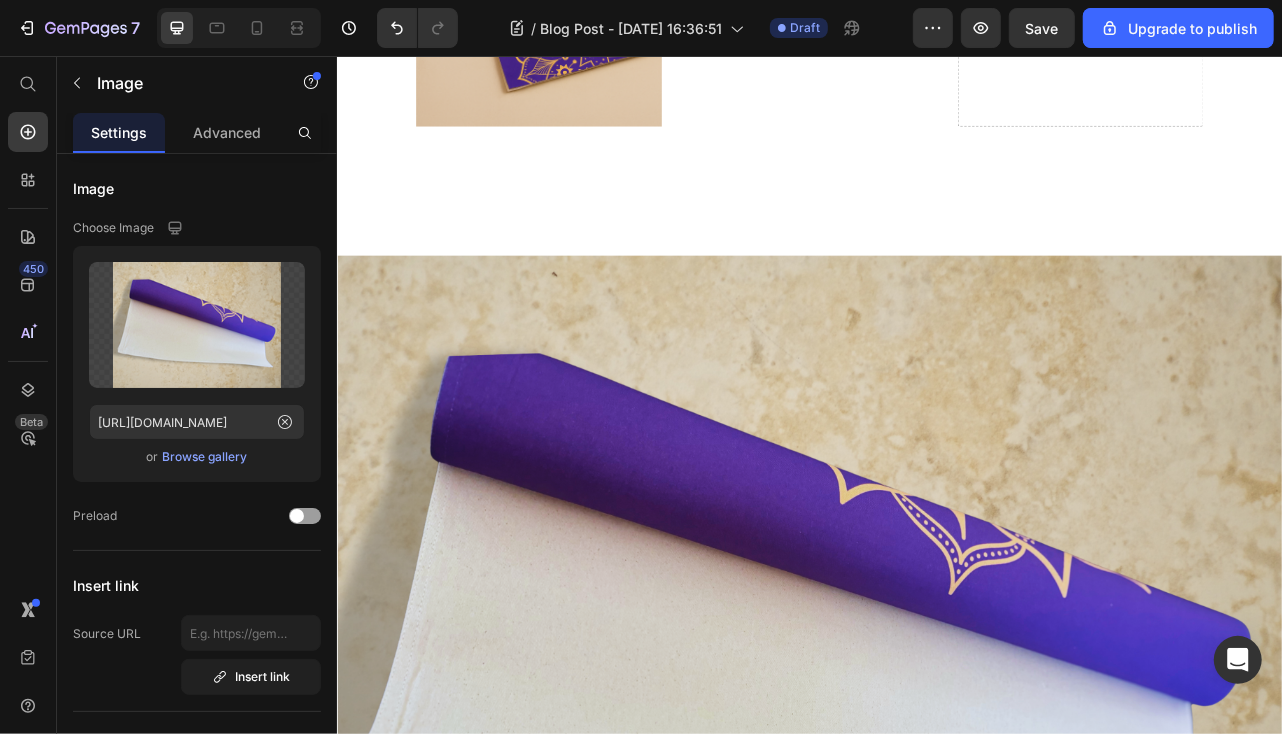 scroll, scrollTop: 5445, scrollLeft: 0, axis: vertical 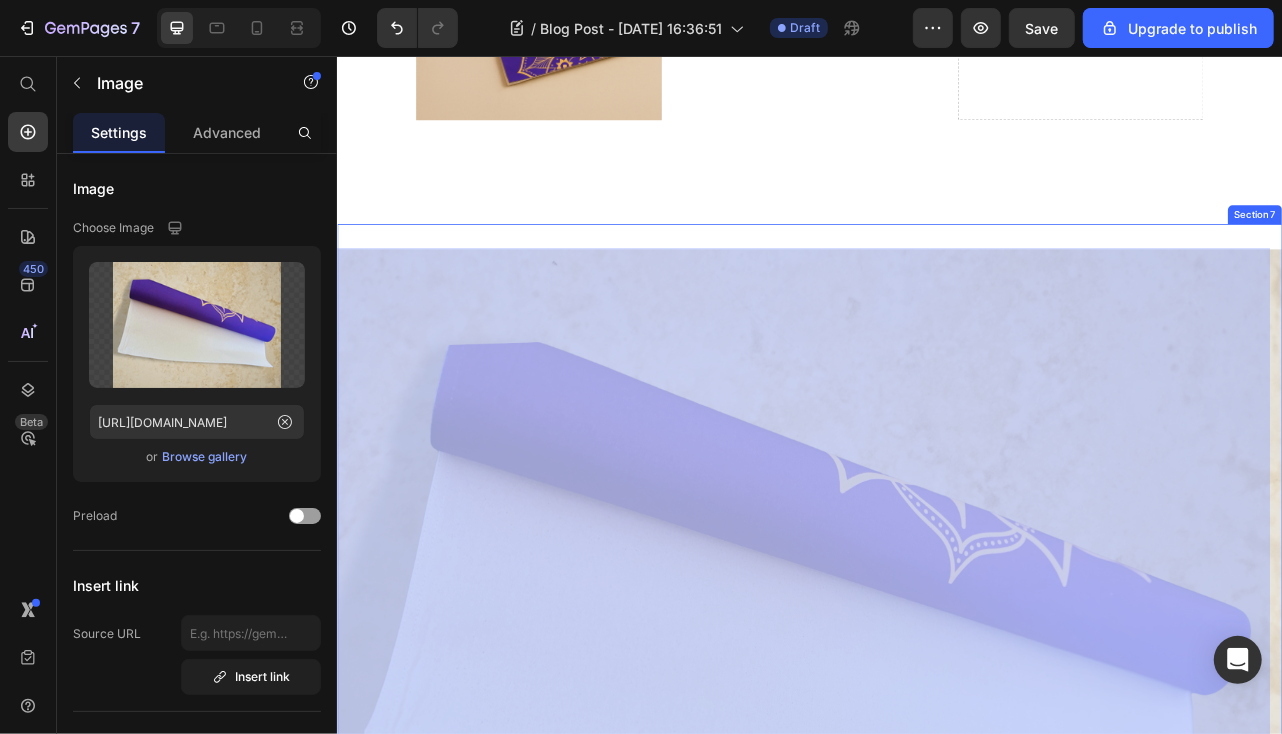 drag, startPoint x: 866, startPoint y: 455, endPoint x: 1007, endPoint y: 871, distance: 439.24594 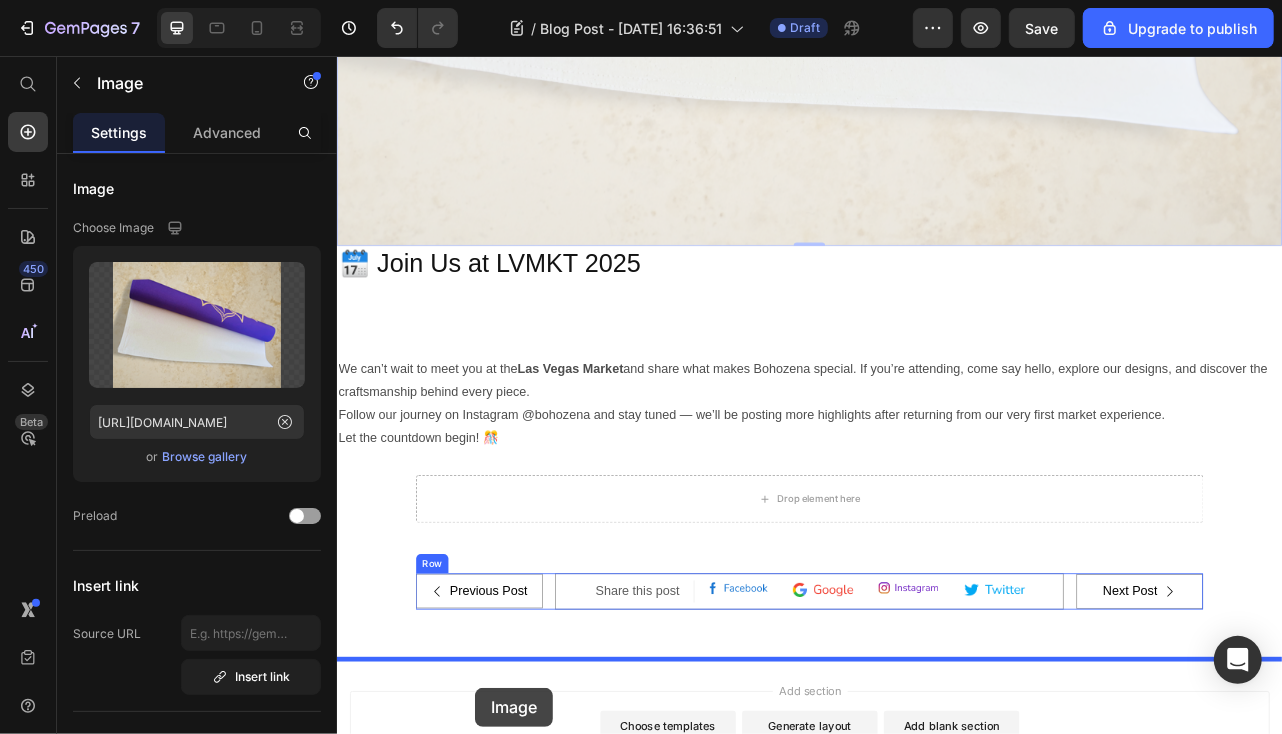 scroll, scrollTop: 6529, scrollLeft: 0, axis: vertical 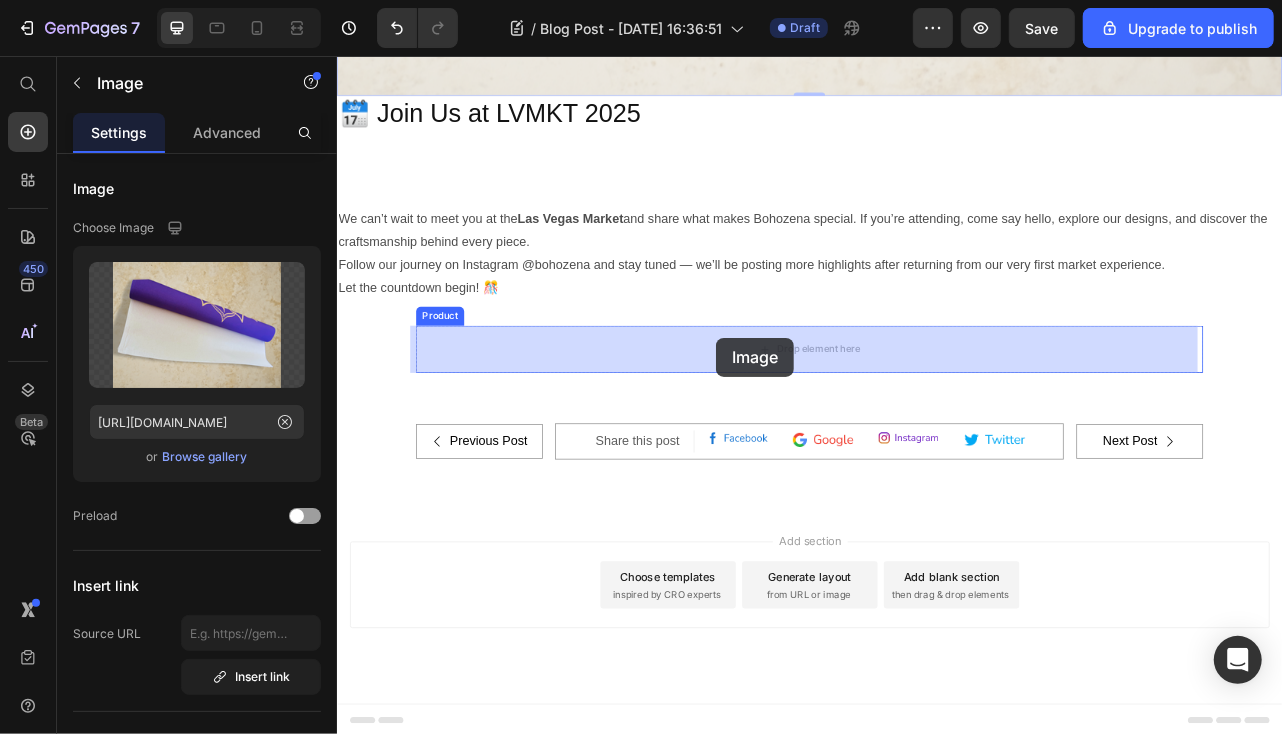 drag, startPoint x: 816, startPoint y: 539, endPoint x: 817, endPoint y: 410, distance: 129.00388 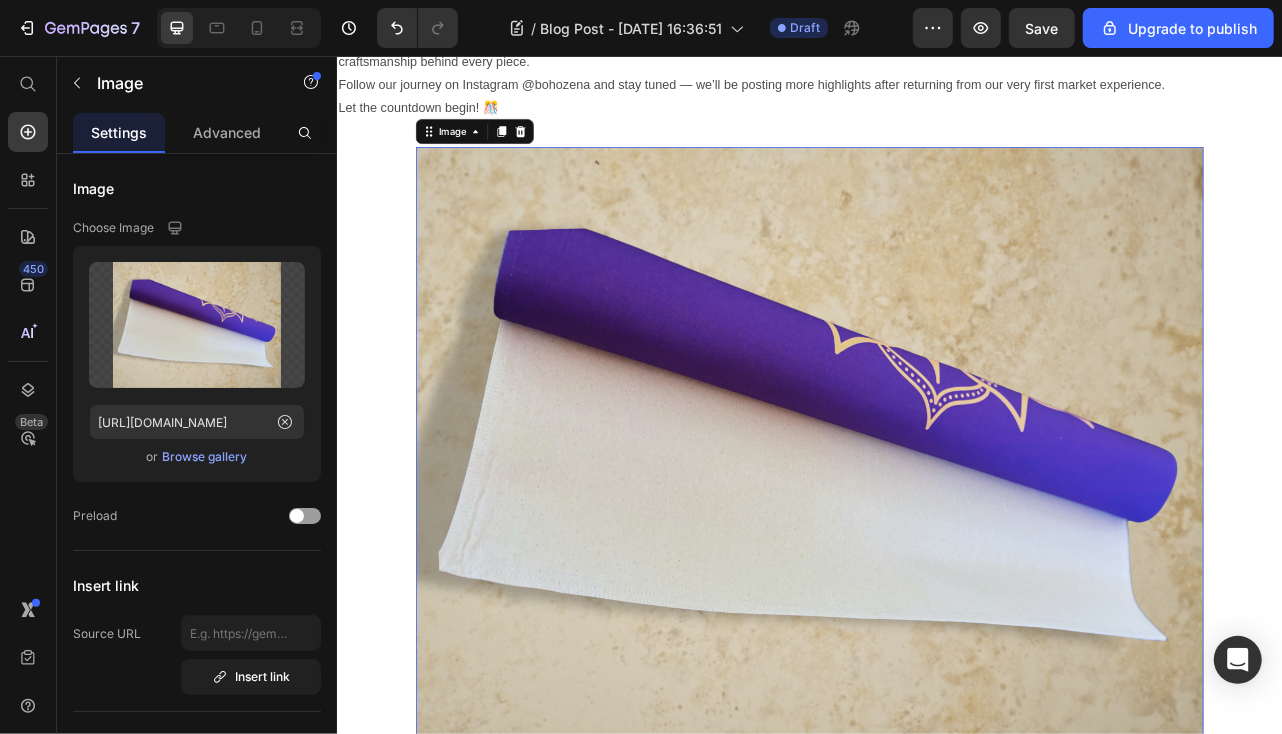 scroll, scrollTop: 5940, scrollLeft: 0, axis: vertical 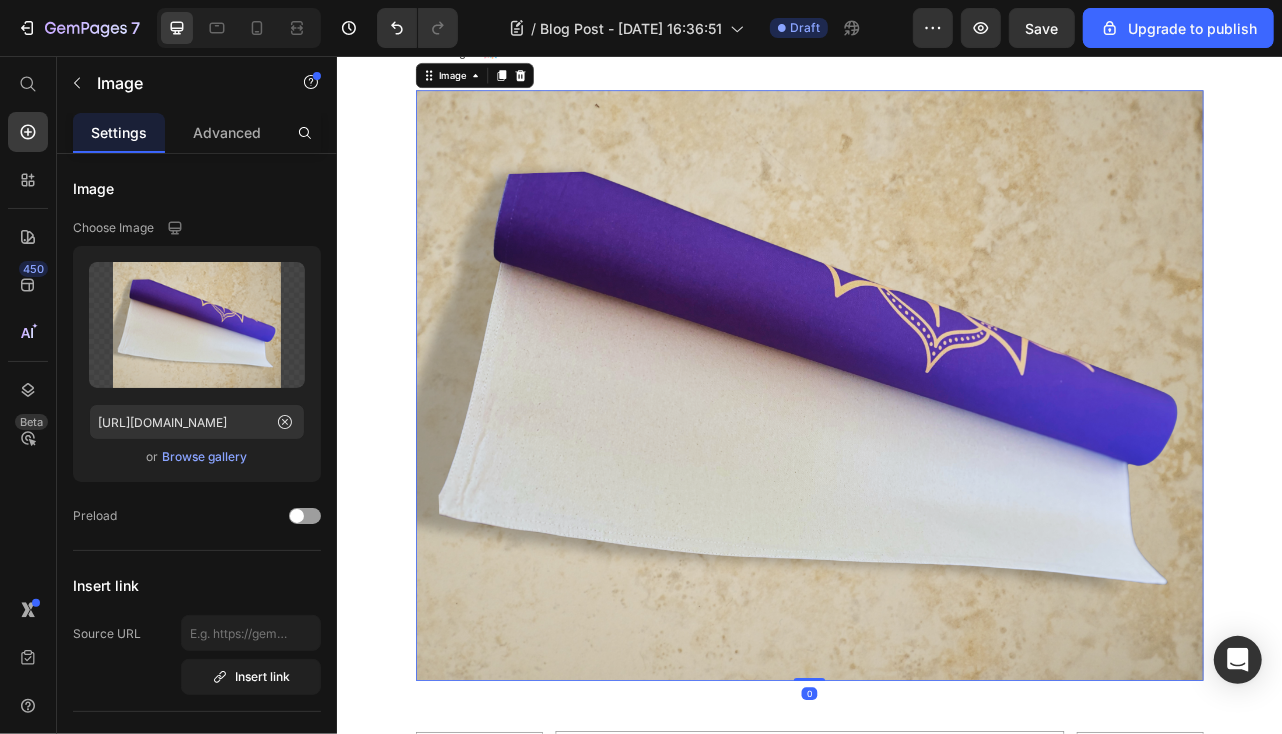 click at bounding box center (936, 473) 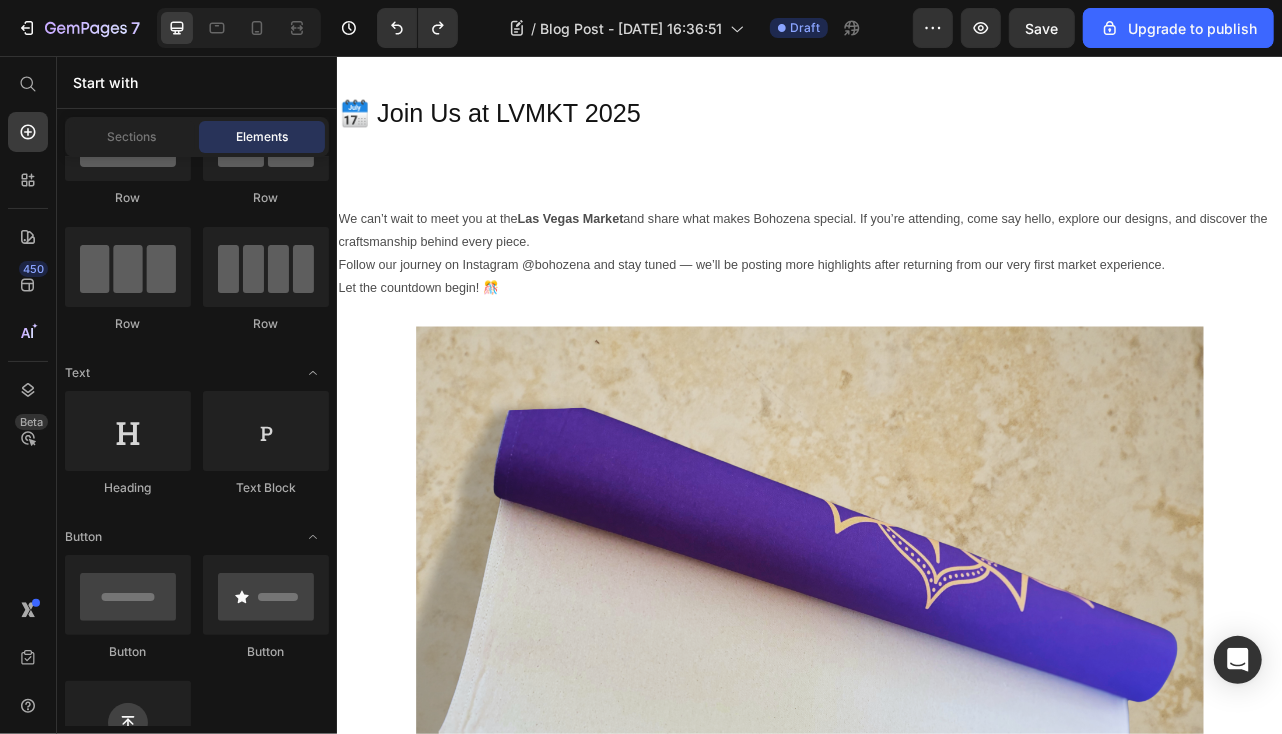 scroll, scrollTop: 5940, scrollLeft: 0, axis: vertical 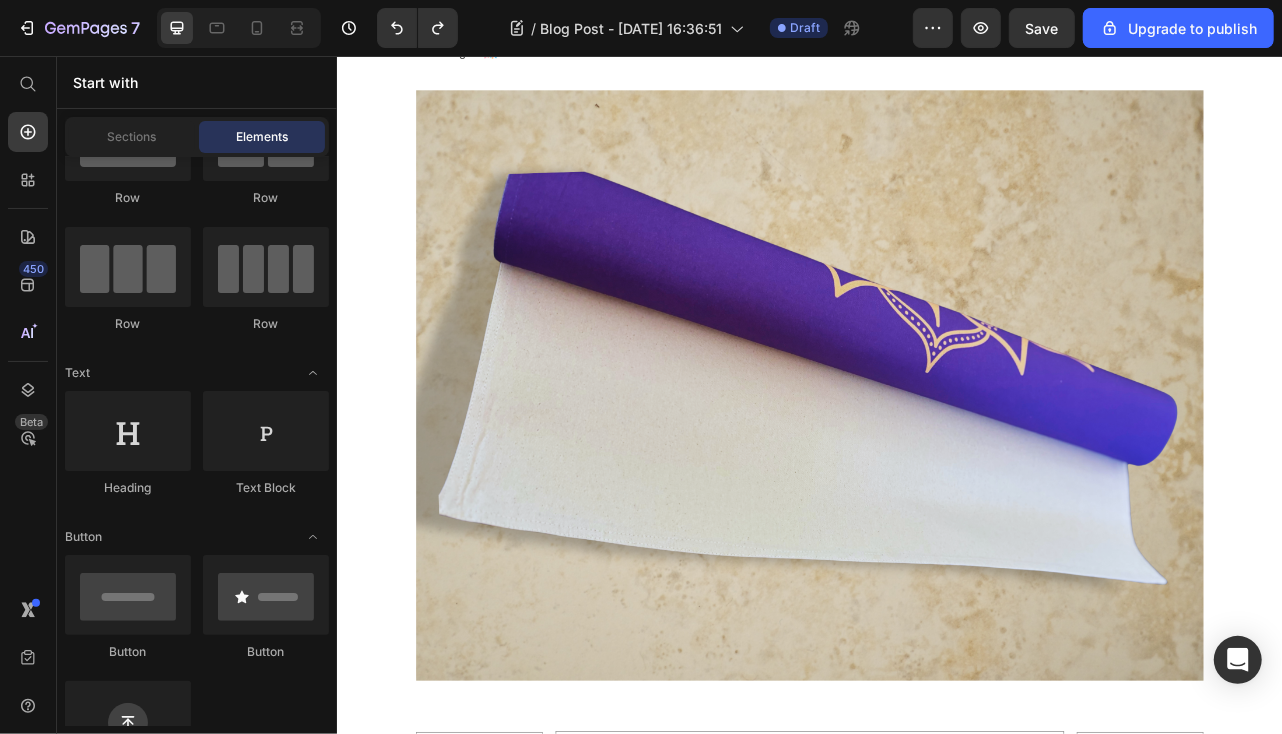 click at bounding box center (936, 473) 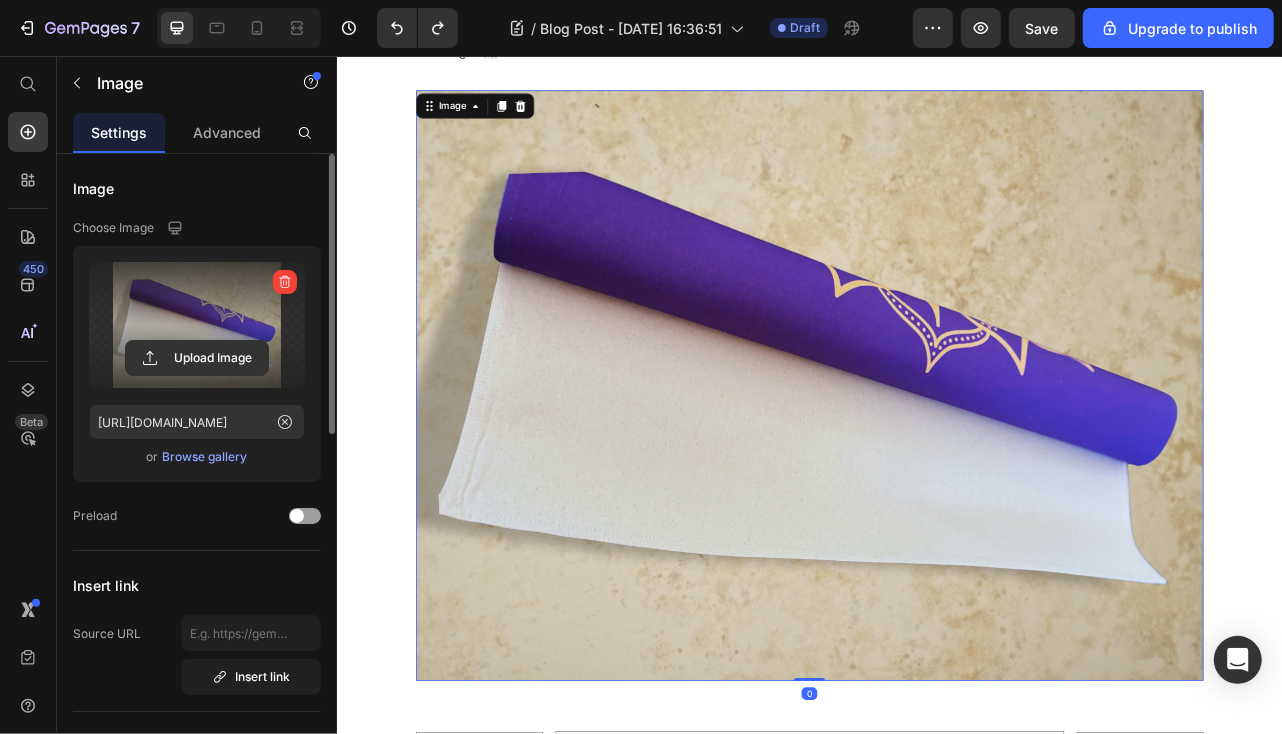 click at bounding box center (197, 325) 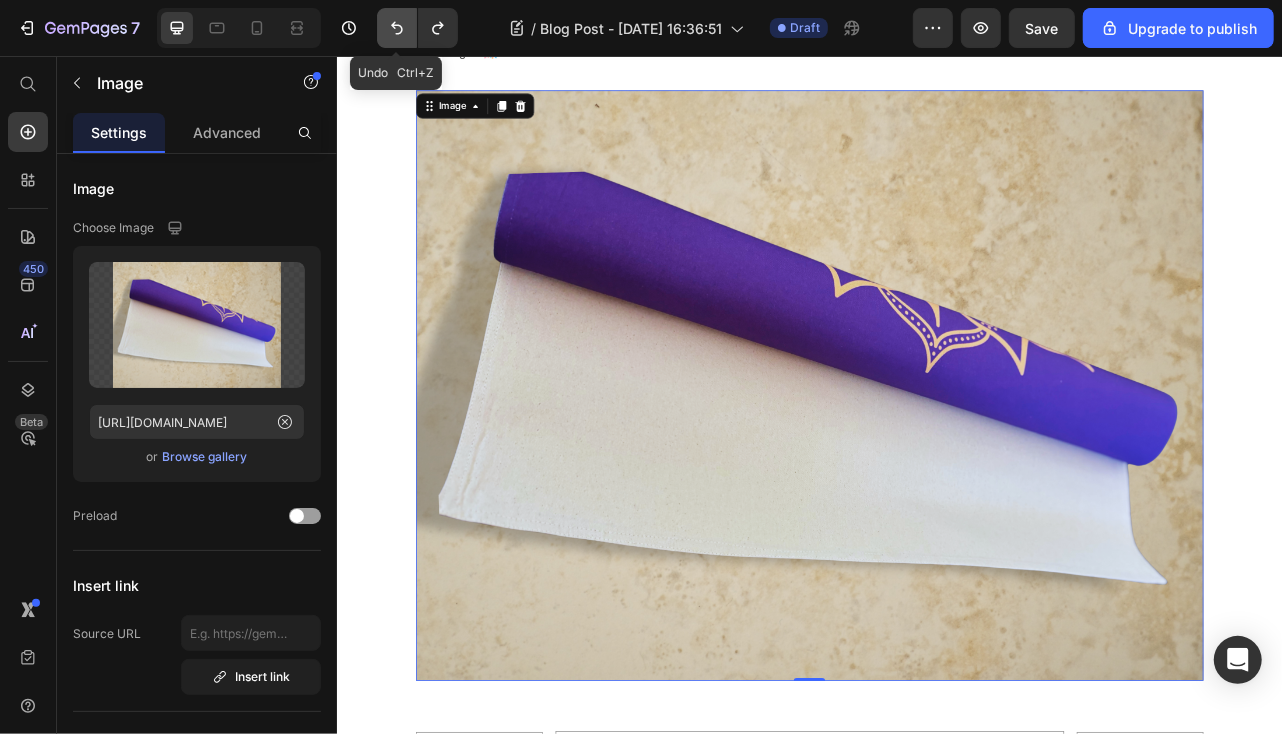 click 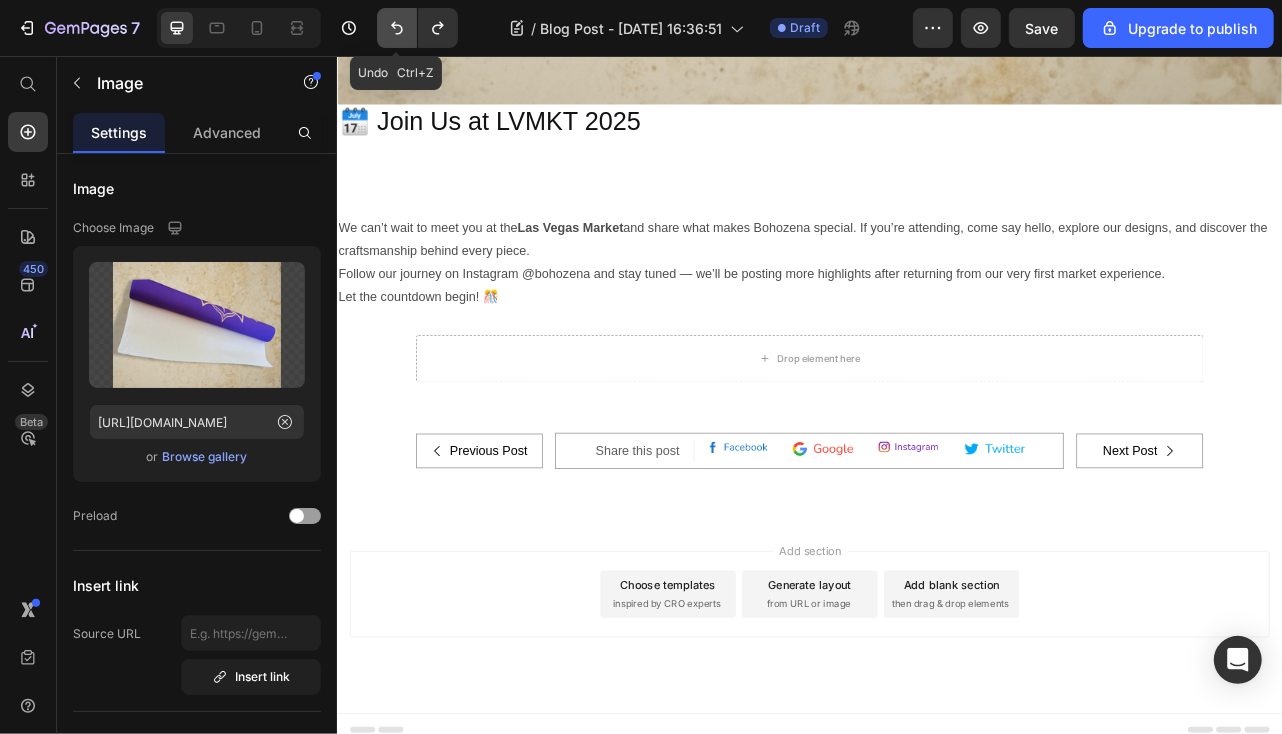 click 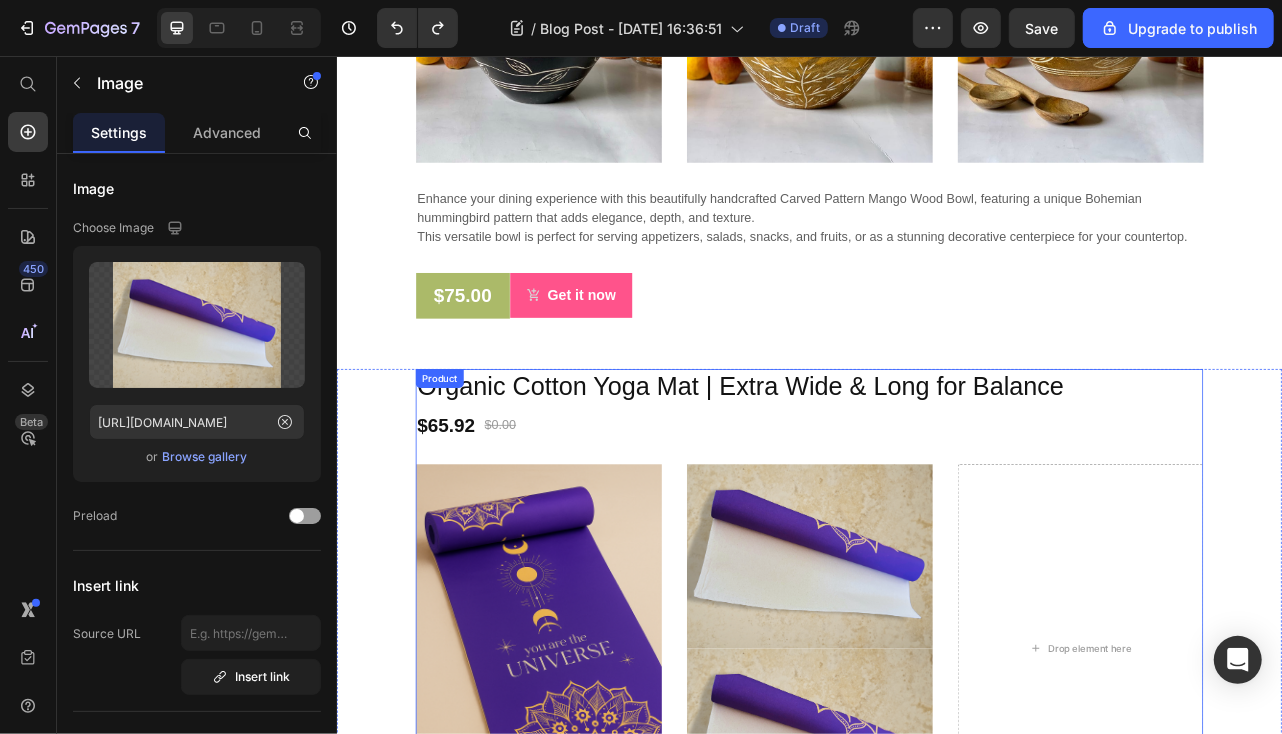 scroll, scrollTop: 3940, scrollLeft: 0, axis: vertical 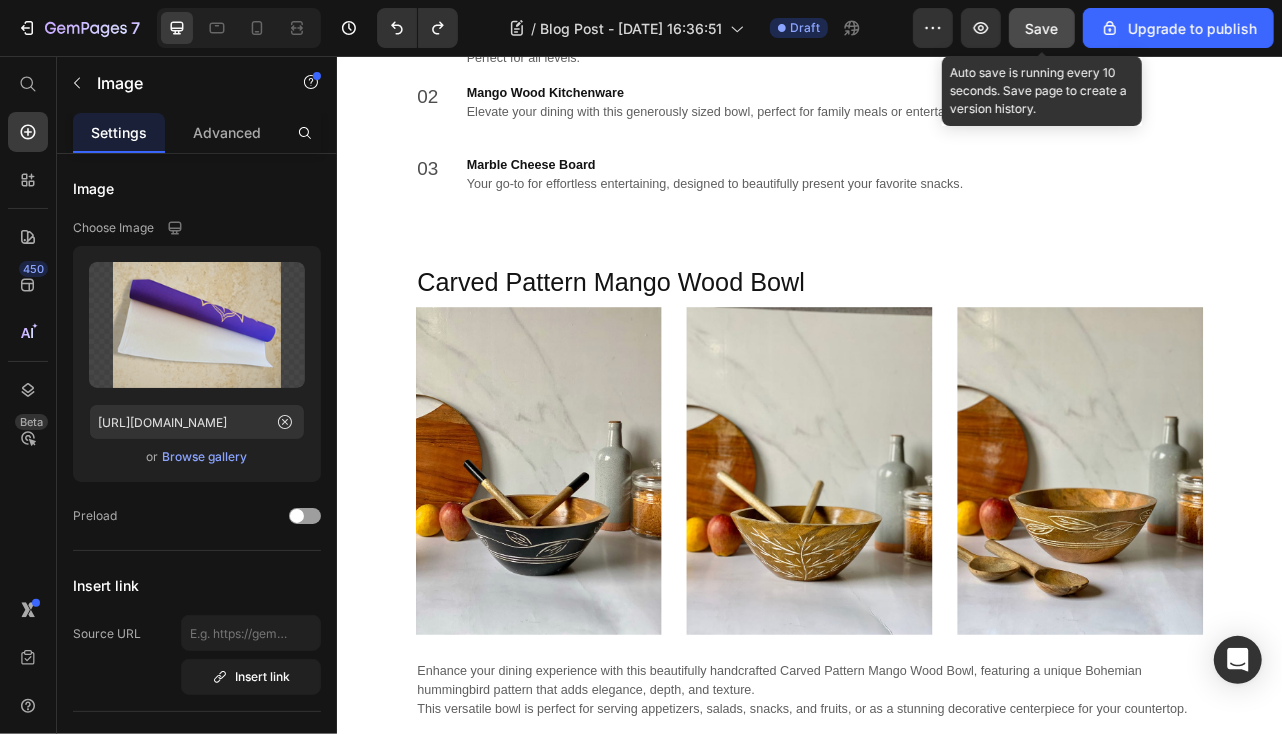 click on "Save" at bounding box center (1042, 28) 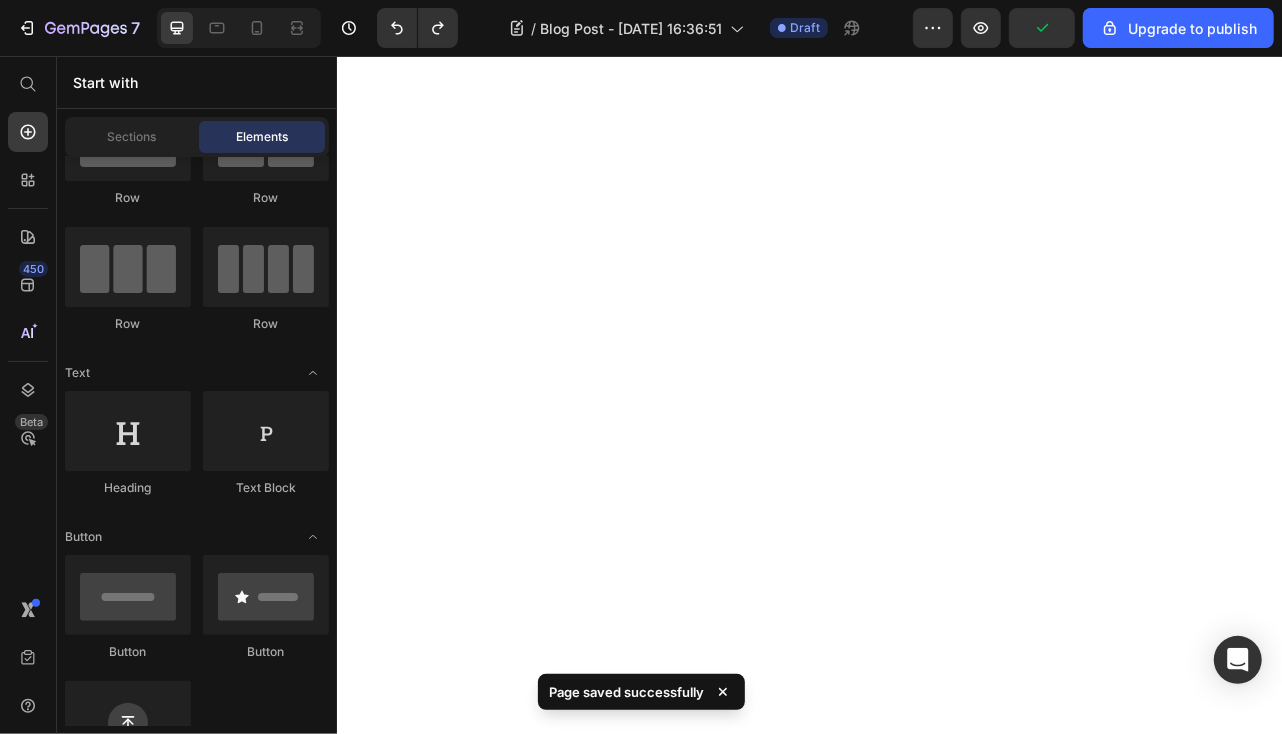 scroll, scrollTop: 0, scrollLeft: 0, axis: both 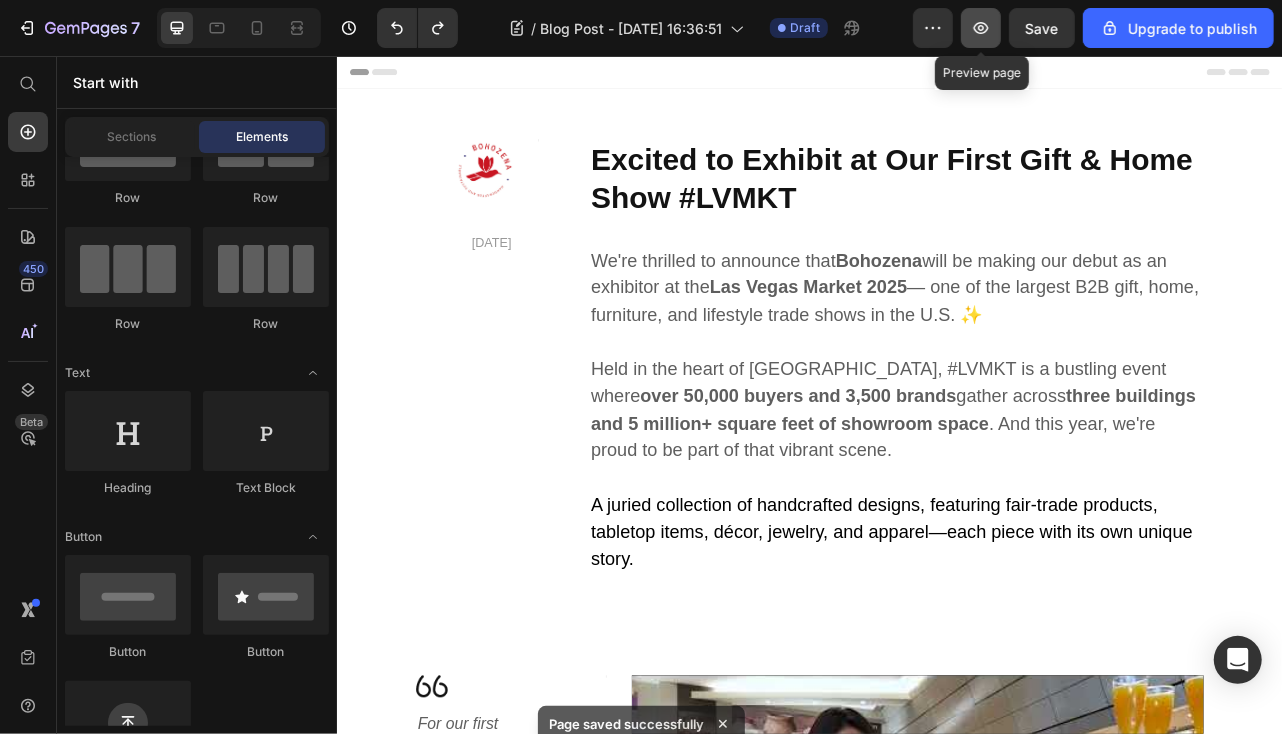 click 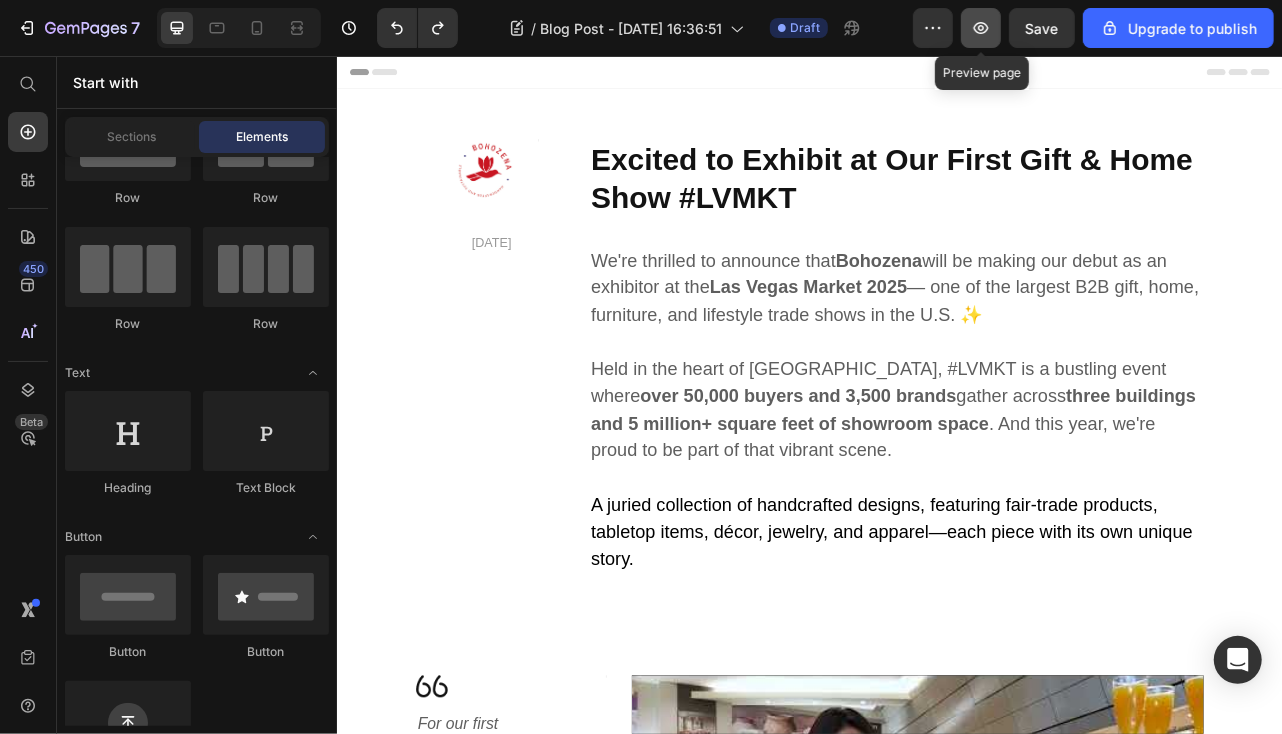 click 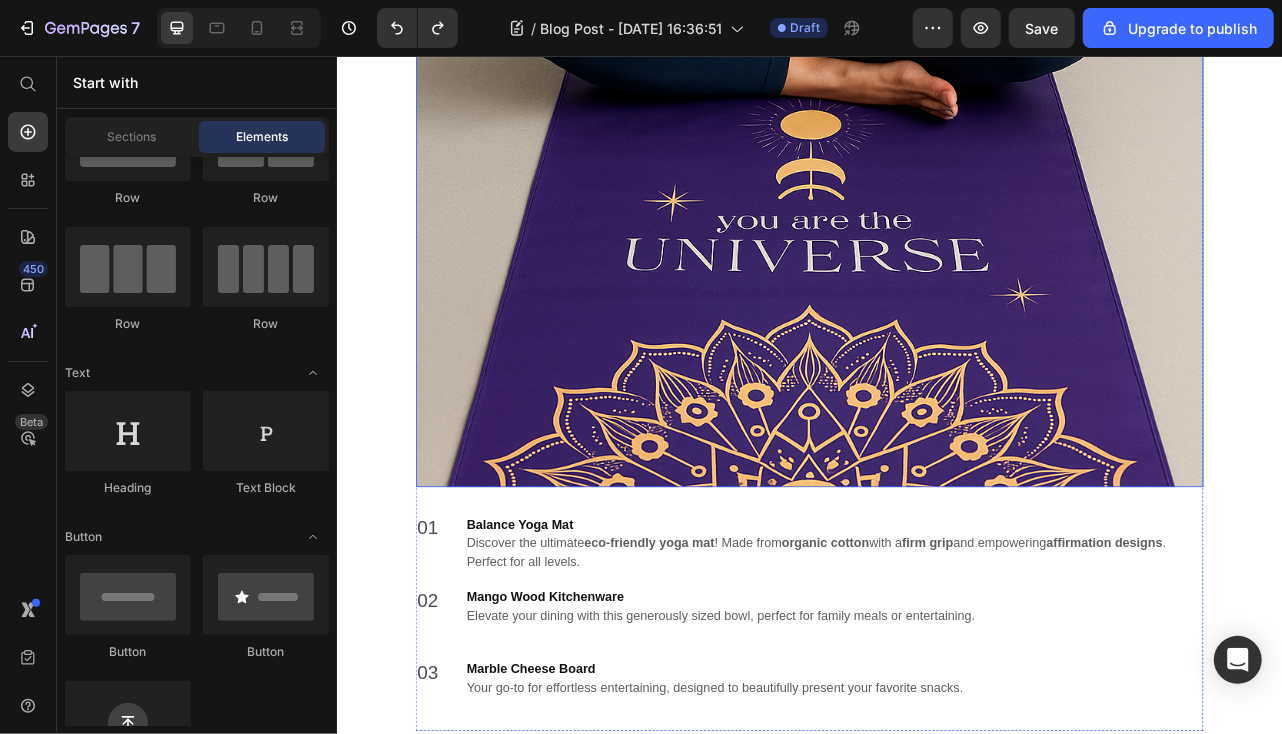 scroll, scrollTop: 3500, scrollLeft: 0, axis: vertical 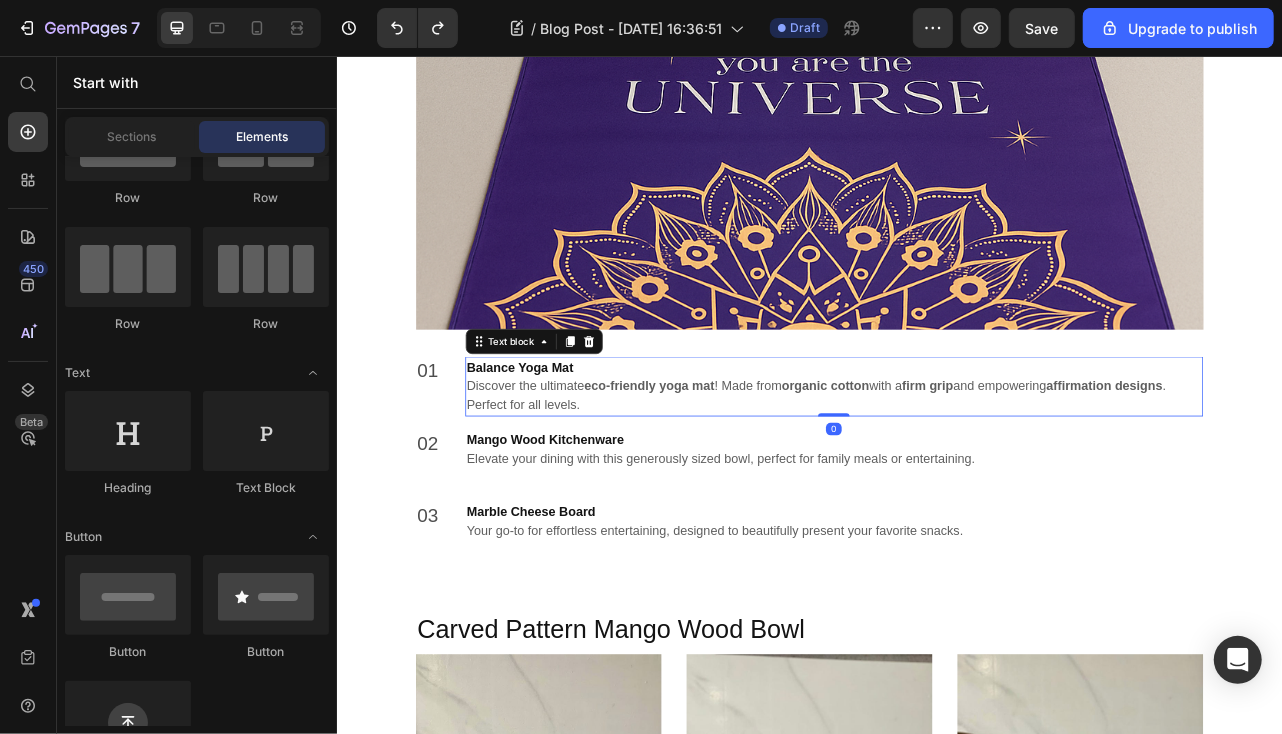 click on "Discover the ultimate  eco-friendly yoga mat ! Made from  organic cotton  with a  firm grip  and empowering  affirmation designs . Perfect for all levels." at bounding box center [967, 486] 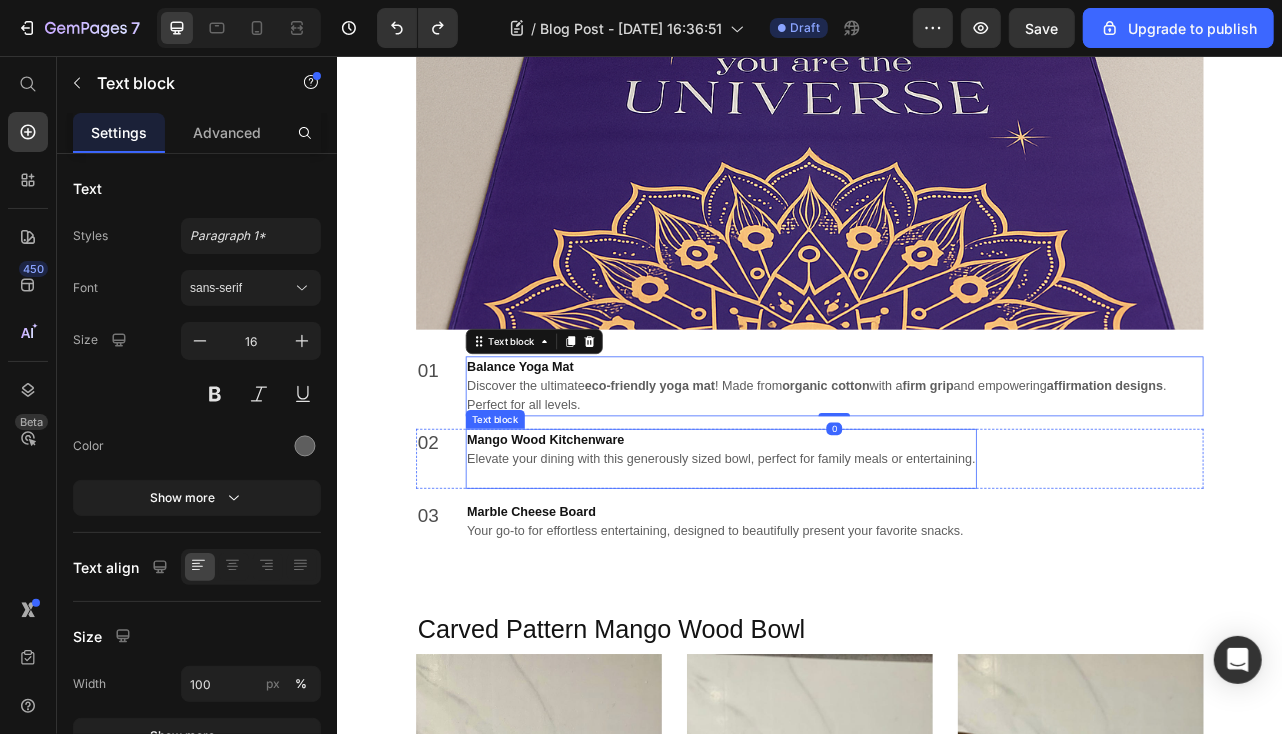 click on "Elevate your dining with this generously sized bowl, perfect for family meals or entertaining." at bounding box center (824, 578) 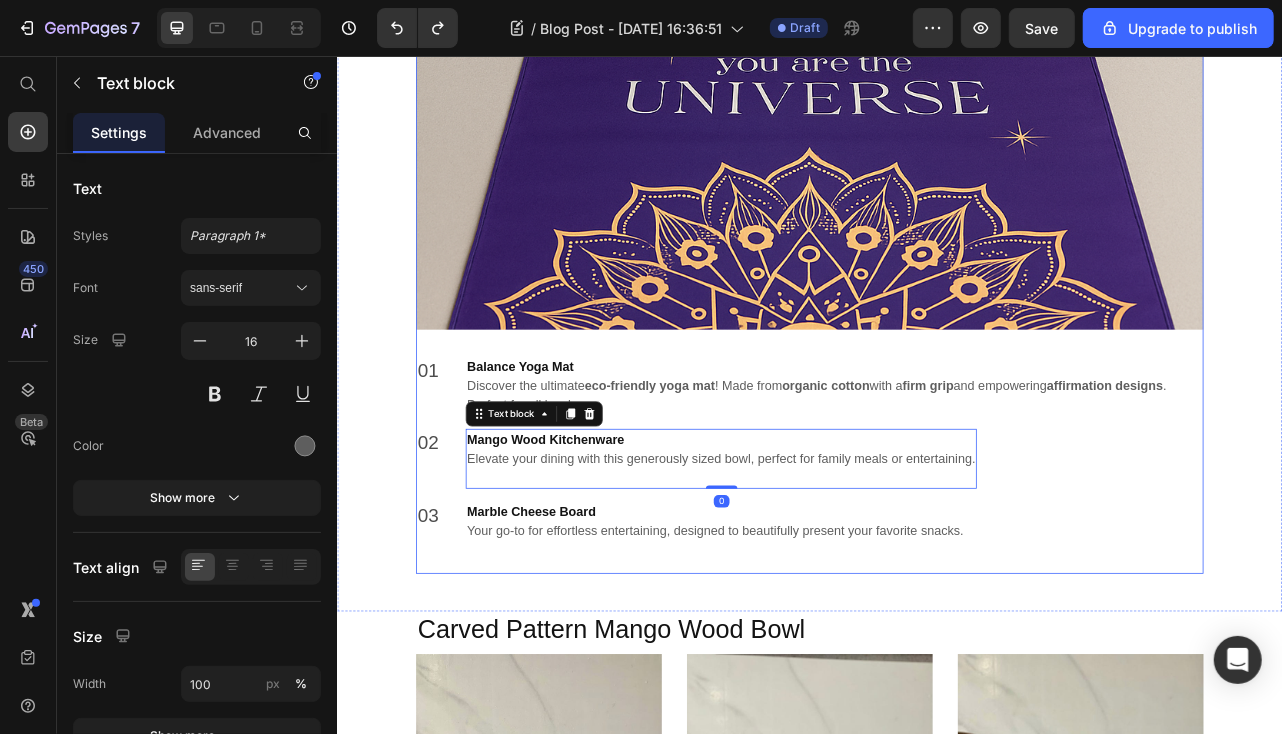 click on "Marble Cheese Board" at bounding box center [583, 633] 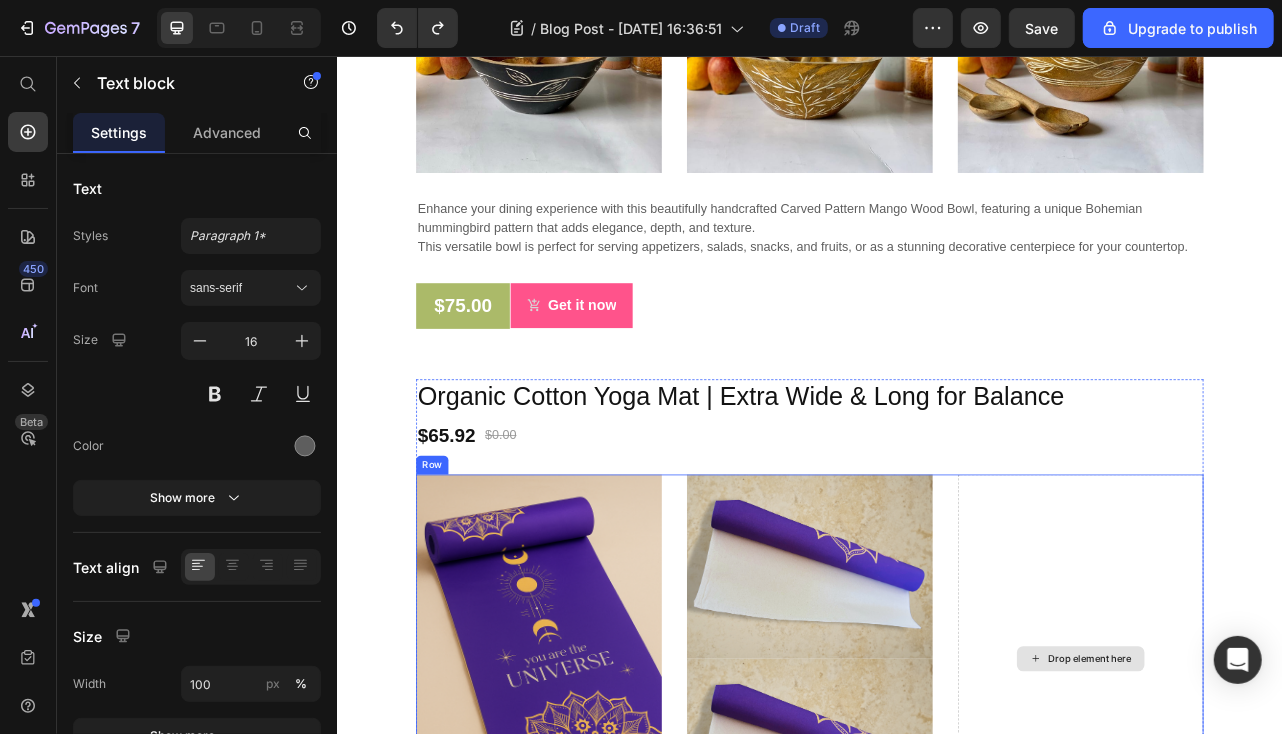 scroll, scrollTop: 4500, scrollLeft: 0, axis: vertical 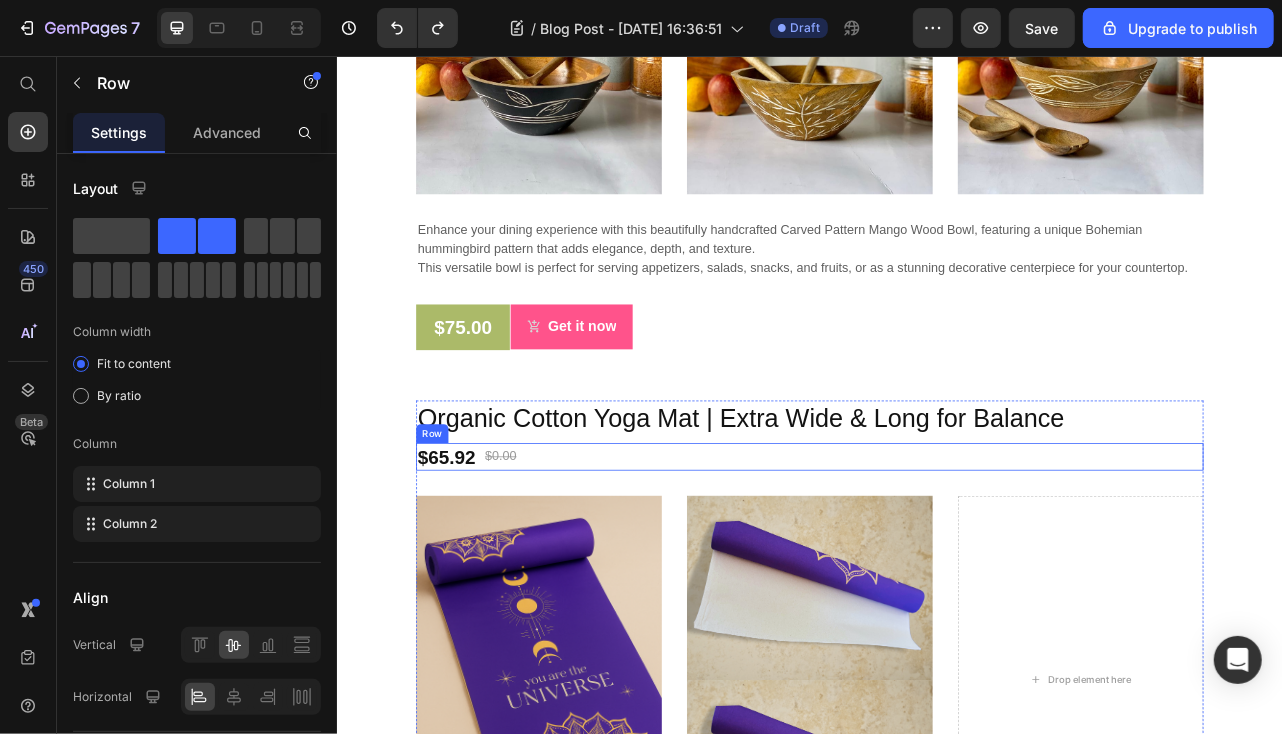click on "$65.92 (P) Price $0.00 (P) Price Row" at bounding box center [936, 563] 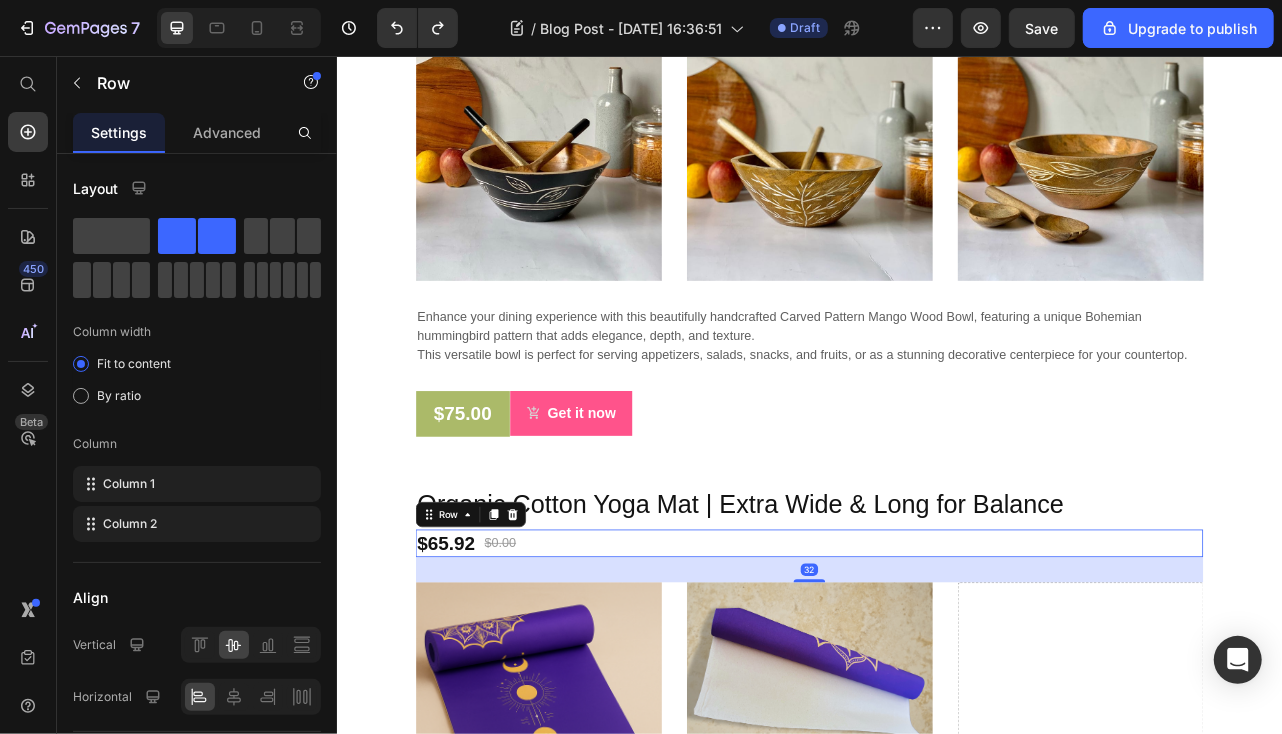 scroll, scrollTop: 4400, scrollLeft: 0, axis: vertical 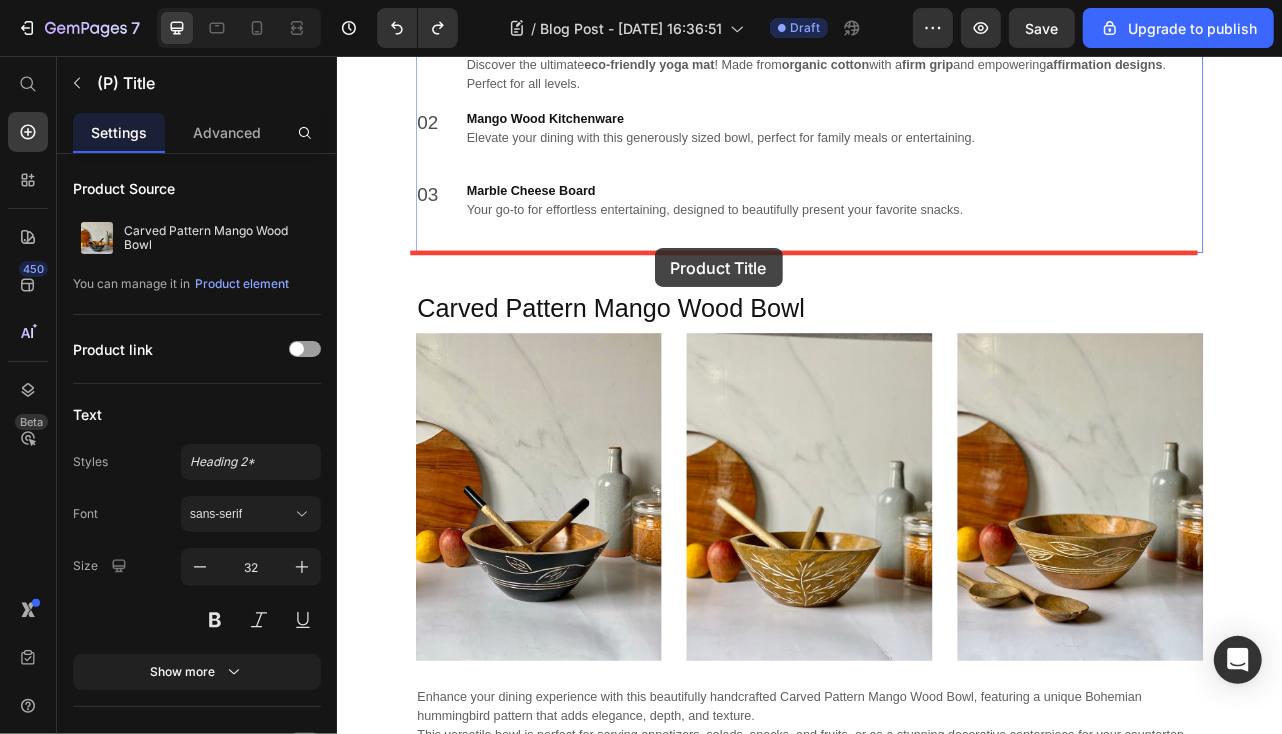 drag, startPoint x: 1043, startPoint y: 630, endPoint x: 739, endPoint y: 299, distance: 449.41852 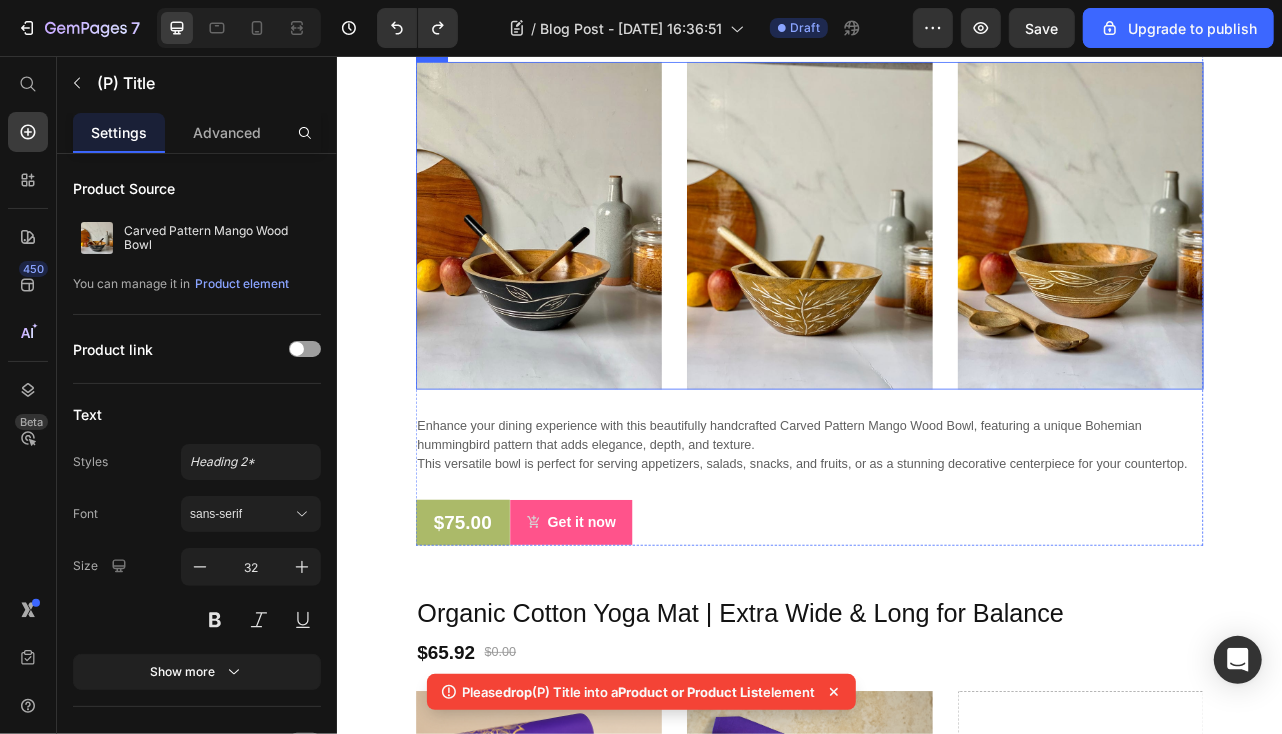 scroll, scrollTop: 4408, scrollLeft: 0, axis: vertical 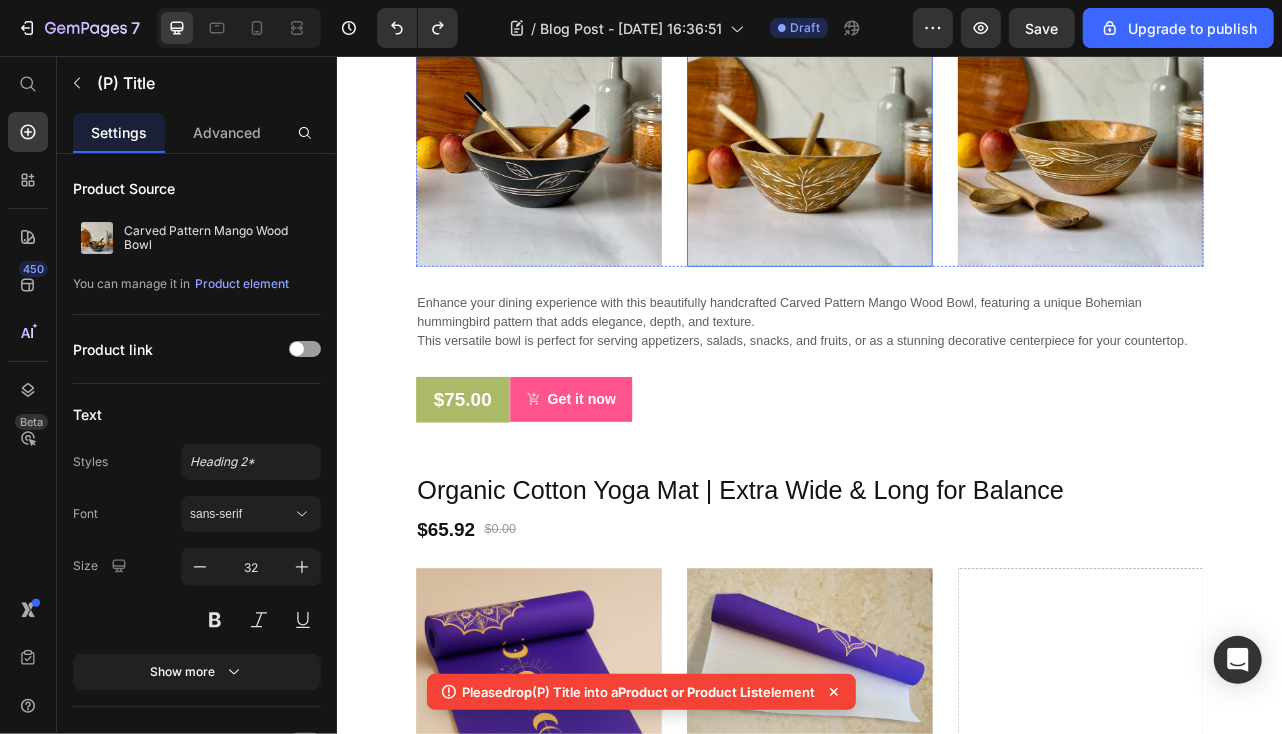 click at bounding box center (936, 114) 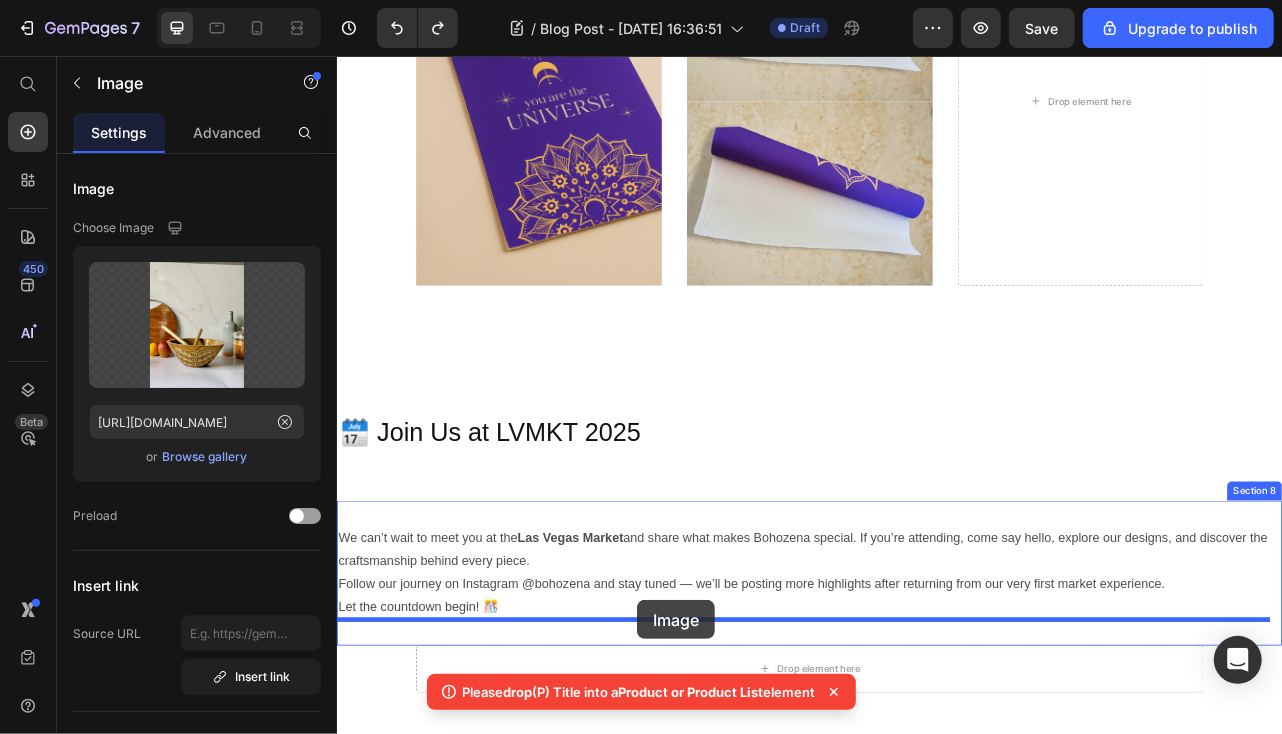 scroll, scrollTop: 5384, scrollLeft: 0, axis: vertical 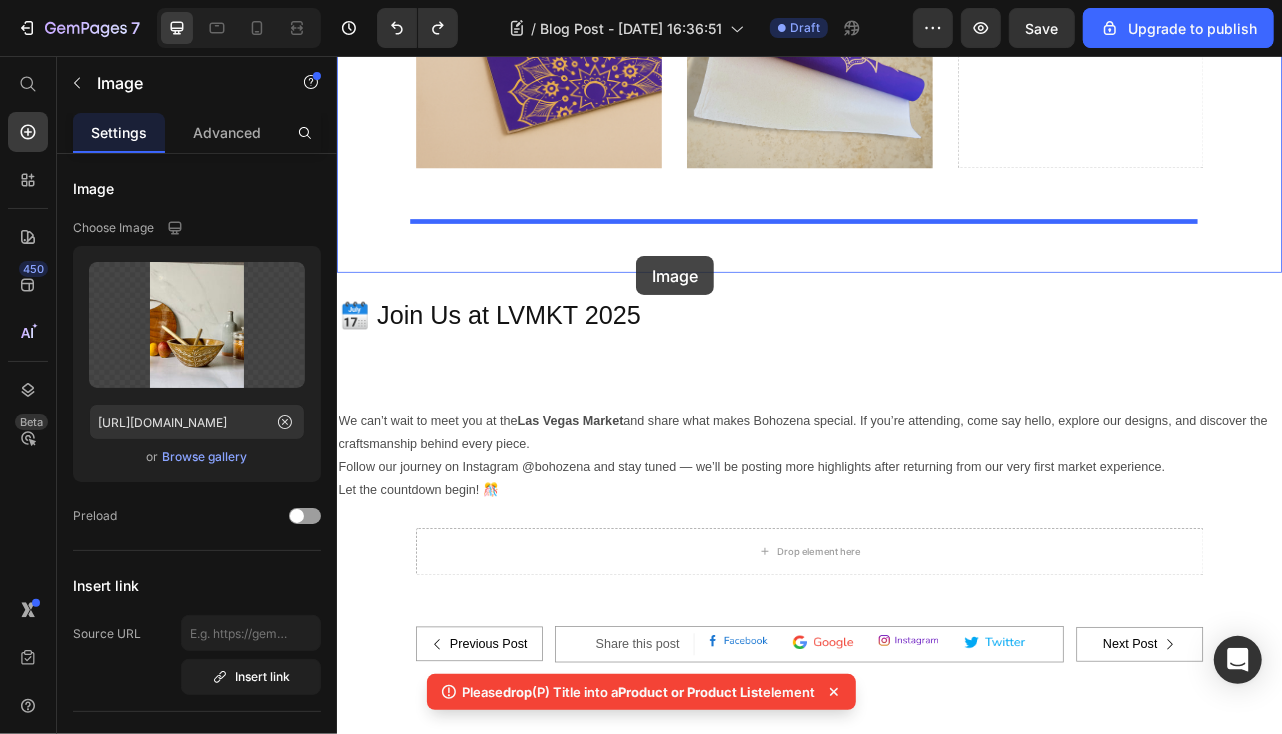 drag, startPoint x: 894, startPoint y: 332, endPoint x: 716, endPoint y: 306, distance: 179.88885 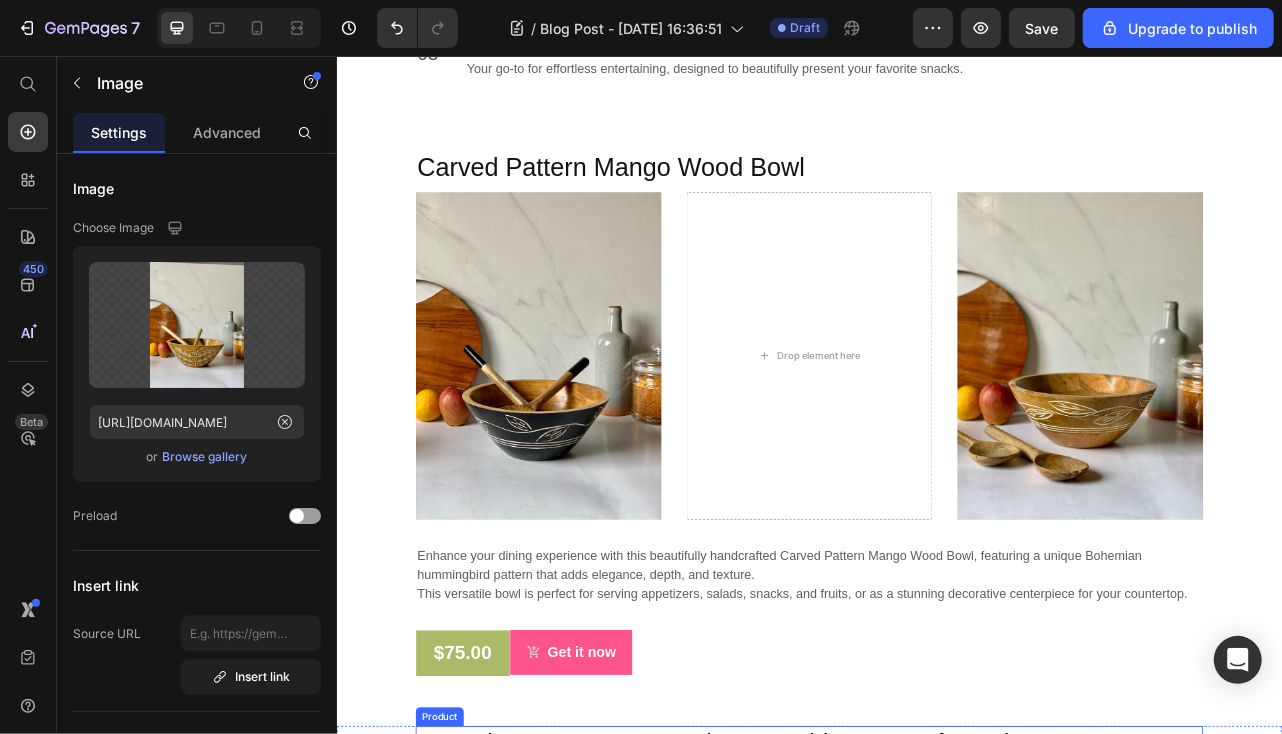 scroll, scrollTop: 4084, scrollLeft: 0, axis: vertical 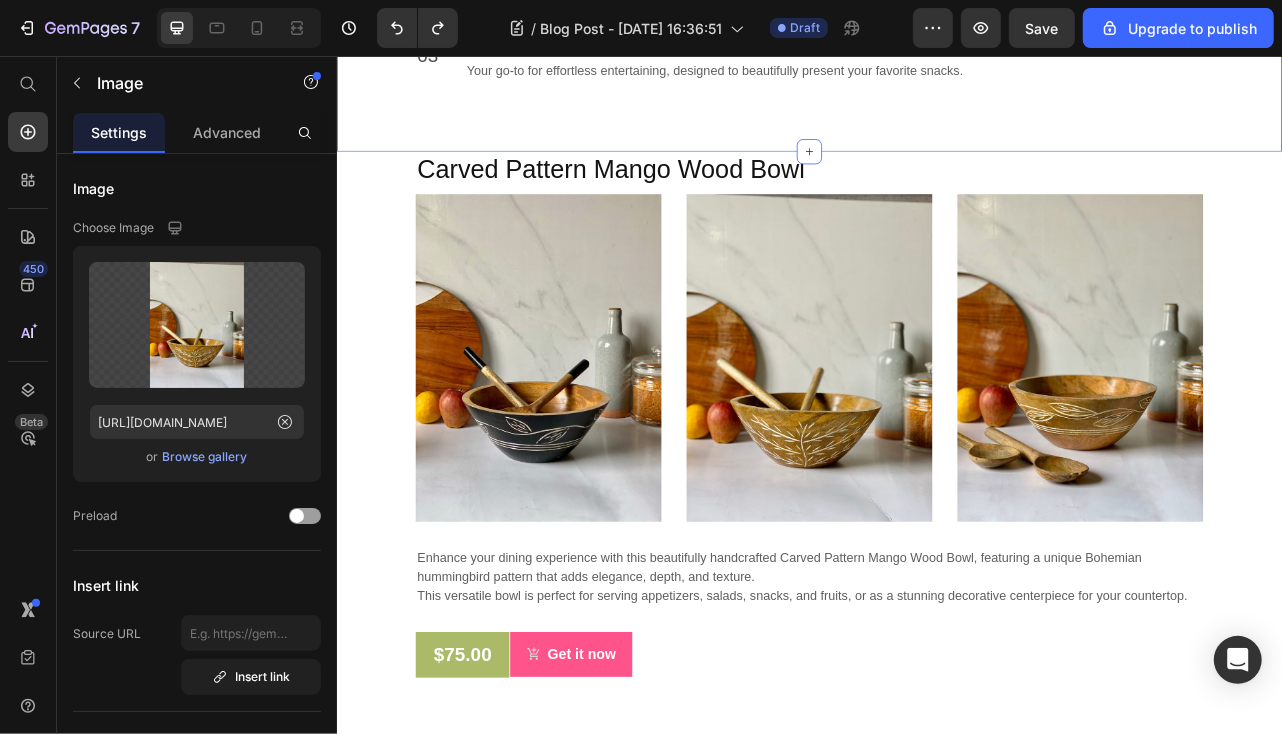 click on "Carved Pattern Mango Wood Bowl" at bounding box center [936, 199] 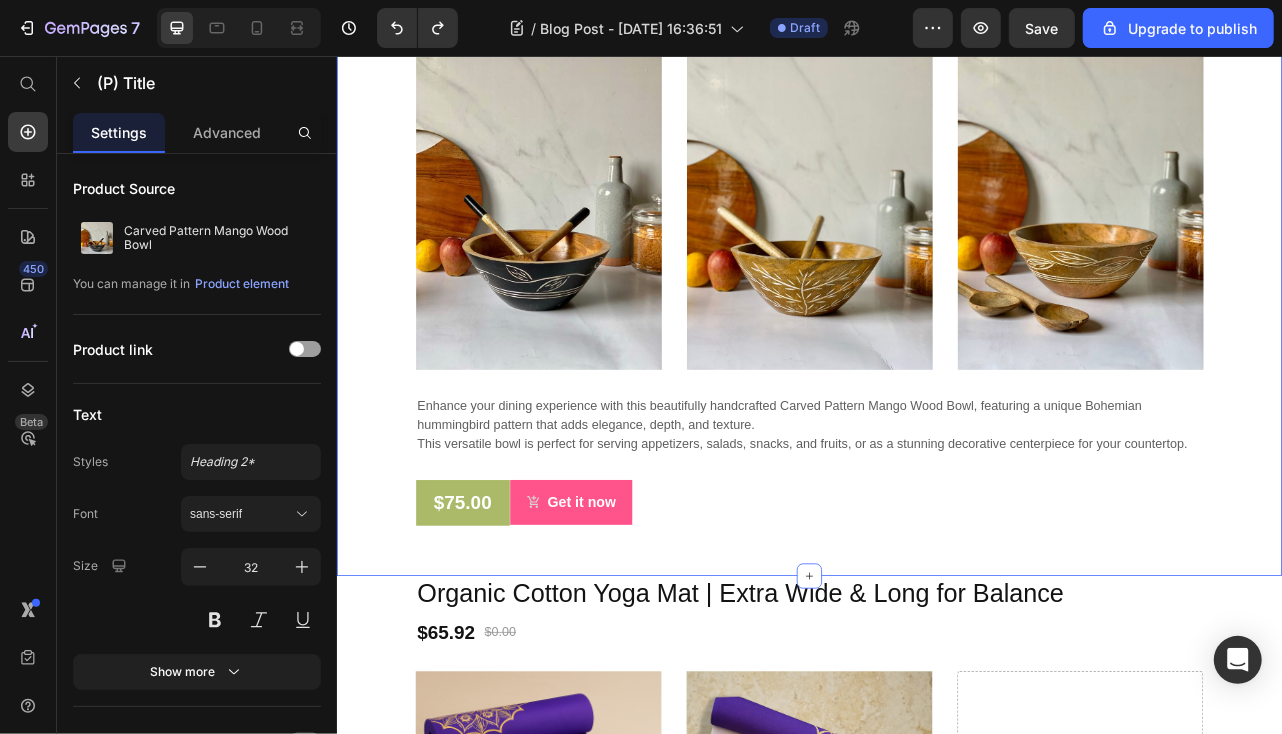 scroll, scrollTop: 4284, scrollLeft: 0, axis: vertical 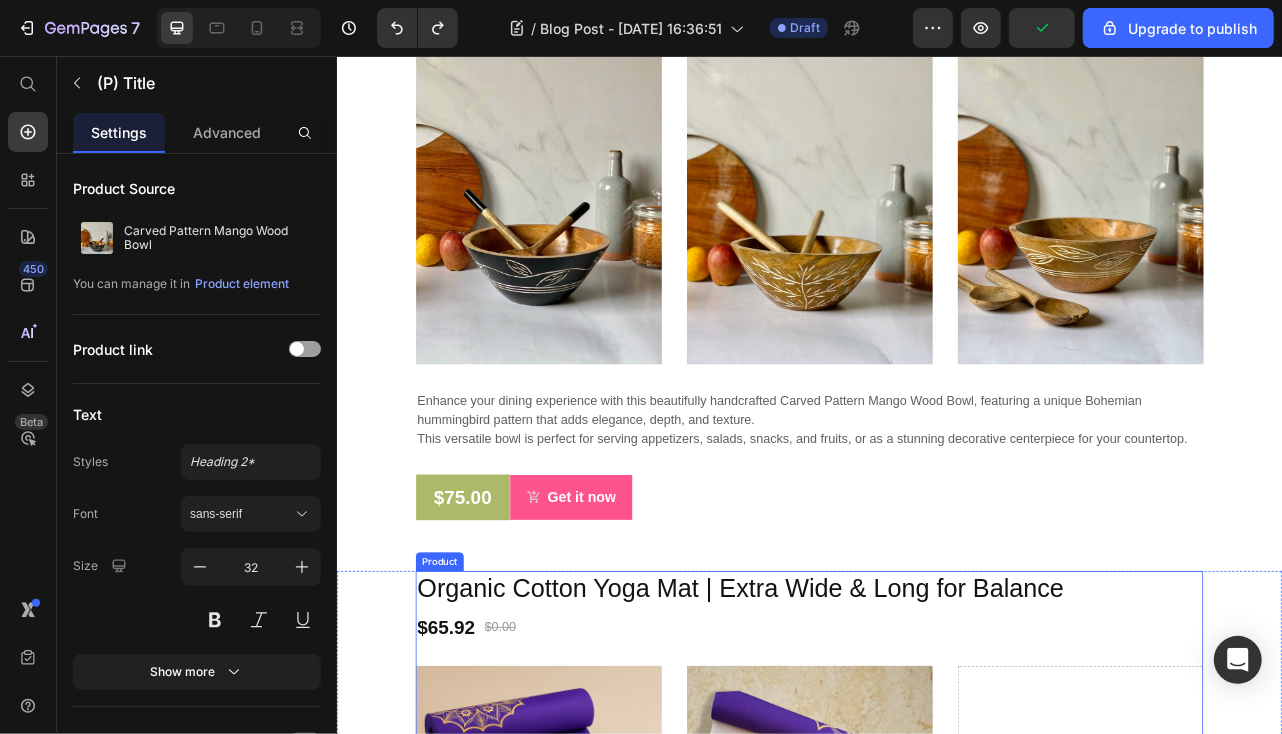 click on "Organic Cotton Yoga Mat | Extra Wide & Long for Balance" at bounding box center [936, 731] 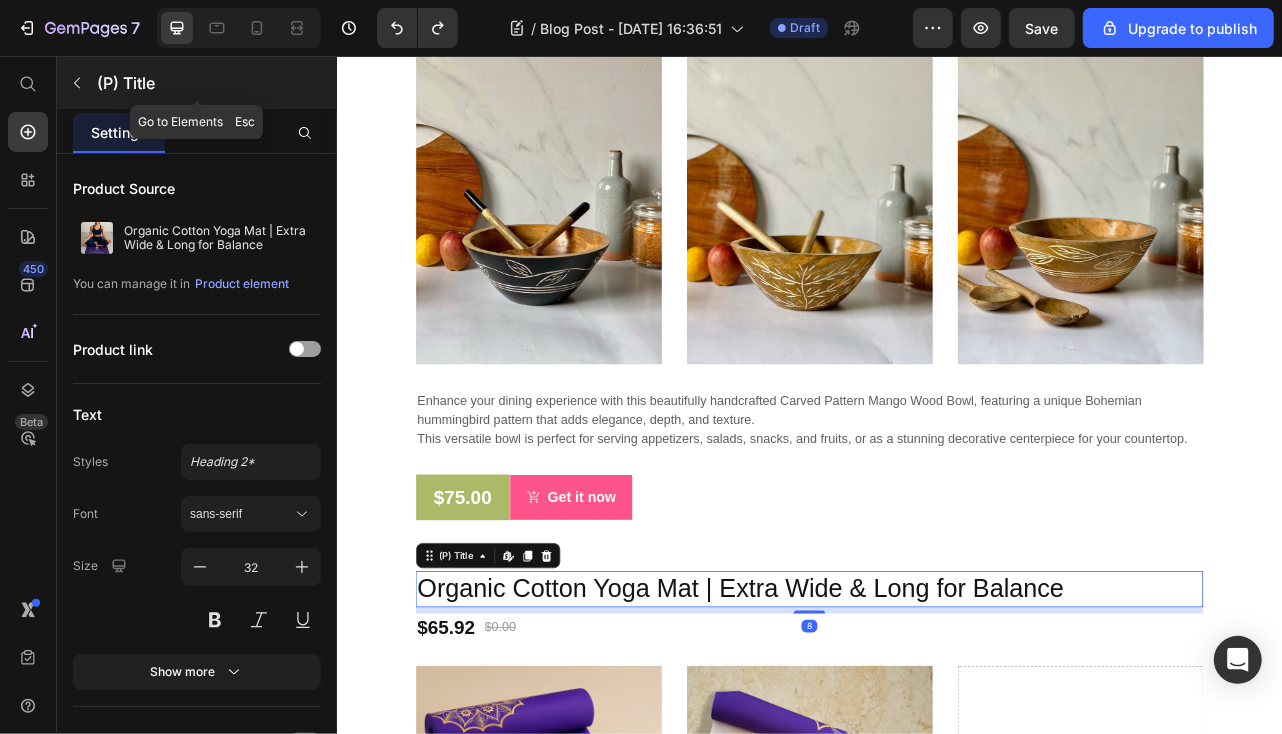 click 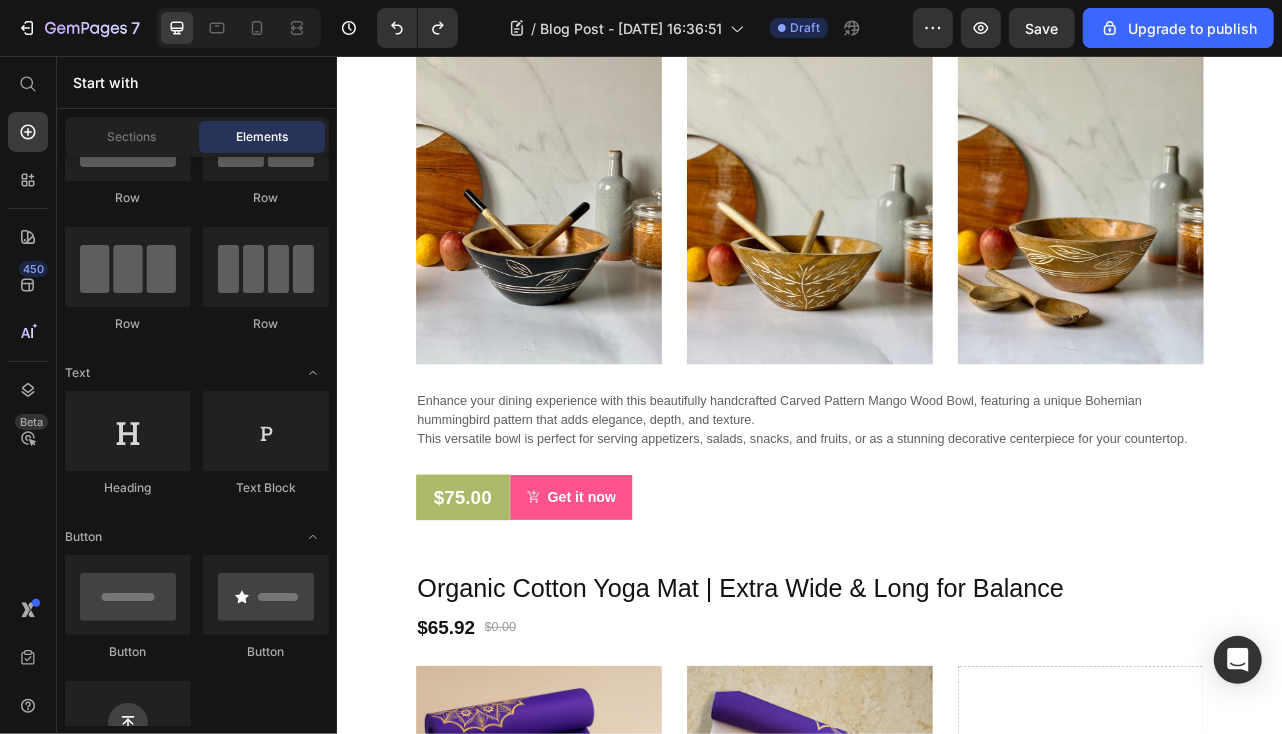 scroll, scrollTop: 0, scrollLeft: 0, axis: both 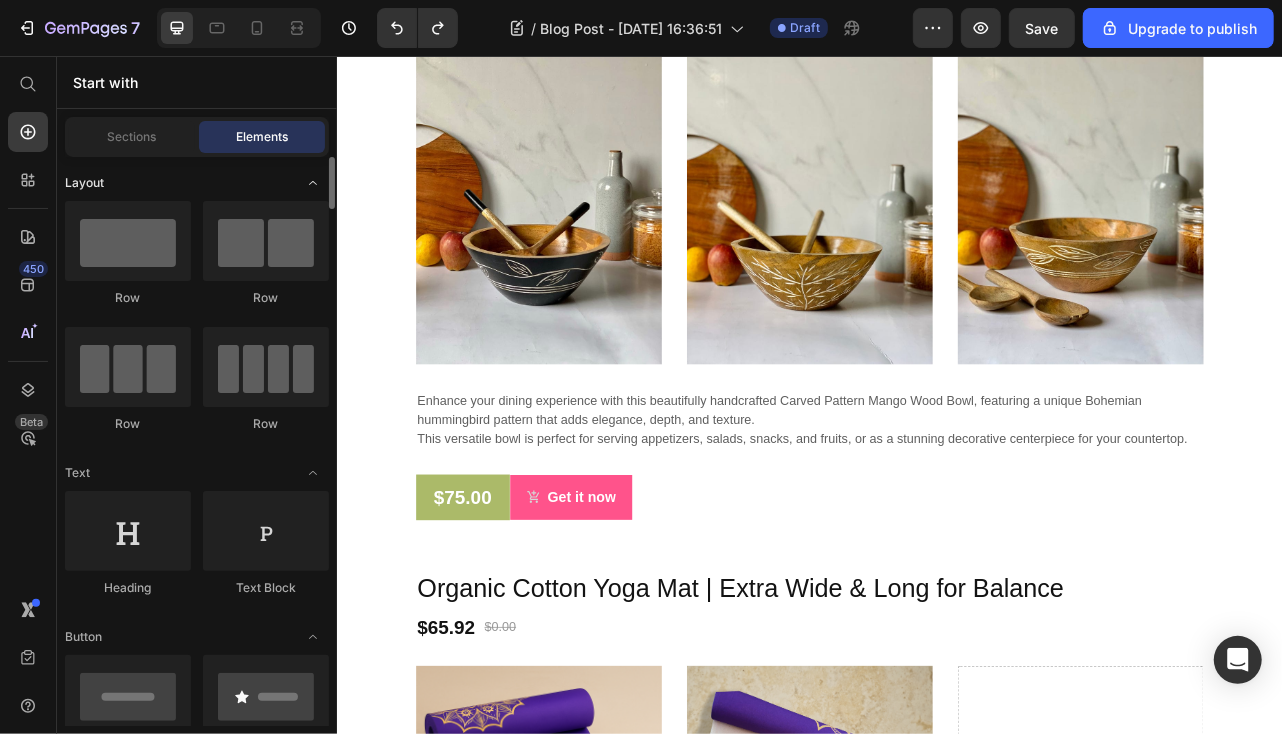 click at bounding box center [313, 183] 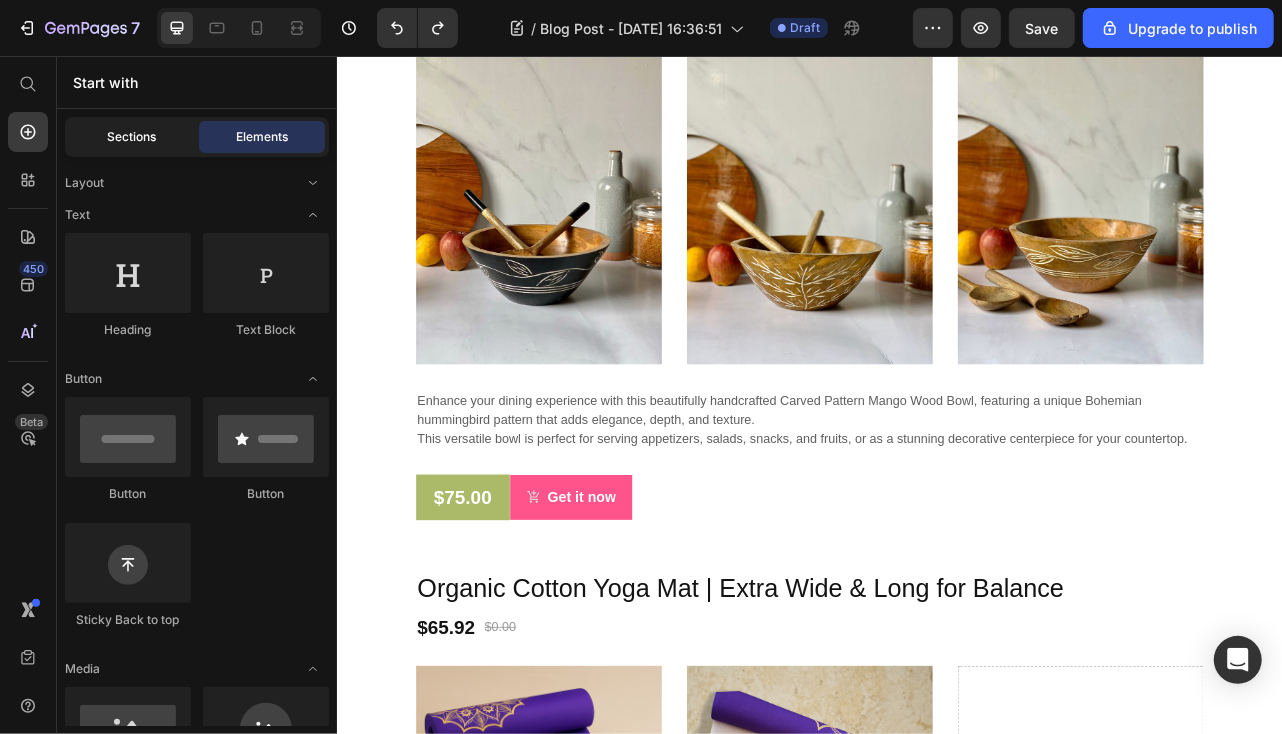 click on "Sections" at bounding box center [132, 137] 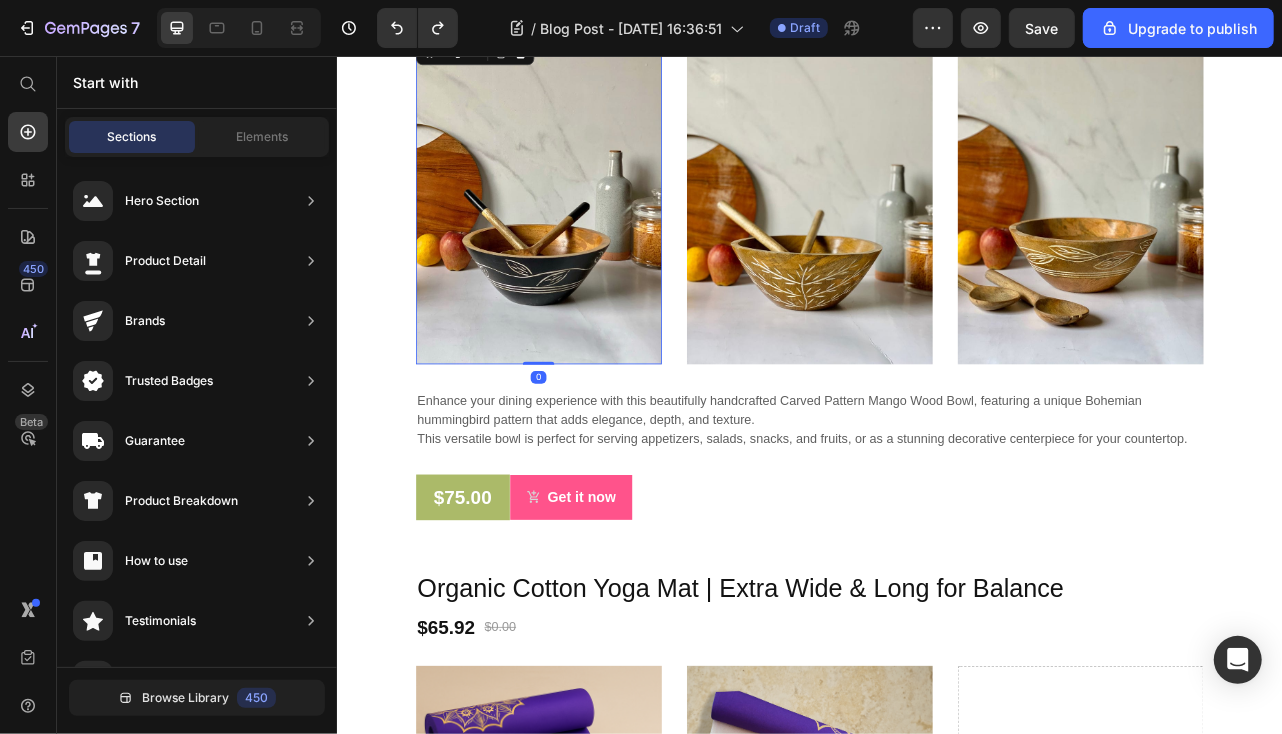 click at bounding box center (592, 238) 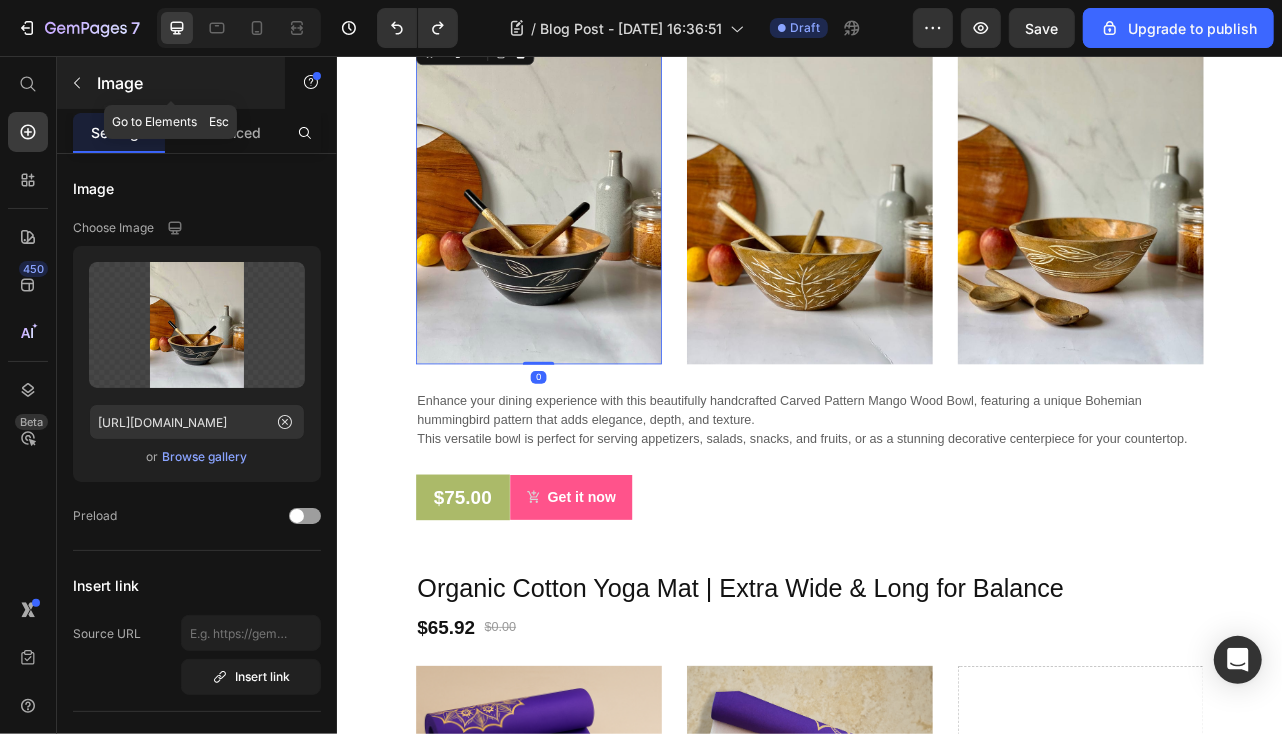click at bounding box center [77, 83] 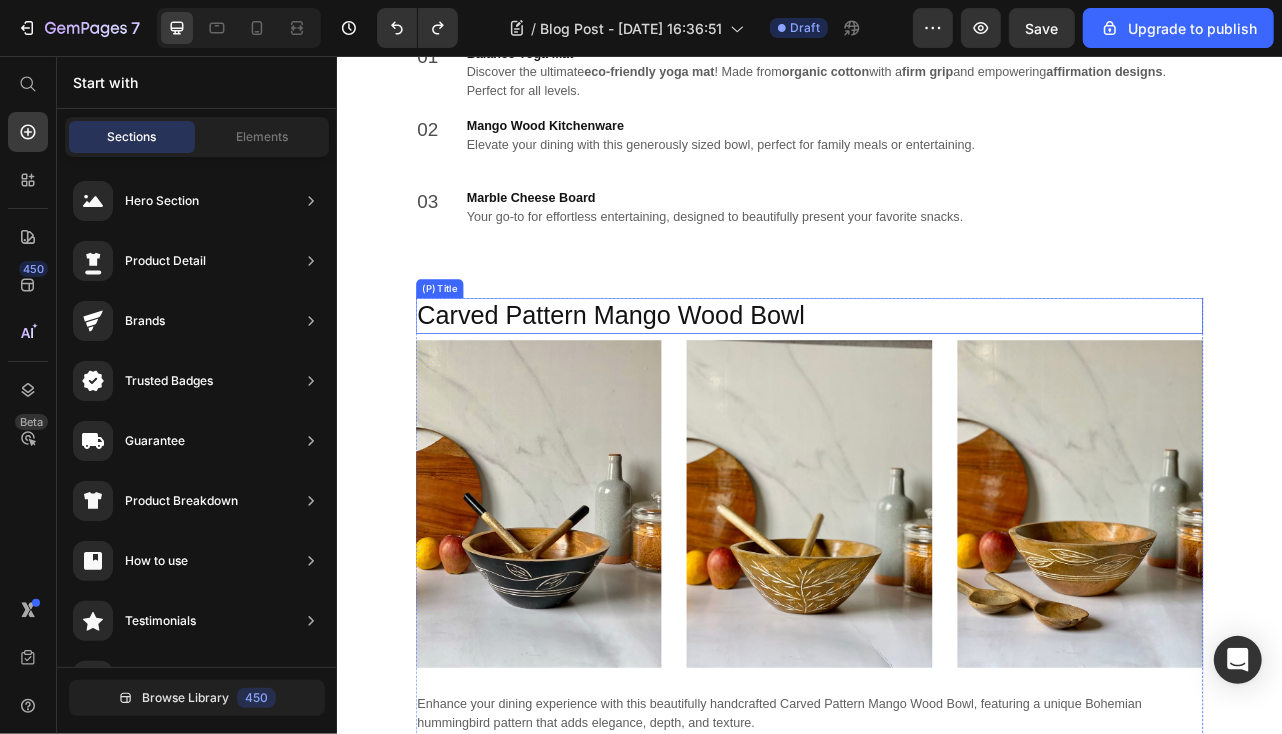 scroll, scrollTop: 3884, scrollLeft: 0, axis: vertical 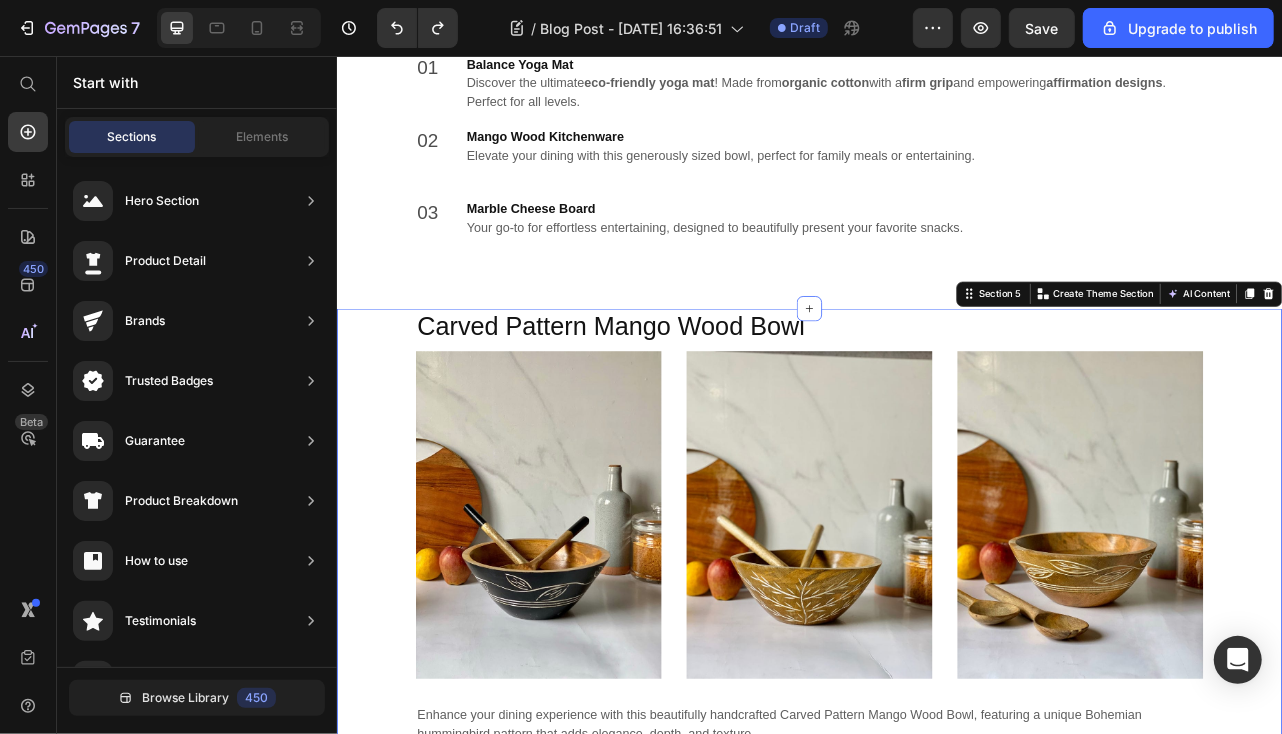 click on "Carved Pattern Mango Wood Bowl (P) Title Image Image Image Row Enhance your dining experience with this beautifully handcrafted Carved Pattern Mango Wood Bowl, featuring a unique Bohemian hummingbird pattern that adds elegance, depth, and texture.  This versatile bowl is perfect for serving appetizers, salads, snacks, and fruits, or as a stunning decorative centerpiece for your countertop. Text block $75.00 (P) Price Row Get it now (P) Cart Button Row Product" at bounding box center (936, 710) 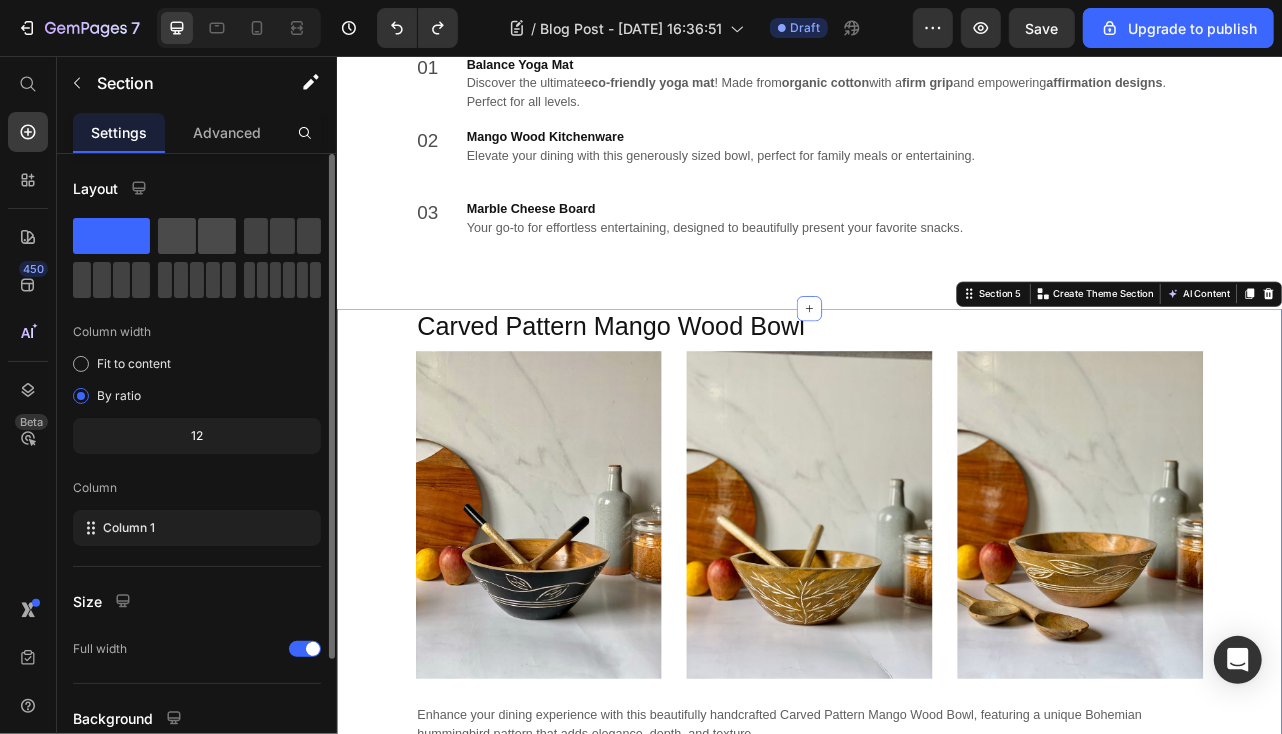 click 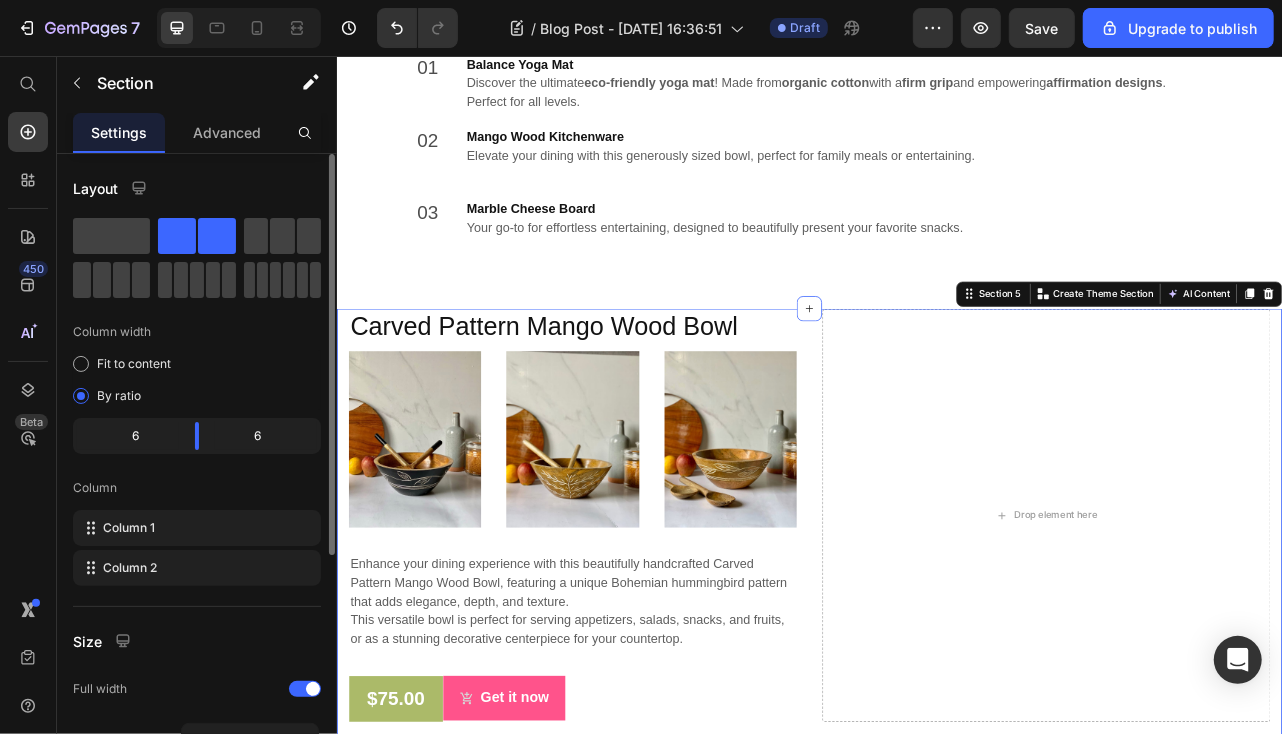 click 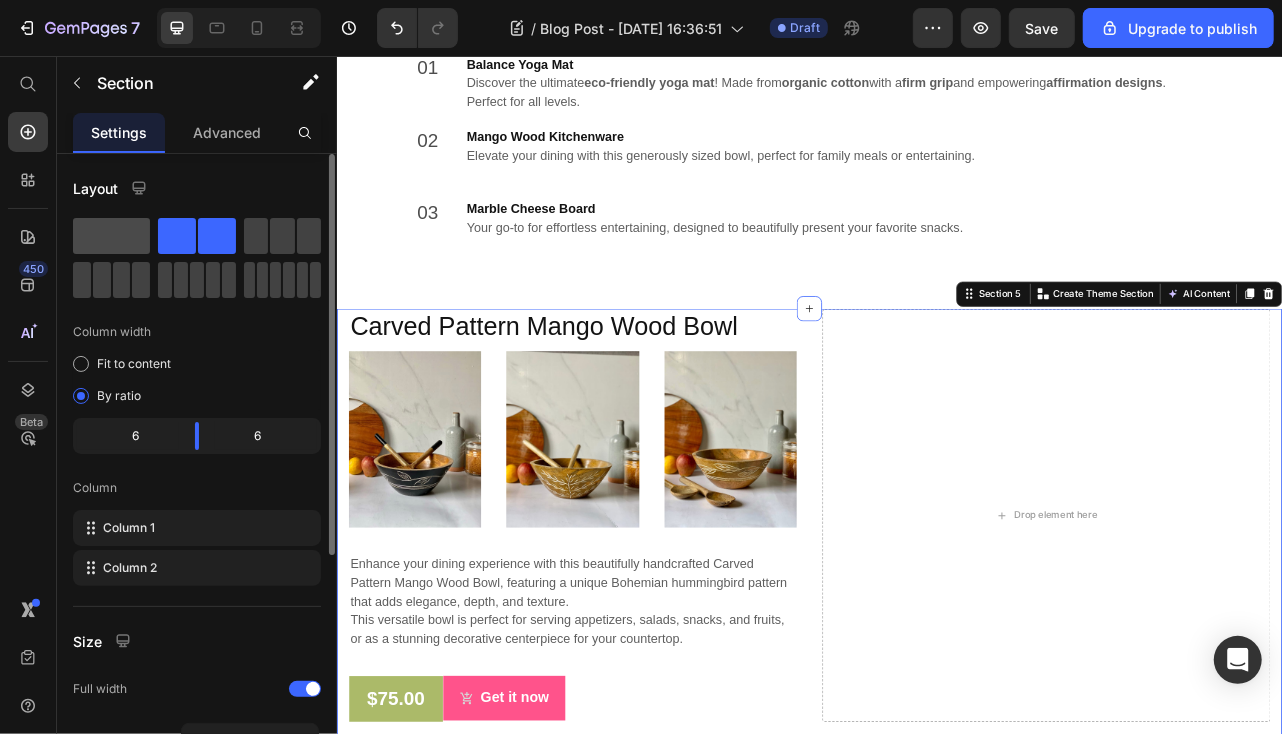 click 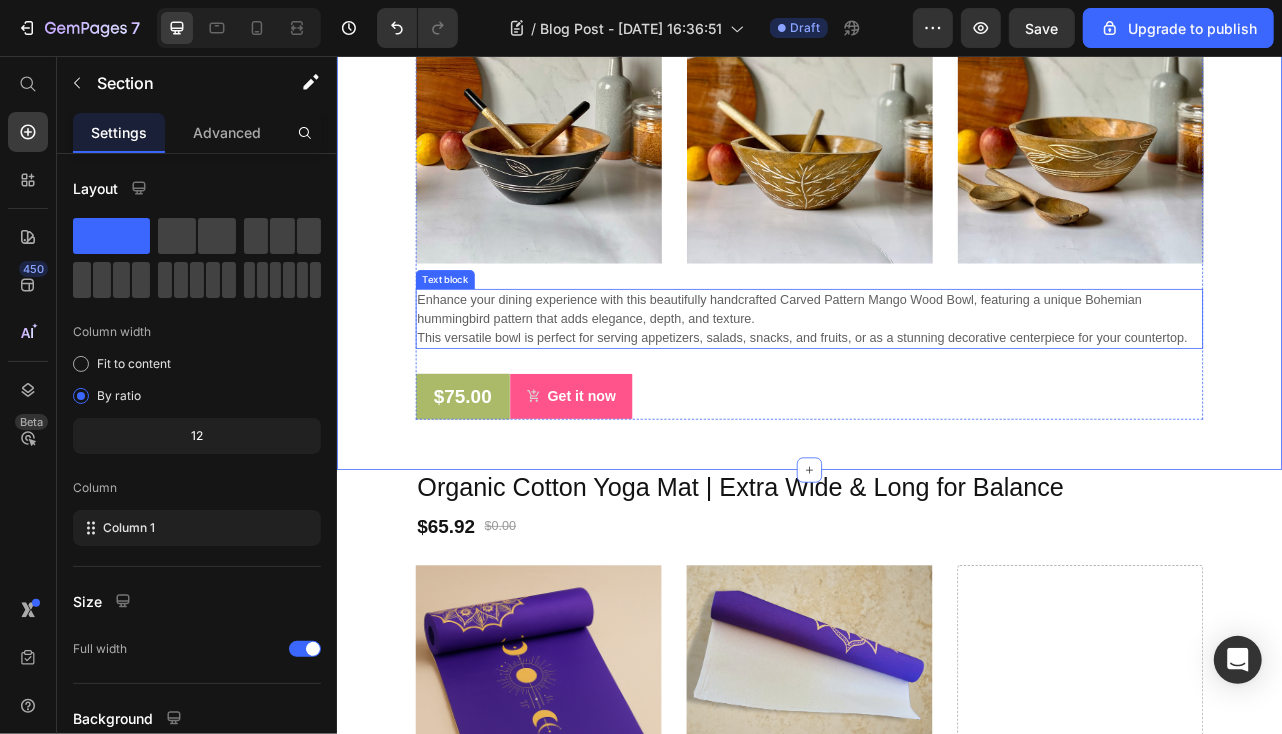 scroll, scrollTop: 4484, scrollLeft: 0, axis: vertical 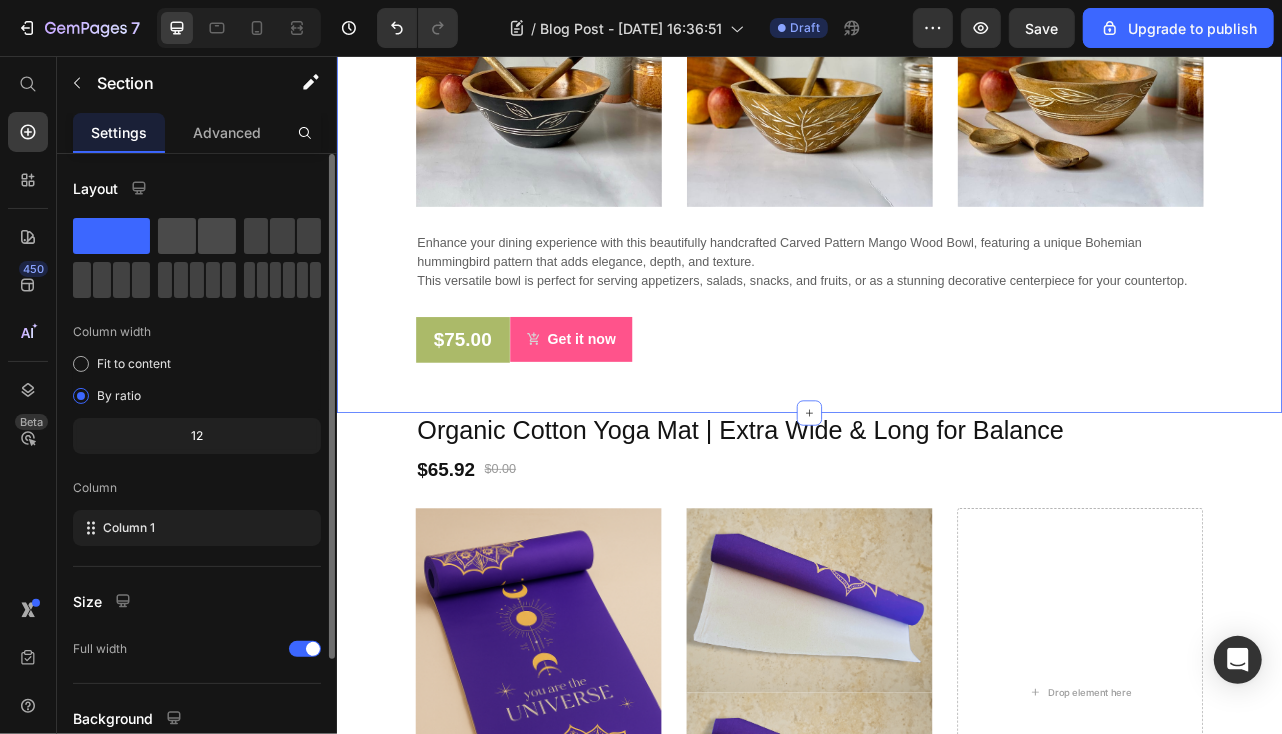 click 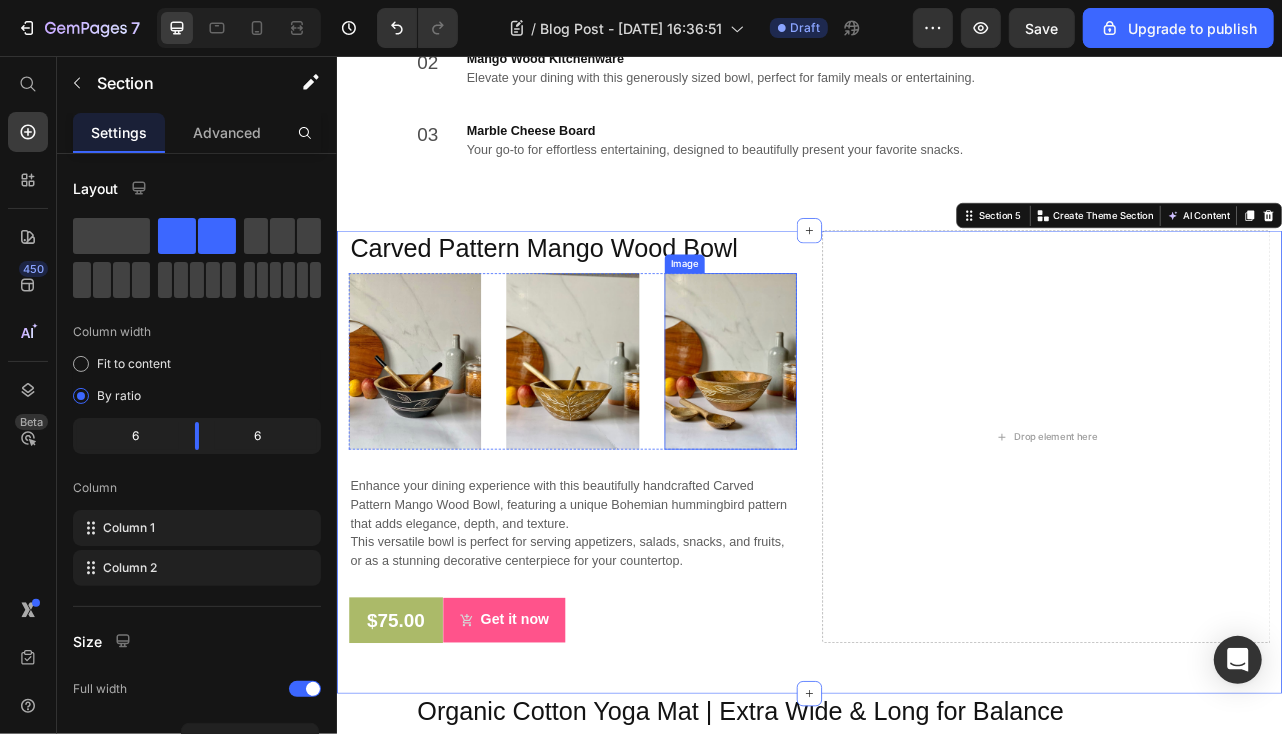 scroll, scrollTop: 4384, scrollLeft: 0, axis: vertical 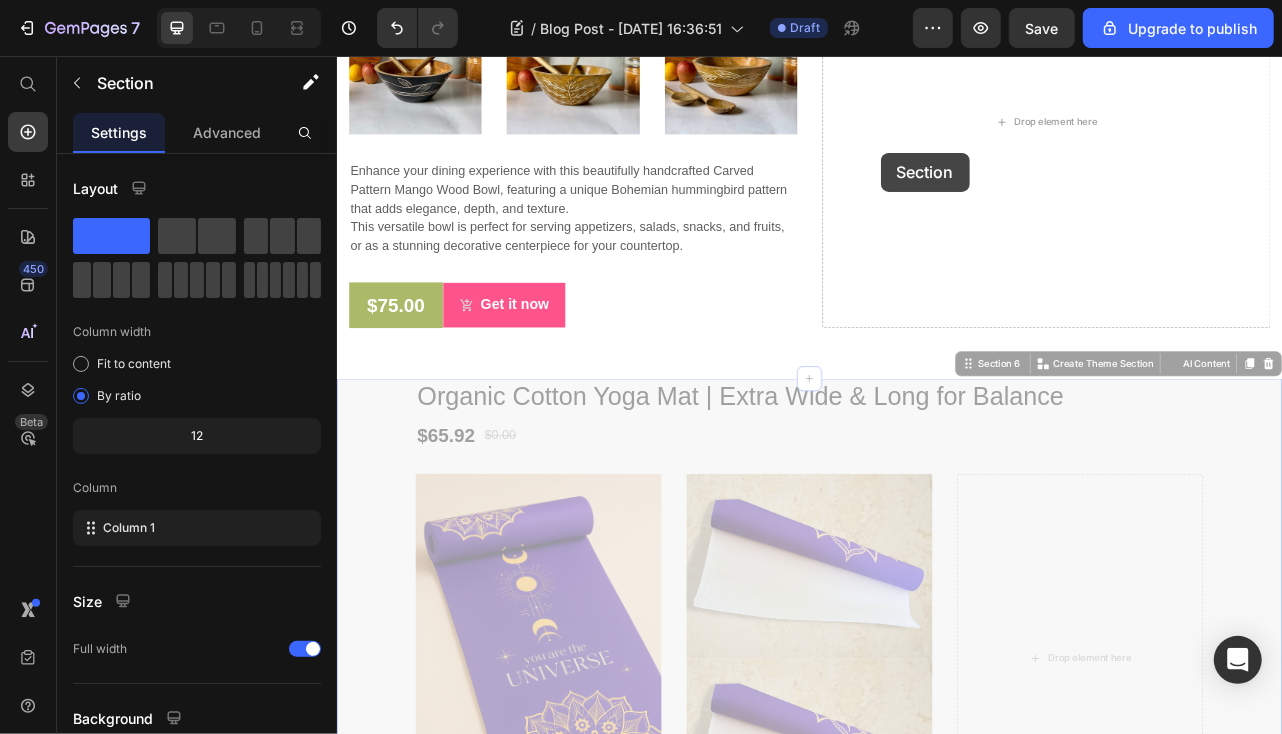 drag, startPoint x: 402, startPoint y: 537, endPoint x: 1108, endPoint y: 140, distance: 809.96606 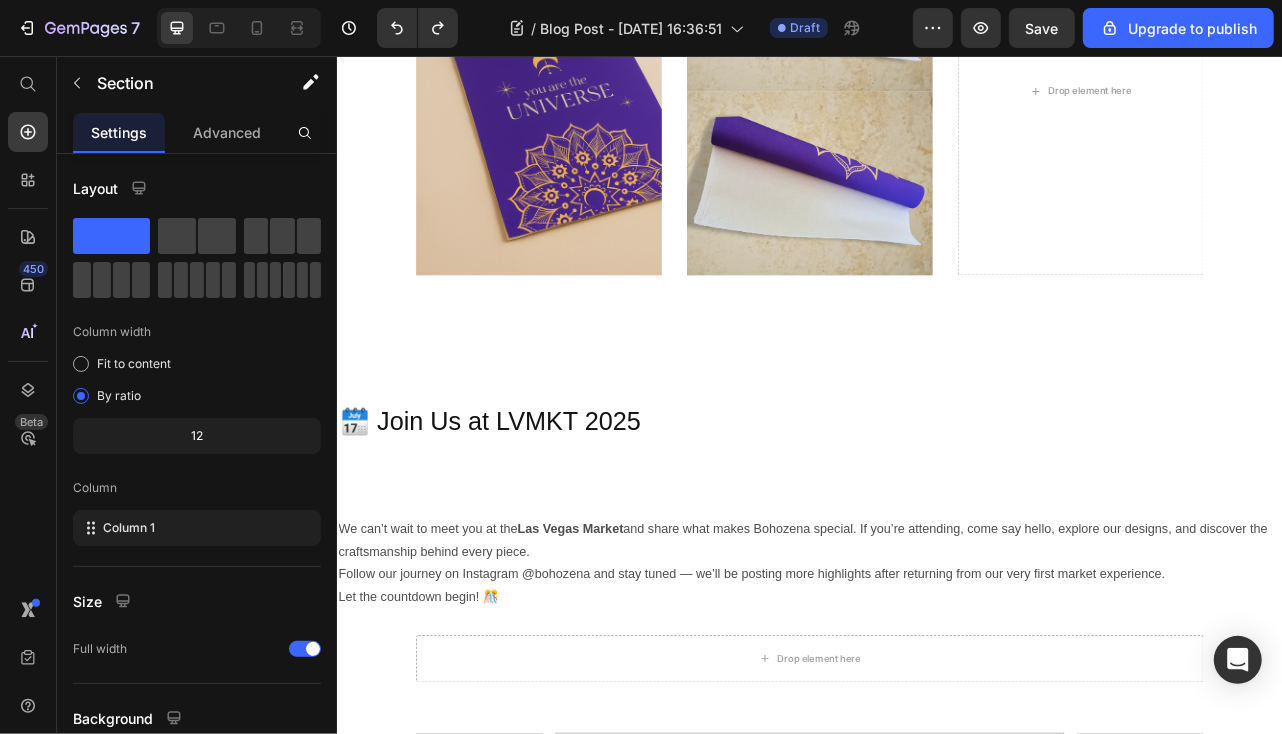 scroll, scrollTop: 4384, scrollLeft: 0, axis: vertical 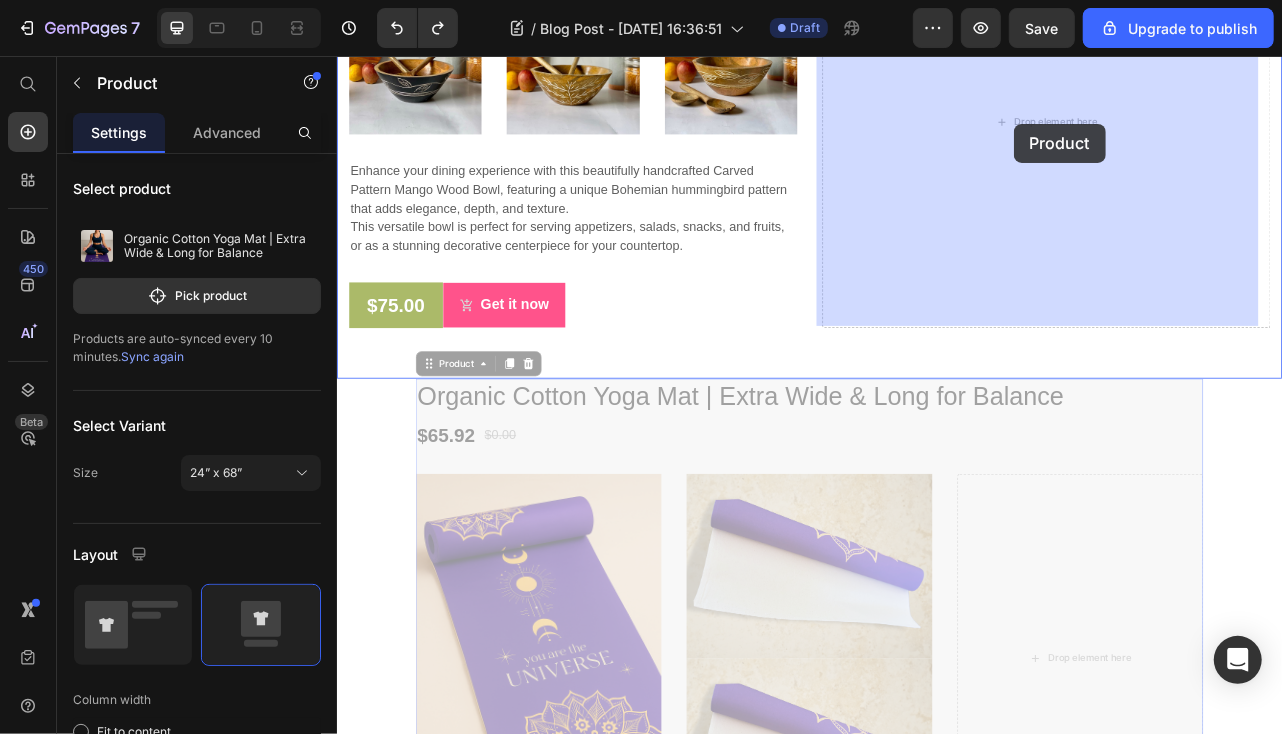drag, startPoint x: 1072, startPoint y: 562, endPoint x: 1195, endPoint y: 140, distance: 439.56 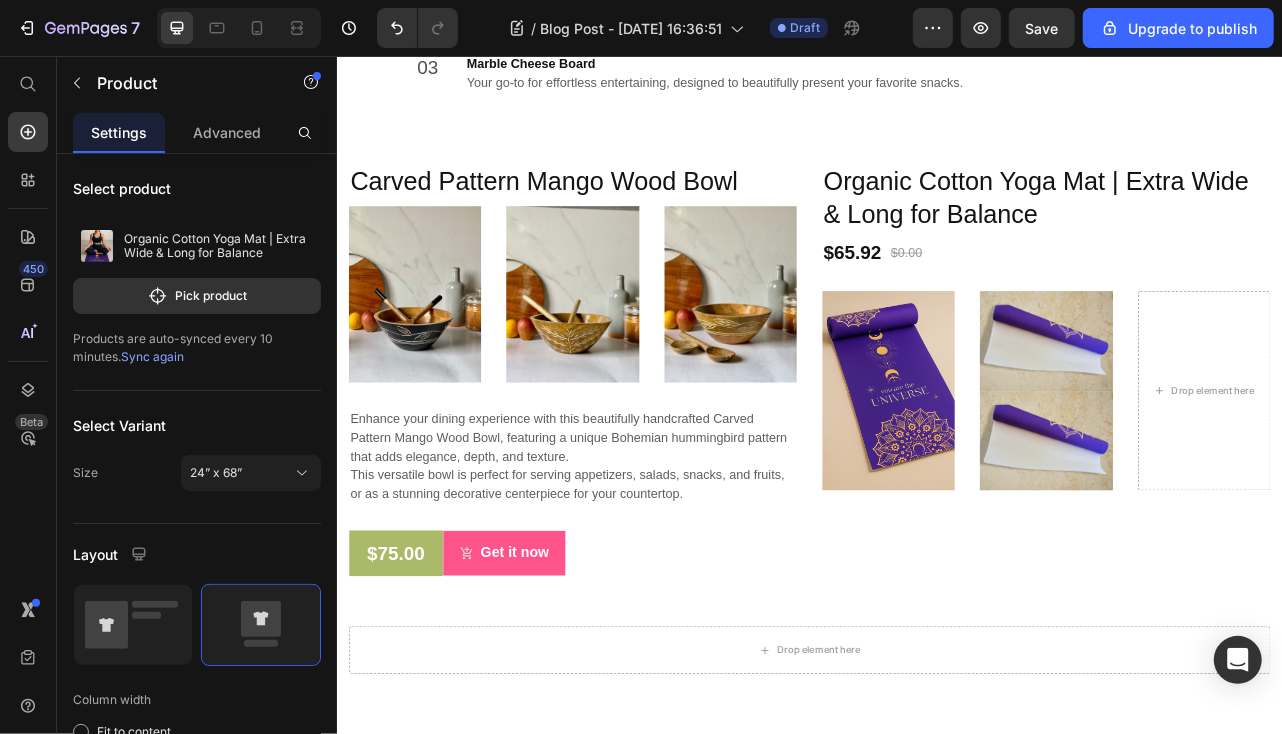scroll, scrollTop: 3984, scrollLeft: 0, axis: vertical 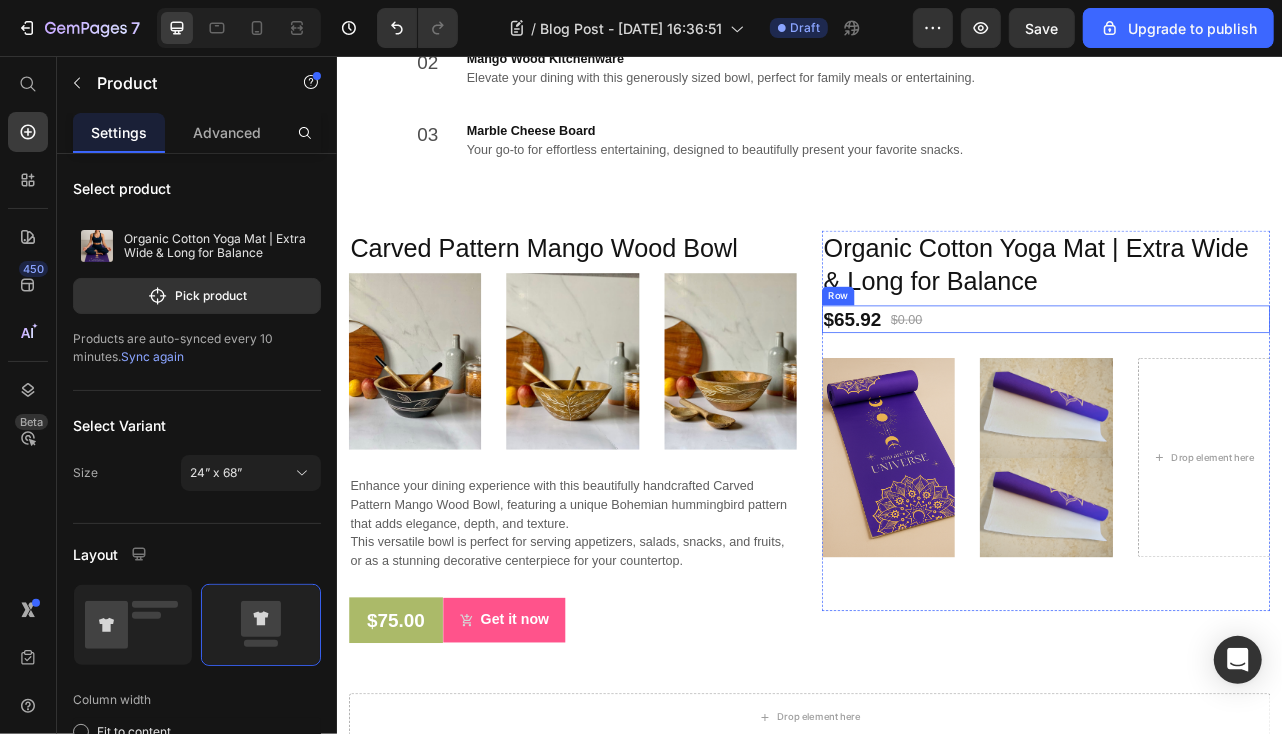click on "$65.92 (P) Price $0.00 (P) Price Row" at bounding box center [1236, 388] 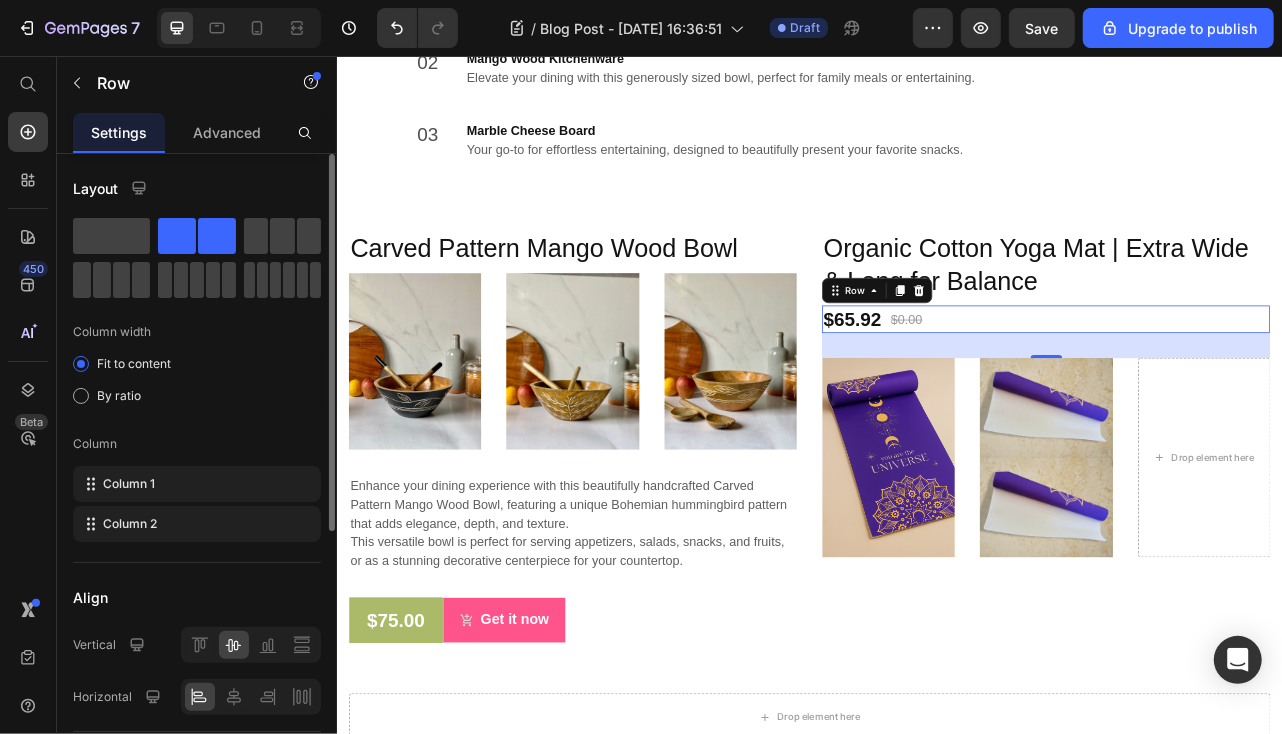 drag, startPoint x: 216, startPoint y: 236, endPoint x: 167, endPoint y: 225, distance: 50.219517 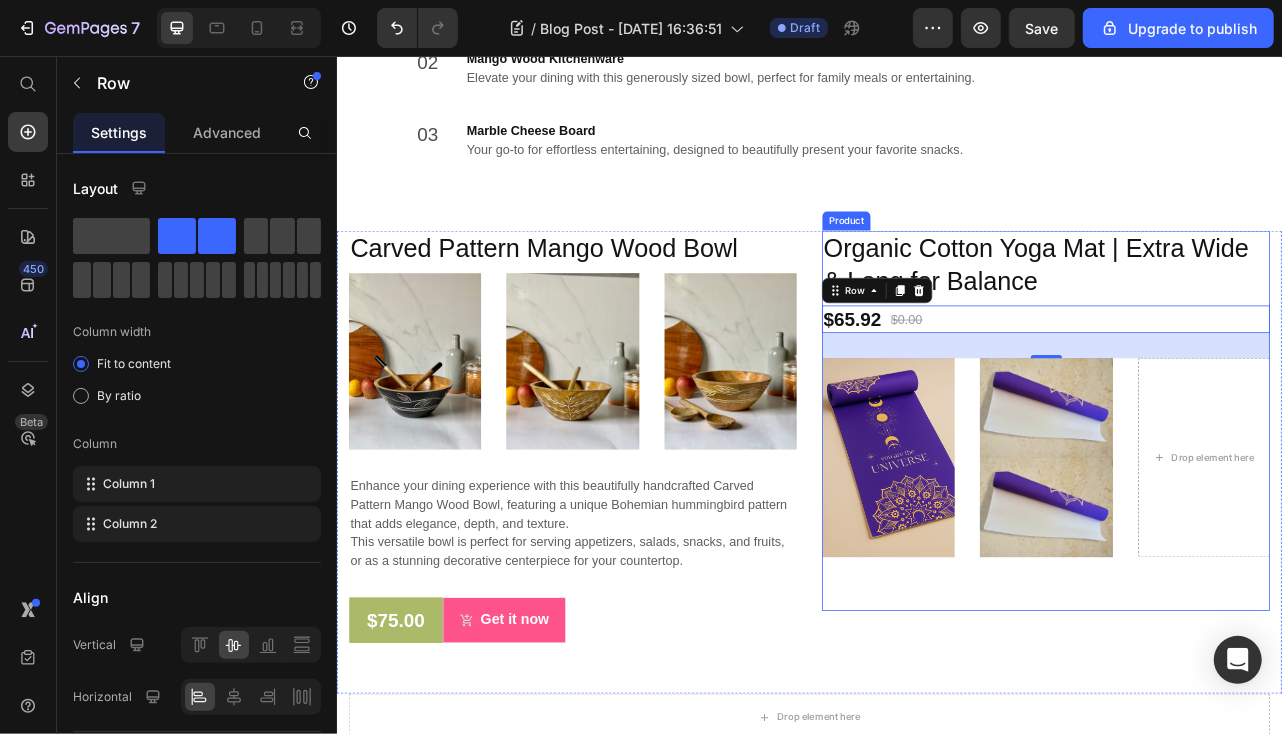 click on "Organic Cotton Yoga Mat | Extra Wide & Long for Balance (P) Title $65.92 (P) Price $0.00 (P) Price Row   32 Image Image Image
Drop element here Row Text block" at bounding box center (1236, 517) 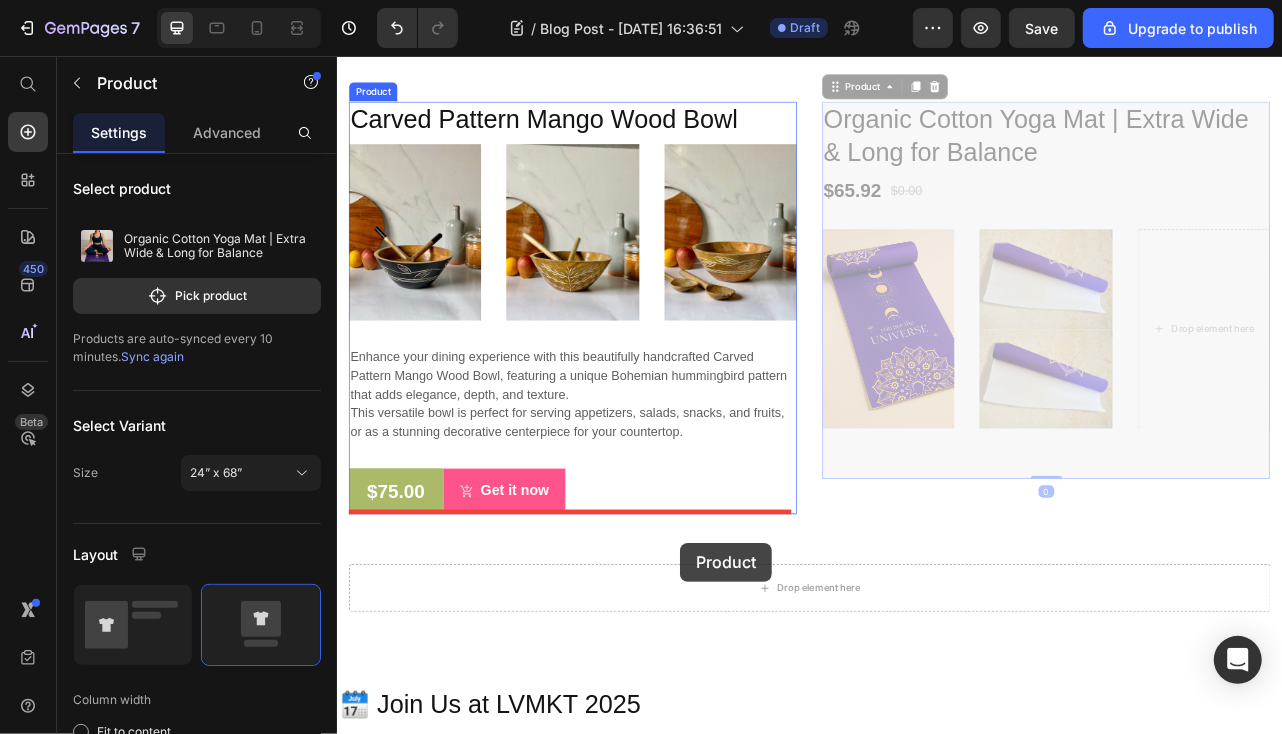 drag, startPoint x: 1424, startPoint y: 739, endPoint x: 774, endPoint y: 673, distance: 653.34216 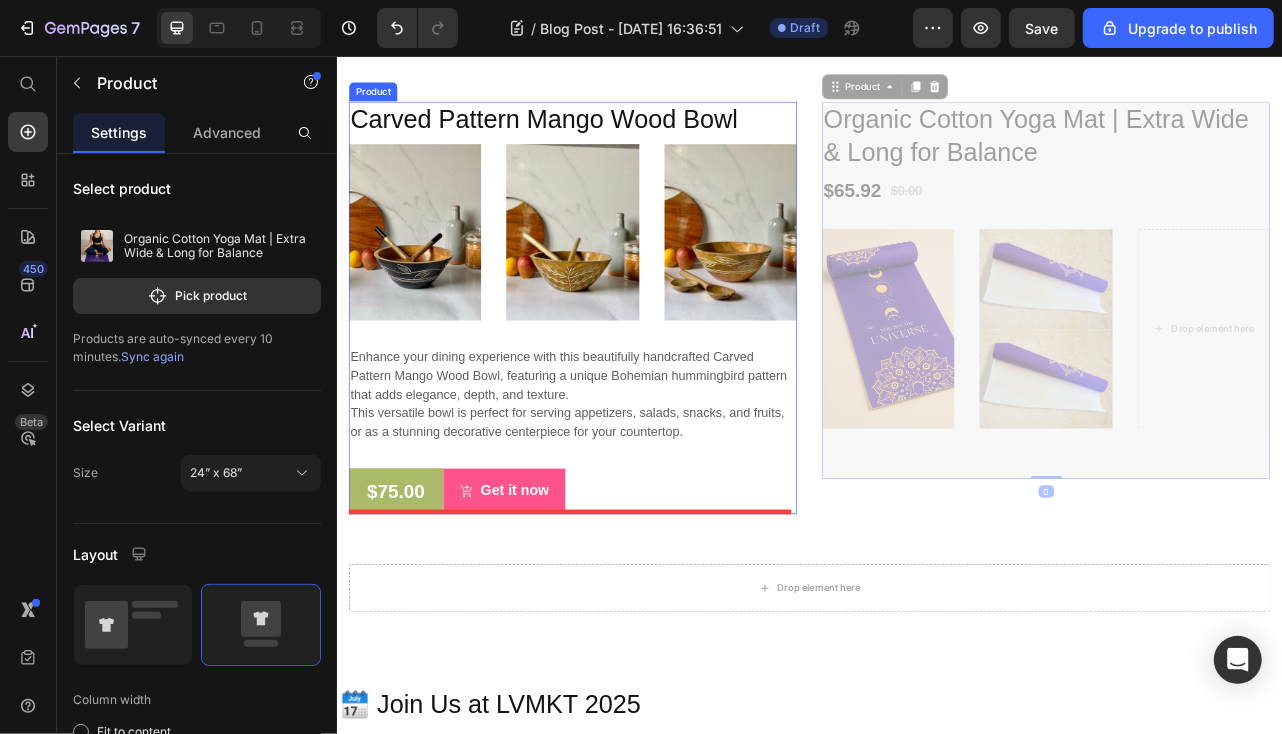 scroll, scrollTop: 4154, scrollLeft: 0, axis: vertical 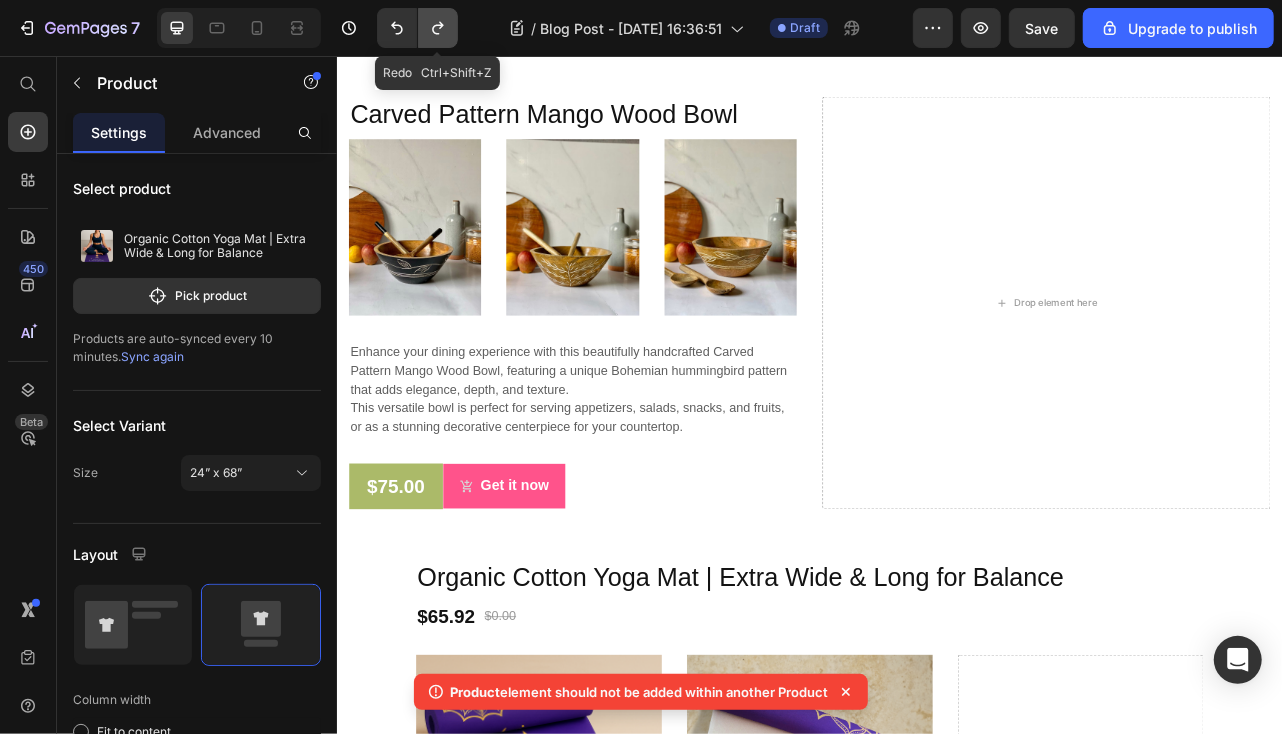 click 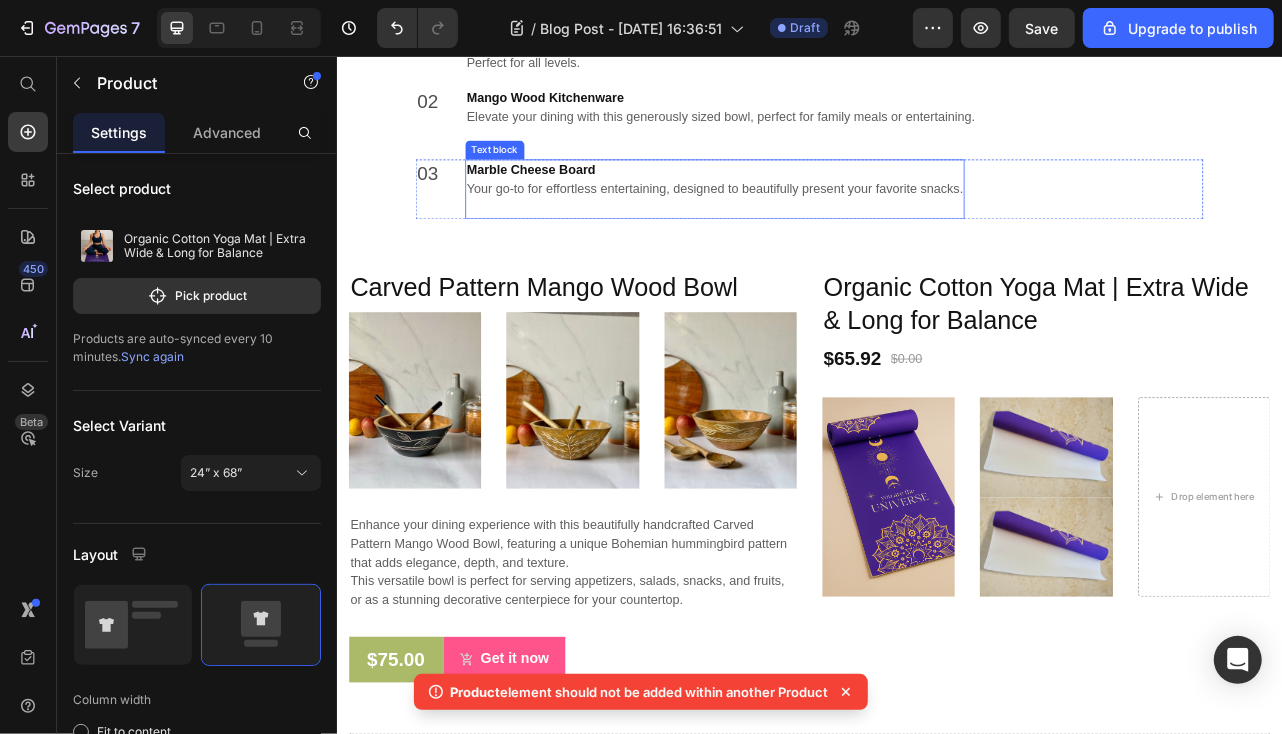 scroll, scrollTop: 3854, scrollLeft: 0, axis: vertical 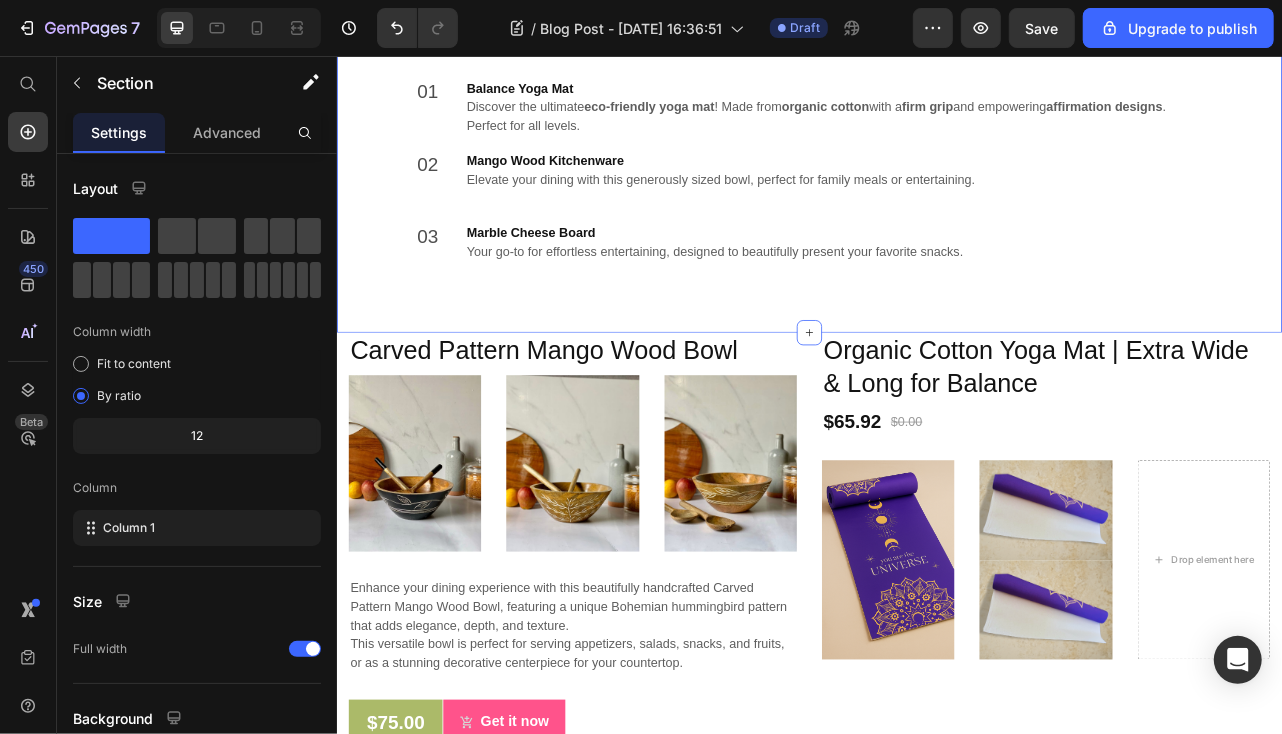 click on "🌿 Here’s What to Expect Heading Launching " The Balance Mat" Our  handcrafted organic yoga mat  is more than a wellness accessory — it's a daily ritual rooted in intention, sustainability, and beauty. Made in small batches and infused with positive affirmations, it's the perfect balance of function and soul.   Heading Image 01 Text block Balance Yoga Mat Discover the ultimate  eco-friendly yoga mat ! Made from  organic cotton  with a  firm grip  and empowering  affirmation designs . Perfect for all levels. Text block Row 02 Text block Mango Wood Kitchenware  Elevate your dining with this generously sized bowl, perfect for family meals or entertaining.   Text block Row 03 Text block Marble Cheese Board Your go-to for effortless entertaining, designed to beautifully present your favorite snacks.   Text block Row Row" at bounding box center (936, -639) 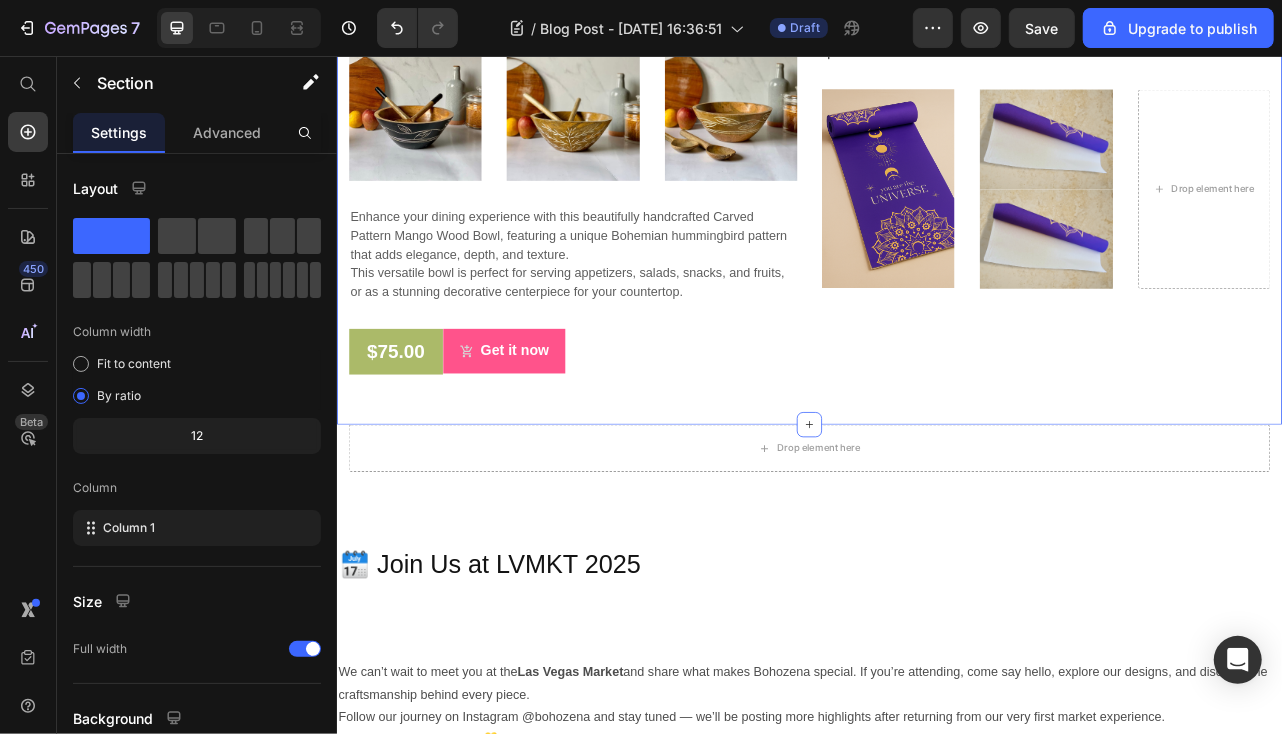 scroll, scrollTop: 4454, scrollLeft: 0, axis: vertical 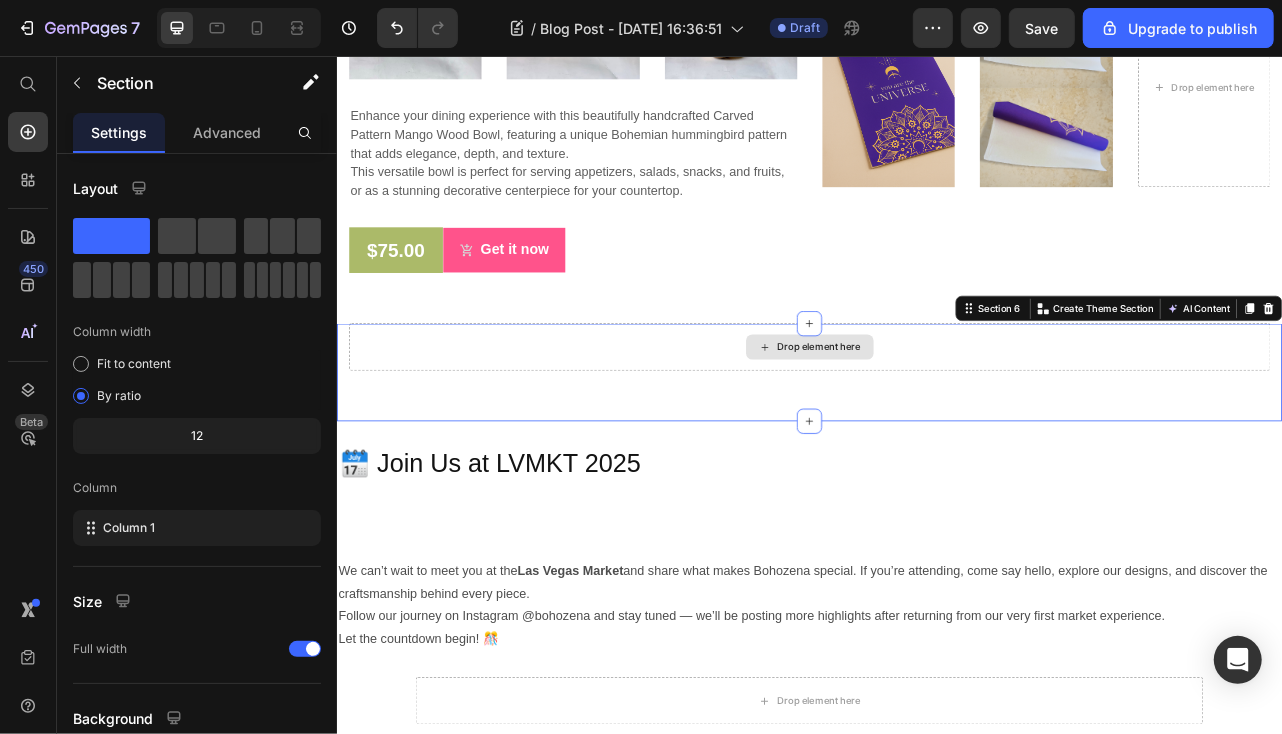 click on "Drop element here" at bounding box center [936, 424] 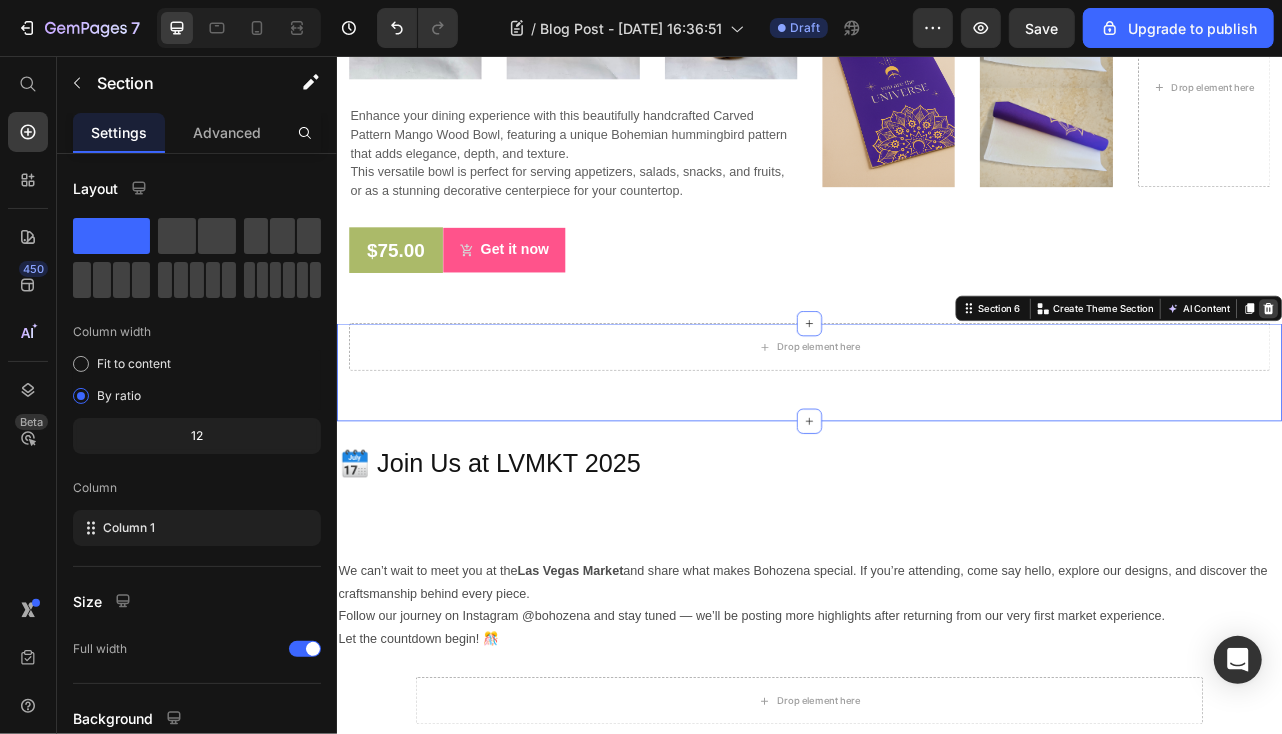 click 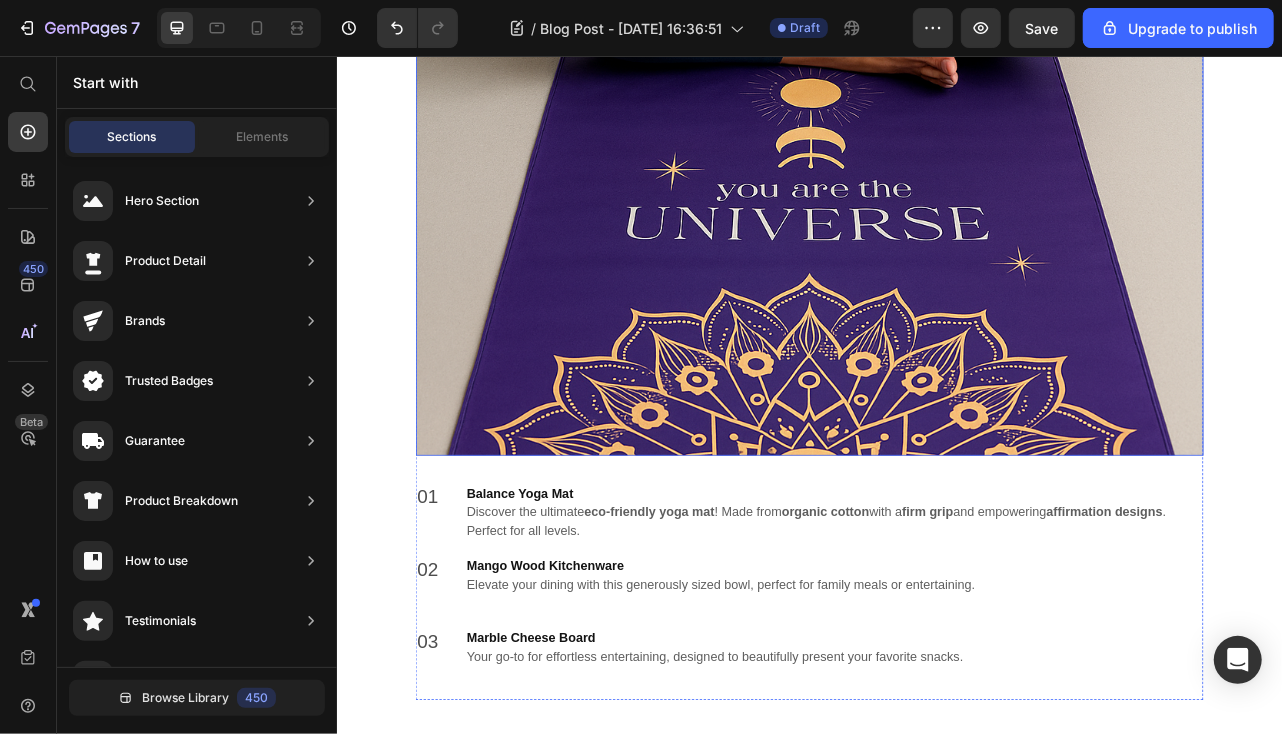 scroll, scrollTop: 3254, scrollLeft: 0, axis: vertical 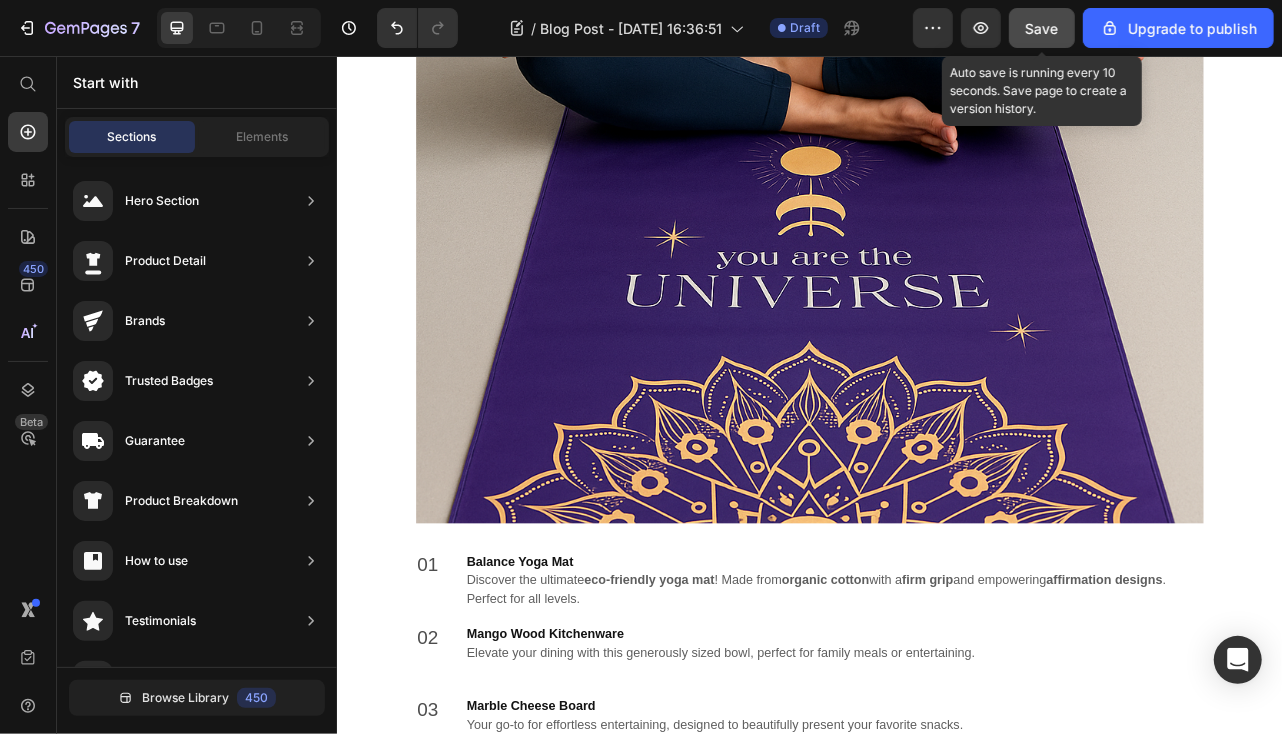 click on "Save" at bounding box center [1042, 28] 